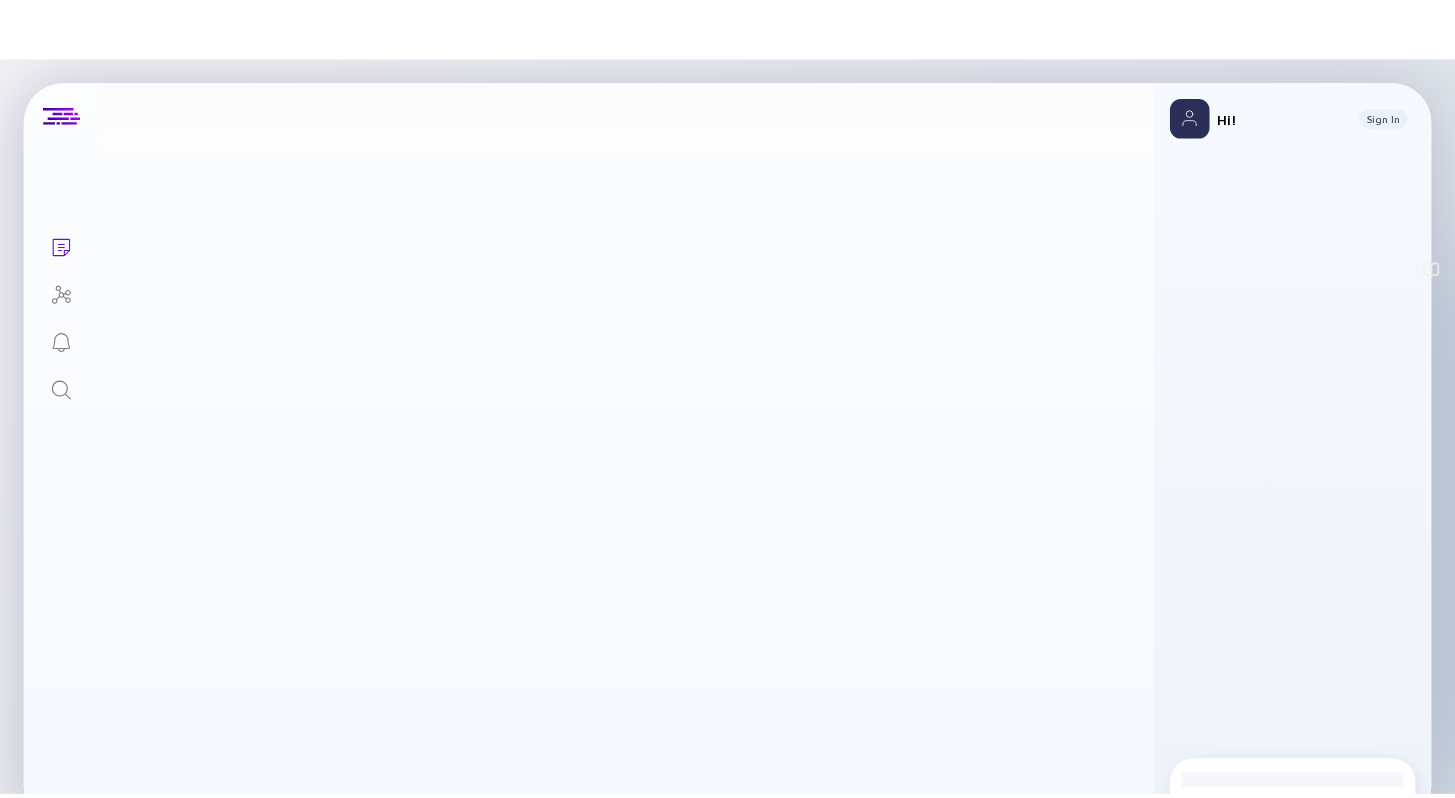 scroll, scrollTop: 0, scrollLeft: 0, axis: both 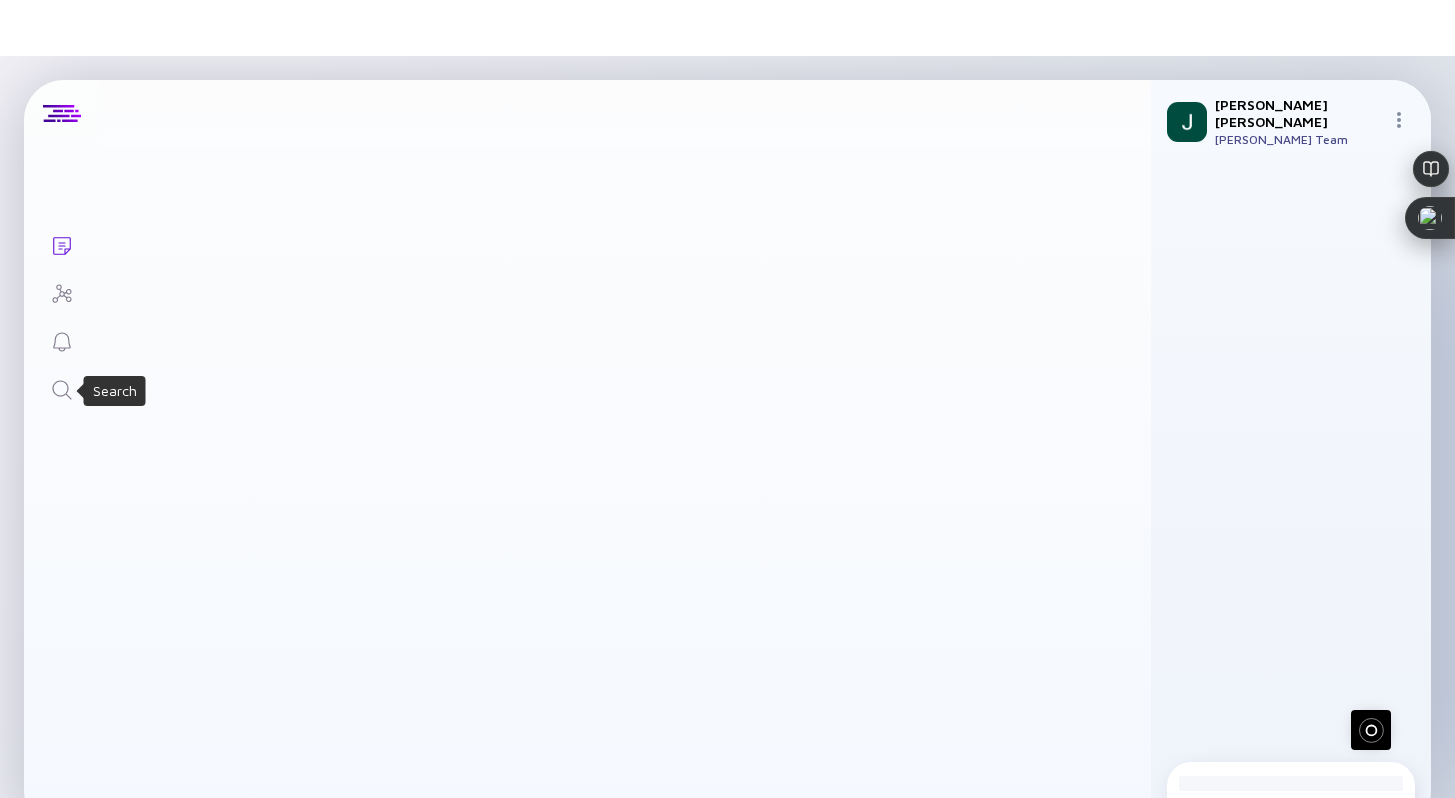 click 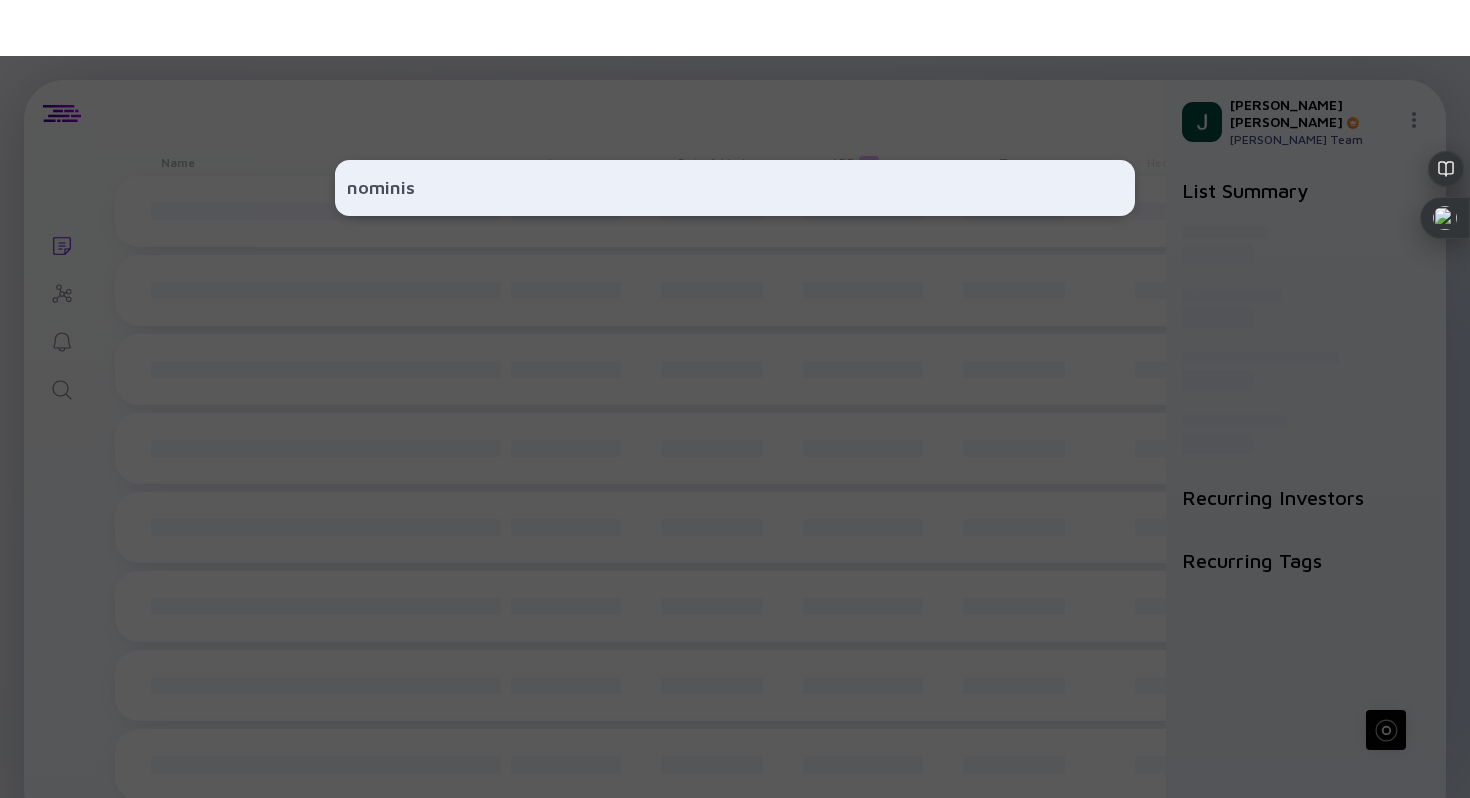 type on "nominis" 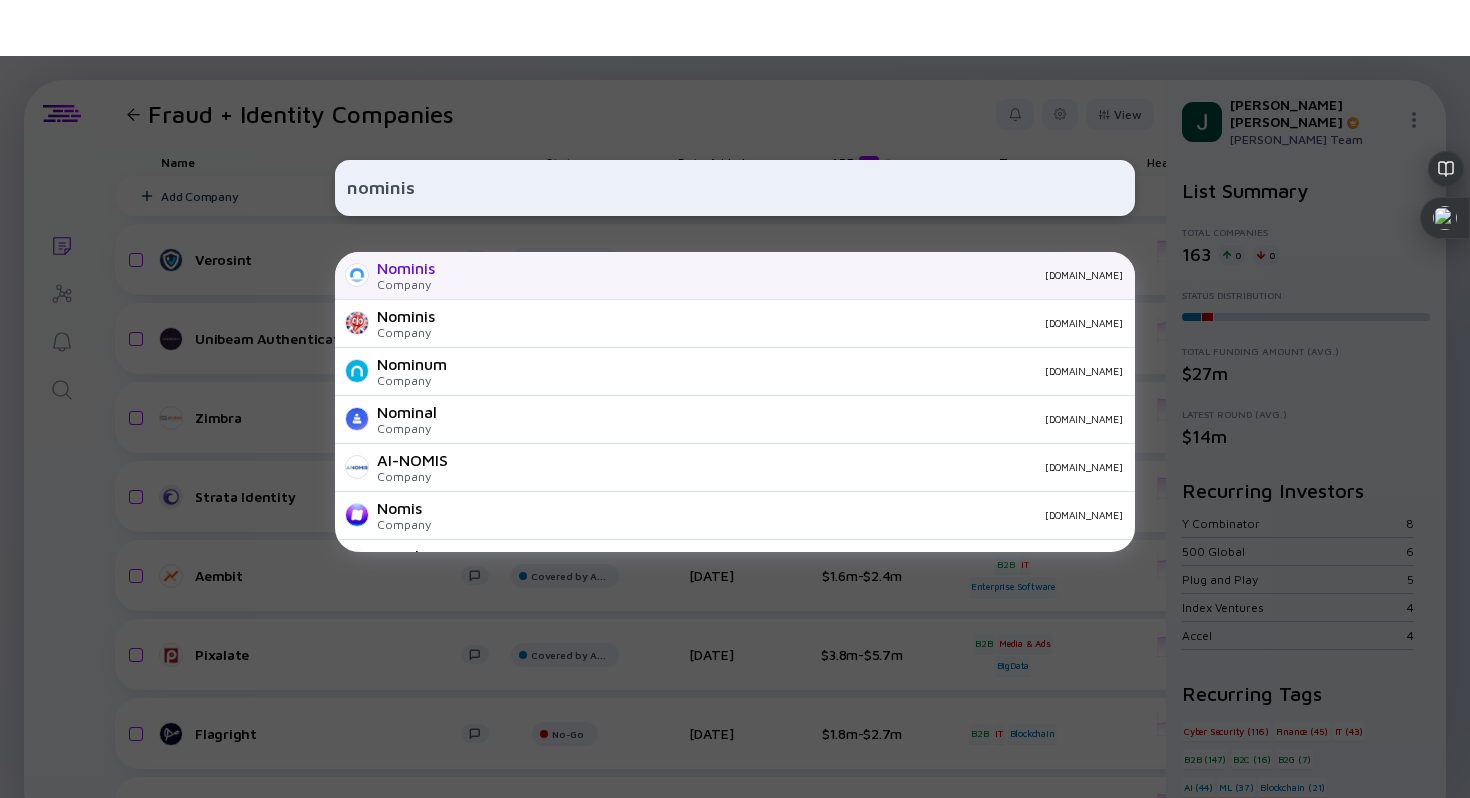 click on "nominis.io" at bounding box center (787, 275) 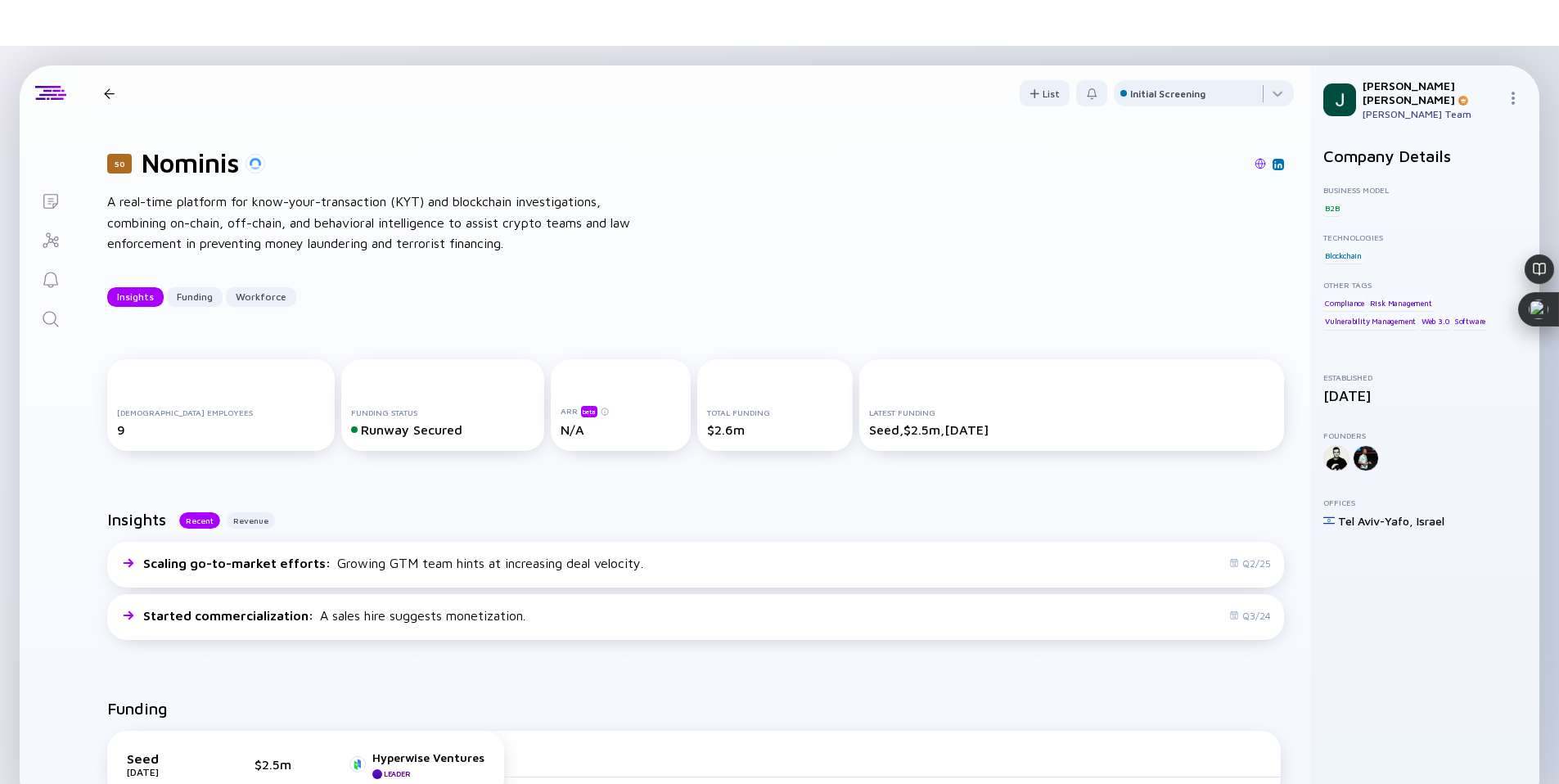 click on "50 Nominis A real-time platform for know-your-transaction (KYT) and blockchain investigations, combining on-chain, off-chain, and behavioral intelligence to assist crypto teams and law enforcement in preventing money laundering and terrorist financing. Insights Funding Workforce" at bounding box center (696, 227) 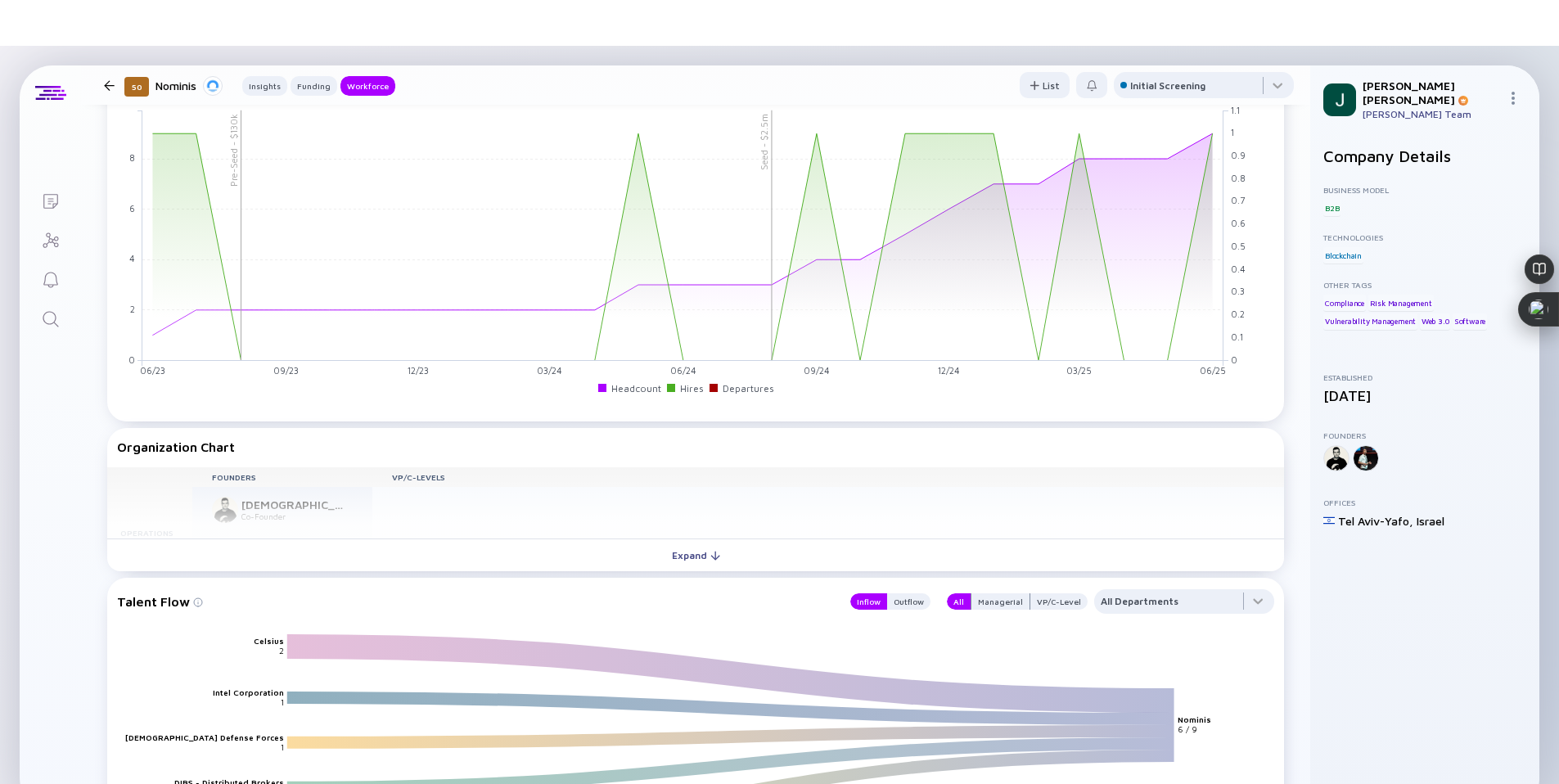 scroll, scrollTop: 1432, scrollLeft: 0, axis: vertical 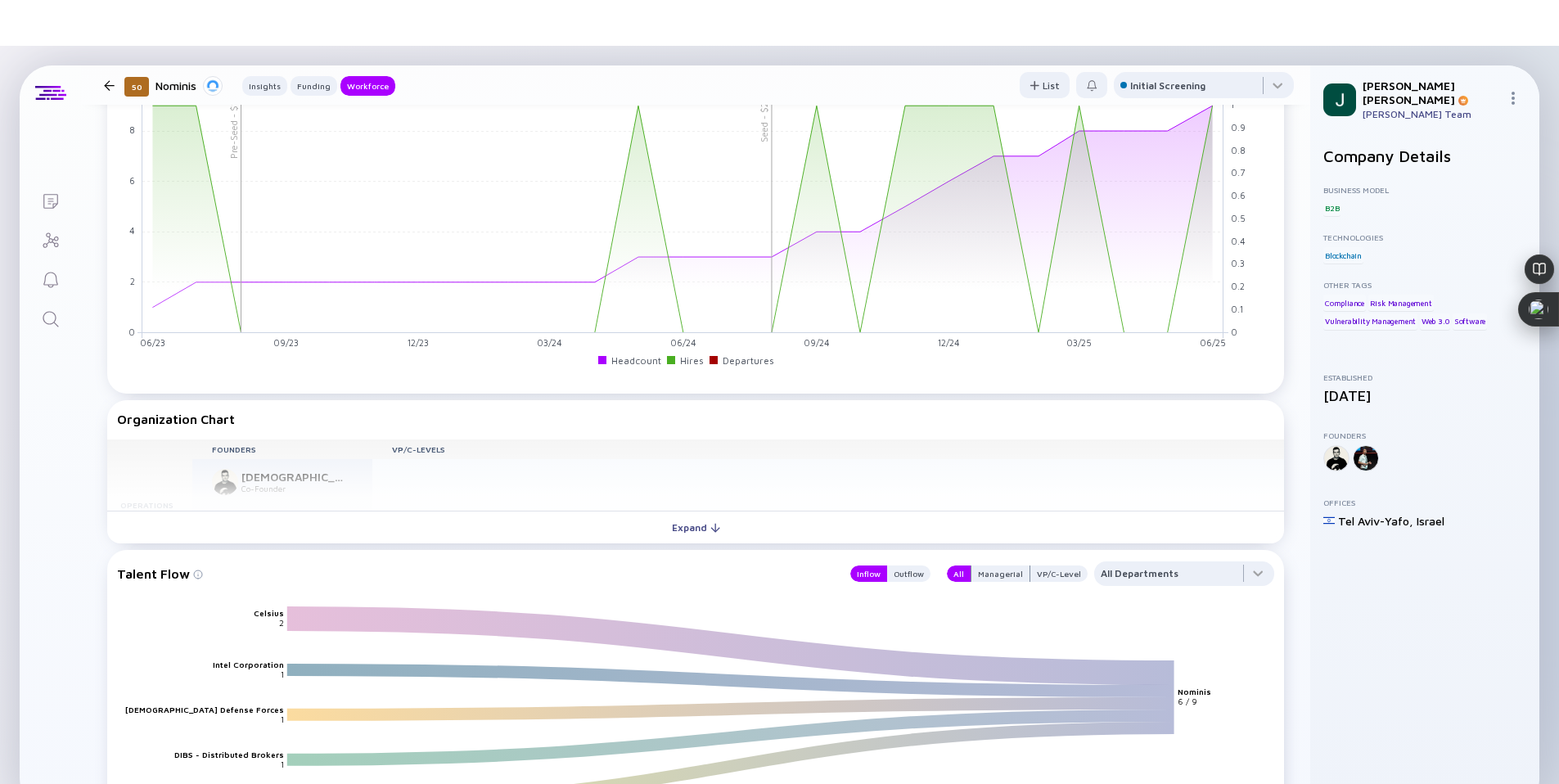 click on "Founders VP/C-Levels Operations Shiran Kleiderman Co-Founder Snir Levi Founder" at bounding box center (696, 475) 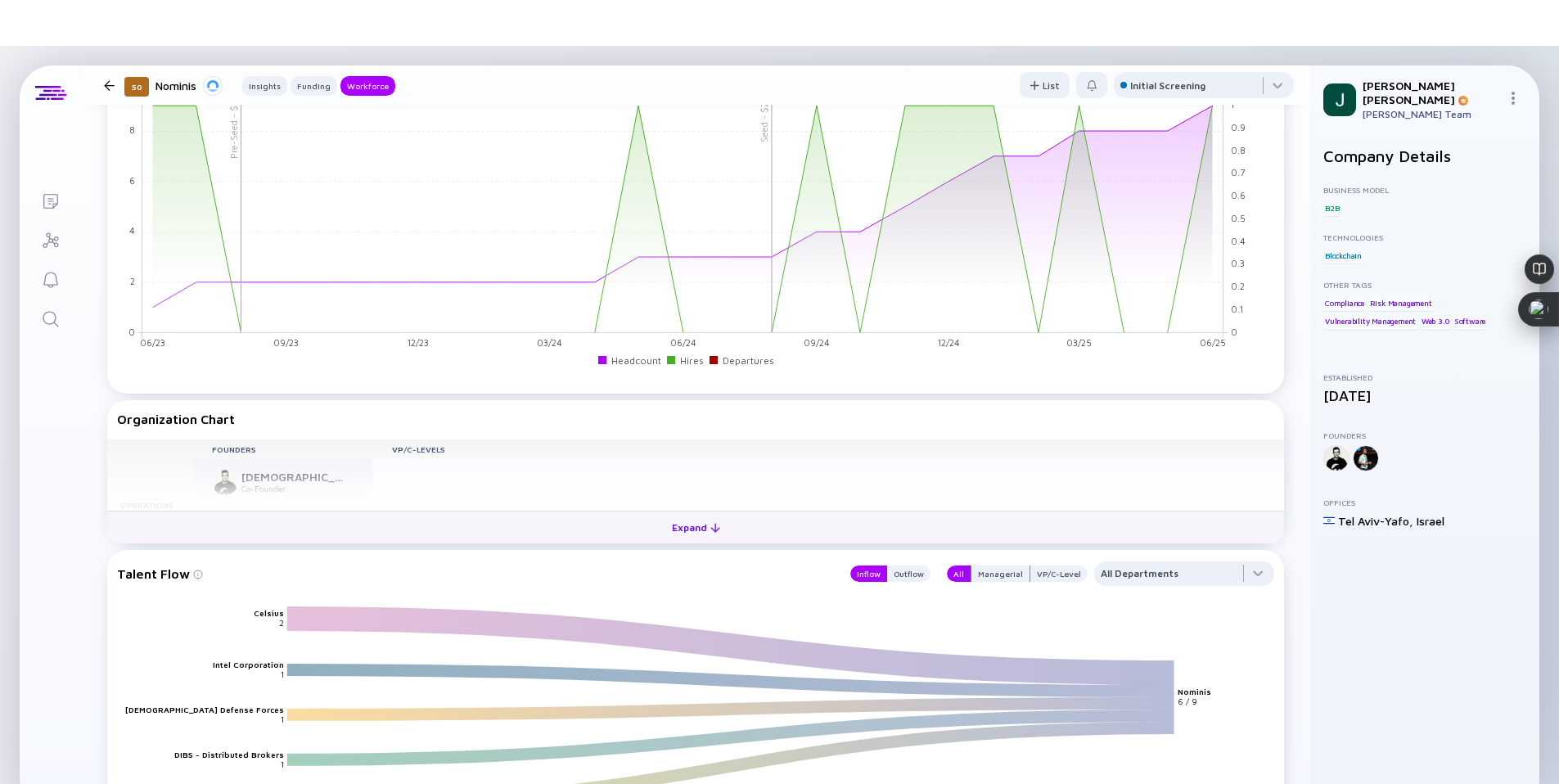 click on "Expand" at bounding box center (696, 527) 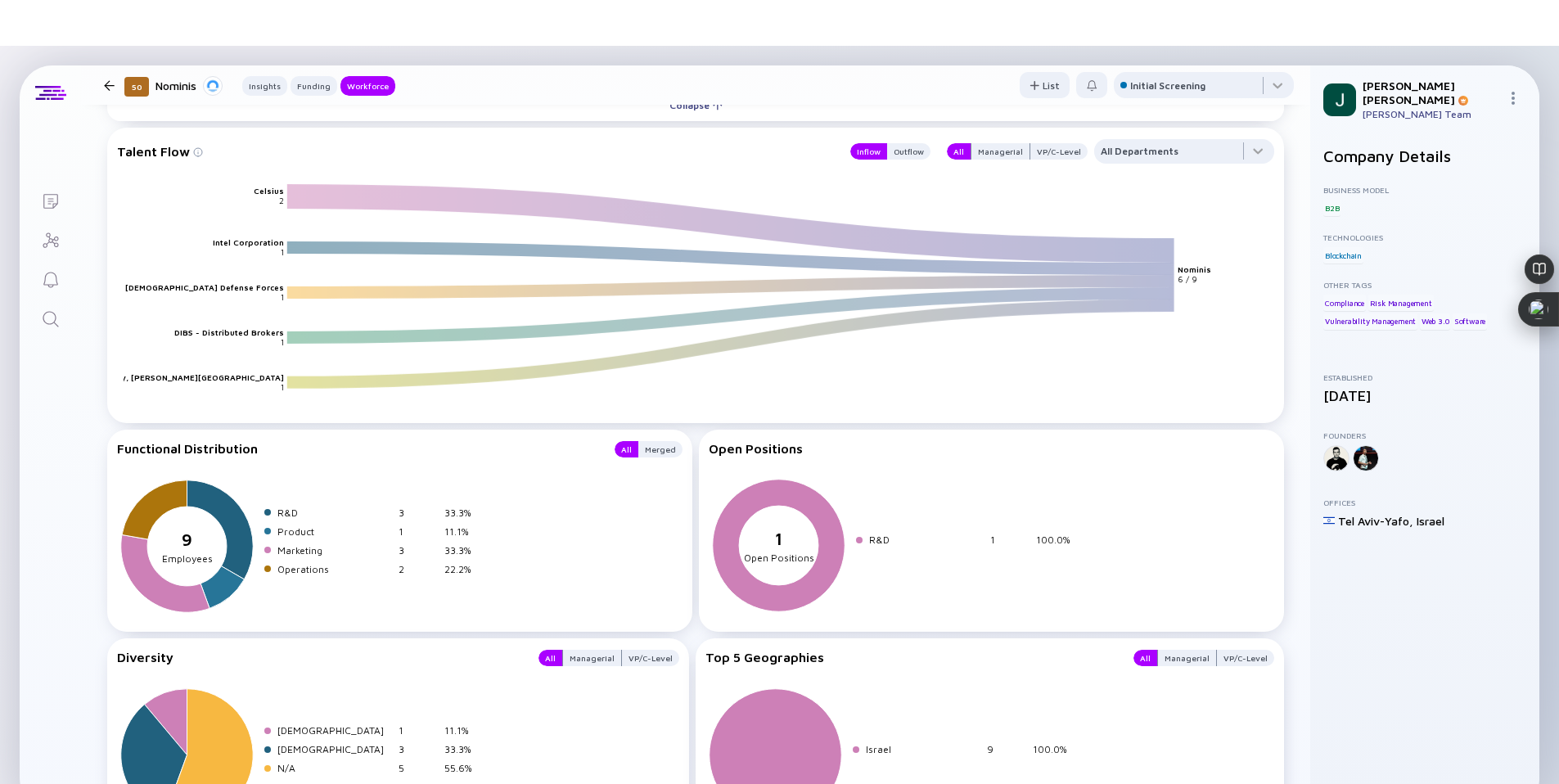scroll, scrollTop: 1990, scrollLeft: 0, axis: vertical 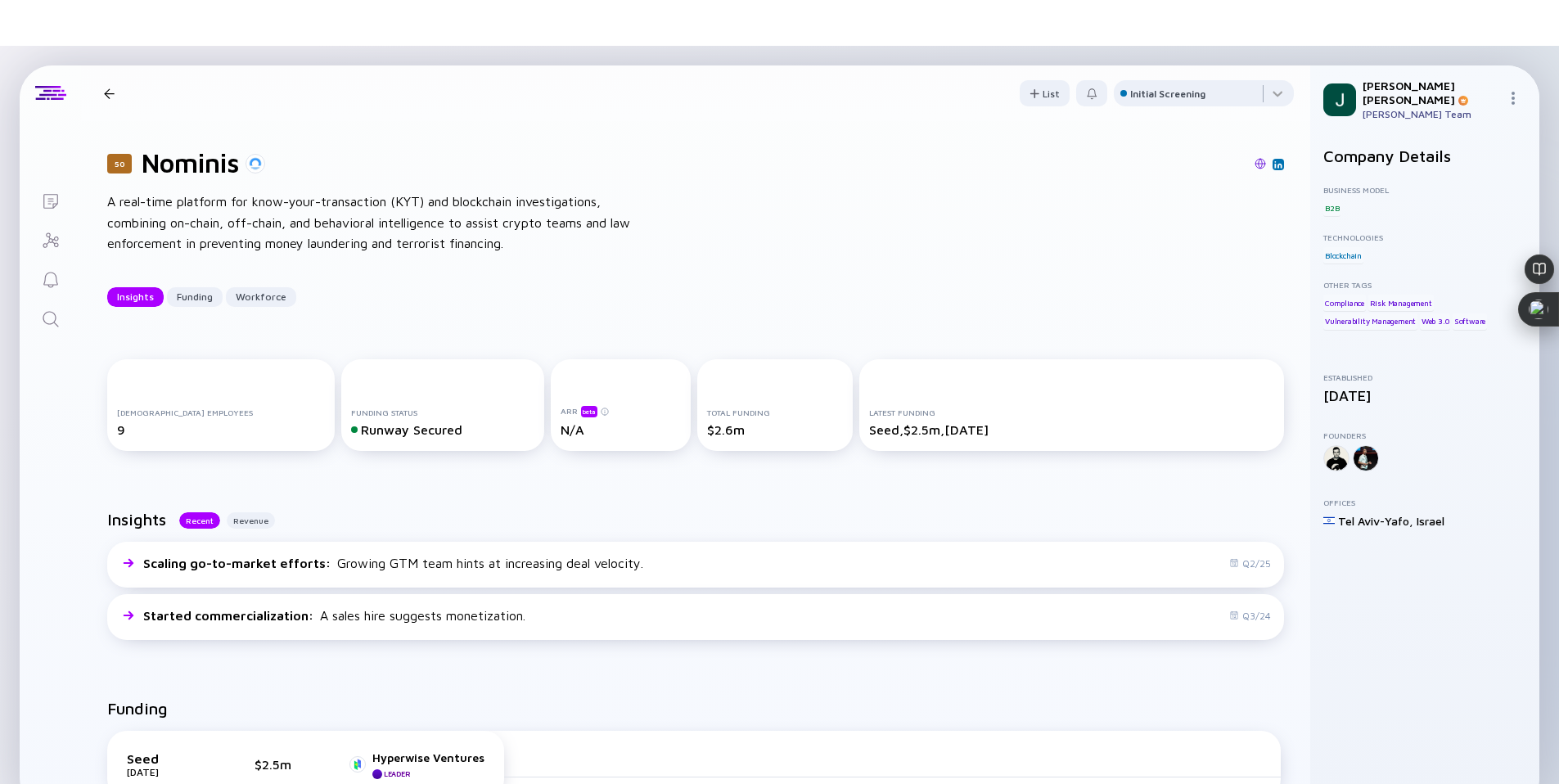 click at bounding box center (1260, 164) 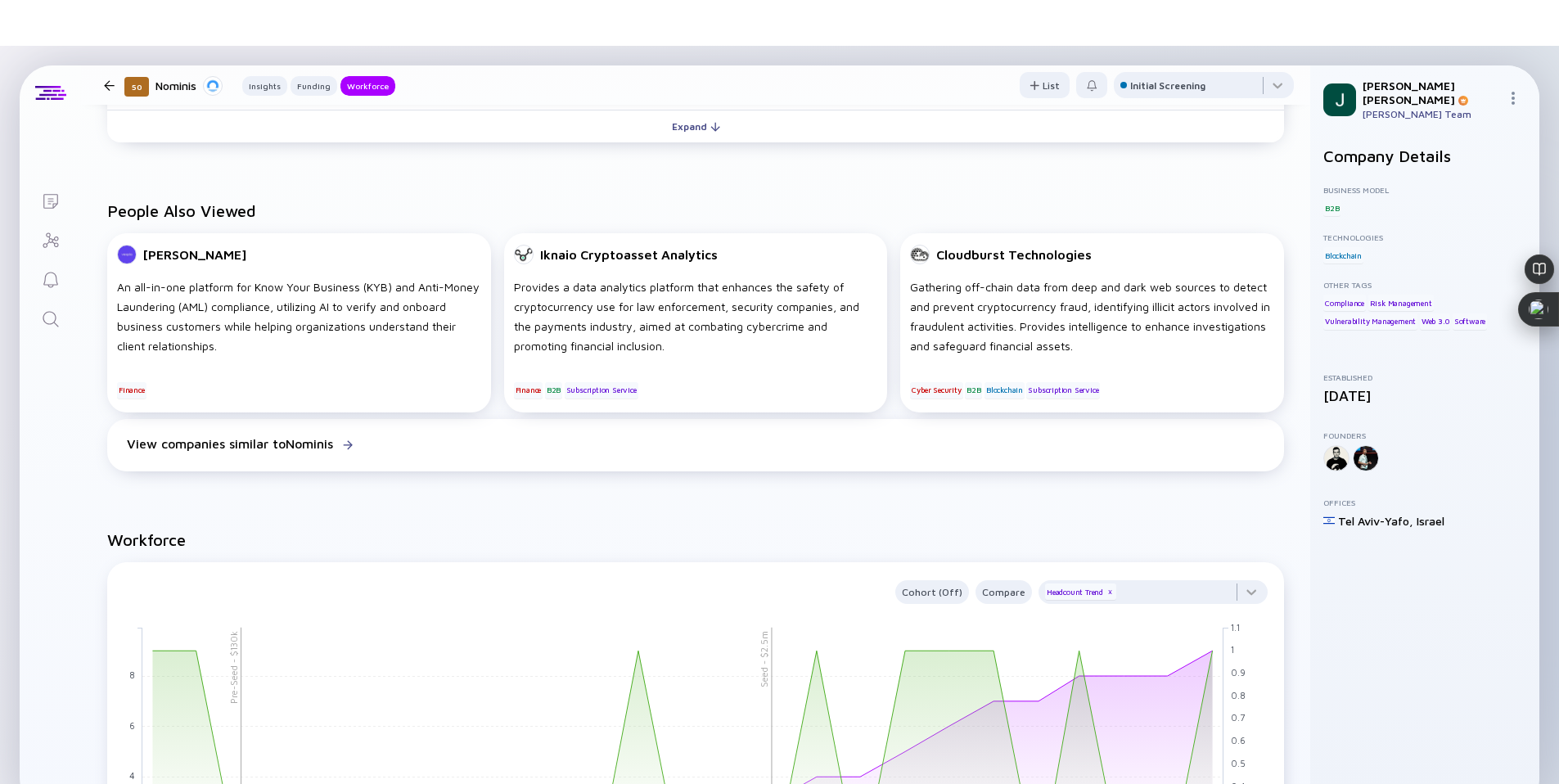 scroll, scrollTop: 1111, scrollLeft: 0, axis: vertical 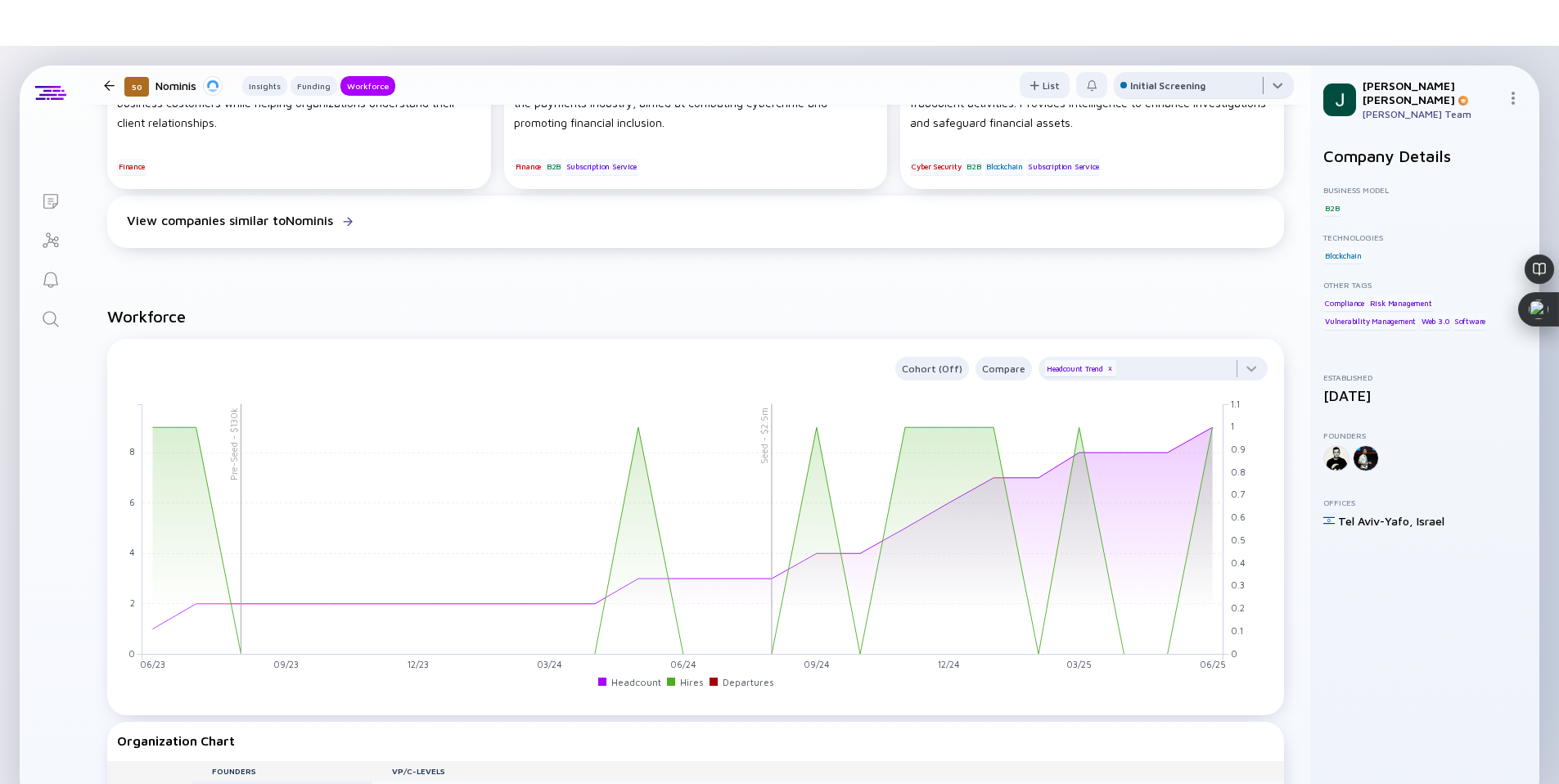 click at bounding box center (1204, 88) 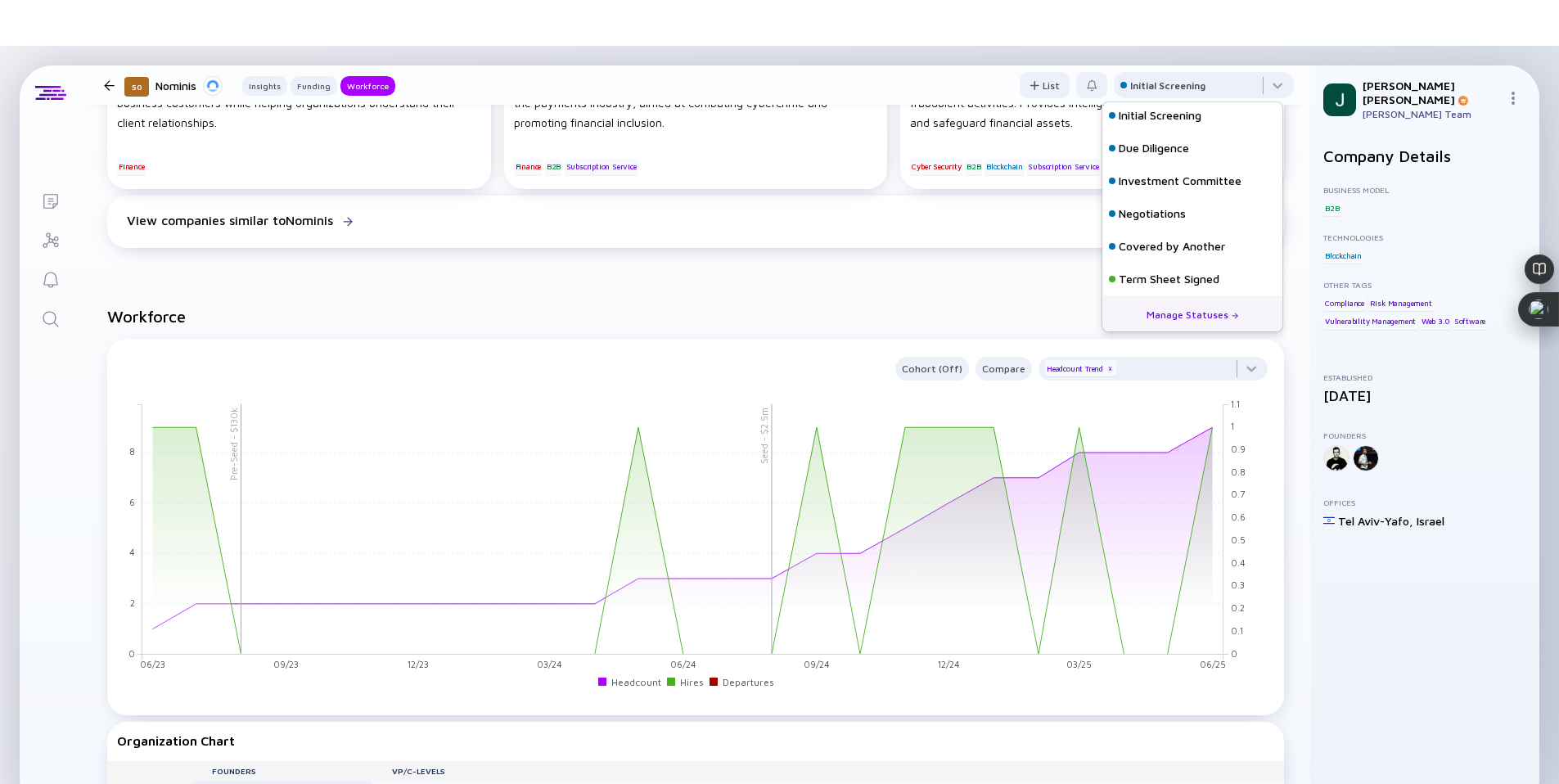 scroll, scrollTop: 0, scrollLeft: 0, axis: both 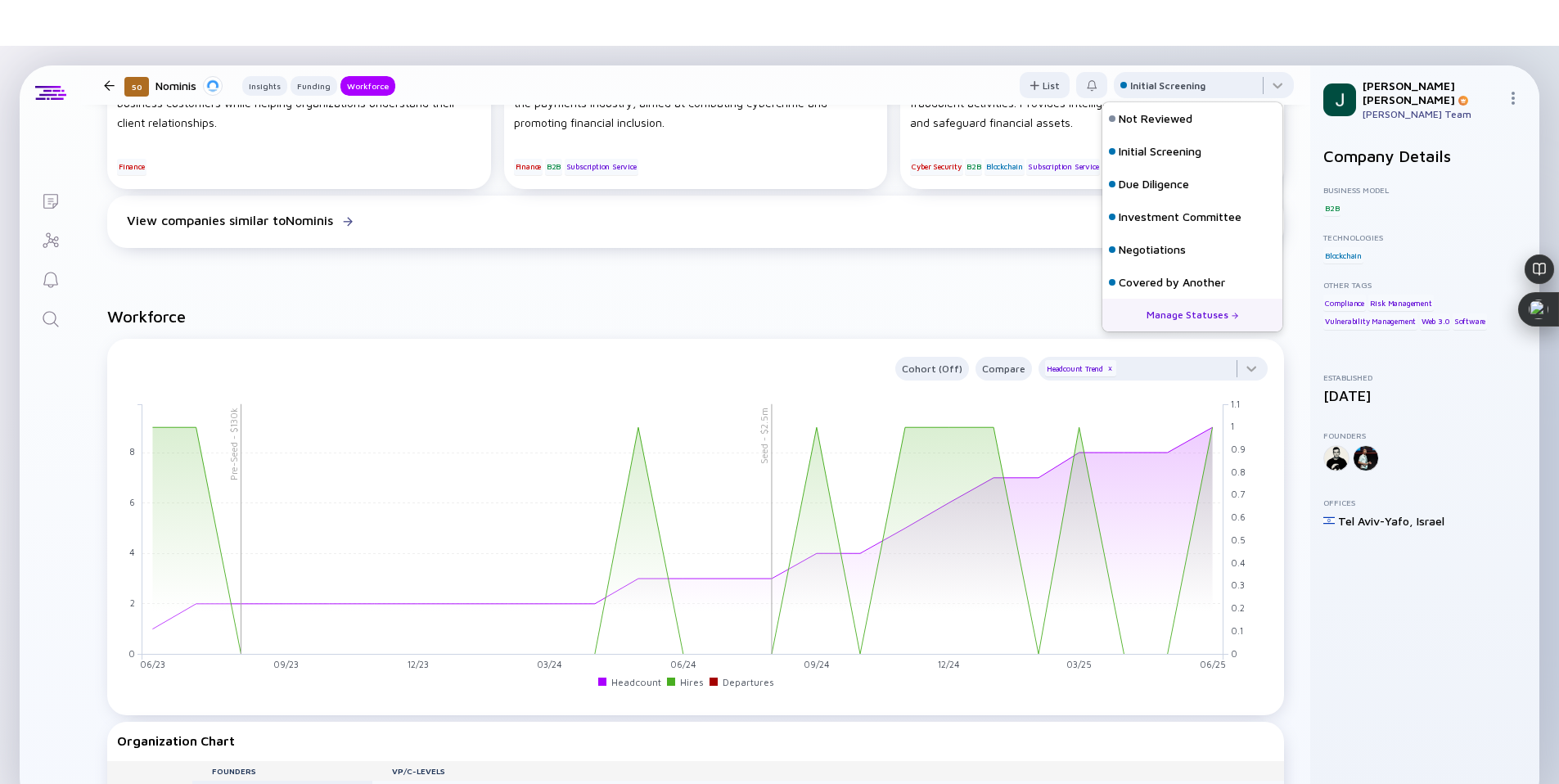 click on "Workforce   Cohort (Off) Compare   Headcount Trend x Seed - $2.5m Pre-Seed - $130k 06/23 07/23 08/23 09/23 10/23 11/23 12/23 01/24 02/24 03/24 04/24 05/24 06/24 07/24 08/24 09/24 10/24 11/24 12/24 01/25 02/25 03/25 04/25 05/25 06/25 0 1 2 3 4 5 6 7 8 9 0 0.1 0.2 0.3 0.4 0.5 0.6 0.7 0.8 0.9 1 1.1 Headcount Hires Departures 07/24 Headcount 3 Hires 0 Departures 0 Organization Chart Founders VP/C-Levels Operations Shiran Kleiderman Co-Founder Snir Levi Founder Collapse Talent Flow Inflow Outflow All Managerial VP/C-Level All Departments Celsius Intel Corporation Israel Defense Forces DIBS - Distributed Brokers Abba Eban Institute For International Diplomacy, Reichman University Nominis 2 1 1 1 1 6 / 9 Functional Distribution All Merged 9 sepeartor Employees
R&D
3
33.3%
Product
1
11.1%
Marketing
3
33.3%
Operations 2 1 1" at bounding box center [696, 985] 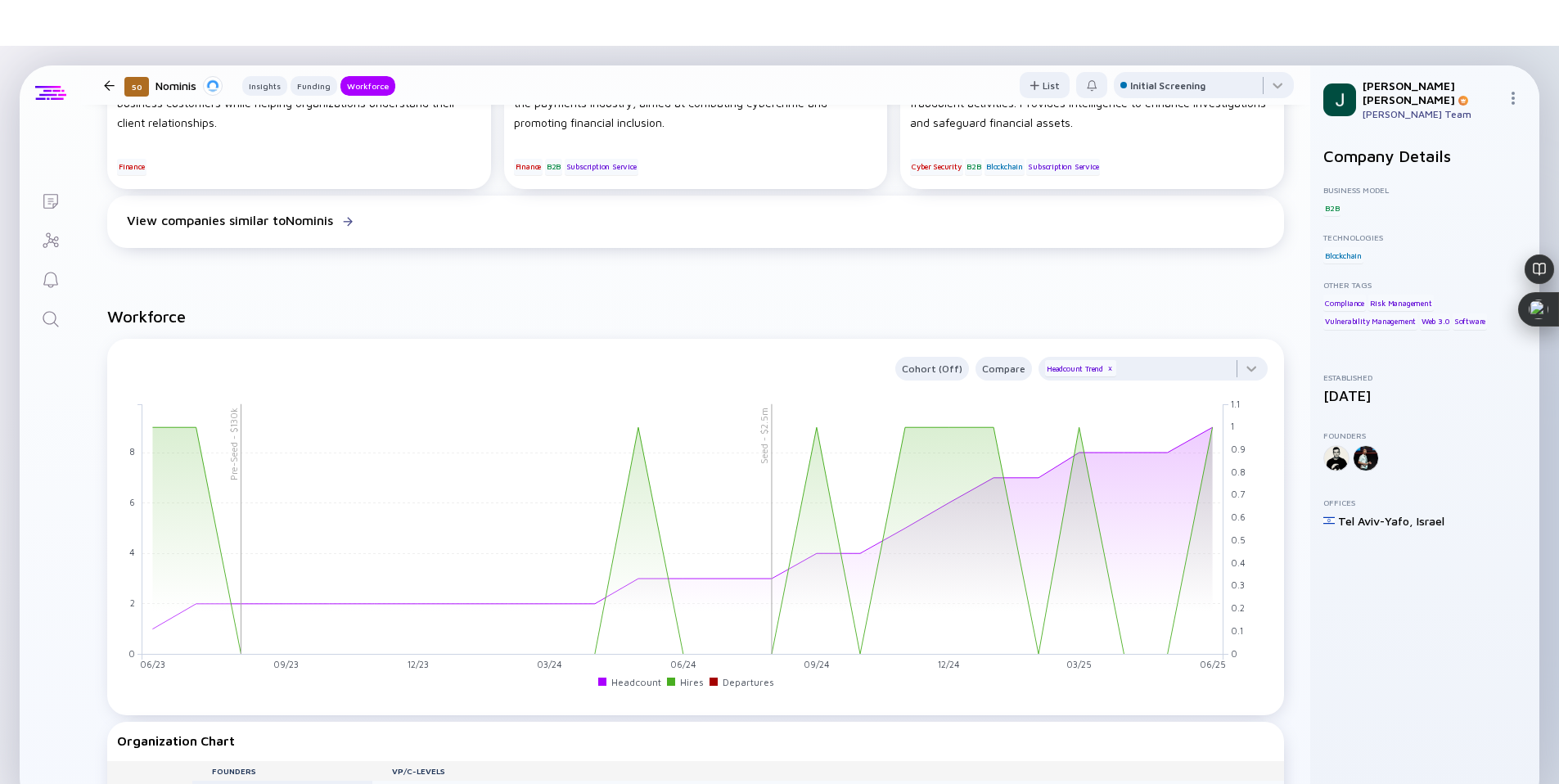 scroll, scrollTop: 1111, scrollLeft: 0, axis: vertical 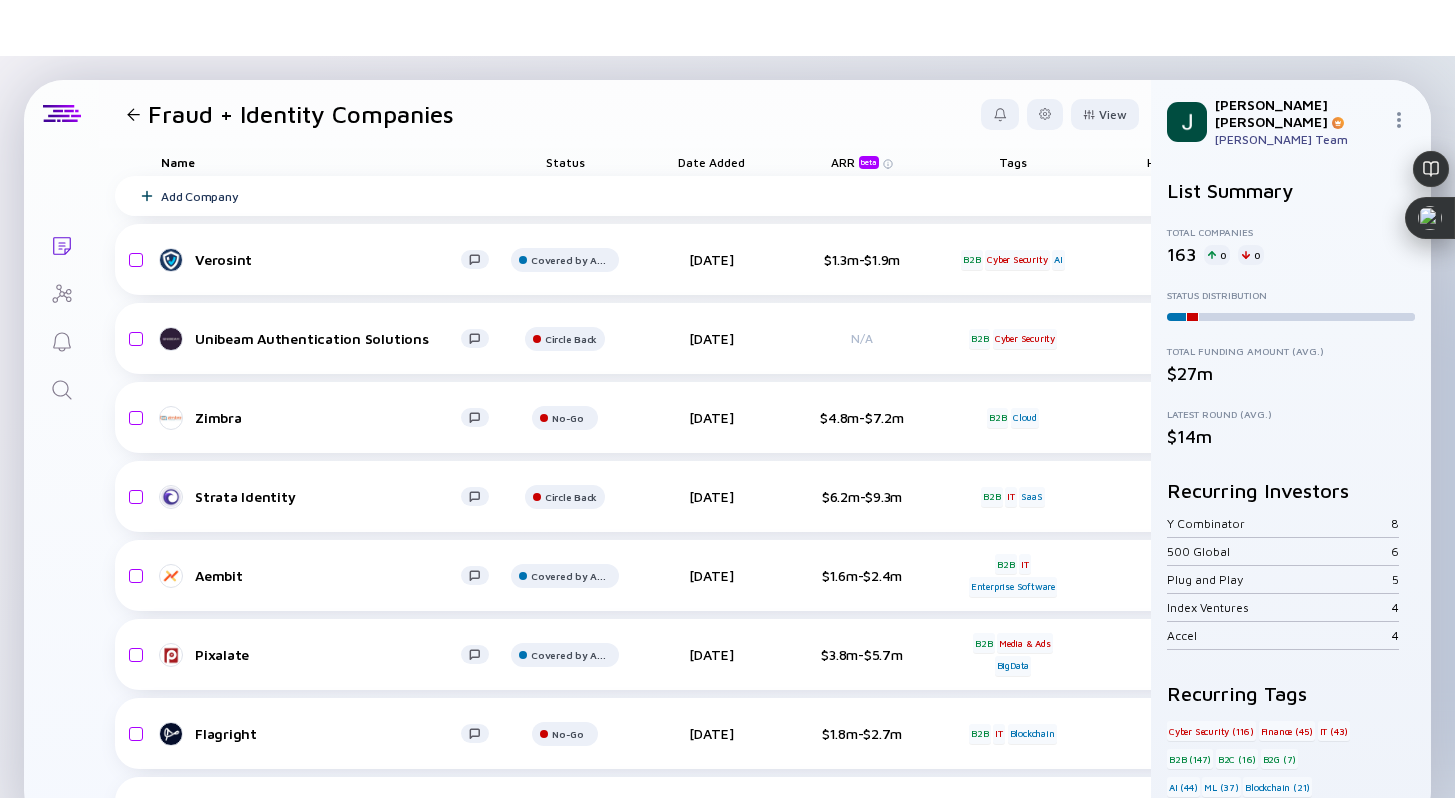 click at bounding box center [133, 114] 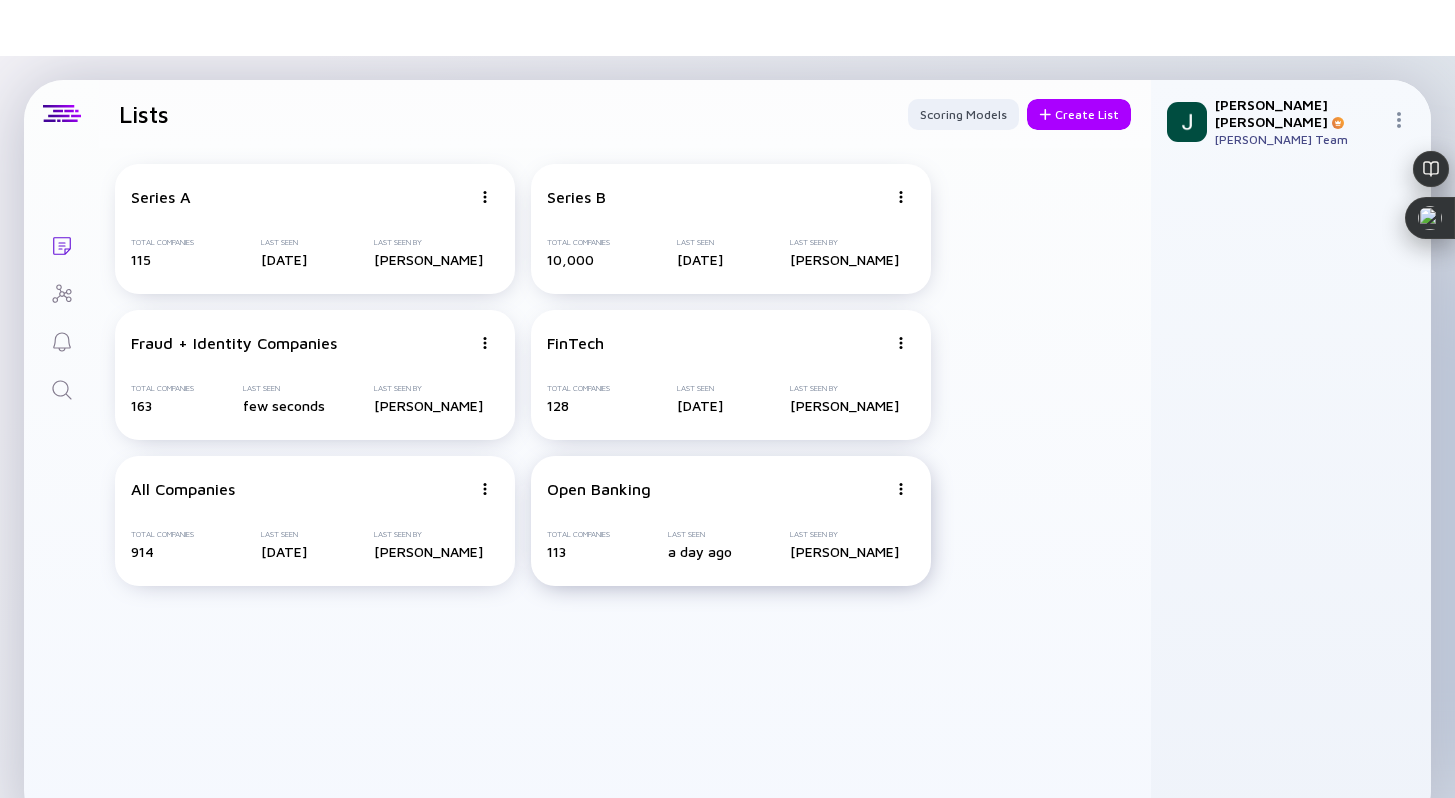 click on "Open Banking" at bounding box center [599, 489] 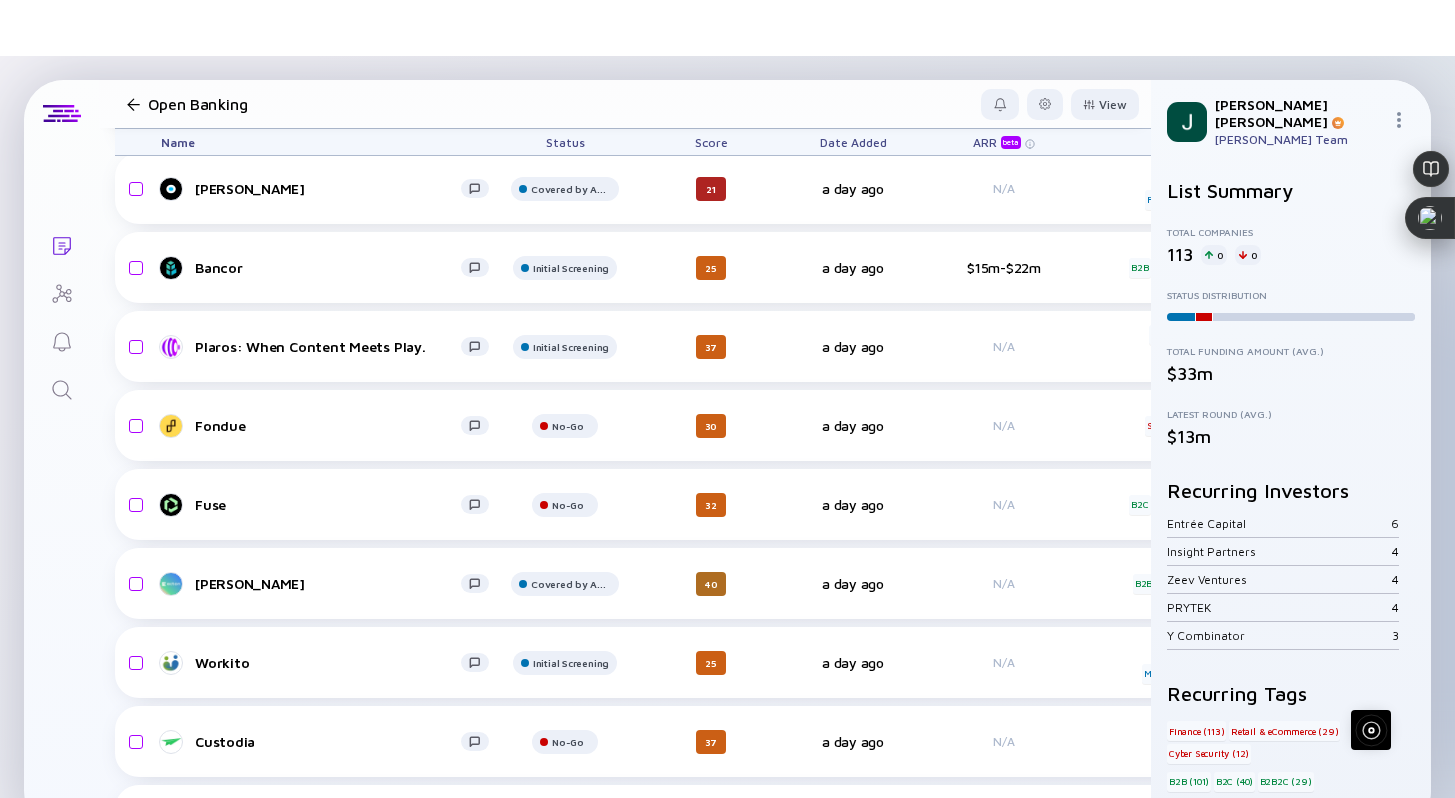 scroll, scrollTop: 1037, scrollLeft: 0, axis: vertical 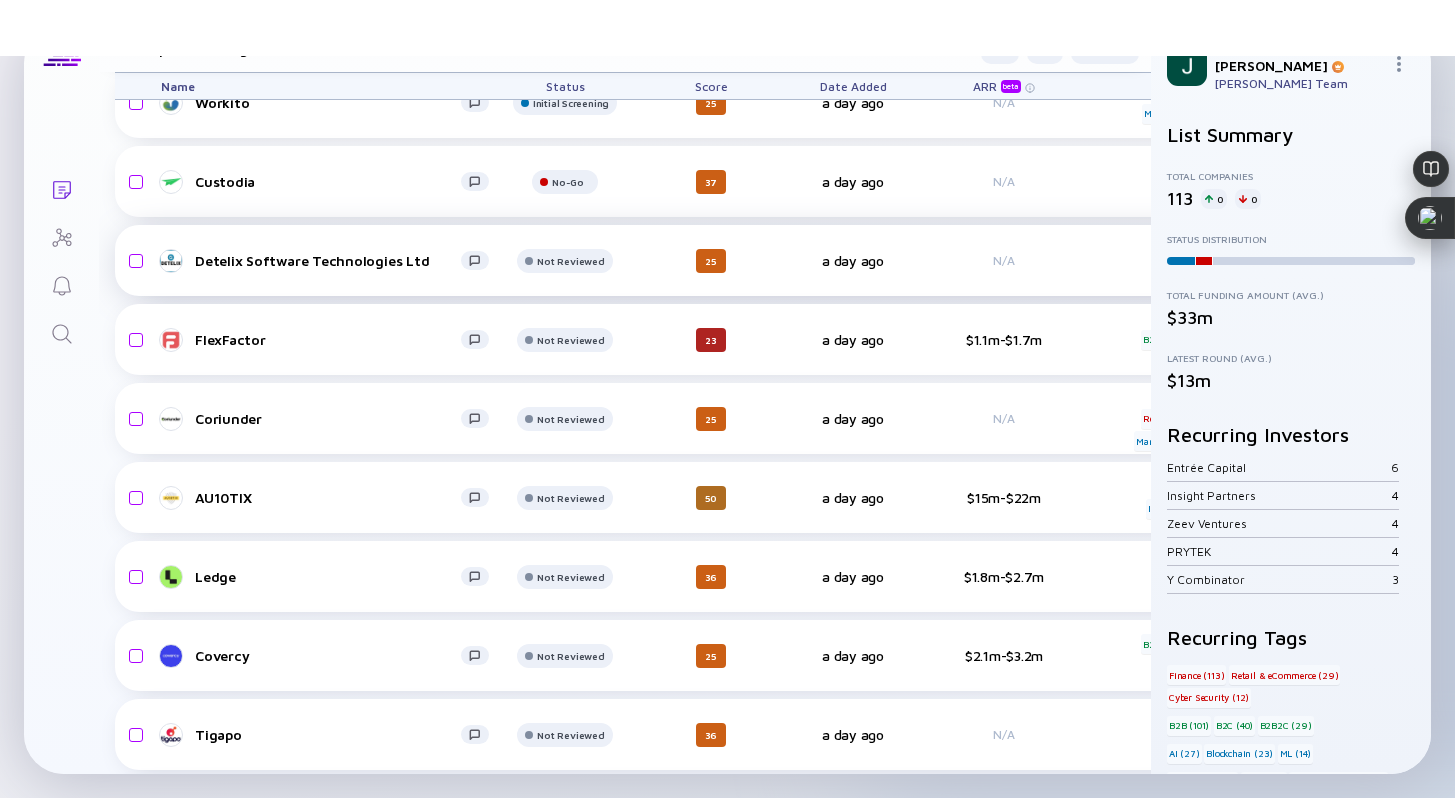 click on "Detelix Software Technologies Ltd" at bounding box center (328, 260) 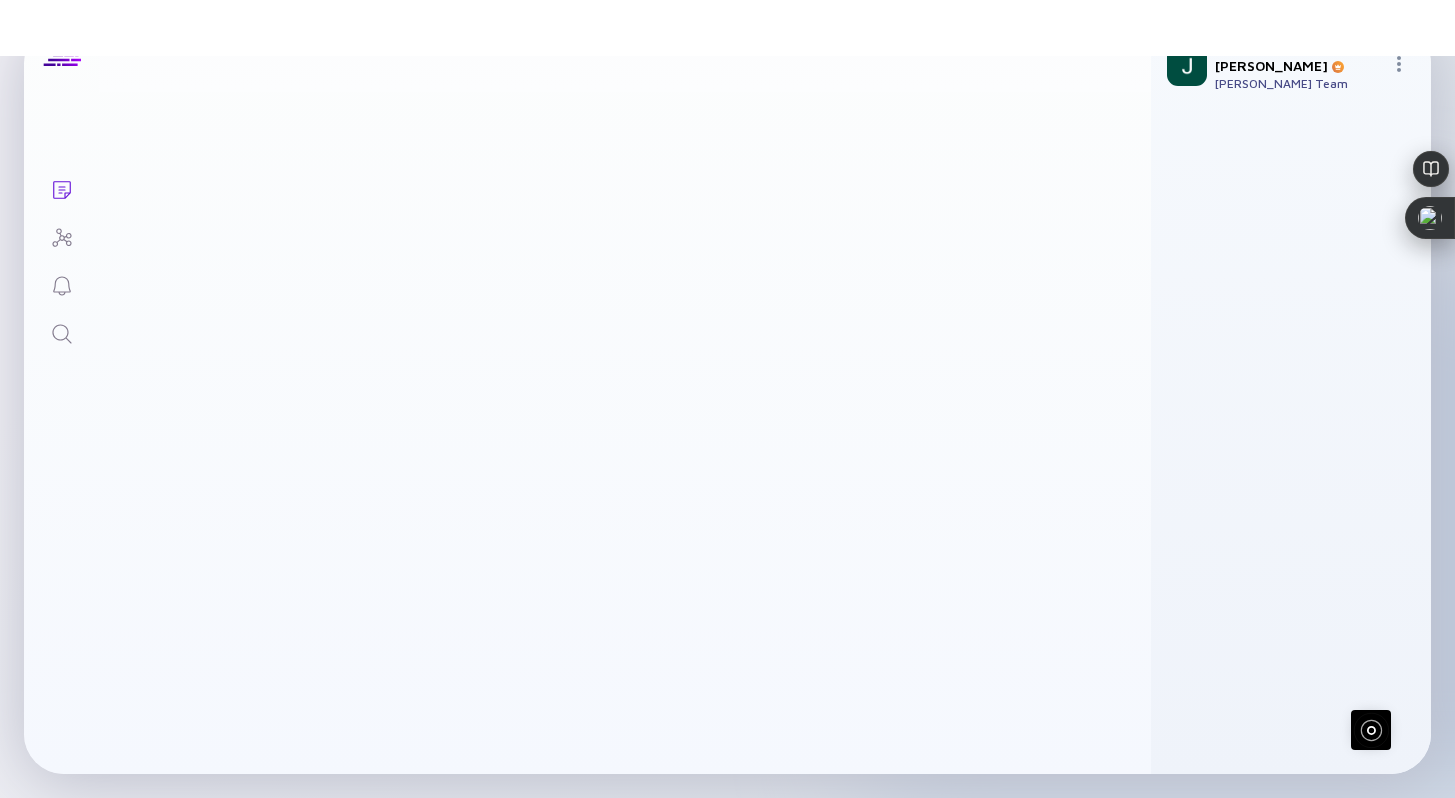 scroll, scrollTop: 0, scrollLeft: 0, axis: both 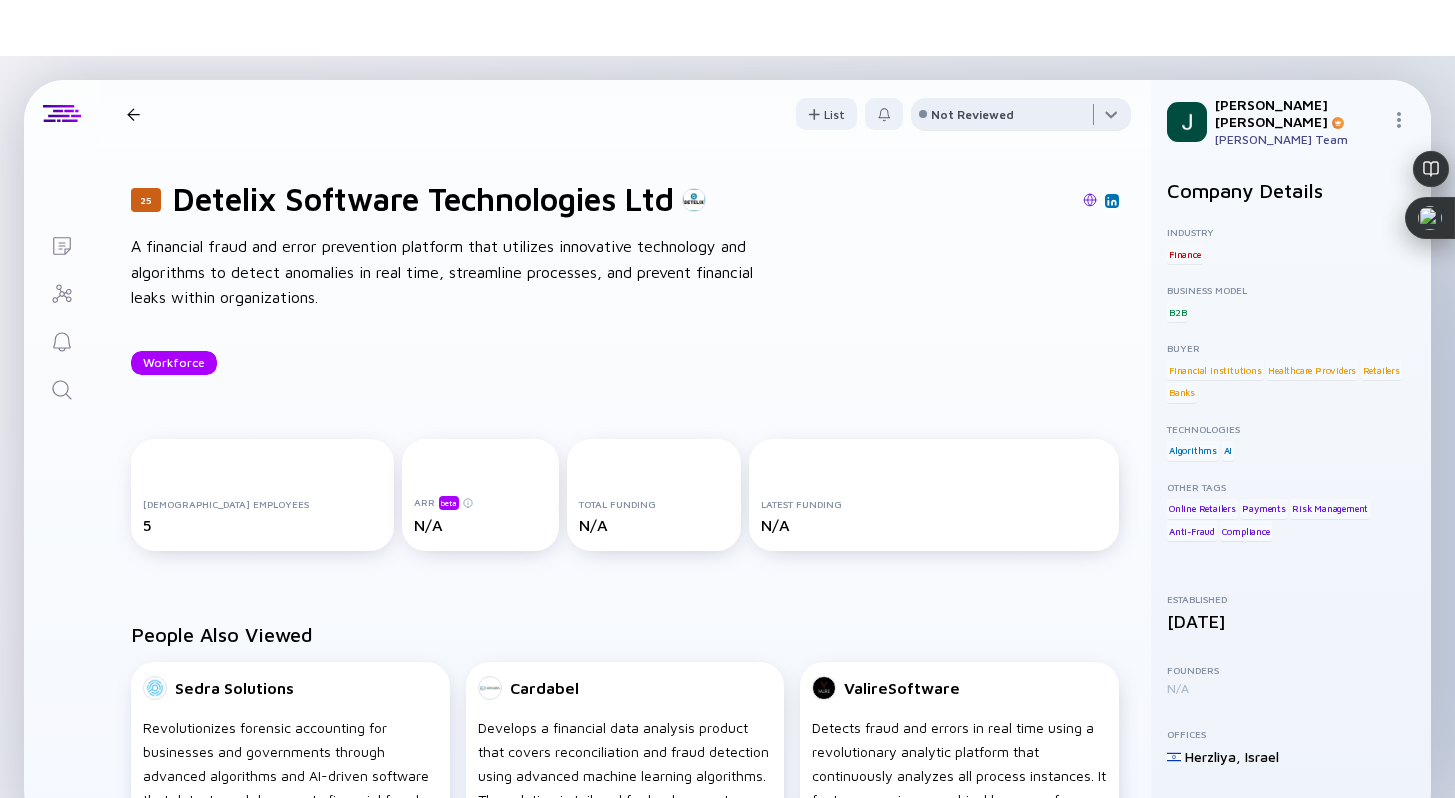 click at bounding box center [1021, 118] 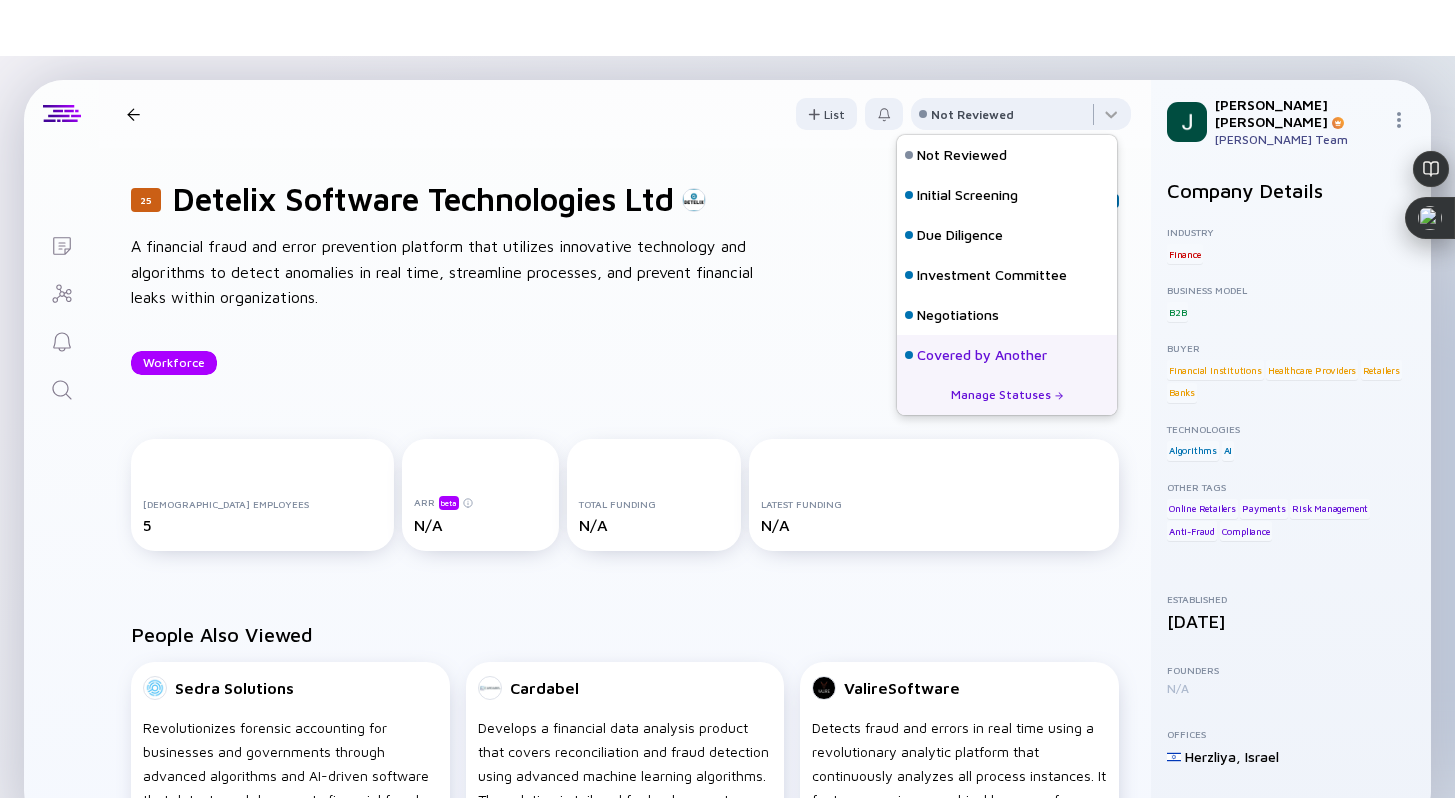 scroll, scrollTop: 128, scrollLeft: 0, axis: vertical 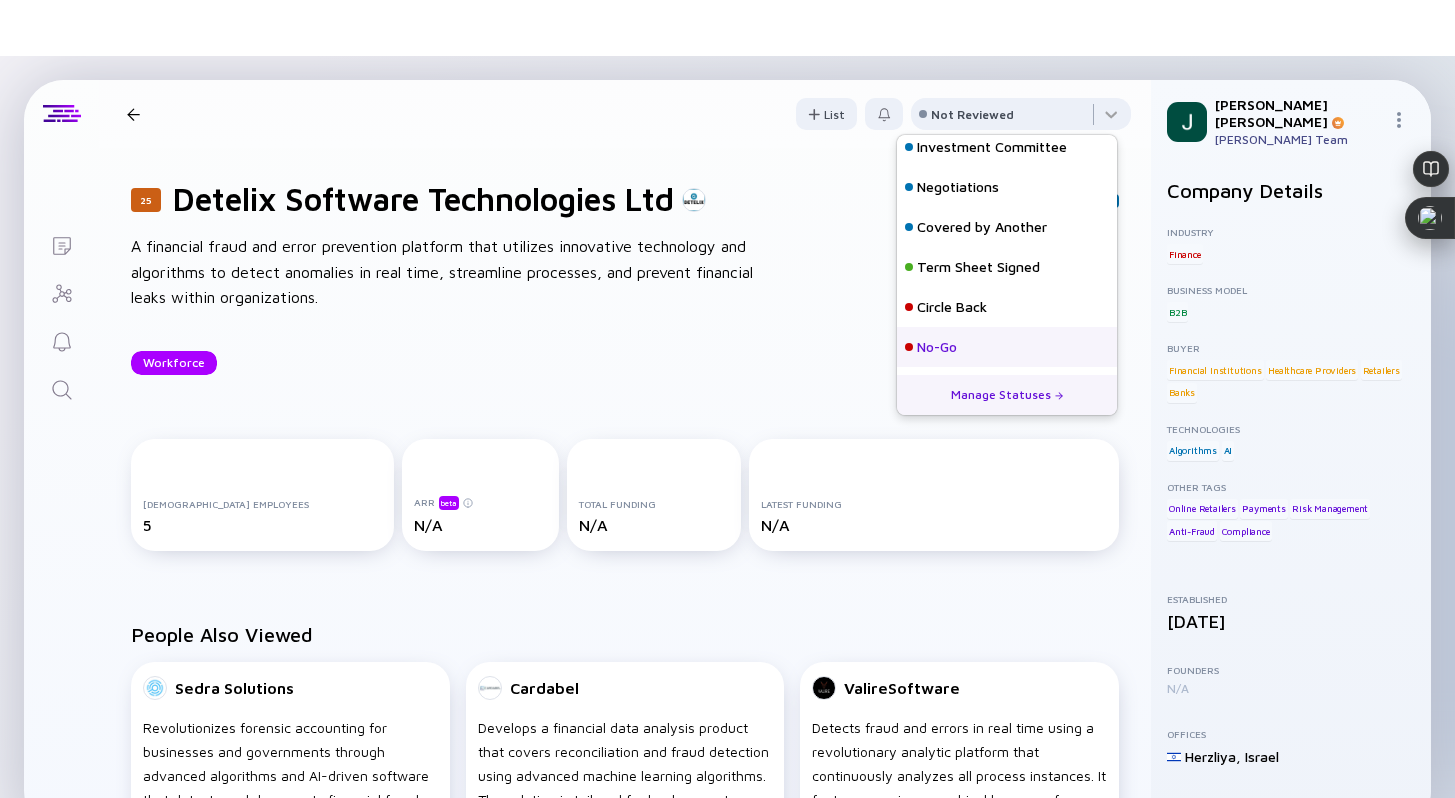 click on "No-Go" at bounding box center [937, 347] 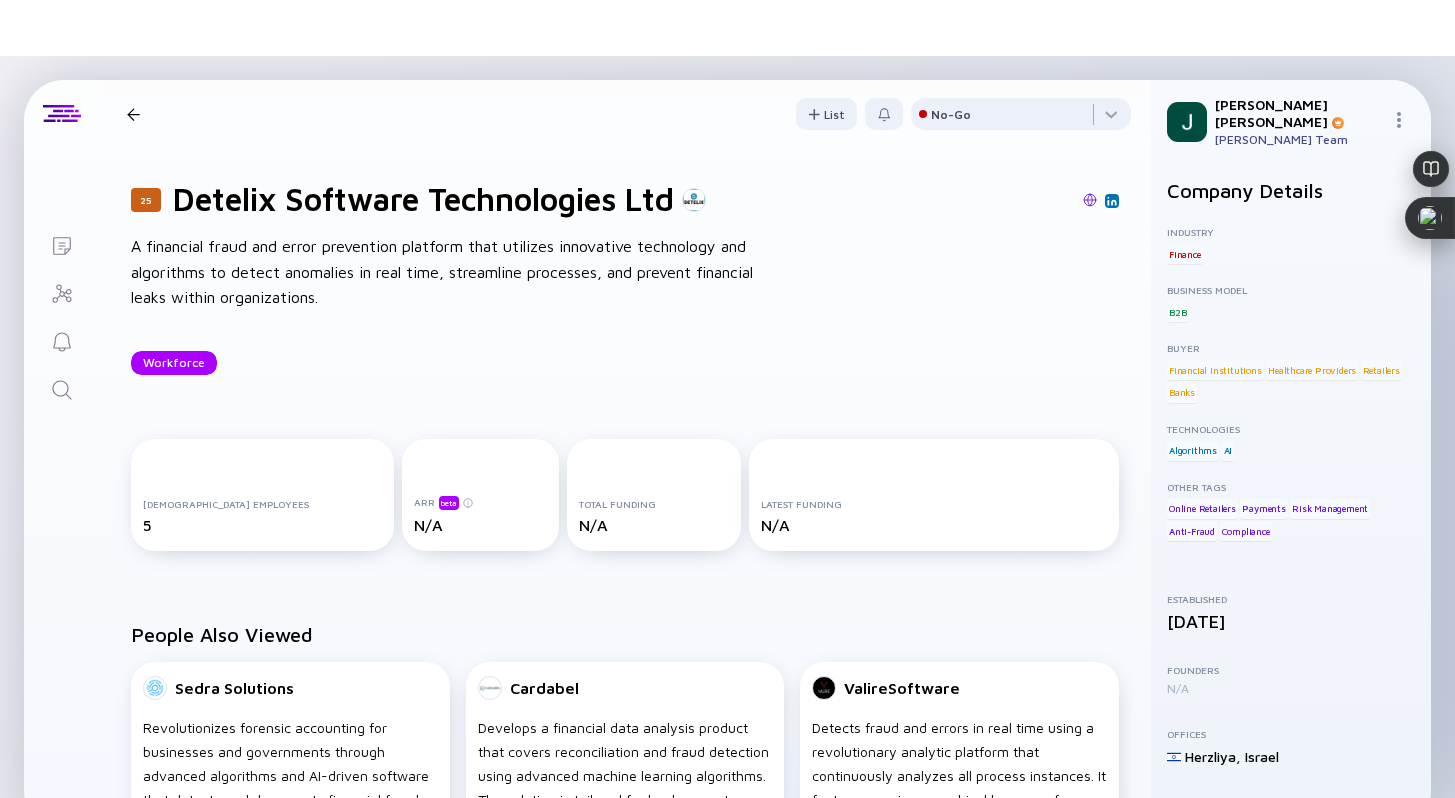 click at bounding box center (133, 114) 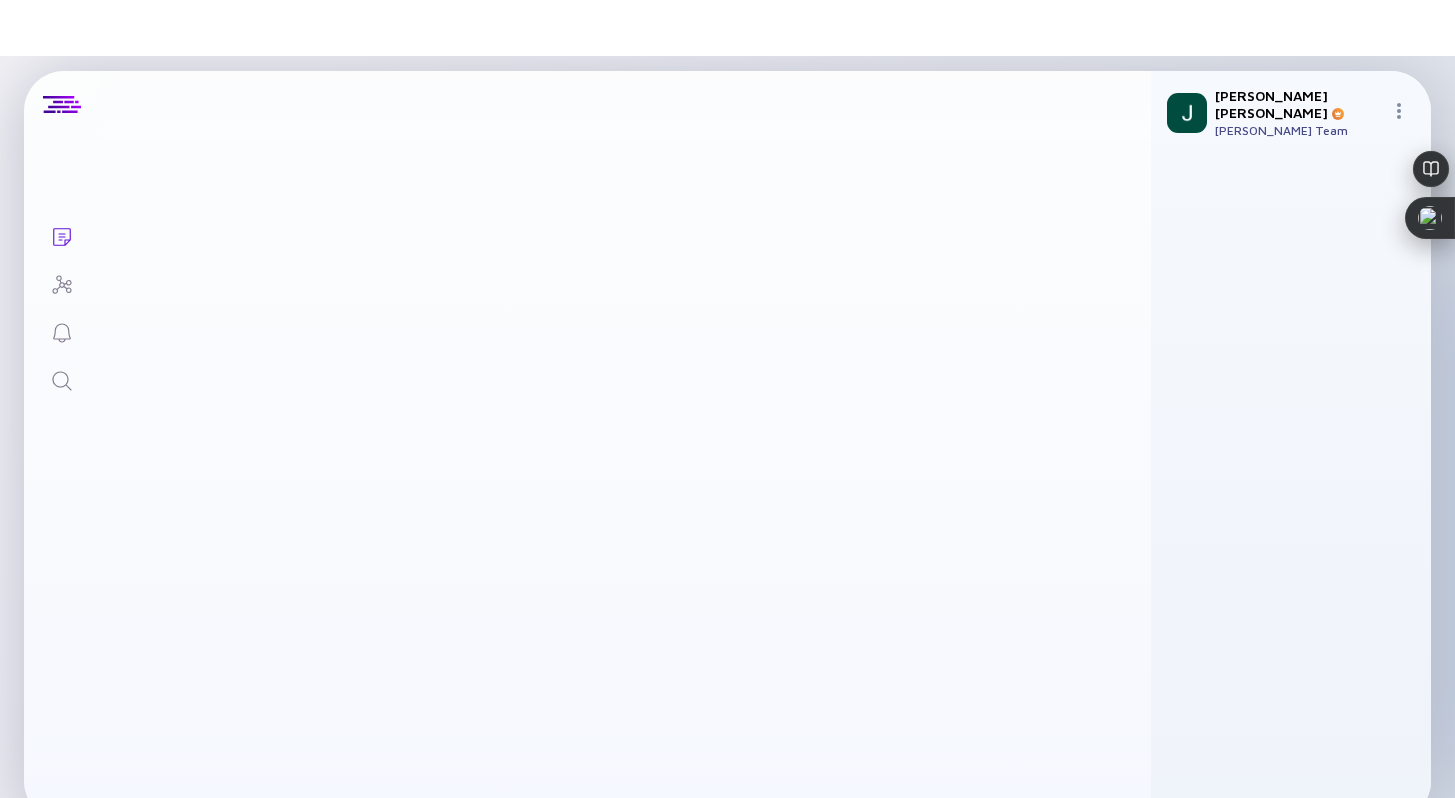 scroll, scrollTop: 8, scrollLeft: 0, axis: vertical 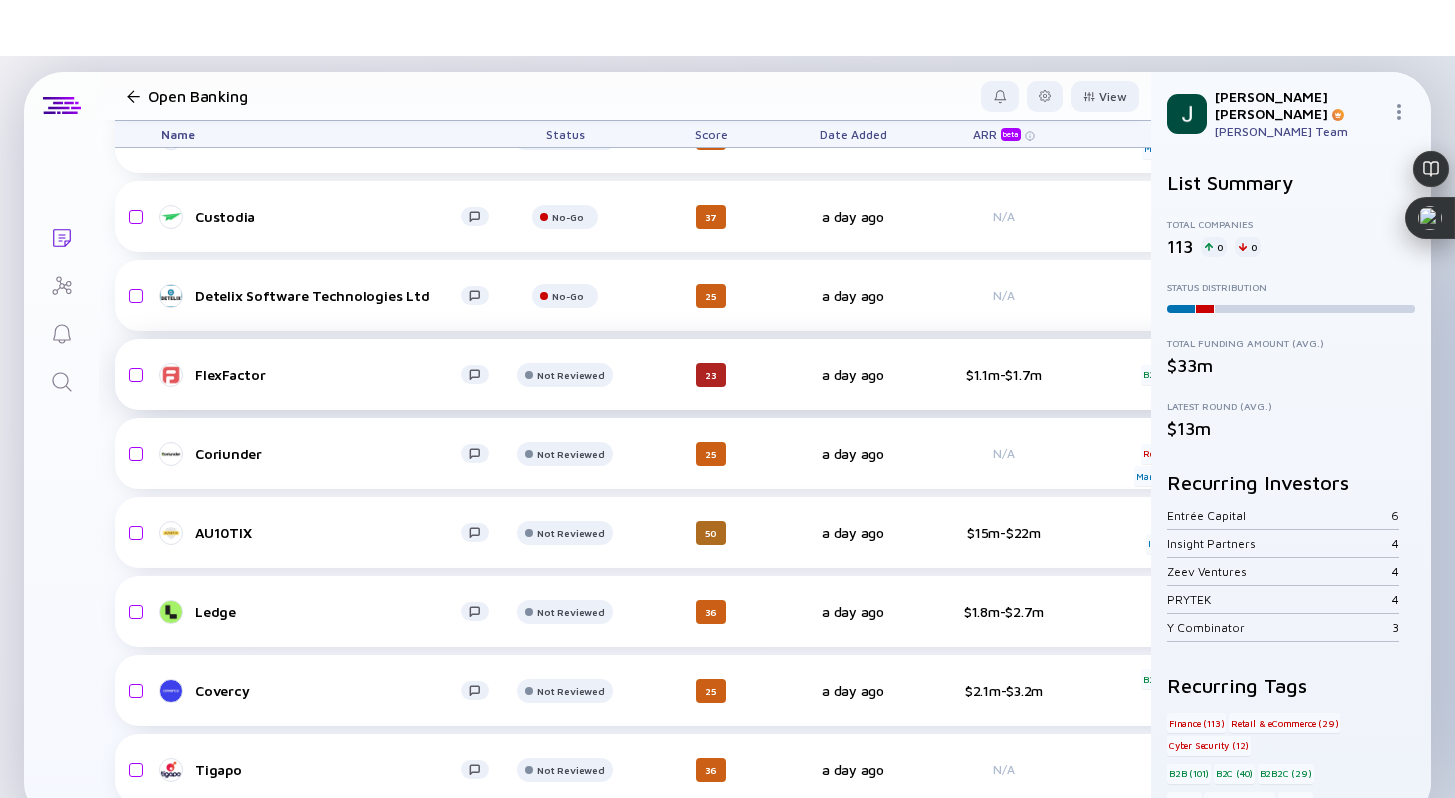 click on "FlexFactor" at bounding box center (328, 374) 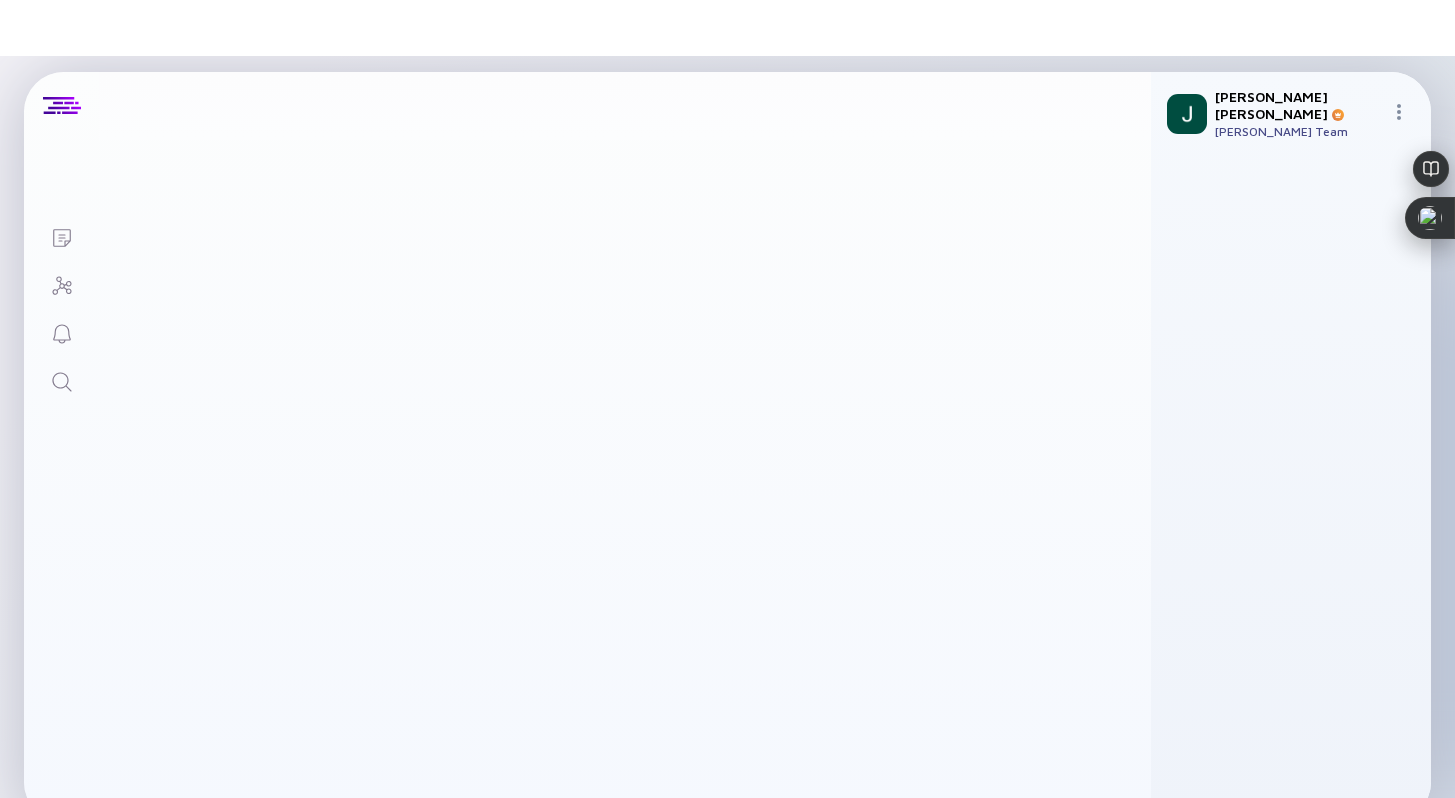 scroll, scrollTop: 0, scrollLeft: 0, axis: both 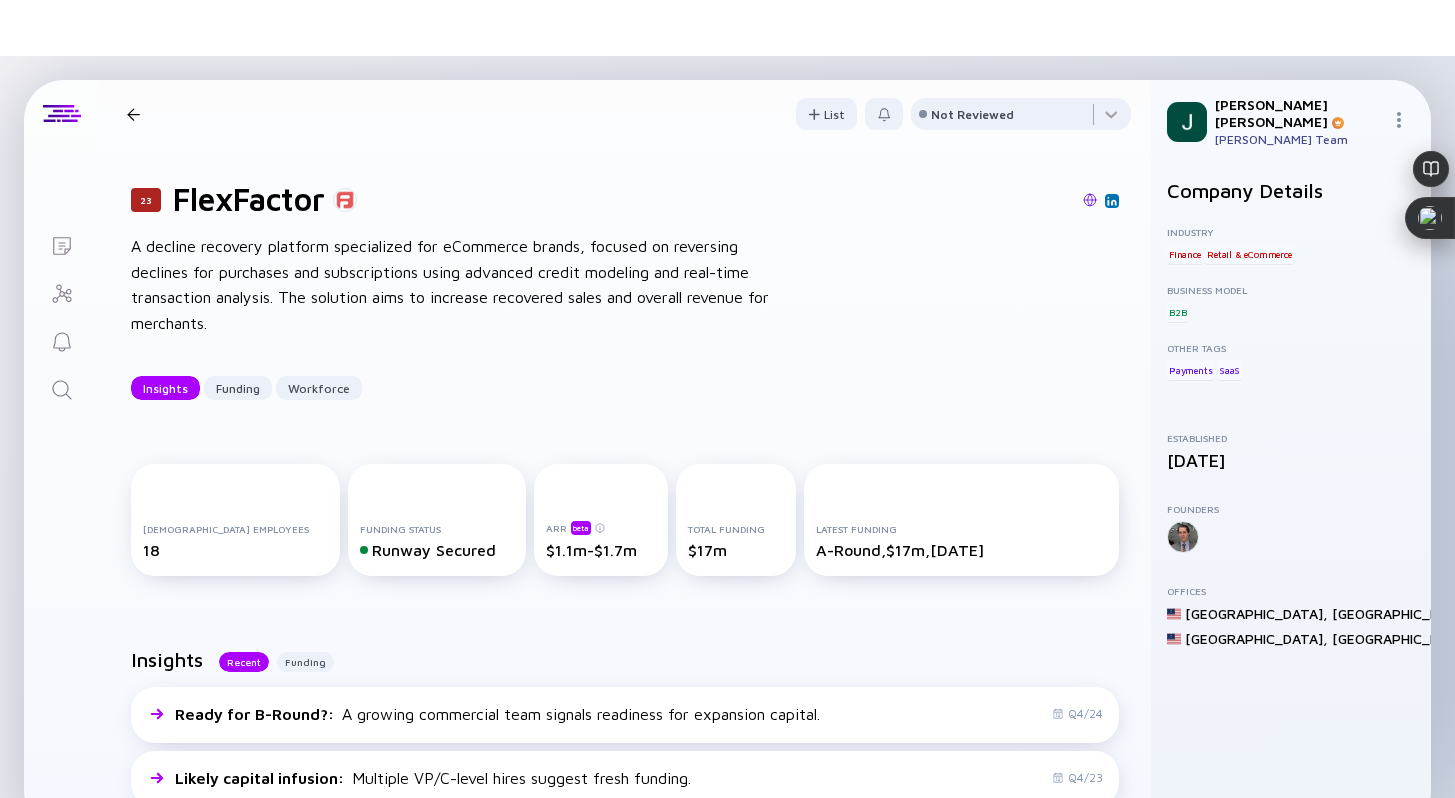 click at bounding box center [748, 201] 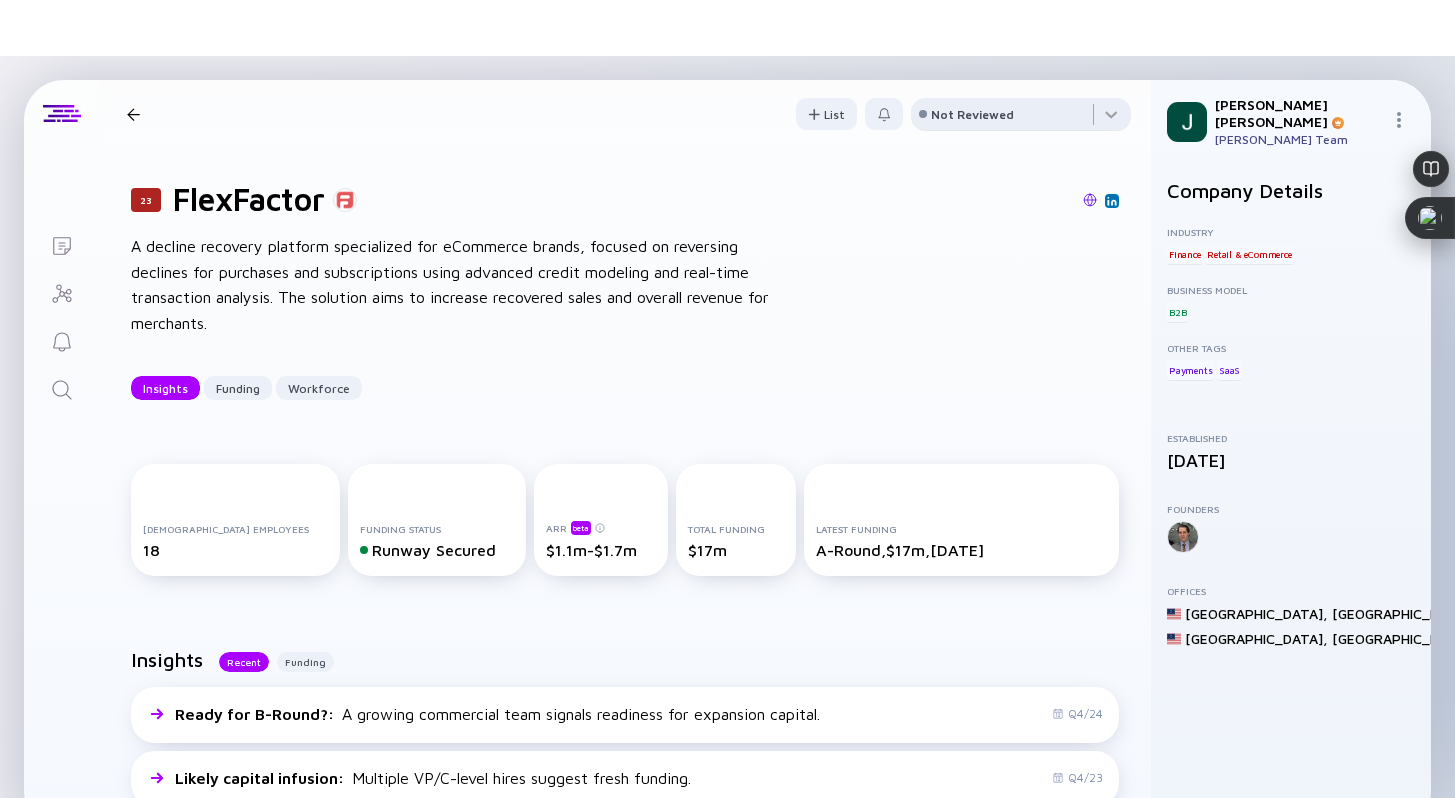 click on "Not Reviewed" at bounding box center [1021, 114] 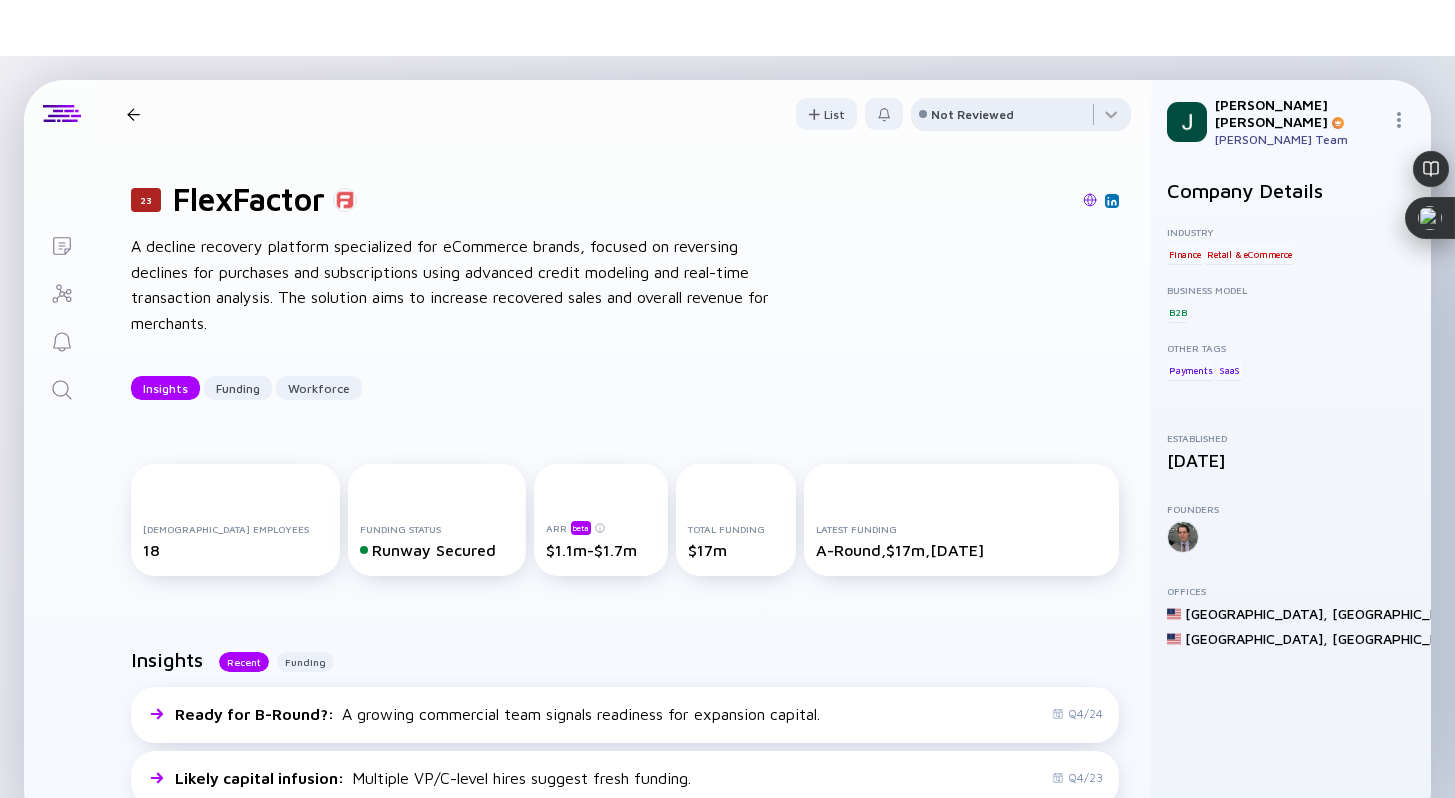 click on "Not Reviewed" at bounding box center [972, 114] 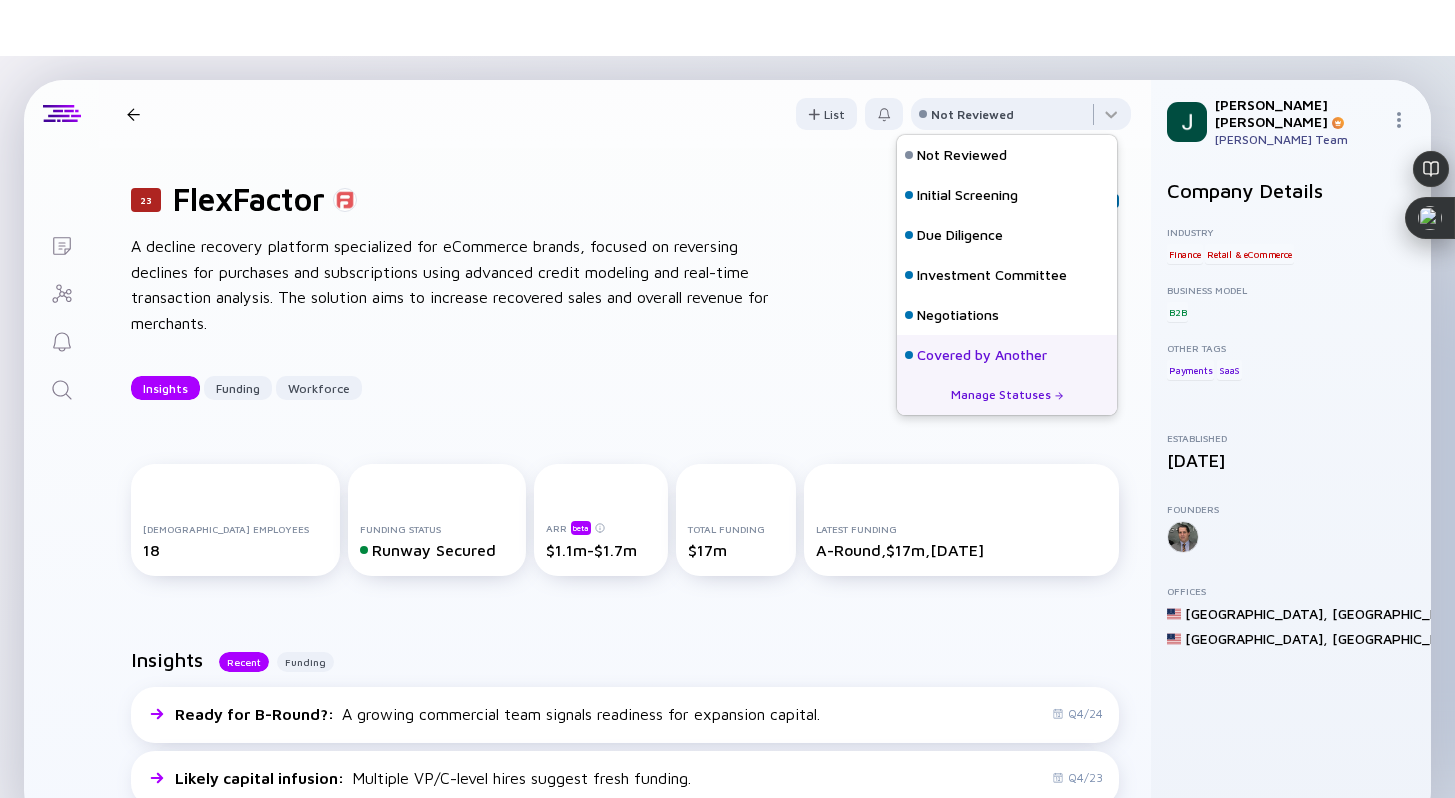 click on "Covered by Another" at bounding box center (982, 355) 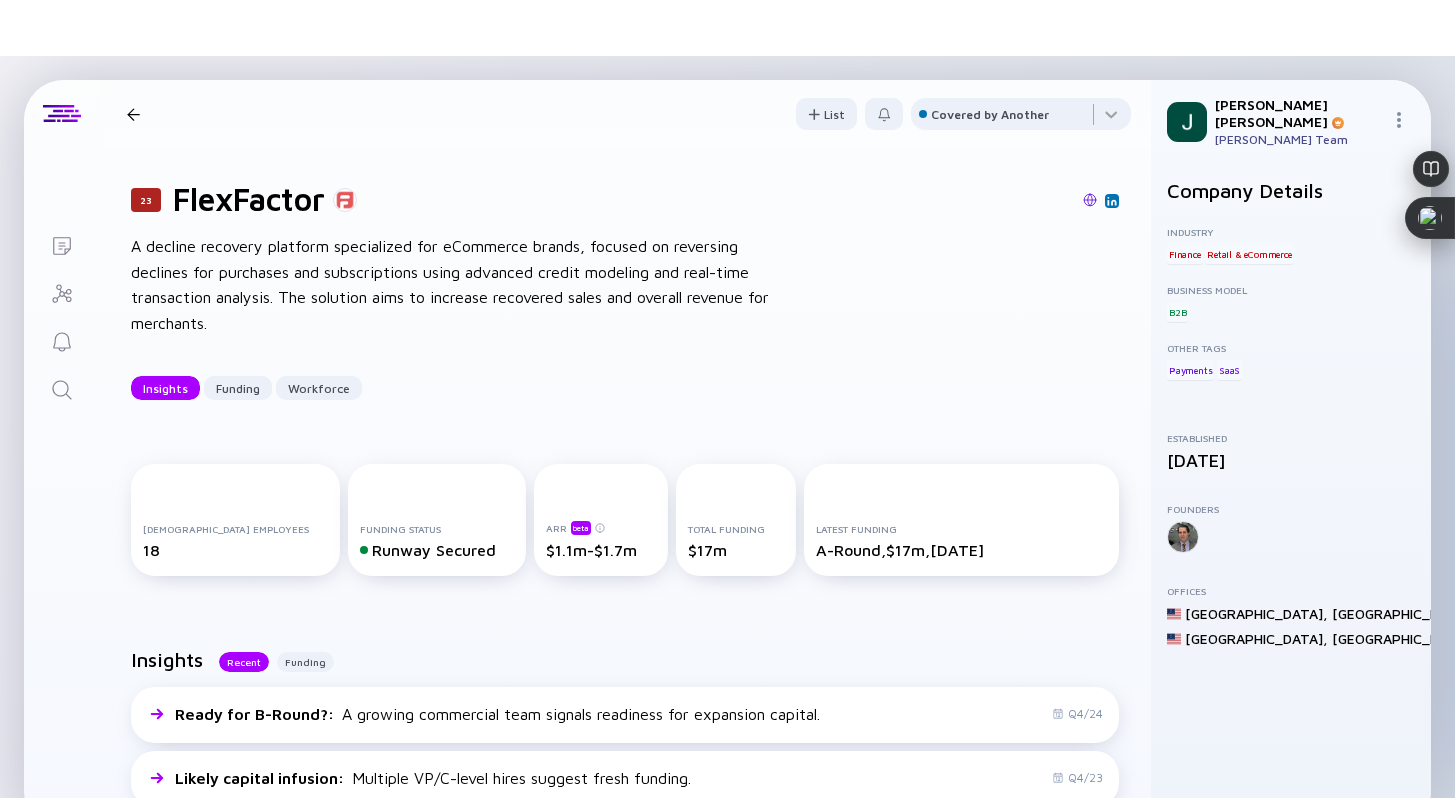 click on "23 FlexFactor Insights Funding Workforce" at bounding box center (309, 114) 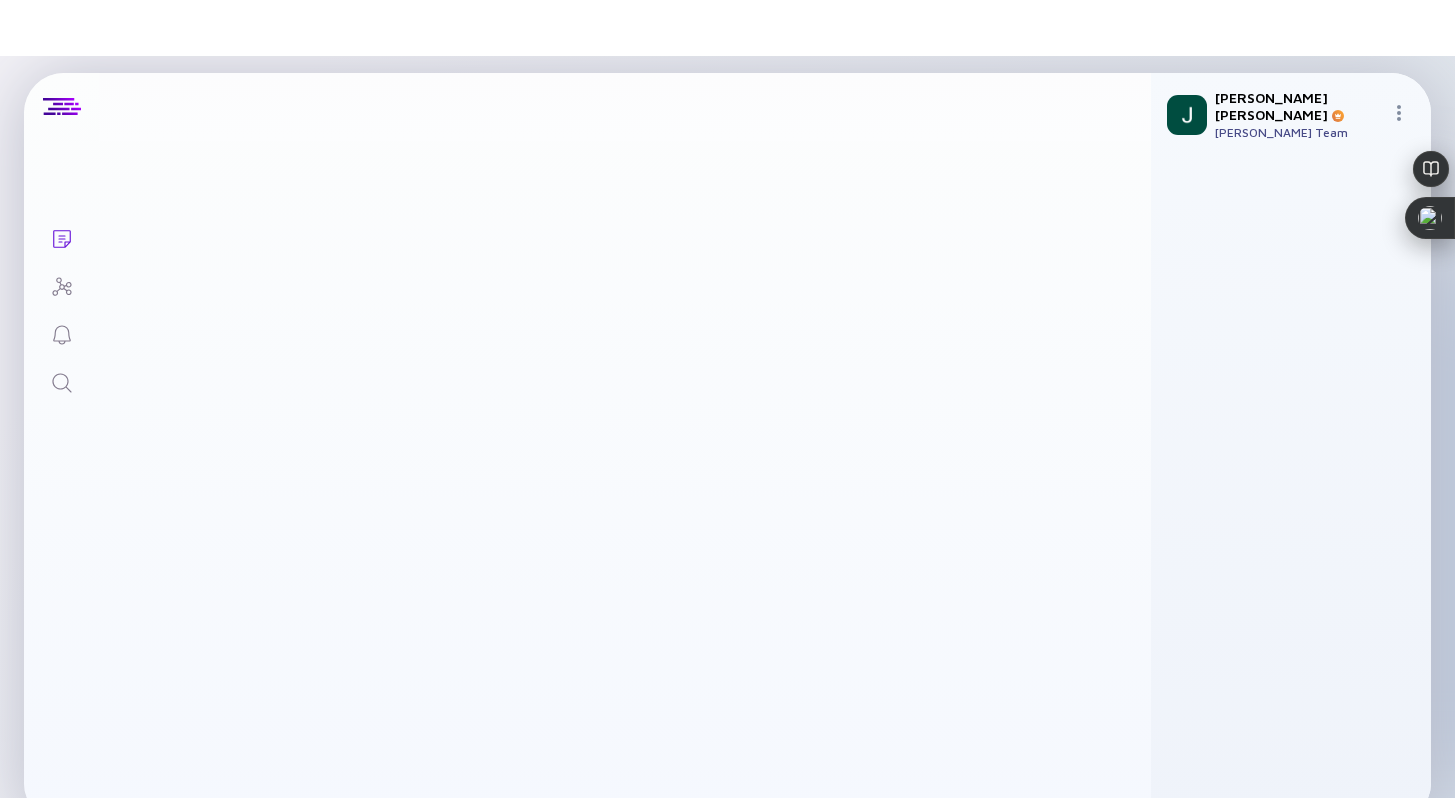 scroll, scrollTop: 0, scrollLeft: 0, axis: both 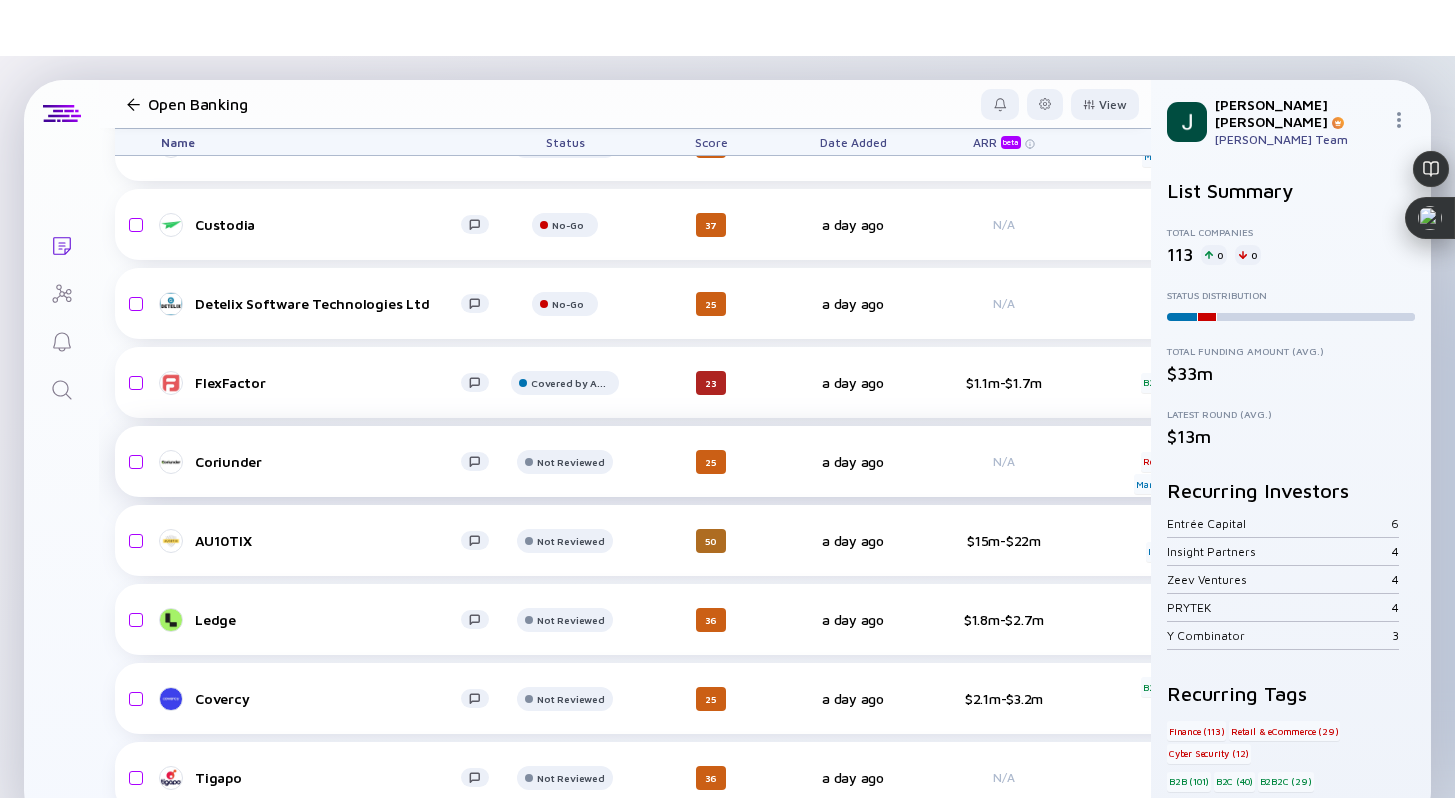 click on "Coriunder Not Reviewed 25 a day ago N/A B2B Retail & eCommerce Management Solutions headcount-coriunder 7 Headcount salesColumn-coriunder 0 Sales marketingColumn-coriunder 0 Marketing N/A N/A" at bounding box center (1036, 461) 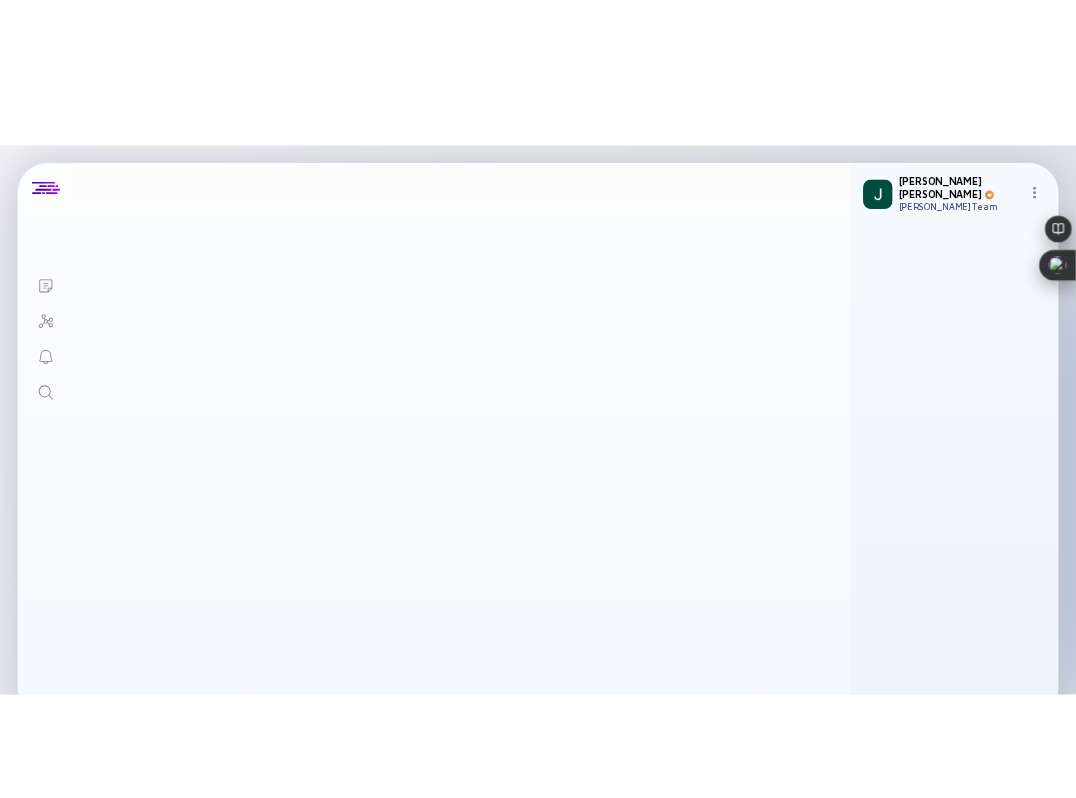 scroll, scrollTop: 0, scrollLeft: 0, axis: both 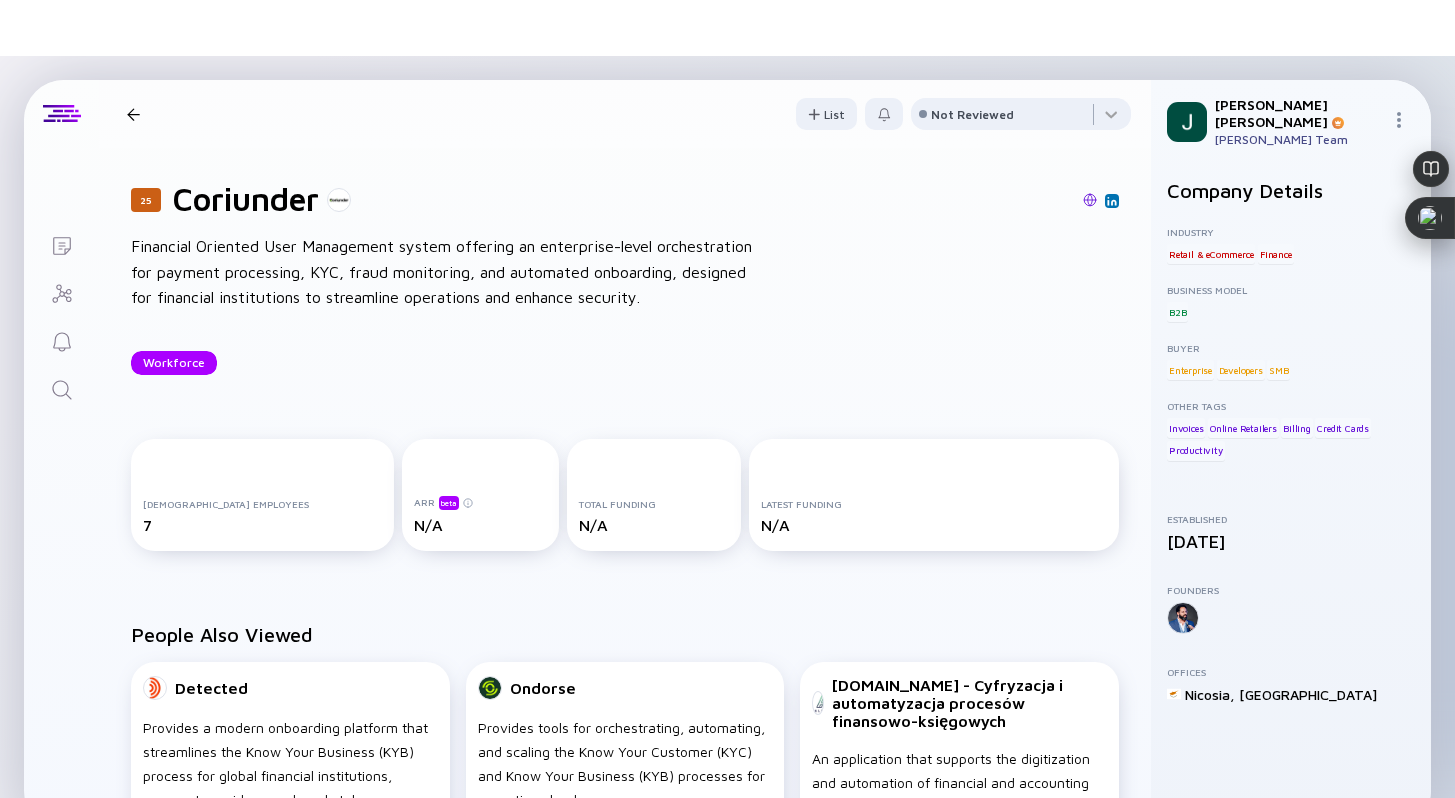 click at bounding box center [1090, 200] 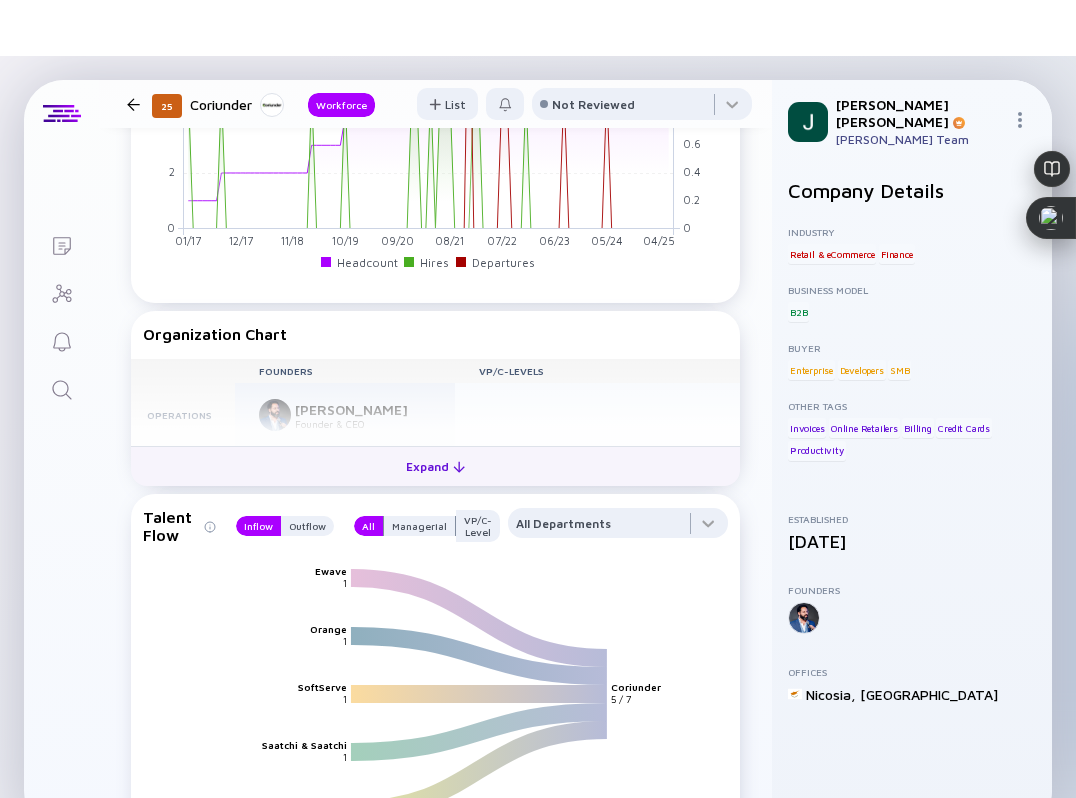 scroll, scrollTop: 1262, scrollLeft: 0, axis: vertical 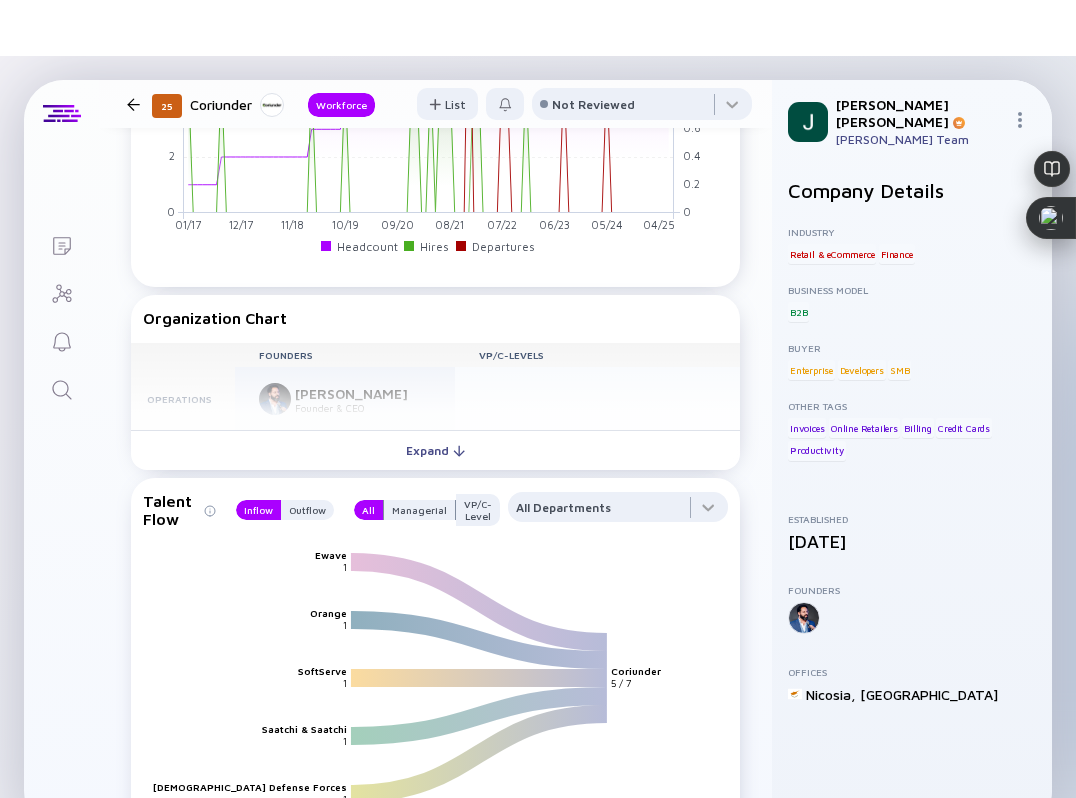 click on "Workforce   Cohort (Off) Compare   Headcount Trend x 01/17 02/17 03/17 04/17 05/17 06/17 07/17 08/17 09/17 10/17 11/17 12/17 01/18 02/18 03/18 04/18 05/18 06/18 07/18 08/18 09/18 10/18 11/18 12/18 01/19 02/19 03/19 04/19 05/19 06/19 07/19 08/19 09/19 10/19 11/19 12/19 01/20 02/20 03/20 04/20 05/20 06/20 07/20 08/20 09/20 10/20 11/20 12/20 01/21 02/21 03/21 04/21 05/21 06/21 07/21 08/21 09/21 10/21 11/21 12/21 01/22 02/22 03/22 04/22 05/22 06/22 07/22 08/22 09/22 10/22 11/22 12/22 01/23 02/23 03/23 04/23 05/23 06/23 07/23 08/23 09/23 10/23 11/23 12/23 01/24 02/24 03/24 04/24 05/24 06/24 07/24 08/24 09/24 10/24 11/24 12/24 01/25 02/25 03/25 04/25 05/25 06/25 0 1 2 3 4 5 6 7 8 9 10 11 0 0.2 0.4 0.6 0.8 1 1.2 1.4 1.6 1.8 2 2.2 Headcount Hires Departures Organization Chart Founders VP/C-Levels Operations Eliad Saporta Founder & CEO R&D Dim Ilin CTO Expand Talent Flow Inflow Outflow All Managerial VP/C-Level All Departments Ewave Orange SoftServe Saatchi & Saatchi Israel Defense Forces Coriunder 1 1 1 1 1 5 / 7 All" at bounding box center [435, 849] 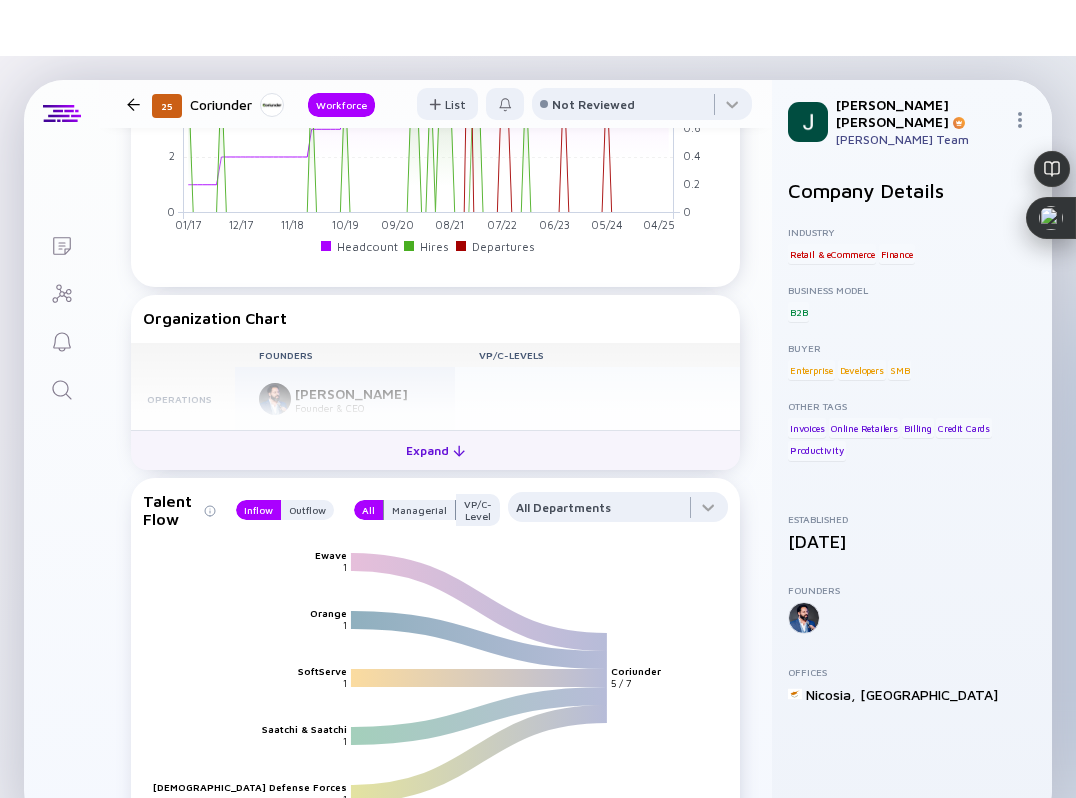 click on "Expand" at bounding box center (435, 450) 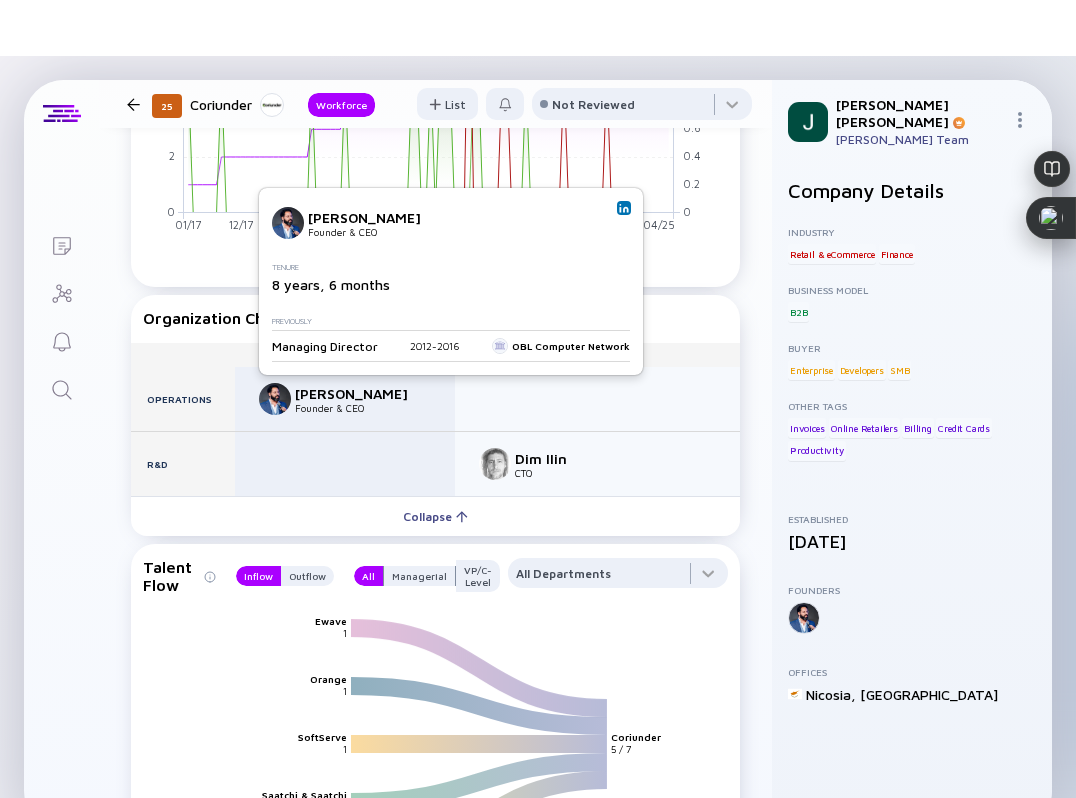 click at bounding box center (624, 208) 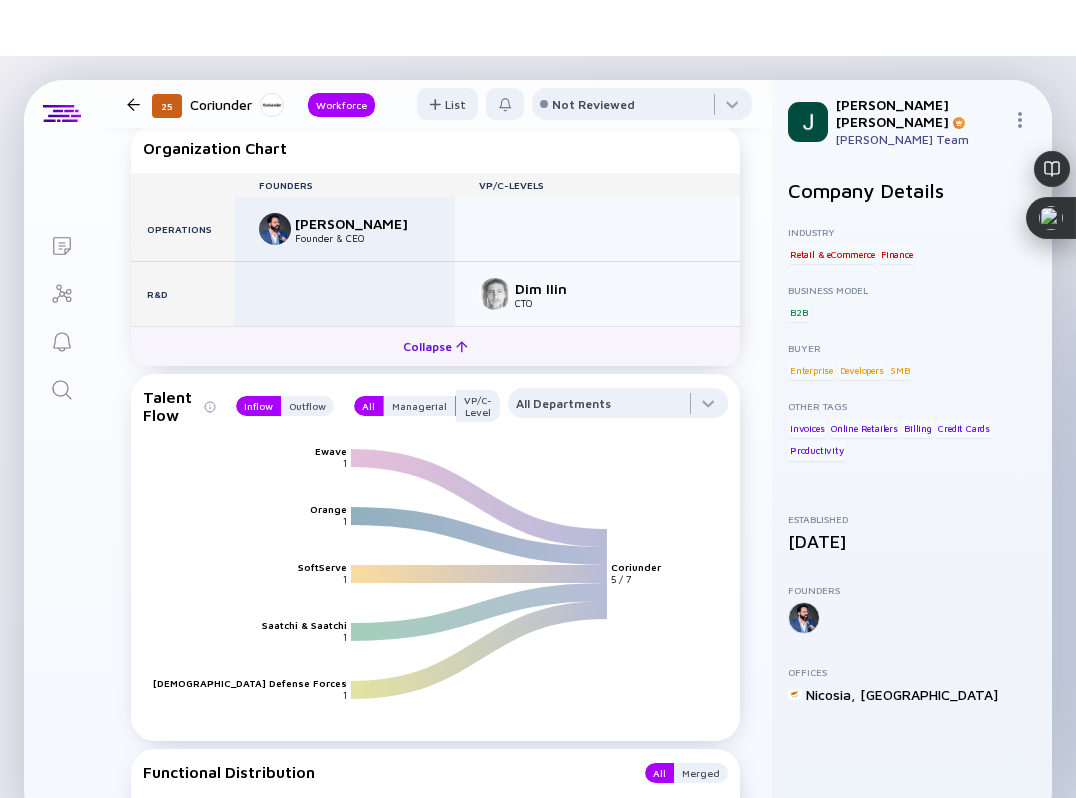 scroll, scrollTop: 1434, scrollLeft: 0, axis: vertical 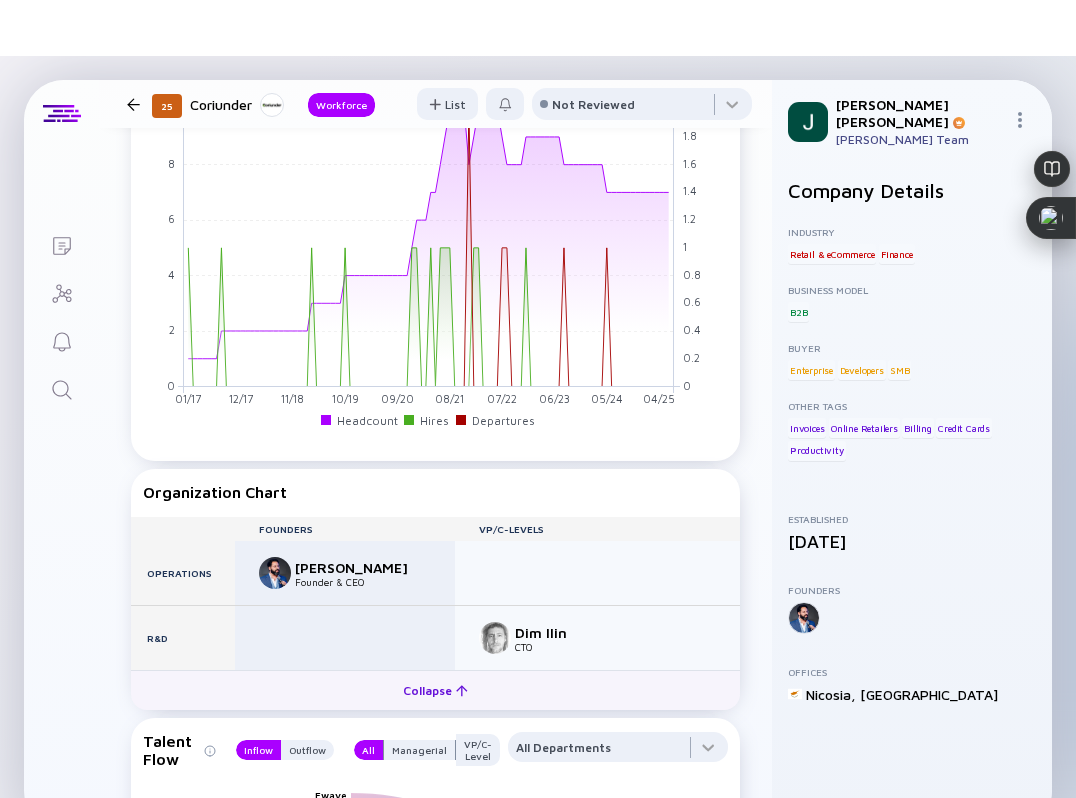 click on "Collapse" at bounding box center (435, 690) 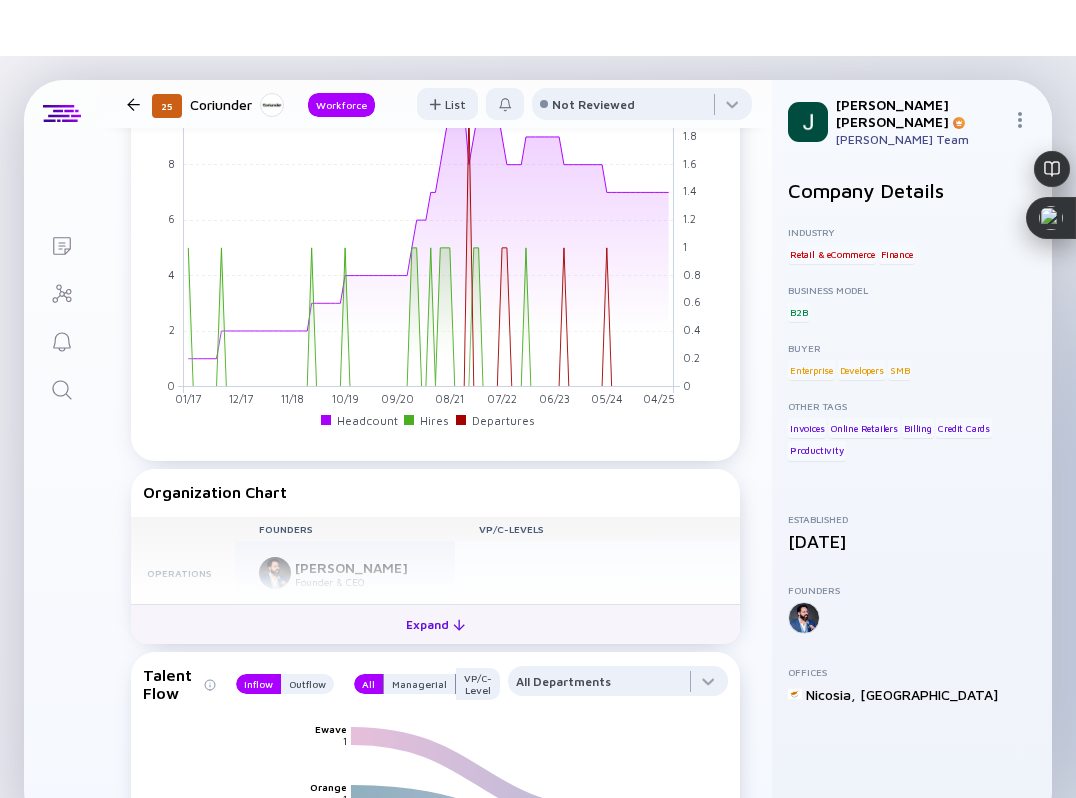 click on "Expand" at bounding box center [435, 624] 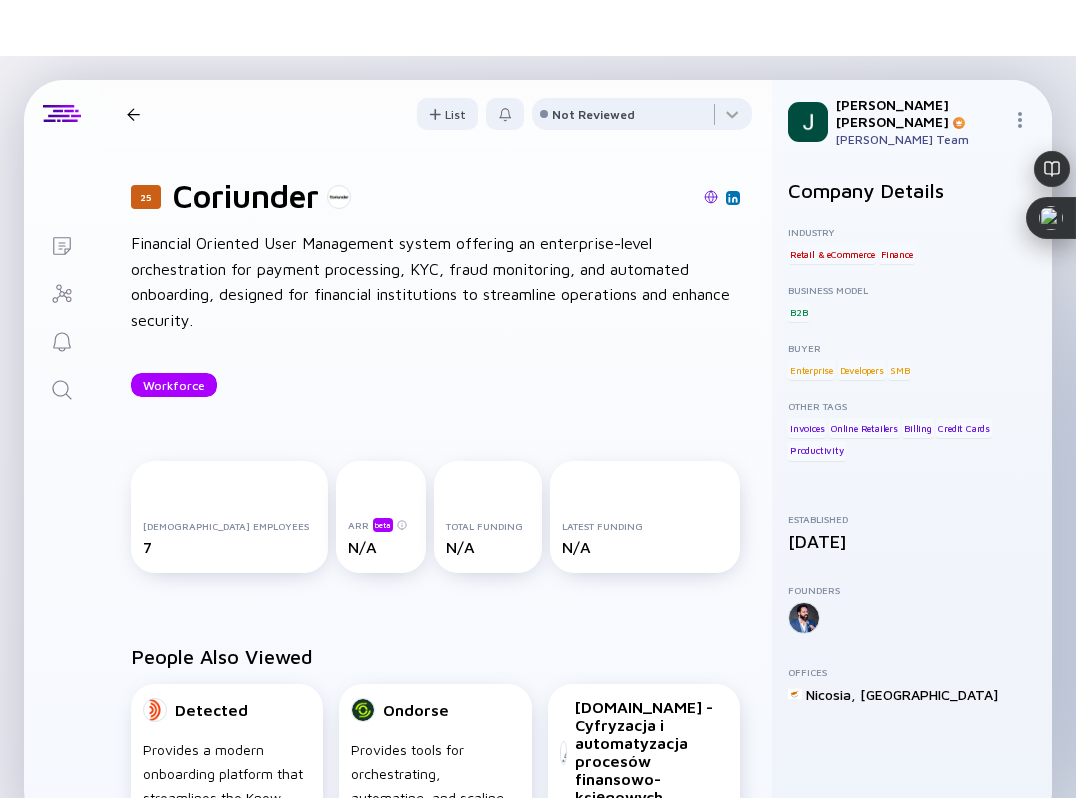 scroll, scrollTop: 0, scrollLeft: 0, axis: both 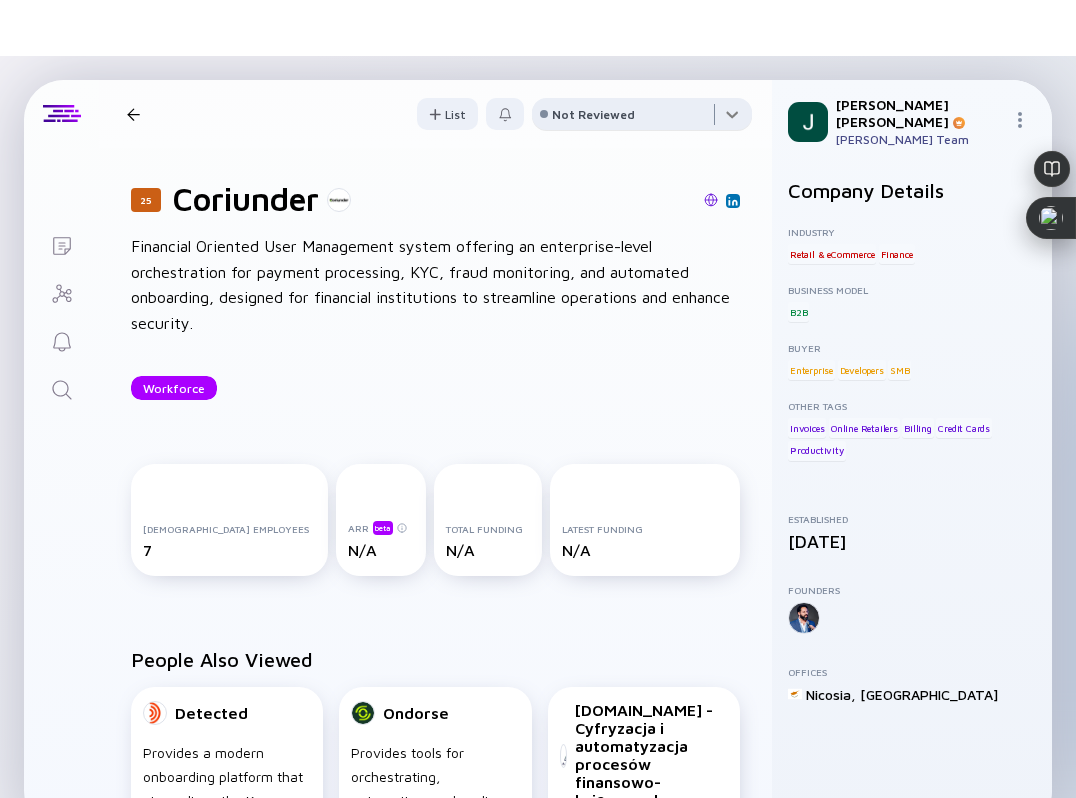 click at bounding box center [642, 118] 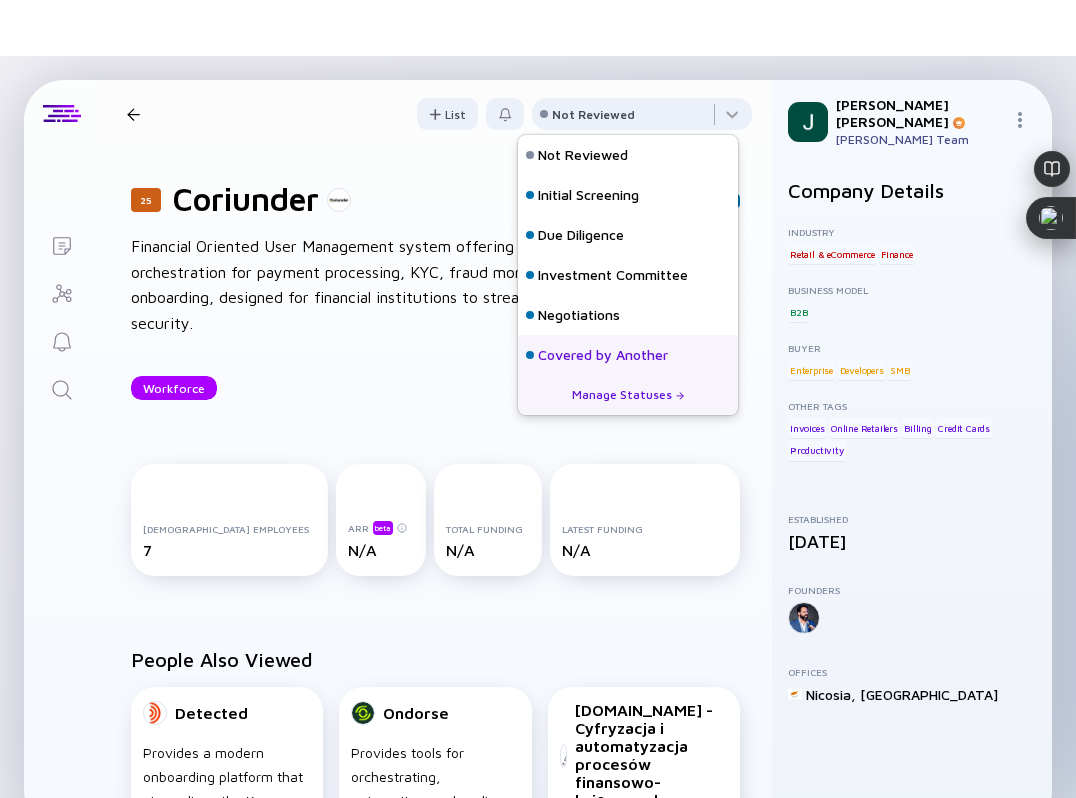 click on "Covered by Another" at bounding box center (603, 355) 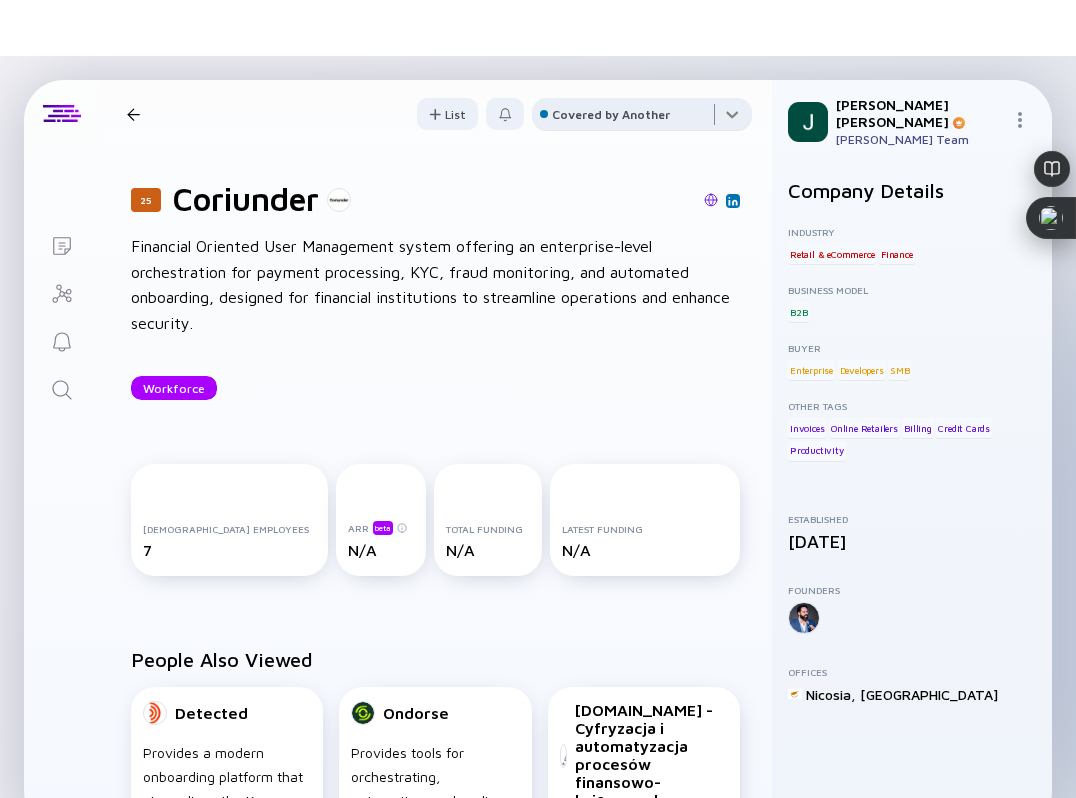 click at bounding box center [642, 118] 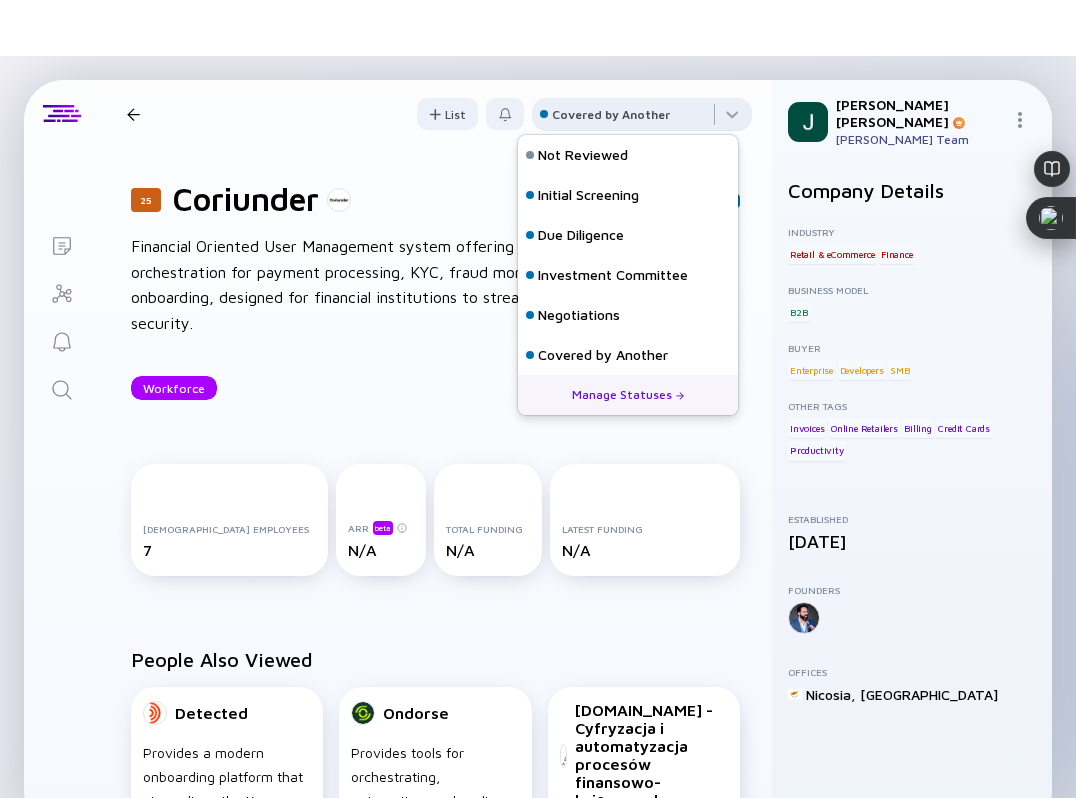 scroll, scrollTop: 128, scrollLeft: 0, axis: vertical 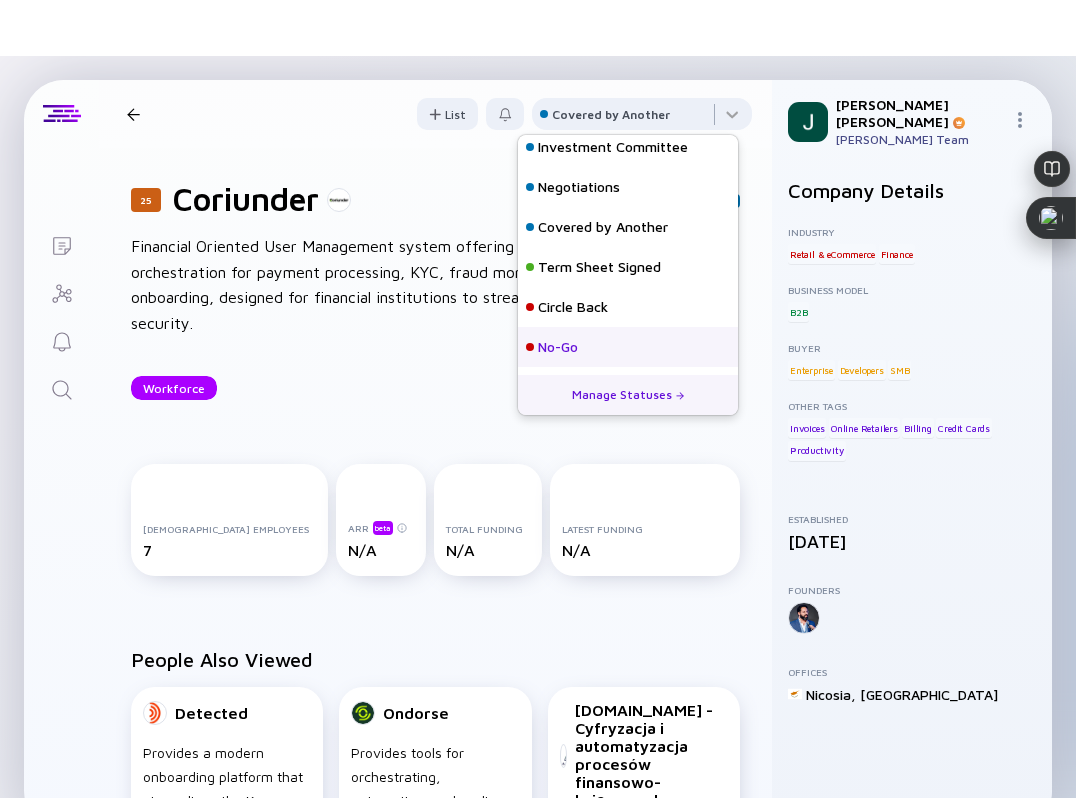 click on "No-Go" at bounding box center (628, 347) 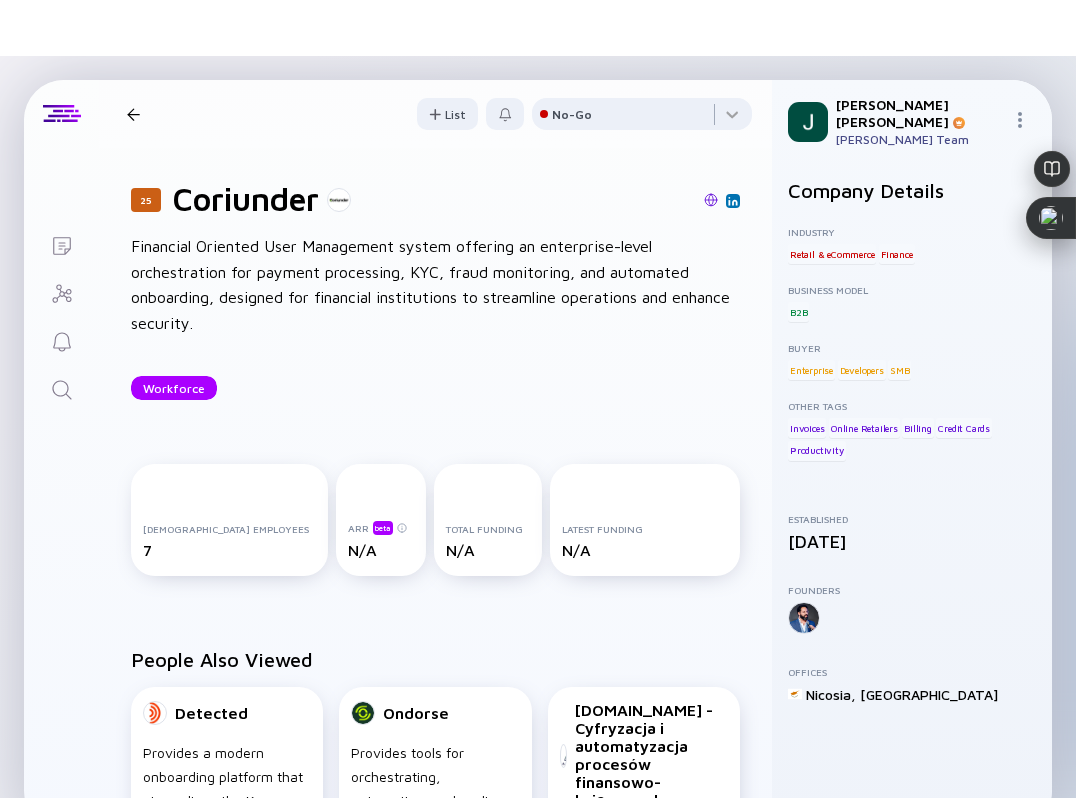 click at bounding box center [133, 114] 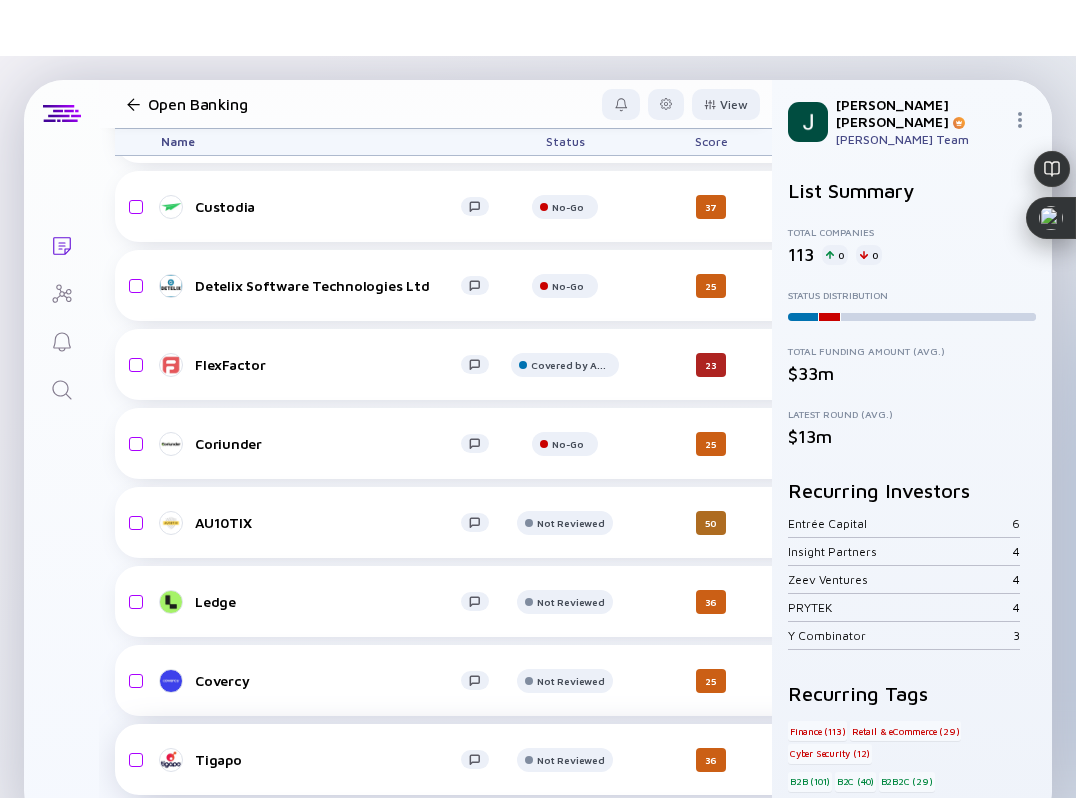 scroll, scrollTop: 1394, scrollLeft: 0, axis: vertical 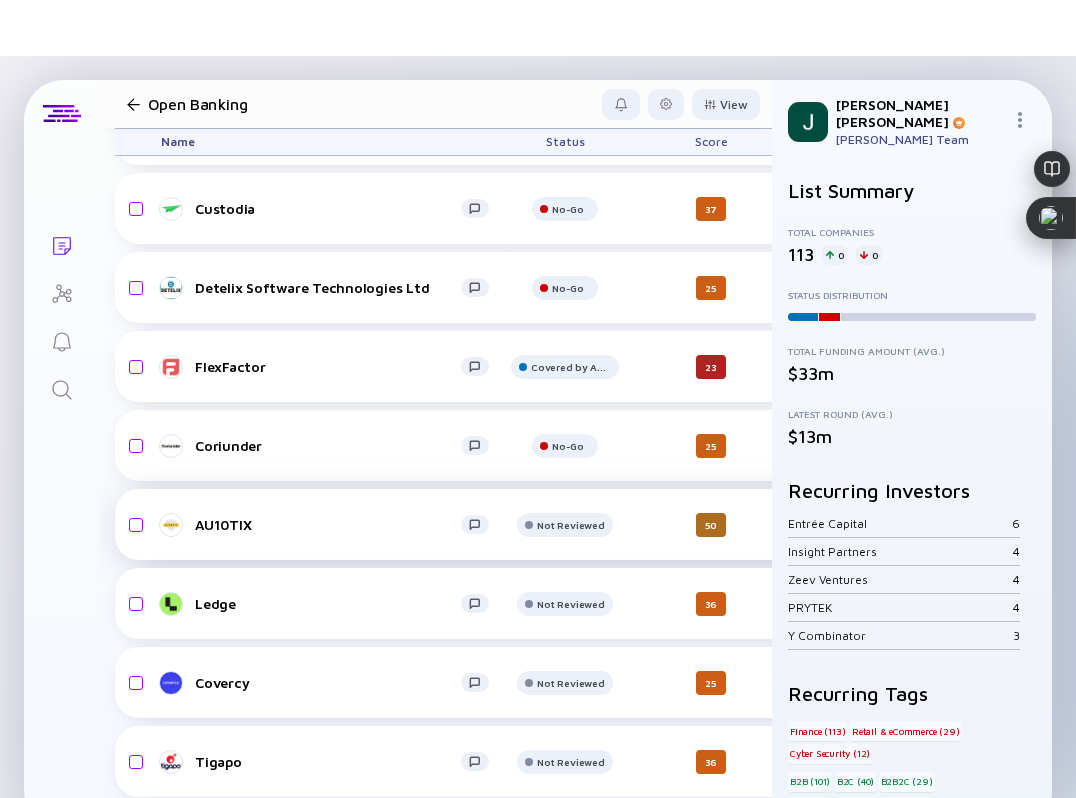 click on "AU10TIX" at bounding box center (328, 524) 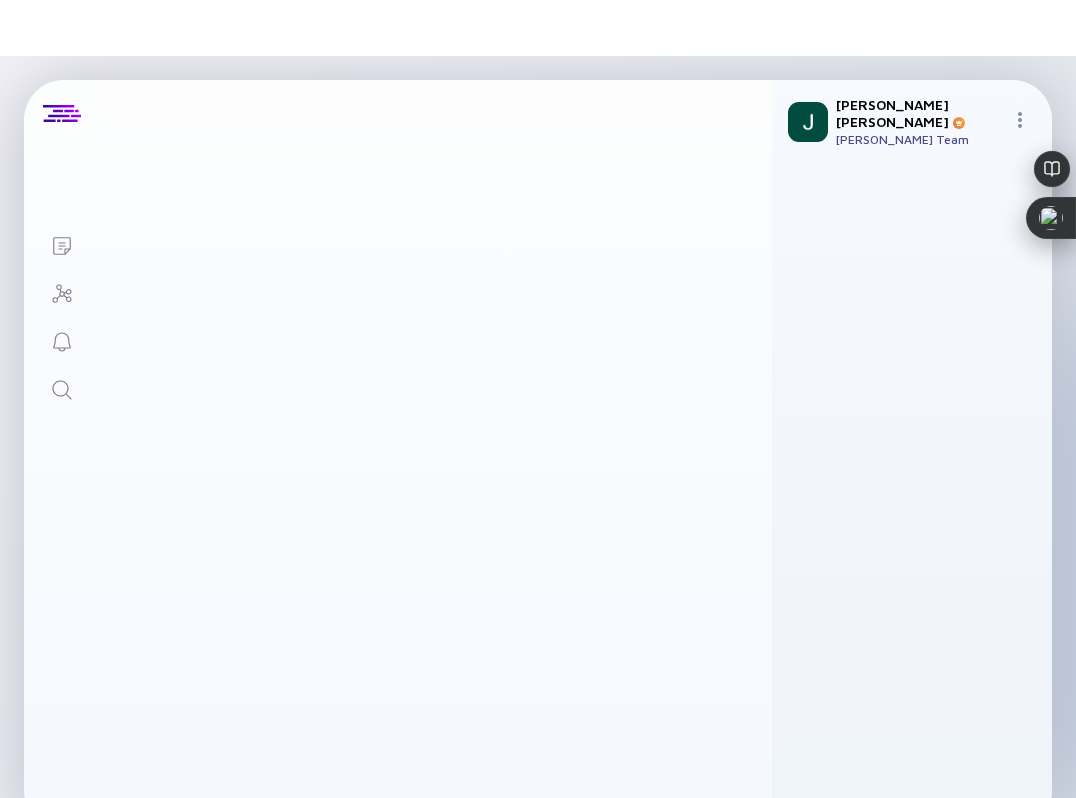 scroll, scrollTop: 0, scrollLeft: 0, axis: both 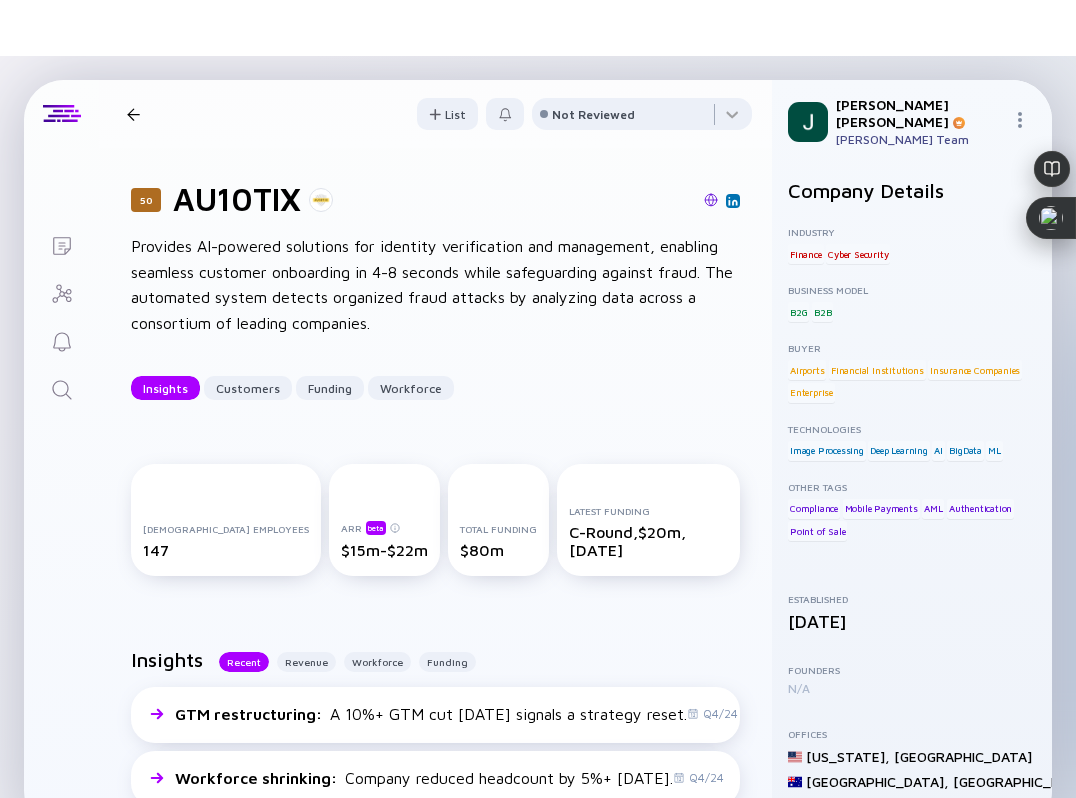 click at bounding box center [711, 200] 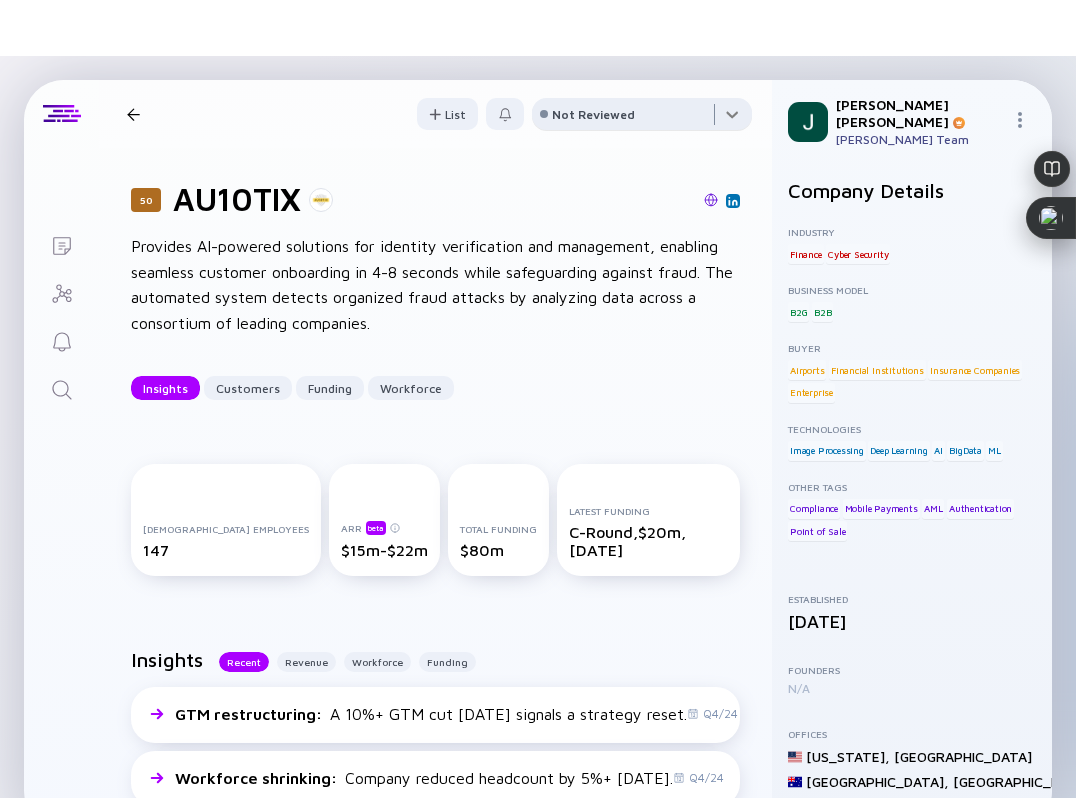 click at bounding box center (642, 118) 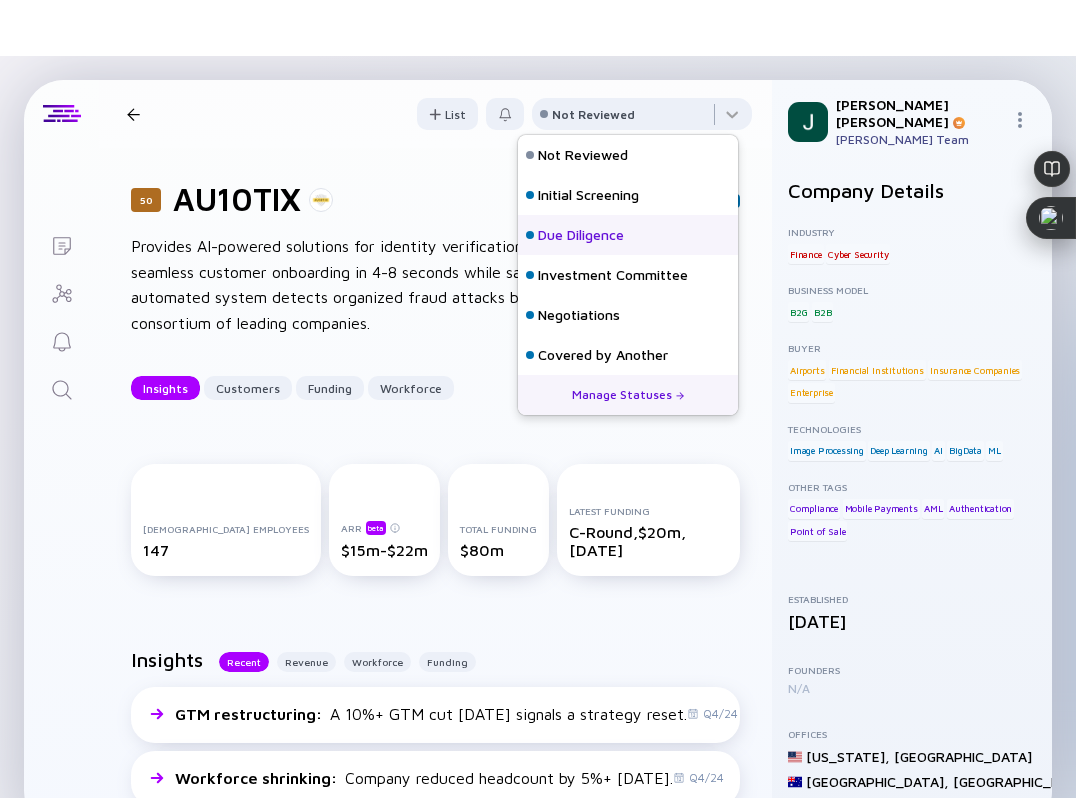 scroll, scrollTop: 128, scrollLeft: 0, axis: vertical 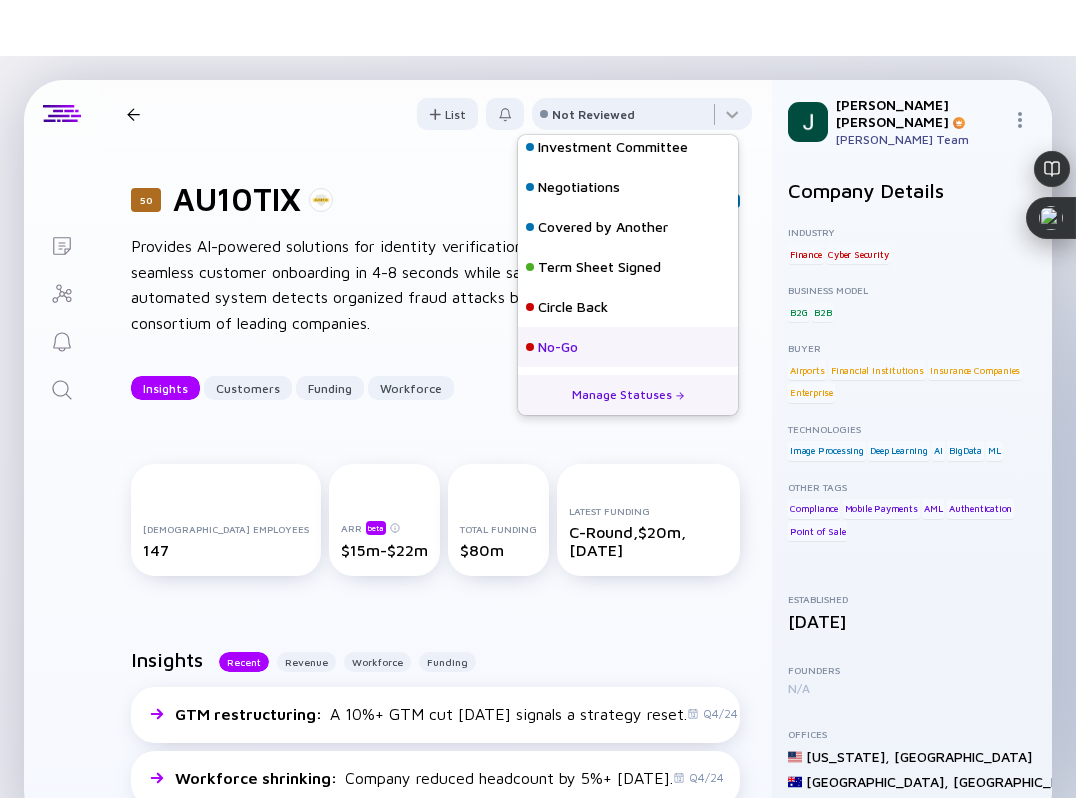 click on "No-Go" at bounding box center [628, 347] 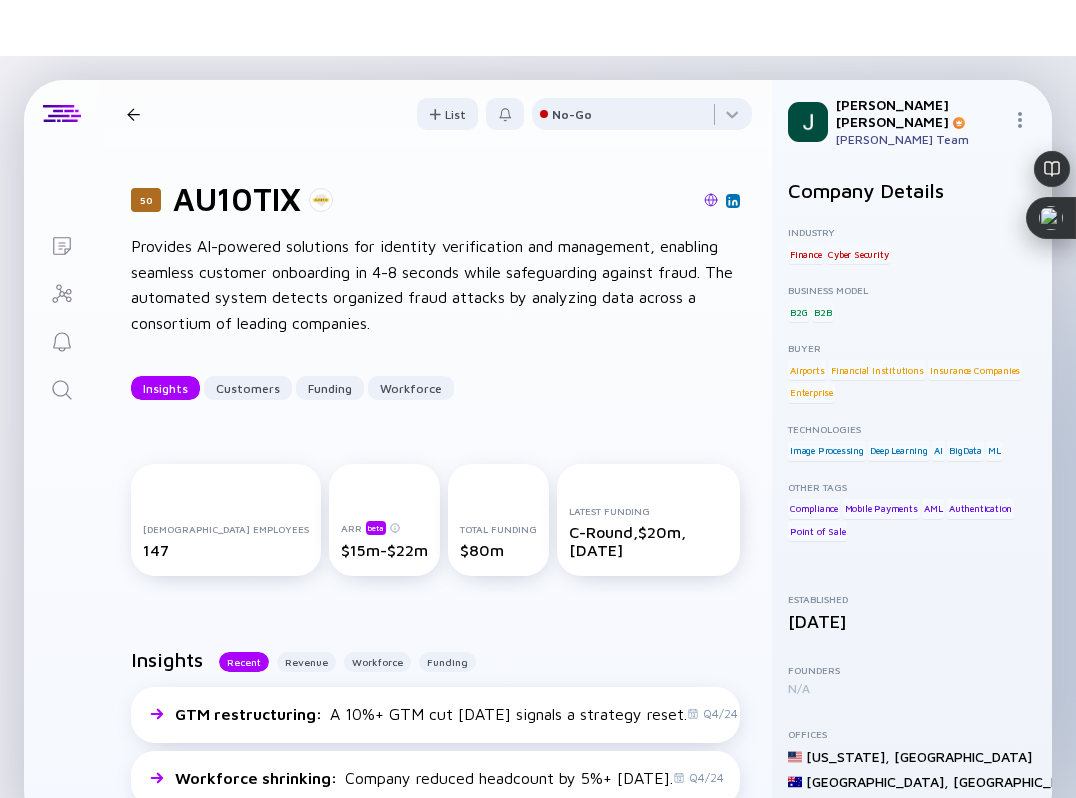 click on "50 AU10TIX Insights Customers Funding Workforce" at bounding box center [339, 114] 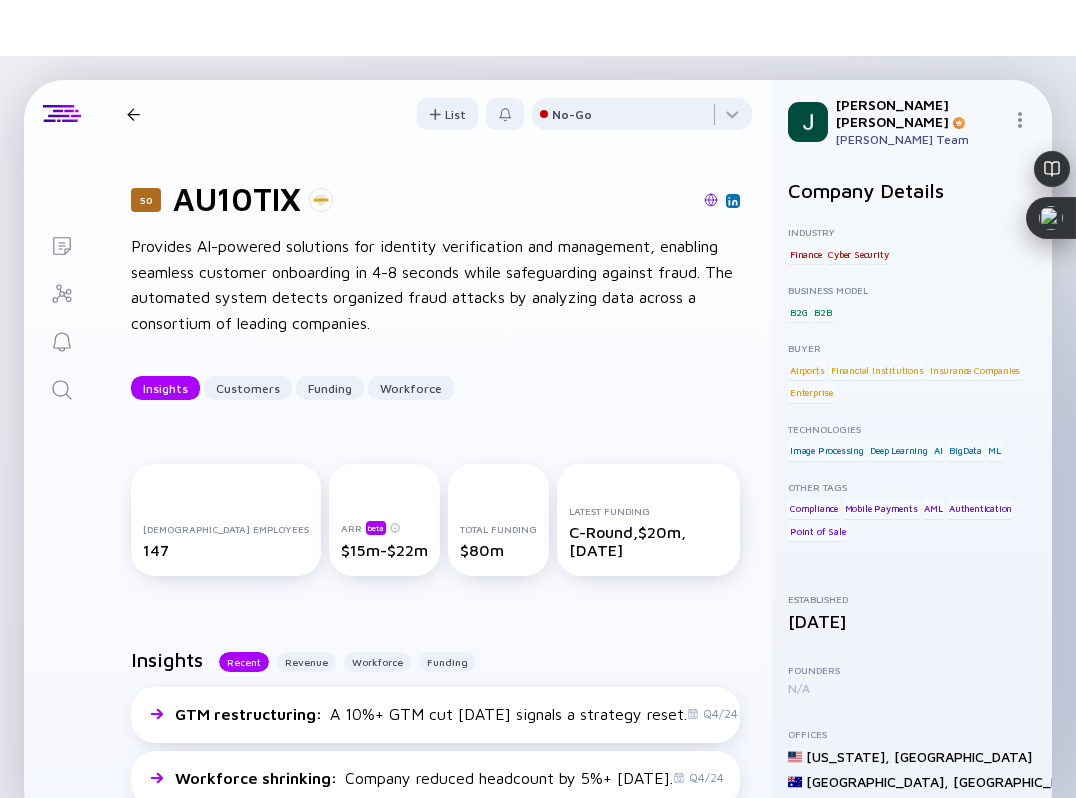 click at bounding box center [133, 114] 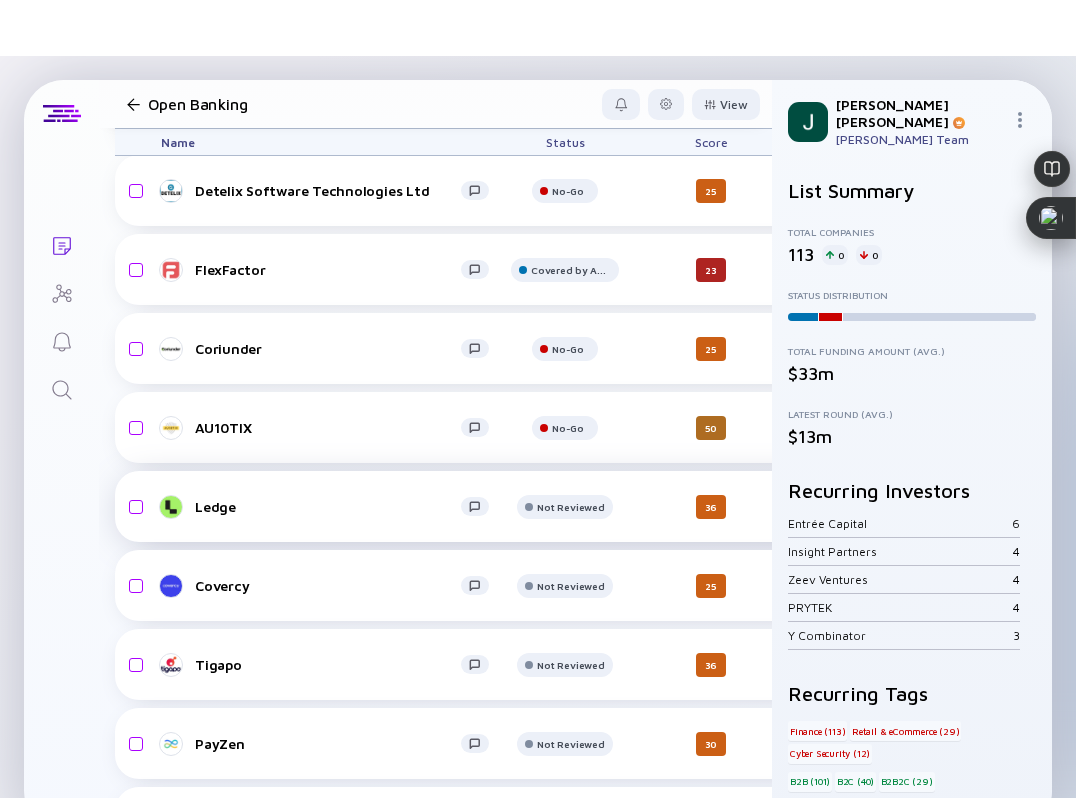 scroll, scrollTop: 1494, scrollLeft: 0, axis: vertical 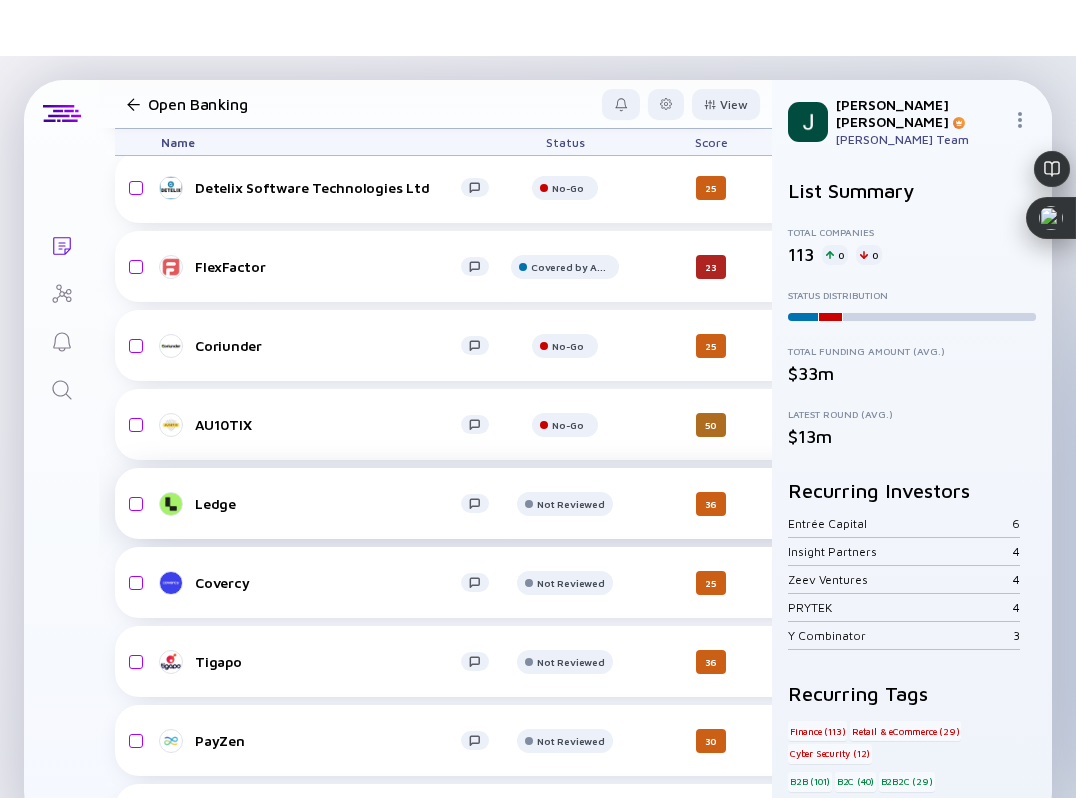click on "Ledge" at bounding box center [328, 503] 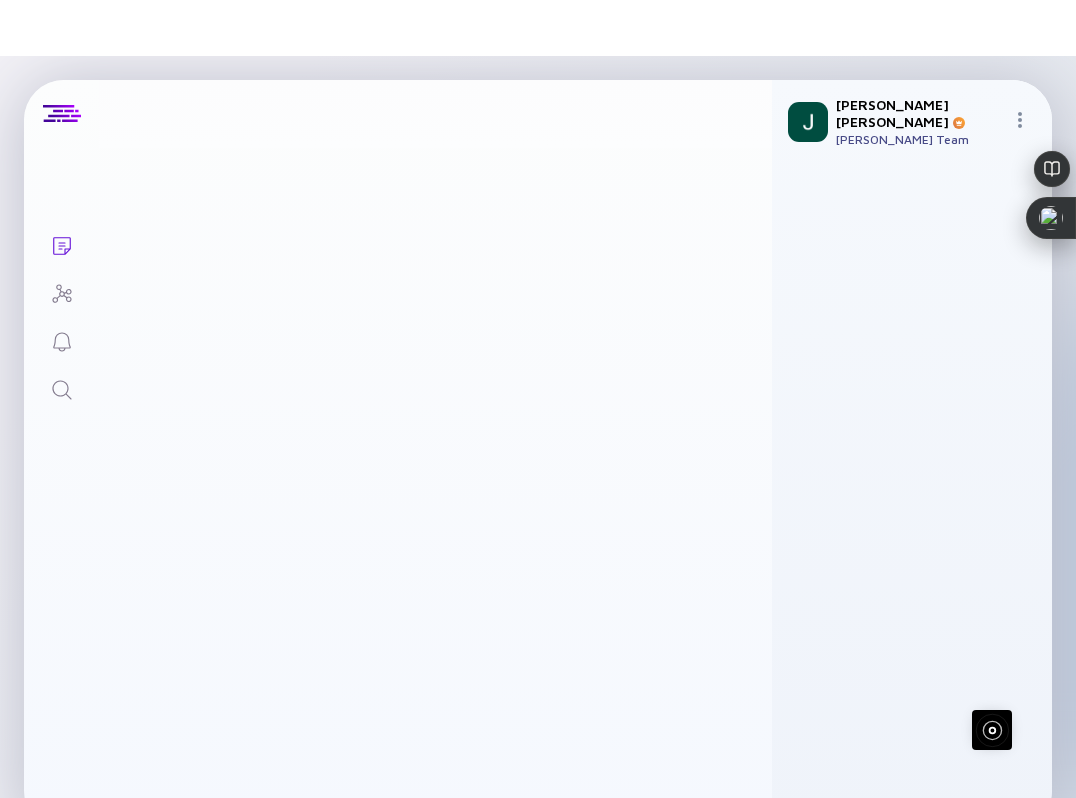 scroll, scrollTop: 0, scrollLeft: 0, axis: both 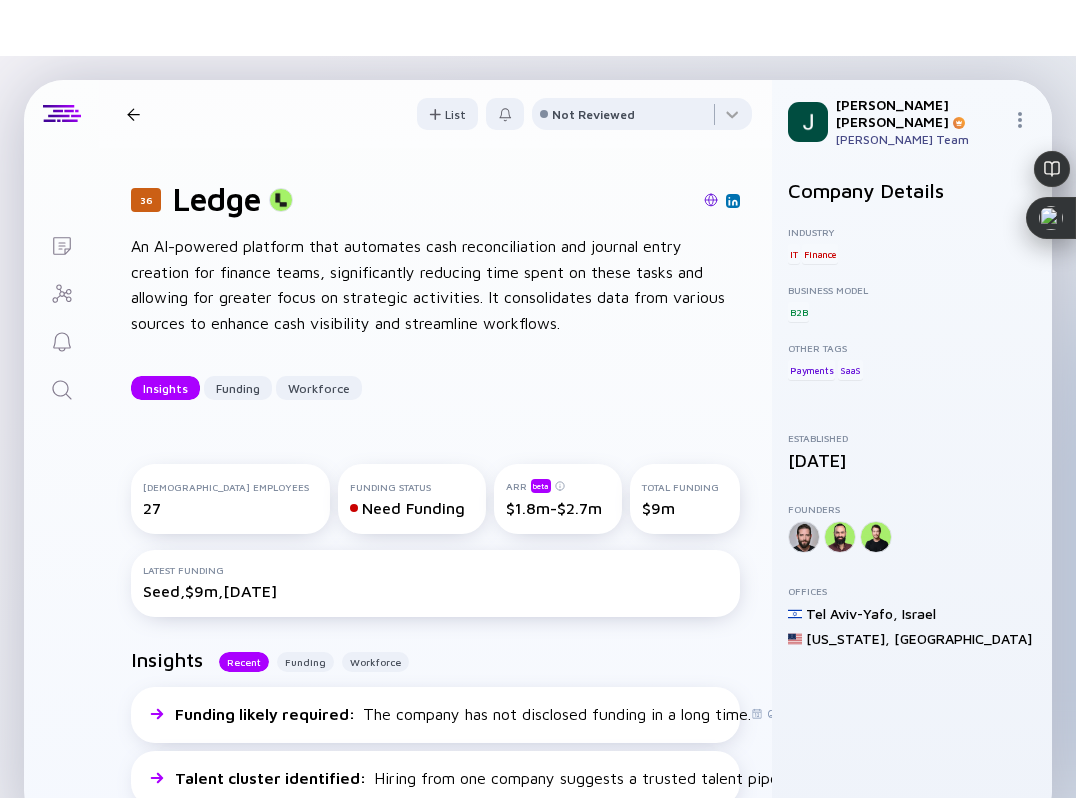 click at bounding box center (711, 200) 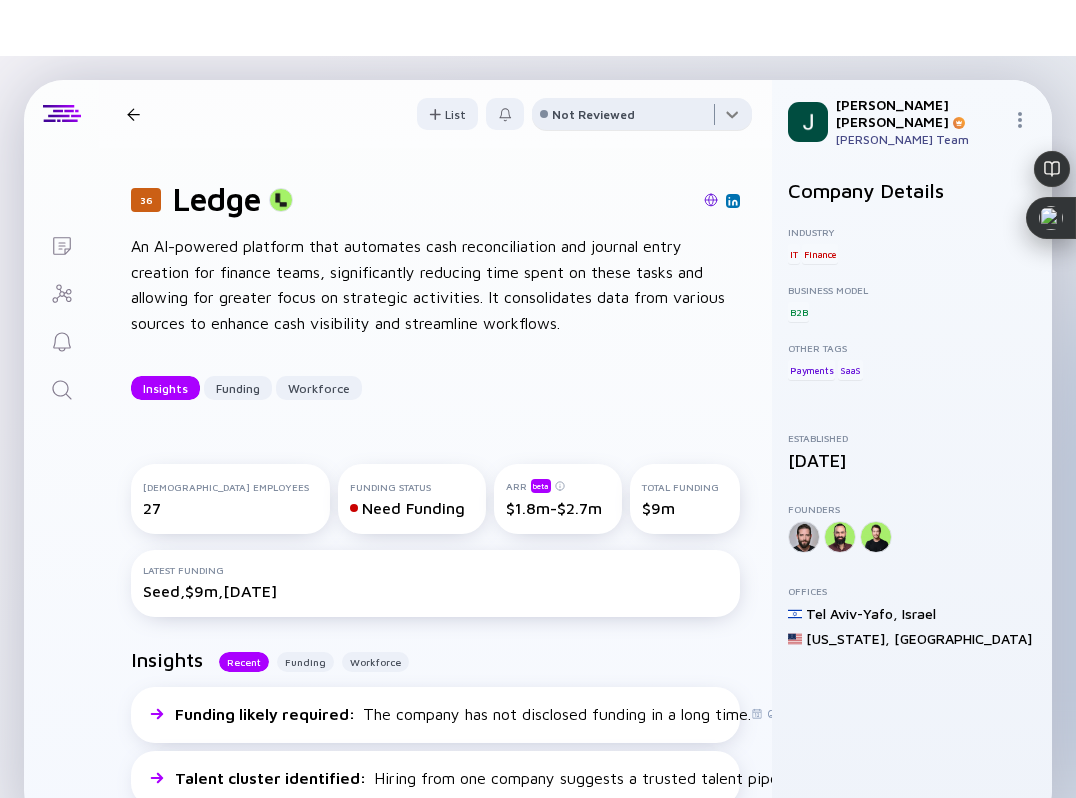click at bounding box center (642, 118) 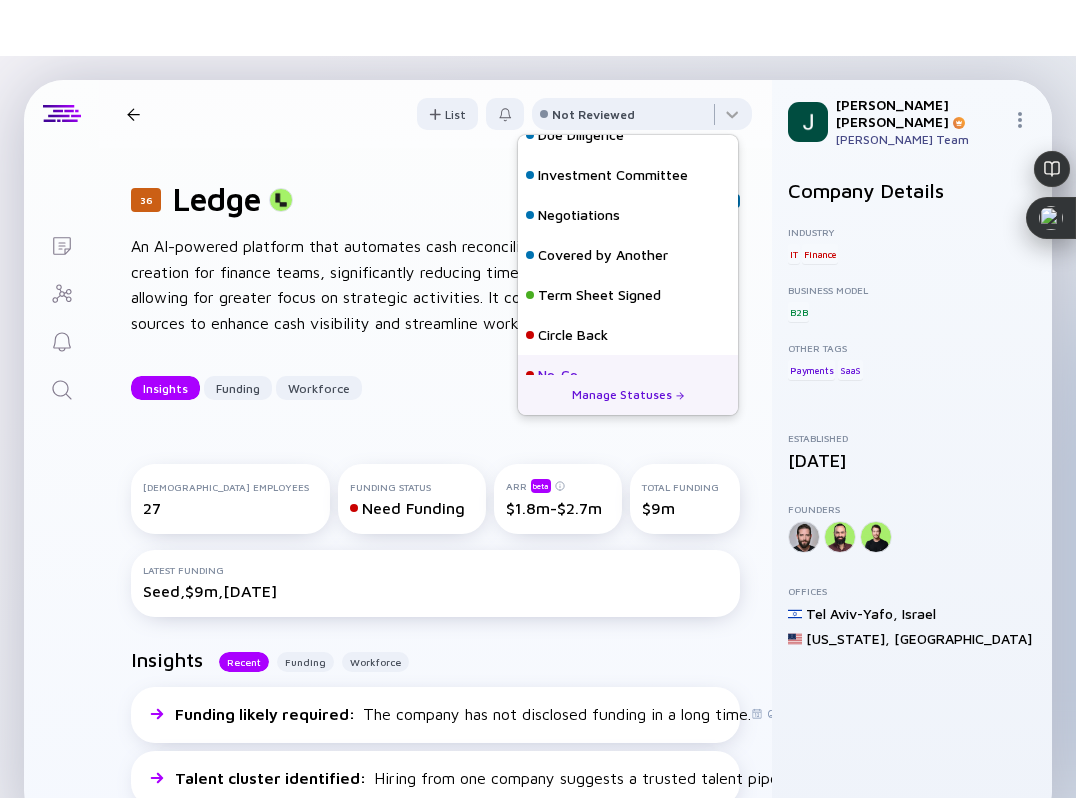 scroll, scrollTop: 128, scrollLeft: 0, axis: vertical 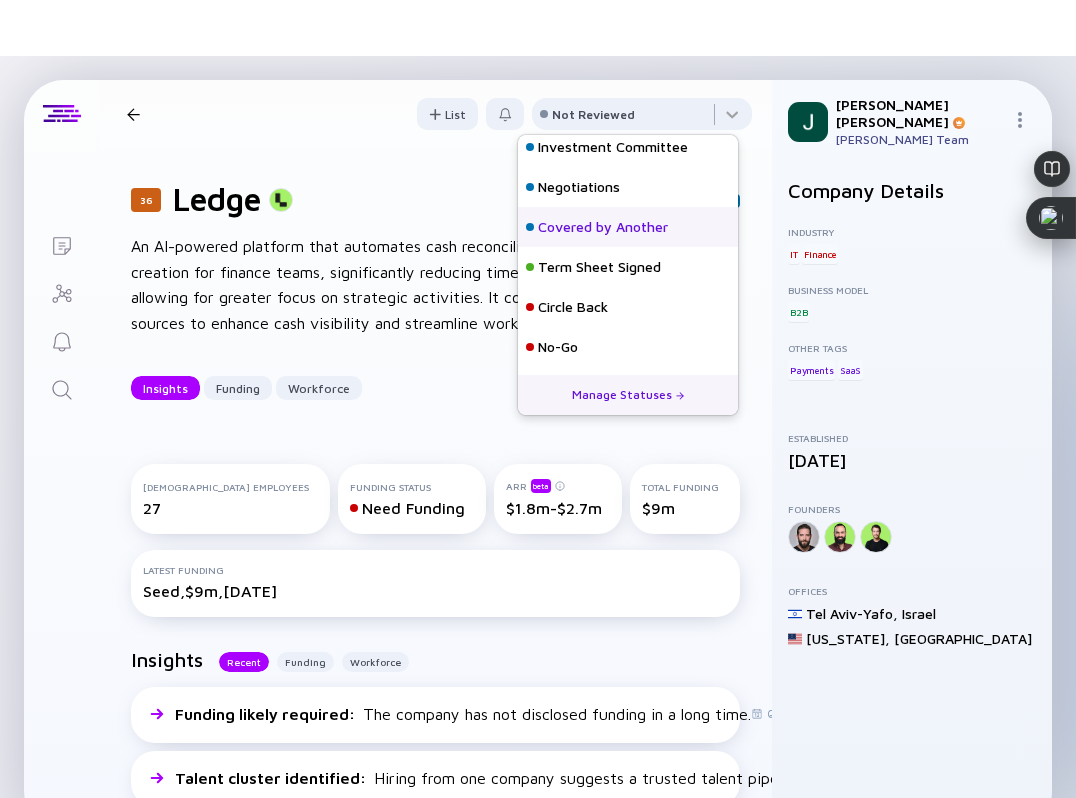 click on "Covered by Another" at bounding box center (603, 227) 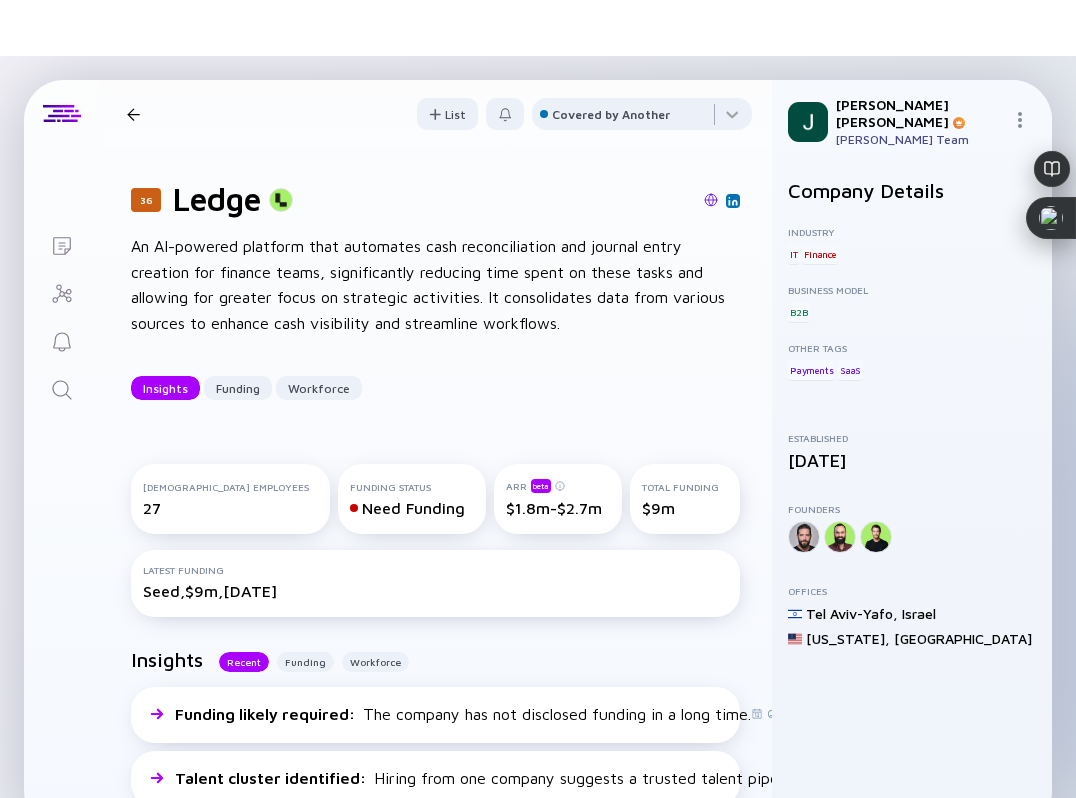 click at bounding box center (133, 114) 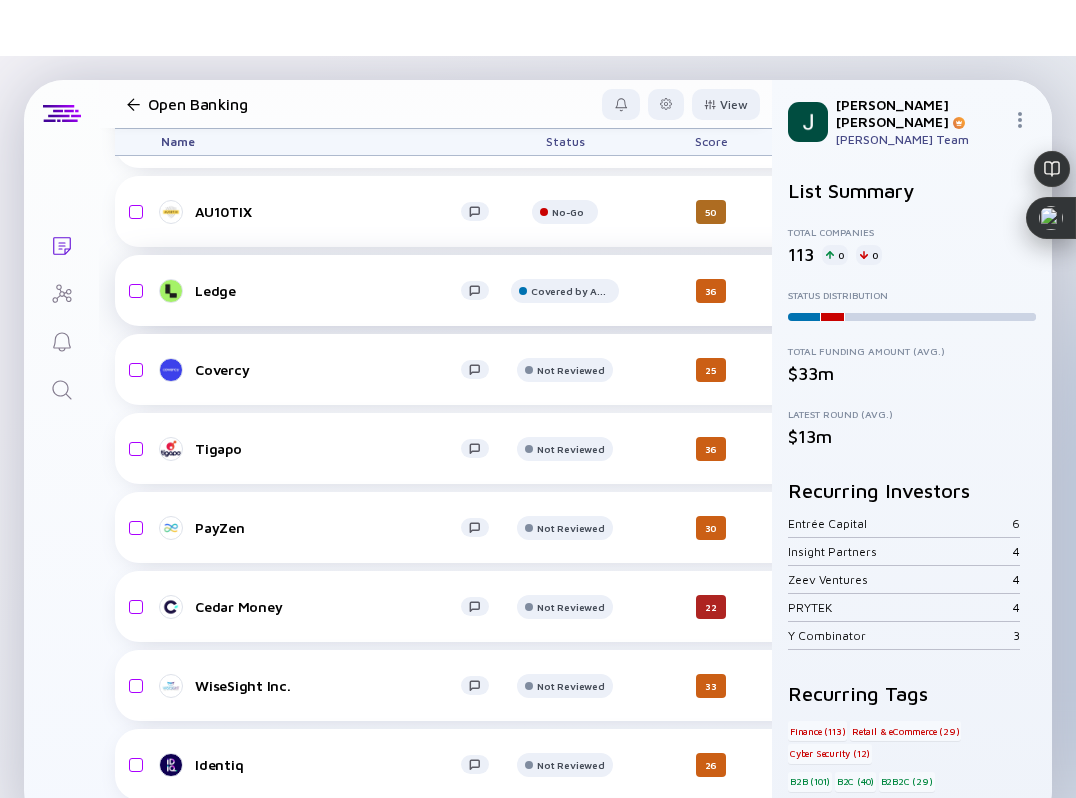 scroll, scrollTop: 1709, scrollLeft: 0, axis: vertical 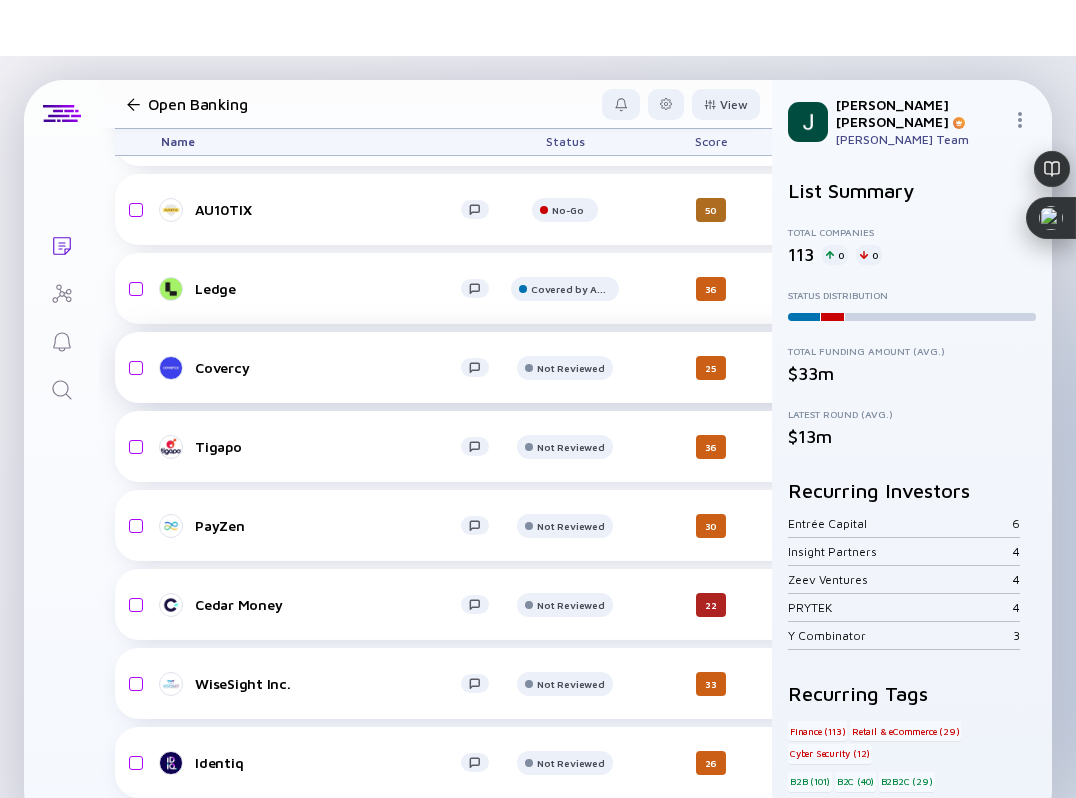 click on "Covercy" at bounding box center [333, 368] 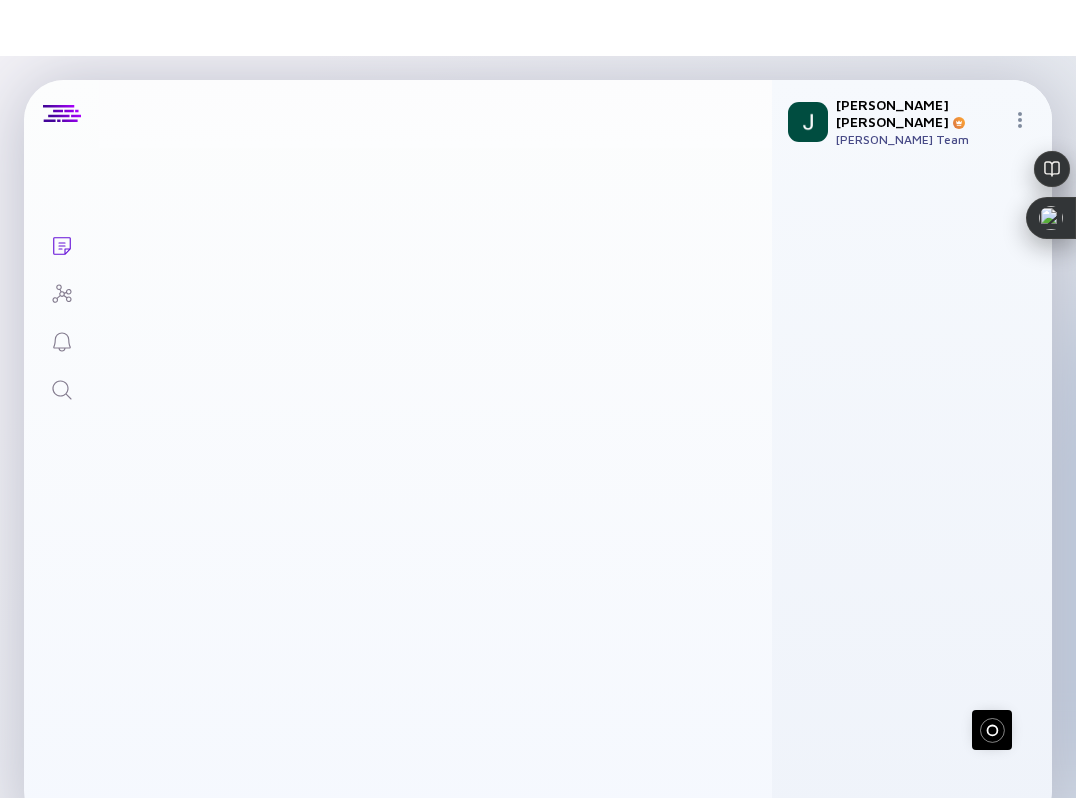 scroll, scrollTop: 0, scrollLeft: 0, axis: both 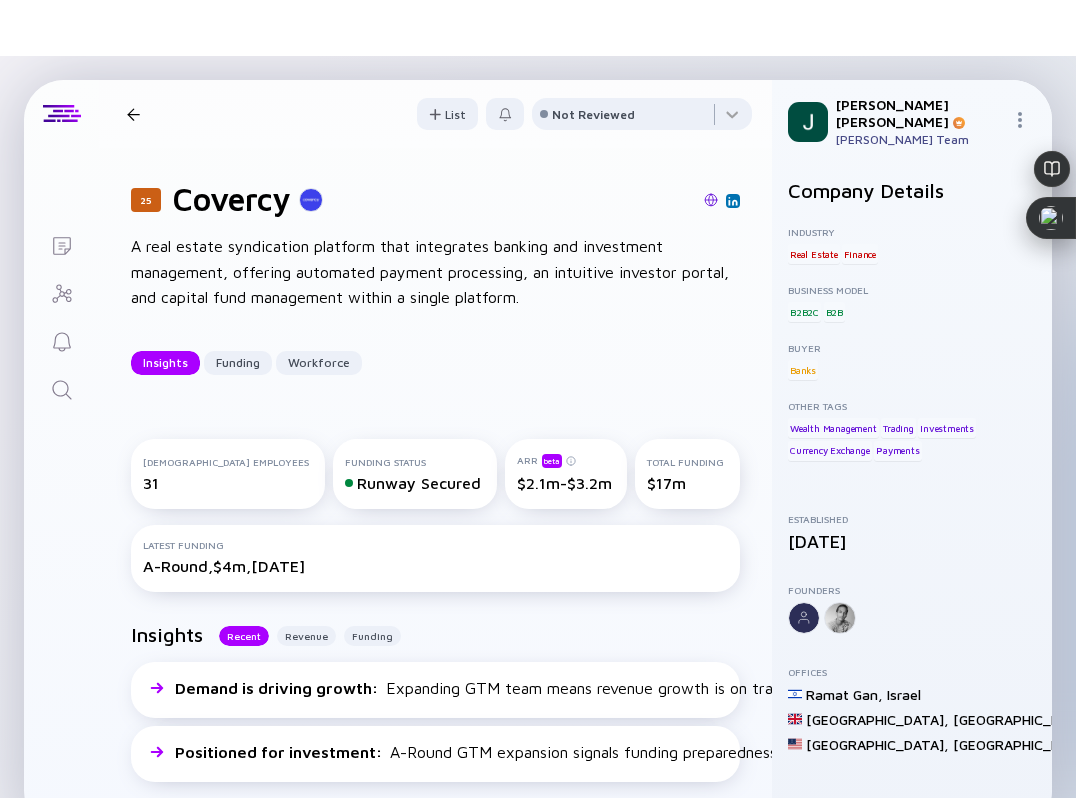 click at bounding box center (541, 201) 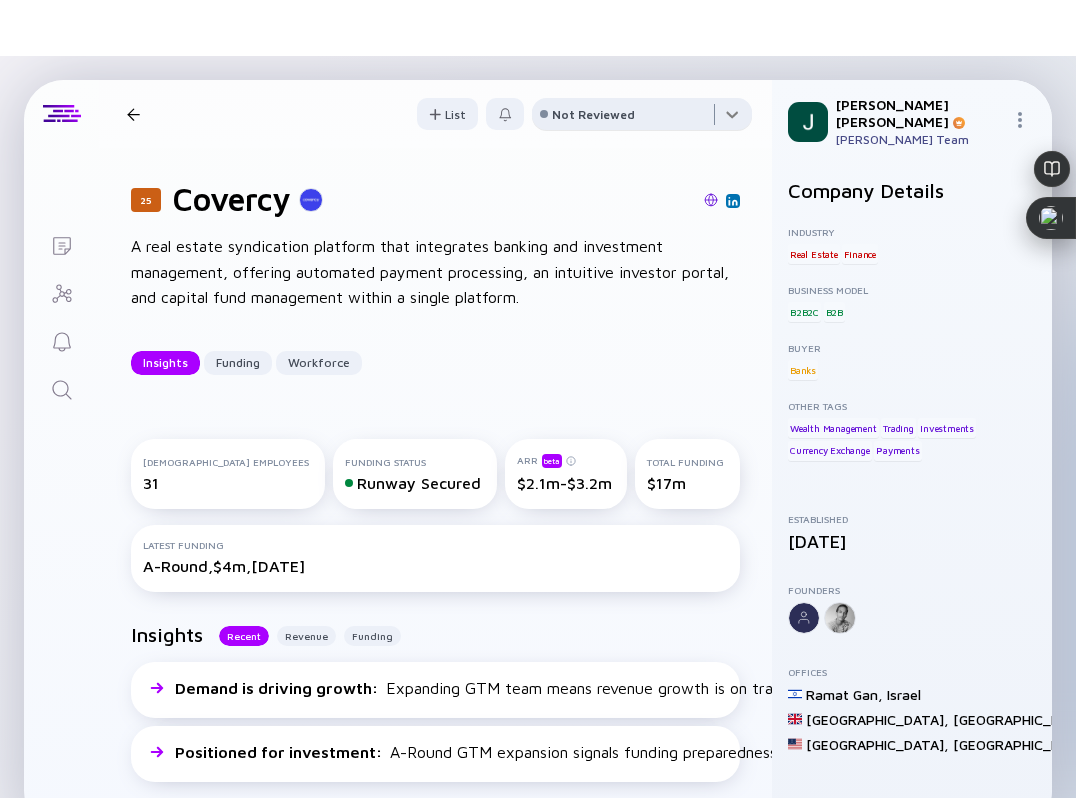 click at bounding box center (642, 118) 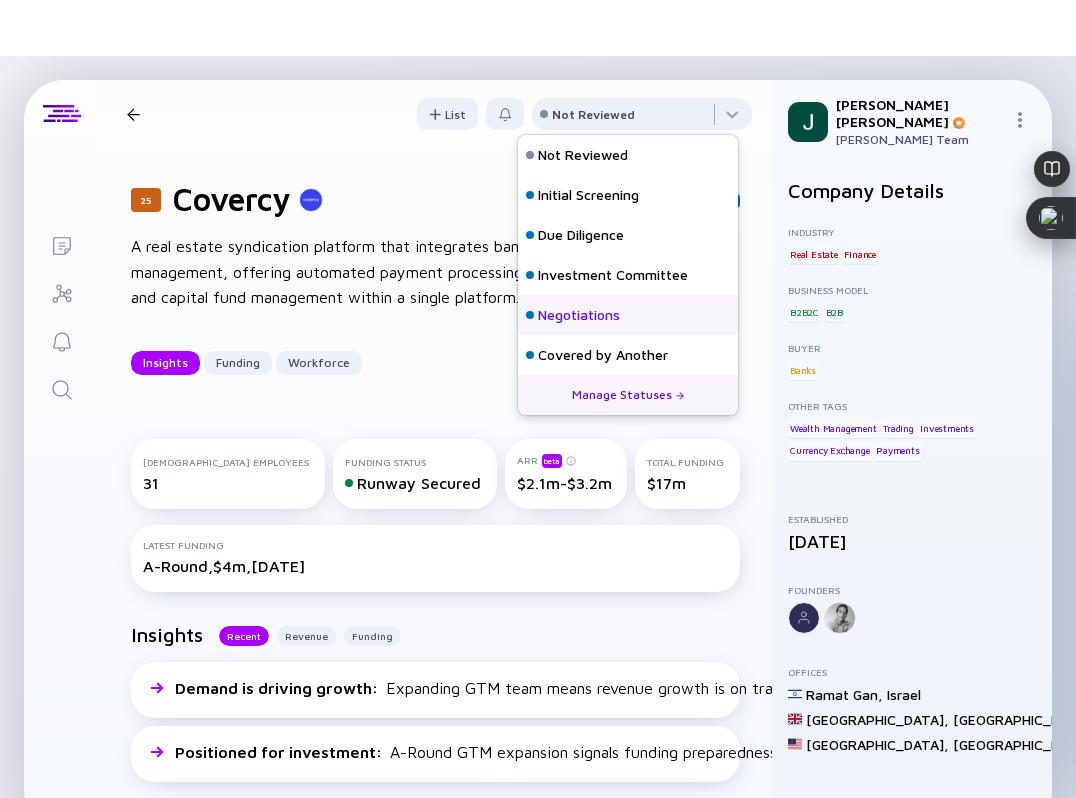 scroll, scrollTop: 128, scrollLeft: 0, axis: vertical 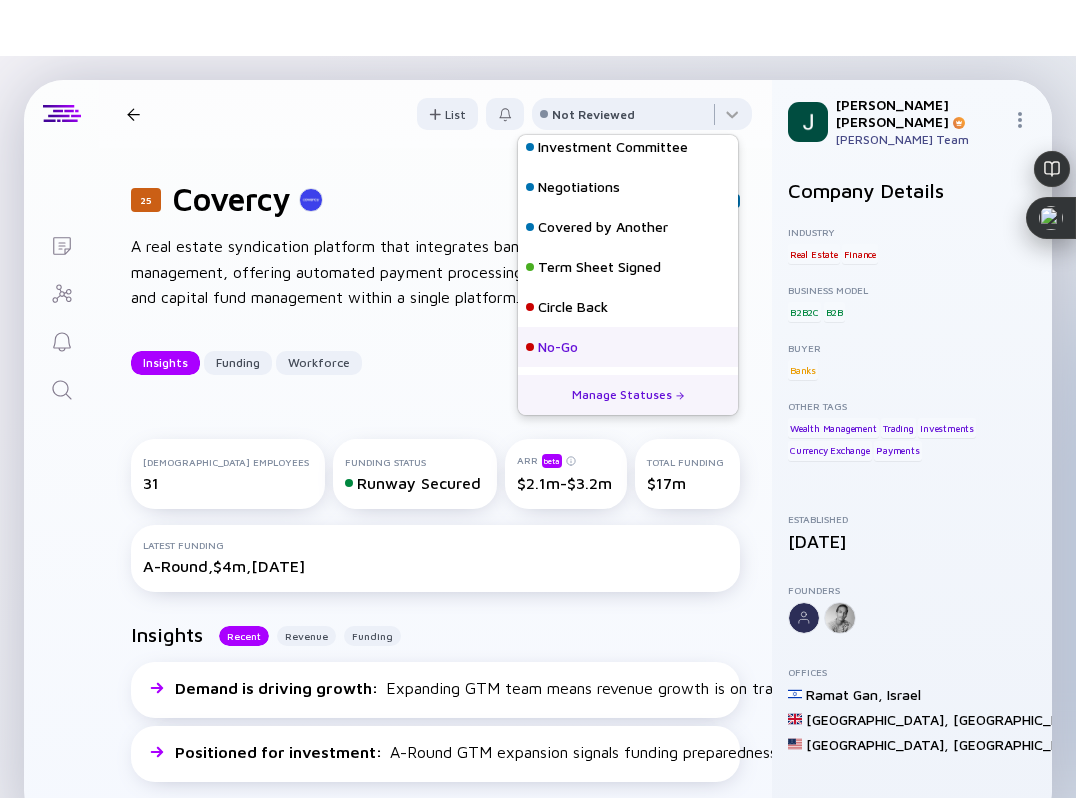 click on "No-Go" at bounding box center (628, 347) 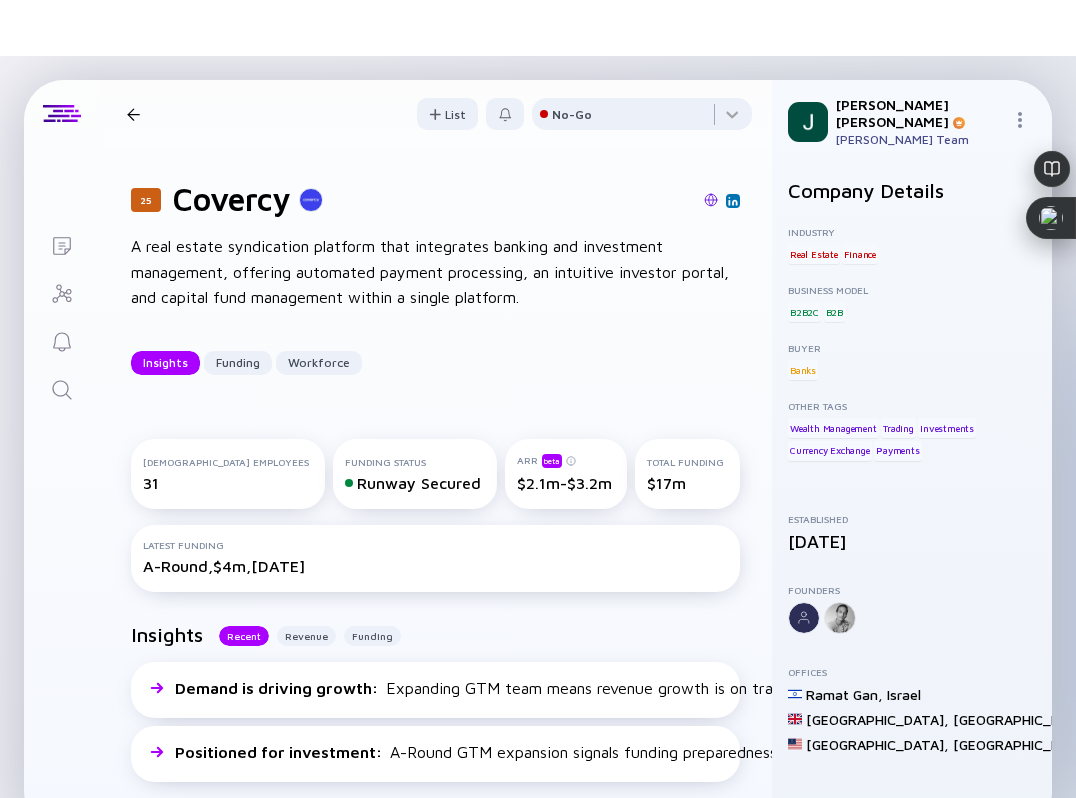 click at bounding box center [133, 114] 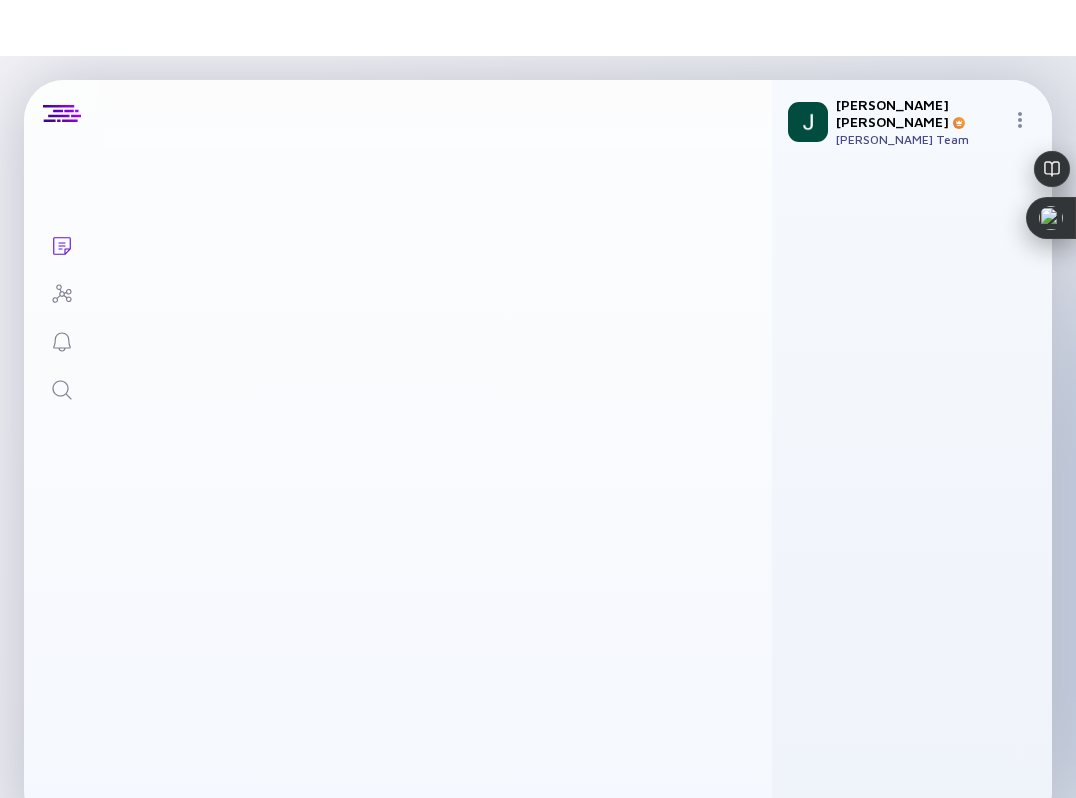 scroll, scrollTop: 1709, scrollLeft: 0, axis: vertical 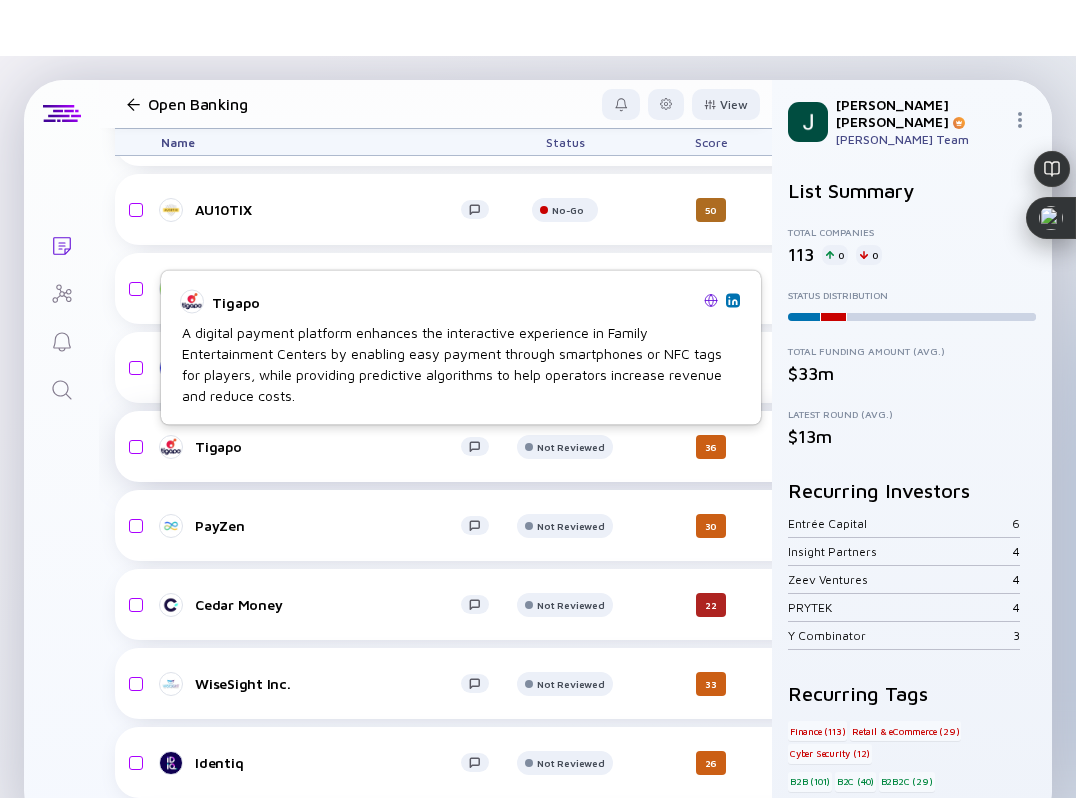 click on "Tigapo" at bounding box center [333, 447] 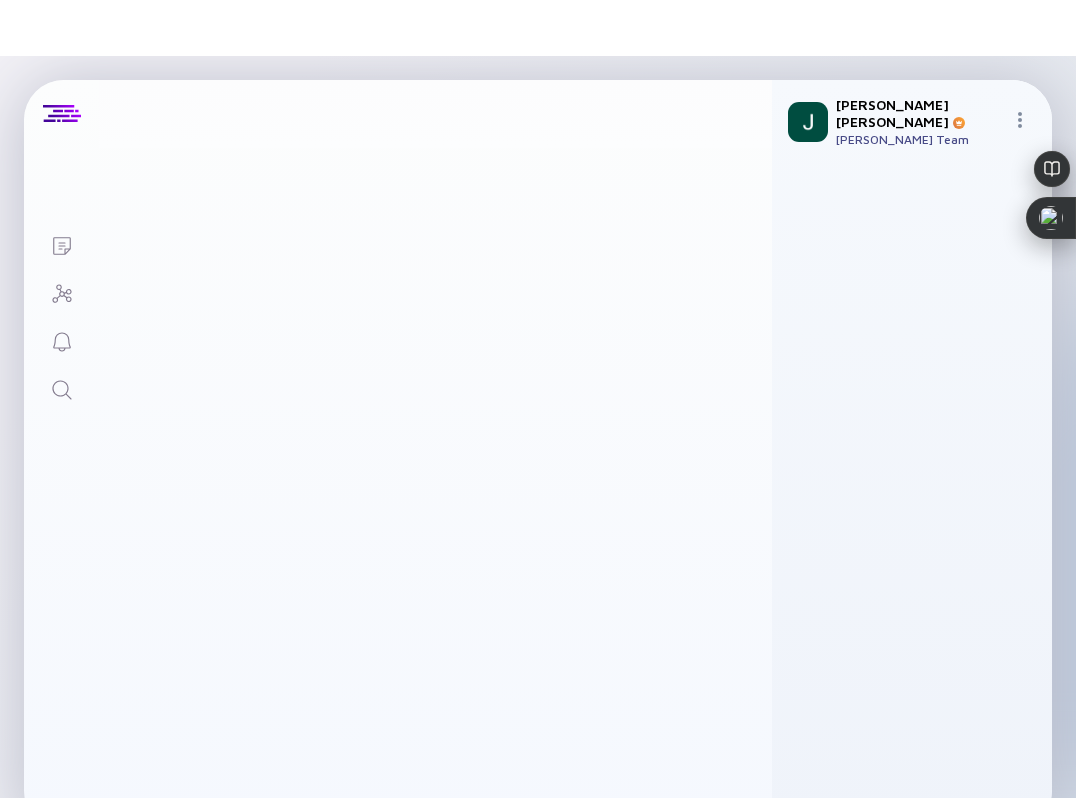 scroll, scrollTop: 0, scrollLeft: 0, axis: both 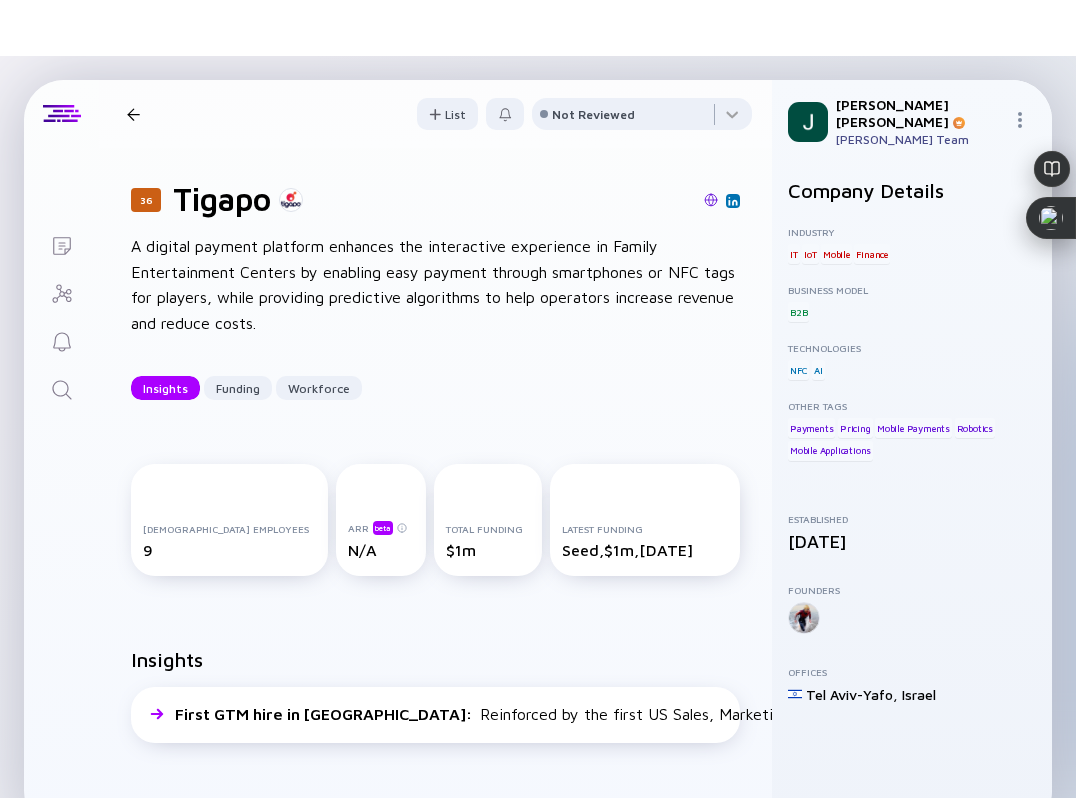 click at bounding box center [711, 200] 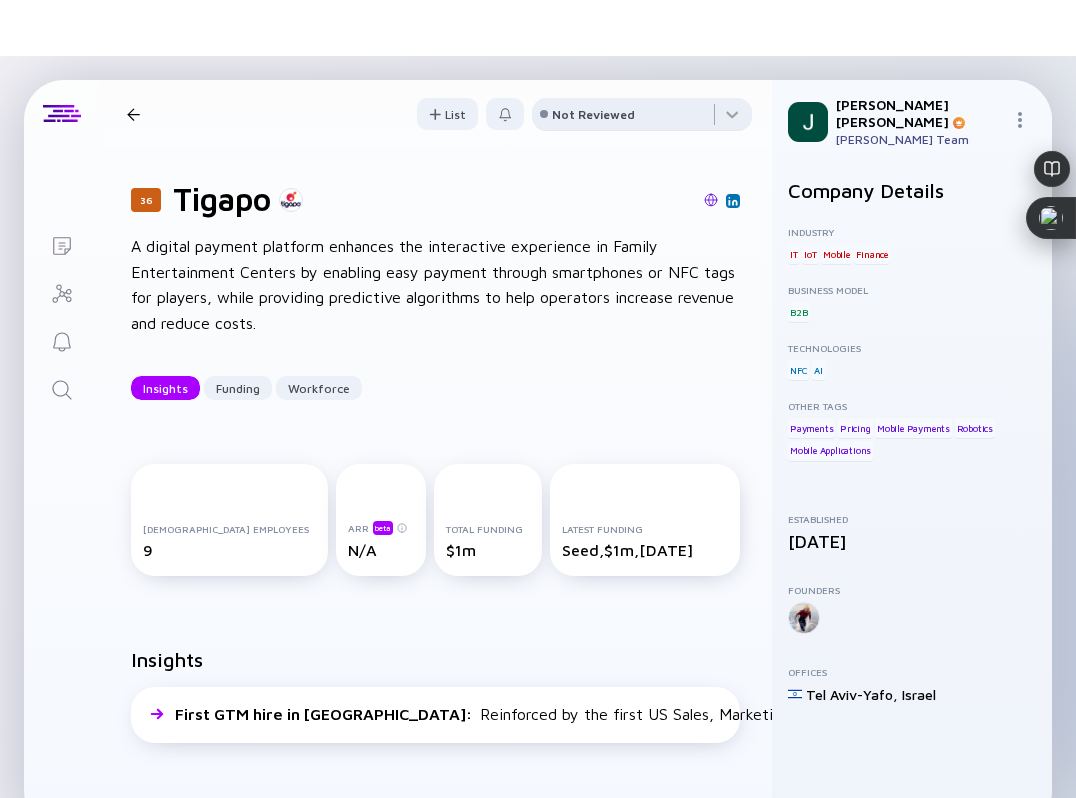 click on "Not Reviewed" at bounding box center [593, 114] 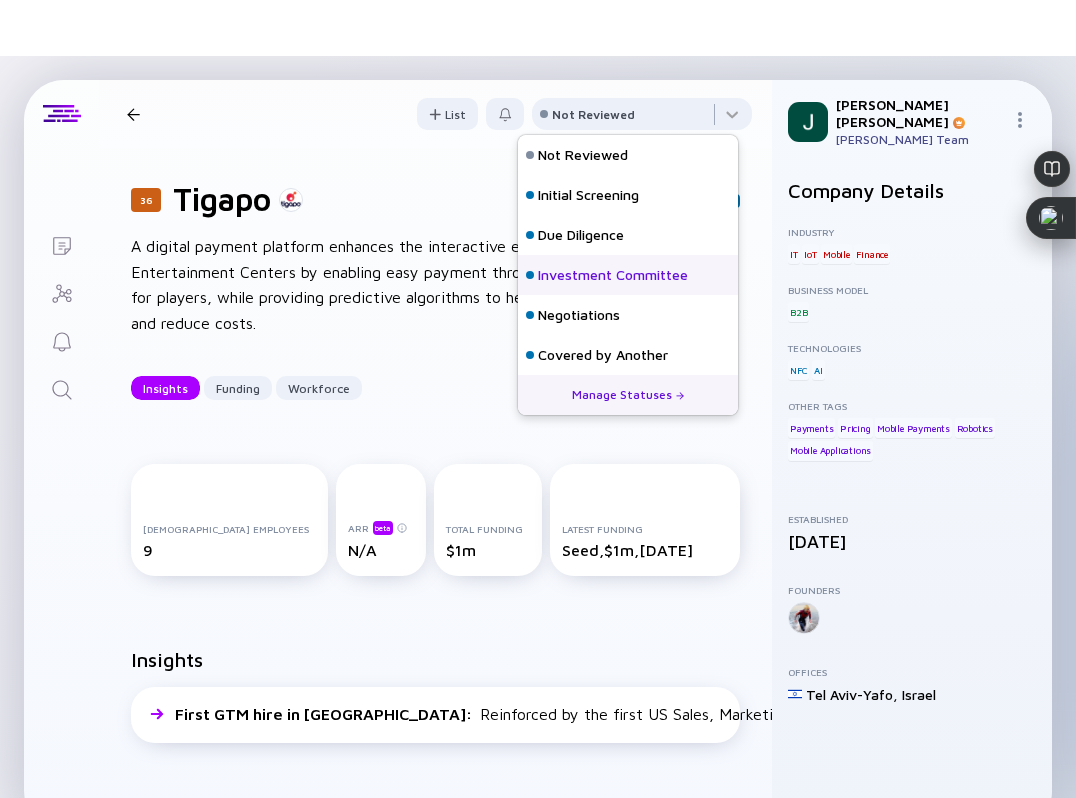 scroll, scrollTop: 128, scrollLeft: 0, axis: vertical 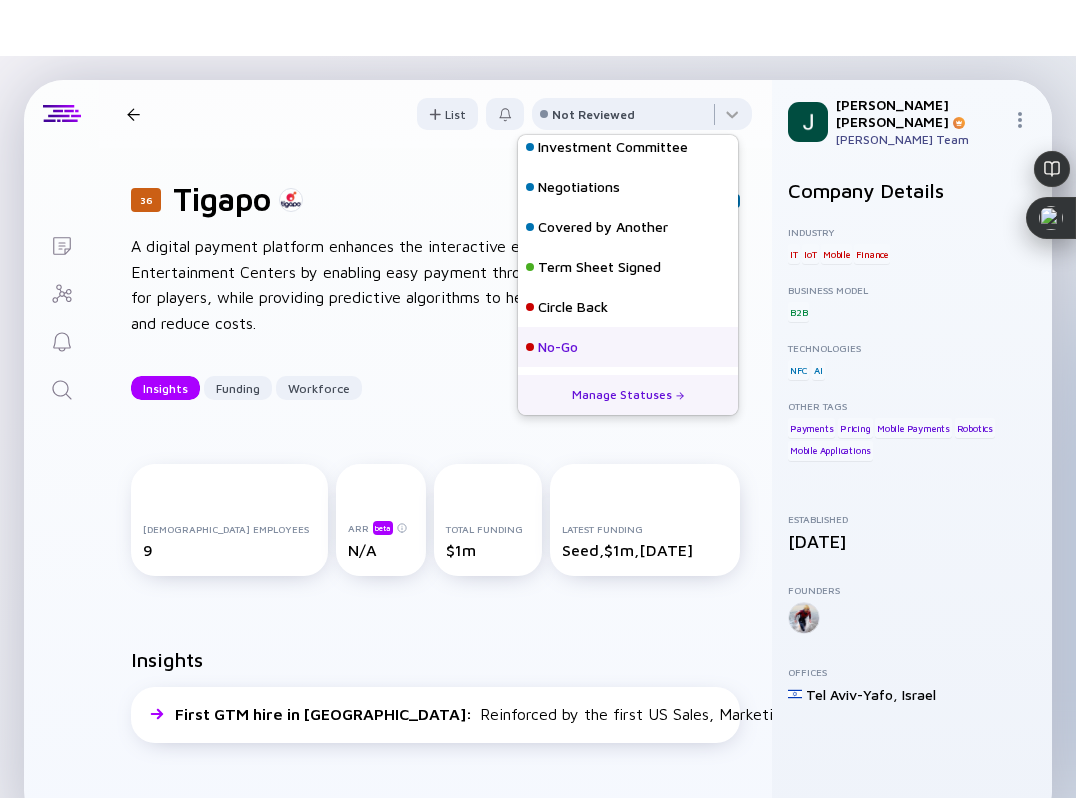 click on "No-Go" at bounding box center [558, 347] 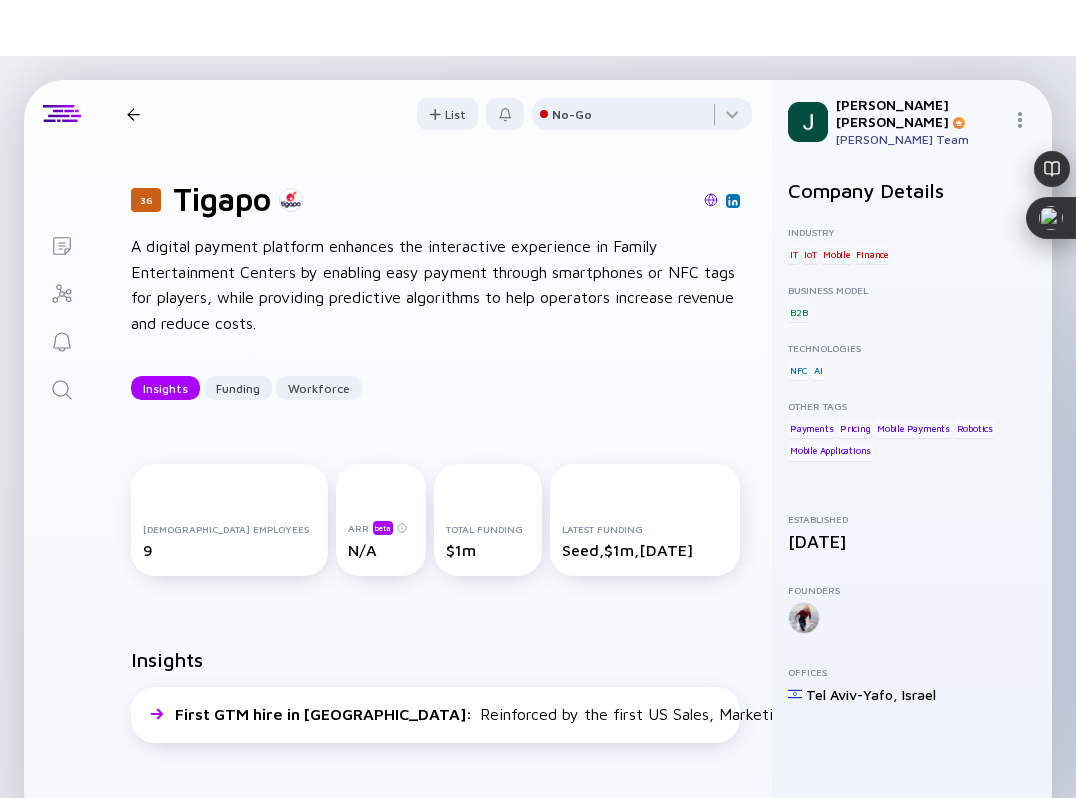click on "36 Tigapo Insights Funding Workforce" at bounding box center (298, 114) 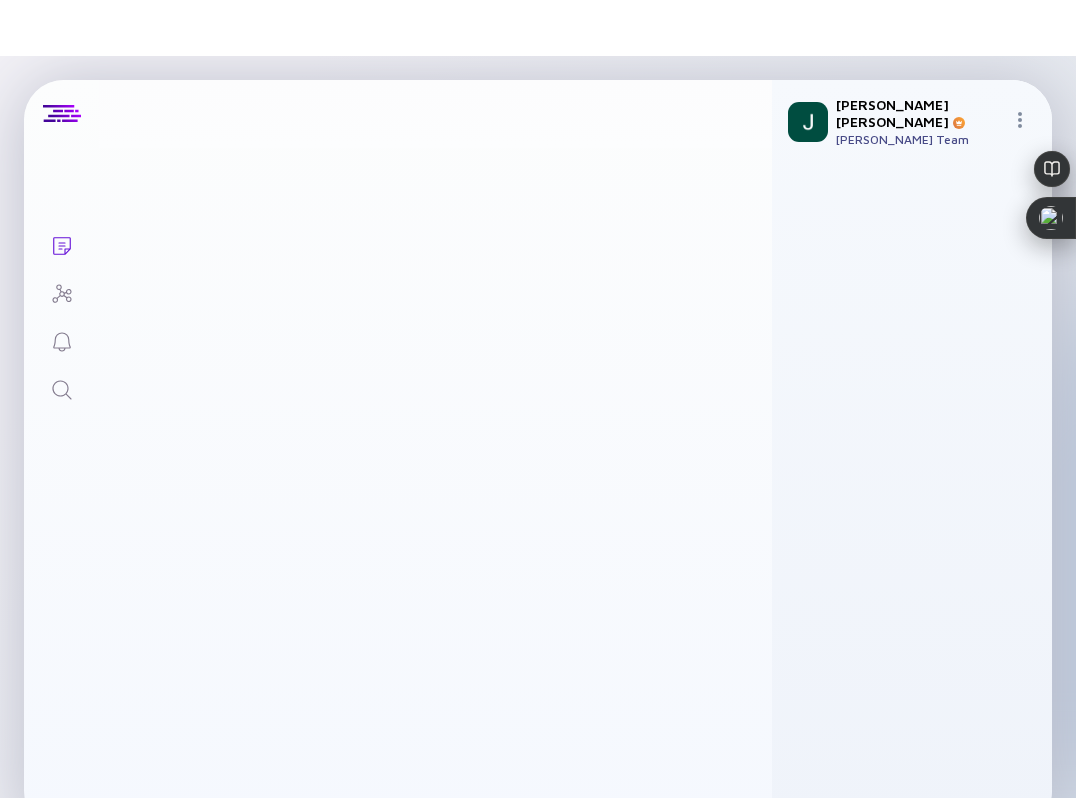 scroll, scrollTop: 1709, scrollLeft: 0, axis: vertical 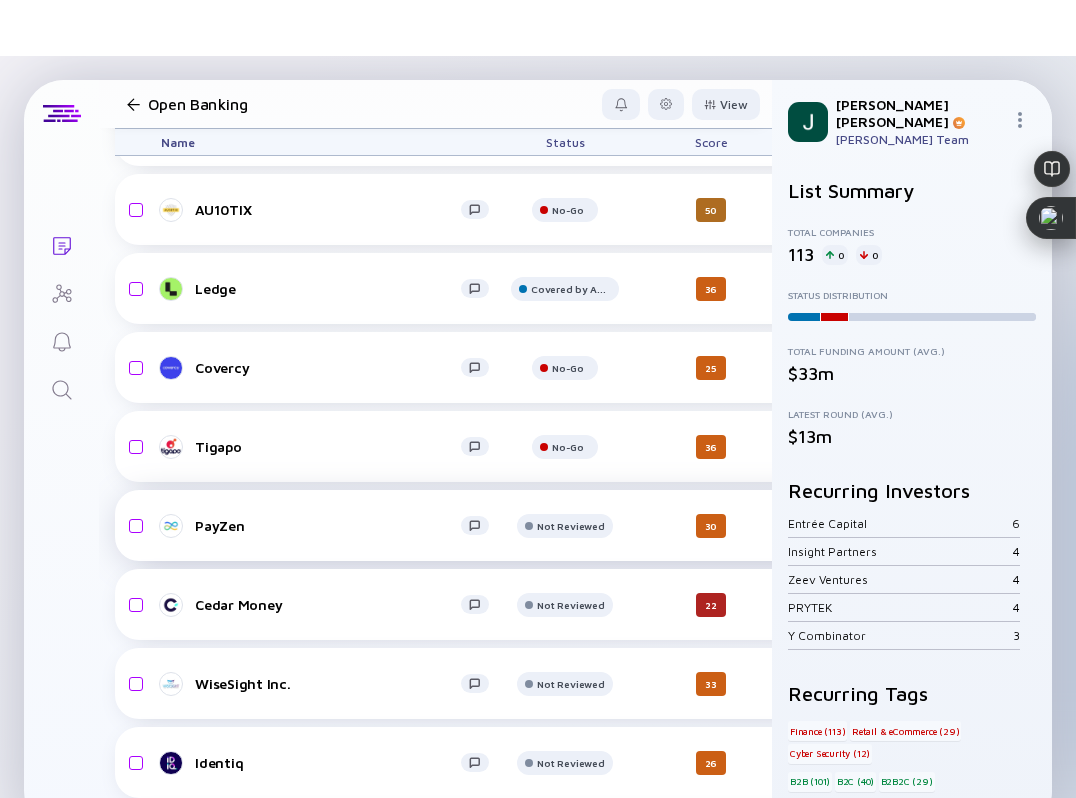 click on "PayZen" at bounding box center [328, 525] 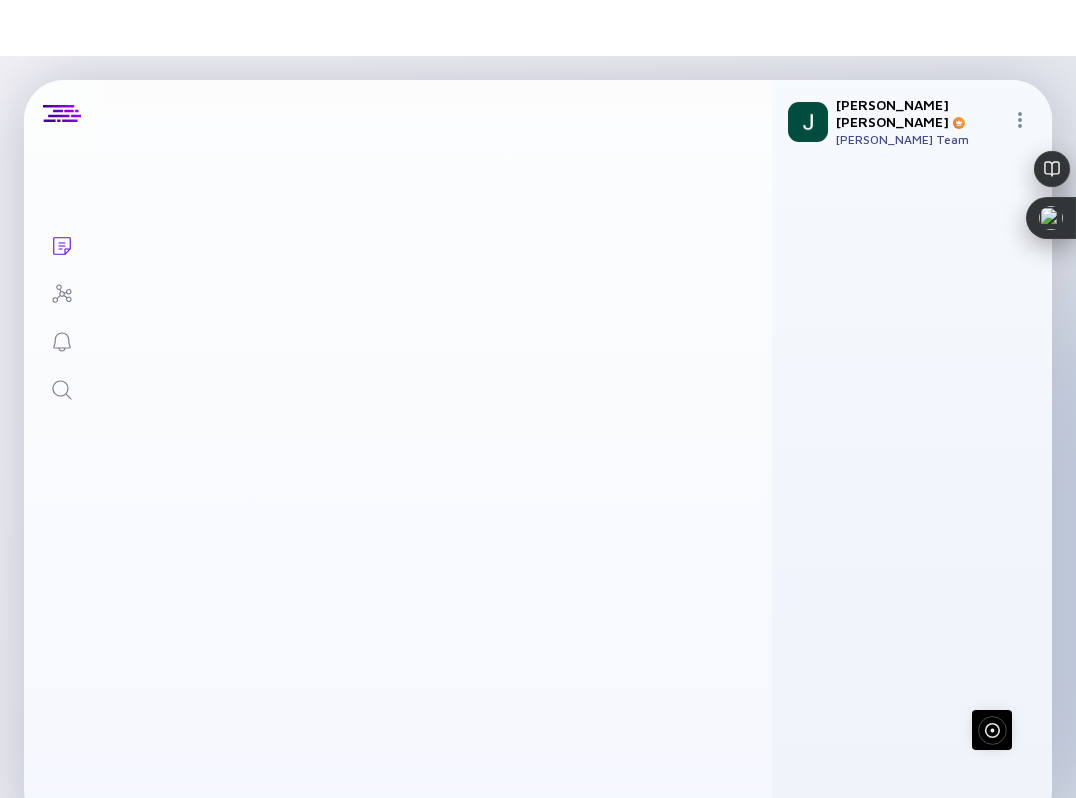 scroll, scrollTop: 0, scrollLeft: 0, axis: both 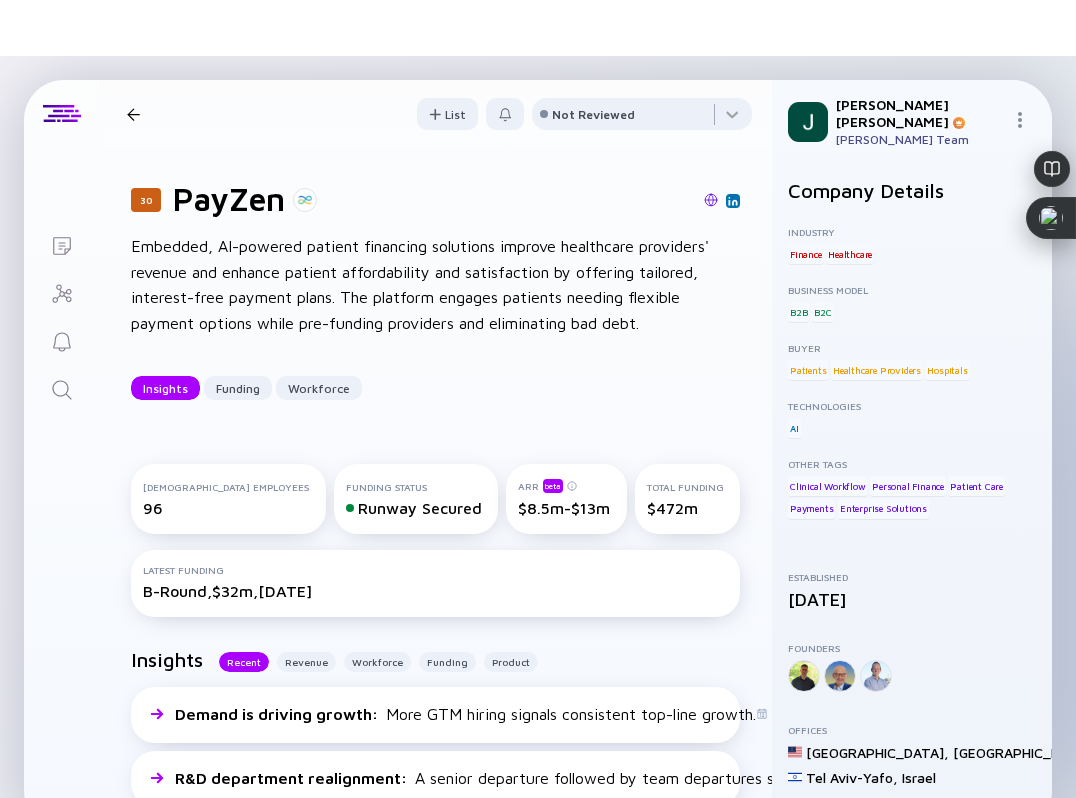 click at bounding box center (711, 200) 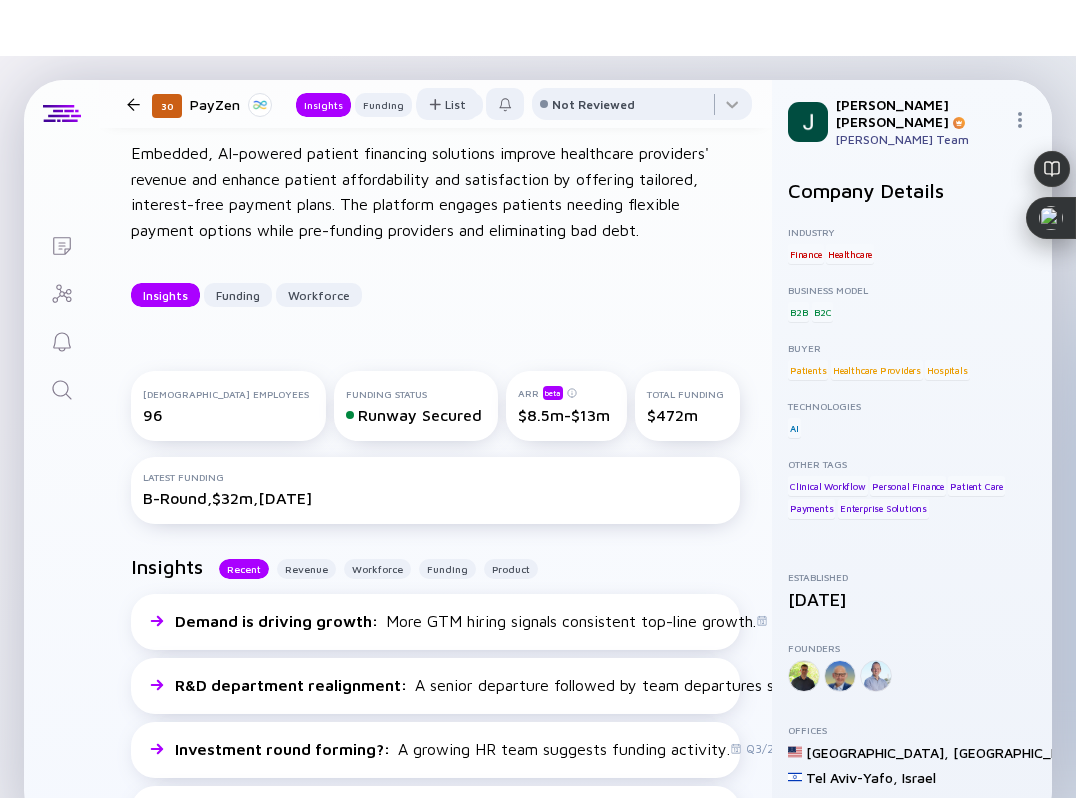 scroll, scrollTop: 109, scrollLeft: 0, axis: vertical 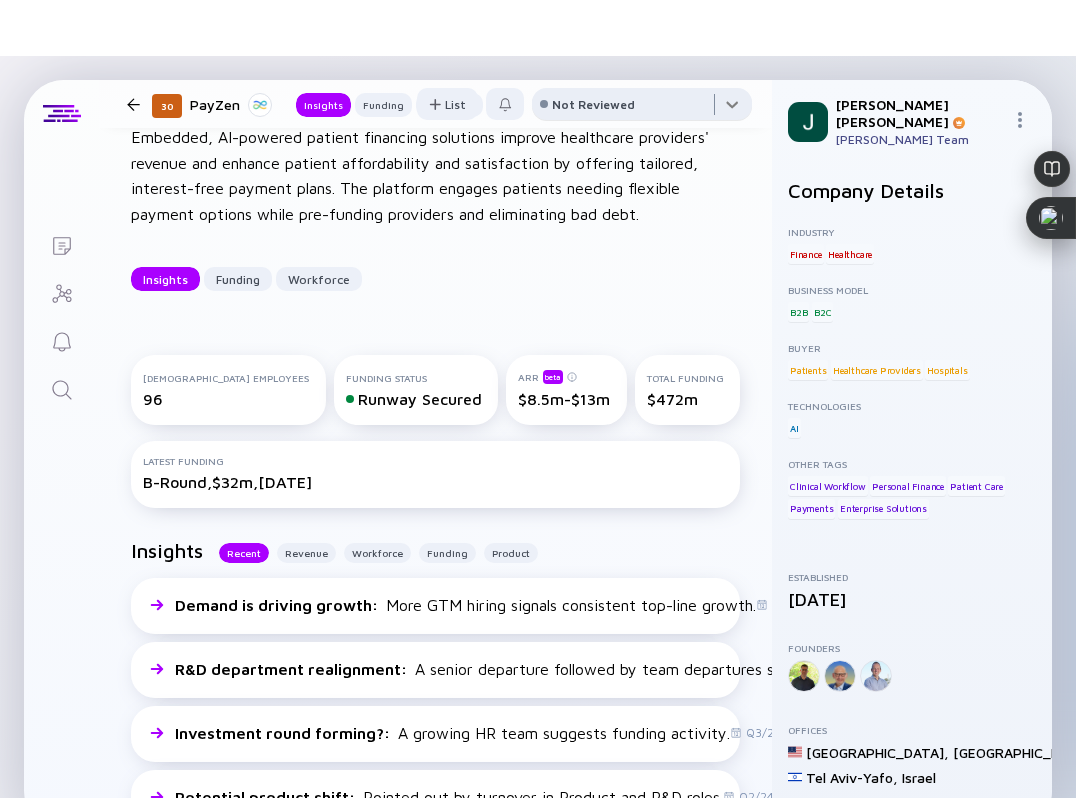 click at bounding box center [642, 108] 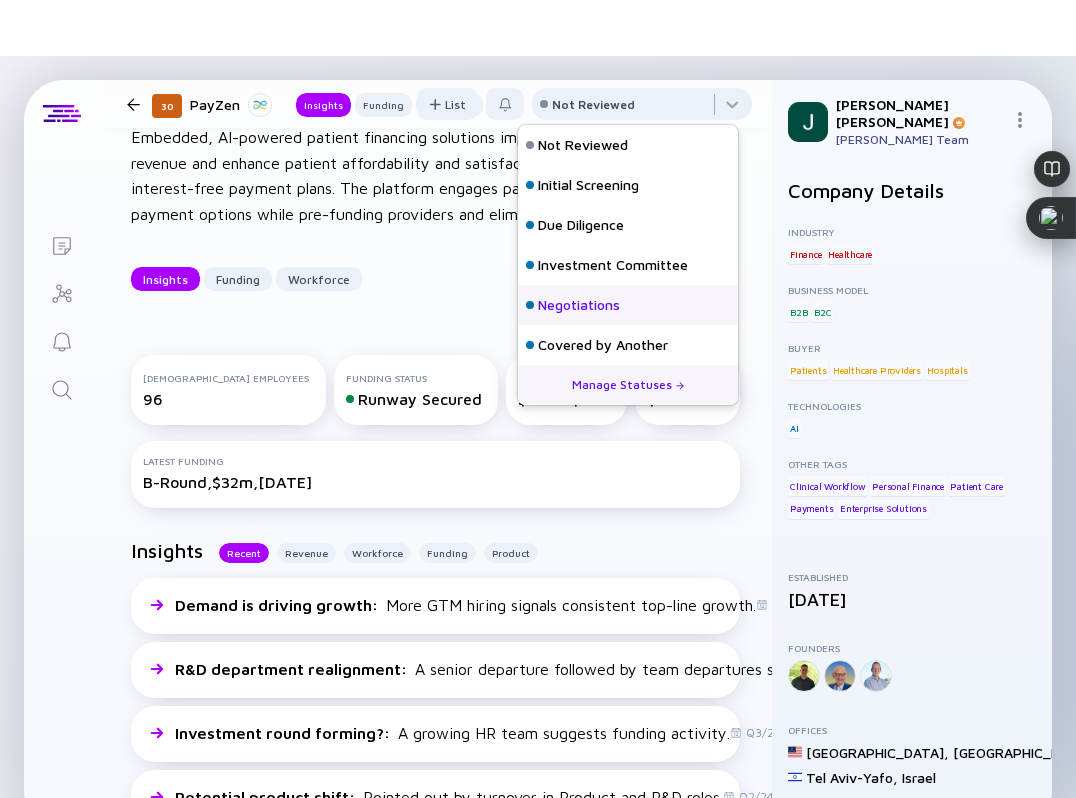 scroll, scrollTop: 128, scrollLeft: 0, axis: vertical 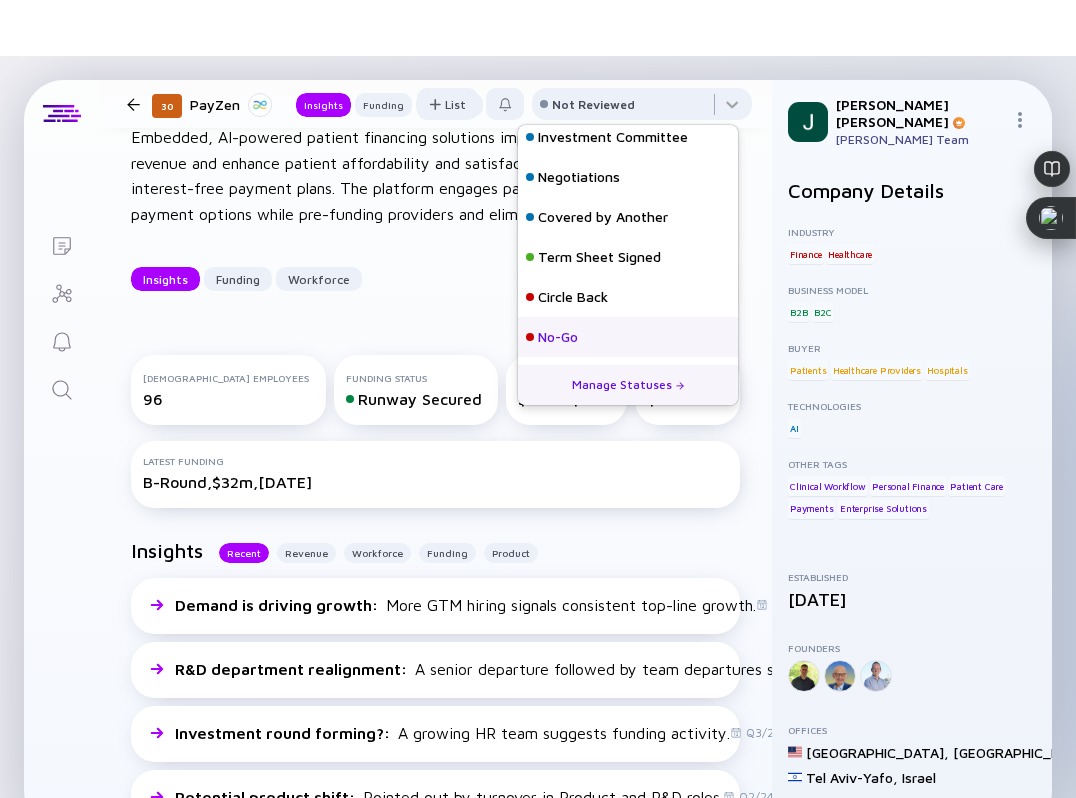 click on "No-Go" at bounding box center (628, 337) 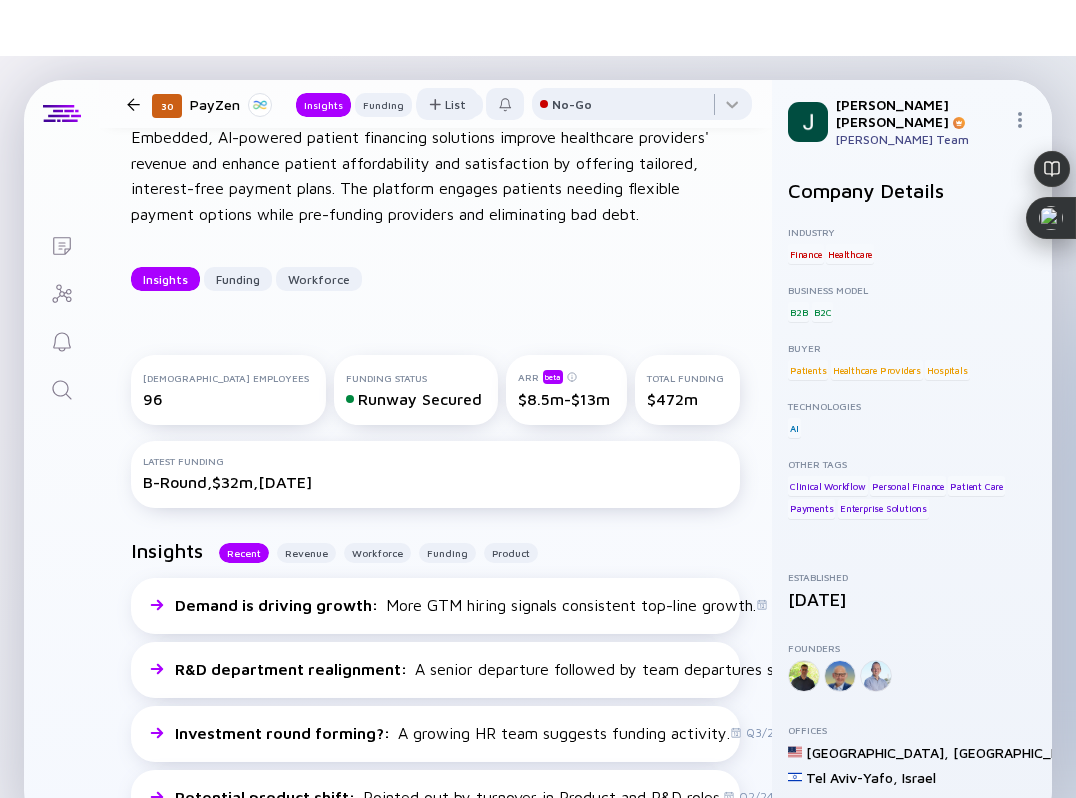 click on "30 PayZen Insights Funding Workforce" at bounding box center (301, 104) 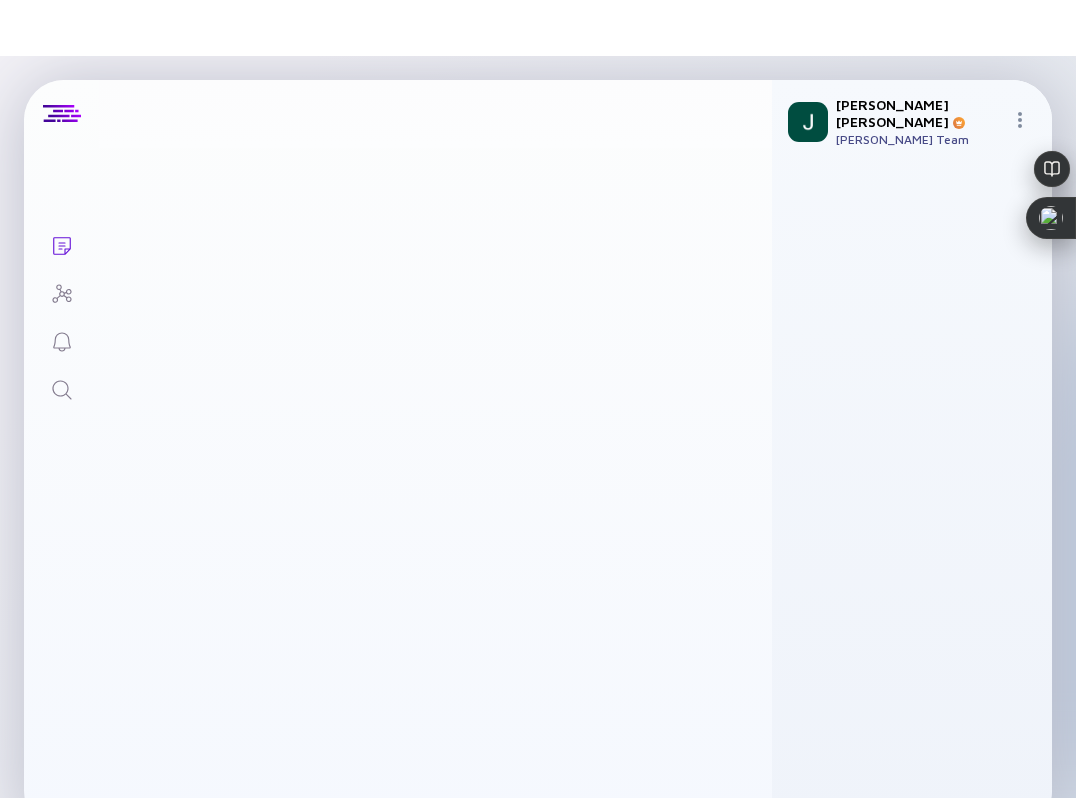 scroll, scrollTop: 1709, scrollLeft: 0, axis: vertical 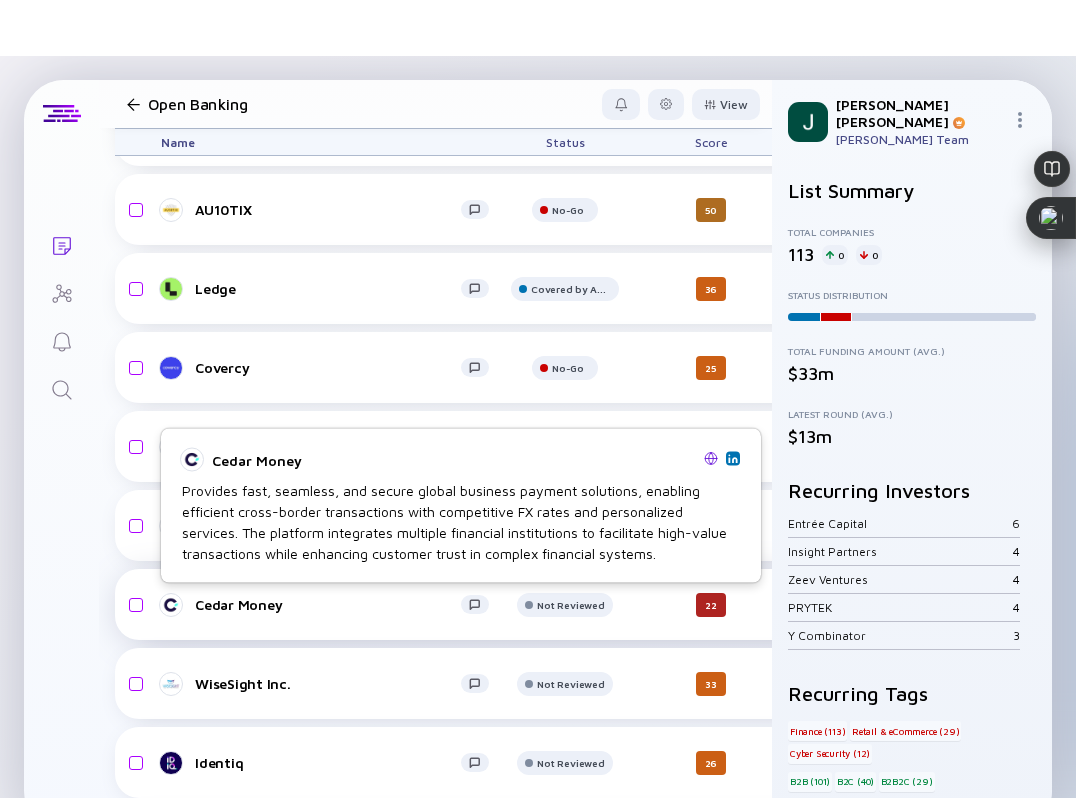 click on "Cedar Money" at bounding box center (328, 604) 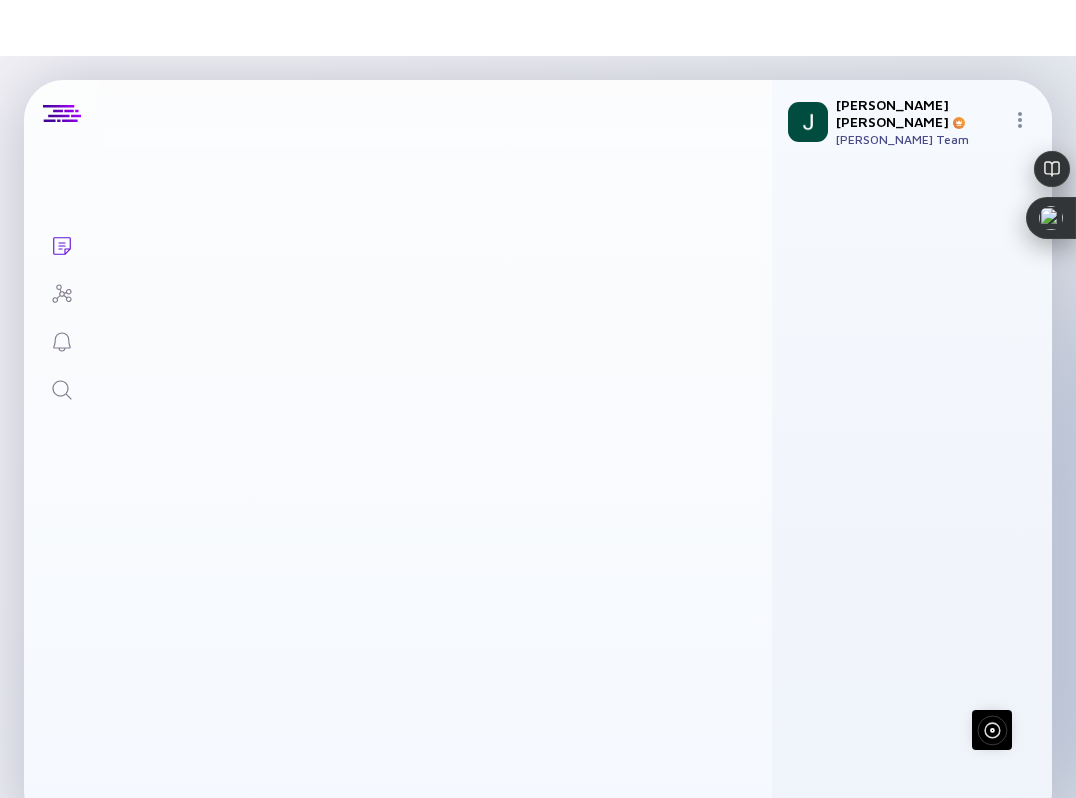 scroll, scrollTop: 0, scrollLeft: 0, axis: both 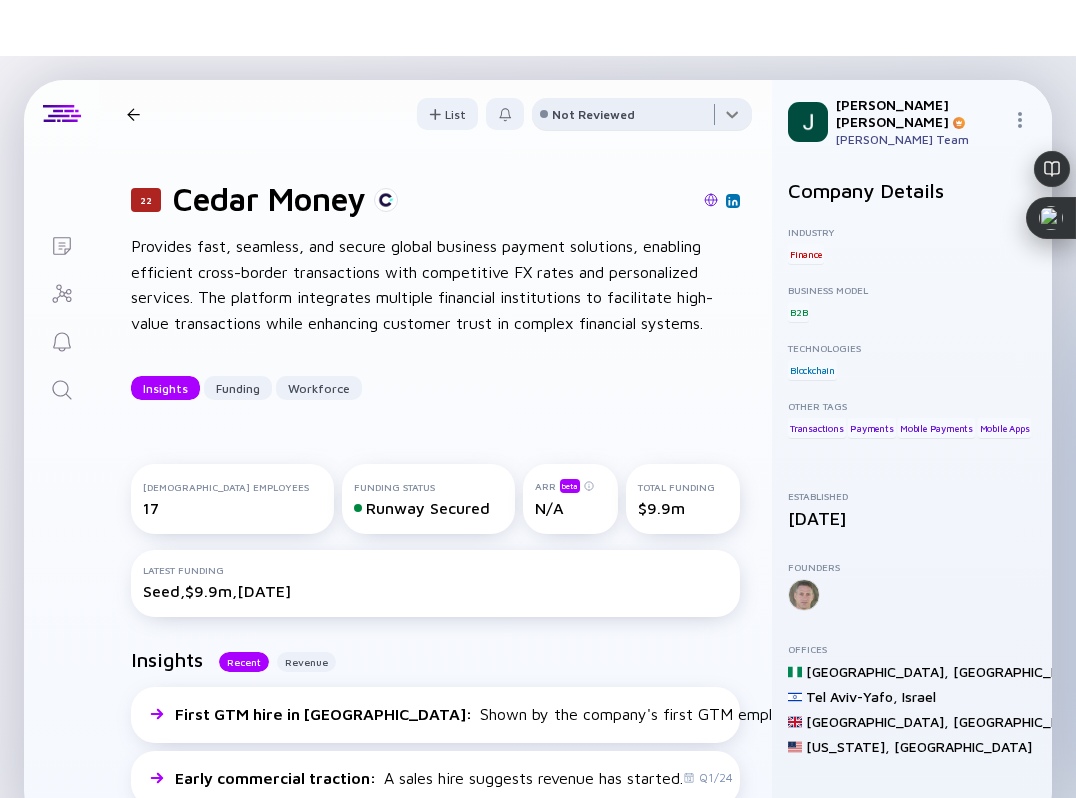 click at bounding box center [642, 118] 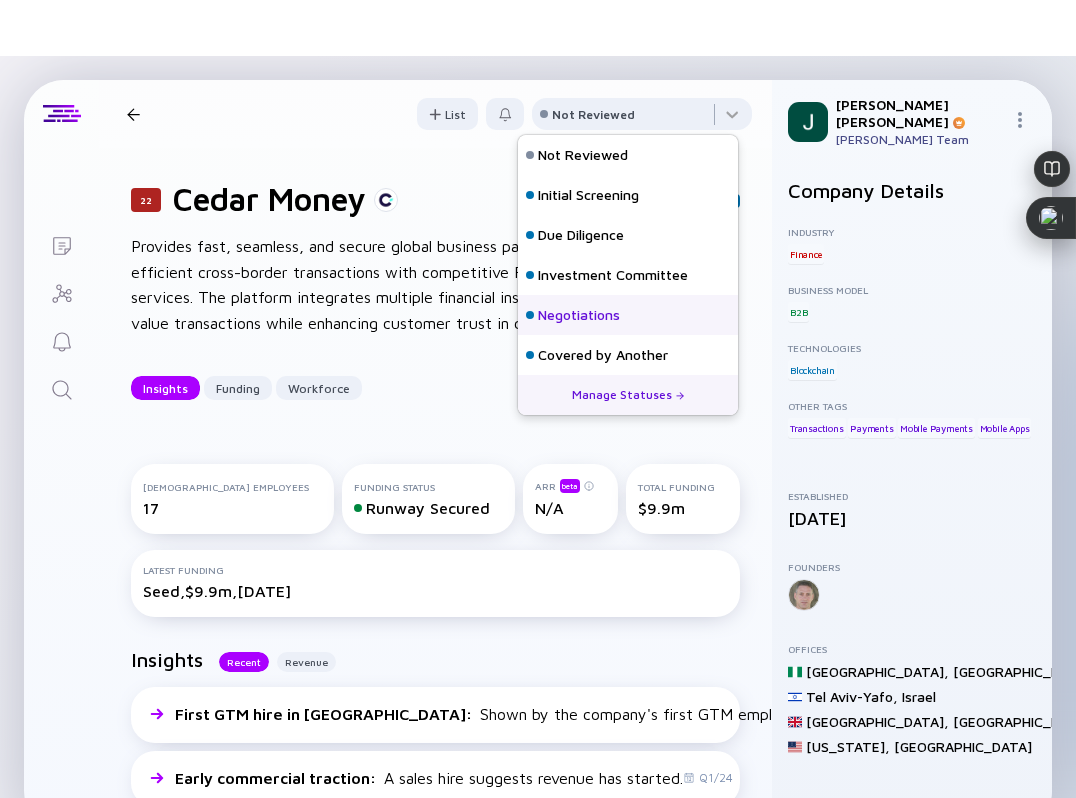 scroll, scrollTop: 128, scrollLeft: 0, axis: vertical 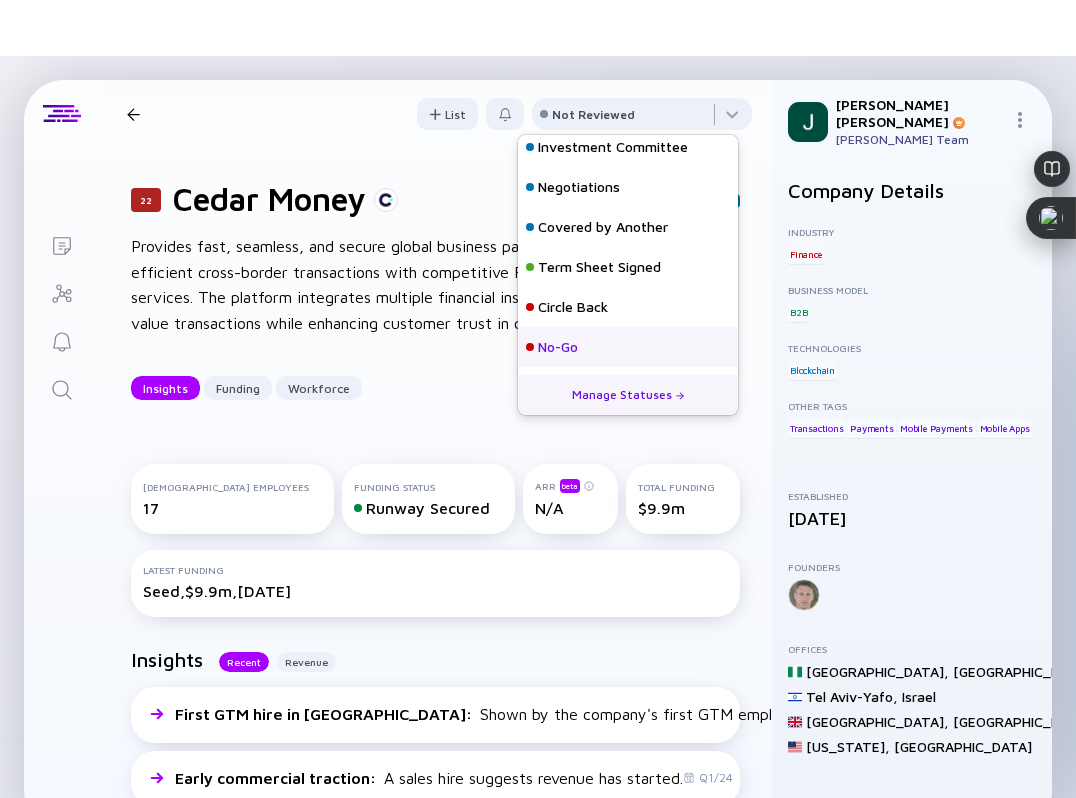 click on "No-Go" at bounding box center (628, 347) 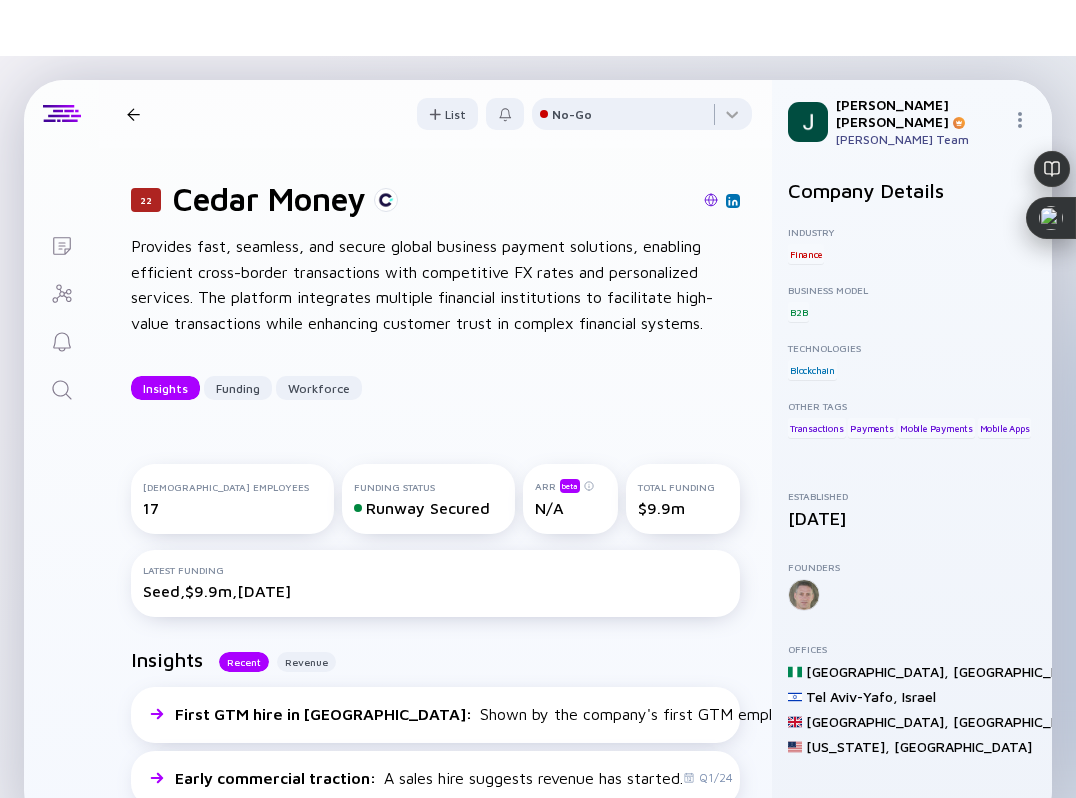 click at bounding box center (133, 114) 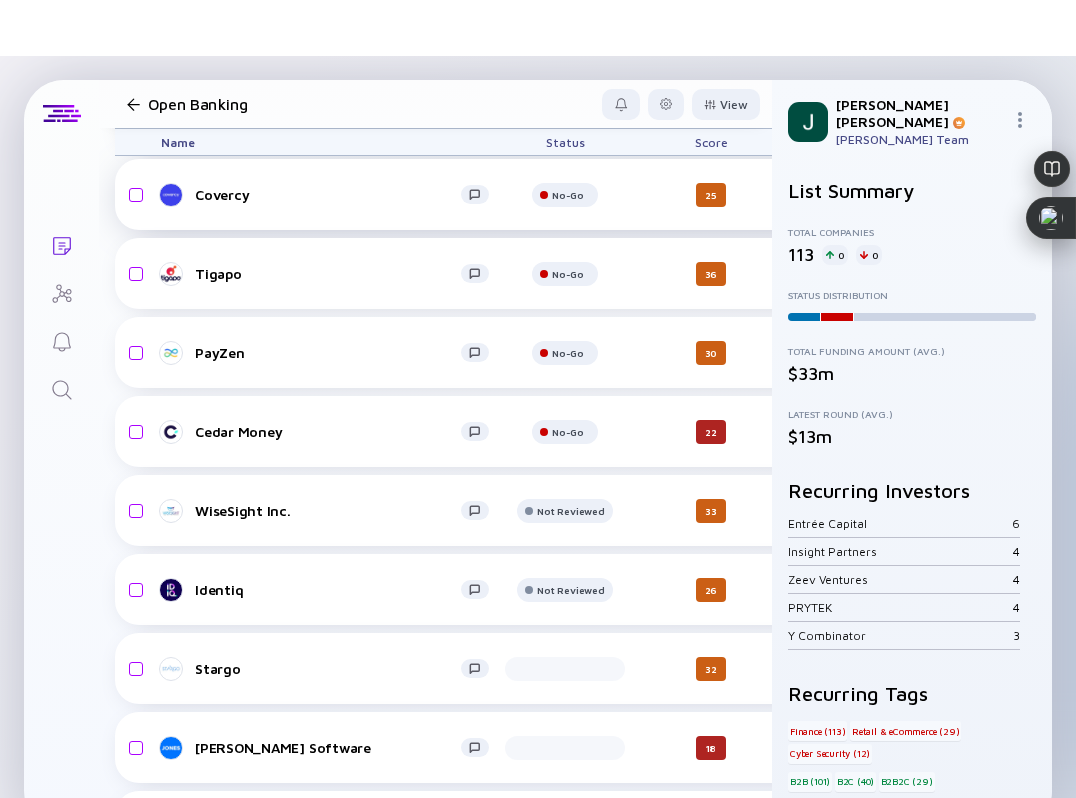 scroll, scrollTop: 1897, scrollLeft: 0, axis: vertical 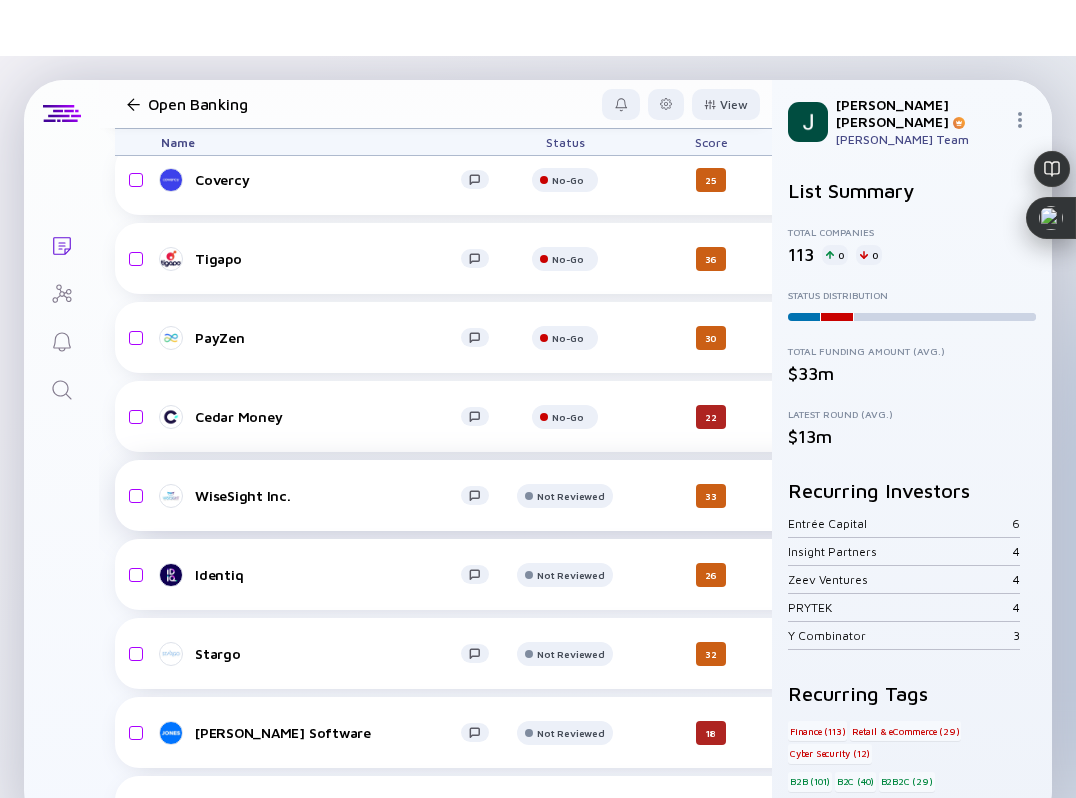 click on "WiseSight Inc." at bounding box center [328, 495] 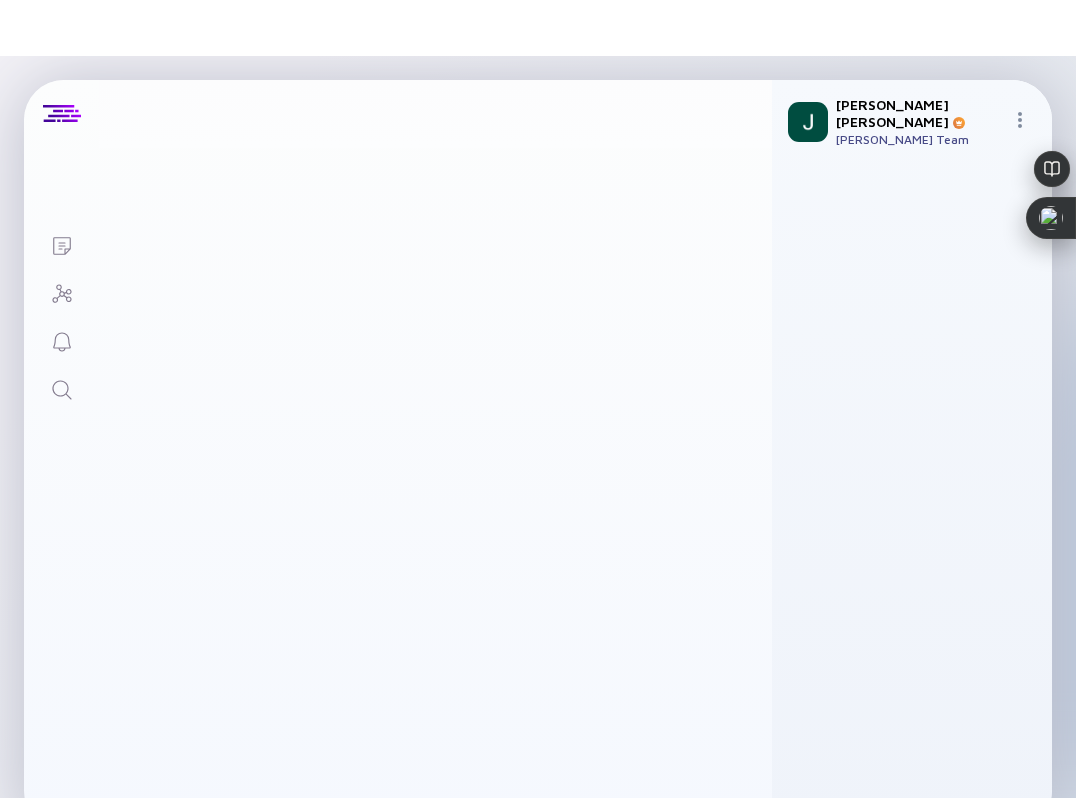 scroll, scrollTop: 0, scrollLeft: 0, axis: both 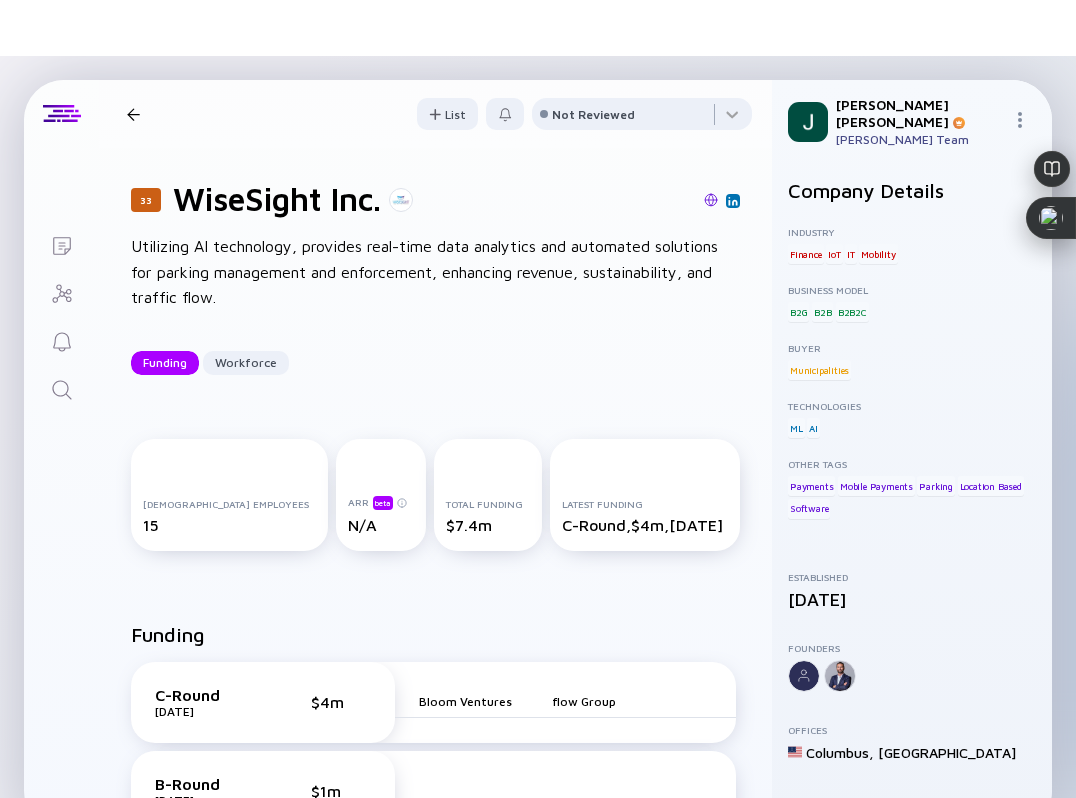 click at bounding box center [711, 200] 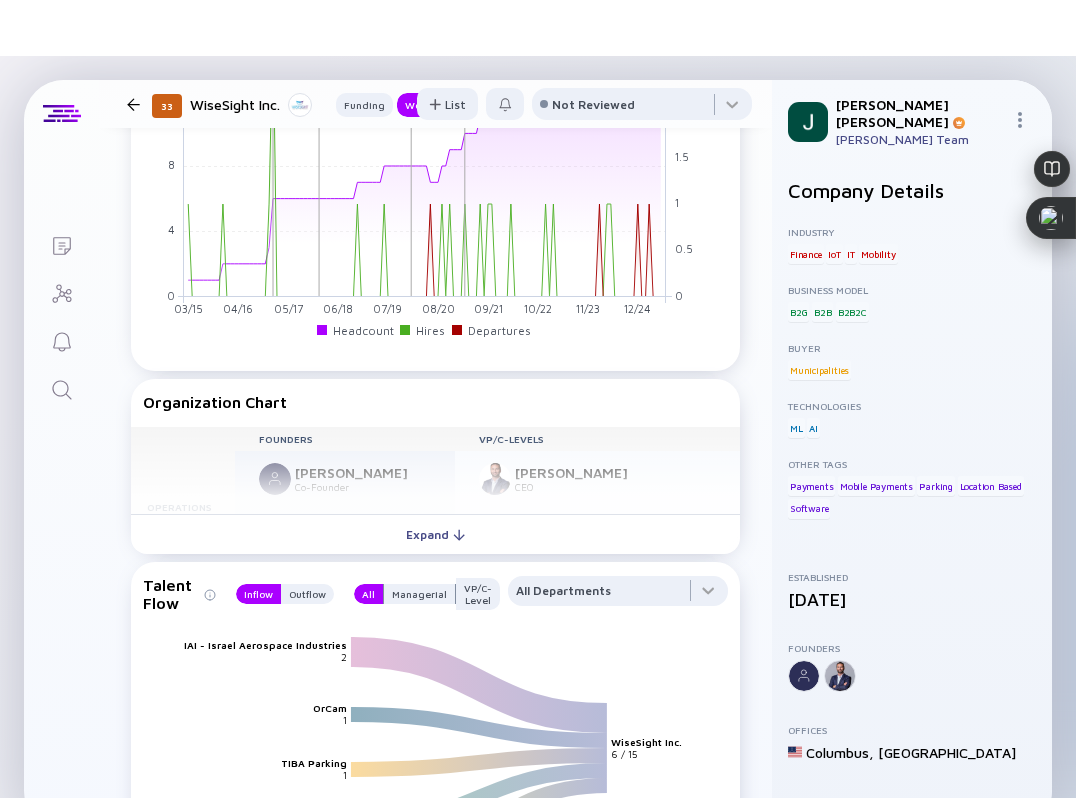 scroll, scrollTop: 1807, scrollLeft: 0, axis: vertical 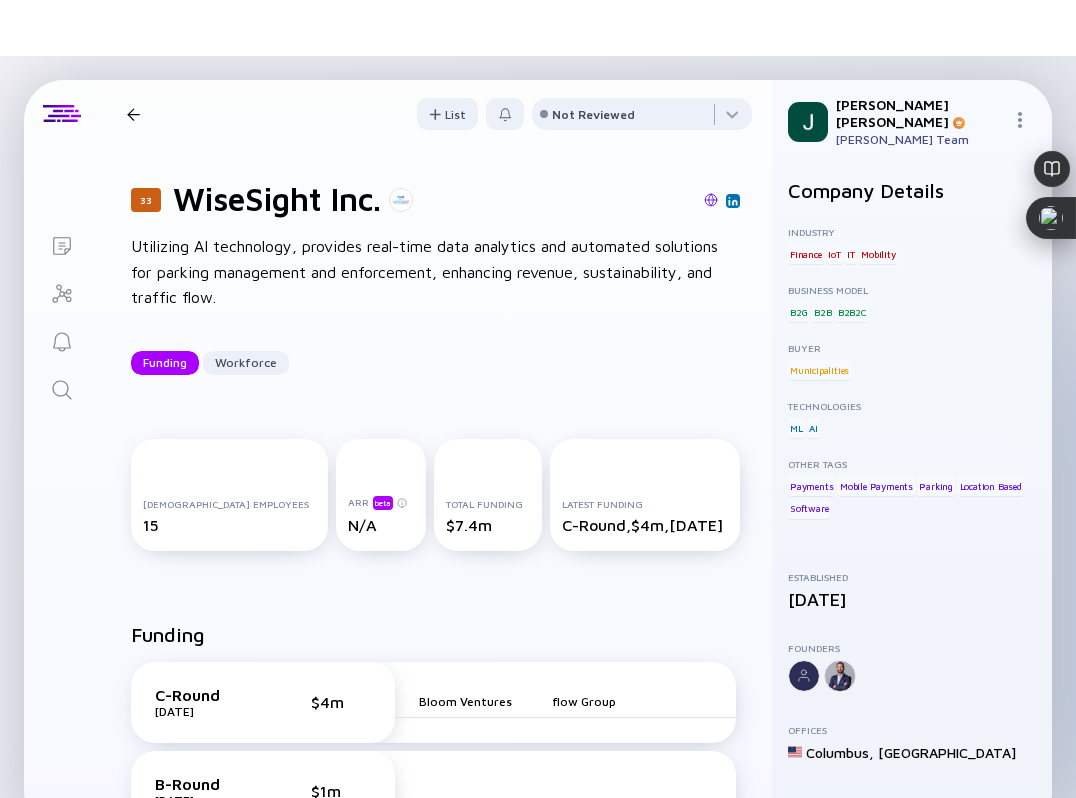 click at bounding box center (733, 201) 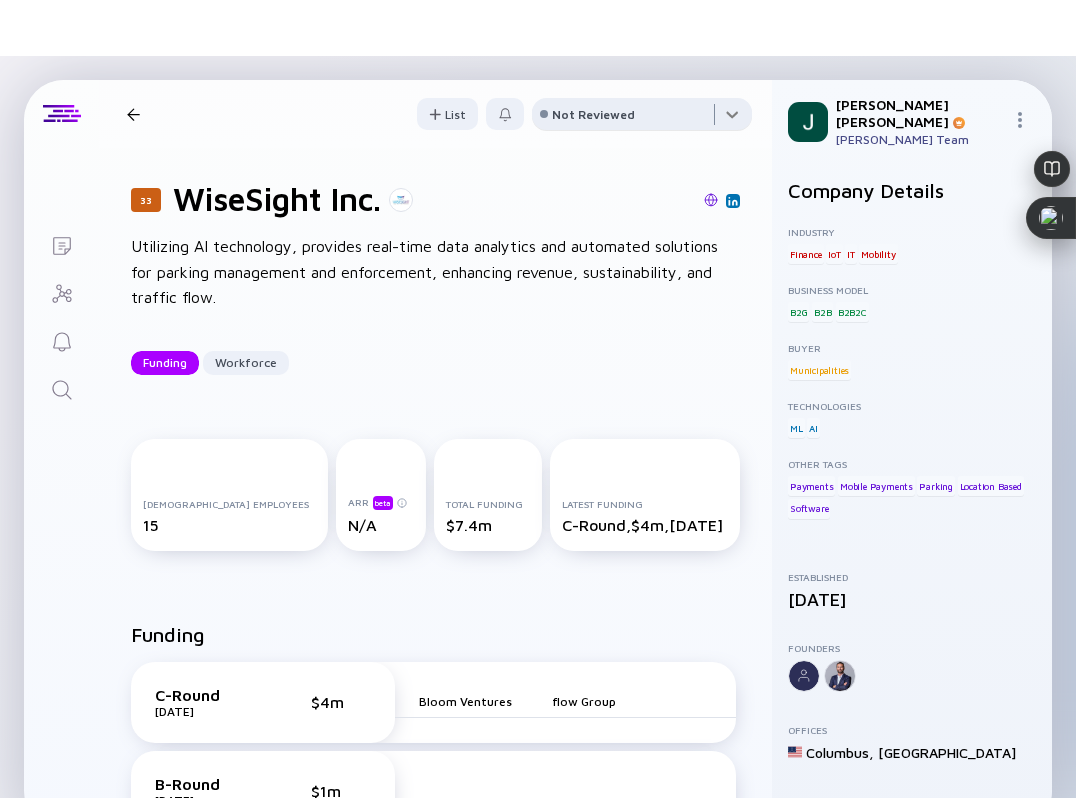 click at bounding box center (642, 118) 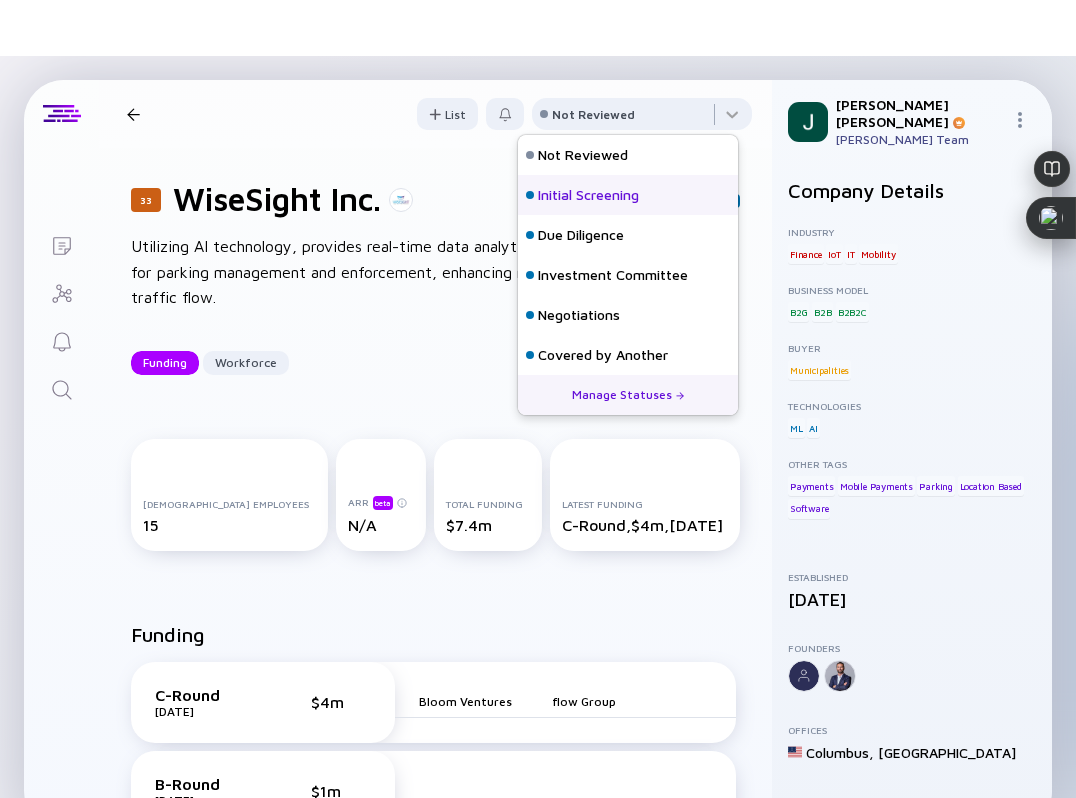 click on "Initial Screening" at bounding box center [588, 195] 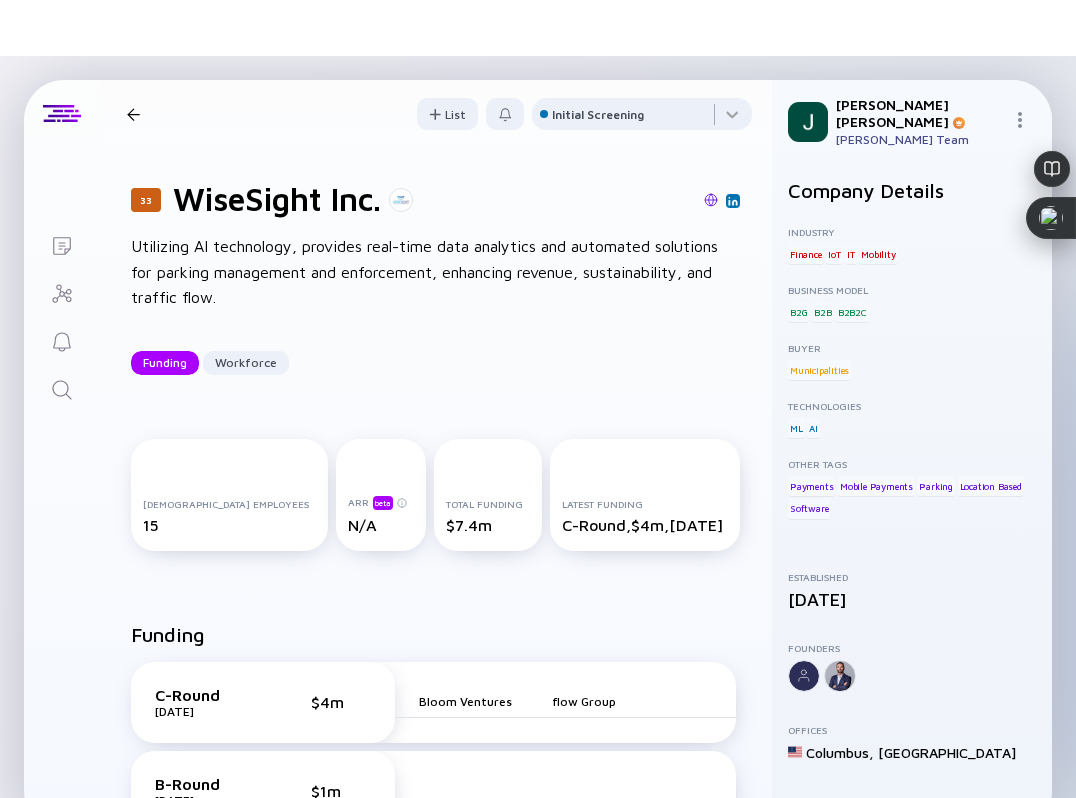 click on "33 WiseSight Inc. Funding Workforce" at bounding box center [291, 114] 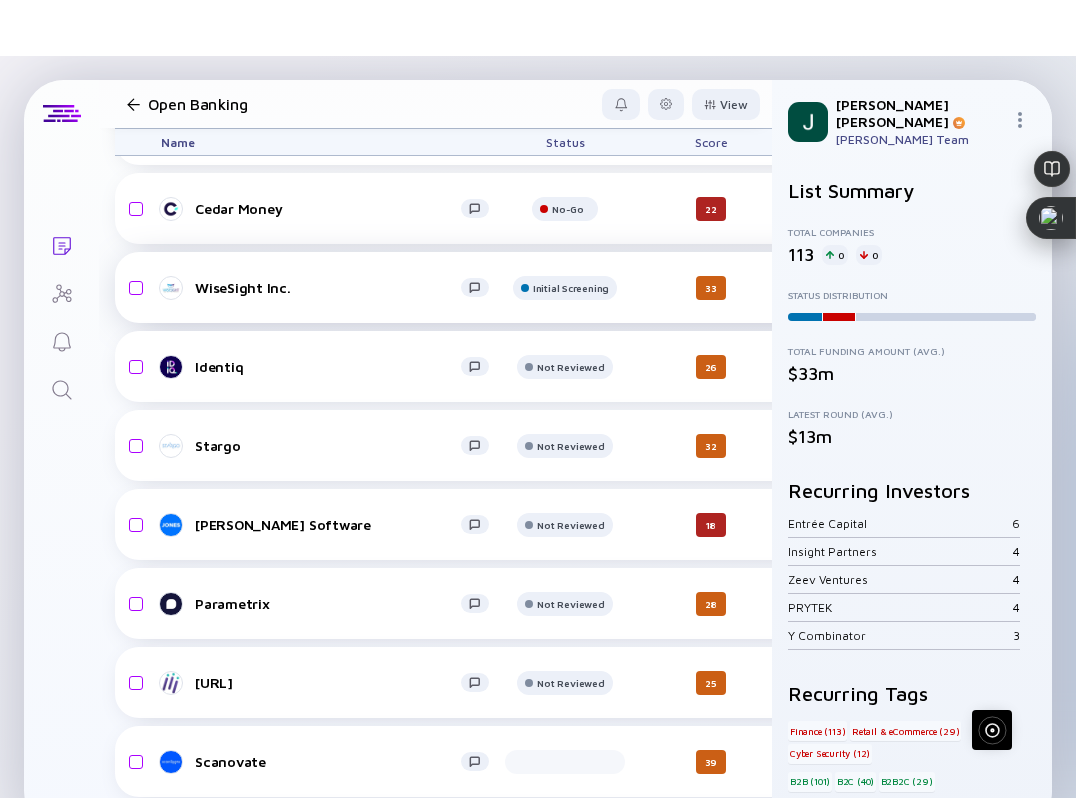 scroll, scrollTop: 2103, scrollLeft: 0, axis: vertical 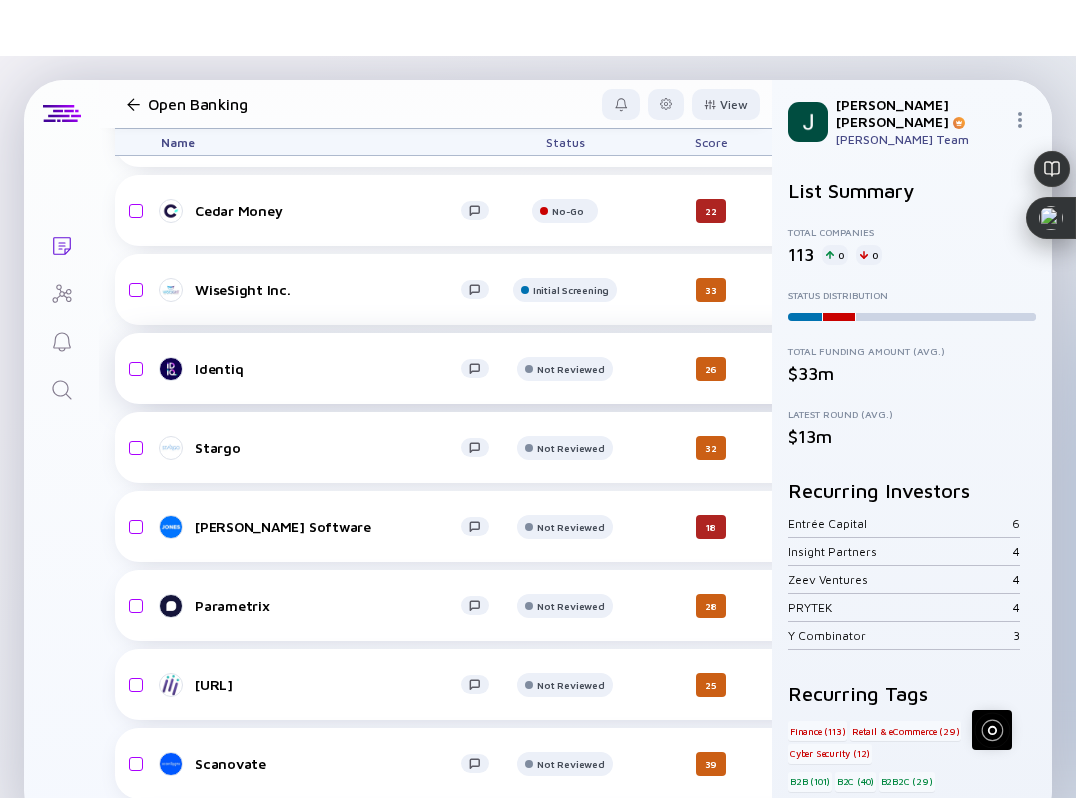 click on "Identiq" at bounding box center [333, 369] 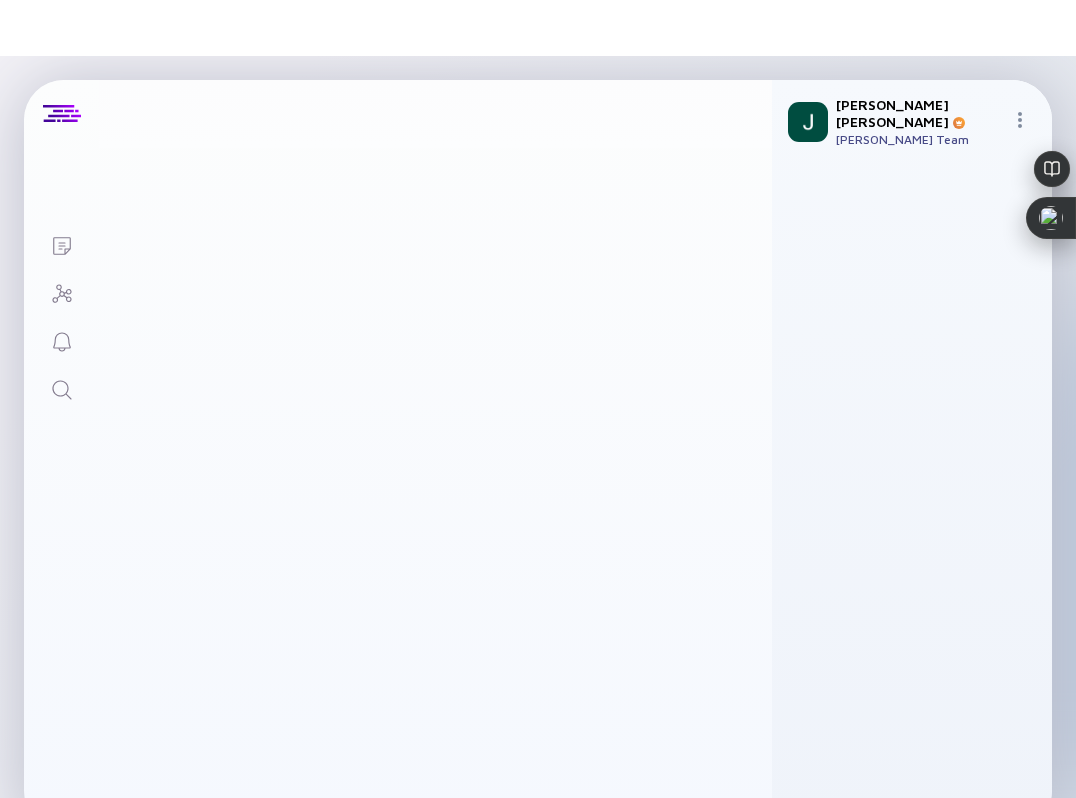 scroll, scrollTop: 0, scrollLeft: 0, axis: both 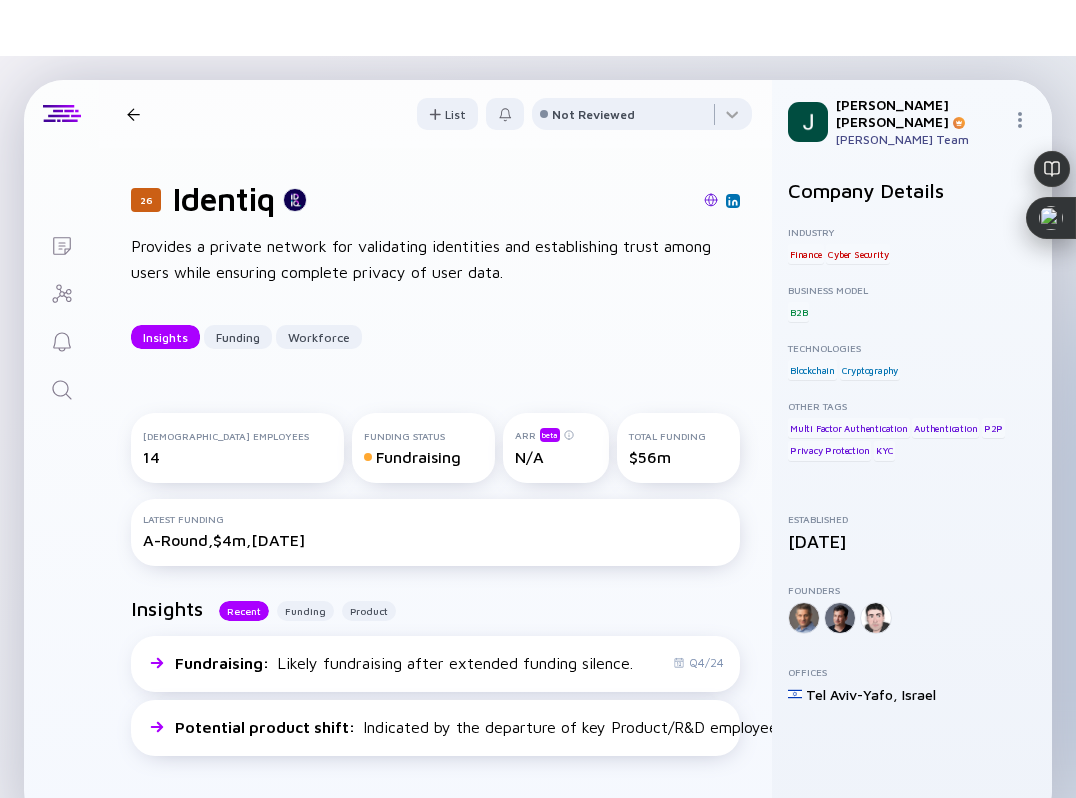 click at bounding box center [711, 200] 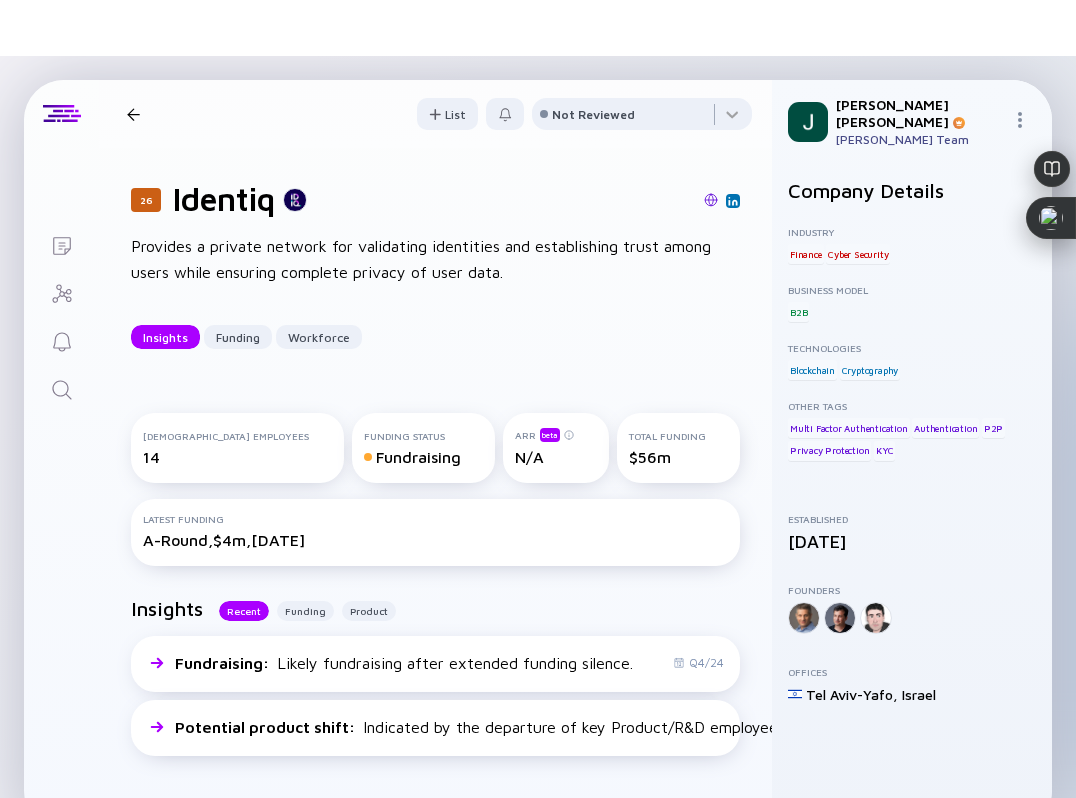 click on "26 Identiq Insights Funding Workforce List Not Reviewed" at bounding box center (435, 114) 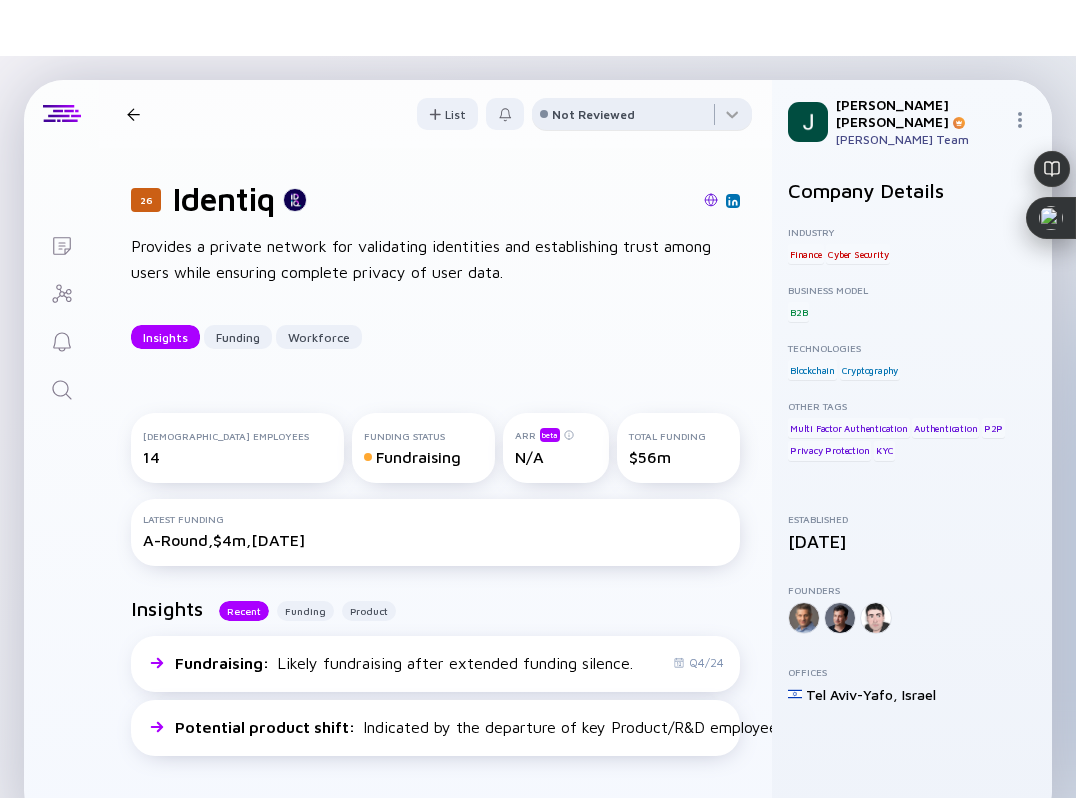 click on "Not Reviewed" at bounding box center (593, 114) 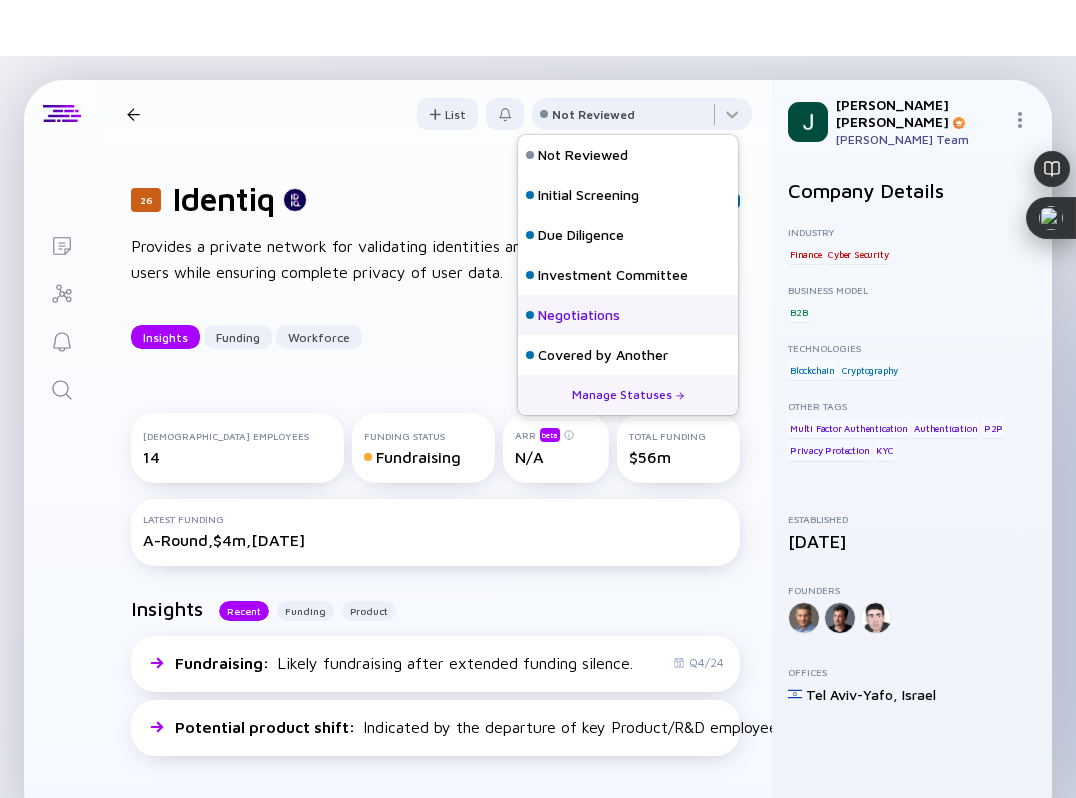 scroll, scrollTop: 128, scrollLeft: 0, axis: vertical 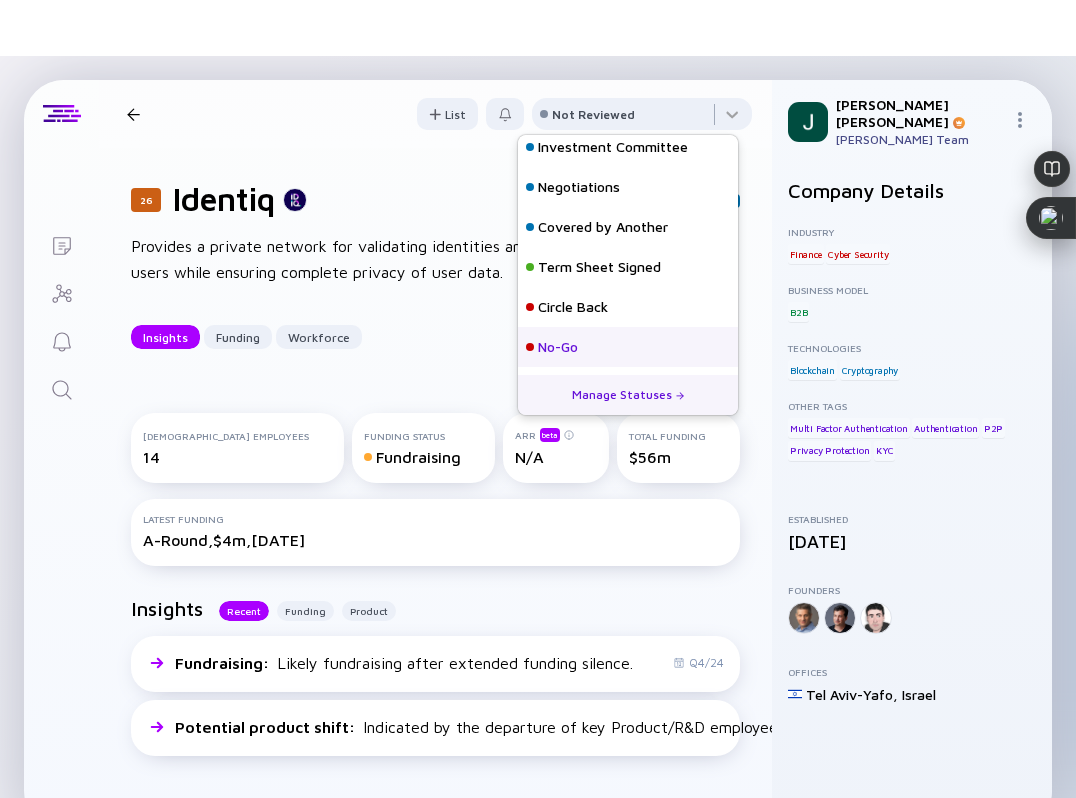 click on "No-Go" at bounding box center [628, 347] 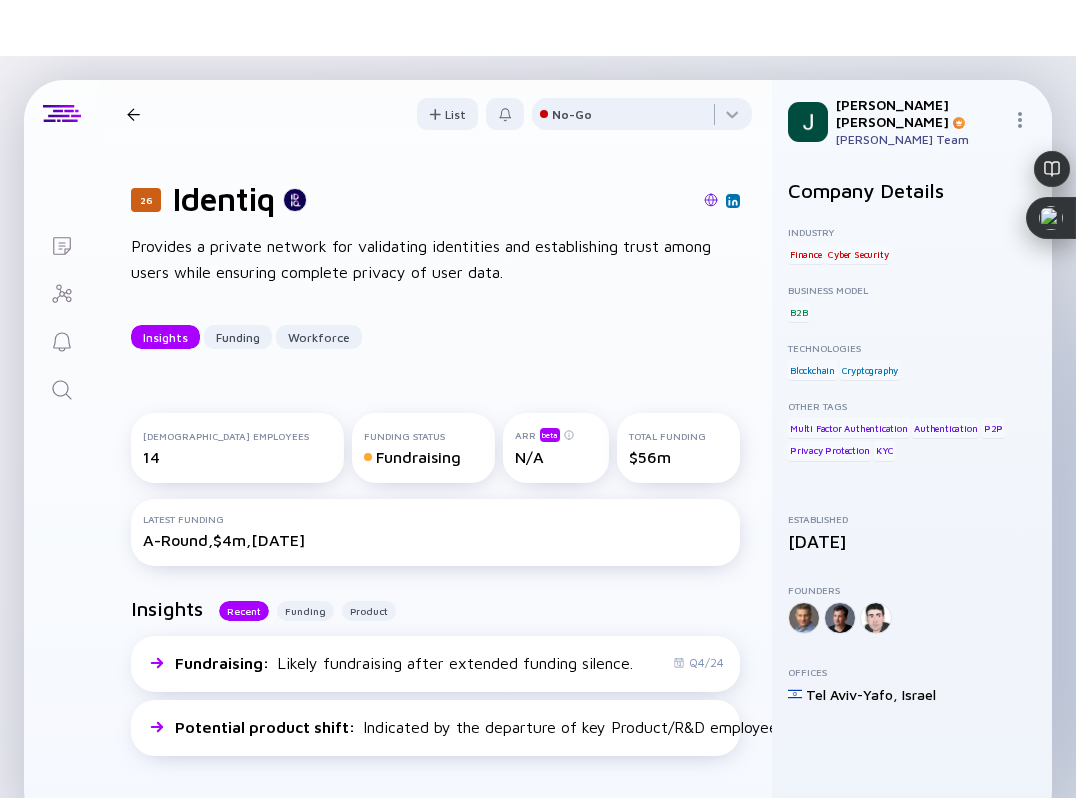 click on "26 Identiq Insights Funding Workforce" at bounding box center [298, 114] 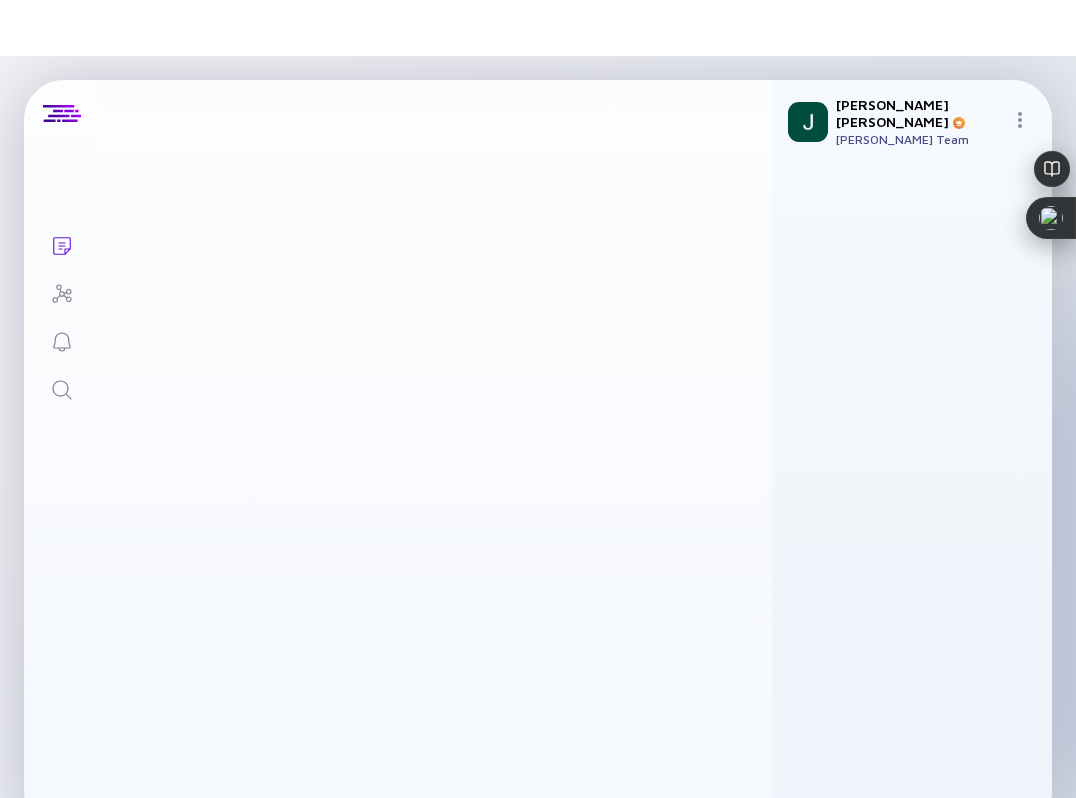 scroll, scrollTop: 2103, scrollLeft: 0, axis: vertical 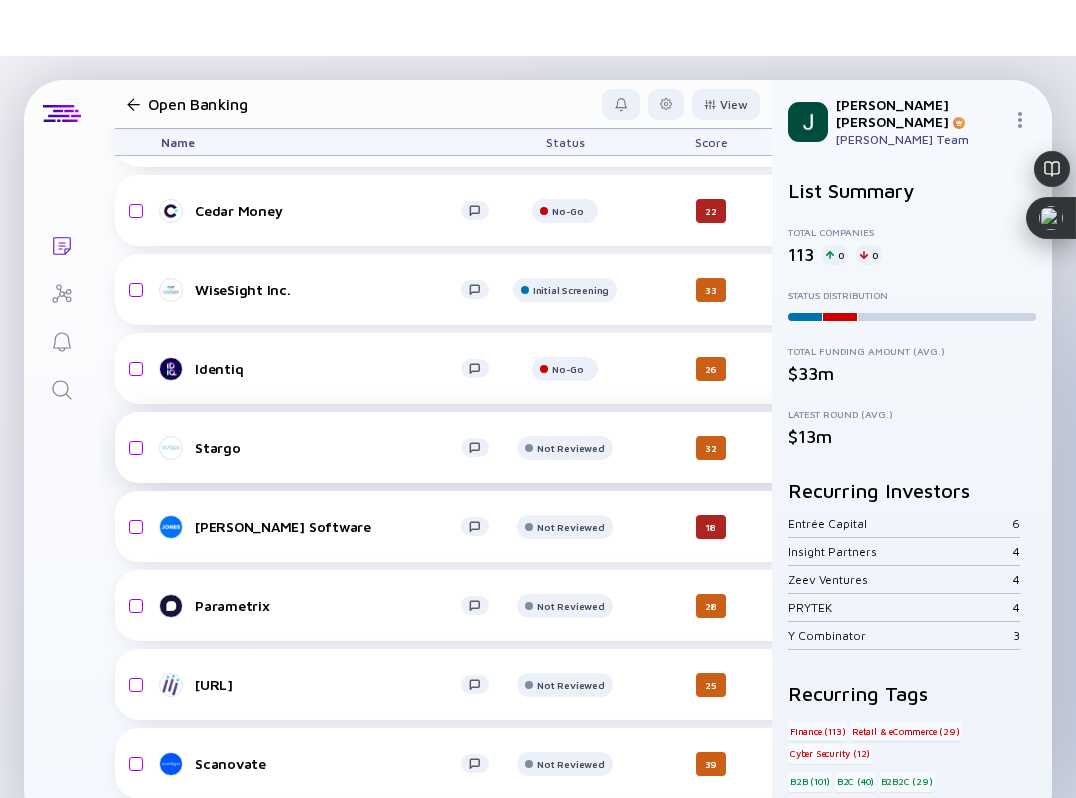 click on "Stargo Not Reviewed 32 a day ago $3.3m-$5m
B2B Logistics AI headcount-stargo 31 Headcount salesColumn-stargo 0 Sales marketingColumn-stargo 1 ( 3% ) Marketing Undisclosed $2m,
Oct 2023 N/A" at bounding box center [1036, 447] 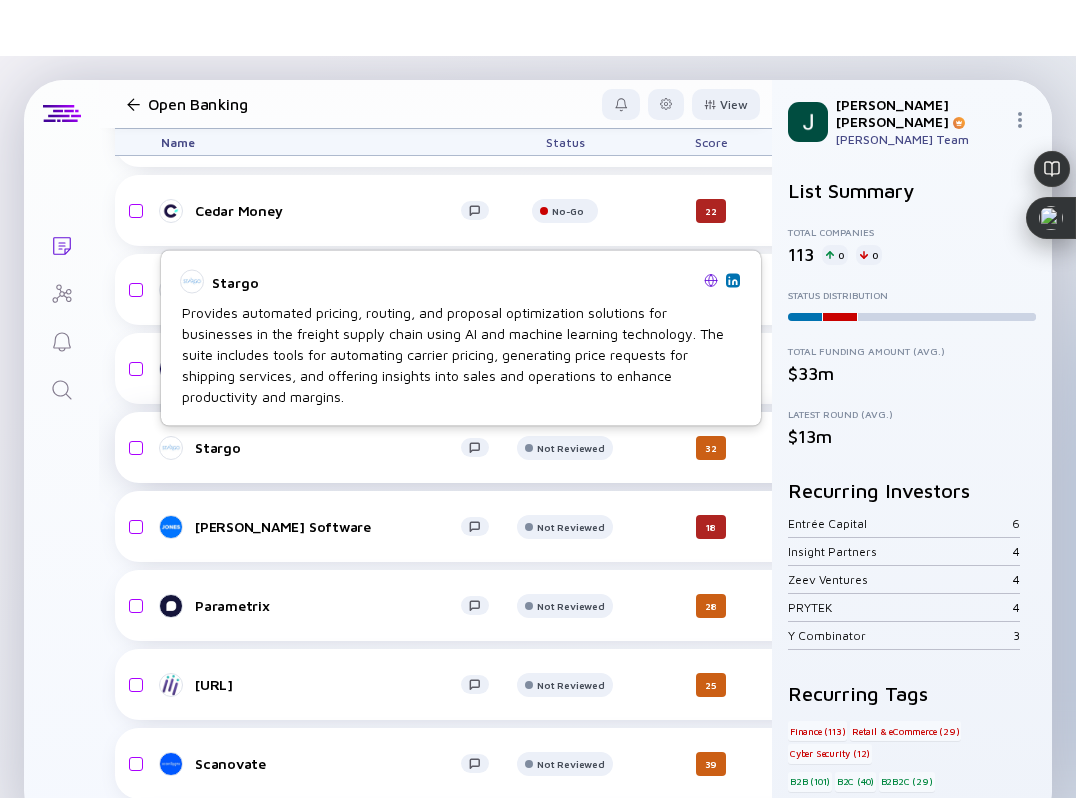 click on "Stargo" at bounding box center [328, 447] 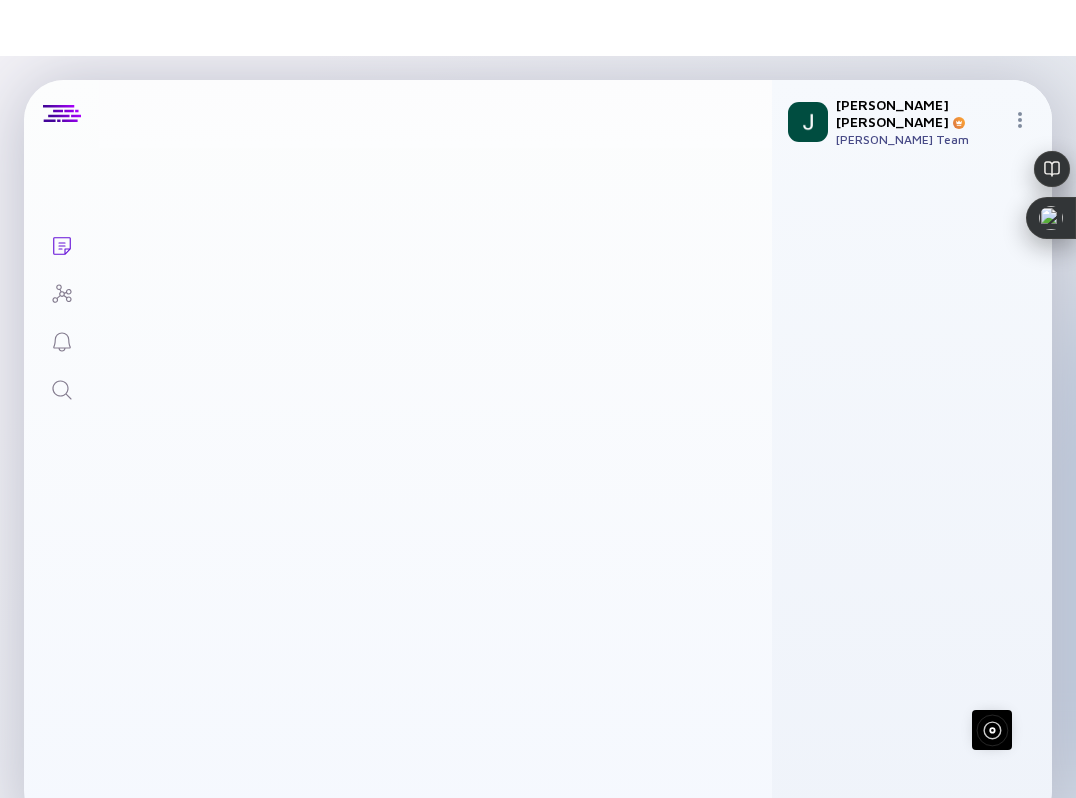 scroll, scrollTop: 0, scrollLeft: 0, axis: both 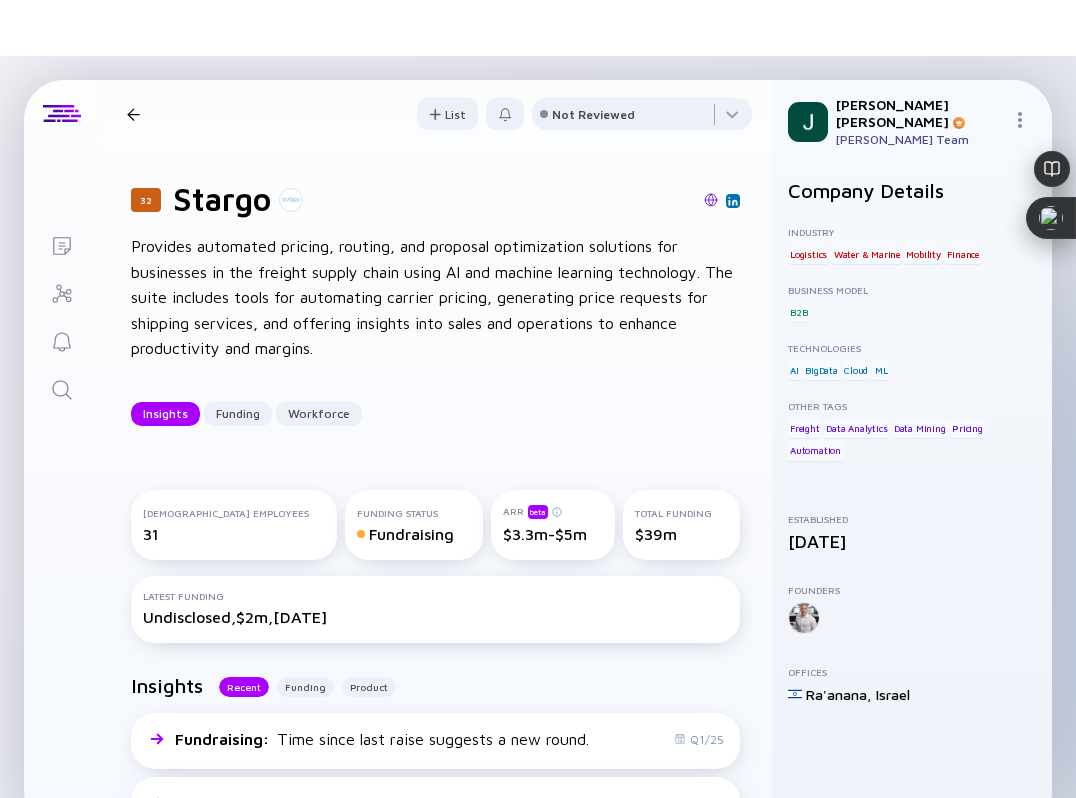 click at bounding box center [711, 200] 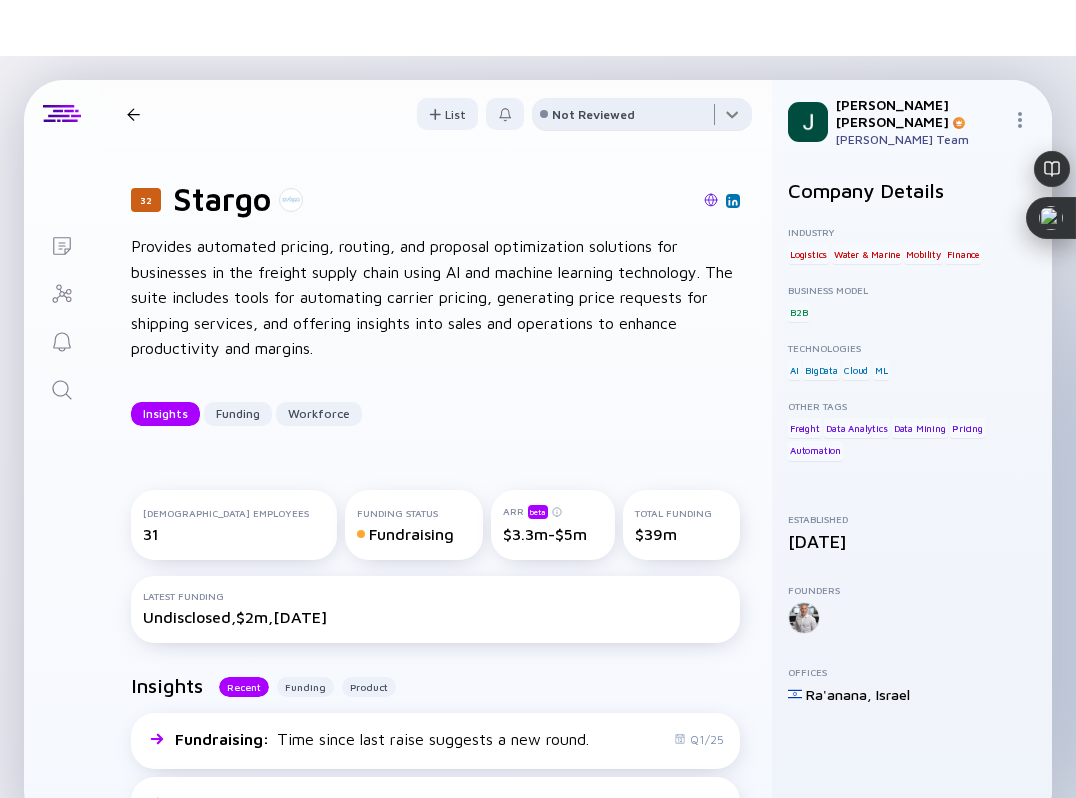click at bounding box center (642, 118) 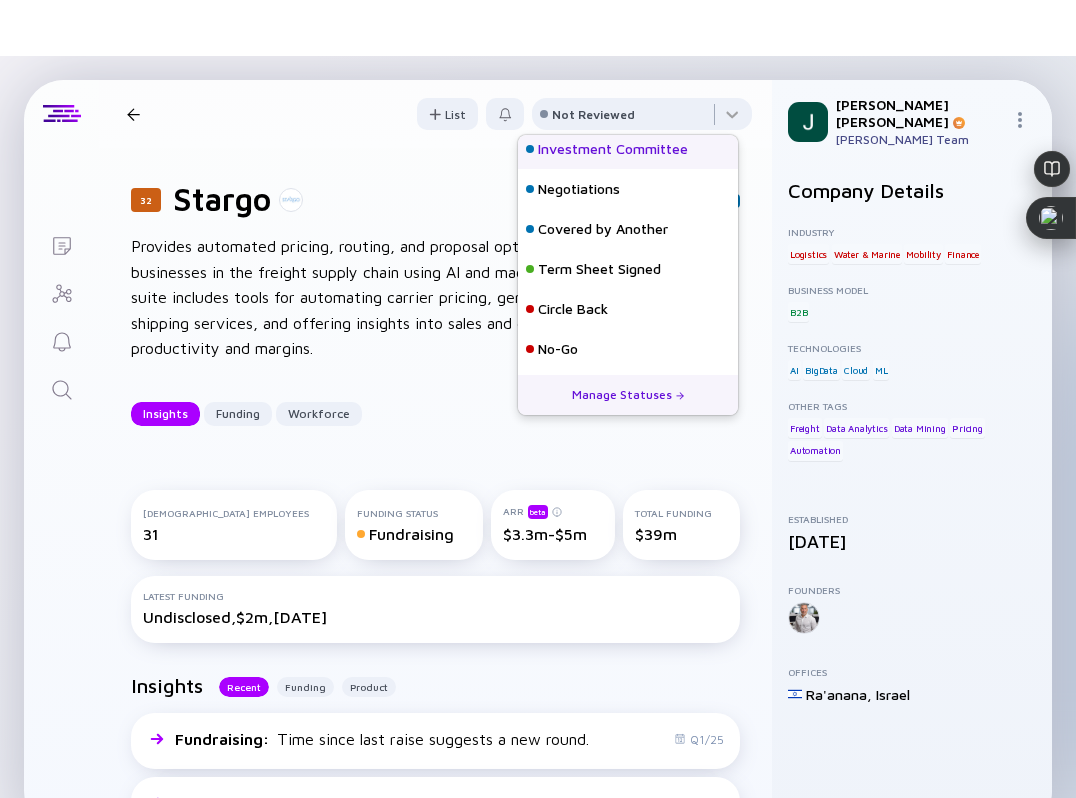 scroll, scrollTop: 128, scrollLeft: 0, axis: vertical 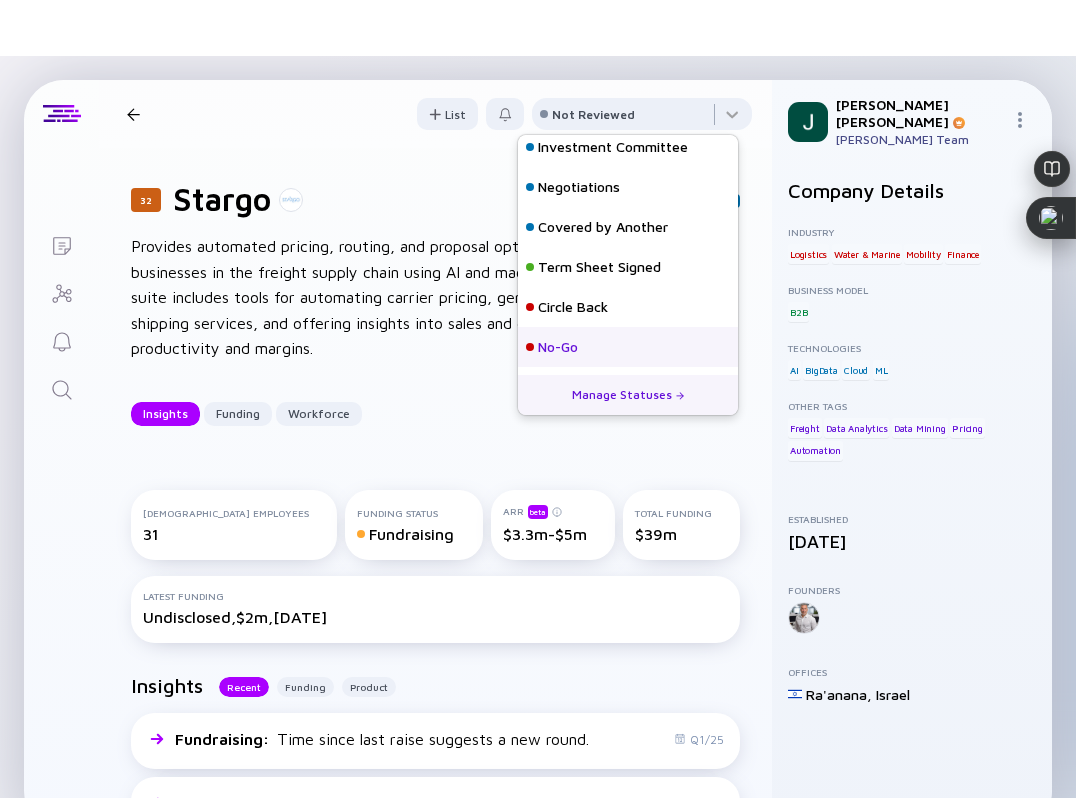 click on "No-Go" at bounding box center [558, 347] 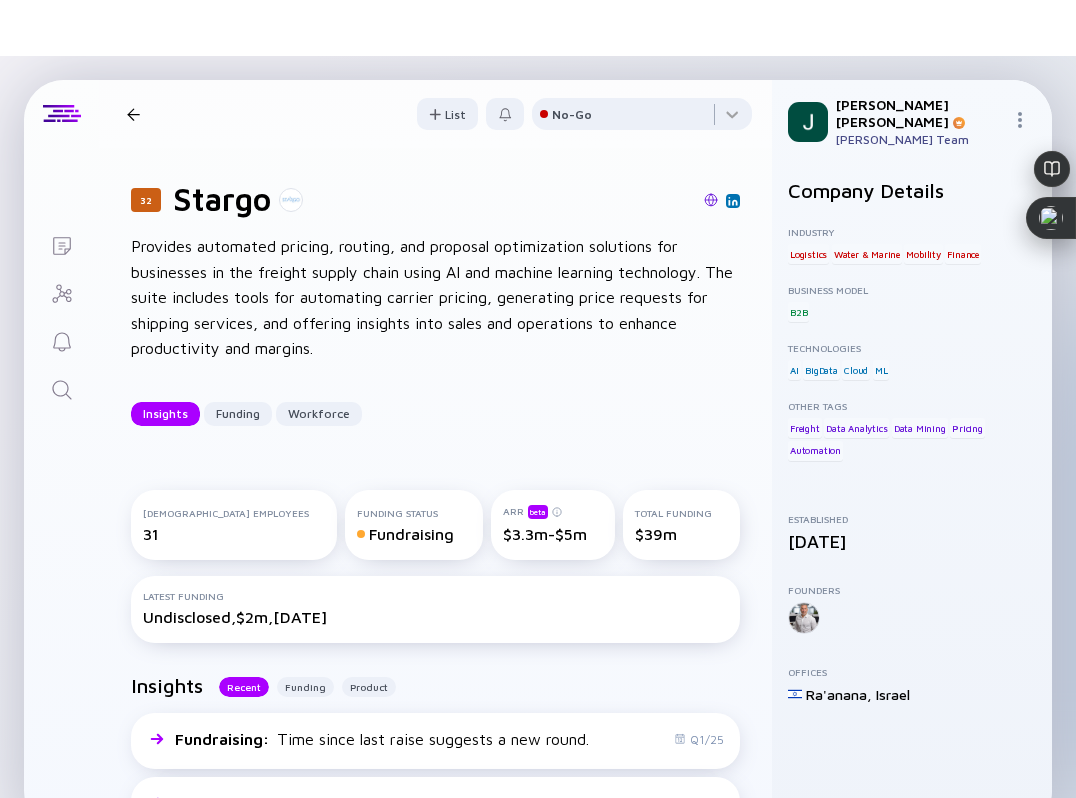 click at bounding box center [133, 114] 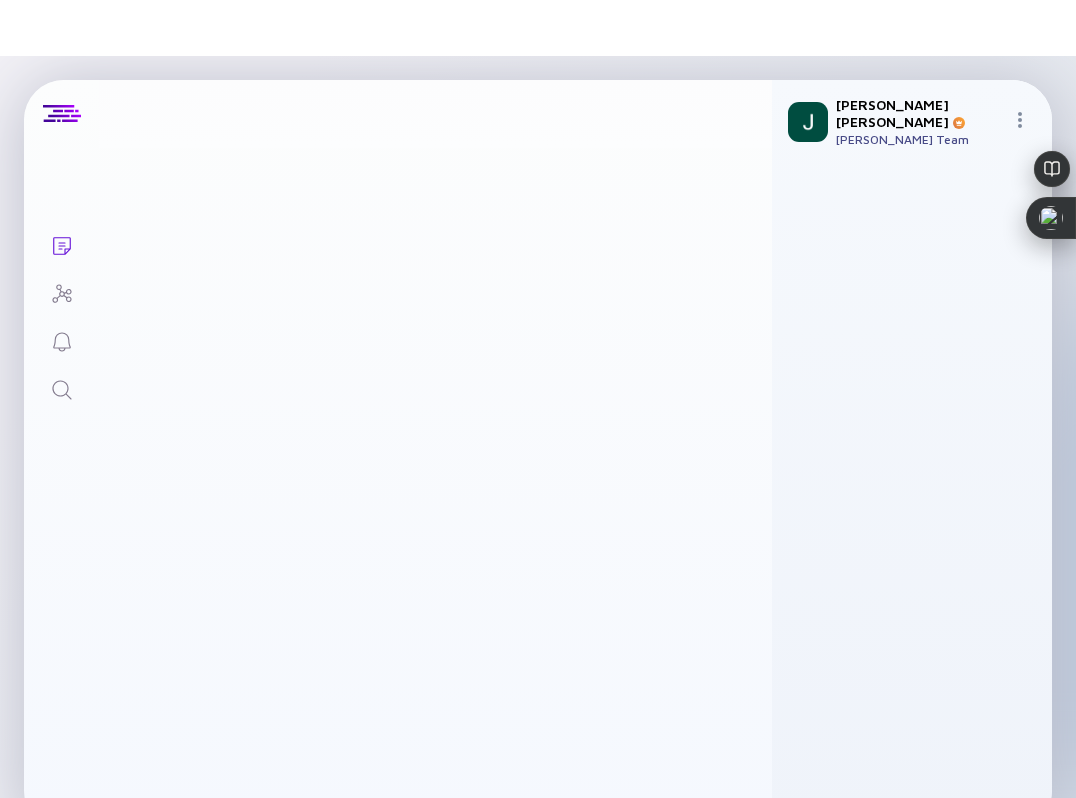 scroll, scrollTop: 2103, scrollLeft: 0, axis: vertical 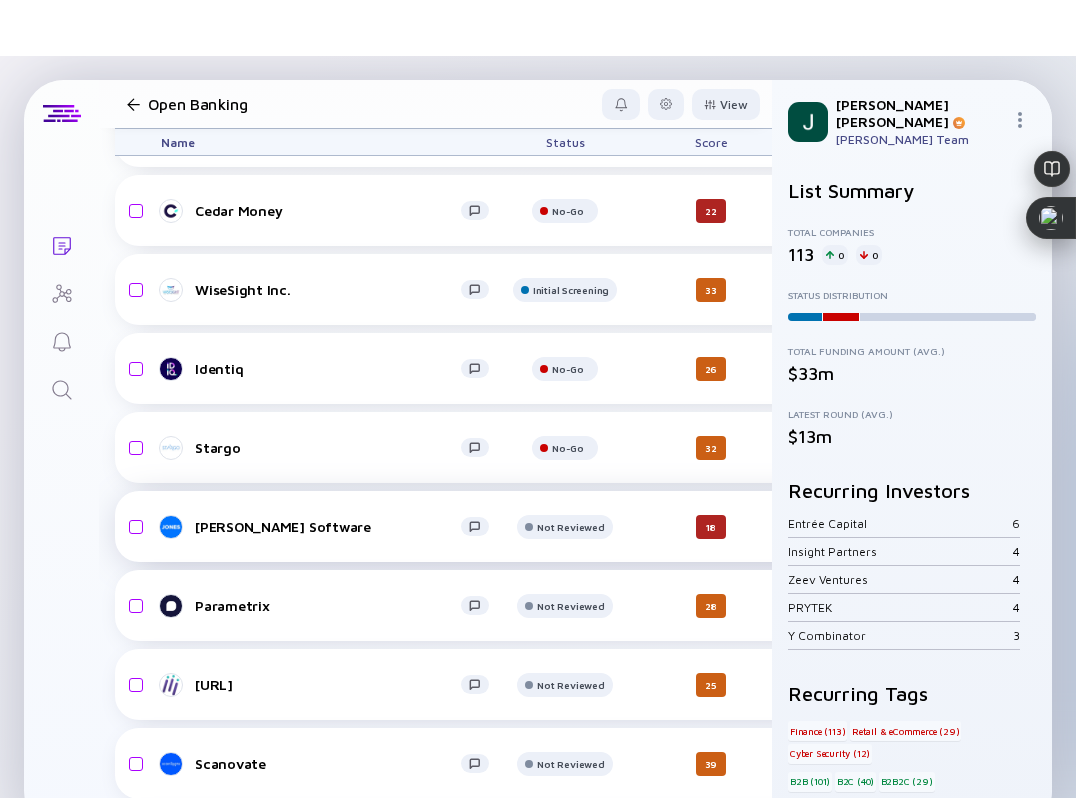 click on "Jones Software" at bounding box center (328, 526) 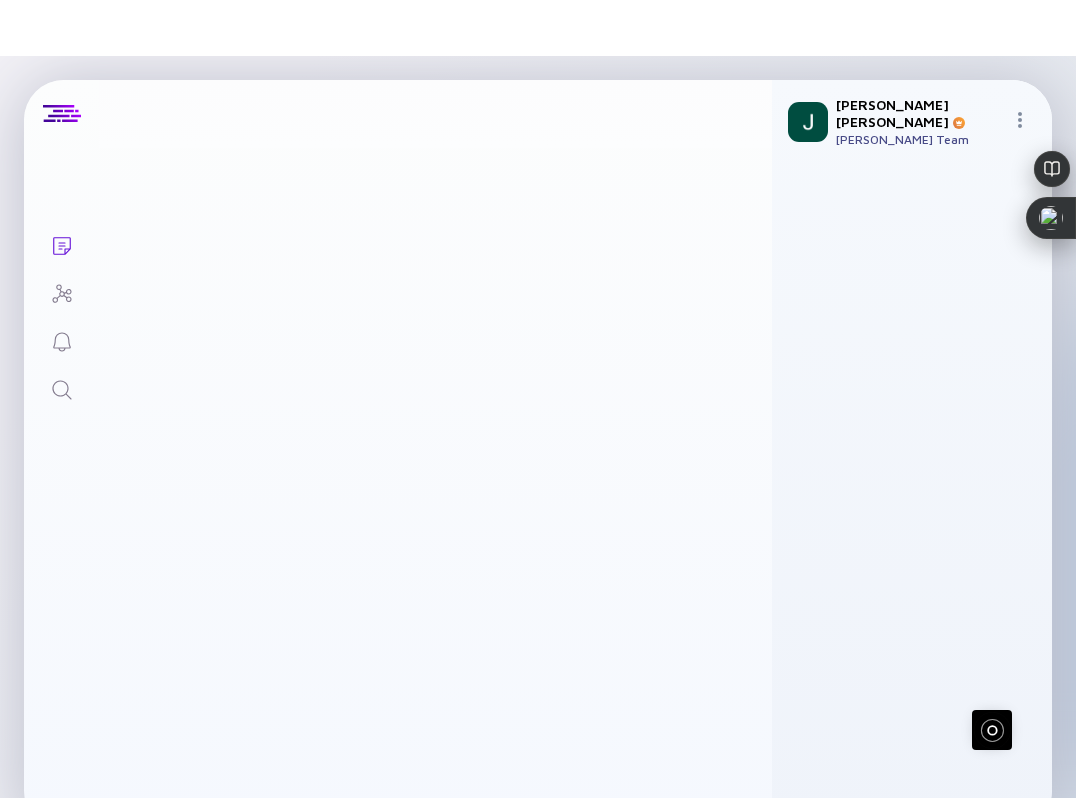 scroll, scrollTop: 0, scrollLeft: 0, axis: both 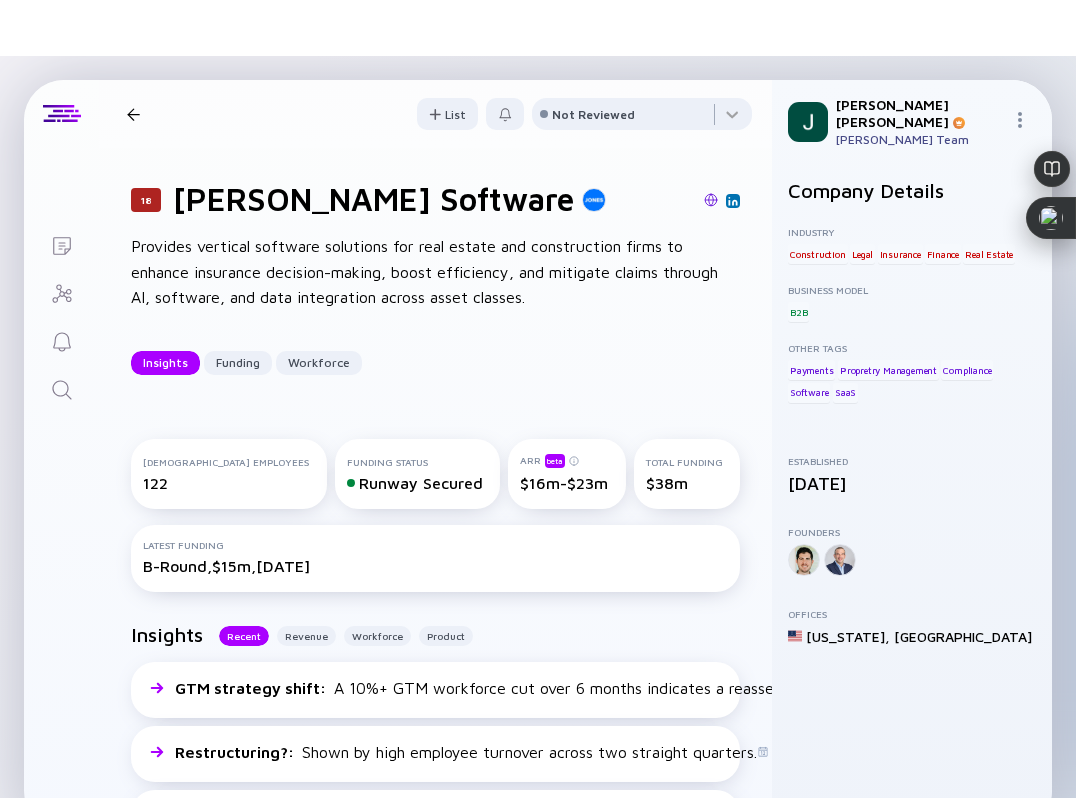 click at bounding box center [711, 200] 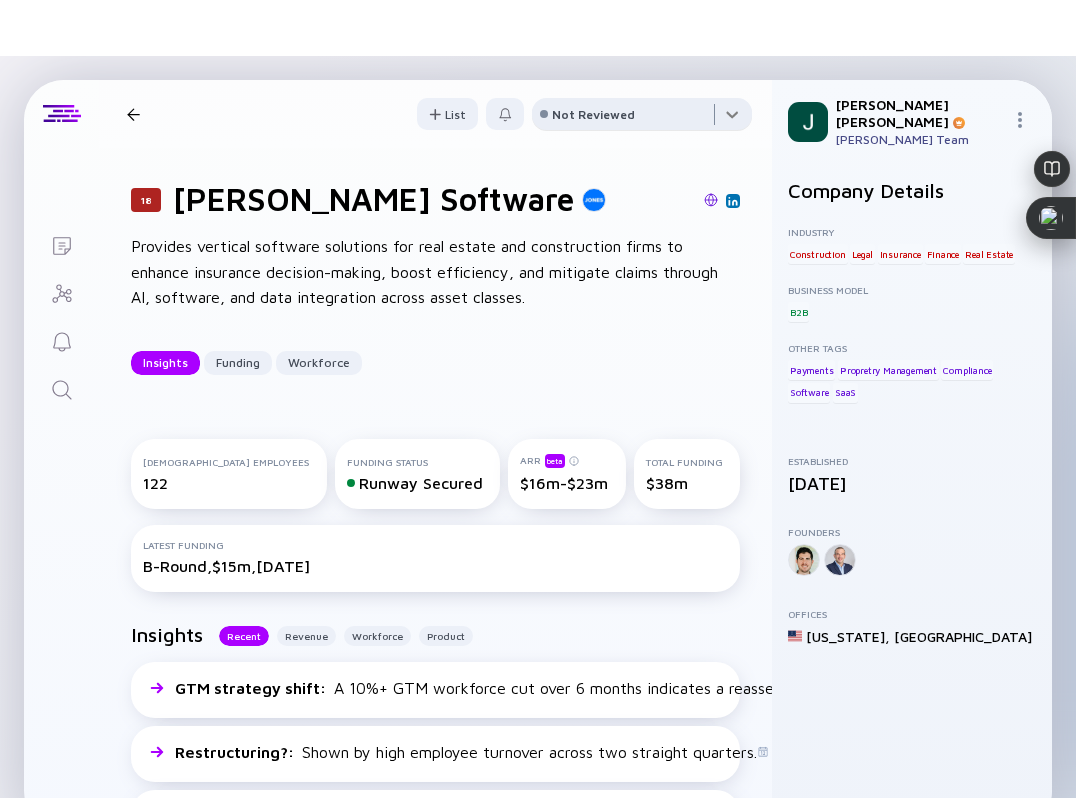 click at bounding box center [642, 118] 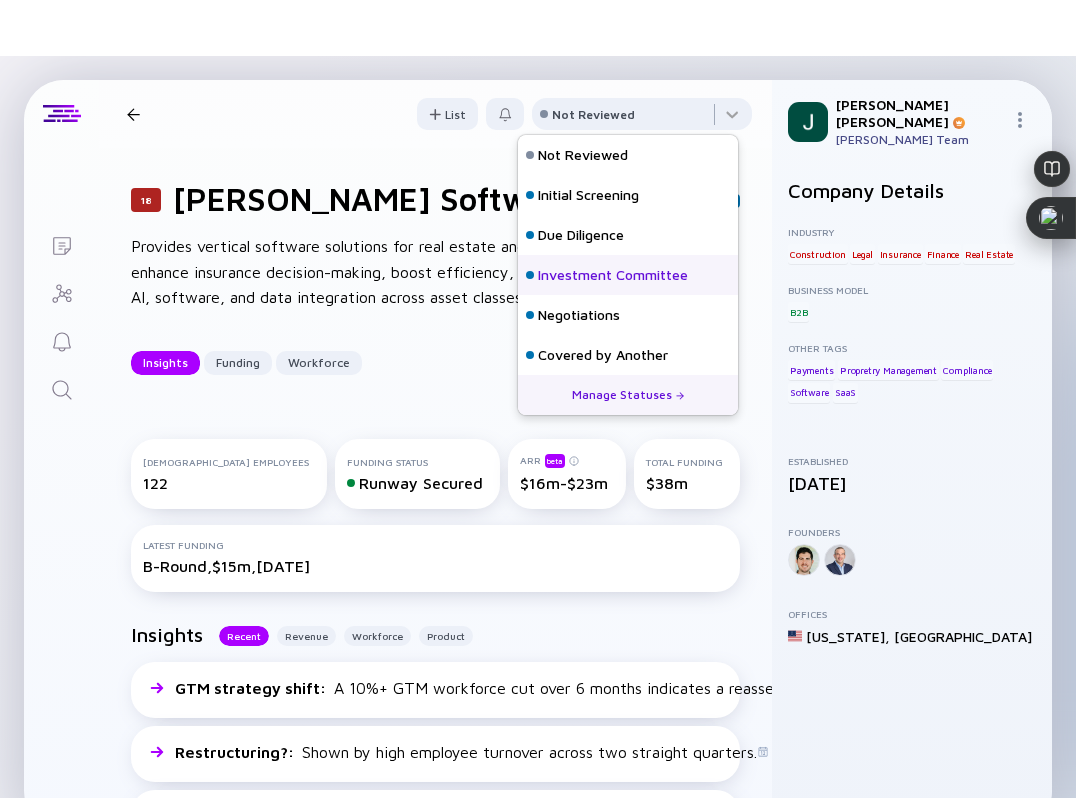 scroll, scrollTop: 128, scrollLeft: 0, axis: vertical 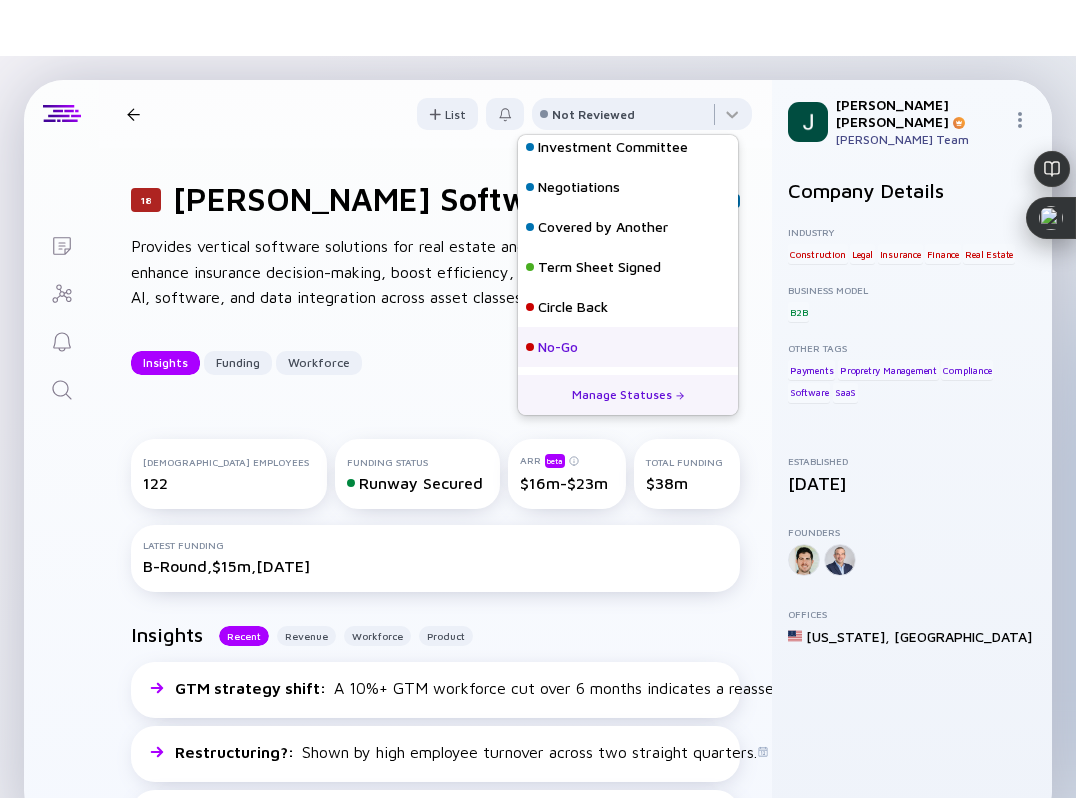 click on "No-Go" at bounding box center (558, 347) 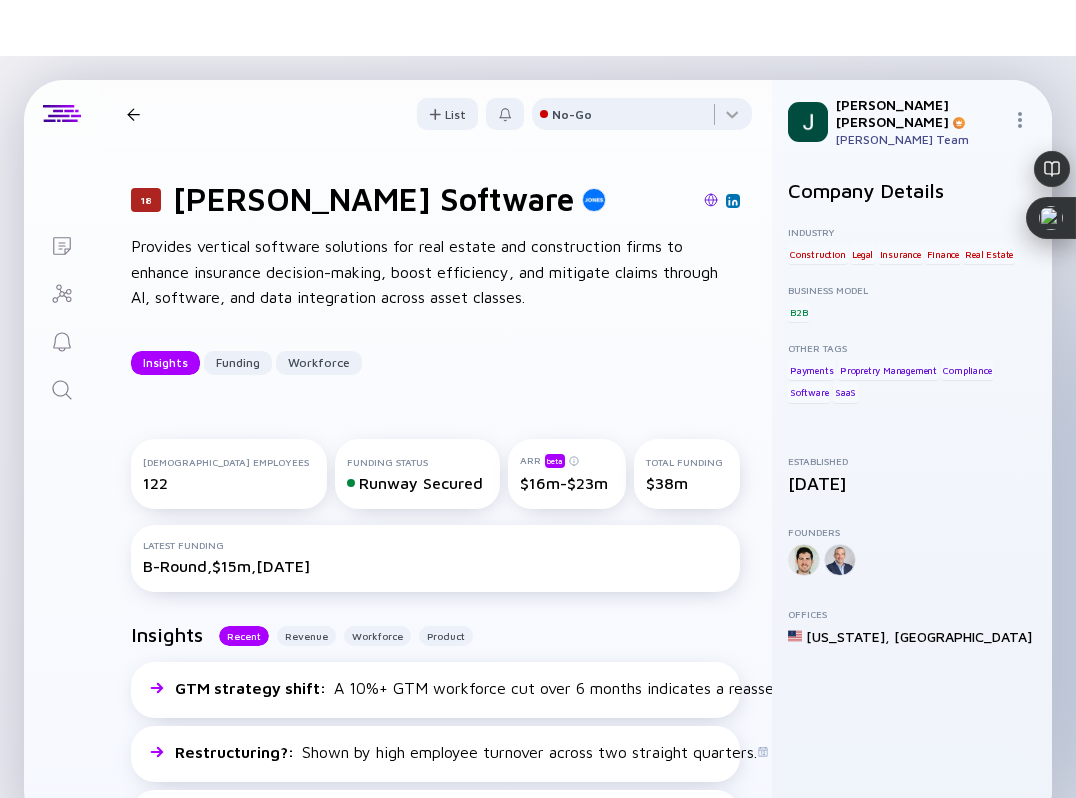 click on "18 Jones Software Insights Funding Workforce" at bounding box center [362, 114] 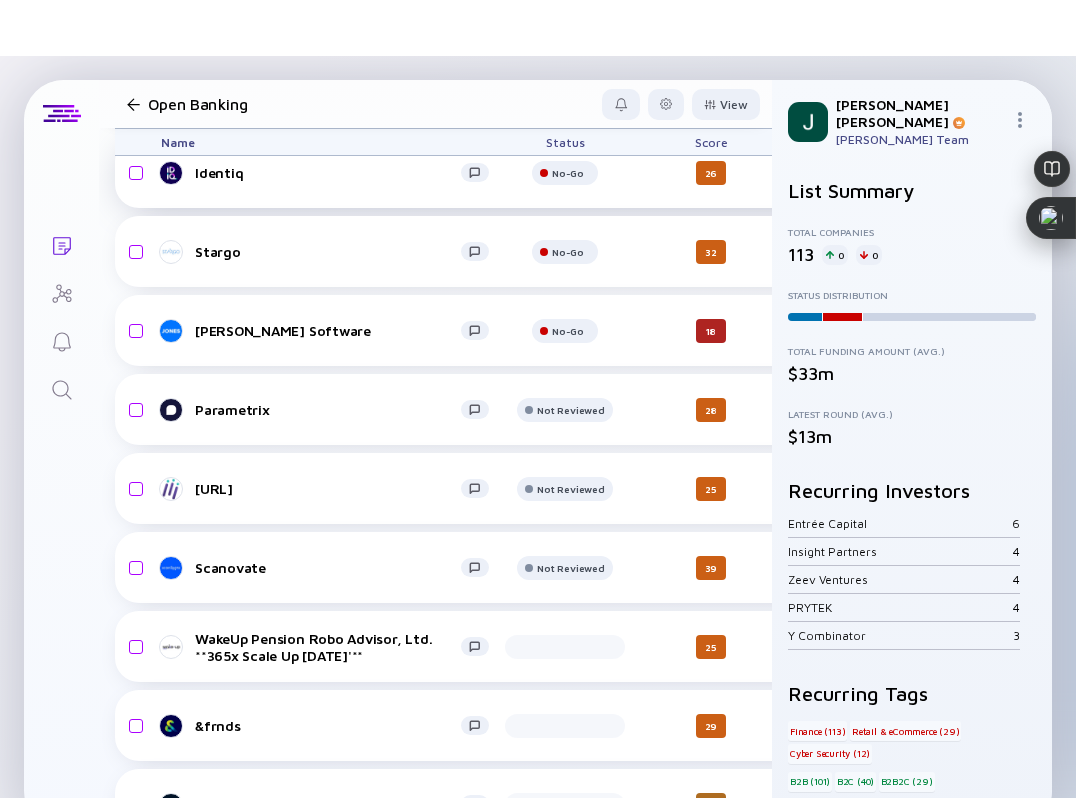 scroll, scrollTop: 2300, scrollLeft: 0, axis: vertical 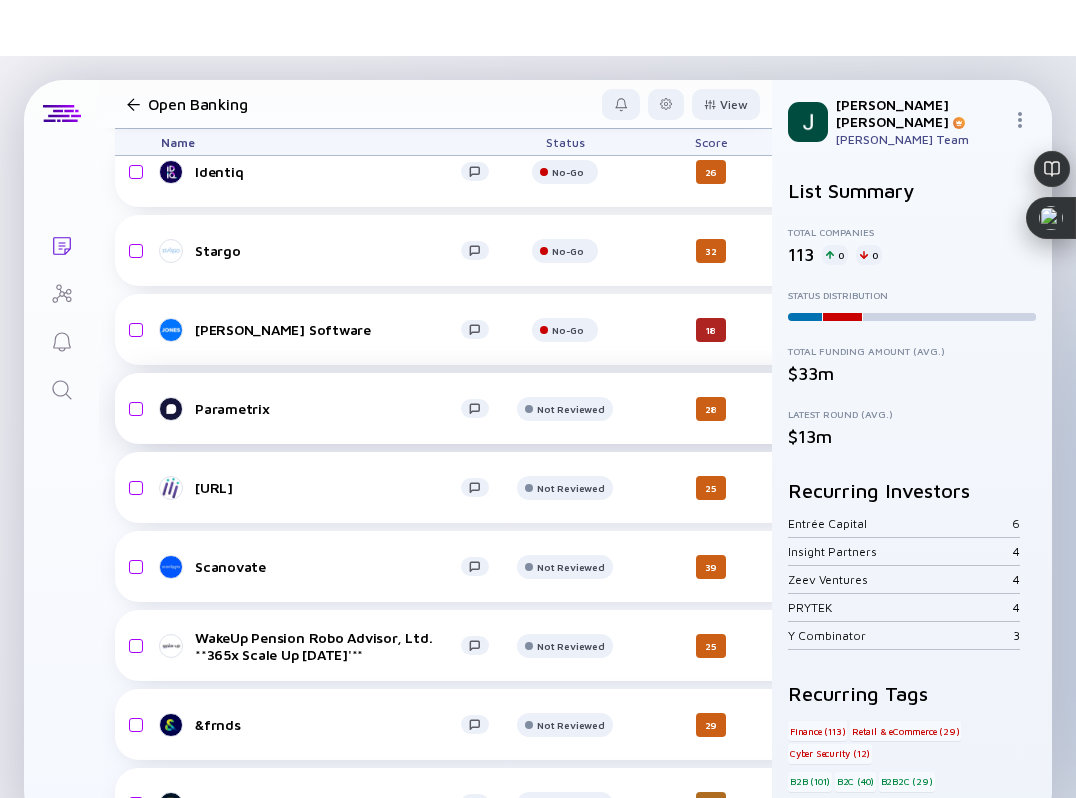 click on "Parametrix" at bounding box center [328, 408] 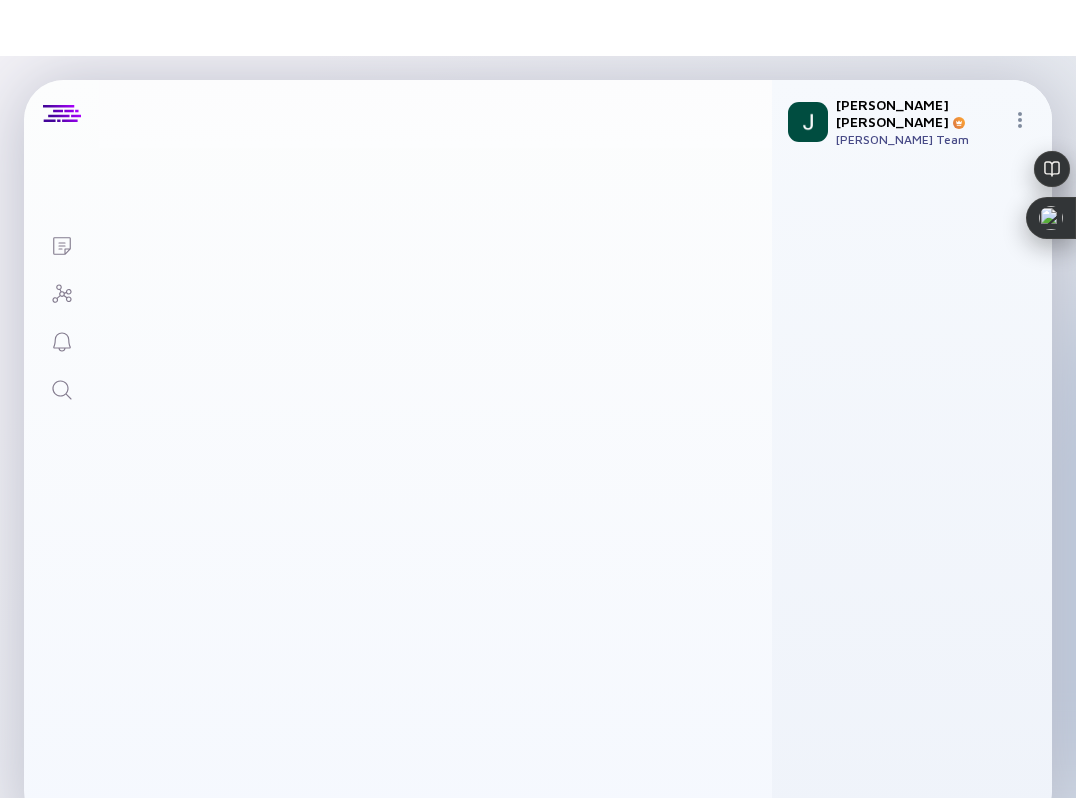 scroll, scrollTop: 0, scrollLeft: 0, axis: both 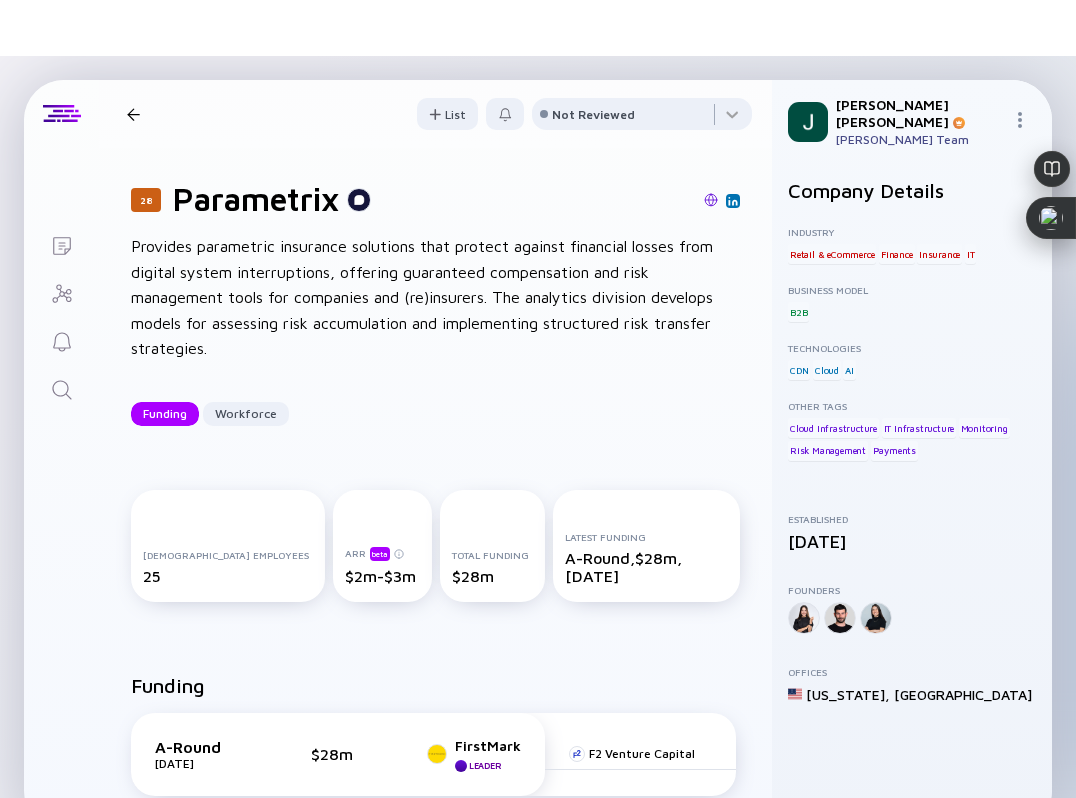click at bounding box center [565, 201] 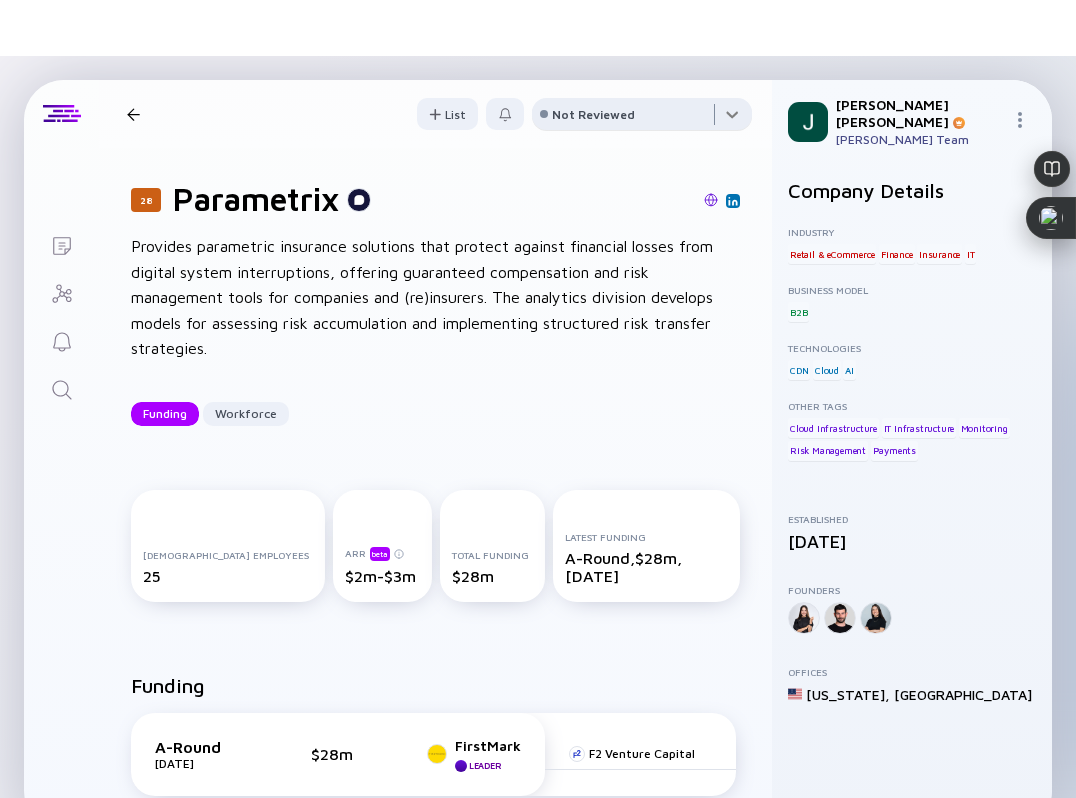 click at bounding box center (642, 118) 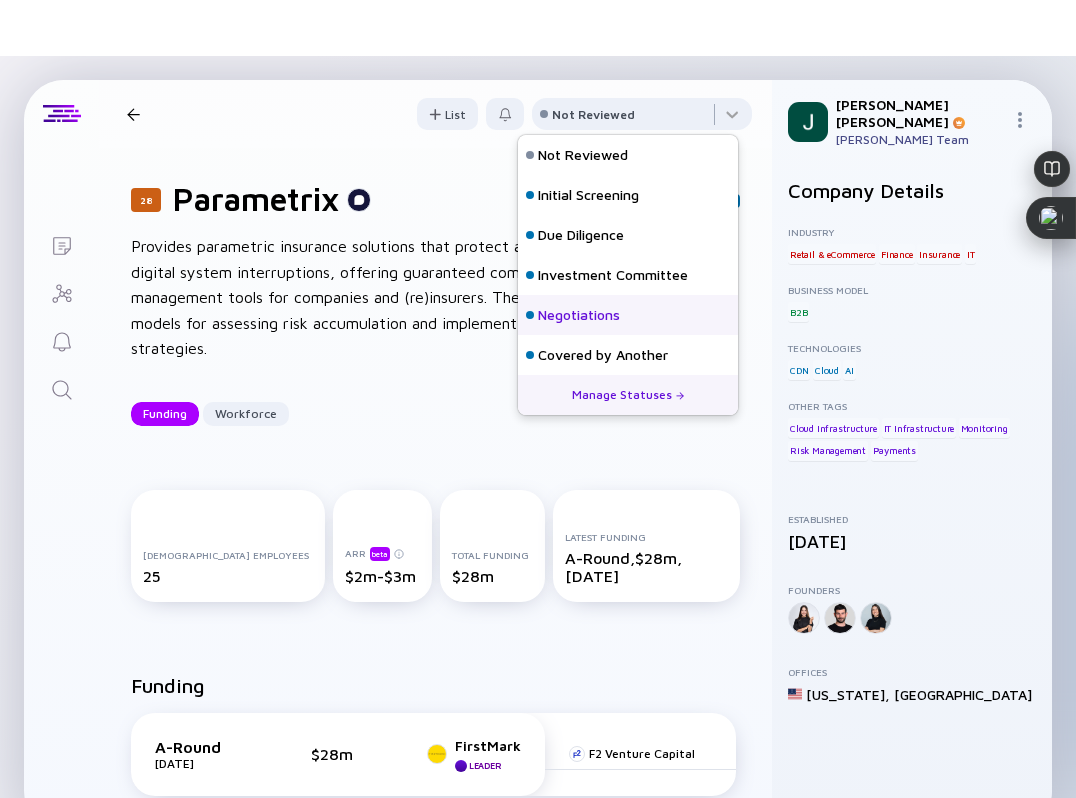 scroll, scrollTop: 128, scrollLeft: 0, axis: vertical 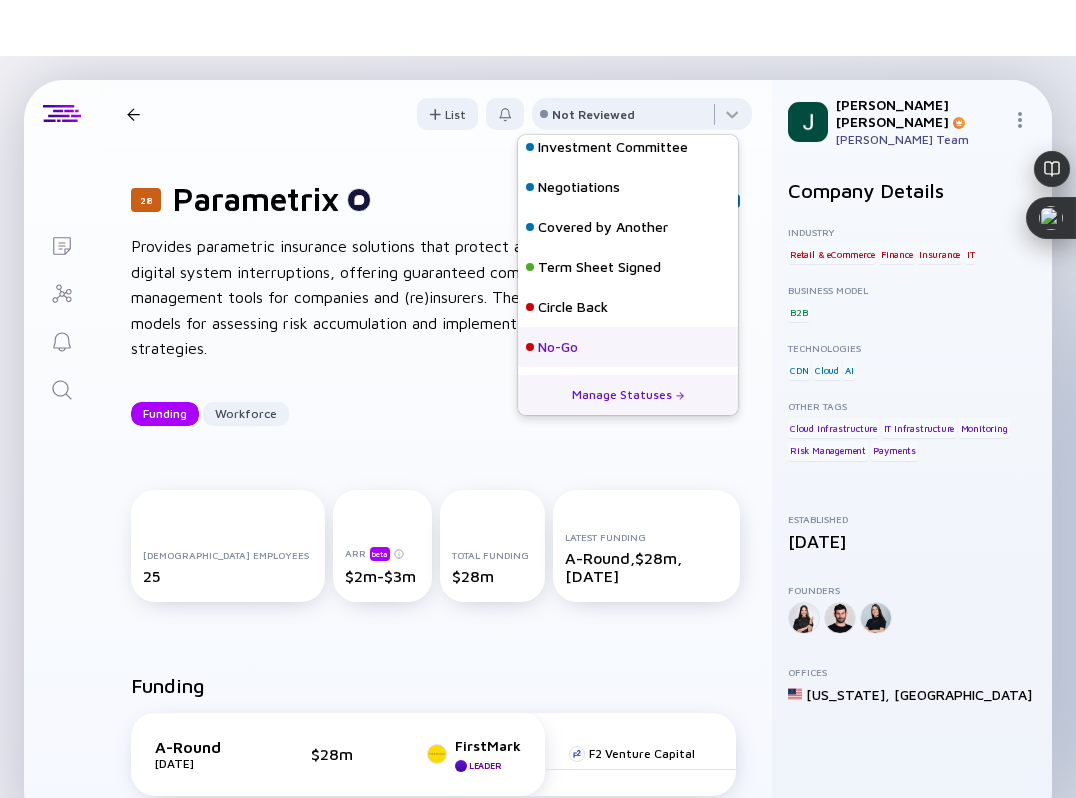 click on "No-Go" at bounding box center [558, 347] 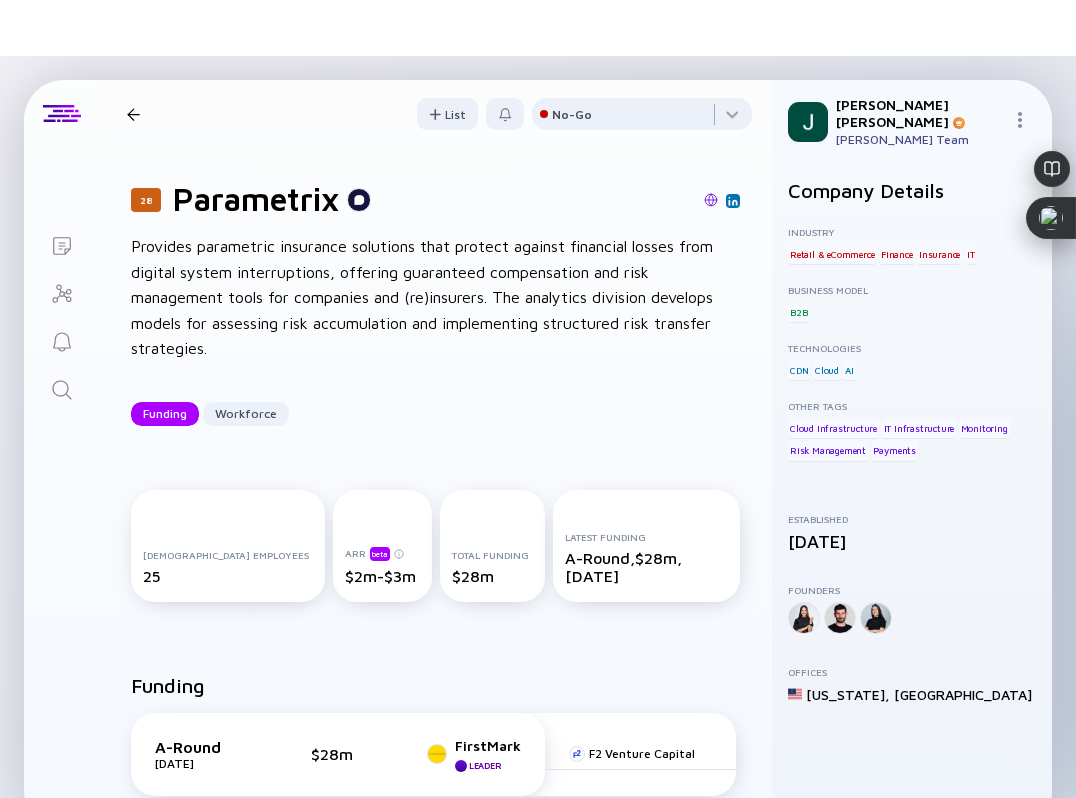 click at bounding box center [133, 114] 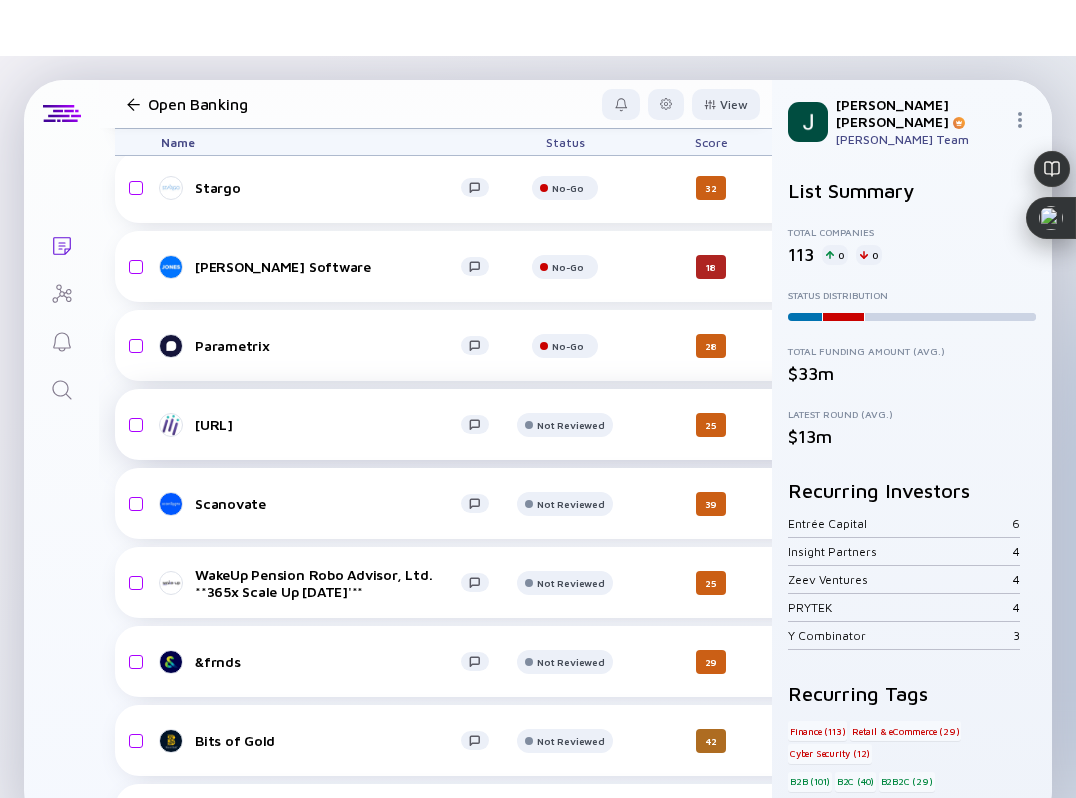 scroll, scrollTop: 2366, scrollLeft: 0, axis: vertical 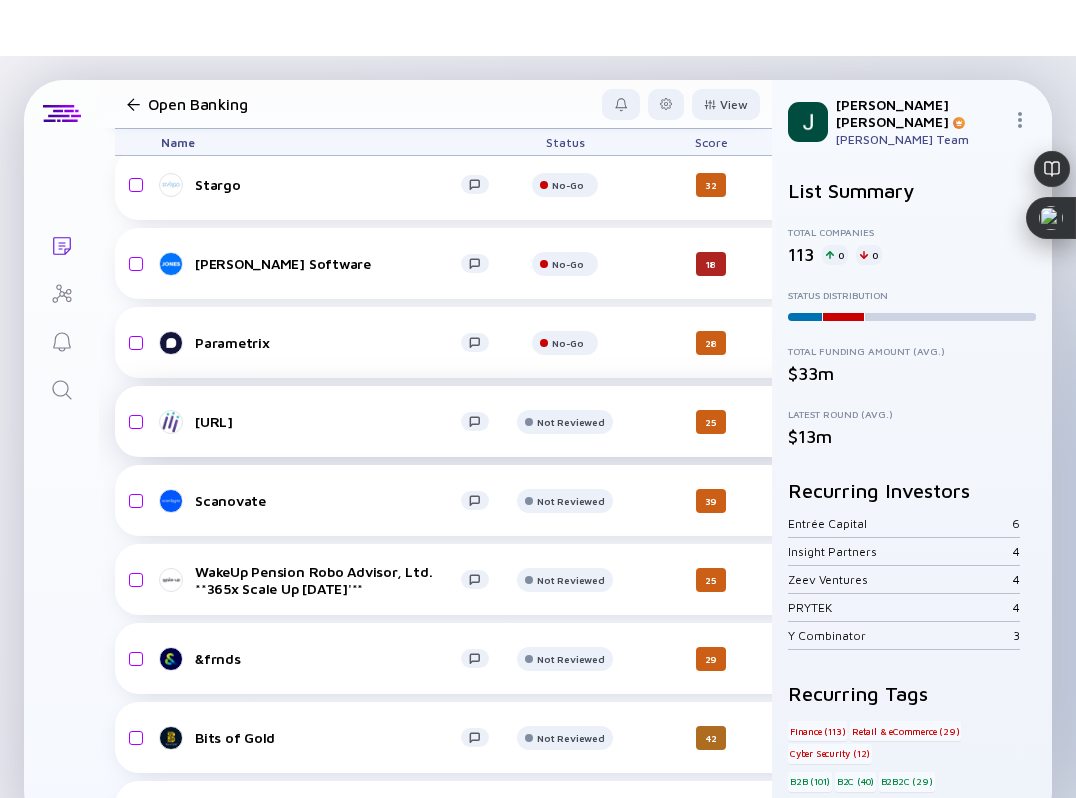 click on "nSure.ai" at bounding box center [328, 421] 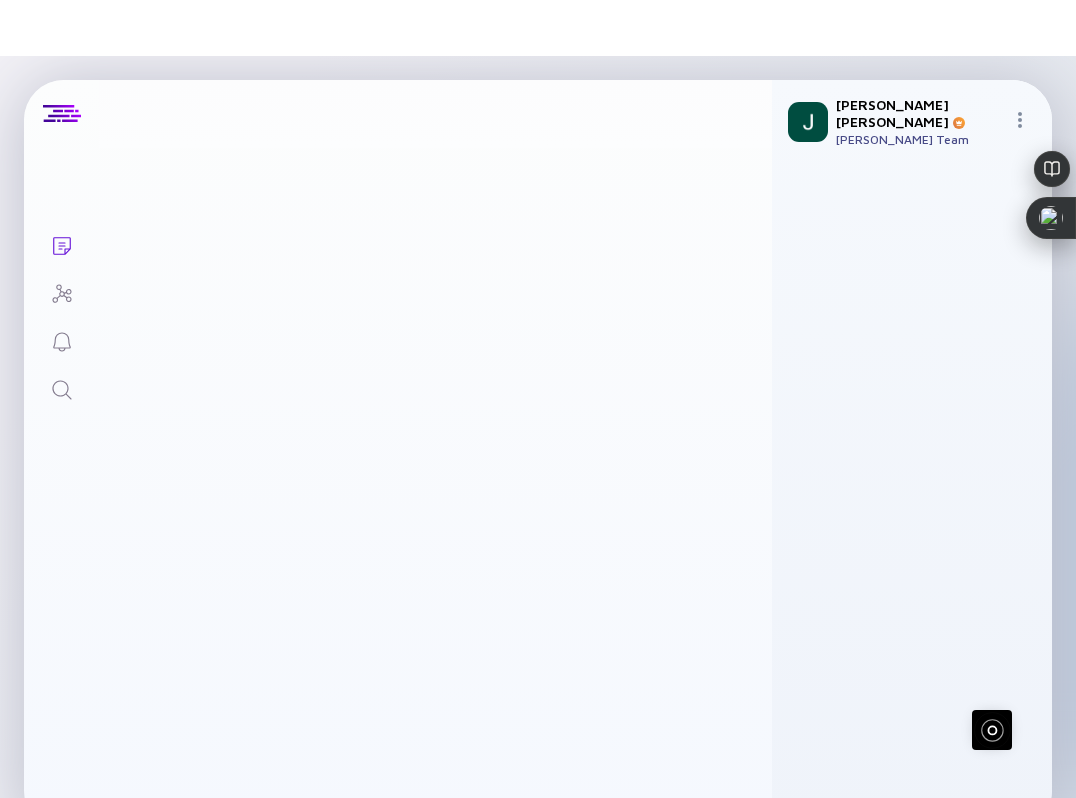 scroll, scrollTop: 0, scrollLeft: 0, axis: both 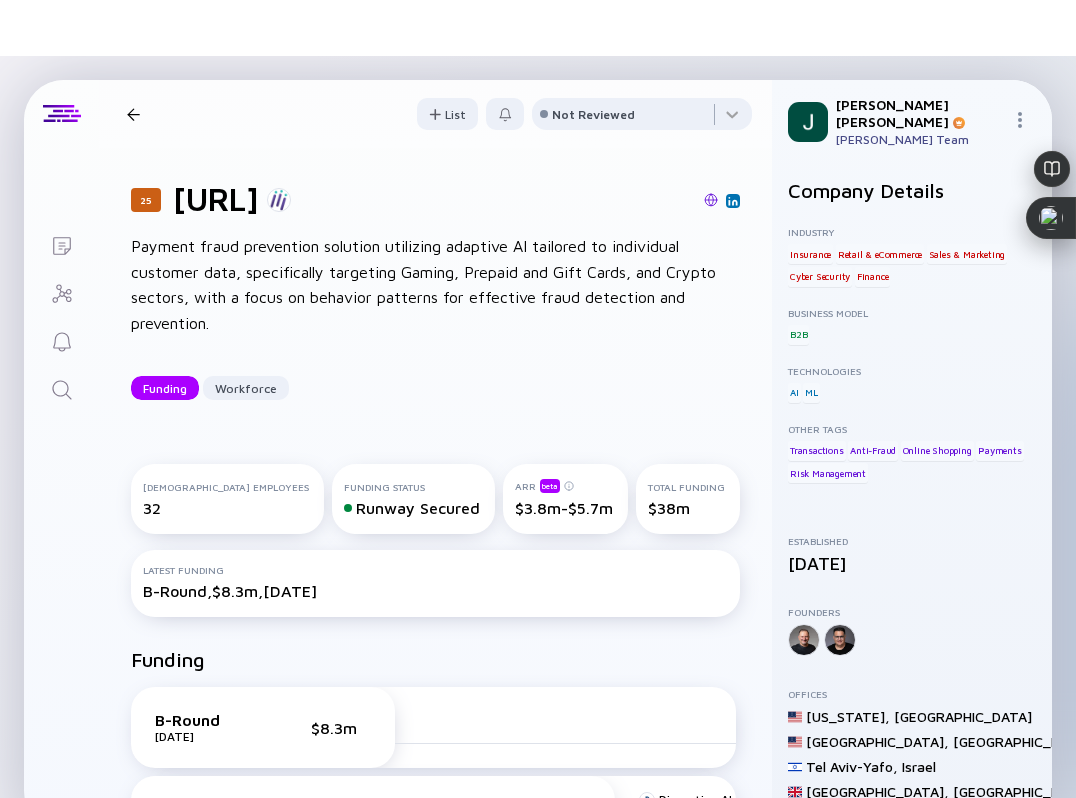 click at bounding box center [711, 200] 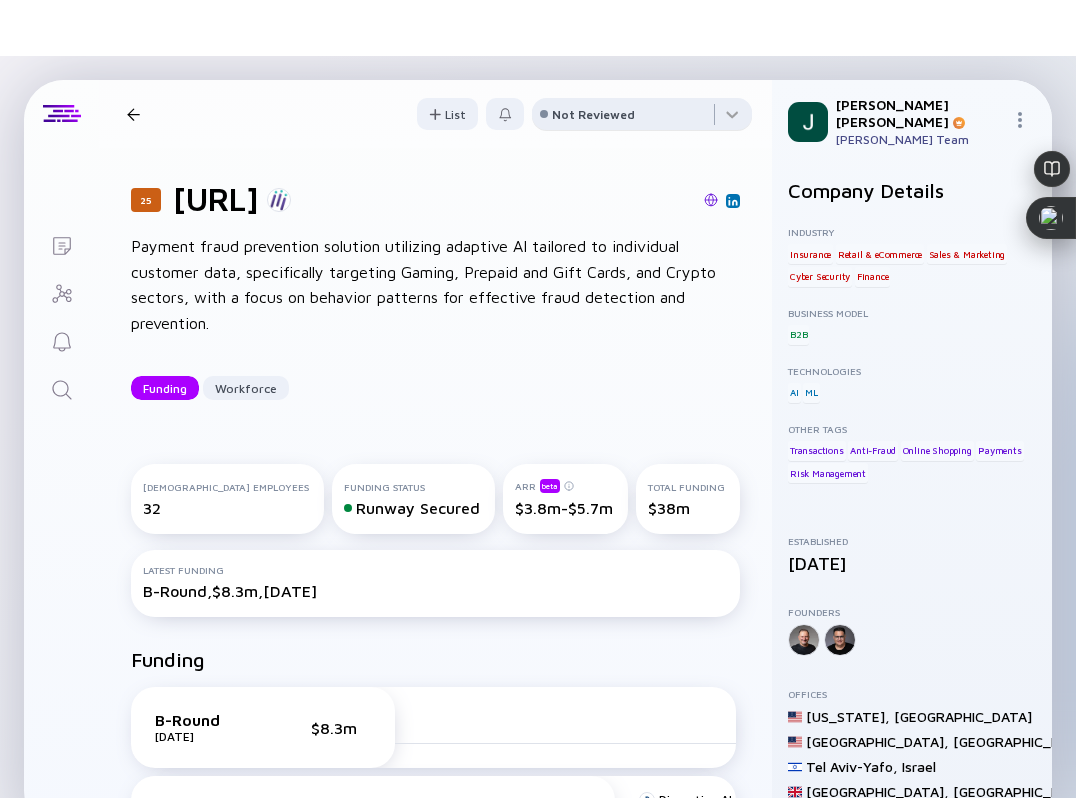 click on "Not Reviewed" at bounding box center [593, 114] 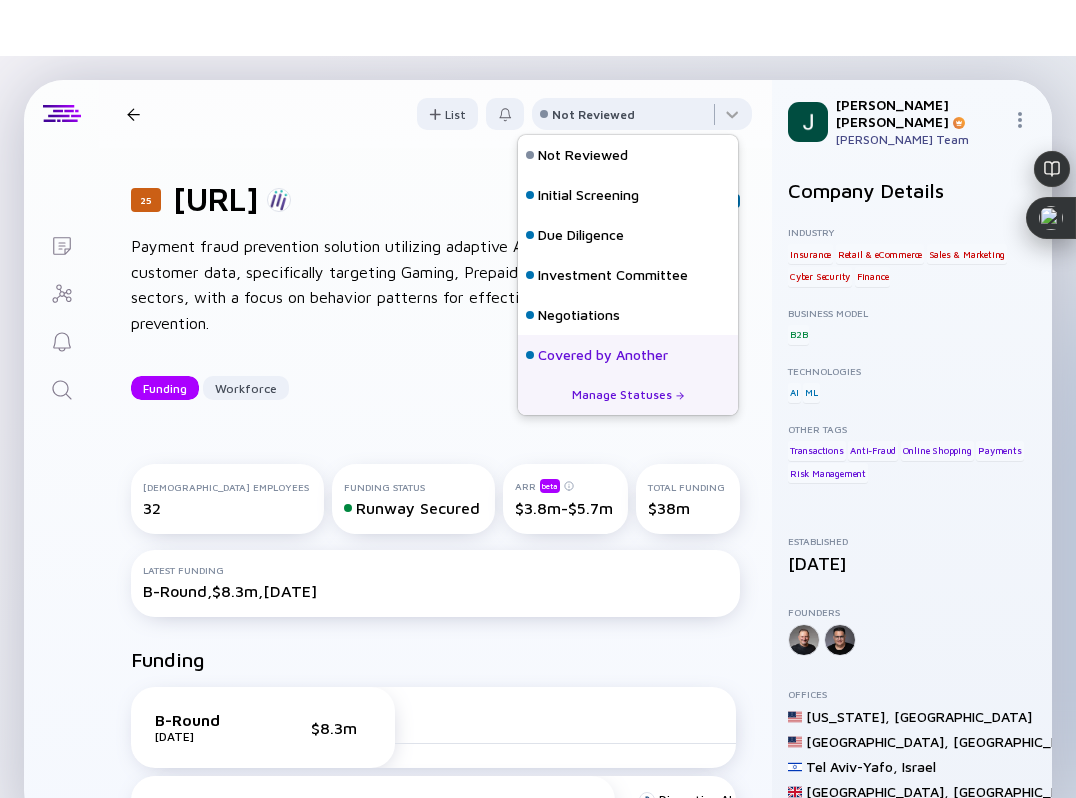 scroll, scrollTop: 128, scrollLeft: 0, axis: vertical 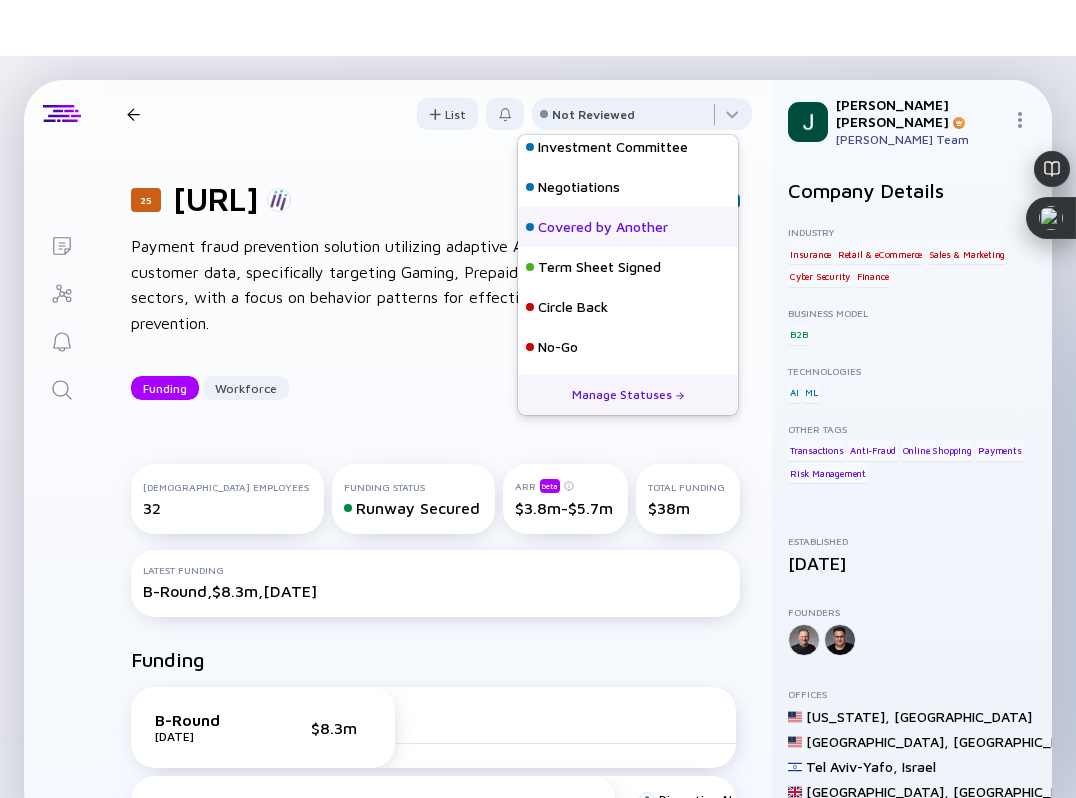click on "No-Go" at bounding box center [558, 347] 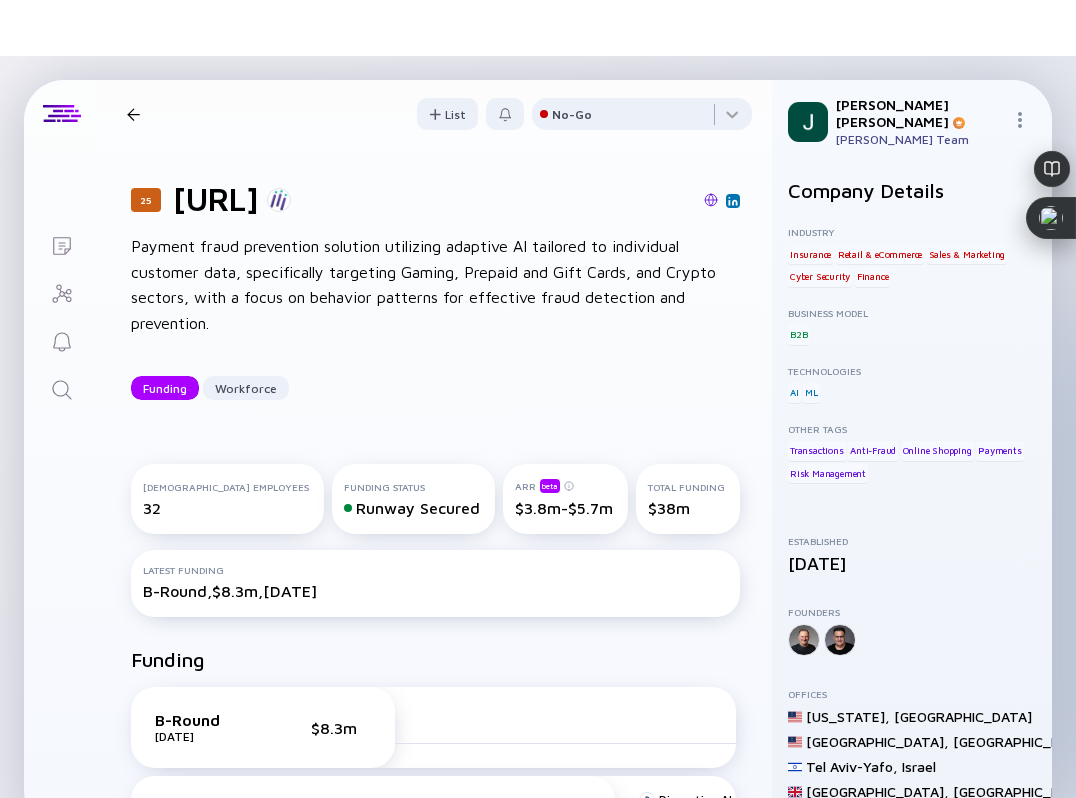 click at bounding box center [133, 114] 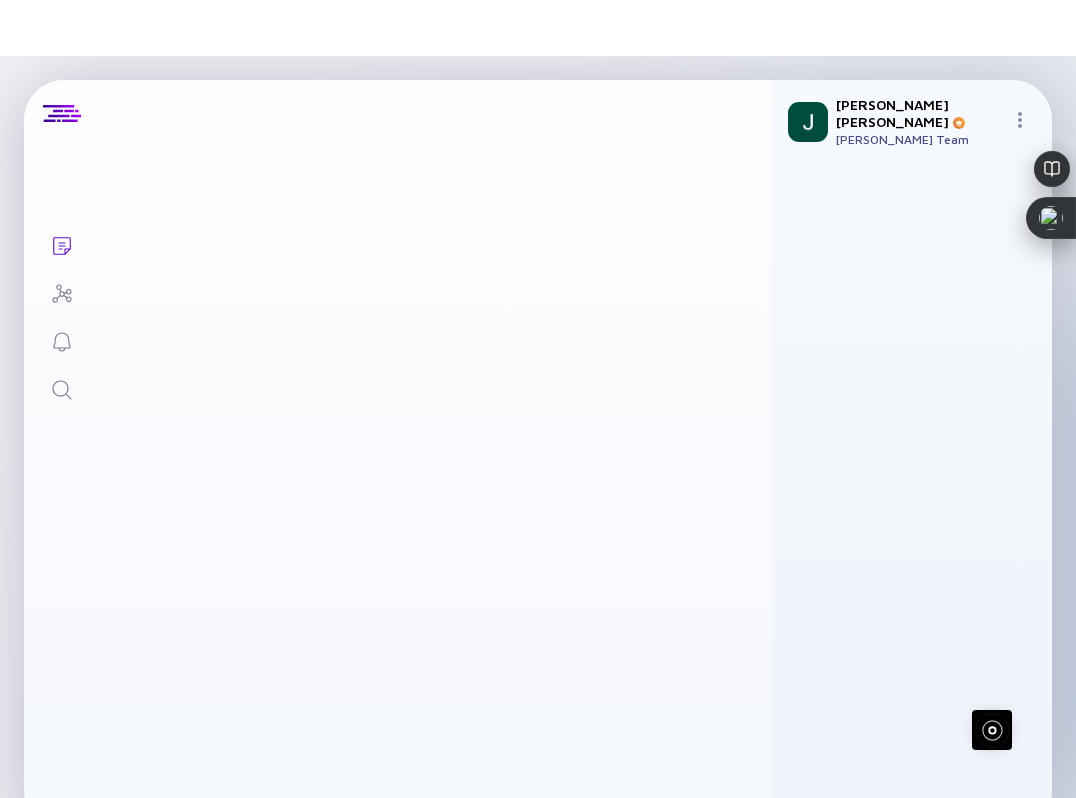 scroll, scrollTop: 2366, scrollLeft: 0, axis: vertical 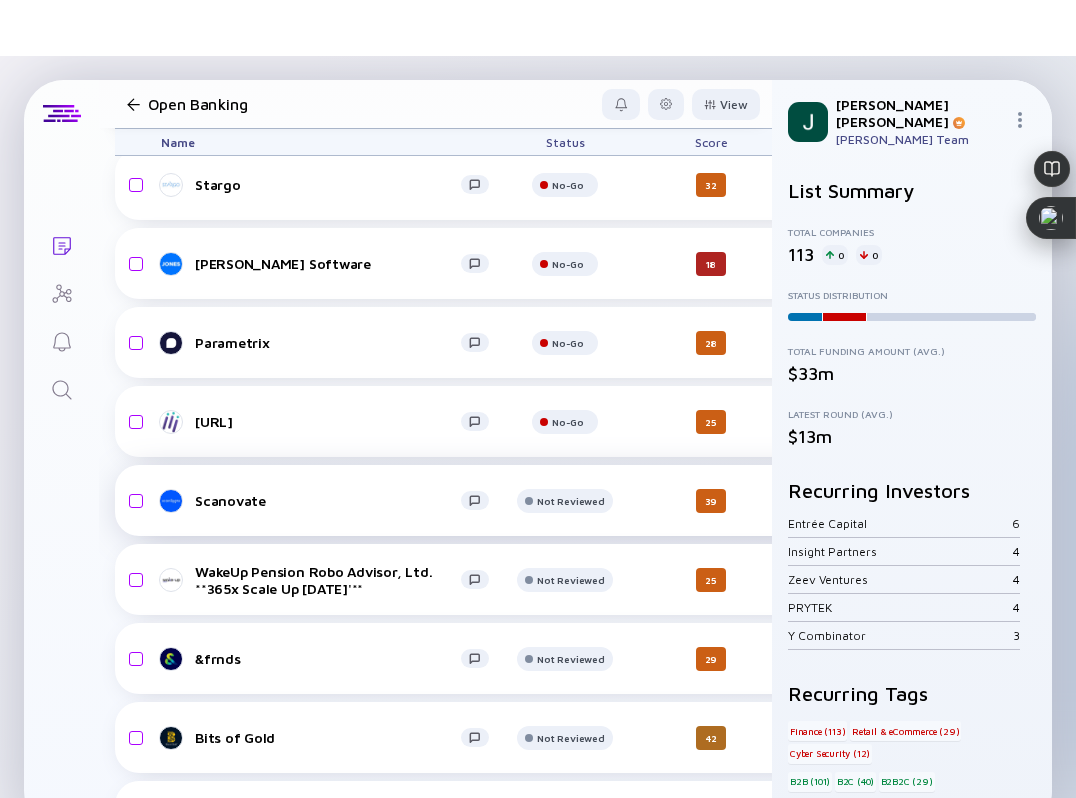 click on "Scanovate" at bounding box center [328, 500] 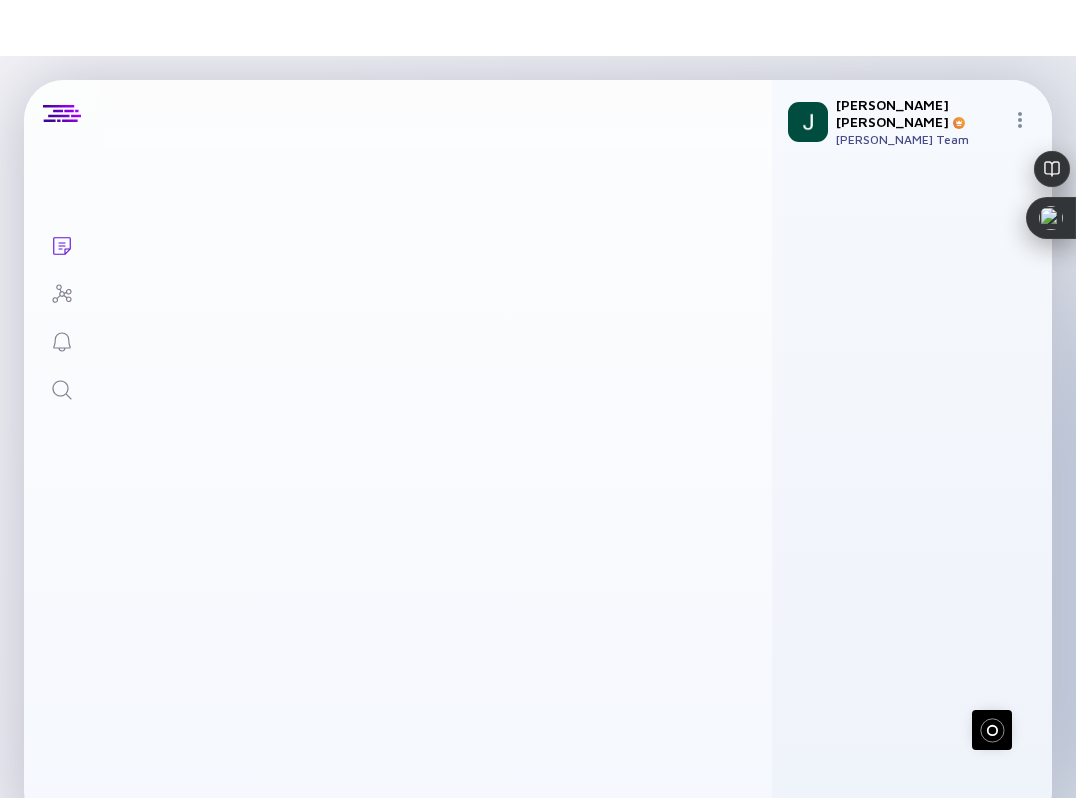 scroll, scrollTop: 0, scrollLeft: 0, axis: both 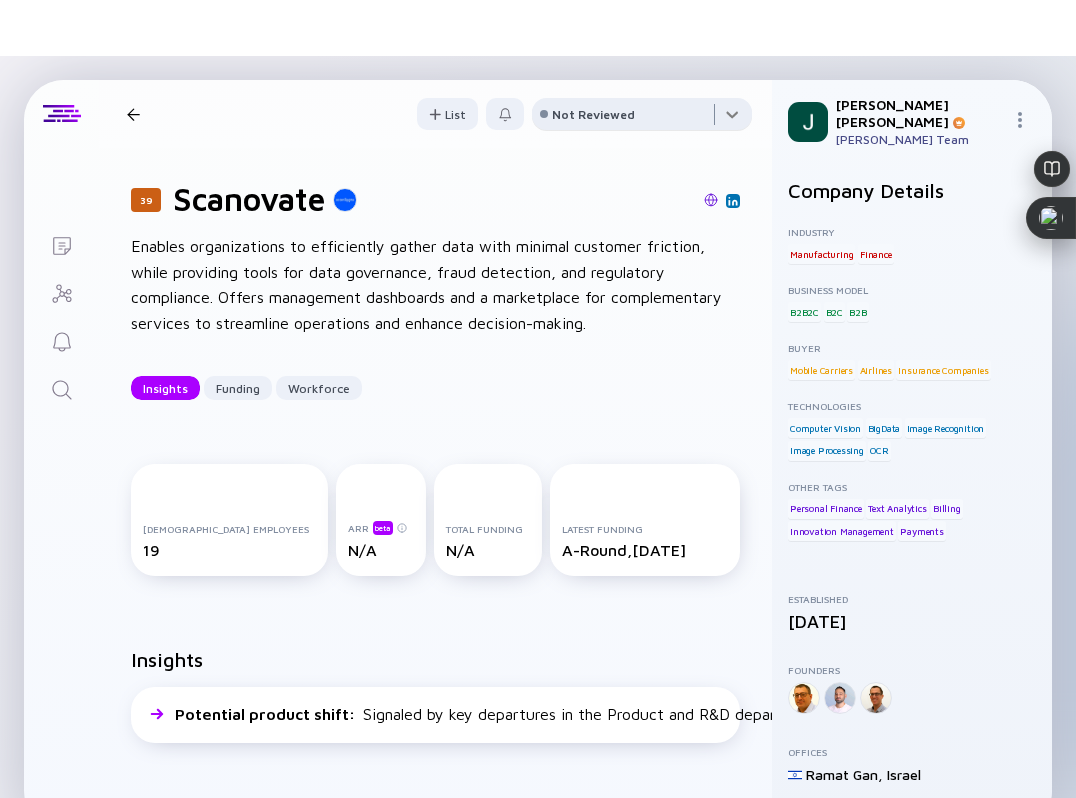 click at bounding box center (642, 118) 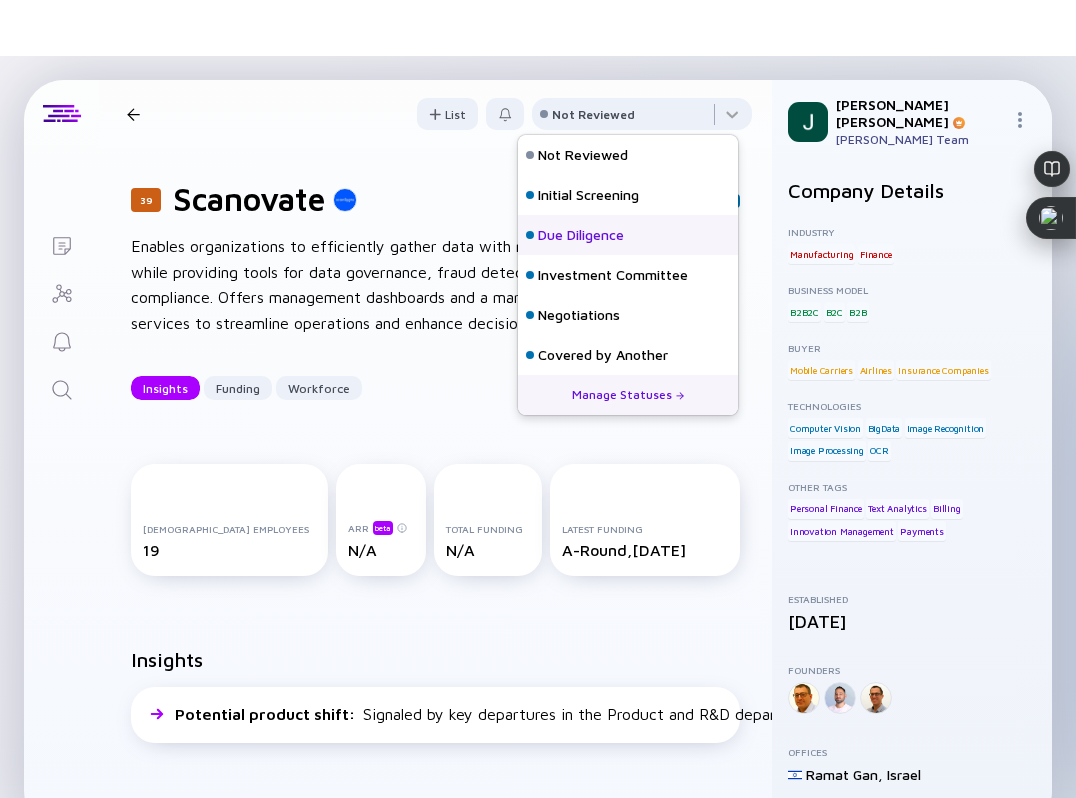 scroll, scrollTop: 128, scrollLeft: 0, axis: vertical 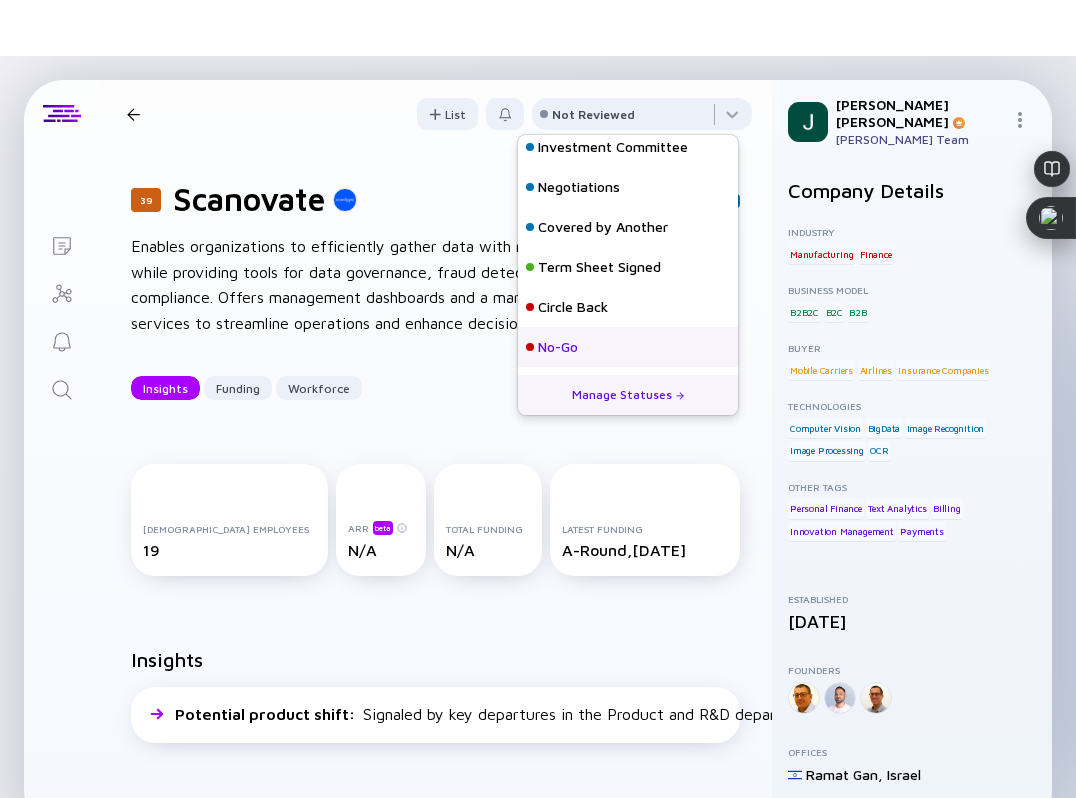 click on "No-Go" at bounding box center [628, 347] 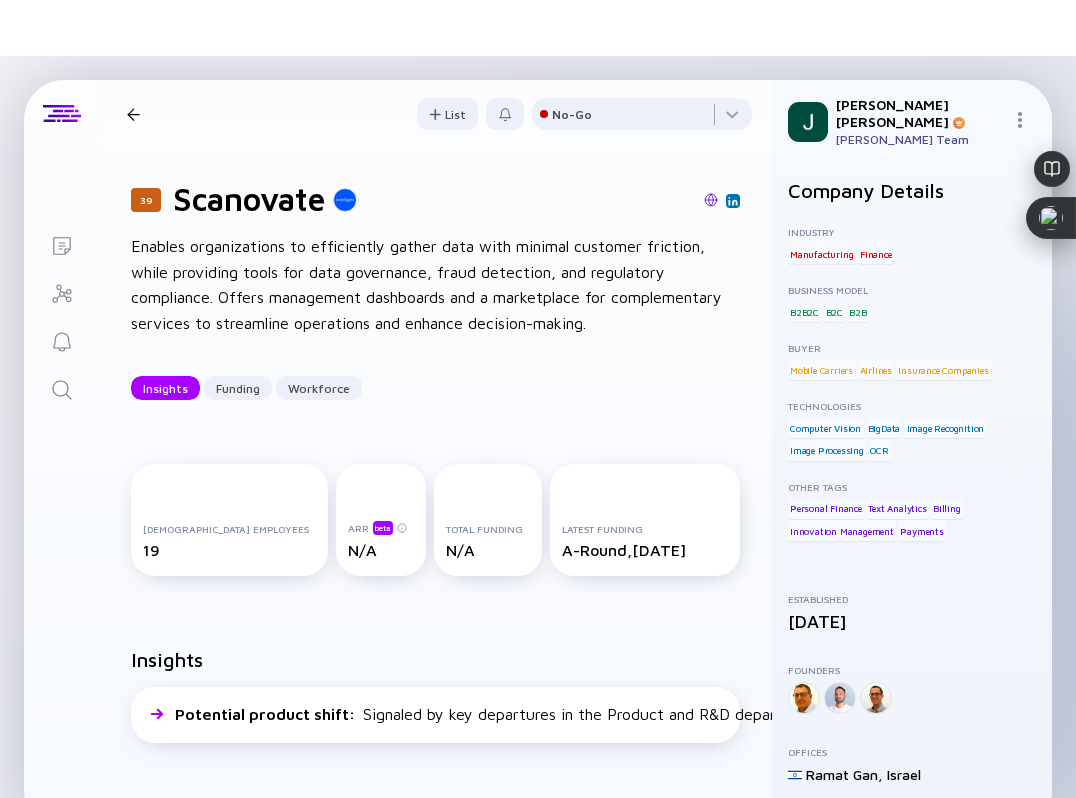 click at bounding box center (133, 114) 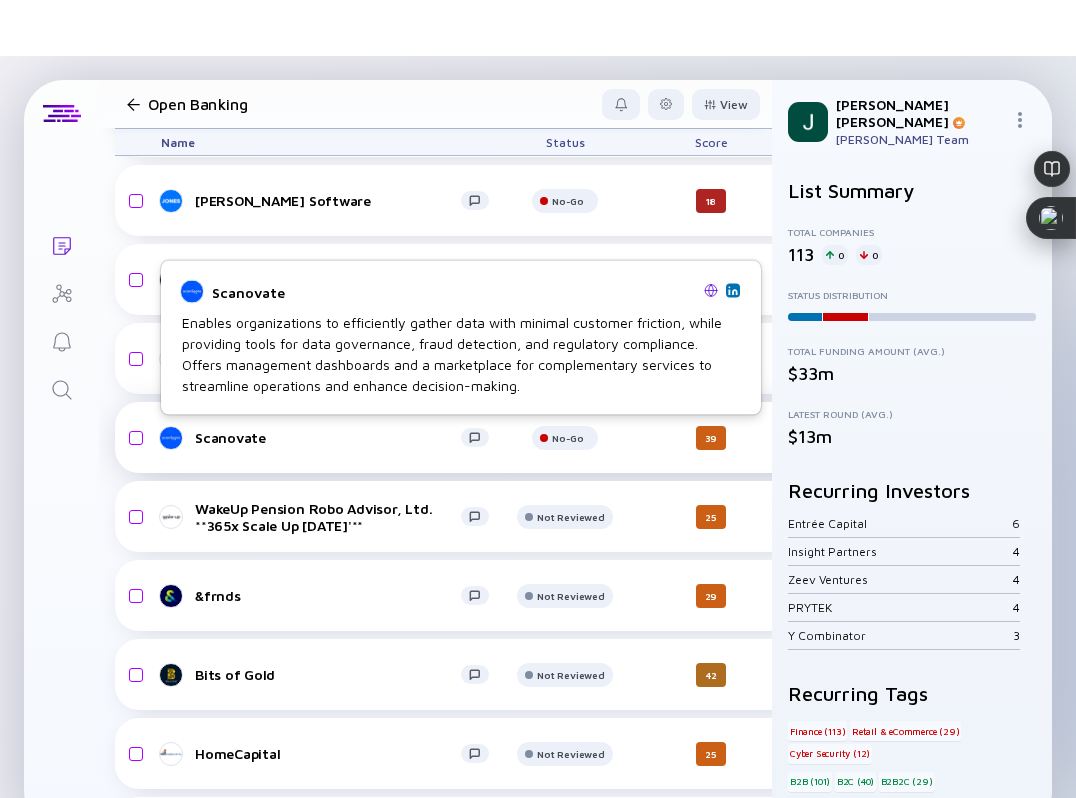 scroll, scrollTop: 2430, scrollLeft: 0, axis: vertical 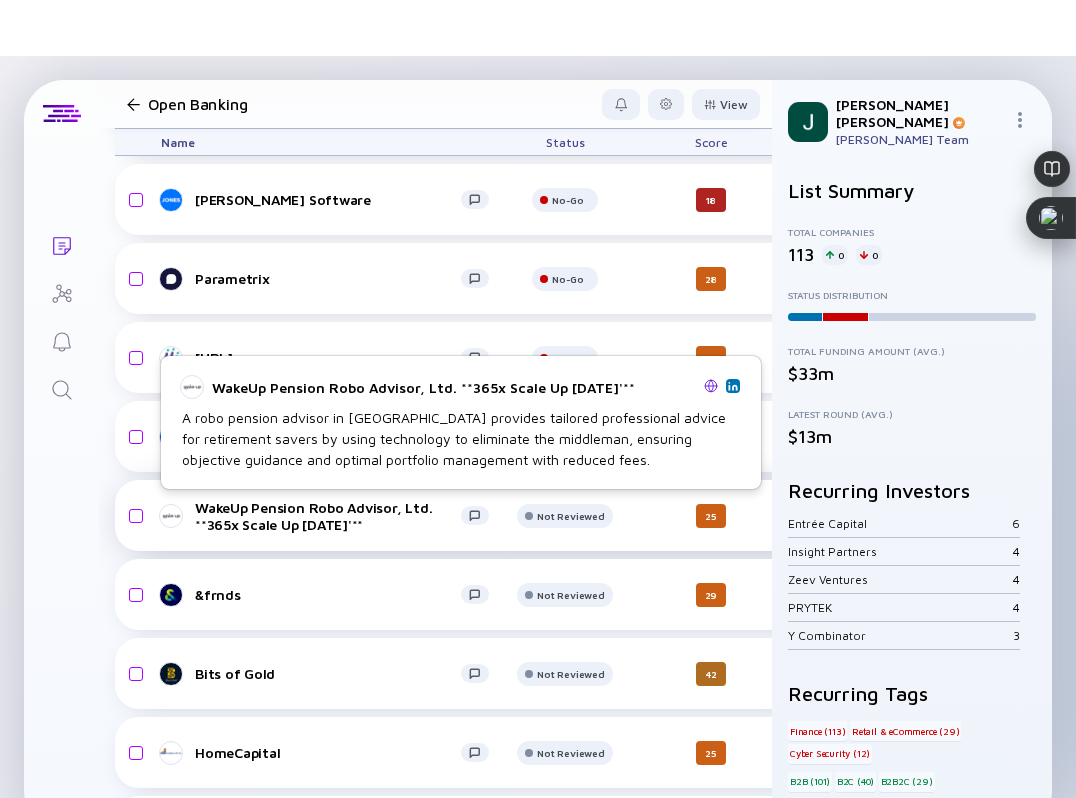 click on "WakeUp Pension Robo Advisor, Ltd.  **365x Scale Up May 21'**" at bounding box center [328, 516] 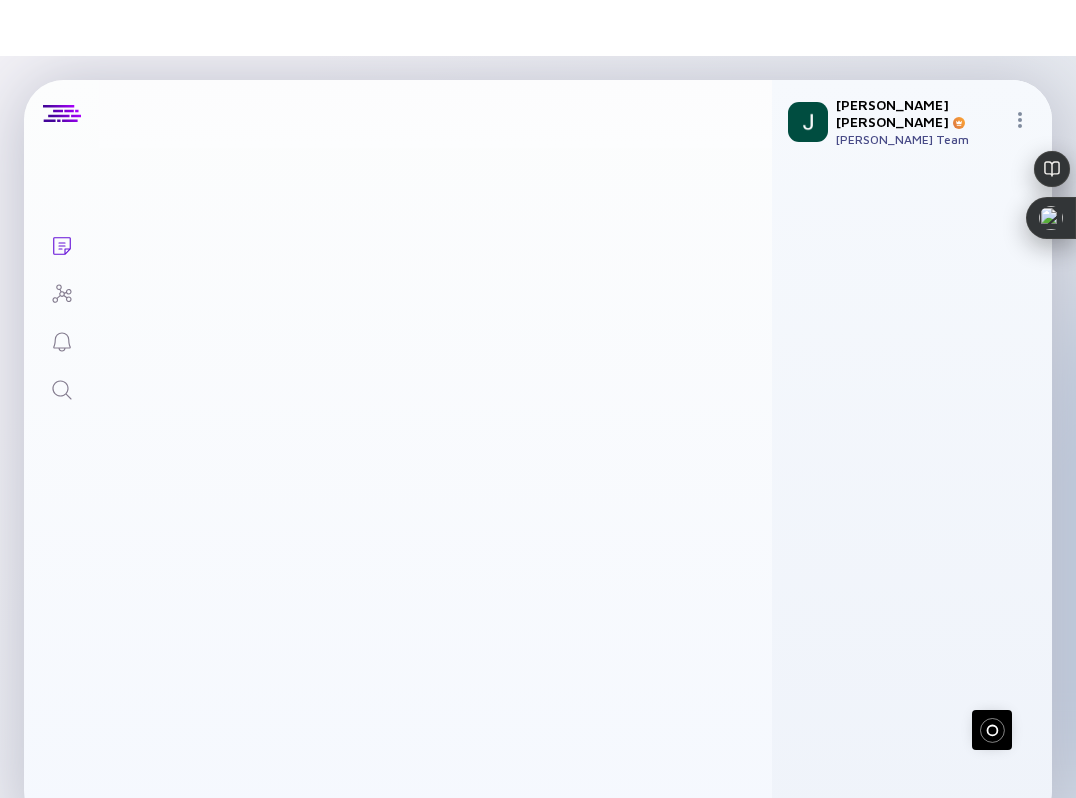 scroll, scrollTop: 0, scrollLeft: 0, axis: both 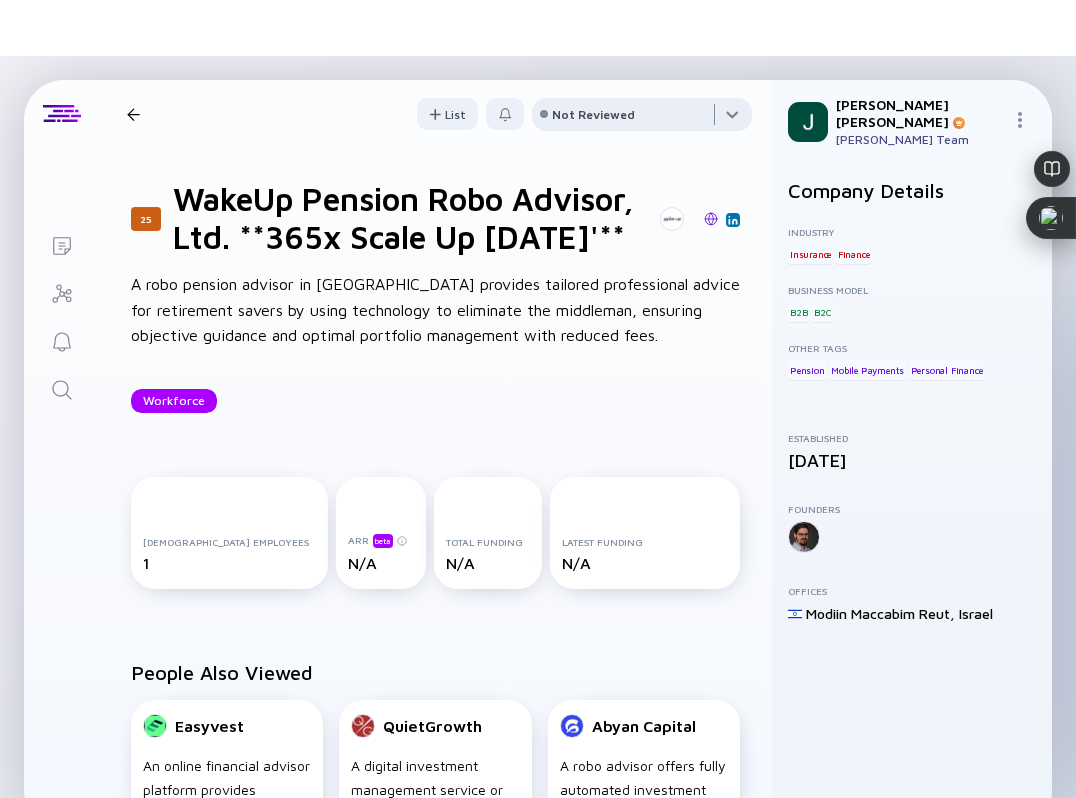 click at bounding box center [642, 118] 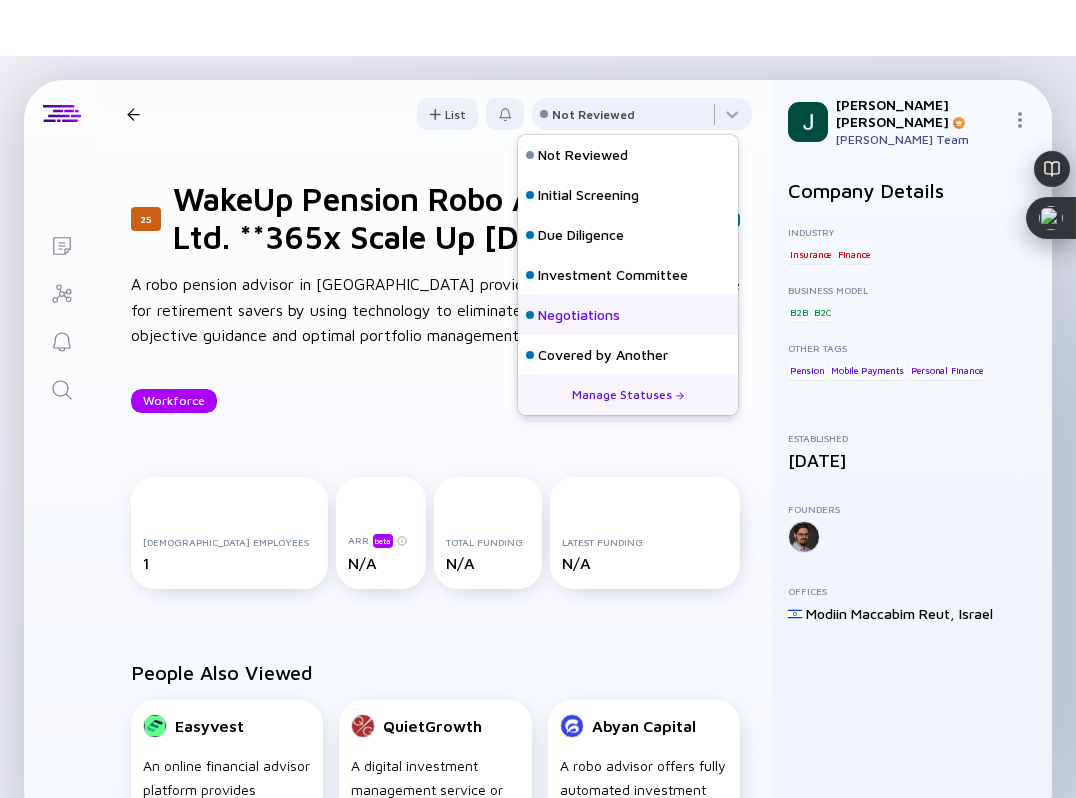 scroll, scrollTop: 128, scrollLeft: 0, axis: vertical 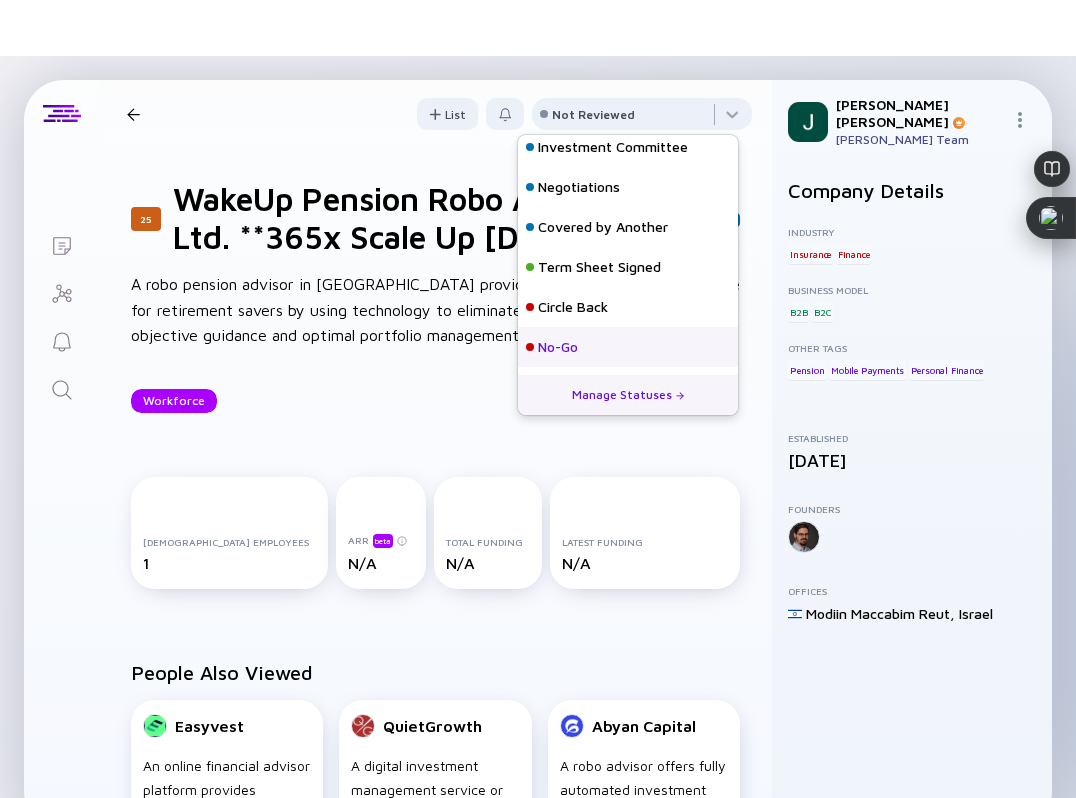 click on "No-Go" at bounding box center (628, 347) 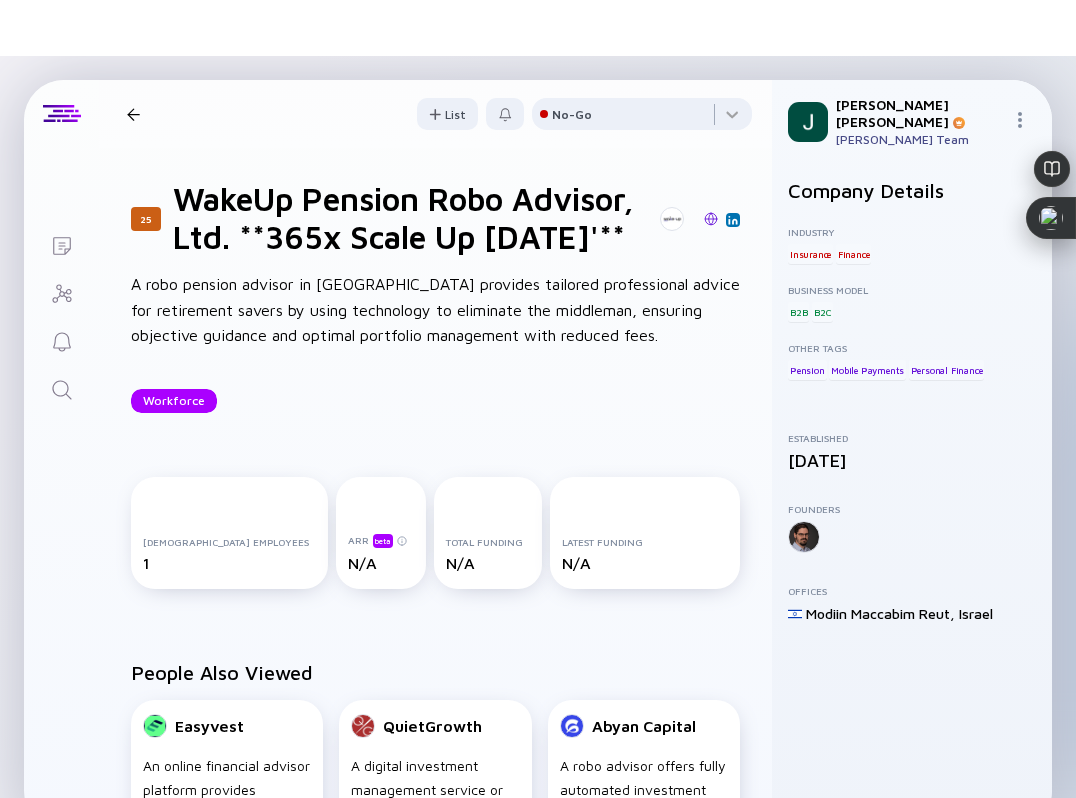 click at bounding box center (133, 114) 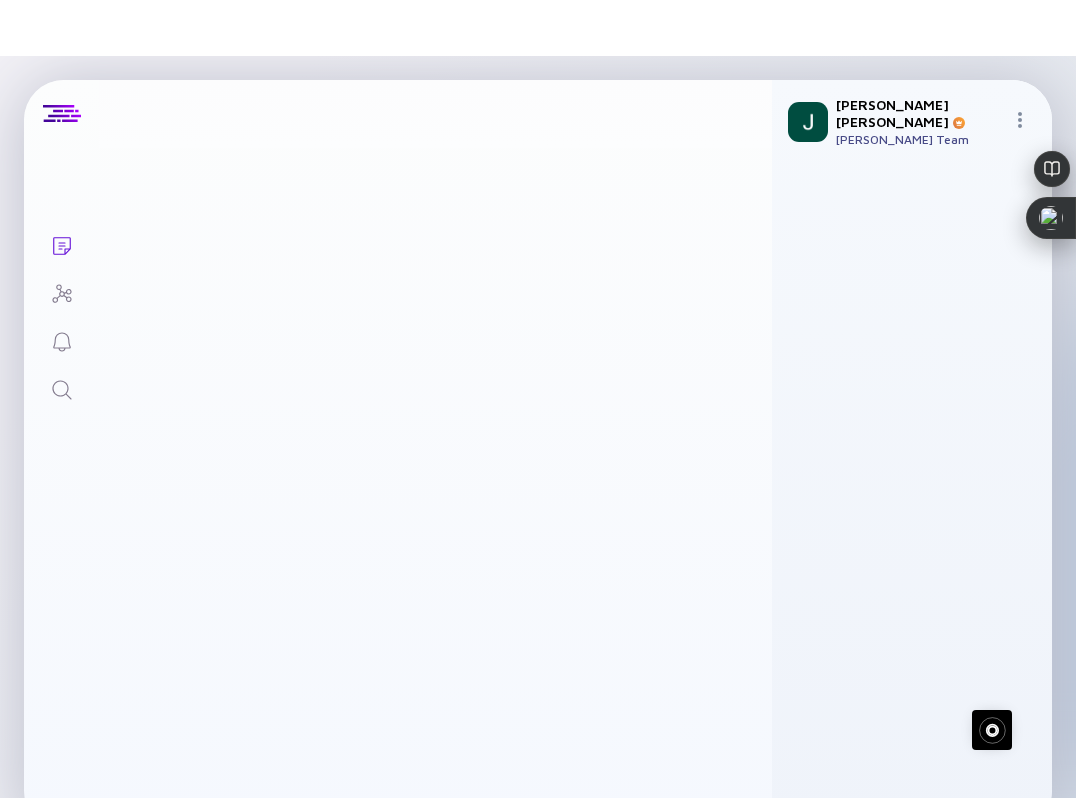 scroll, scrollTop: 2430, scrollLeft: 0, axis: vertical 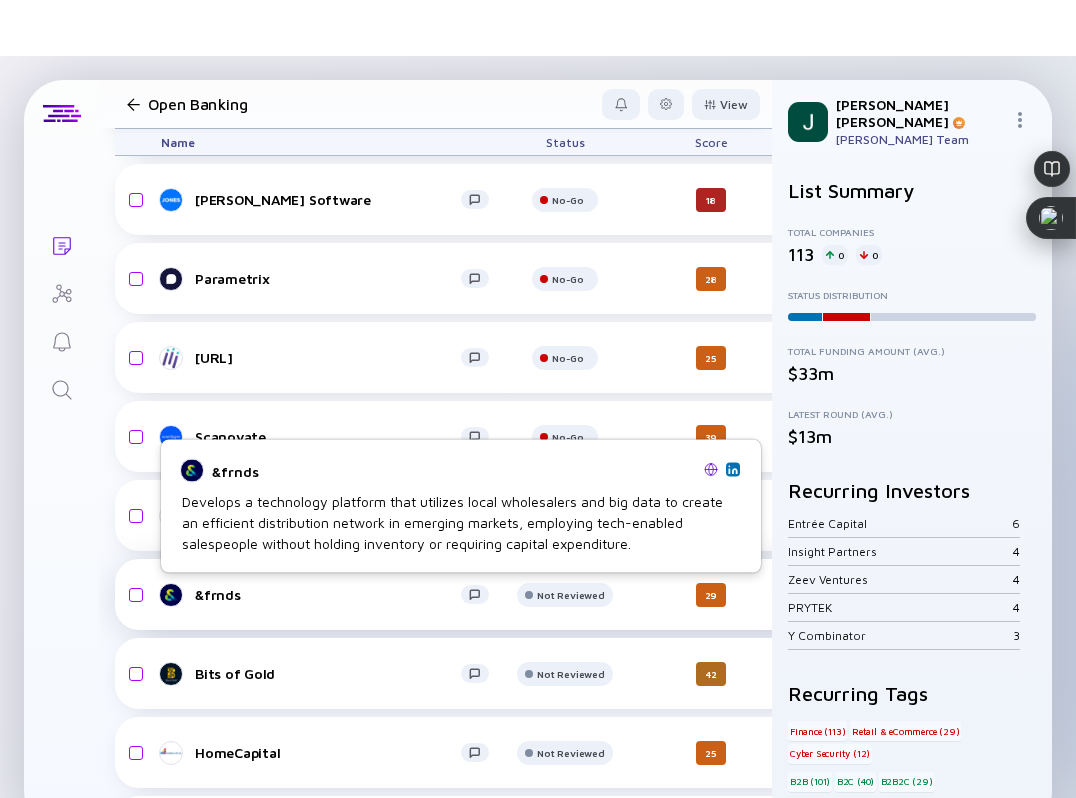 click on "&frnds" at bounding box center [328, 594] 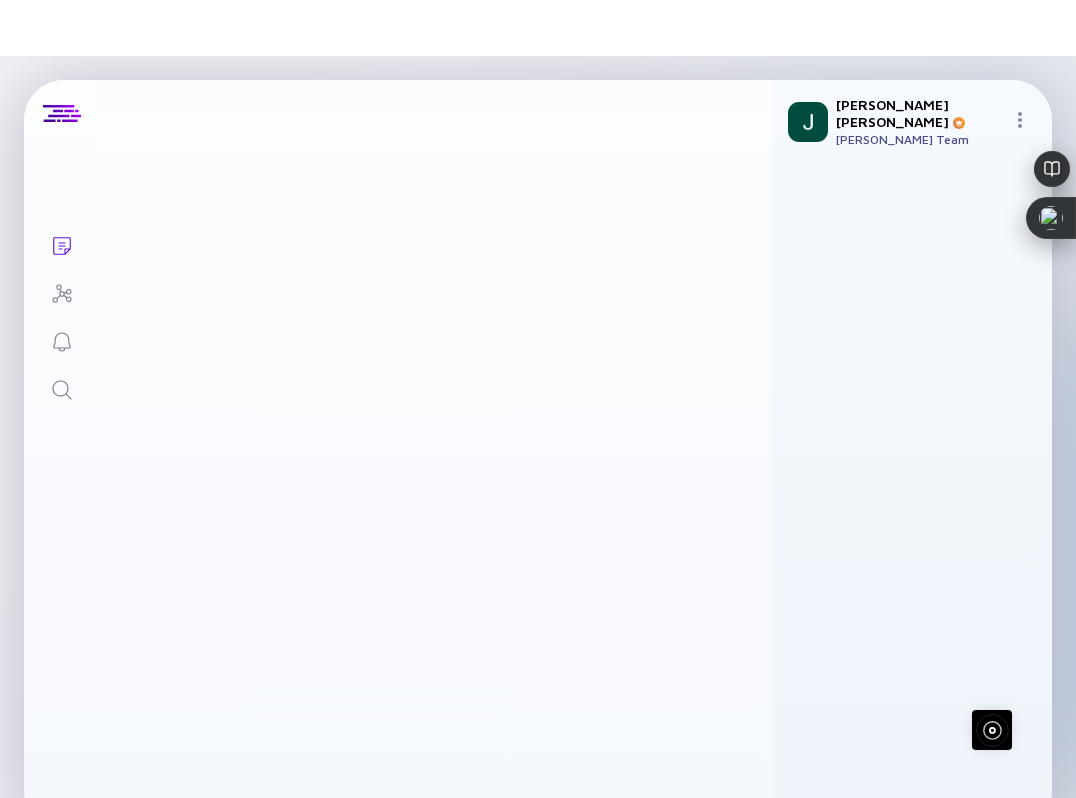 scroll, scrollTop: 0, scrollLeft: 0, axis: both 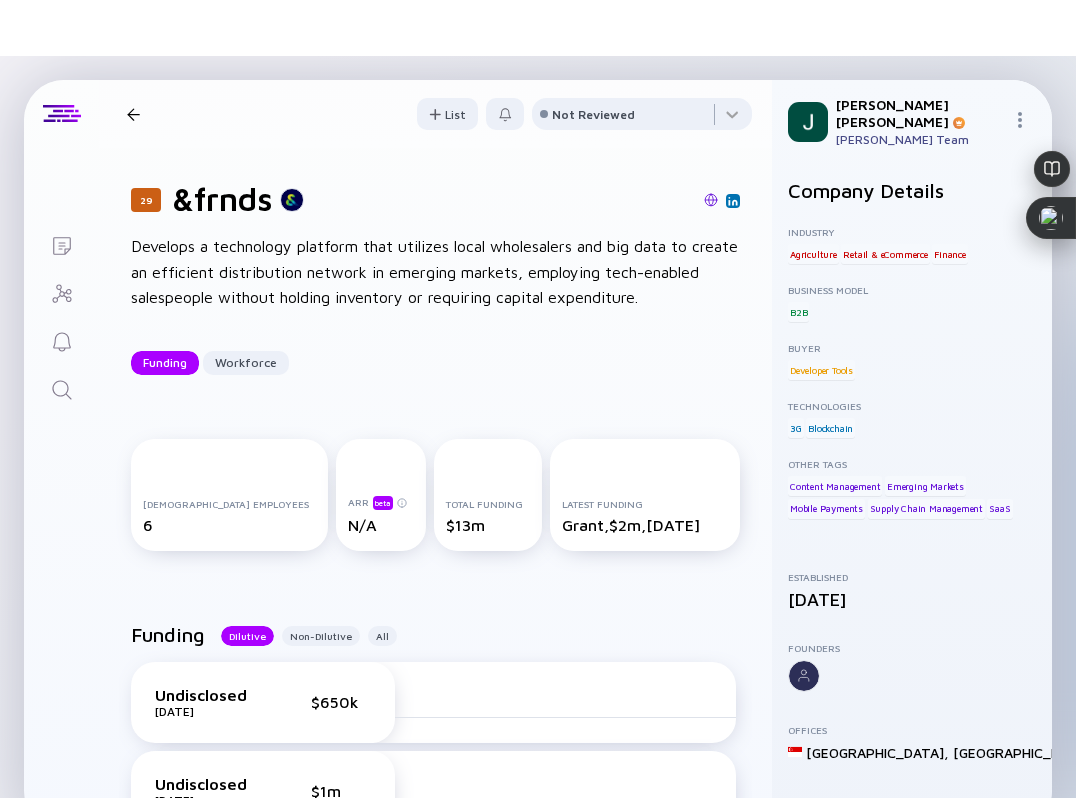 click at bounding box center [532, 201] 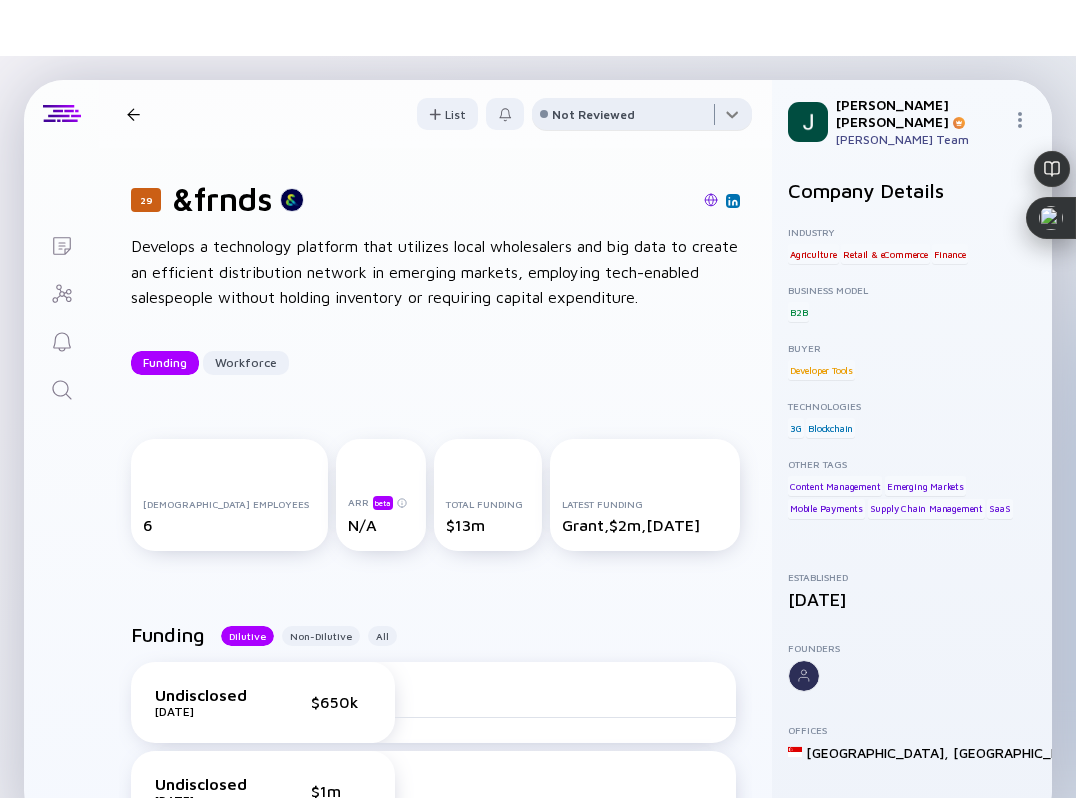 click at bounding box center [642, 118] 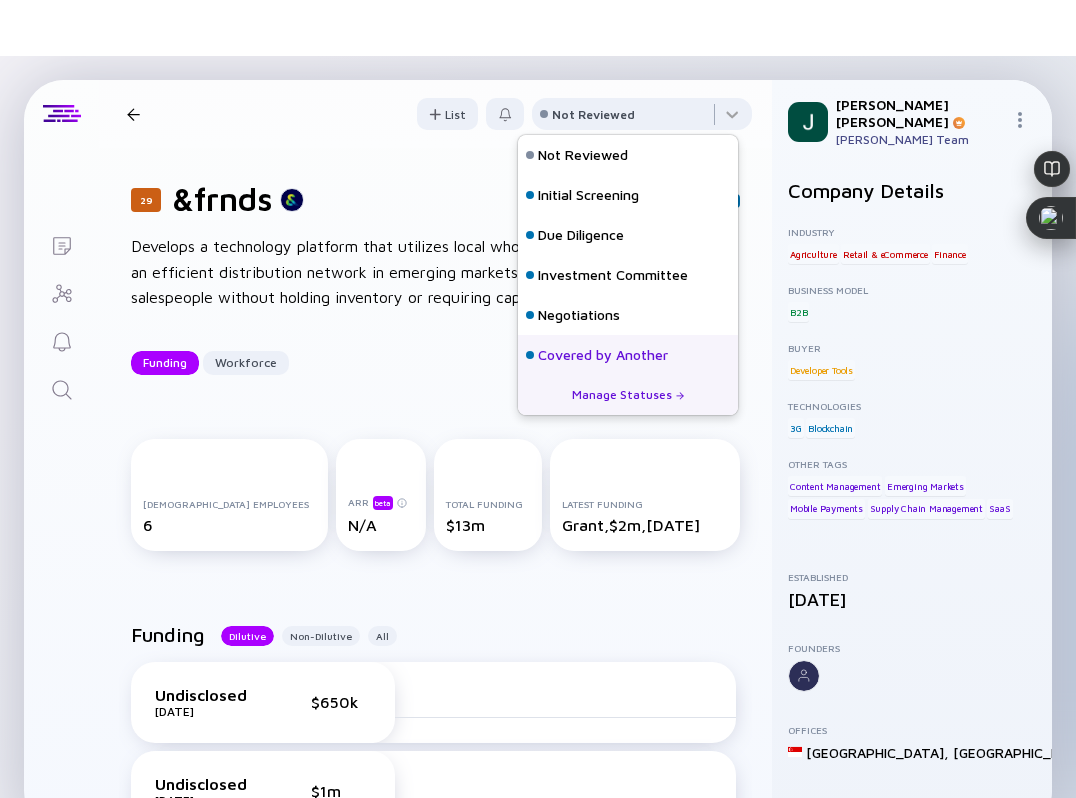 scroll, scrollTop: 128, scrollLeft: 0, axis: vertical 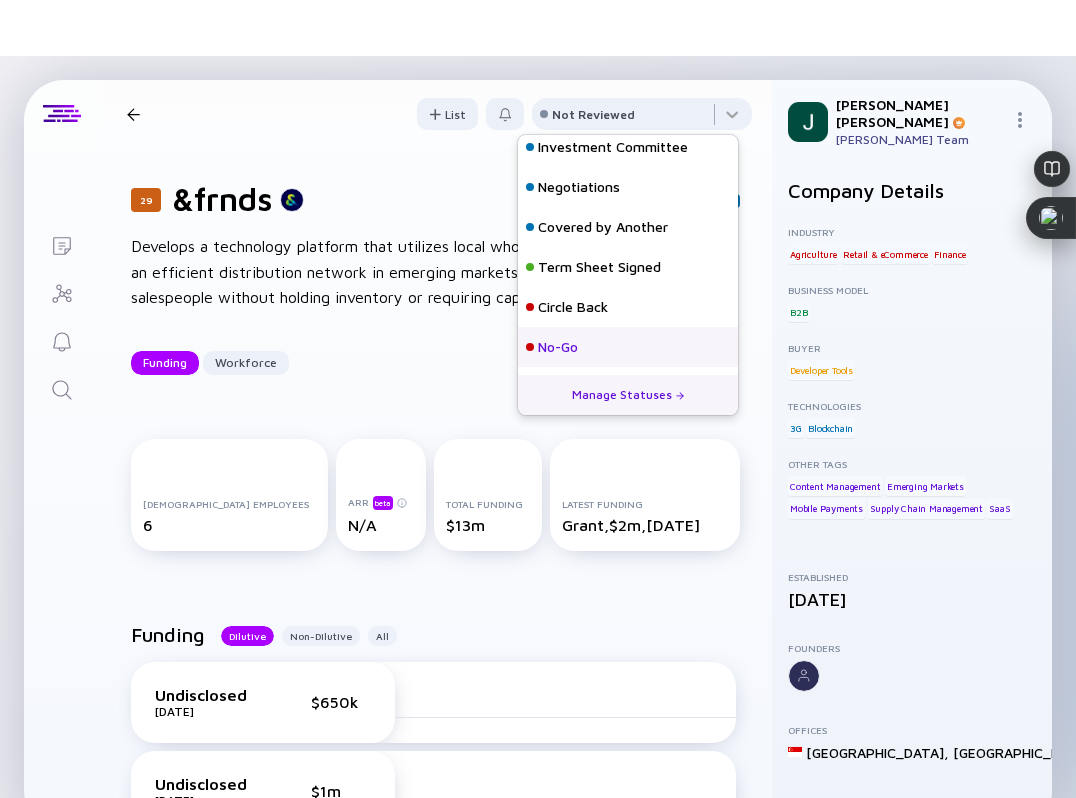 click on "No-Go" at bounding box center (558, 347) 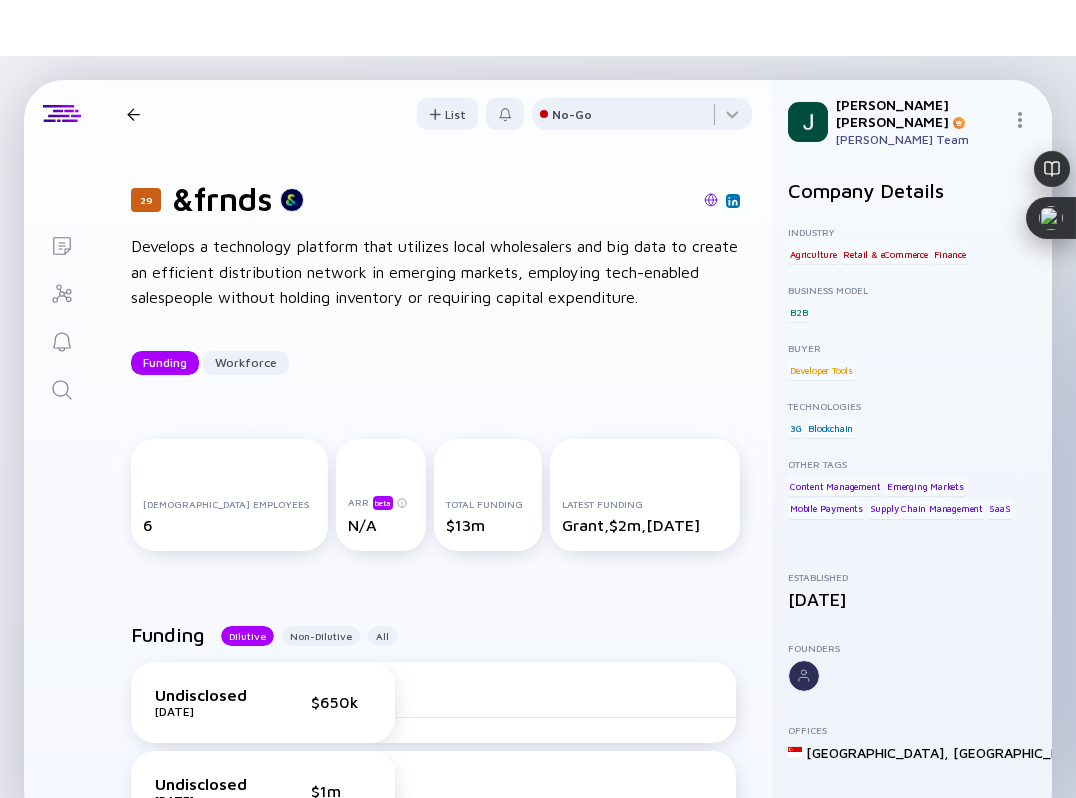 click on "29 &frnds Funding Workforce" at bounding box center (268, 114) 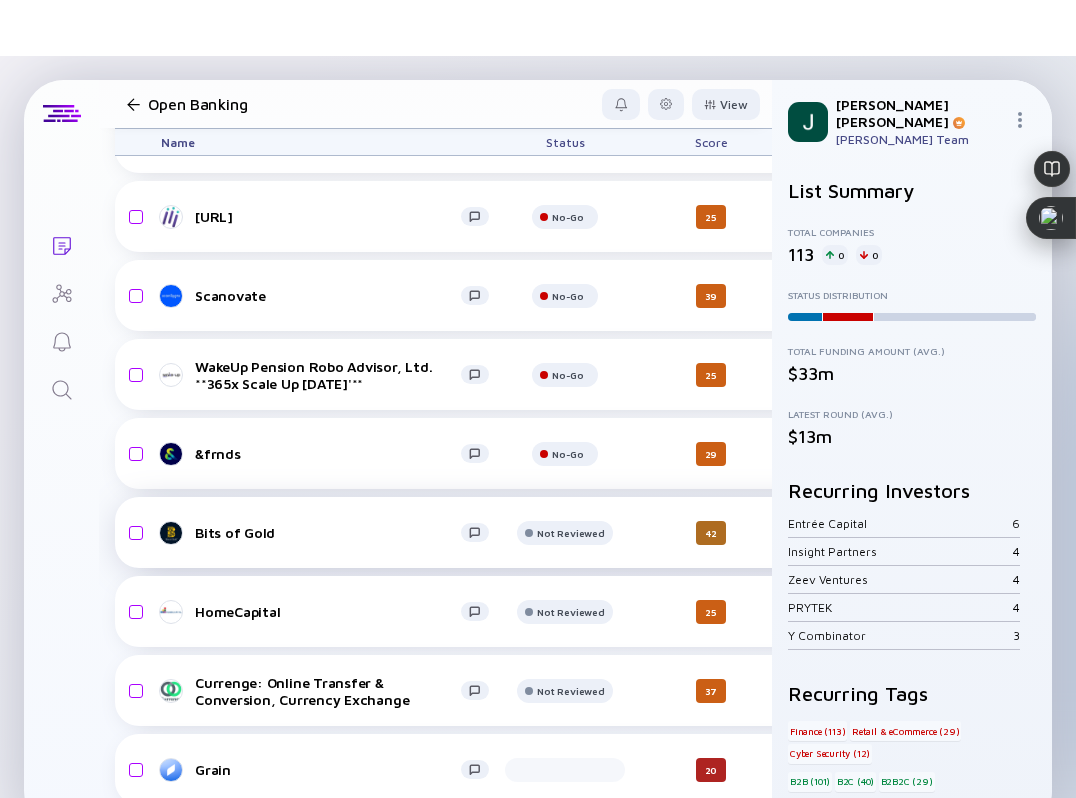 scroll, scrollTop: 2572, scrollLeft: 0, axis: vertical 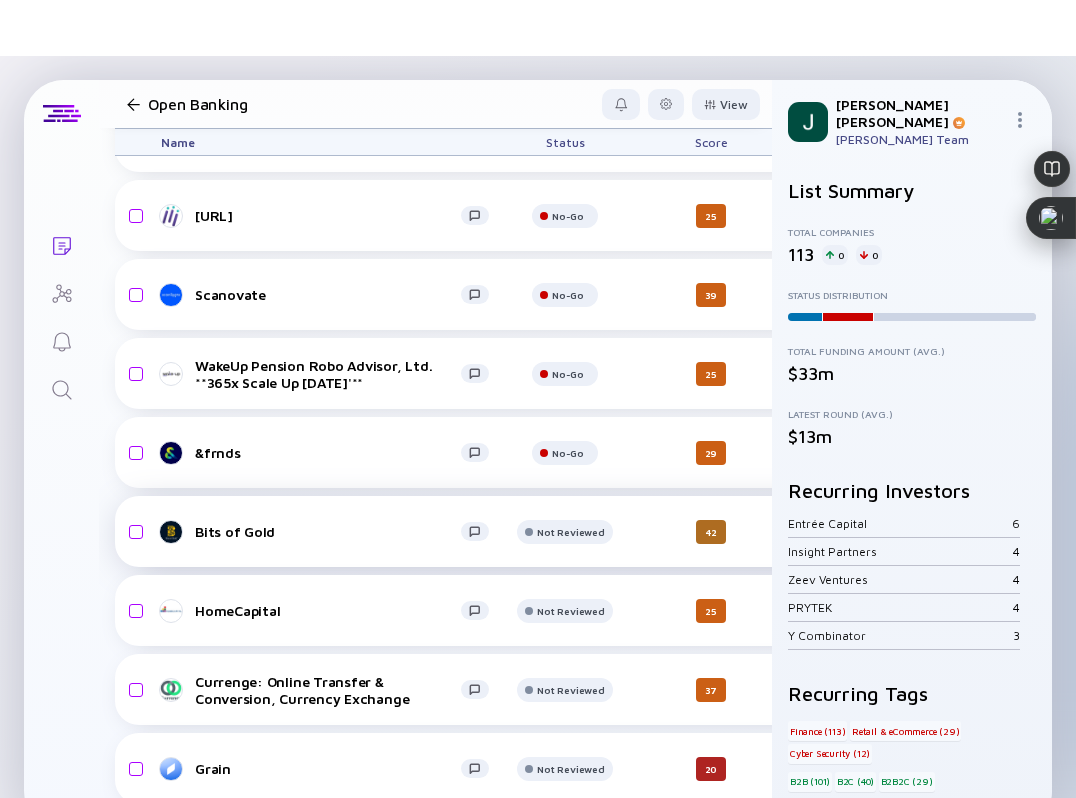 click on "Bits of Gold" at bounding box center (333, 532) 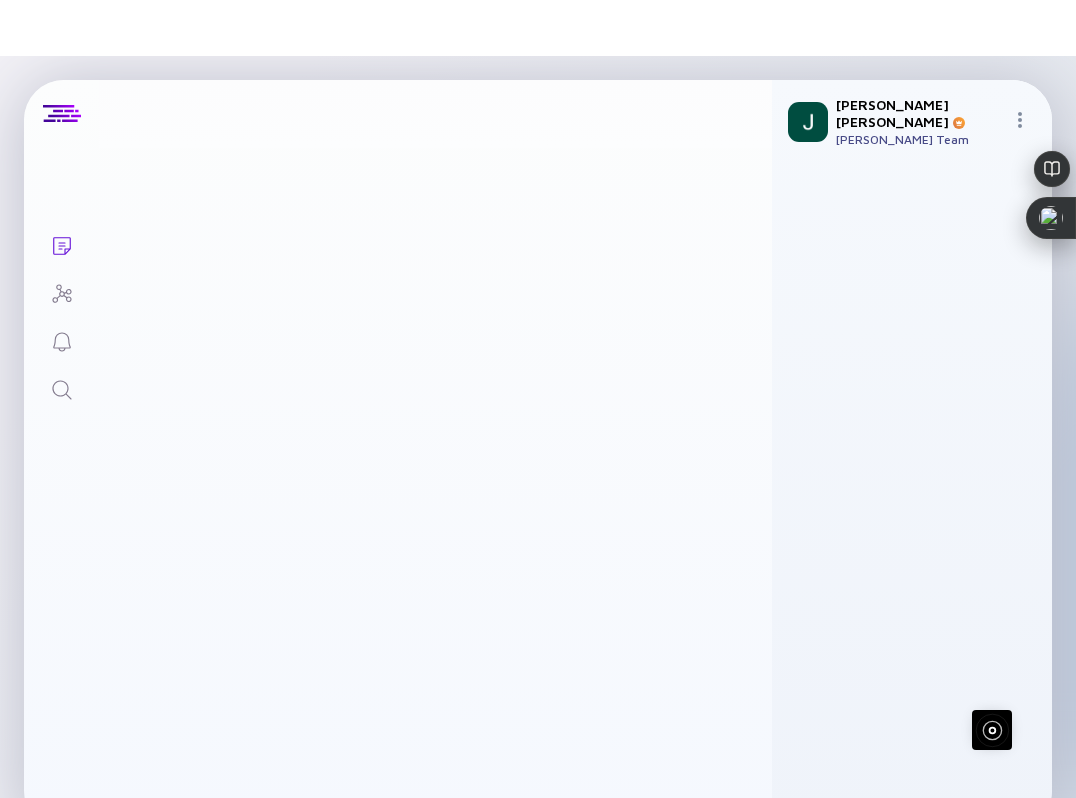 scroll, scrollTop: 0, scrollLeft: 0, axis: both 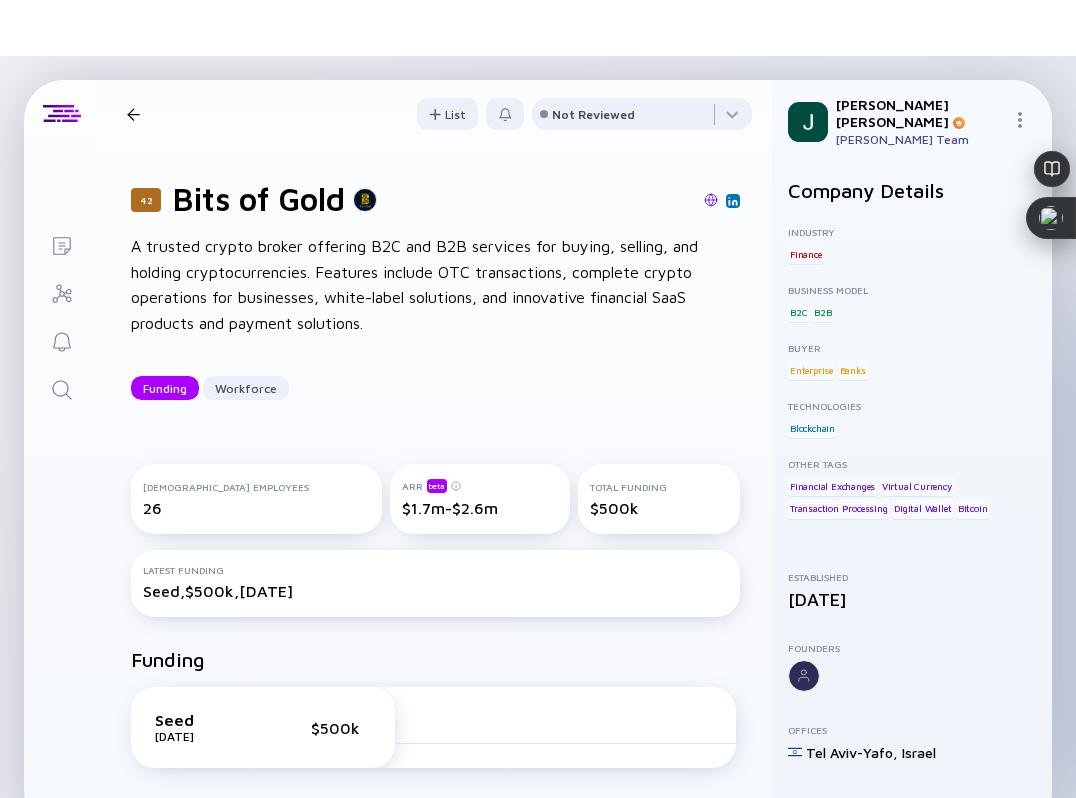 click on "A trusted crypto broker offering B2C and B2B services for buying, selling, and holding cryptocurrencies. Features include OTC transactions, complete crypto operations for businesses, white-label solutions, and innovative financial SaaS products and payment solutions." at bounding box center [435, 285] 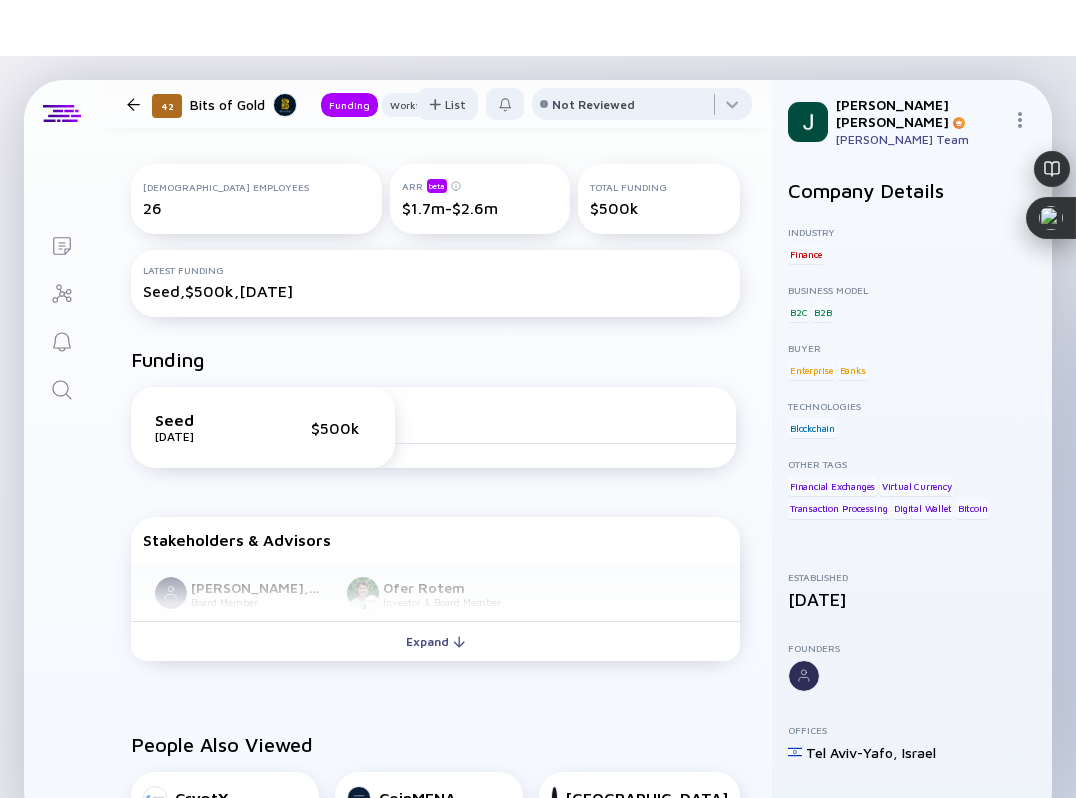 scroll, scrollTop: 303, scrollLeft: 0, axis: vertical 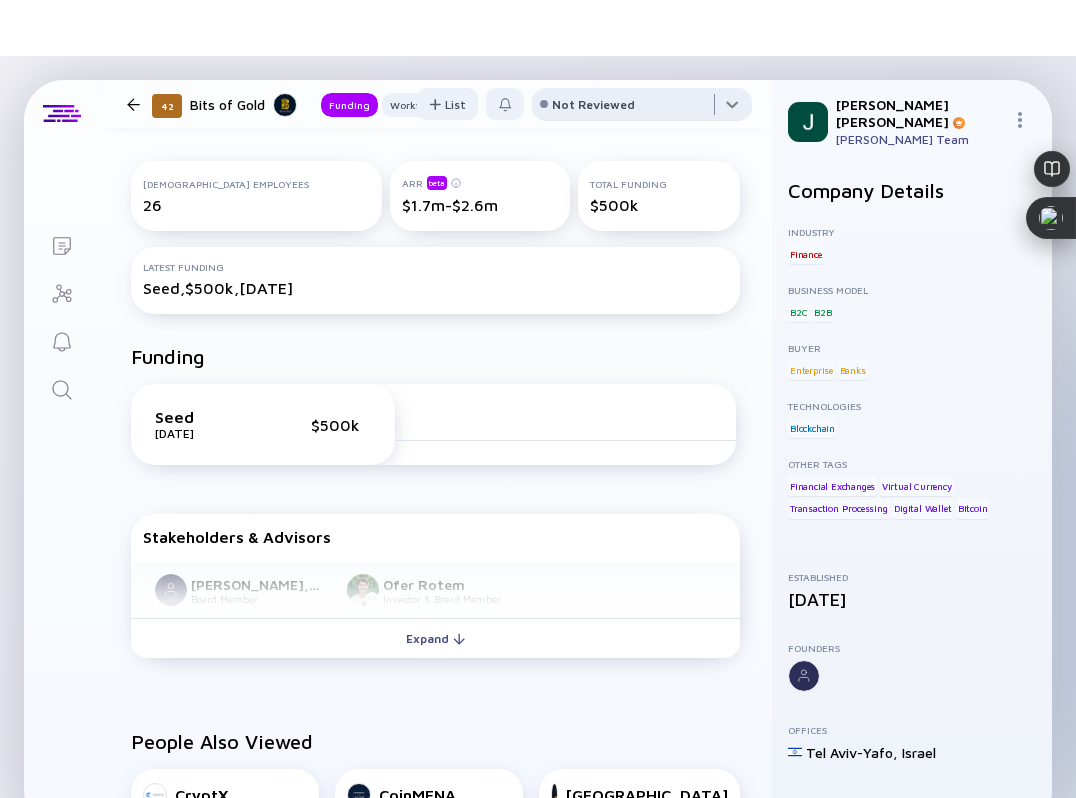 click at bounding box center (642, 108) 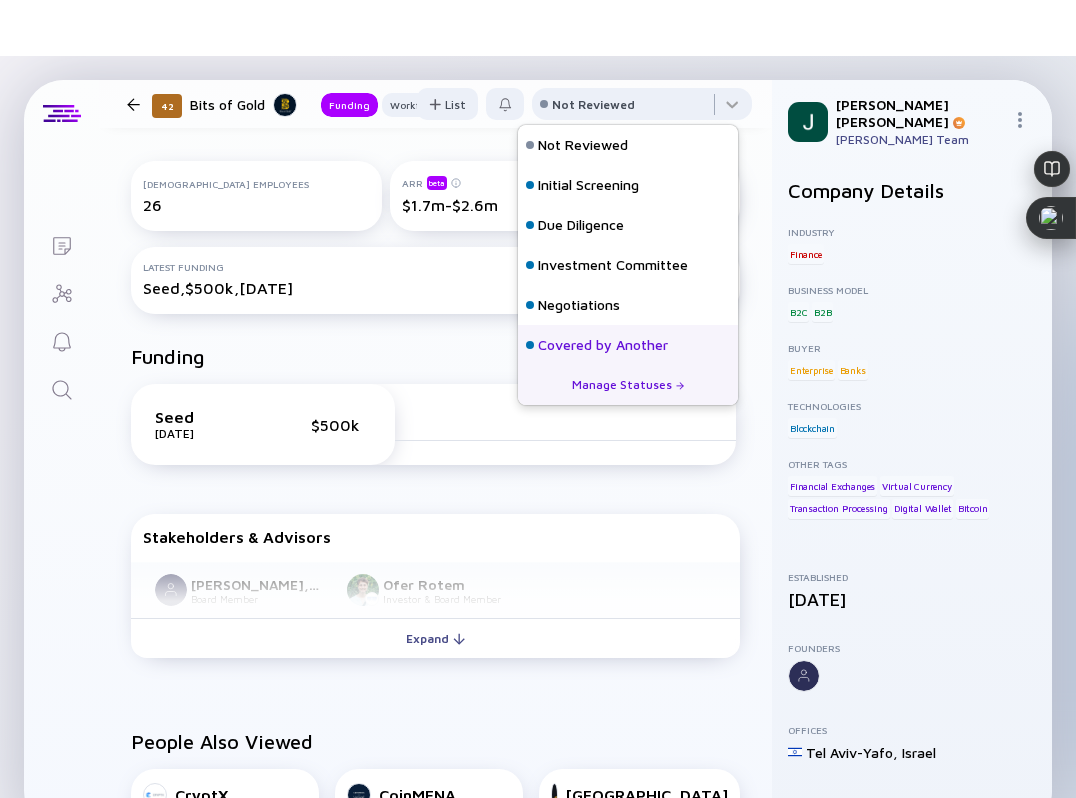 scroll, scrollTop: 128, scrollLeft: 0, axis: vertical 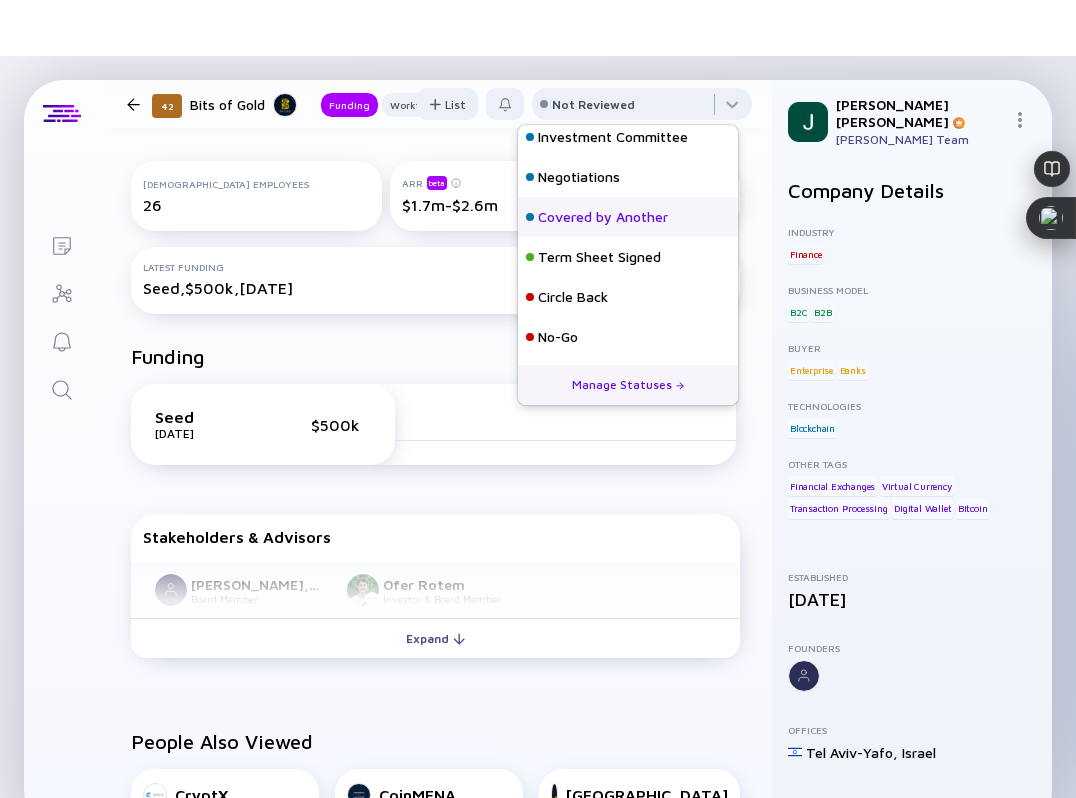 click on "No-Go" at bounding box center (628, 337) 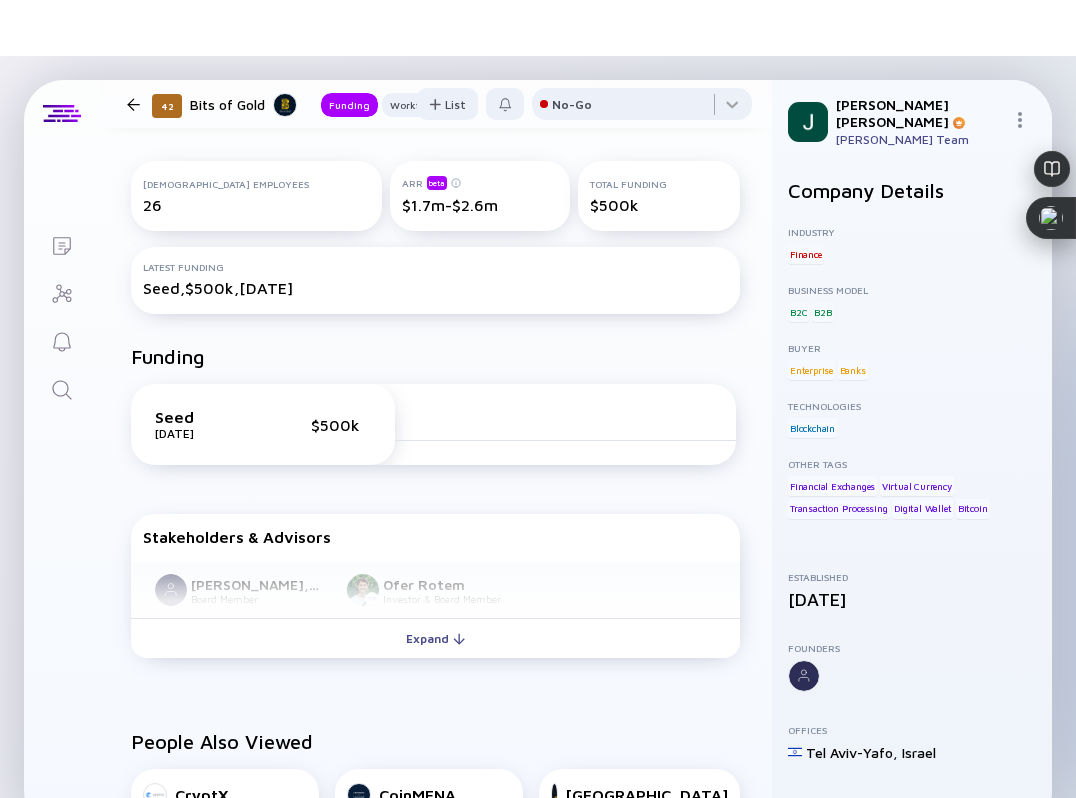 click at bounding box center [133, 104] 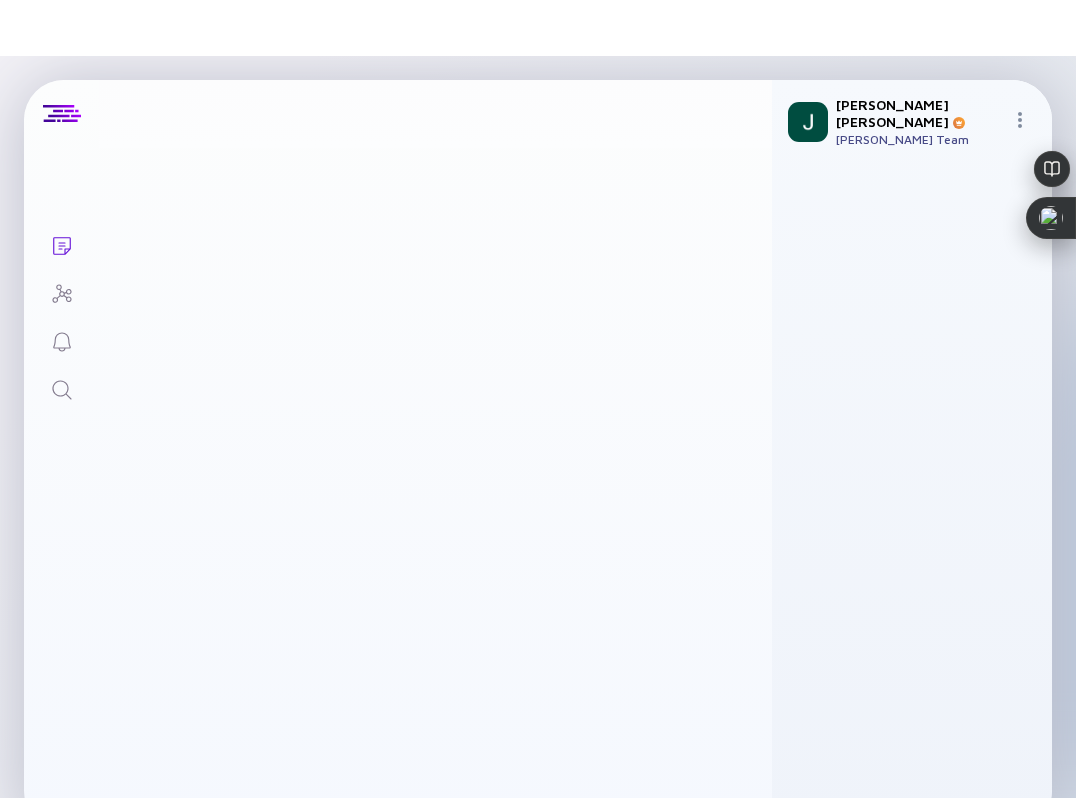 scroll, scrollTop: 2572, scrollLeft: 0, axis: vertical 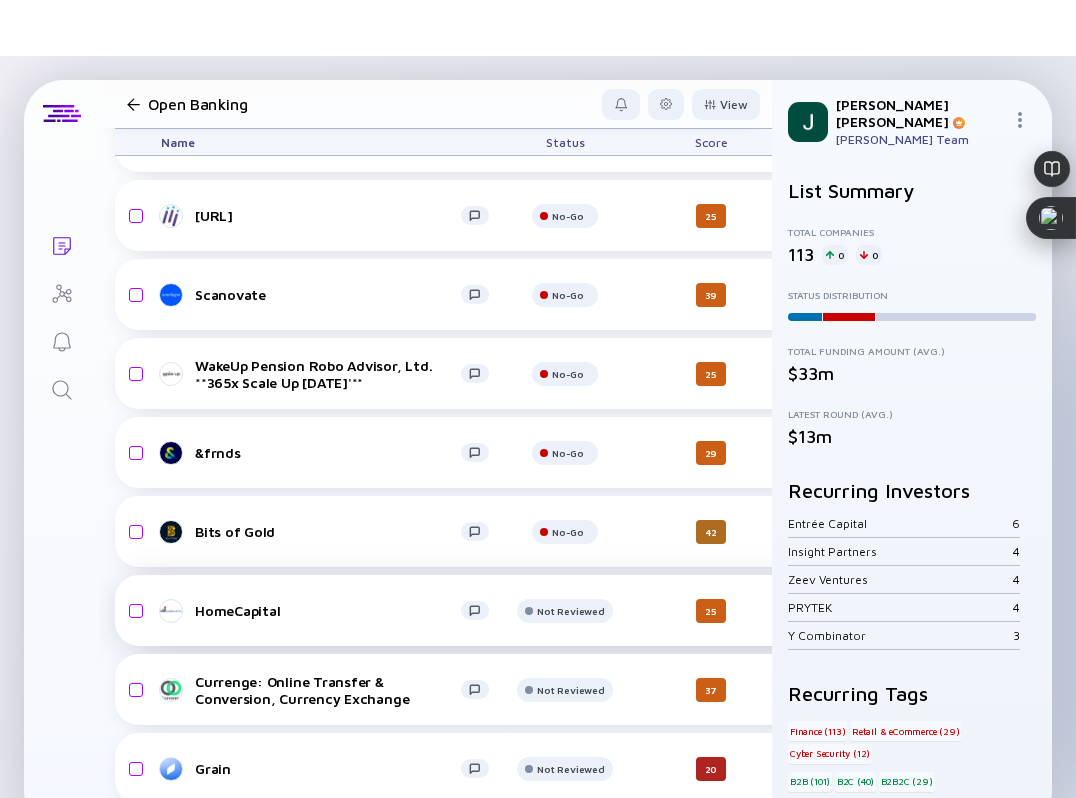 click on "HomeCapital Not Reviewed 25 a day ago N/A B2C Real Estate Marketplace headcount-homecapital 9 Headcount salesColumn-homecapital 1 ( 11% ) Sales marketingColumn-homecapital 0 Marketing Undisclosed $15m,
Nov 2023" at bounding box center (1036, 610) 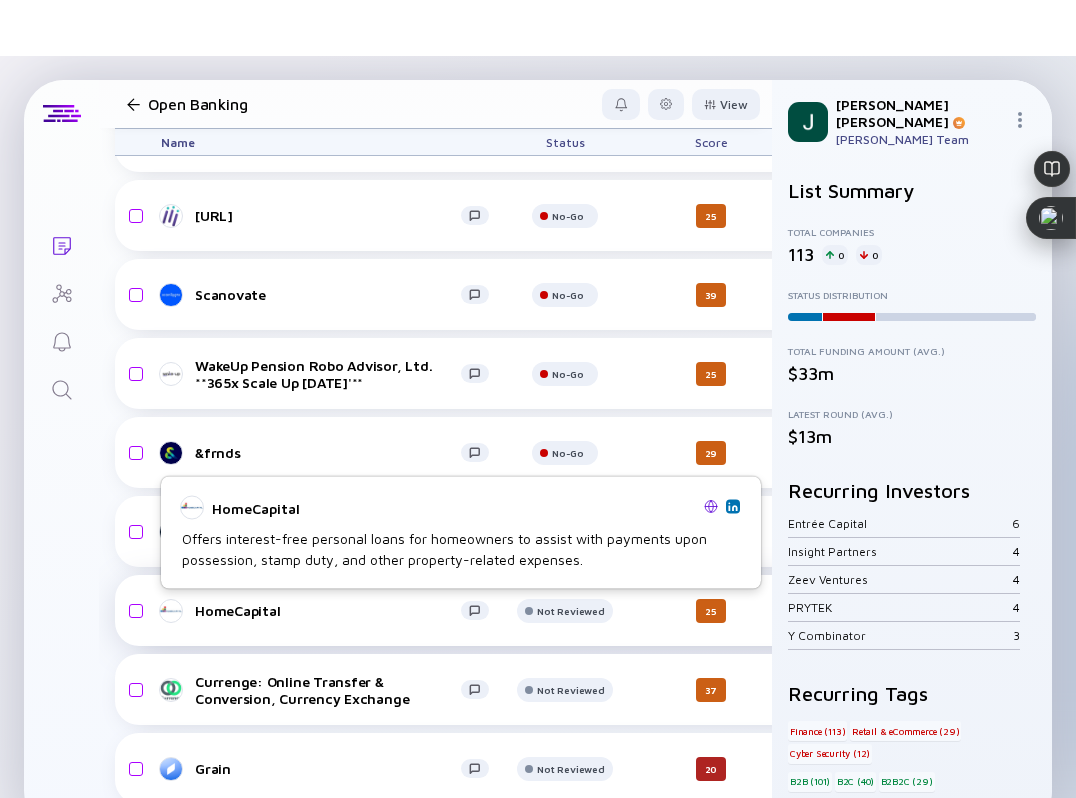 click on "HomeCapital" at bounding box center (328, 610) 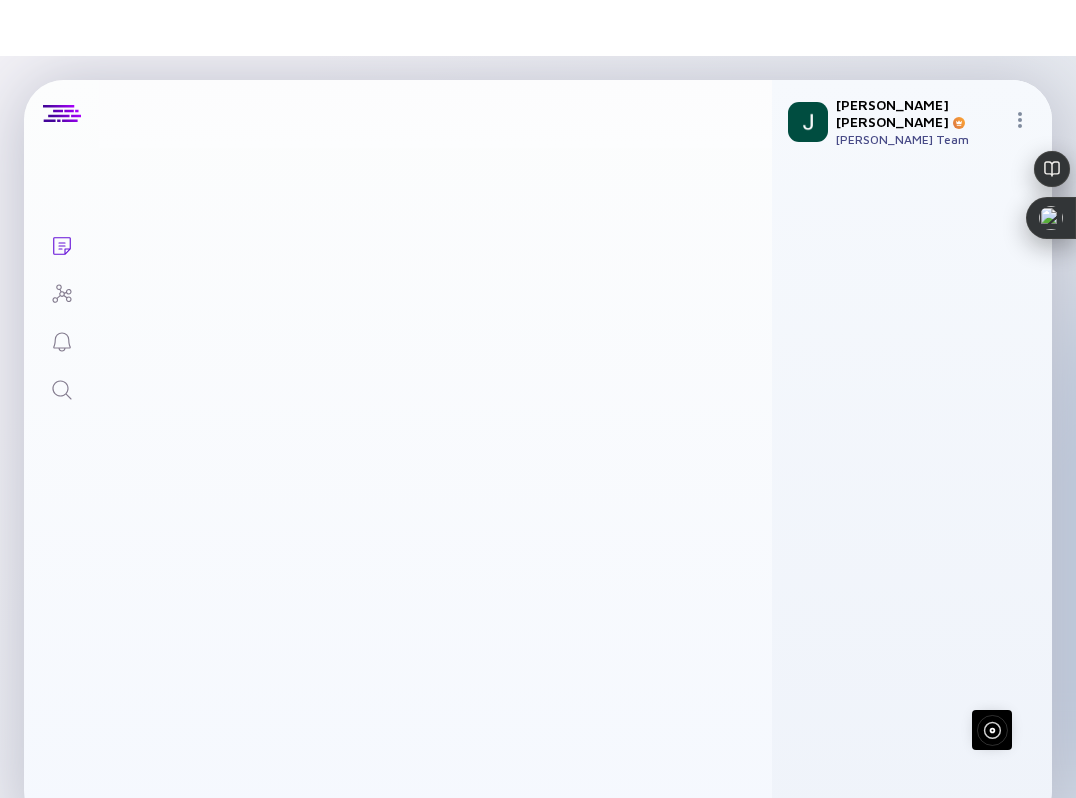 scroll, scrollTop: 0, scrollLeft: 0, axis: both 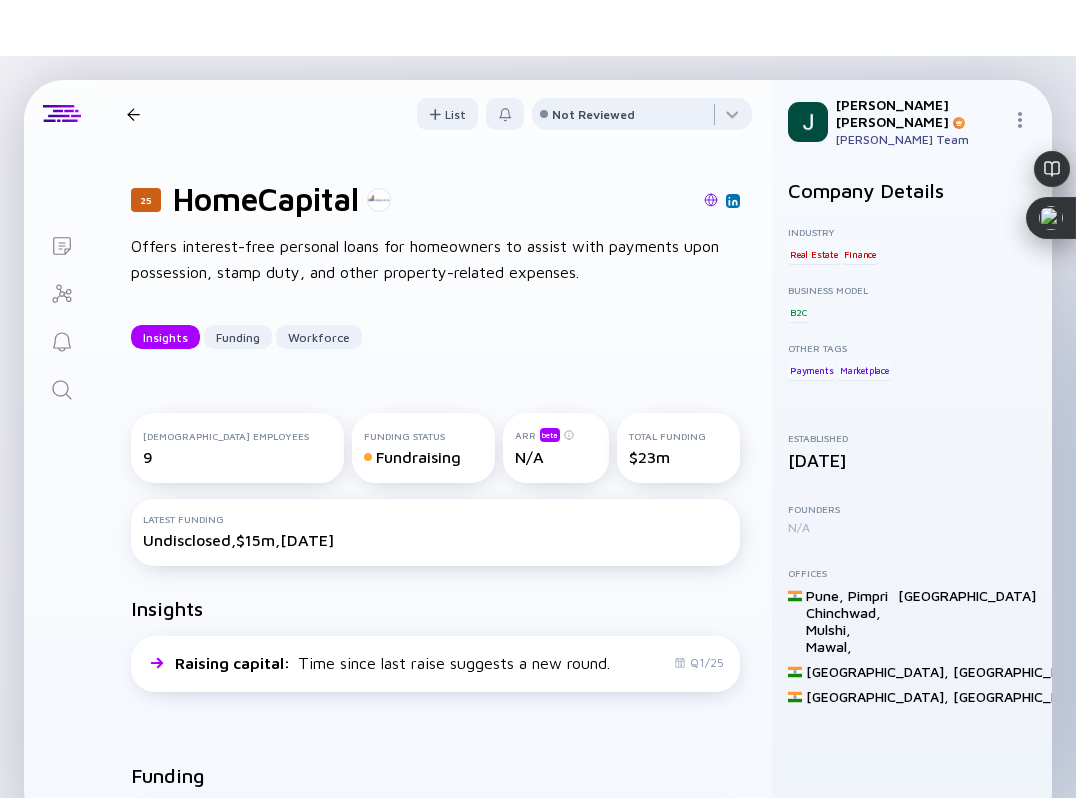 click at bounding box center [711, 200] 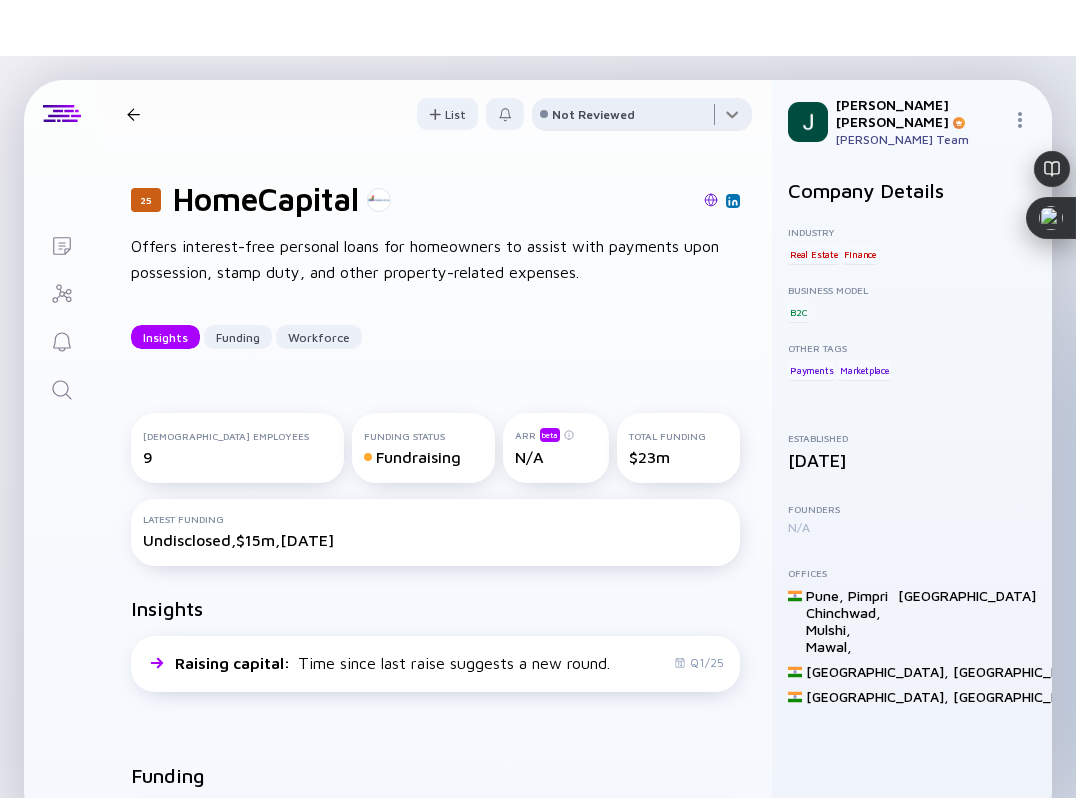 click at bounding box center [642, 118] 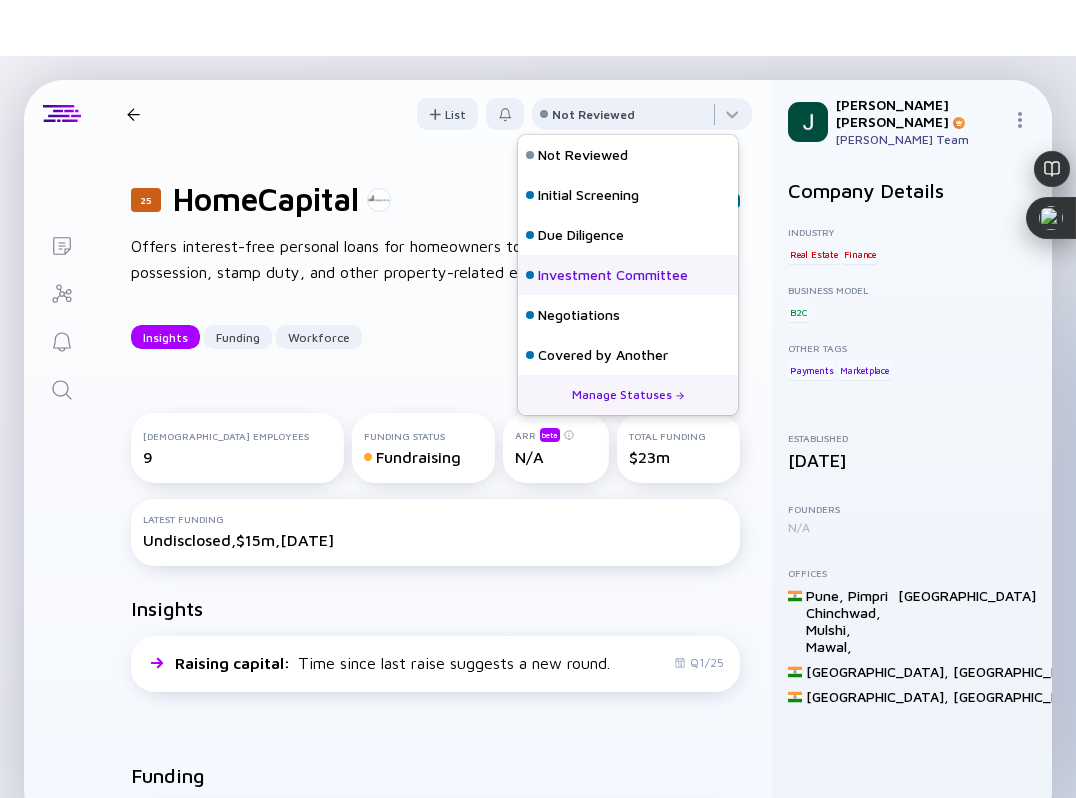 scroll, scrollTop: 128, scrollLeft: 0, axis: vertical 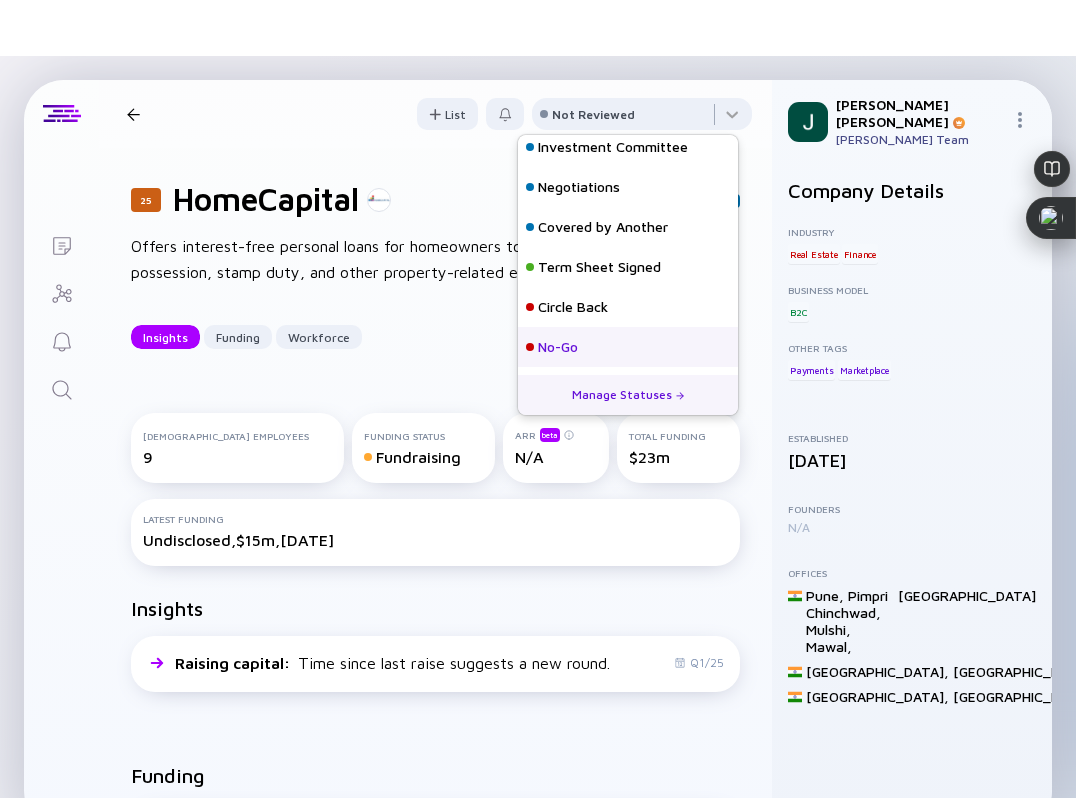 click on "No-Go" at bounding box center [628, 347] 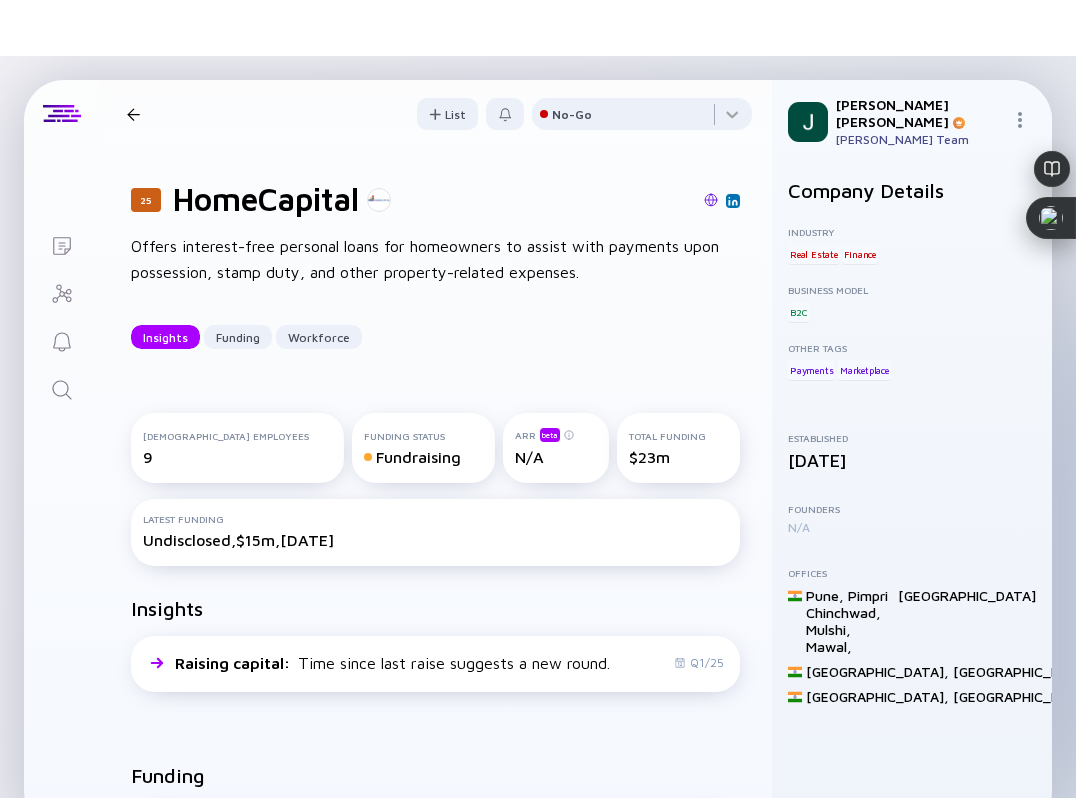 click at bounding box center (133, 114) 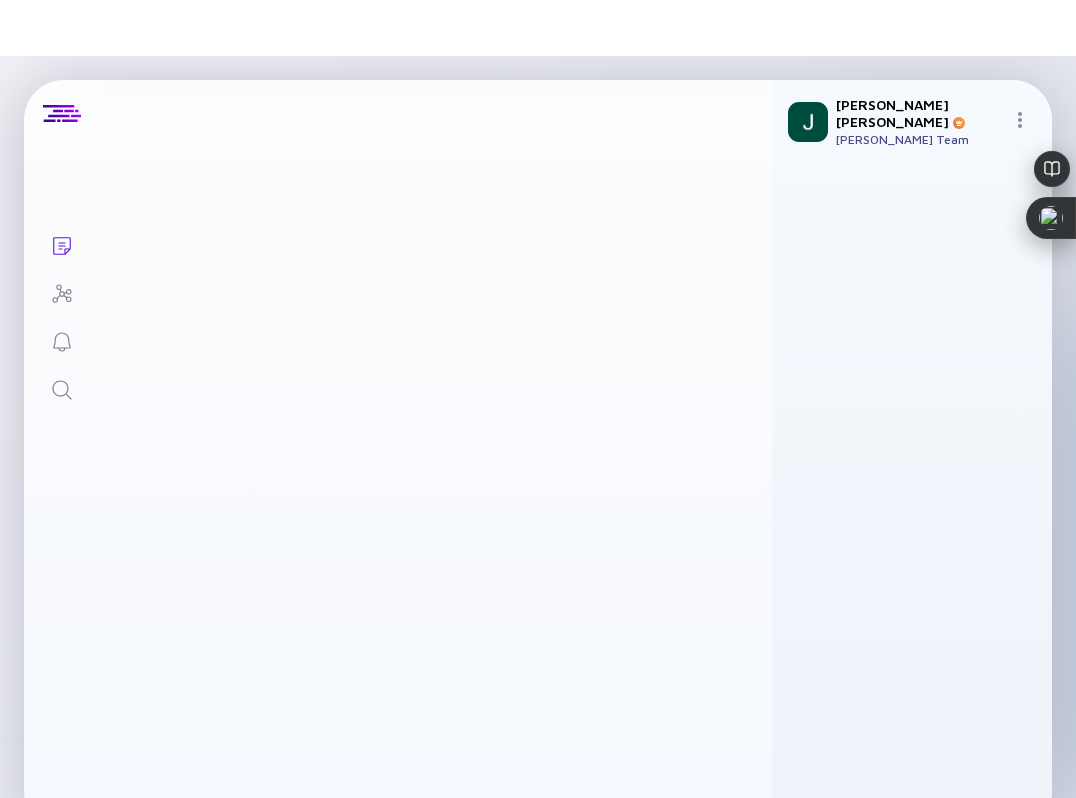scroll, scrollTop: 2572, scrollLeft: 0, axis: vertical 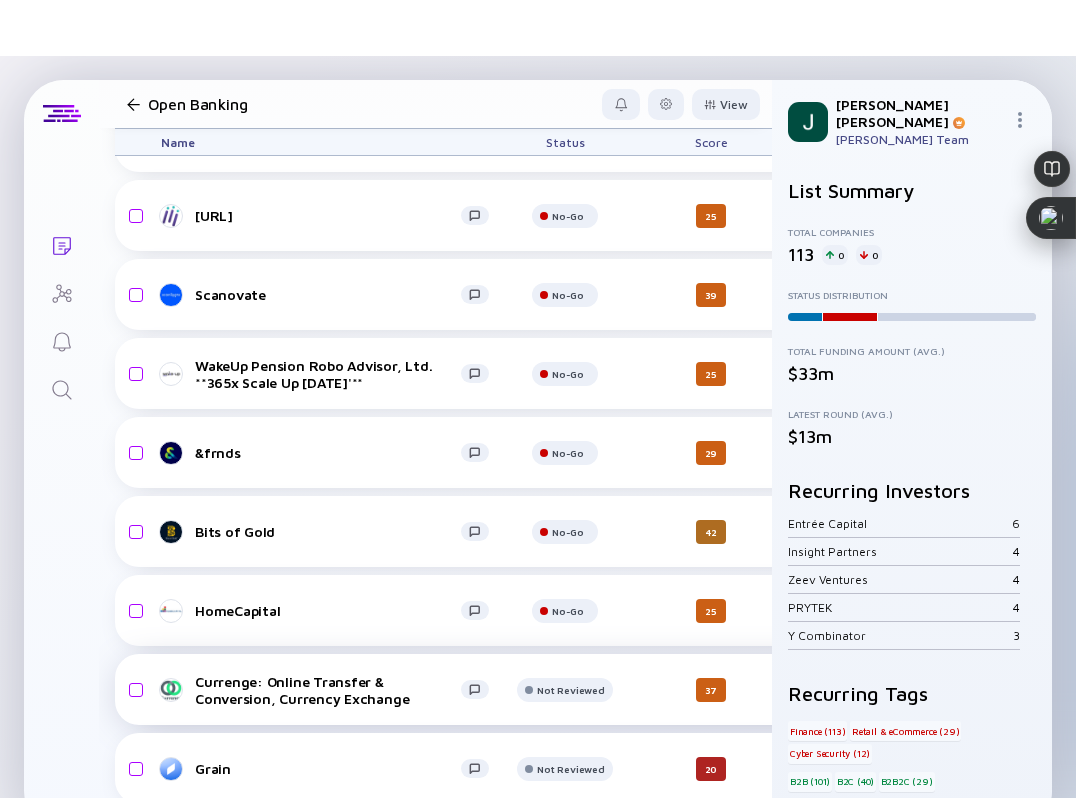 click on "Currenge: Online Transfer & Conversion, Currency Exchange Not Reviewed 37 a day ago N/A B2B Finance Web Platform headcount-currenge 1 Headcount salesColumn-currenge 0 Sales marketingColumn-currenge 0 Marketing Seed $100k,
Mar 2020 N/A" at bounding box center [1036, 689] 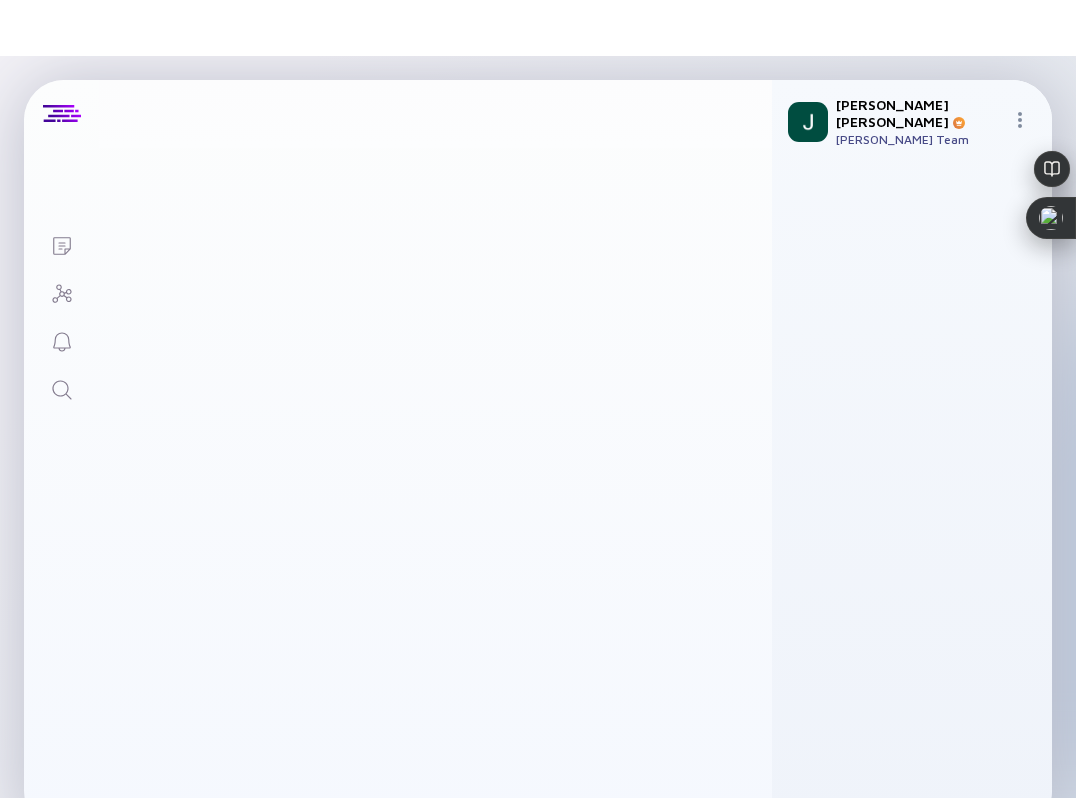 scroll, scrollTop: 0, scrollLeft: 0, axis: both 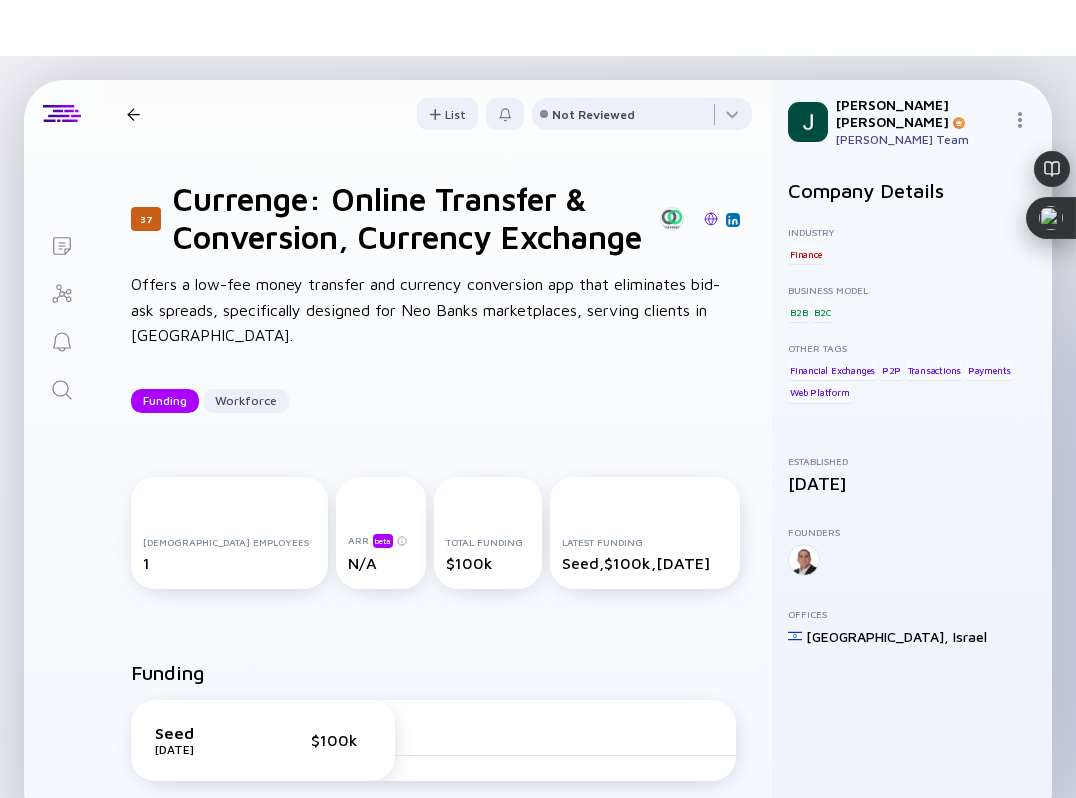click on "Offers a low-fee money transfer and currency conversion app that eliminates bid-ask spreads, specifically designed for Neo Banks marketplaces, serving clients in Israel." at bounding box center [435, 310] 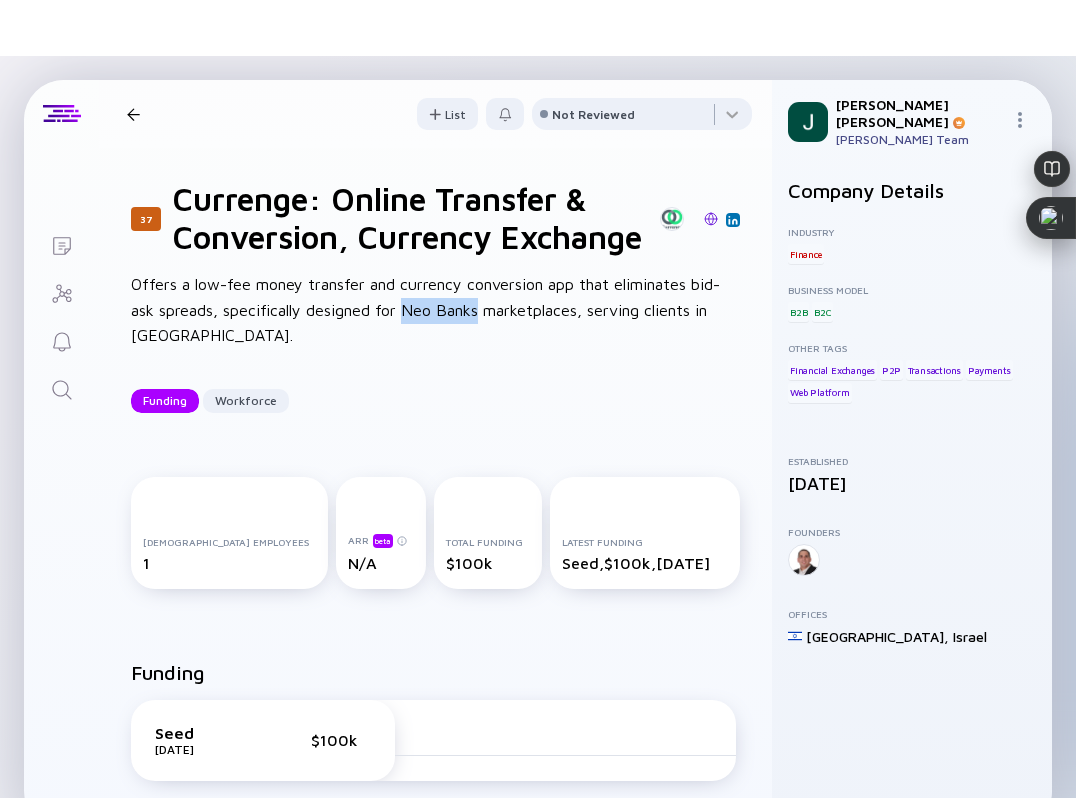 drag, startPoint x: 438, startPoint y: 344, endPoint x: 465, endPoint y: 344, distance: 27 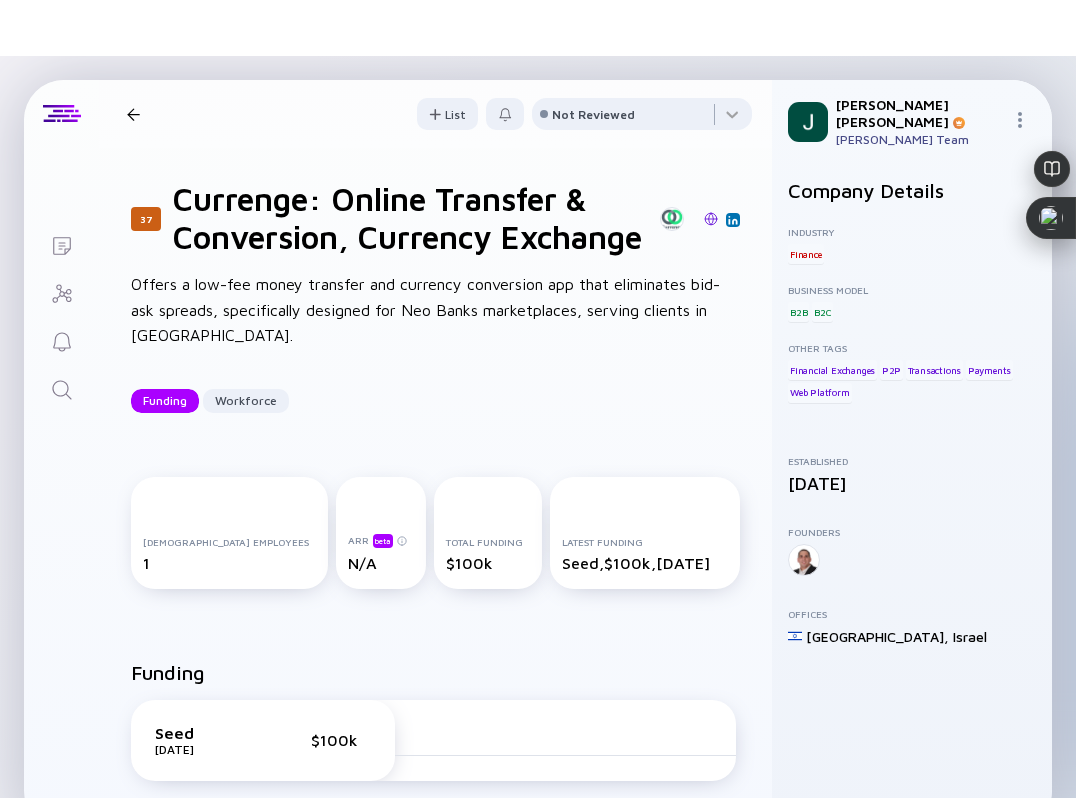 click on "37 Currenge: Online Transfer & Conversion, Currency Exchange" at bounding box center [435, 218] 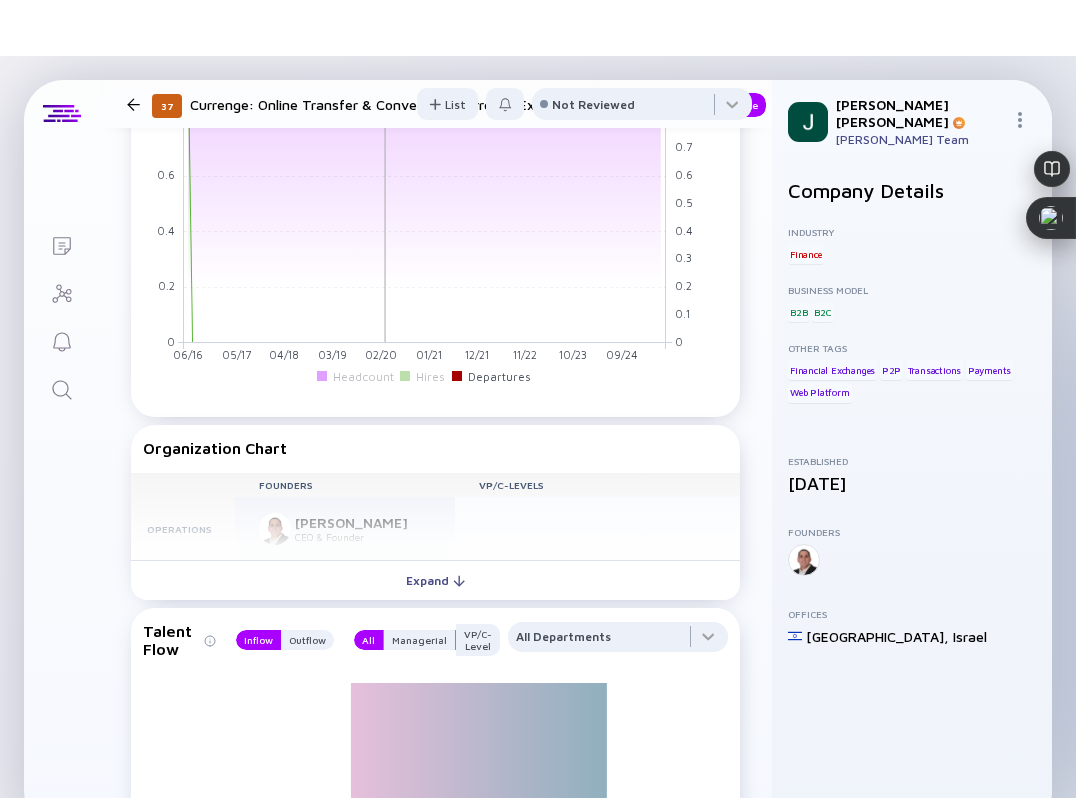 scroll, scrollTop: 1529, scrollLeft: 0, axis: vertical 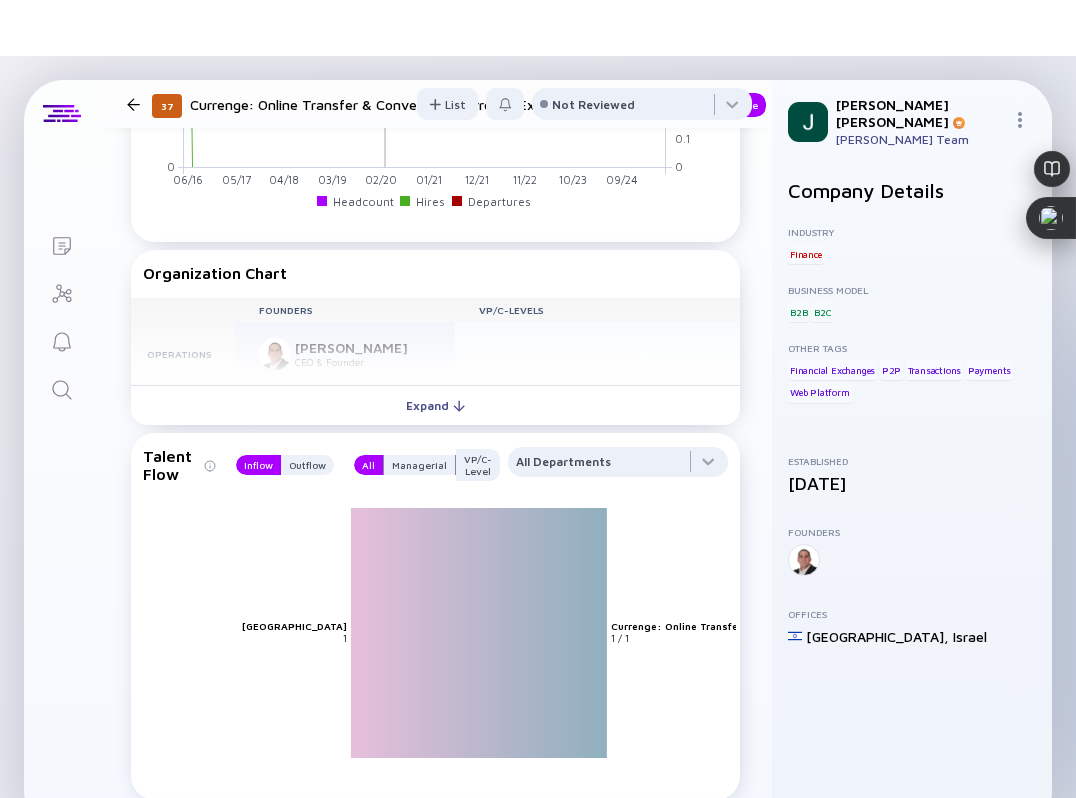 click on "Founders VP/C-Levels Operations Ehud Ziegelman CEO & Founder" at bounding box center (435, 342) 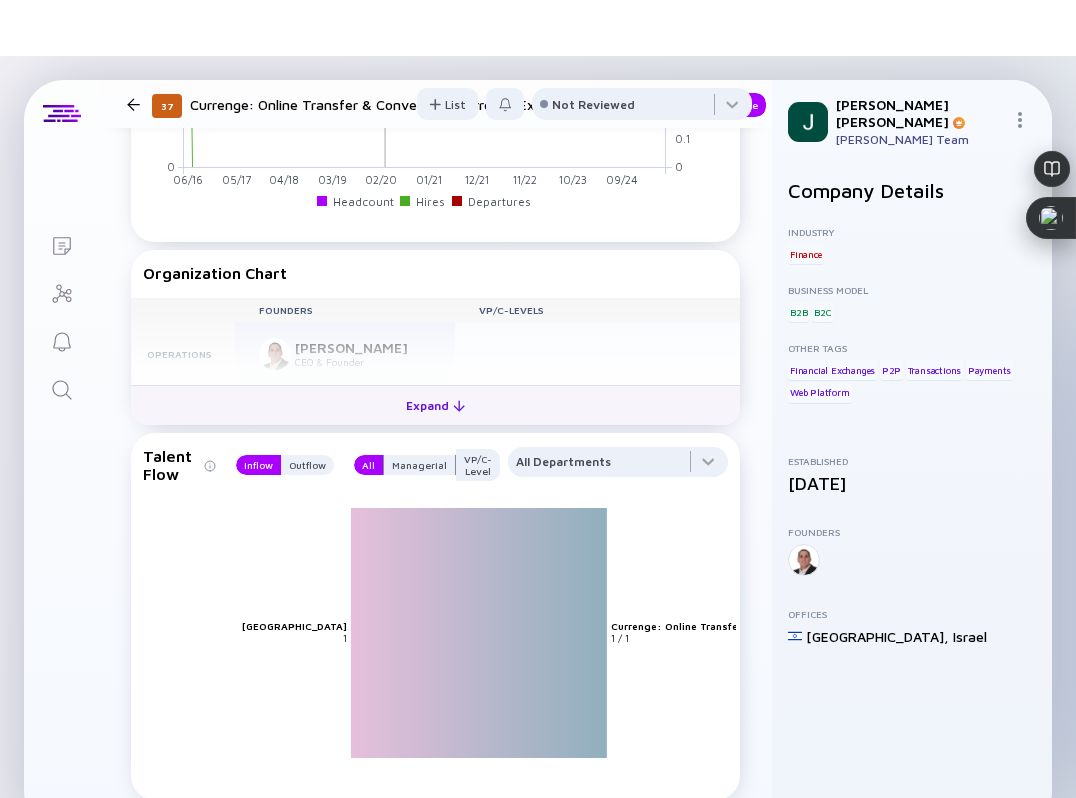 click on "Expand" at bounding box center [435, 405] 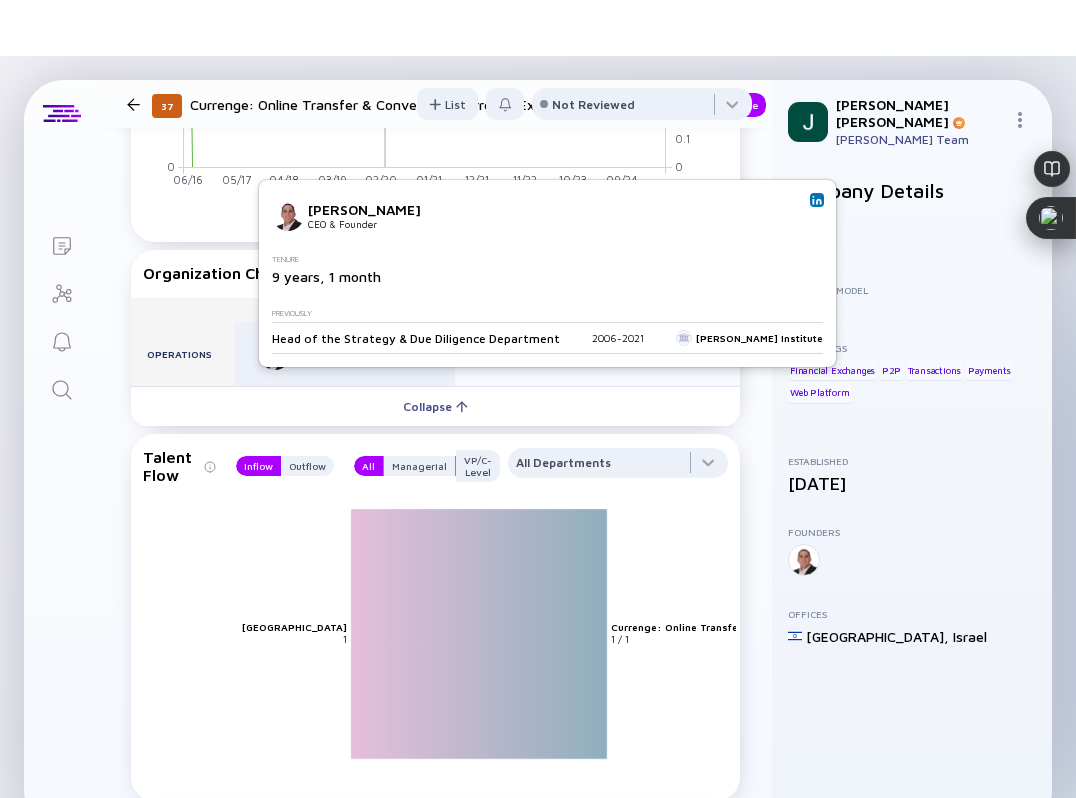 click at bounding box center [817, 200] 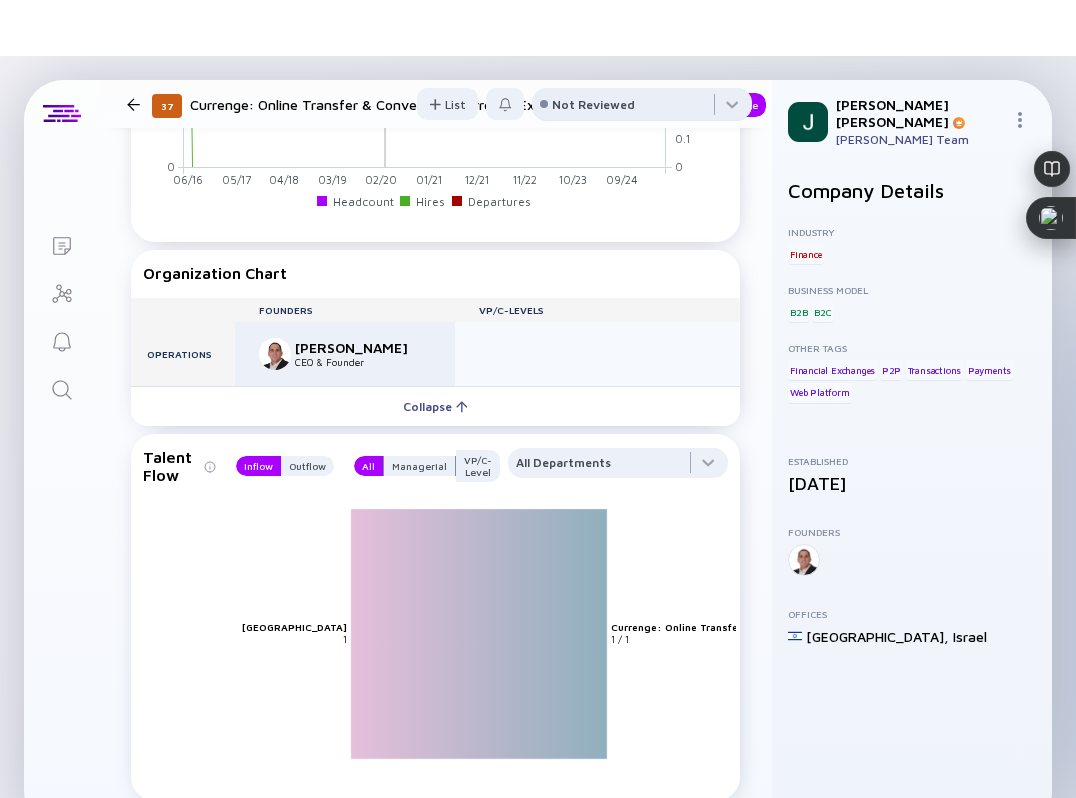 click on "Not Reviewed" at bounding box center (593, 104) 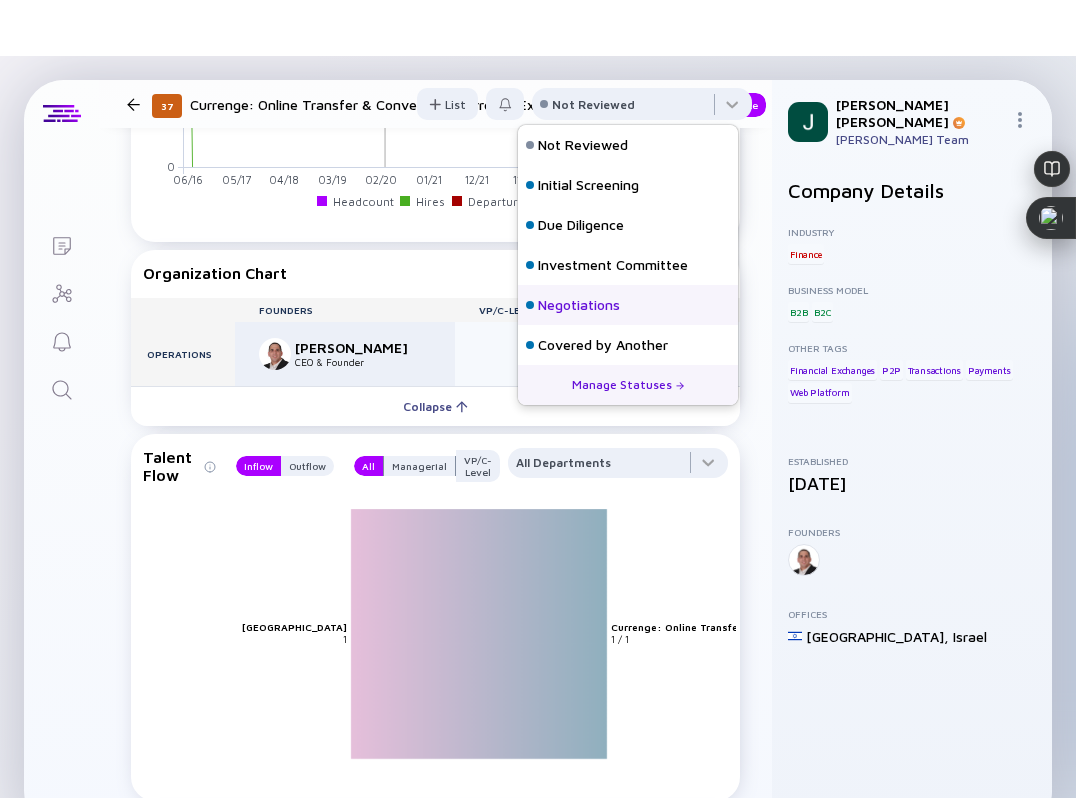 scroll, scrollTop: 128, scrollLeft: 0, axis: vertical 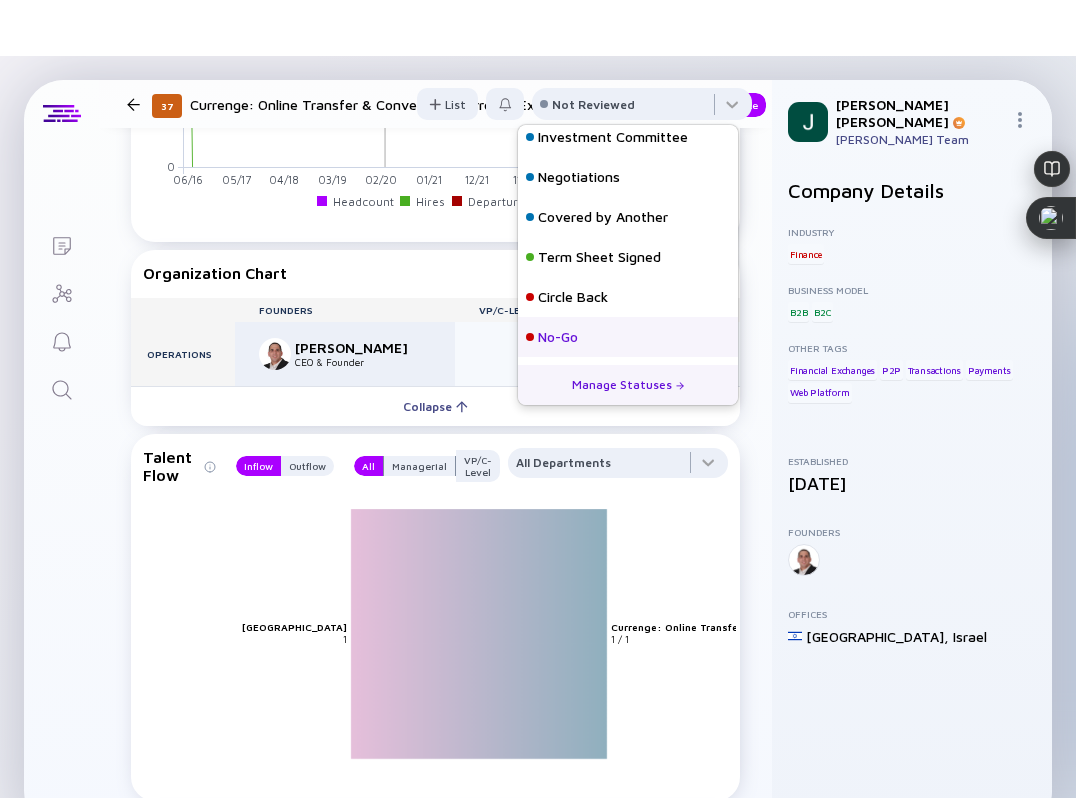 click on "No-Go" at bounding box center (558, 337) 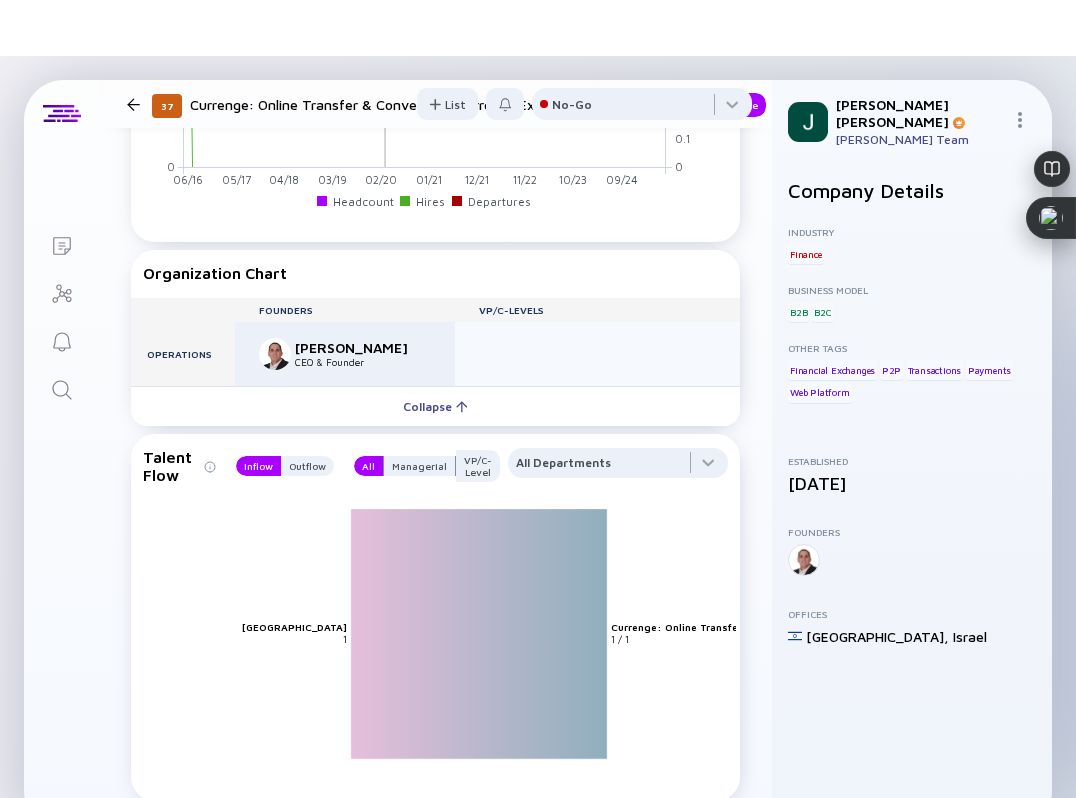 click at bounding box center [133, 104] 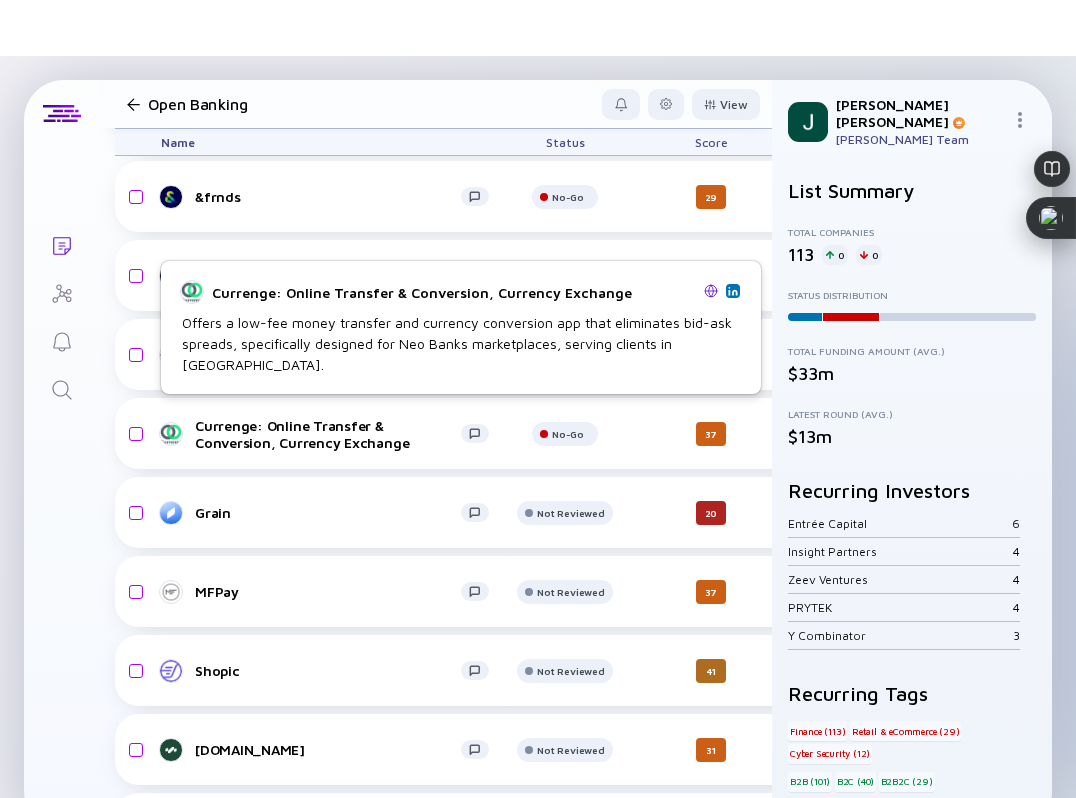 scroll, scrollTop: 2841, scrollLeft: 0, axis: vertical 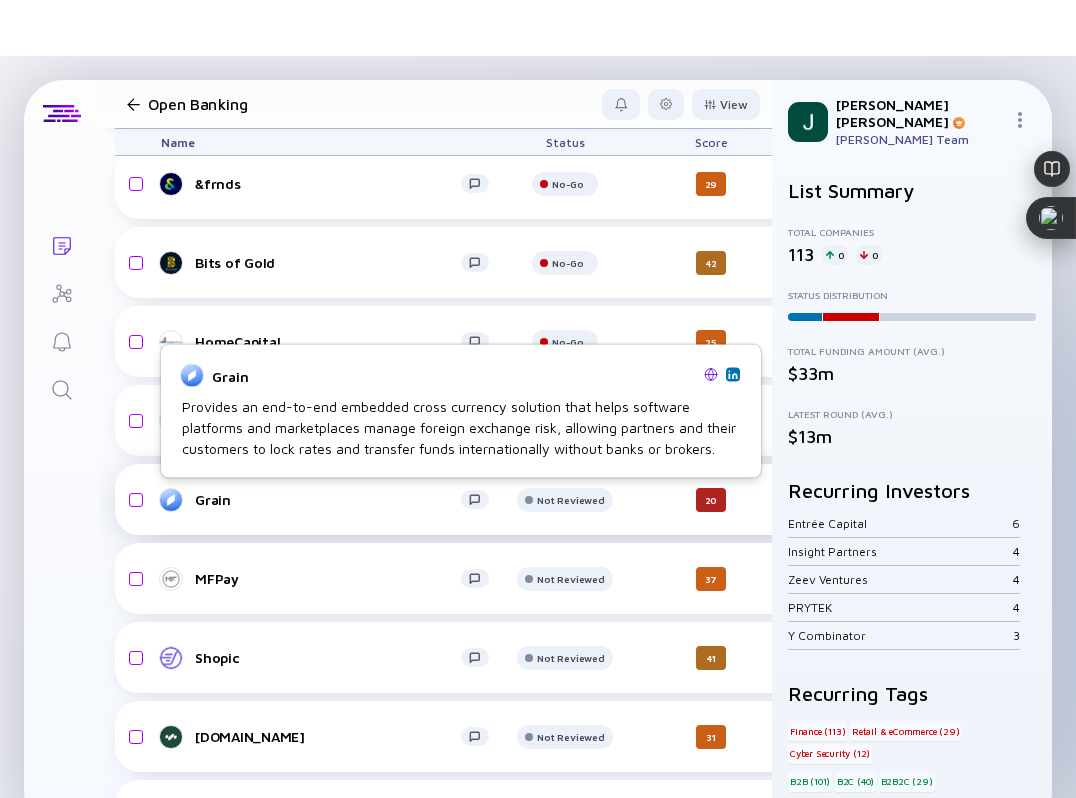 click on "Grain" at bounding box center (328, 499) 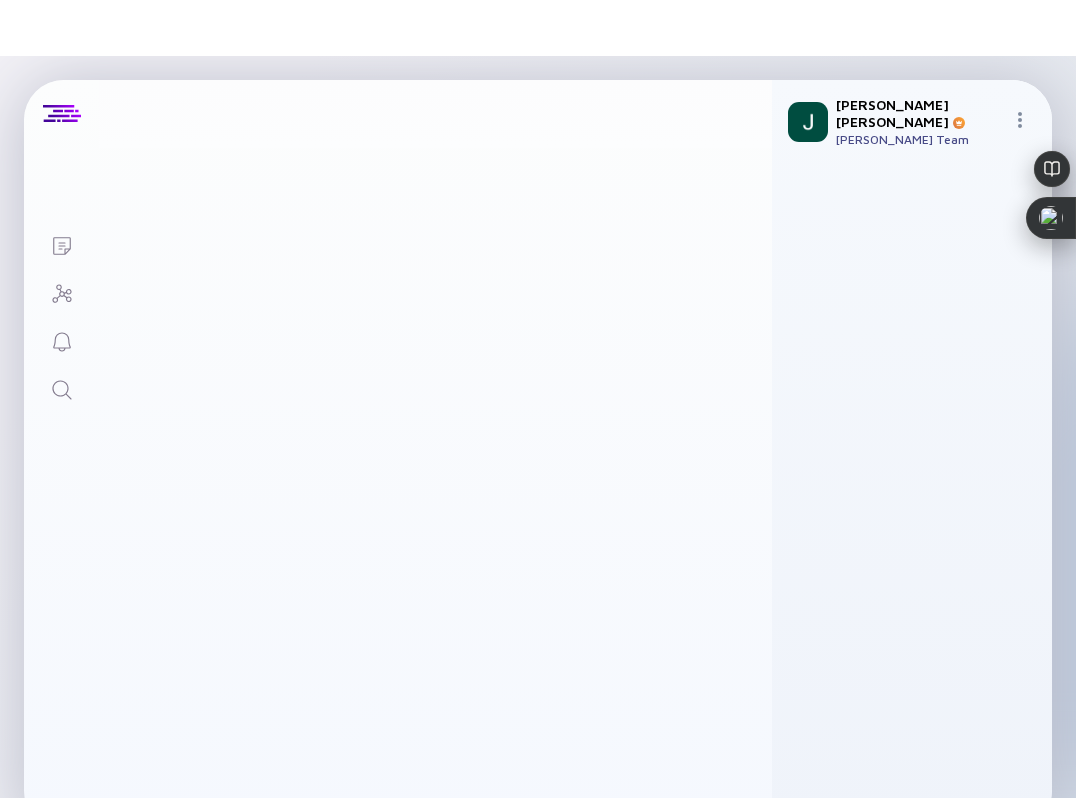scroll, scrollTop: 0, scrollLeft: 0, axis: both 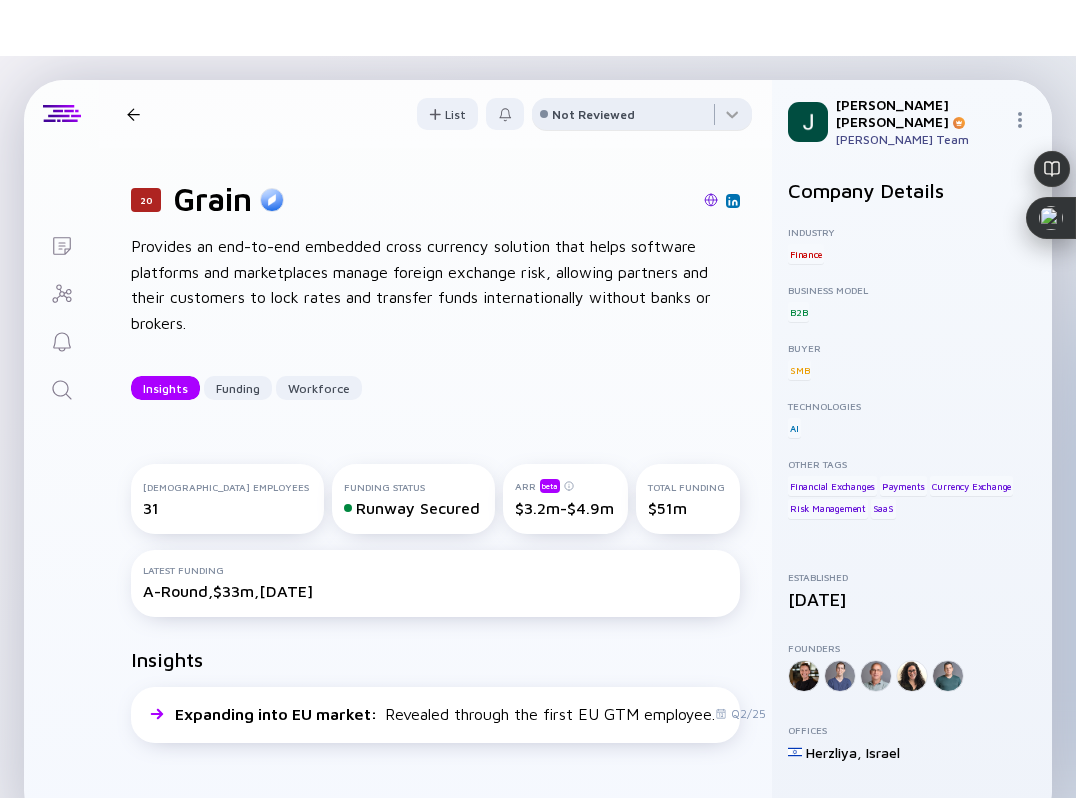 click on "Not Reviewed" at bounding box center (593, 114) 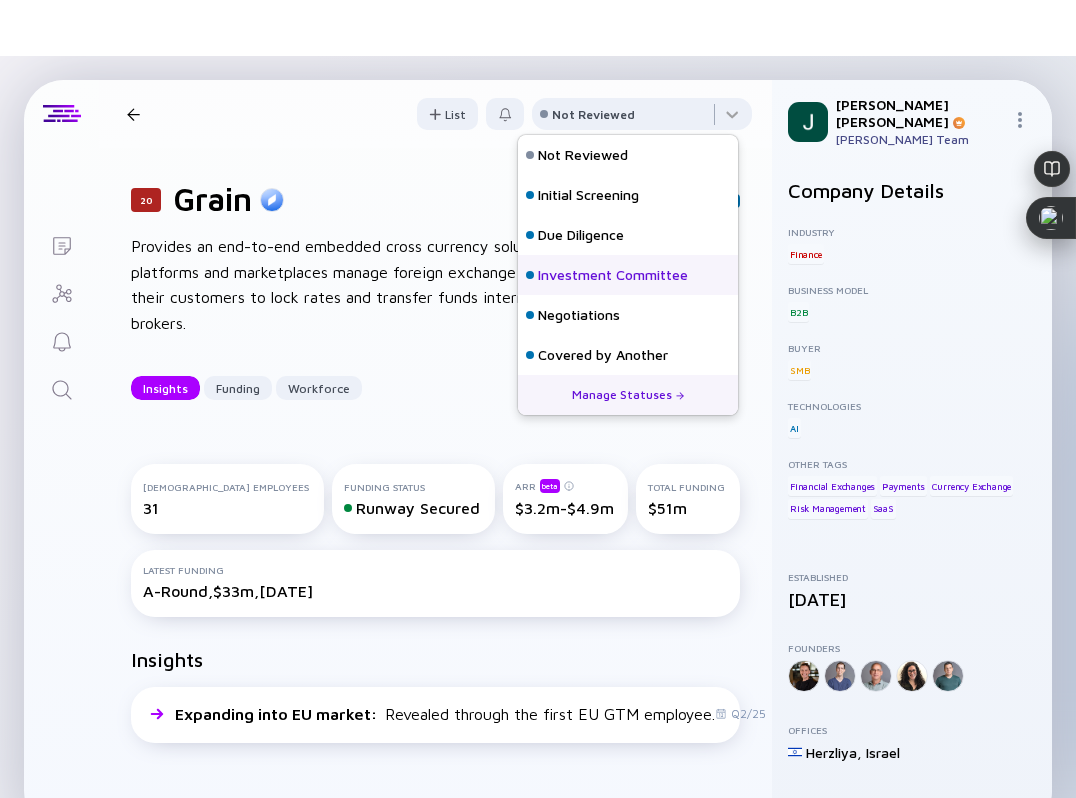 scroll, scrollTop: 128, scrollLeft: 0, axis: vertical 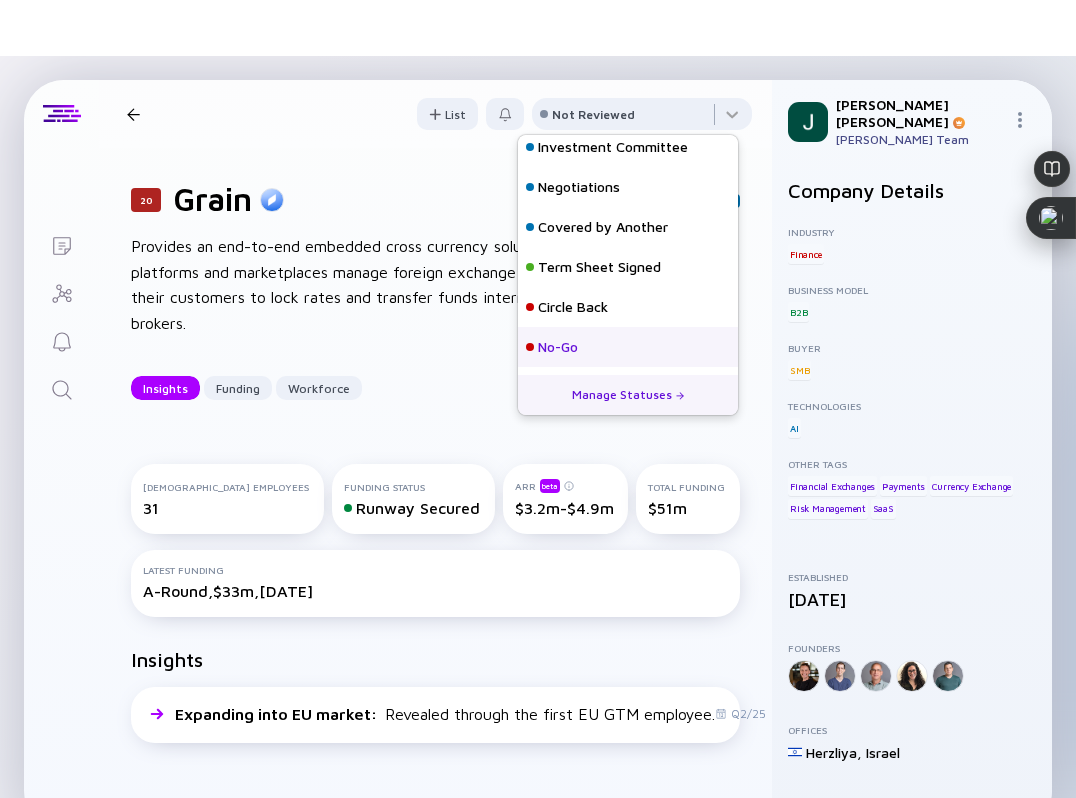 click on "No-Go" at bounding box center [558, 347] 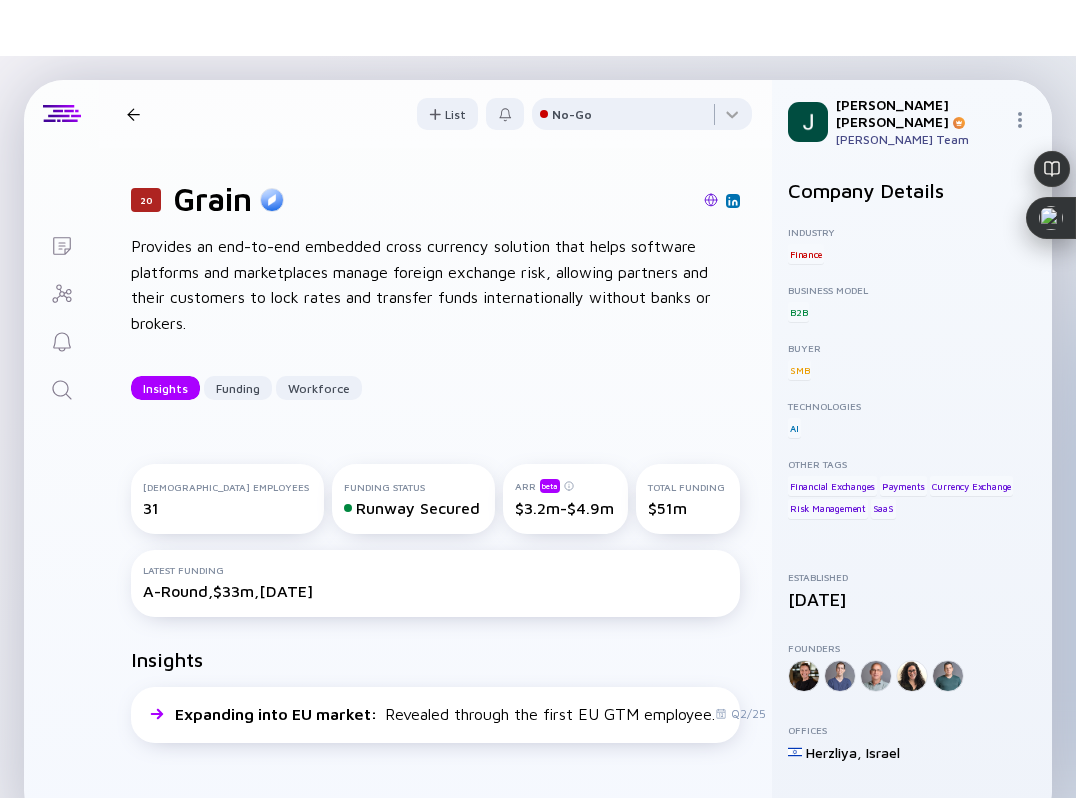 click on "20 Grain Insights Funding Workforce" at bounding box center [292, 114] 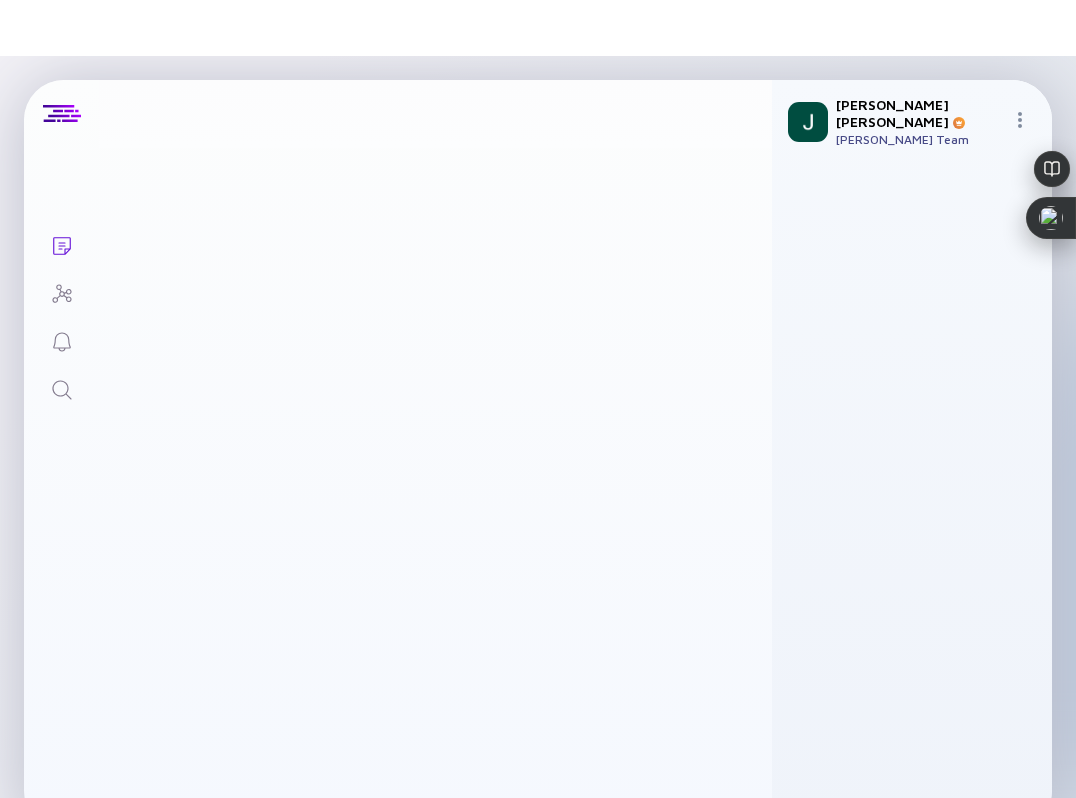 scroll, scrollTop: 2841, scrollLeft: 0, axis: vertical 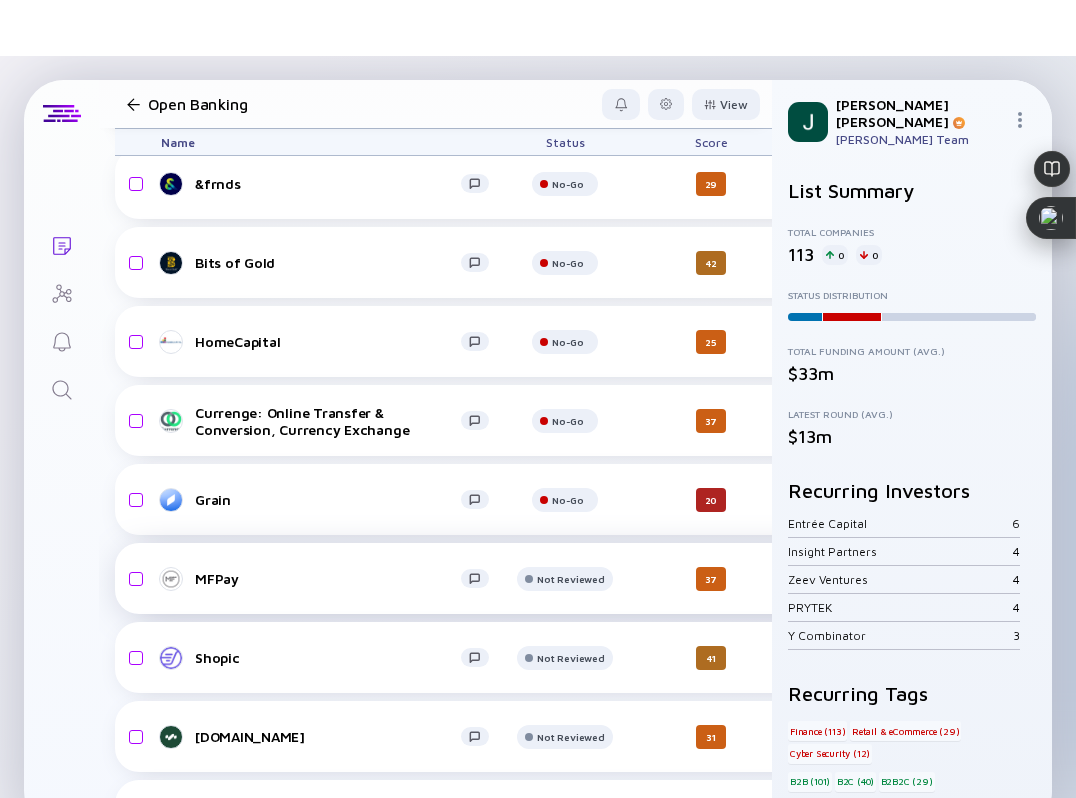 click on "MFPay" at bounding box center [328, 578] 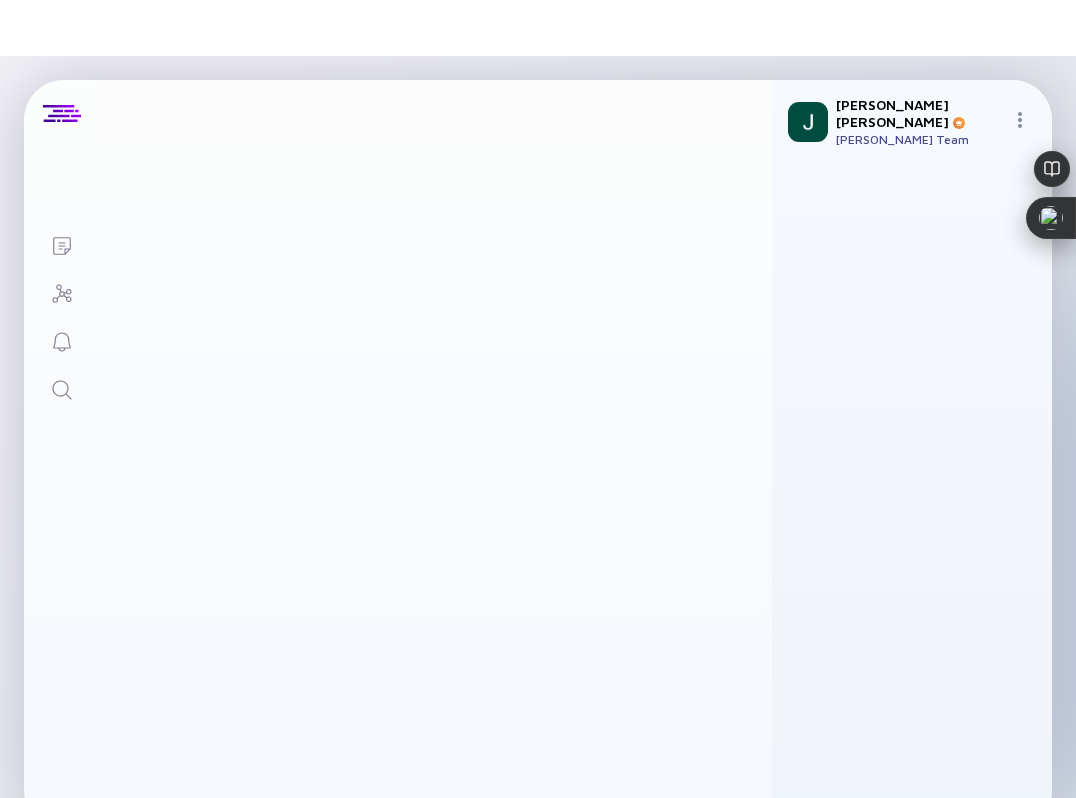 scroll, scrollTop: 0, scrollLeft: 0, axis: both 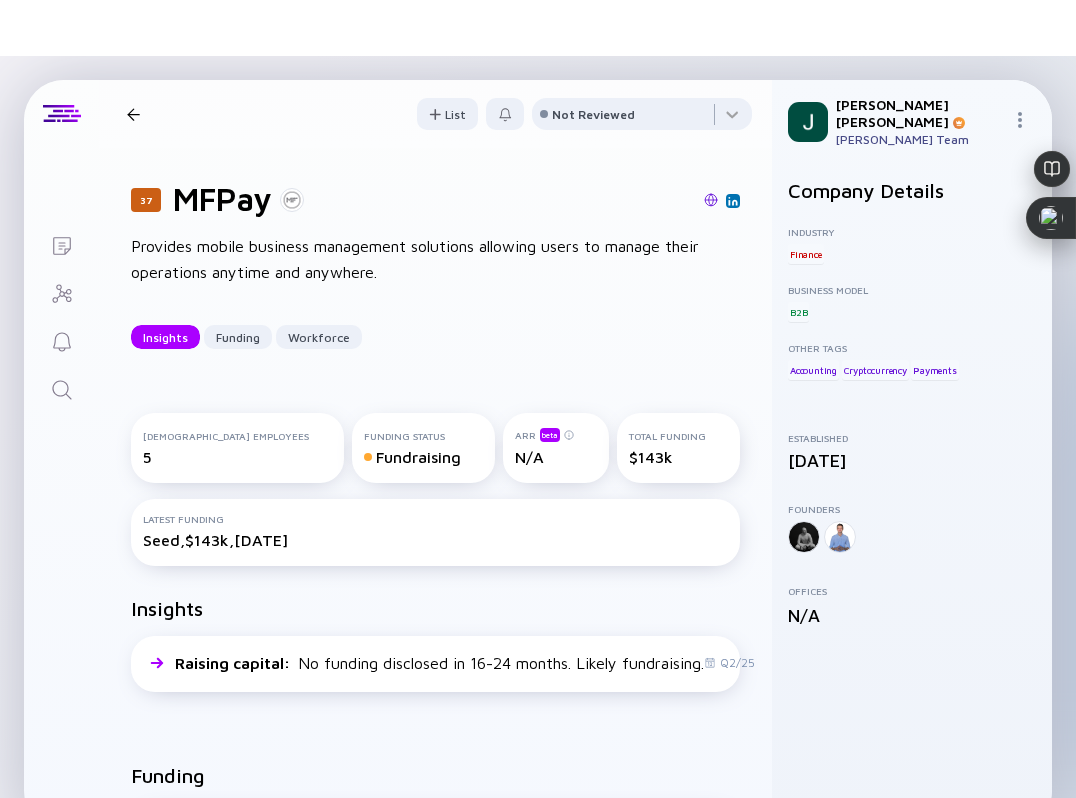 click at bounding box center [711, 200] 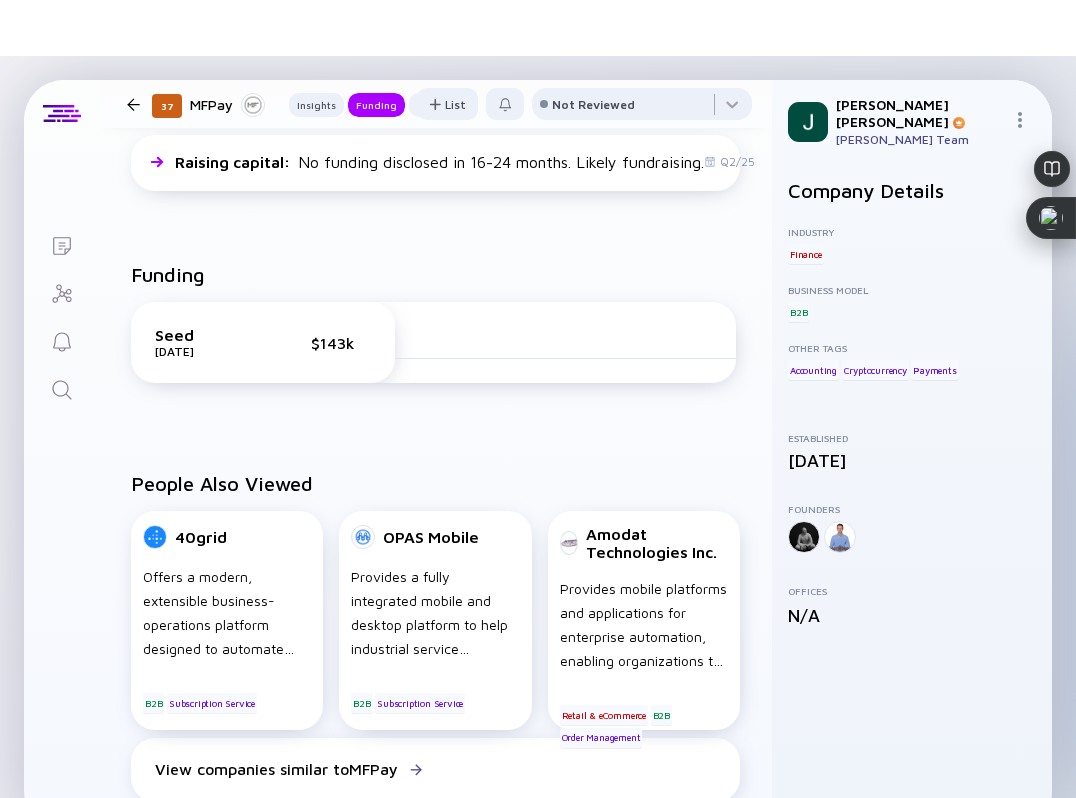 scroll, scrollTop: 577, scrollLeft: 6, axis: both 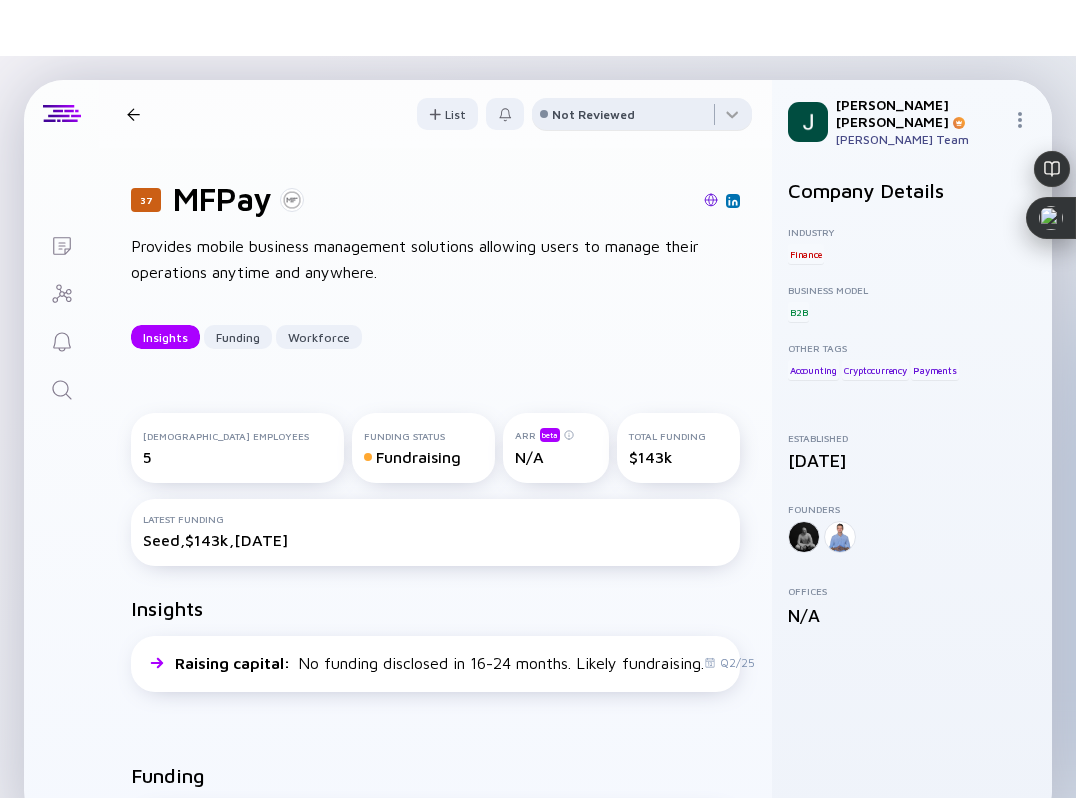 click on "Not Reviewed" at bounding box center (593, 114) 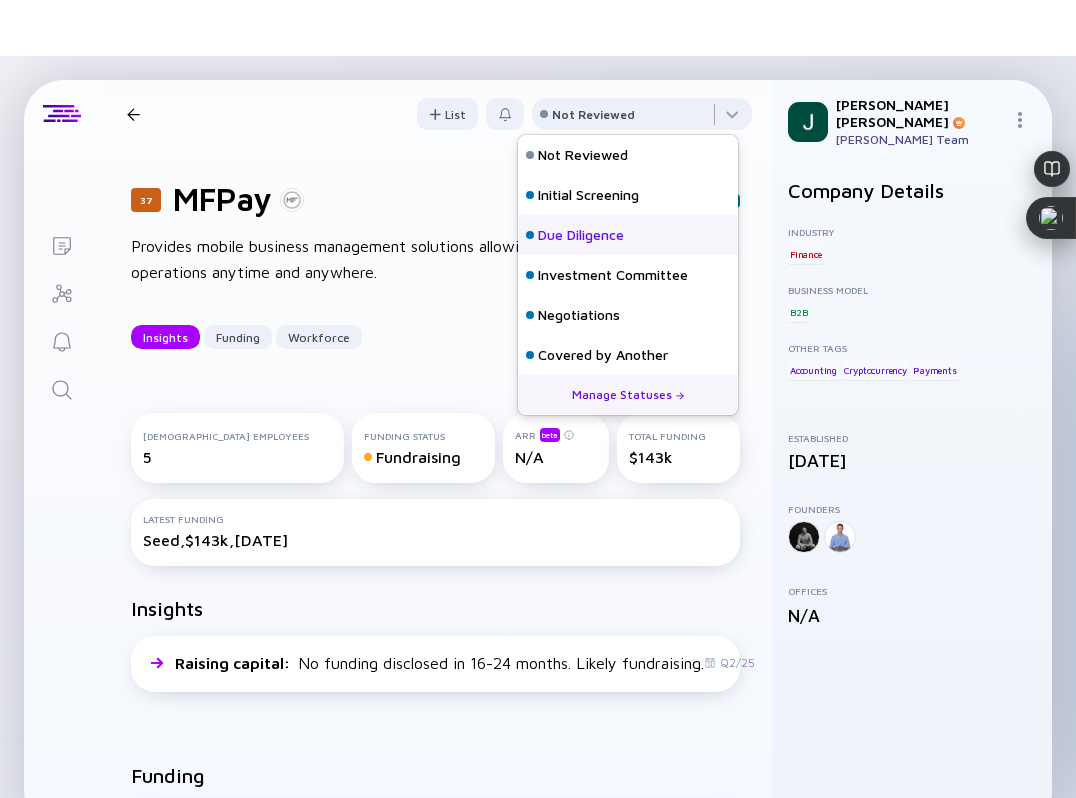 scroll, scrollTop: 128, scrollLeft: 0, axis: vertical 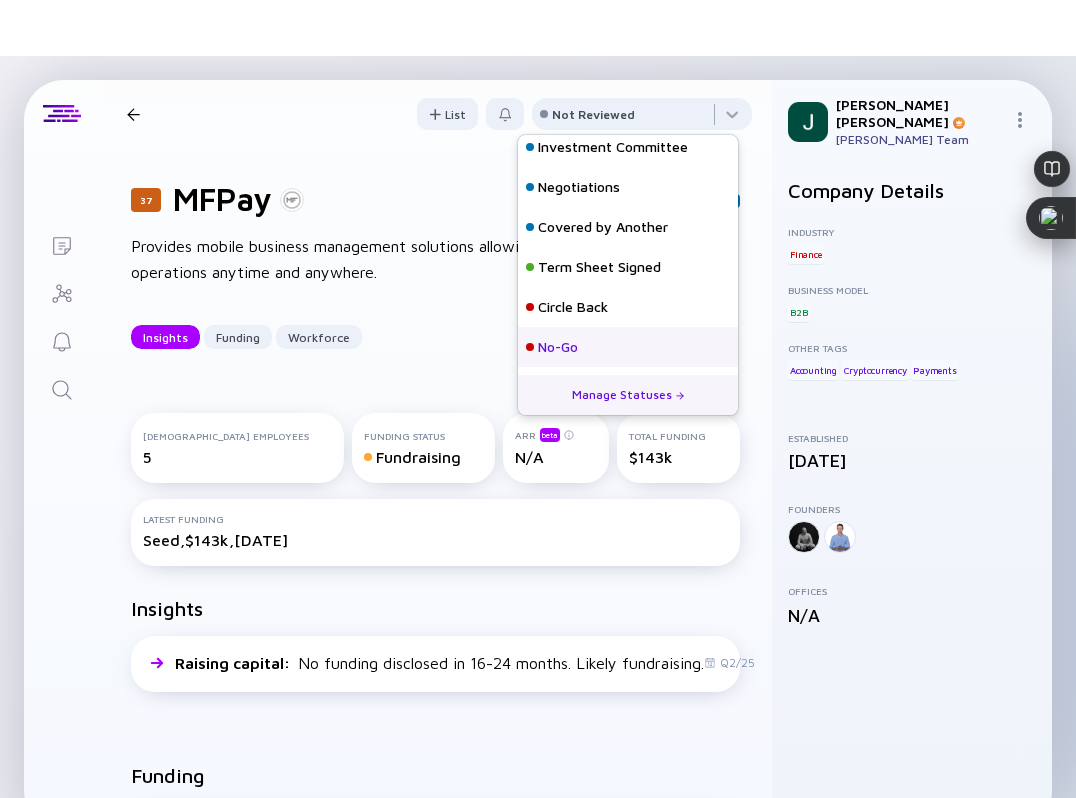 click on "No-Go" at bounding box center (558, 347) 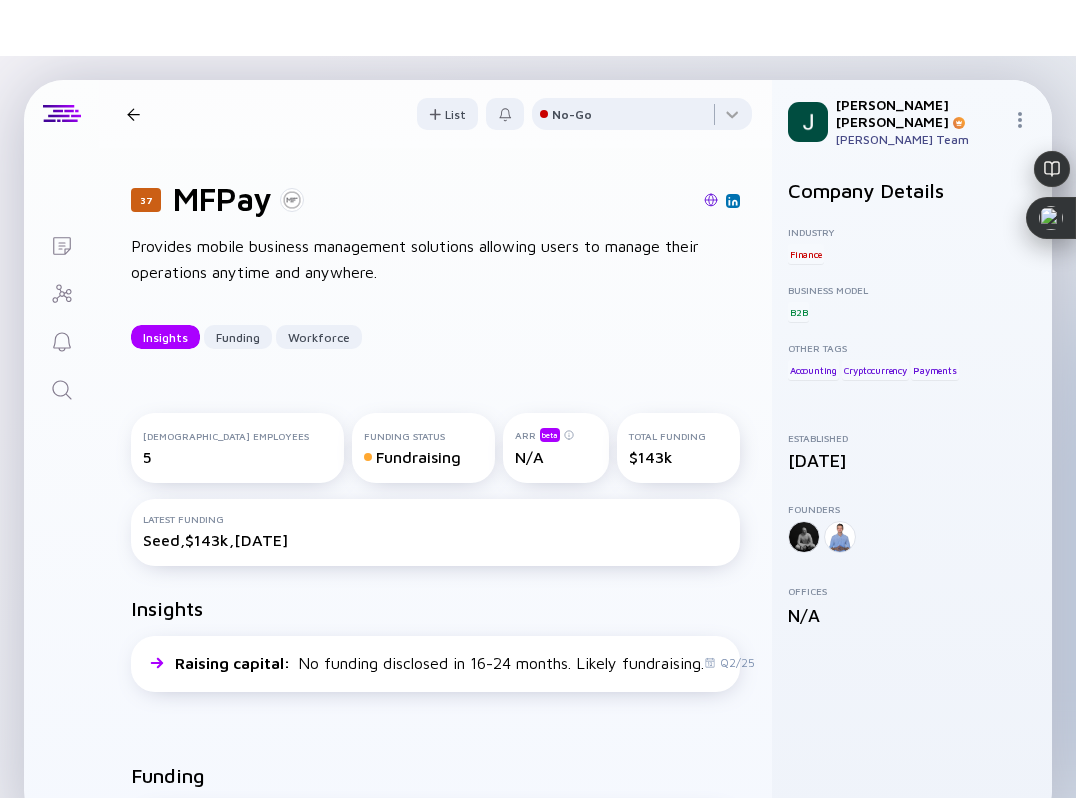click on "37 MFPay Insights Funding Workforce List No-Go" at bounding box center [435, 114] 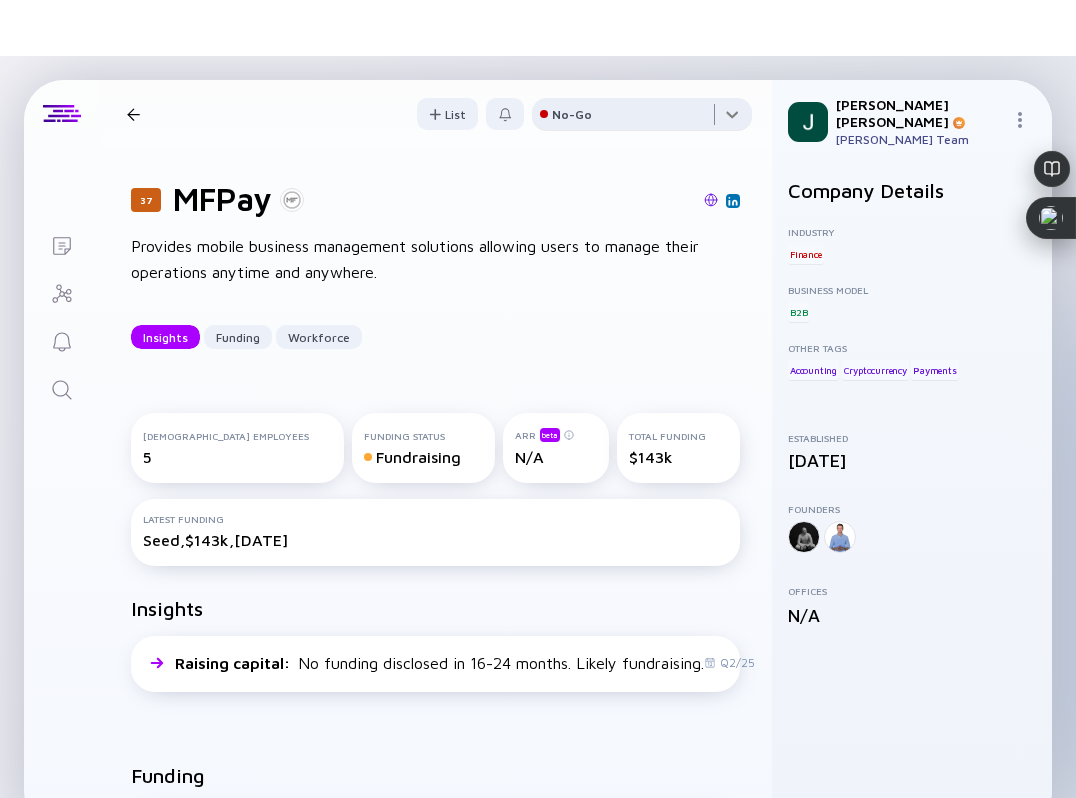 click at bounding box center [642, 118] 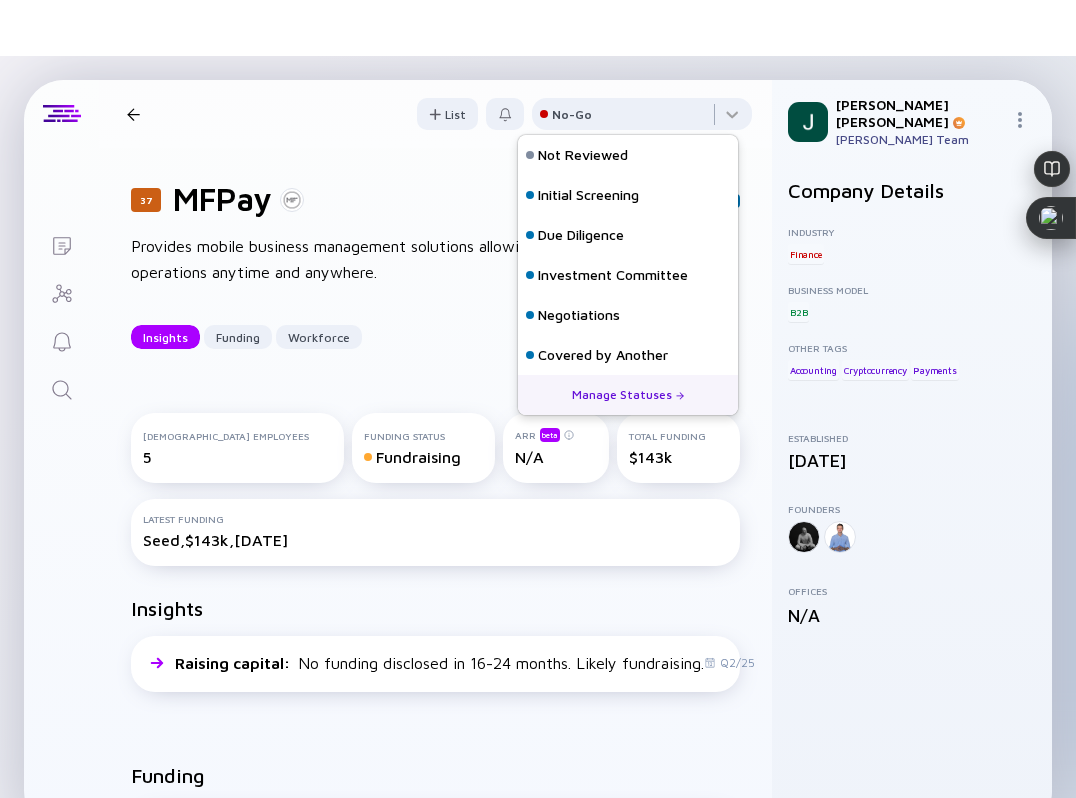 click at bounding box center (133, 114) 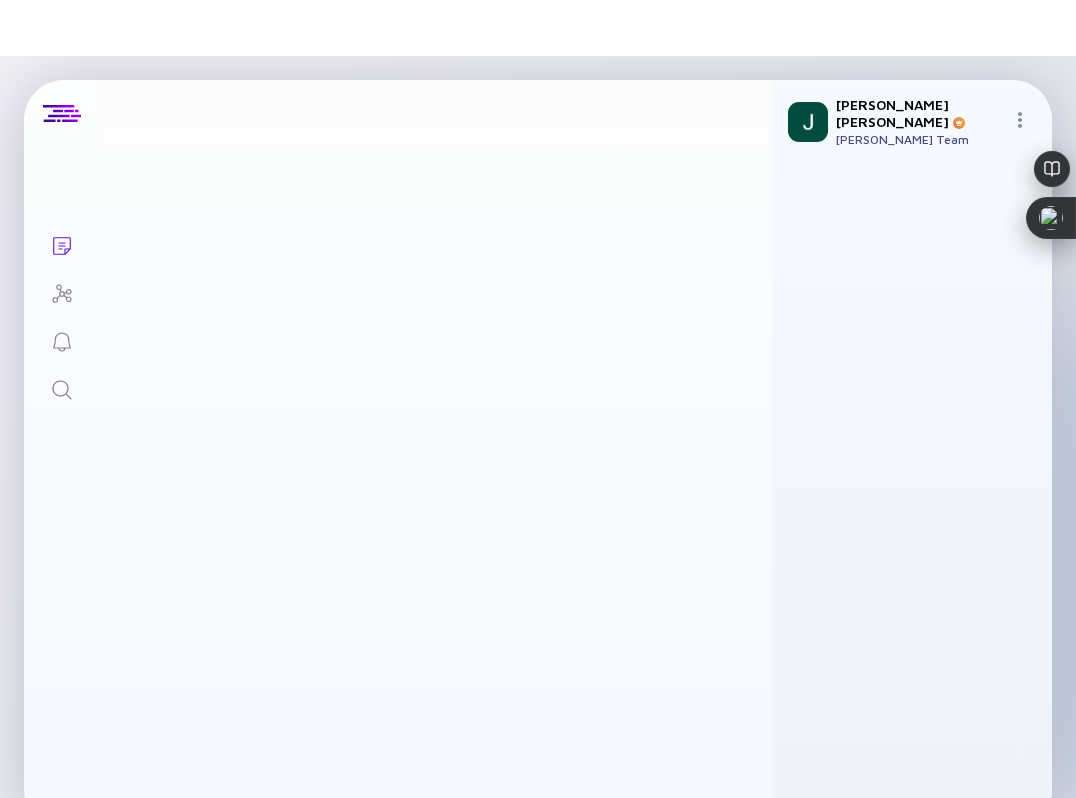 scroll, scrollTop: 2841, scrollLeft: 5, axis: both 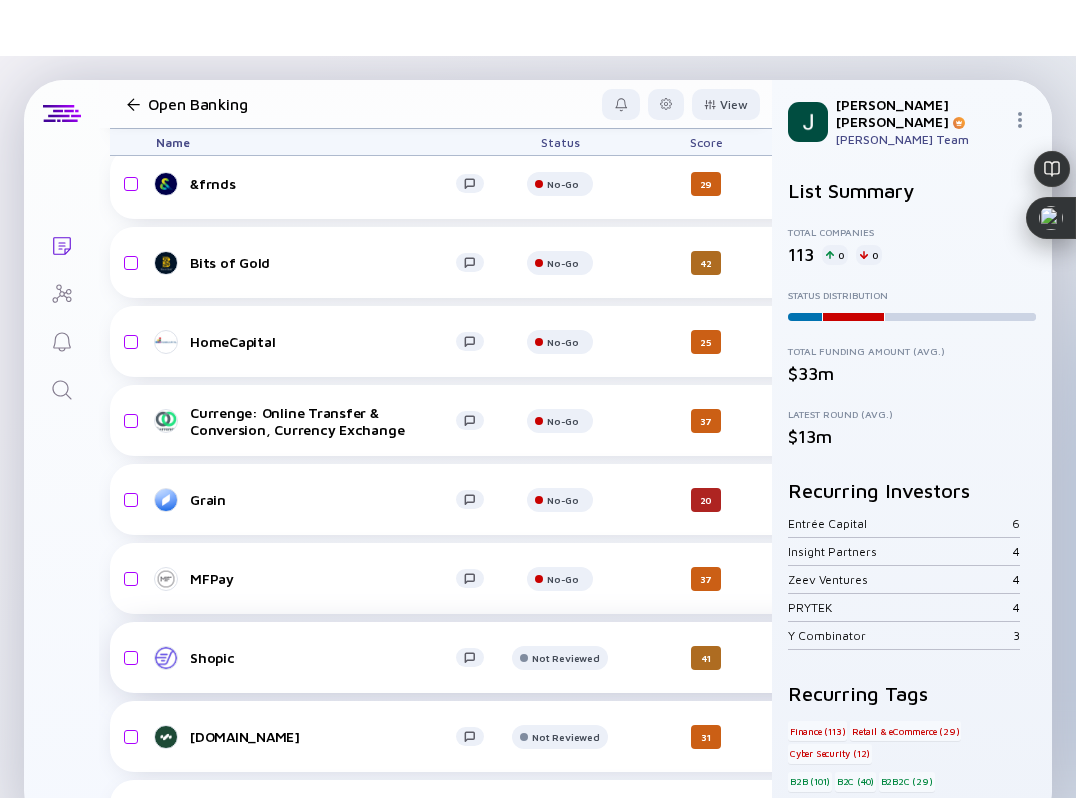 click on "Shopic" at bounding box center (328, 658) 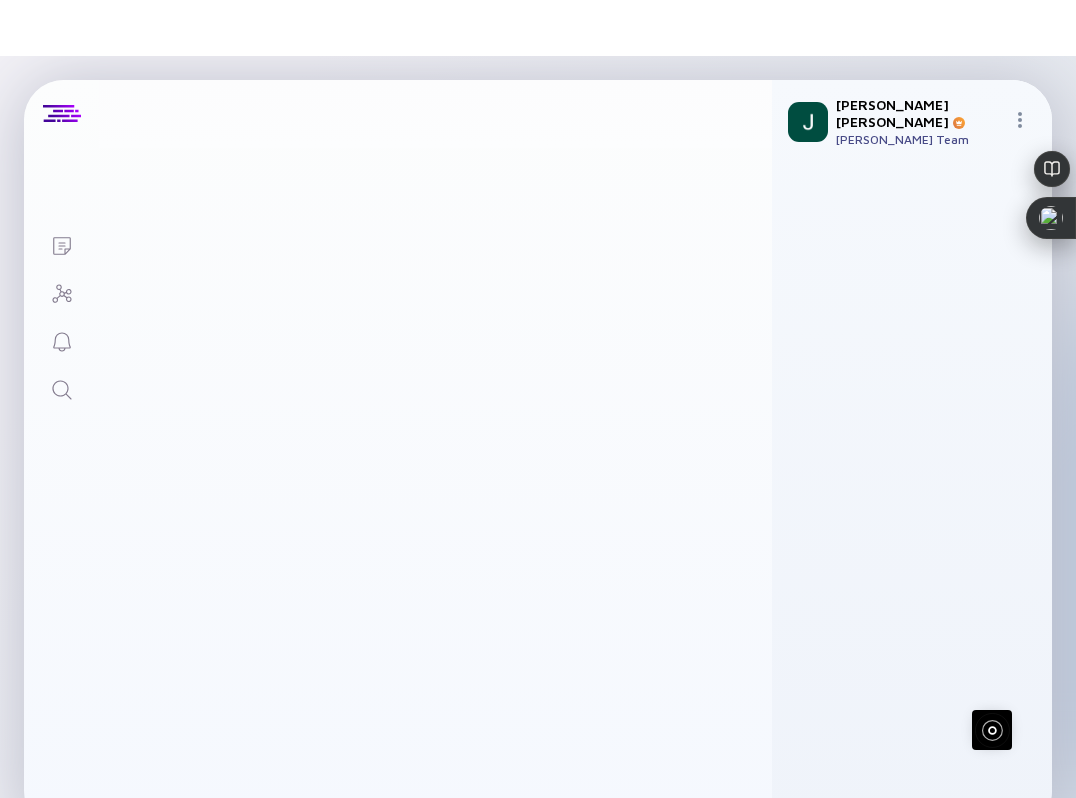 scroll, scrollTop: 0, scrollLeft: 0, axis: both 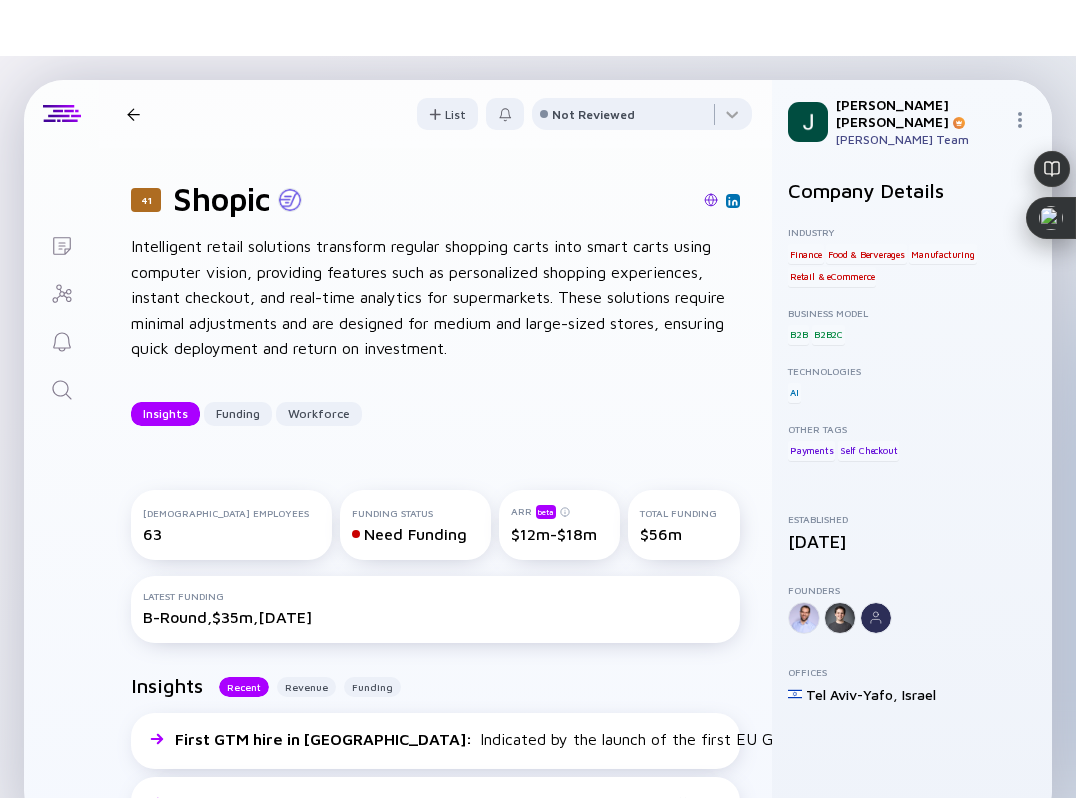 click at bounding box center (711, 200) 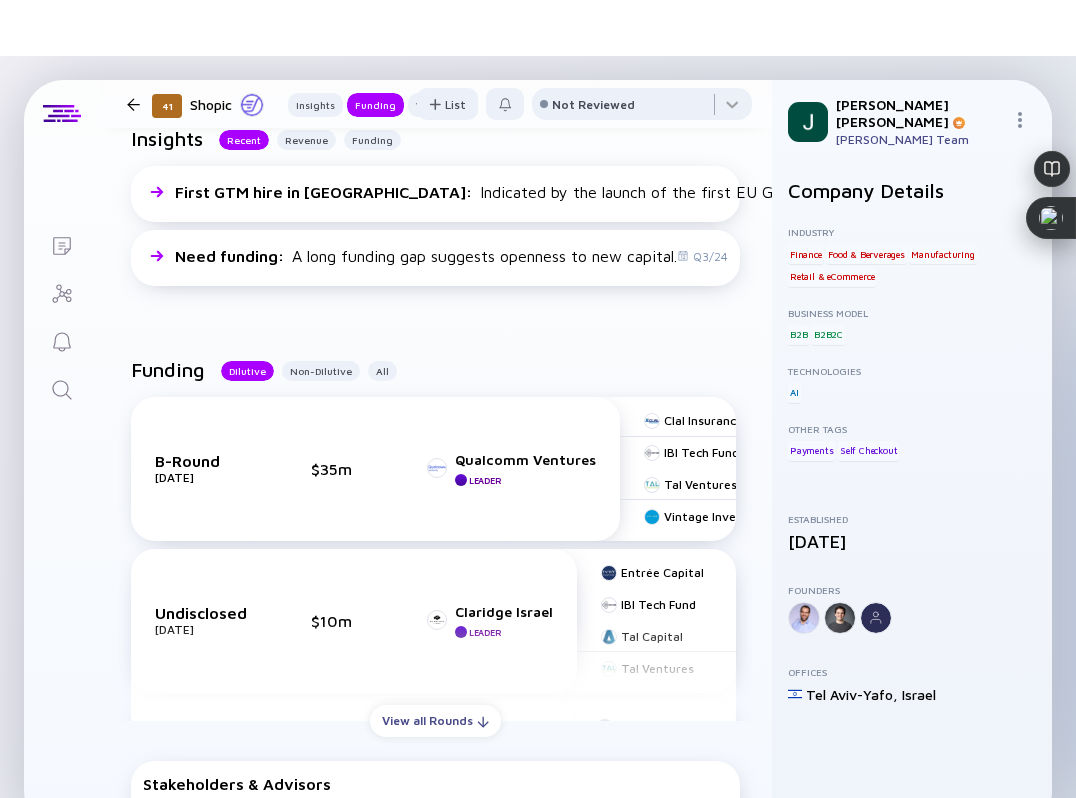 scroll, scrollTop: 546, scrollLeft: 0, axis: vertical 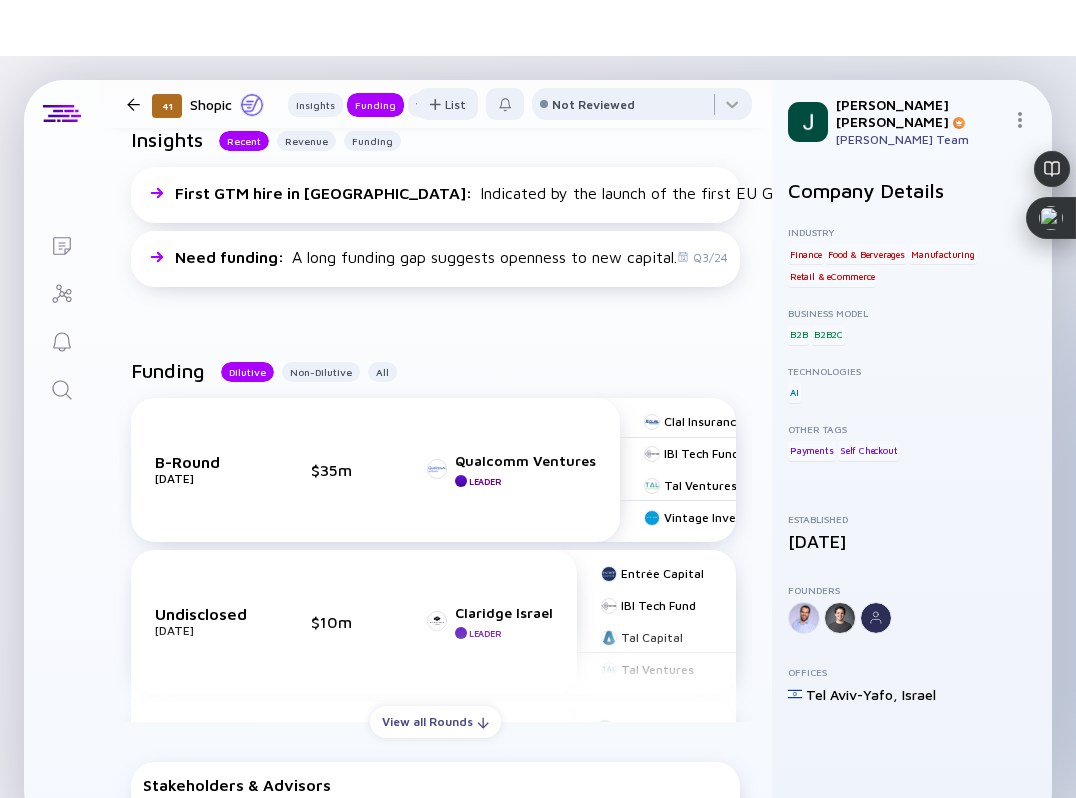 click on "Insights Recent Revenue Funding First GTM hire in EU :   Indicated by the launch of the first EU GTM role. Q4/24 Need funding :   A long funding gap suggests openness to new capital. Q3/24" at bounding box center (435, 211) 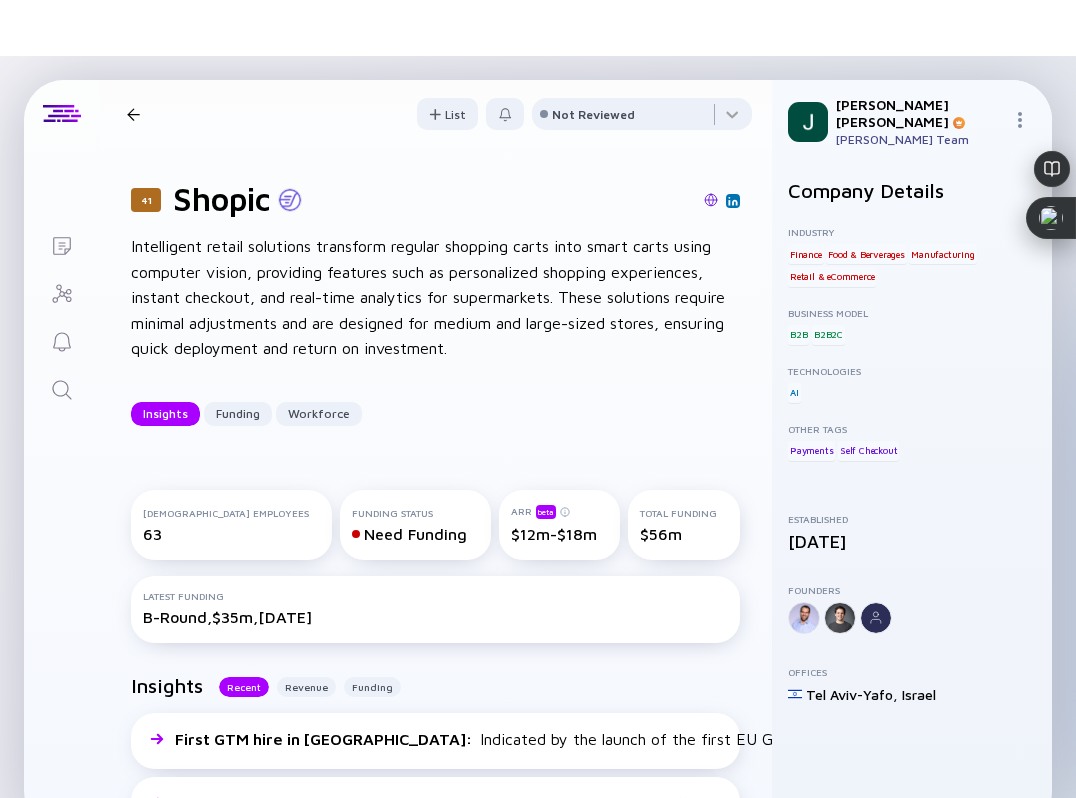 scroll, scrollTop: 11, scrollLeft: 0, axis: vertical 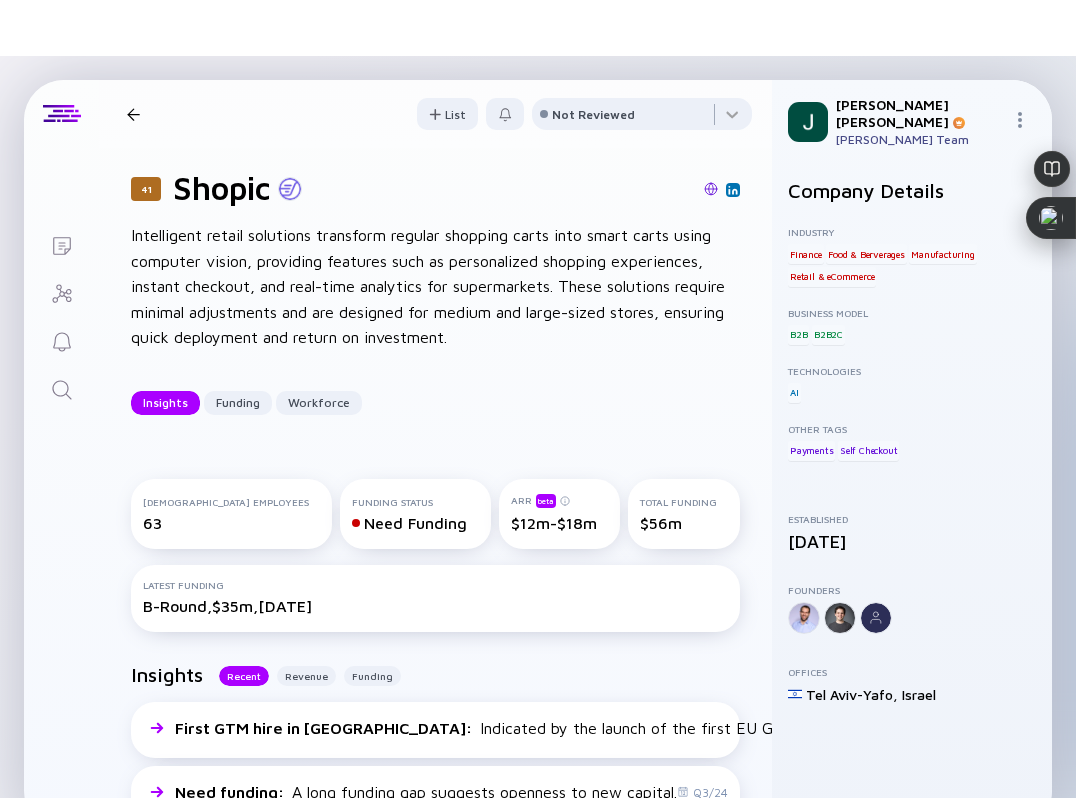 click at bounding box center [711, 189] 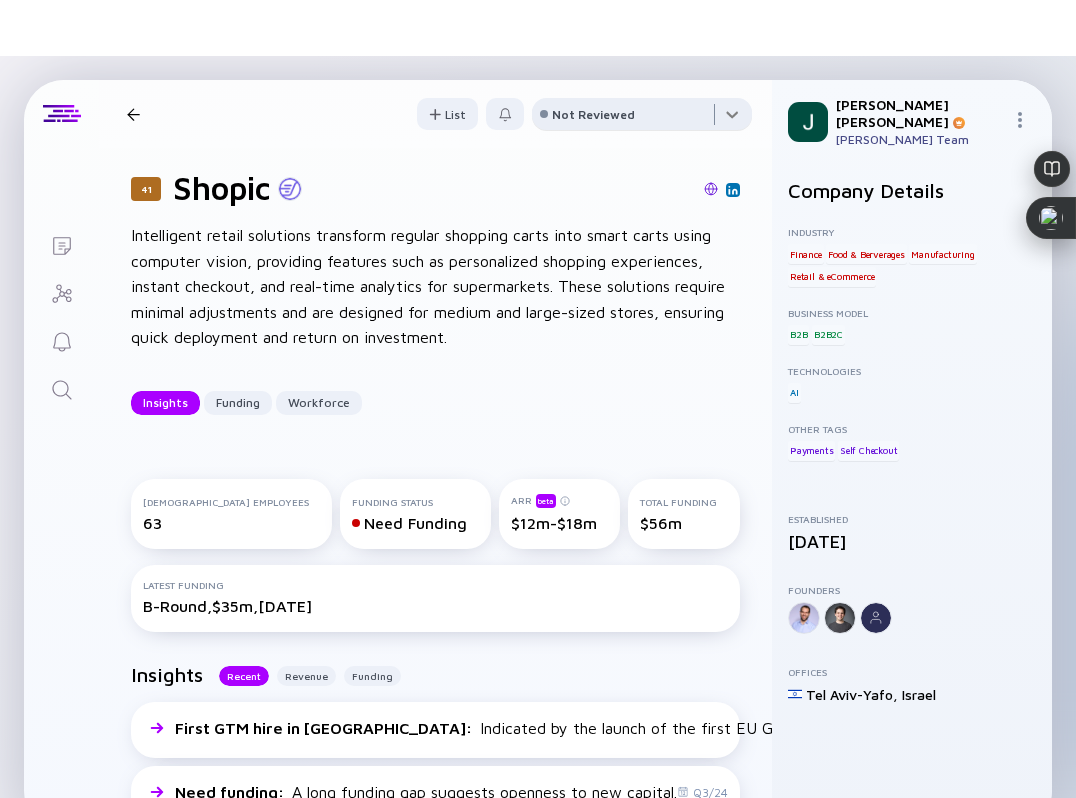 click at bounding box center (642, 118) 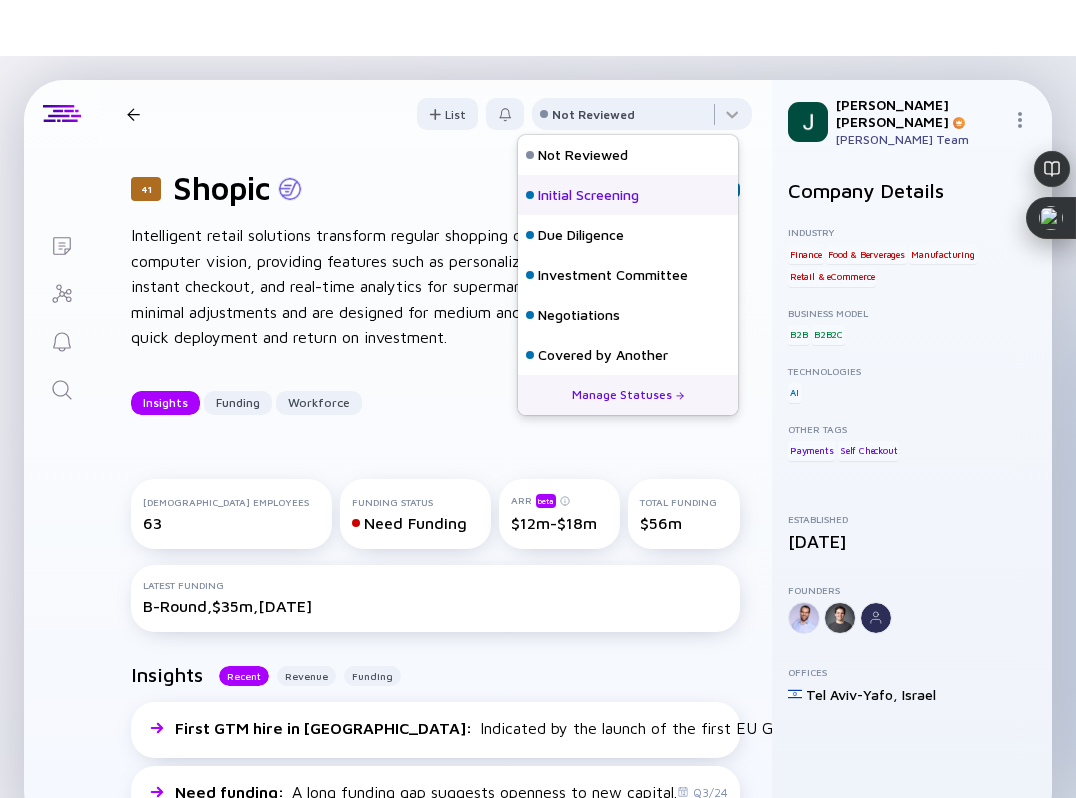 scroll, scrollTop: 128, scrollLeft: 0, axis: vertical 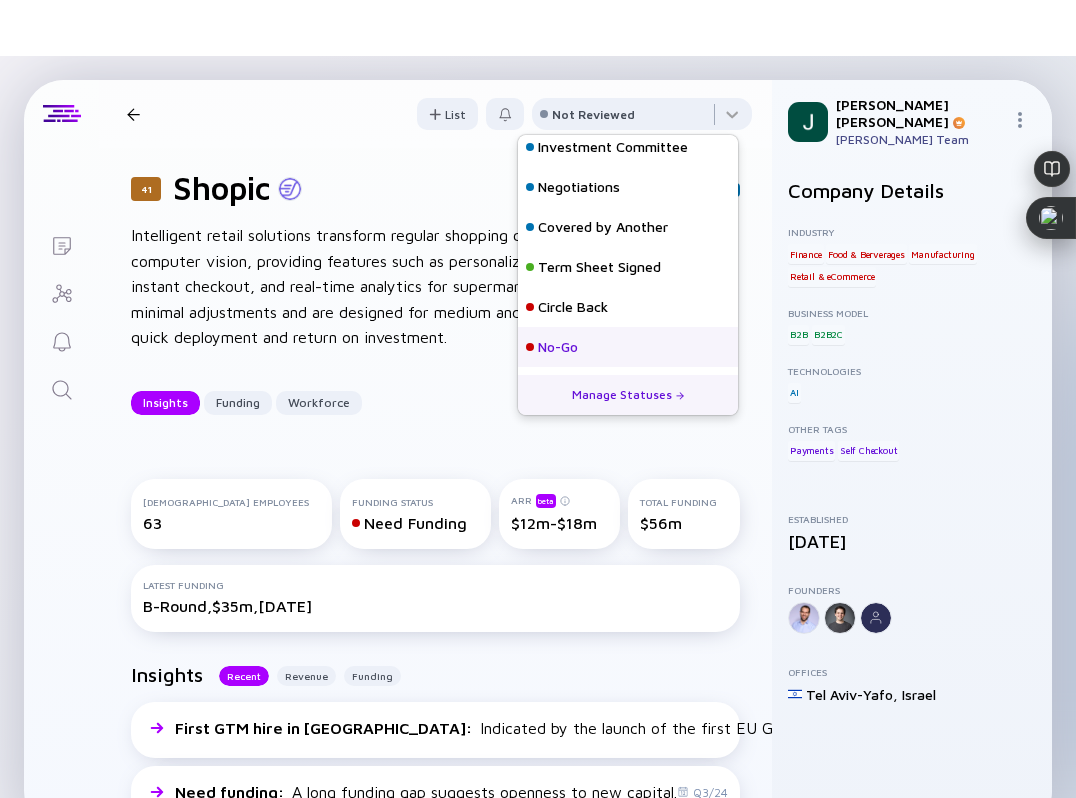 click on "No-Go" at bounding box center (558, 347) 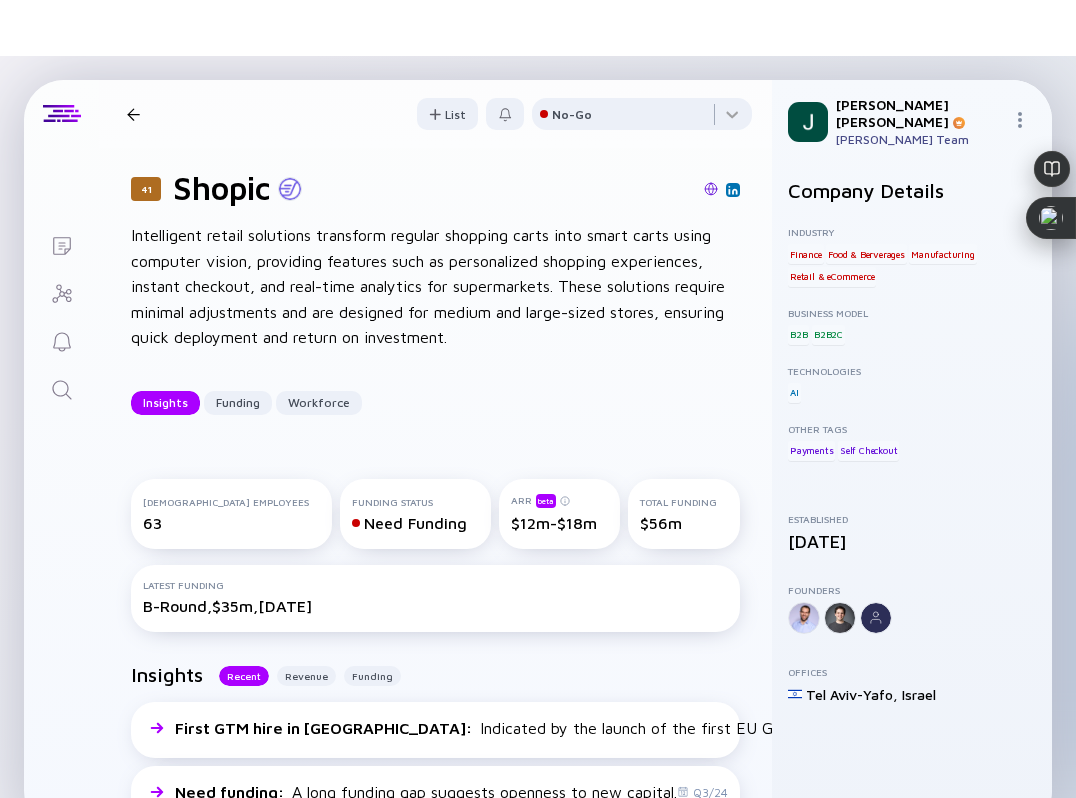 click on "41 Shopic Insights Funding Workforce" at bounding box center [297, 114] 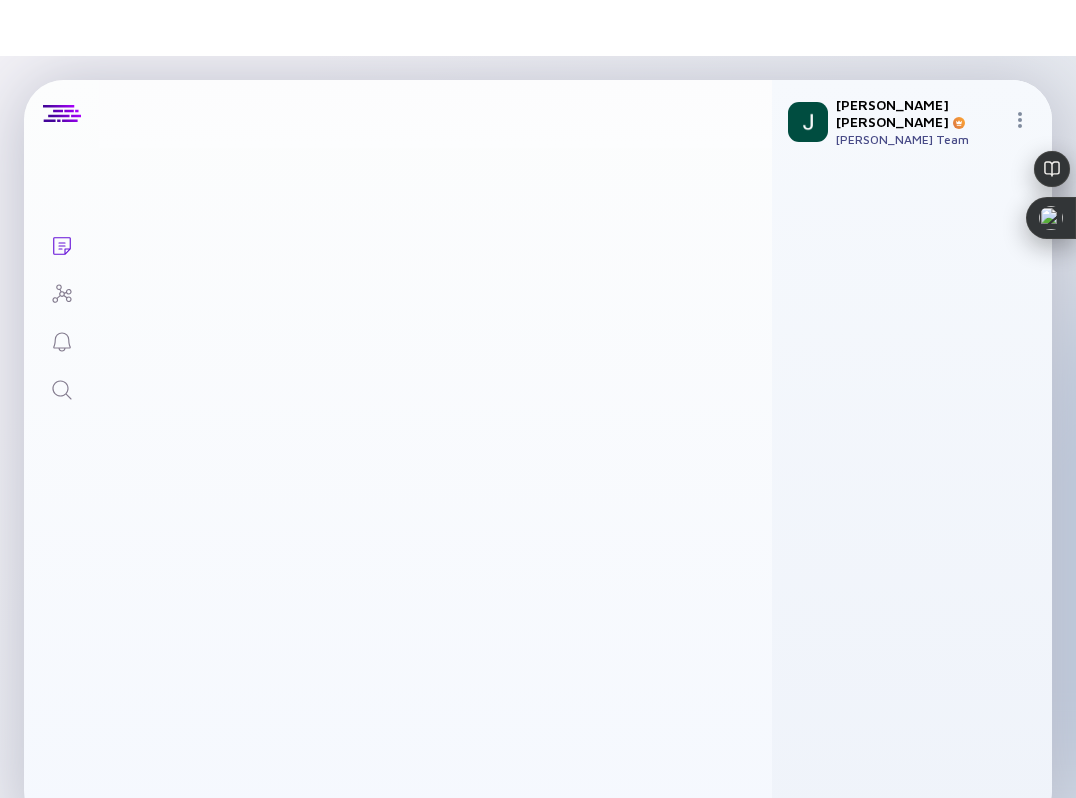 scroll, scrollTop: 2841, scrollLeft: 0, axis: vertical 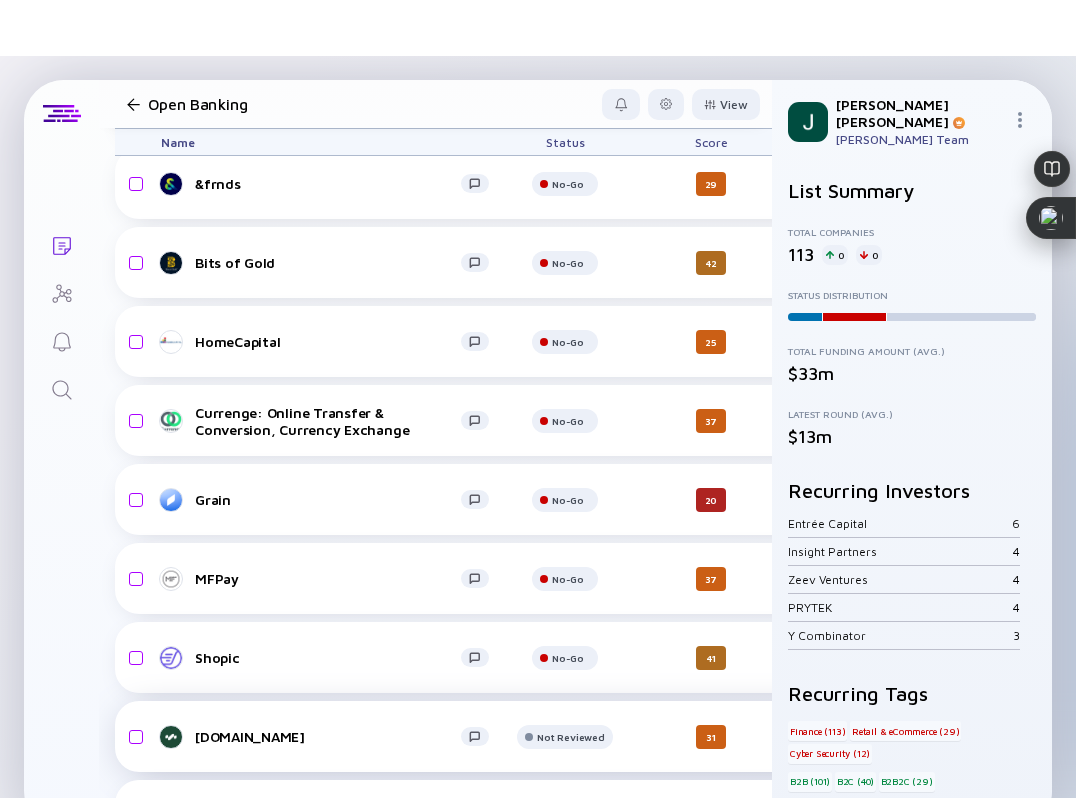 click on "[DOMAIN_NAME]" at bounding box center (328, 736) 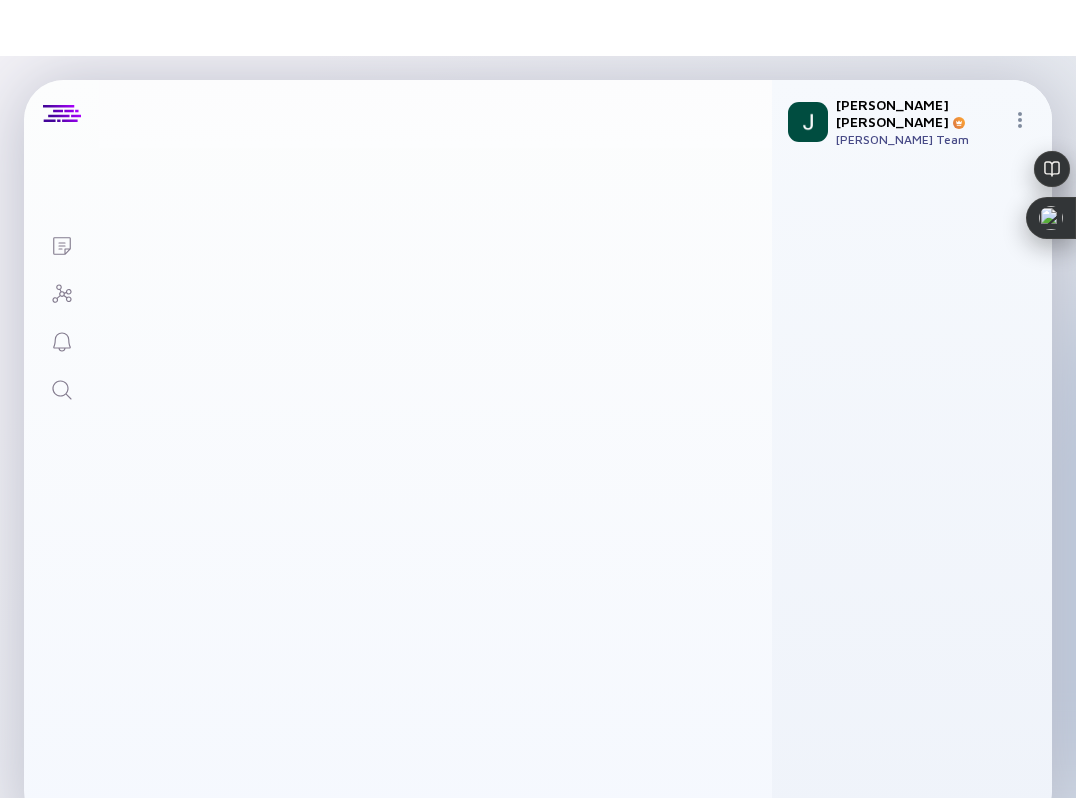scroll, scrollTop: 0, scrollLeft: 0, axis: both 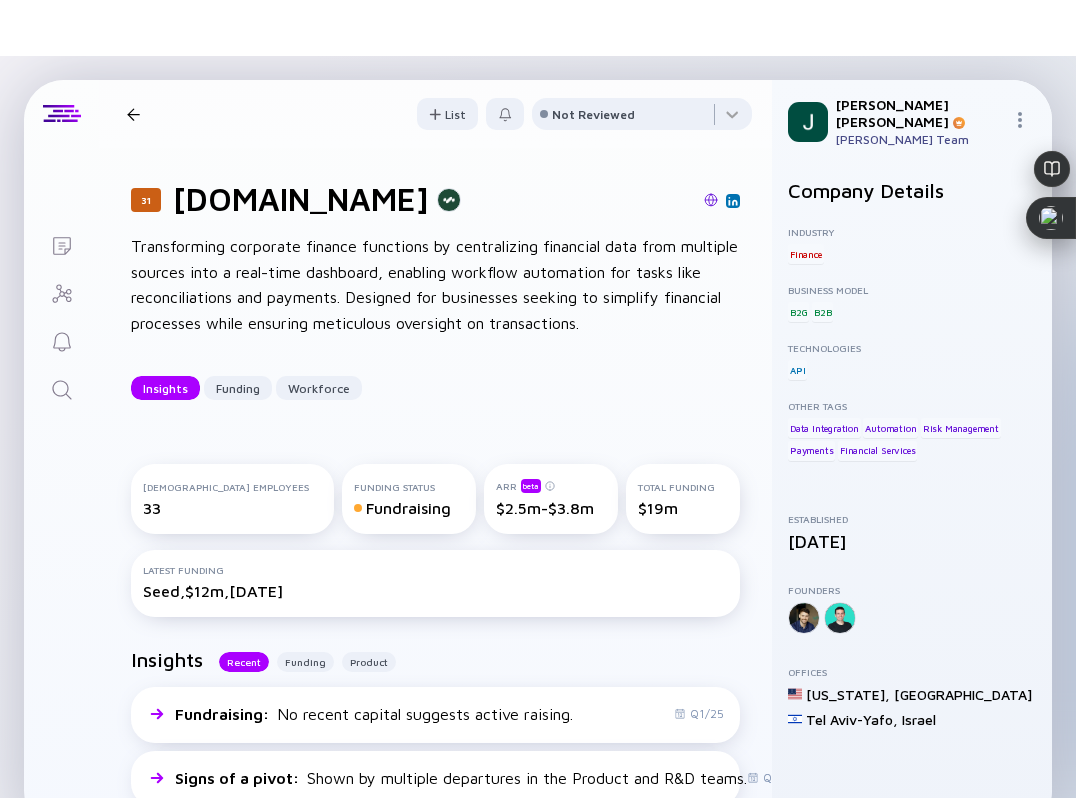 click at bounding box center (711, 200) 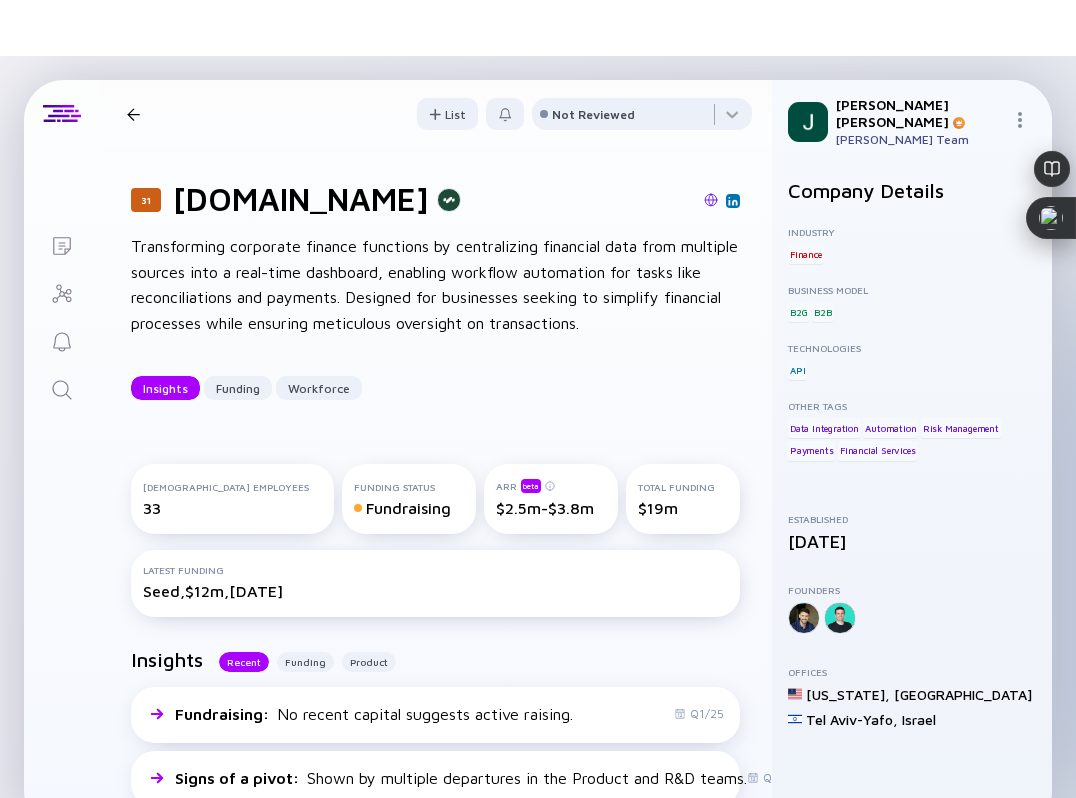 click on "31 Statement.io Insights Funding Workforce" at bounding box center (329, 114) 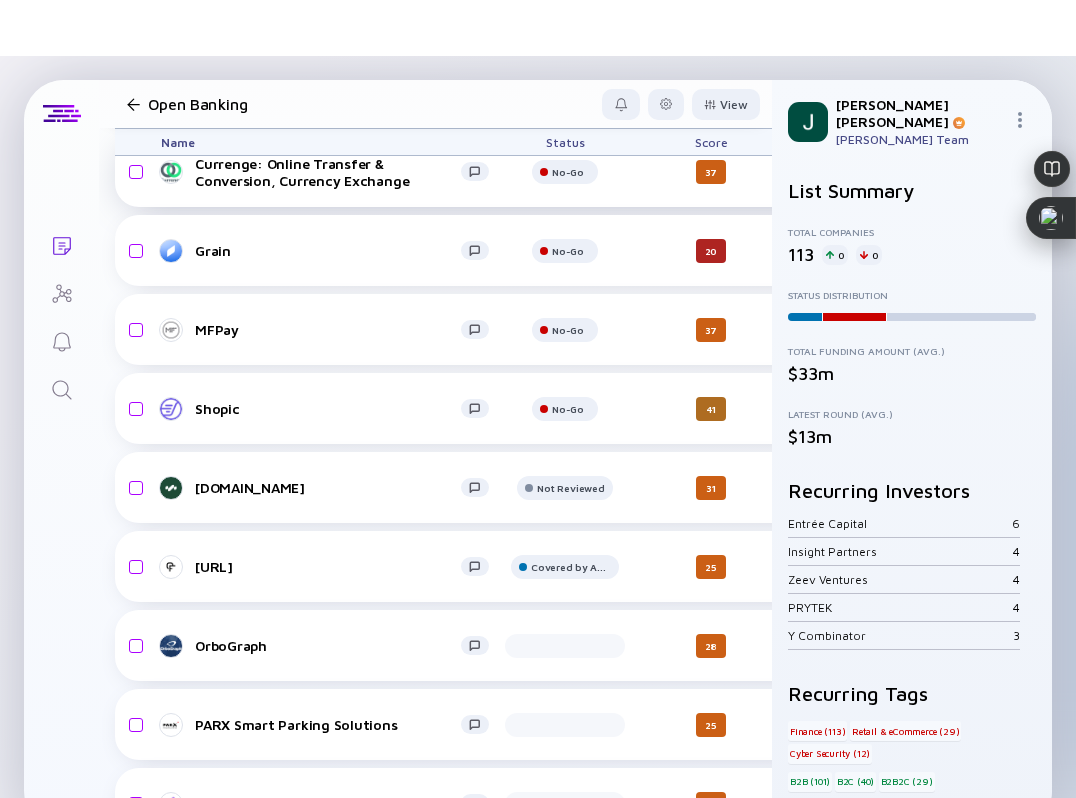 scroll, scrollTop: 3101, scrollLeft: 0, axis: vertical 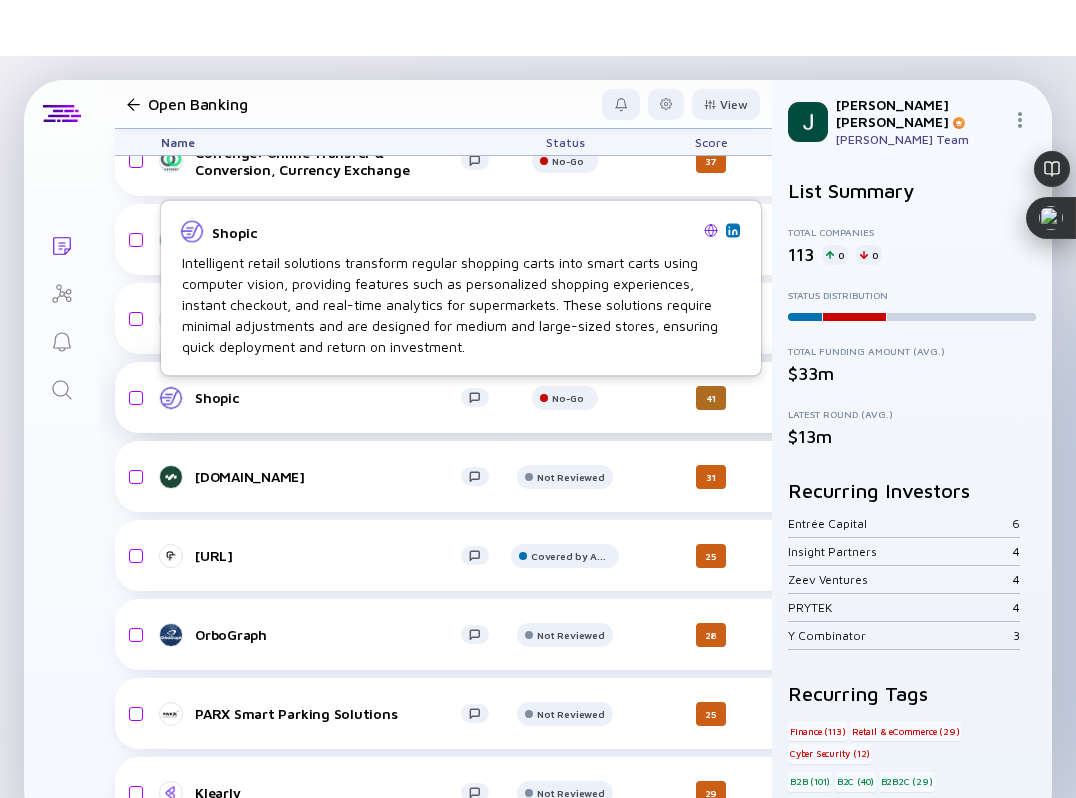 click on "Shopic" at bounding box center (328, 397) 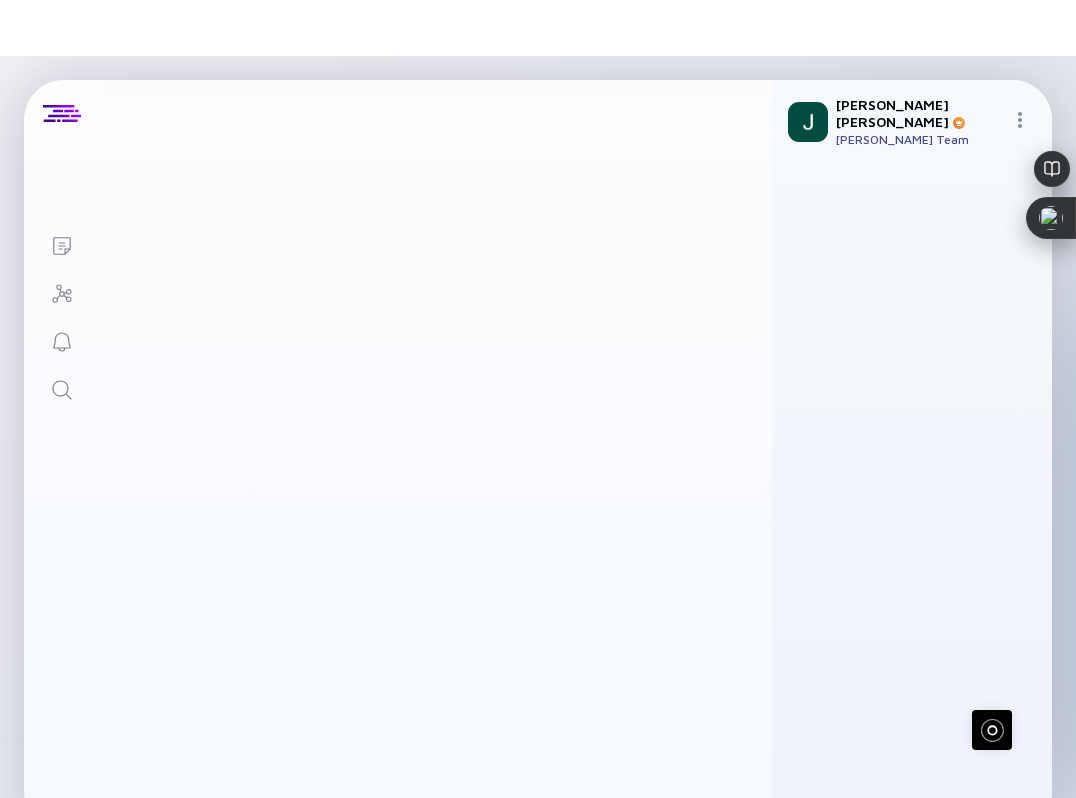 scroll, scrollTop: 0, scrollLeft: 0, axis: both 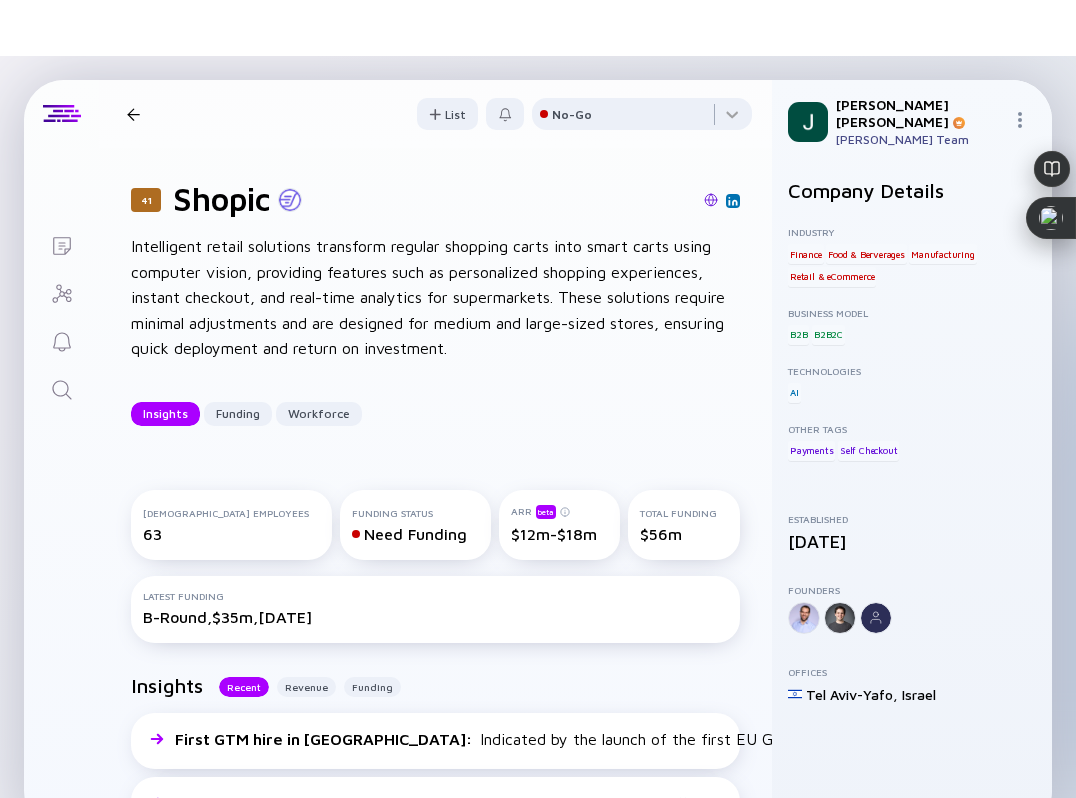 click at bounding box center (711, 200) 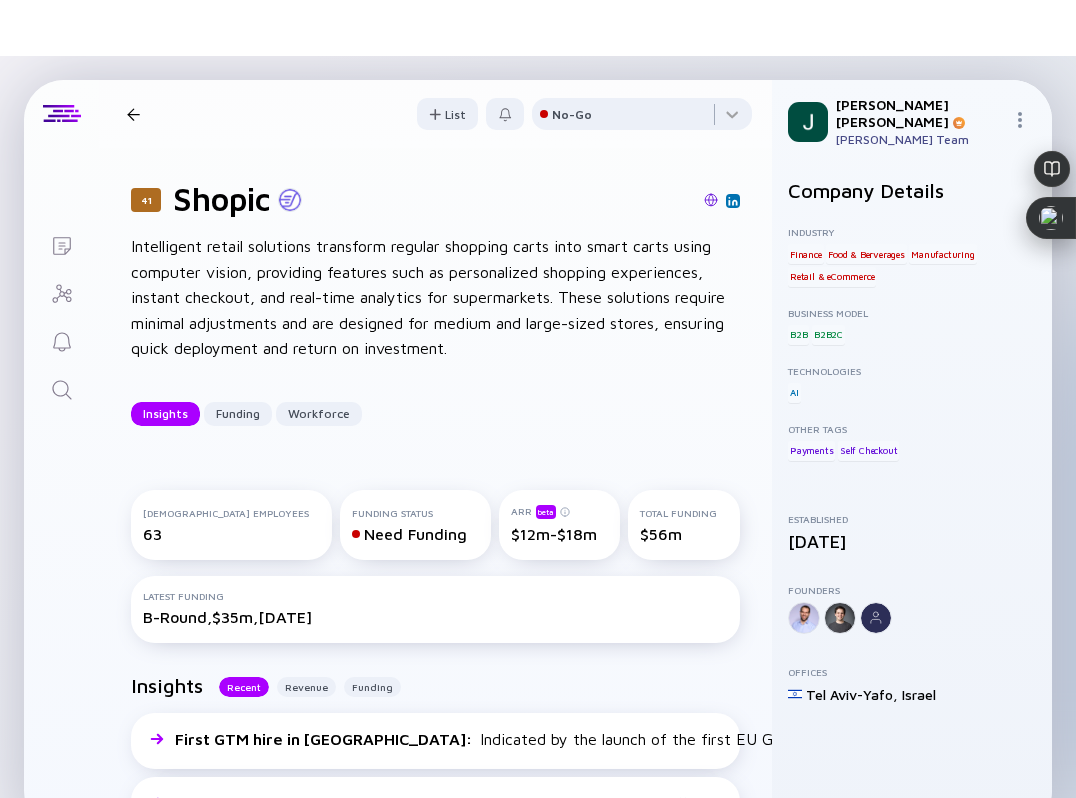 click at bounding box center [133, 114] 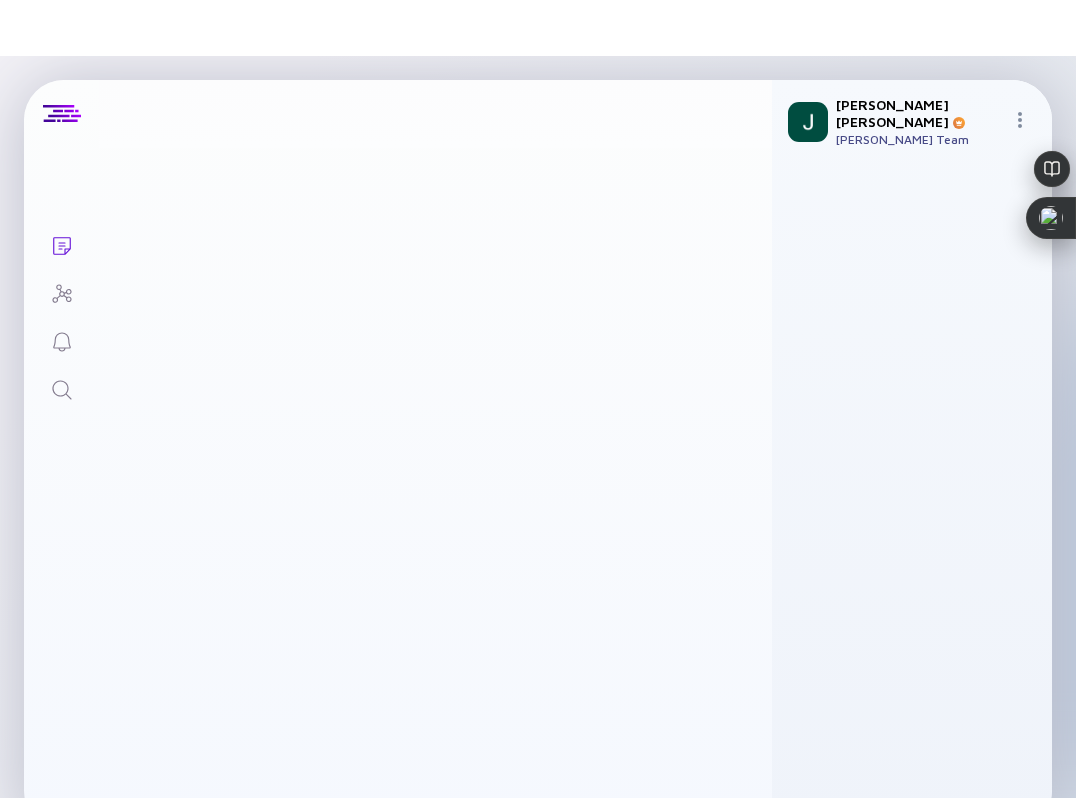 scroll, scrollTop: 3101, scrollLeft: 0, axis: vertical 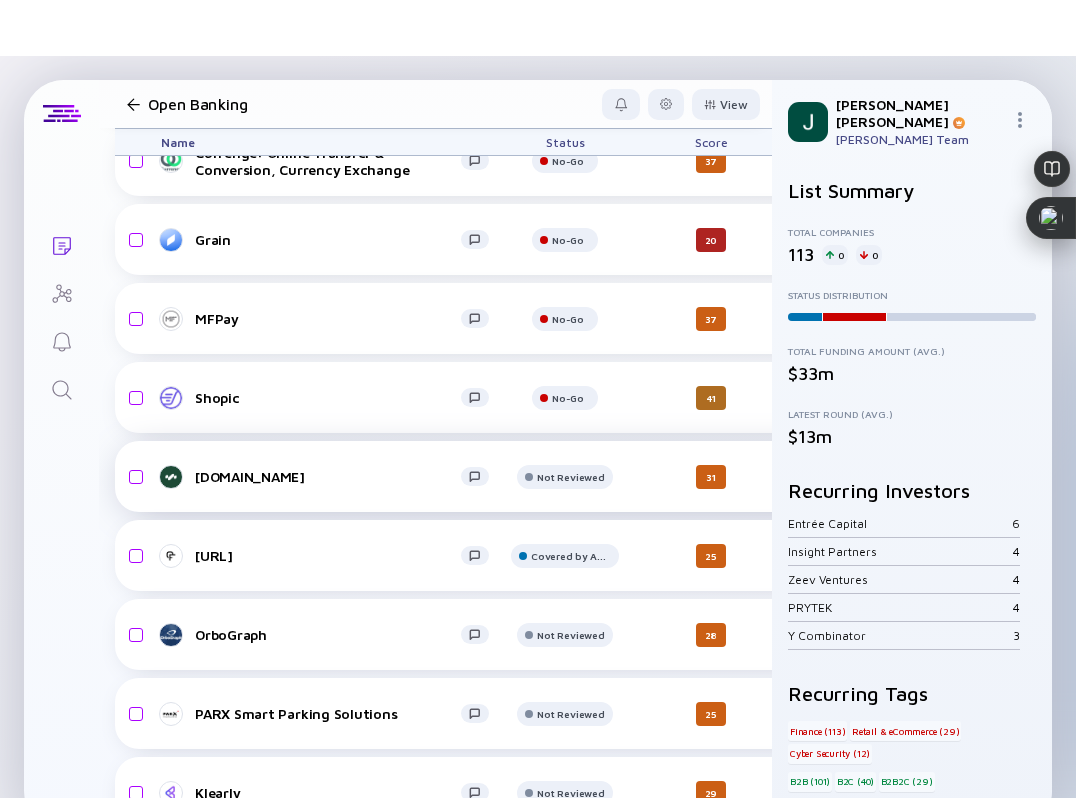 click on "[DOMAIN_NAME]" at bounding box center (328, 476) 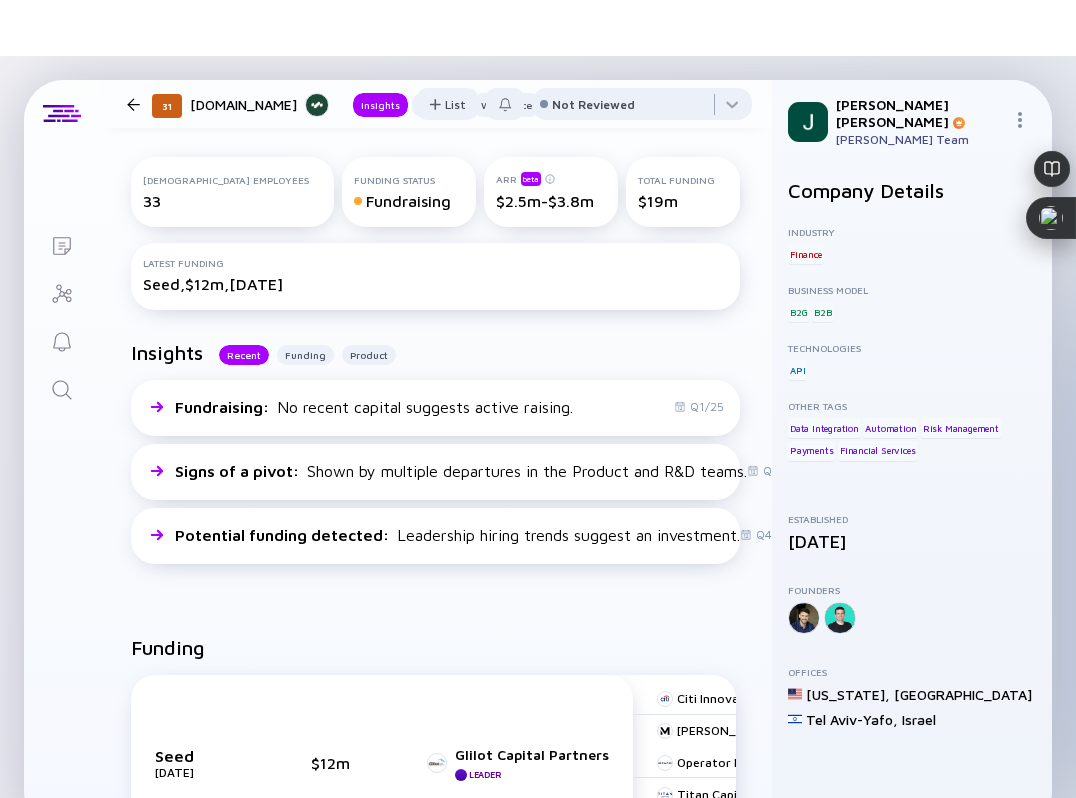 scroll, scrollTop: 330, scrollLeft: 0, axis: vertical 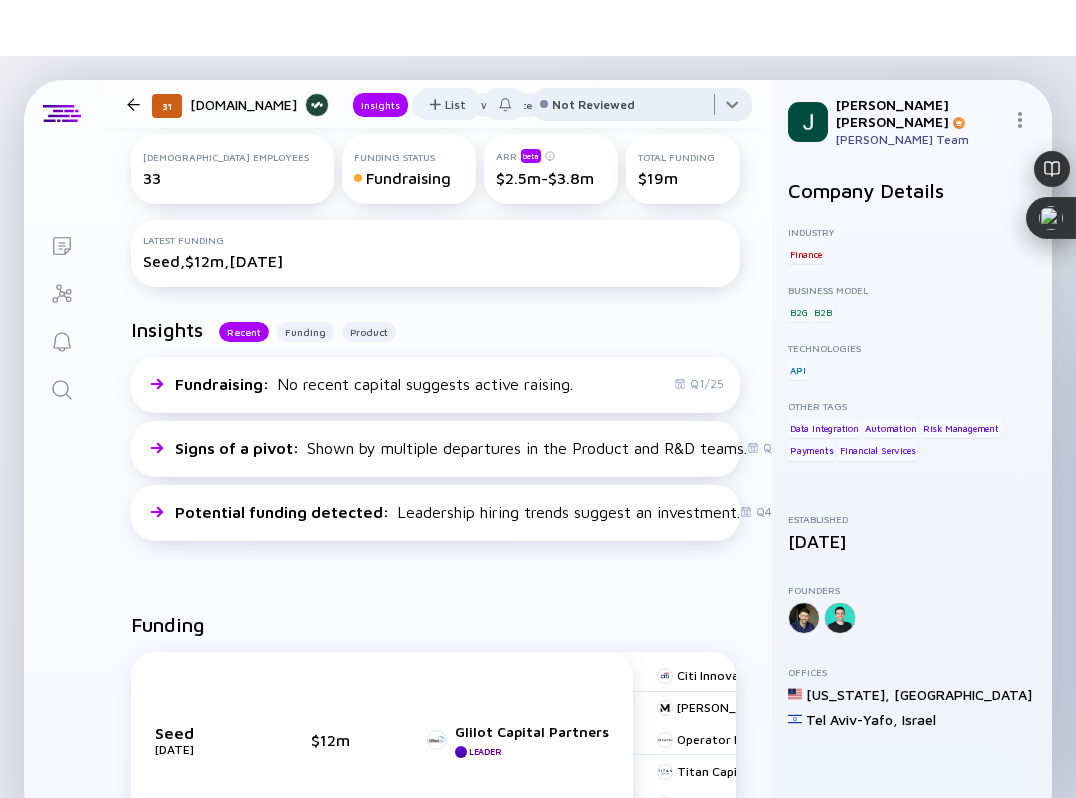 click at bounding box center [642, 108] 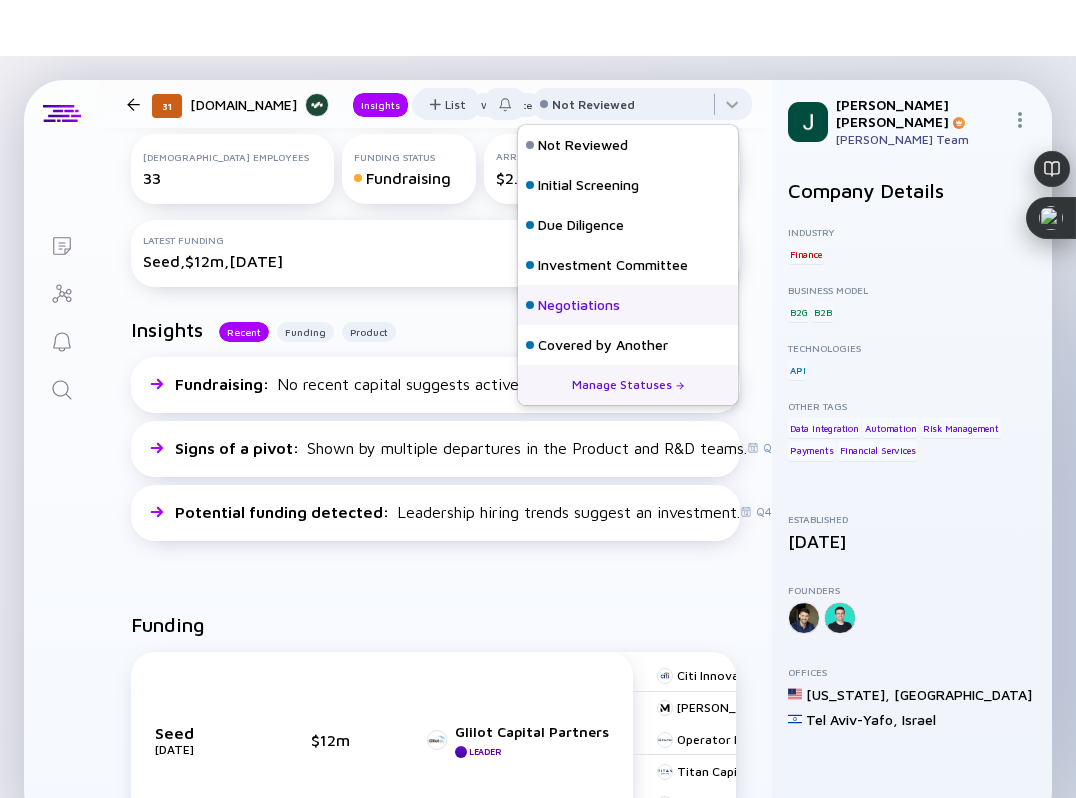 scroll, scrollTop: 109, scrollLeft: 0, axis: vertical 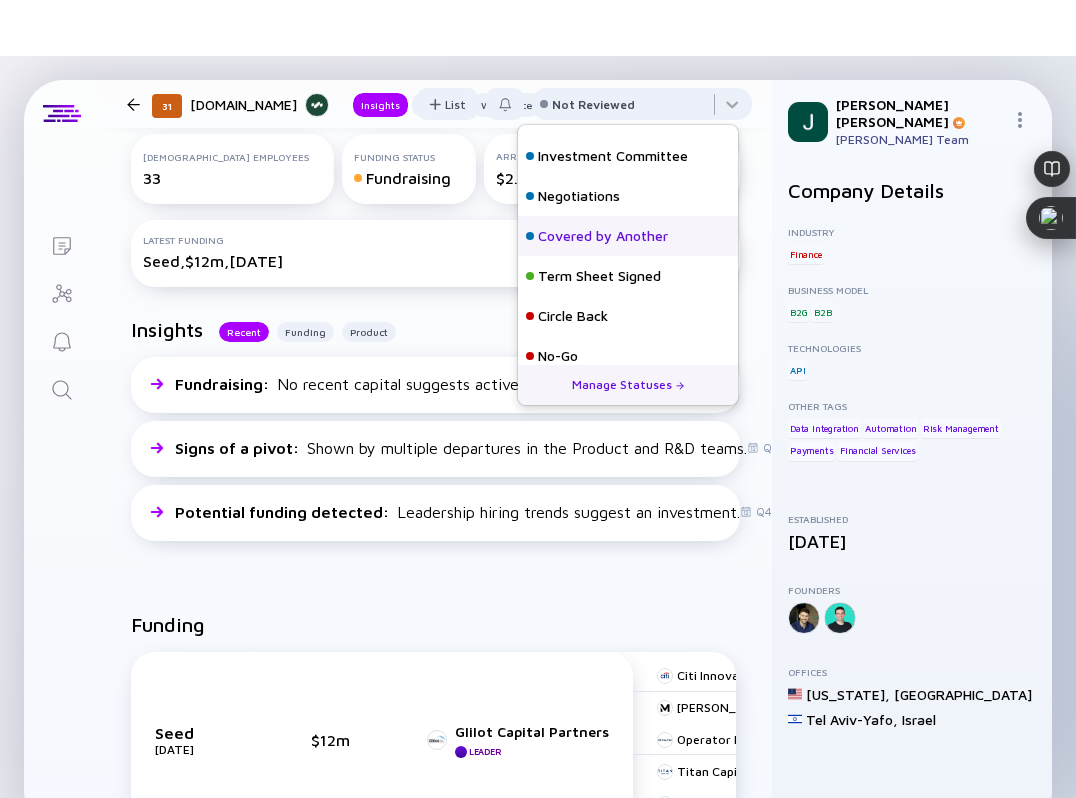 click on "Covered by Another" at bounding box center (603, 236) 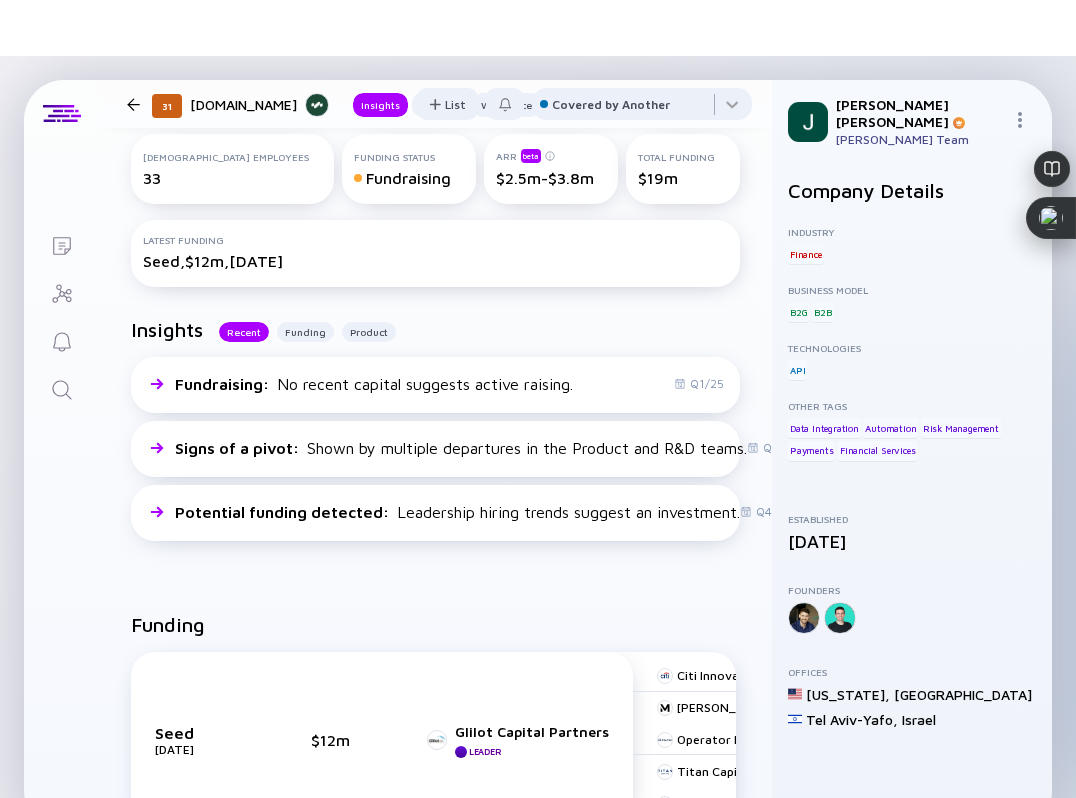 click at bounding box center (133, 104) 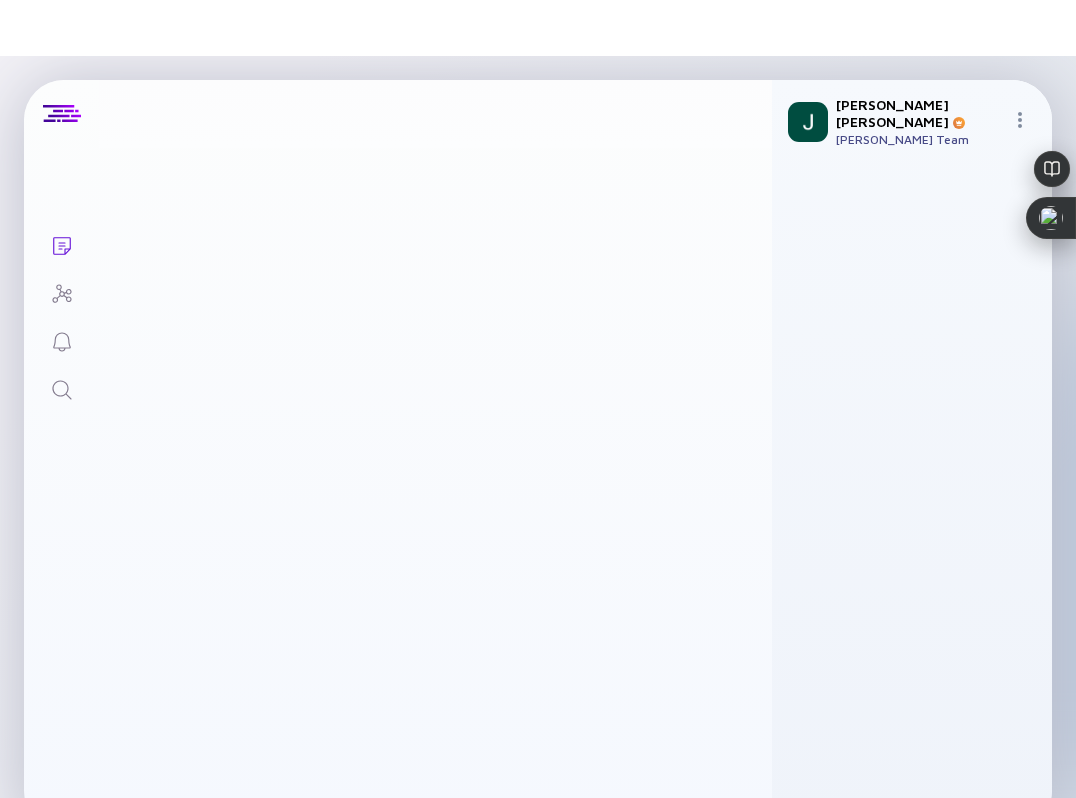 scroll, scrollTop: 3101, scrollLeft: 0, axis: vertical 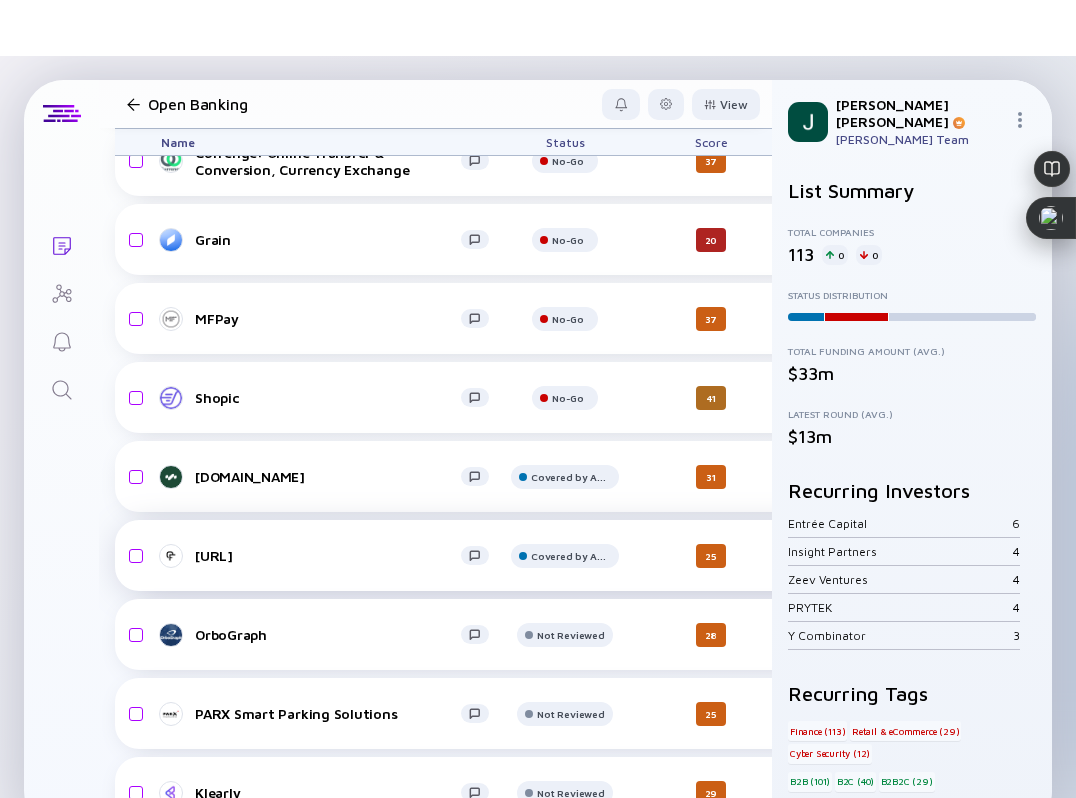 click on "[URL]" at bounding box center [328, 555] 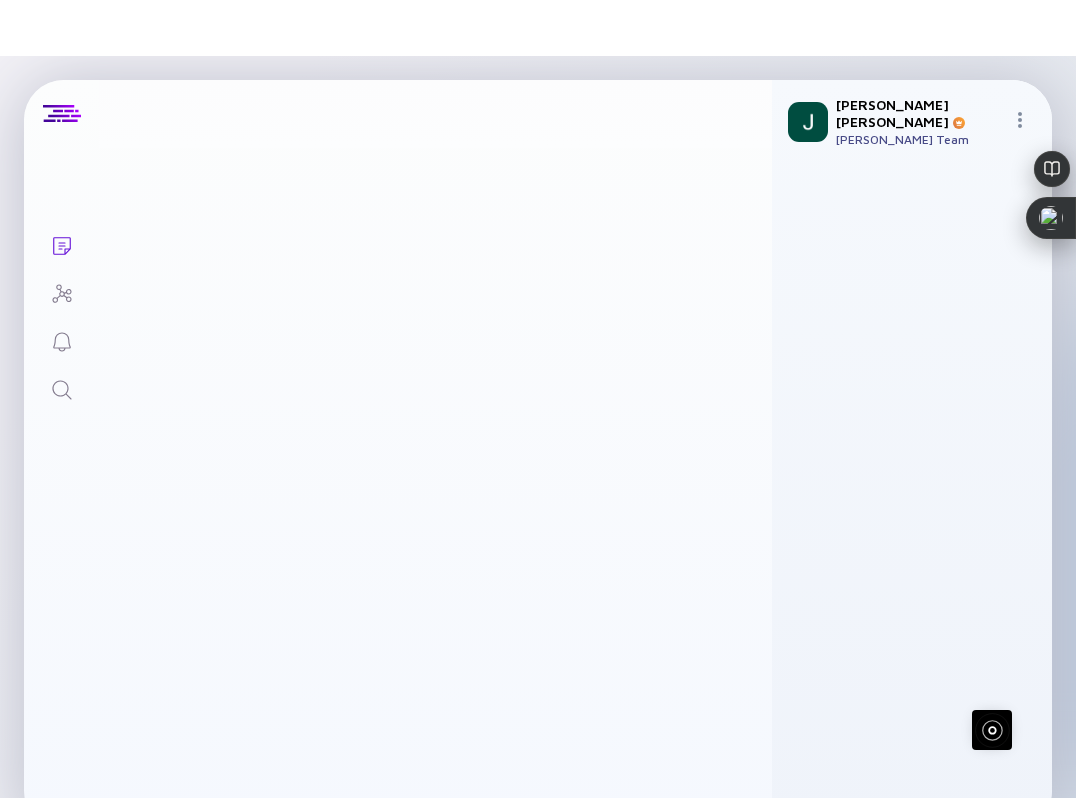 scroll, scrollTop: 0, scrollLeft: 0, axis: both 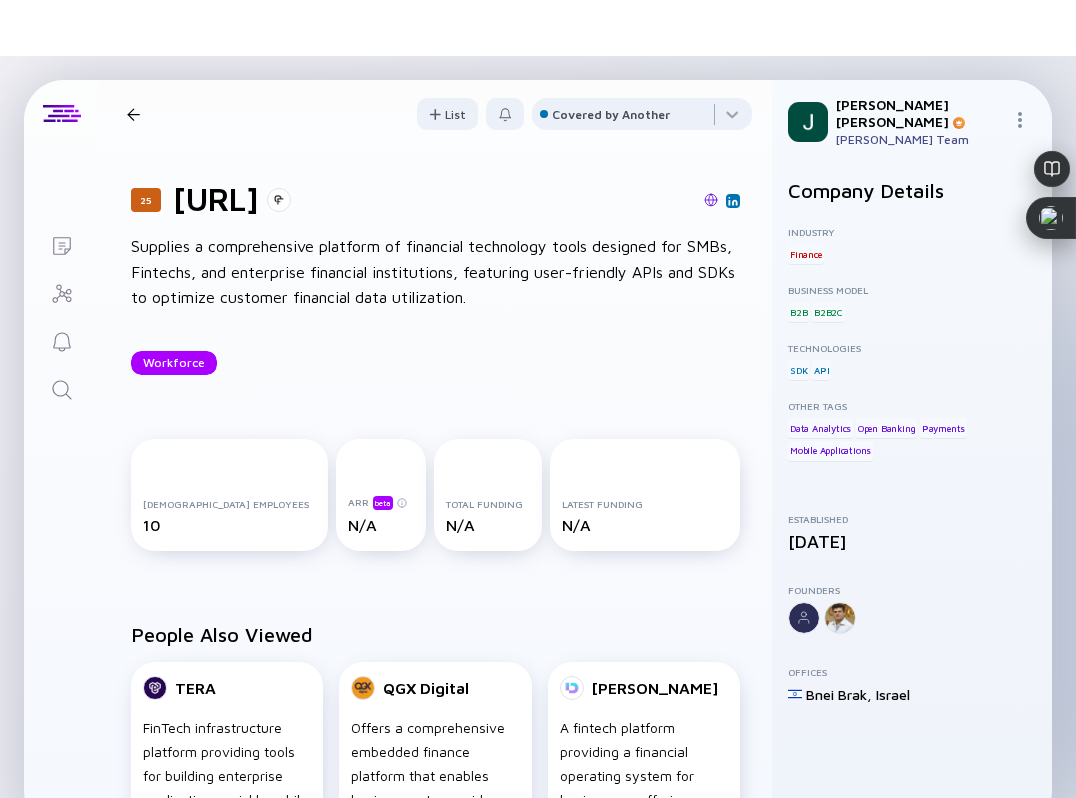 click at bounding box center [711, 200] 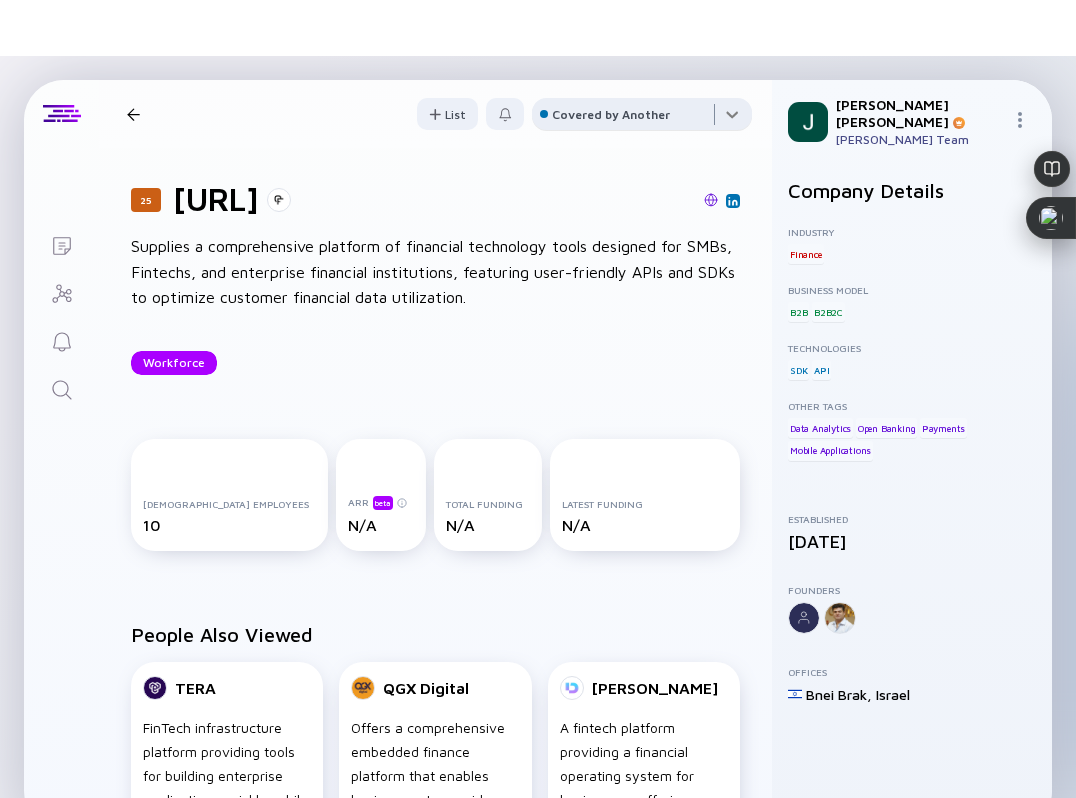 click at bounding box center [642, 118] 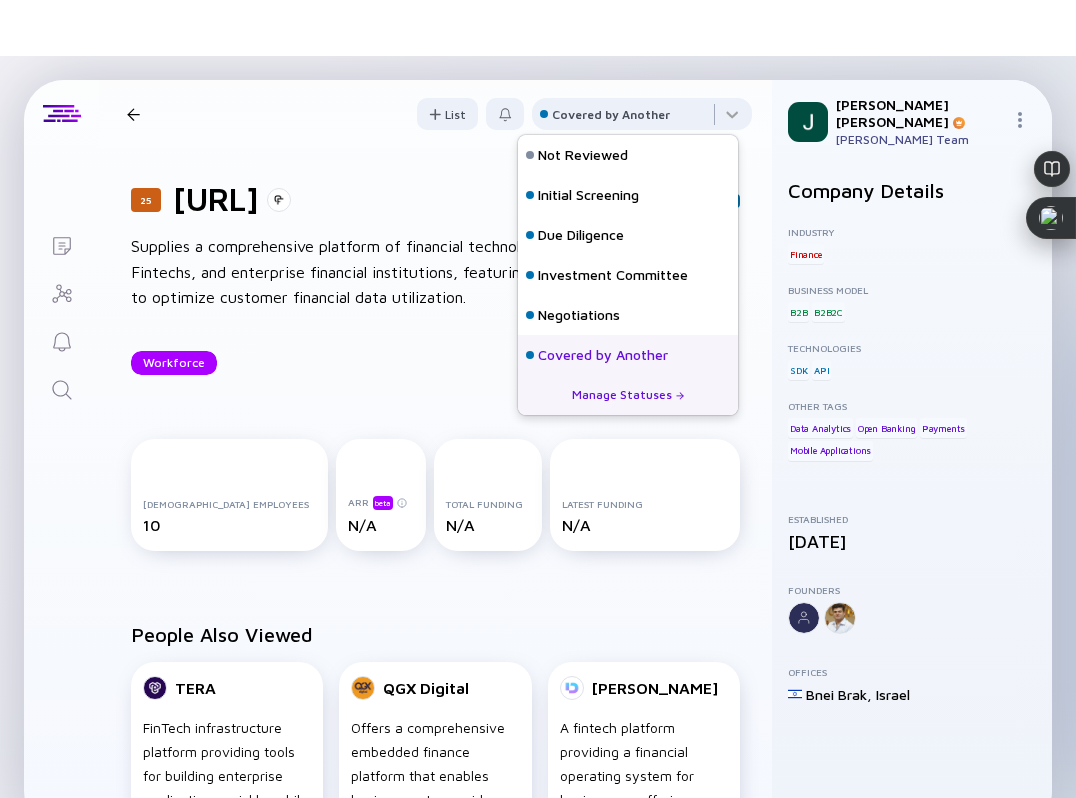 scroll, scrollTop: 128, scrollLeft: 0, axis: vertical 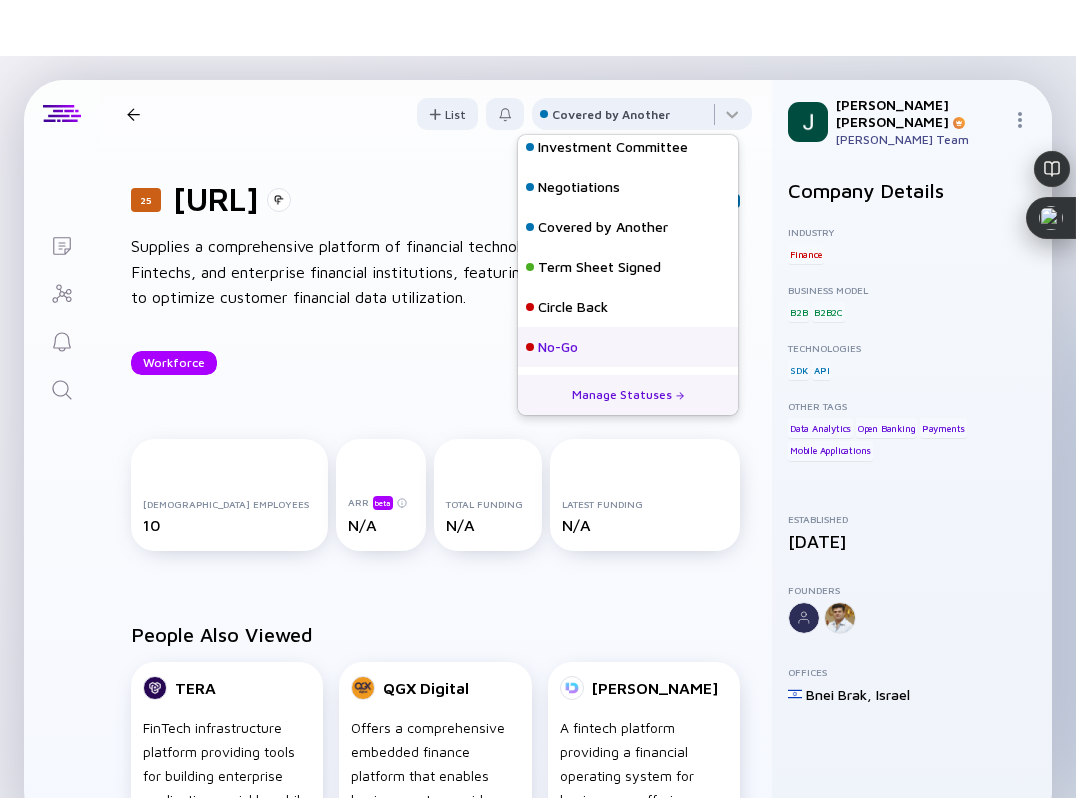click on "No-Go" at bounding box center (628, 347) 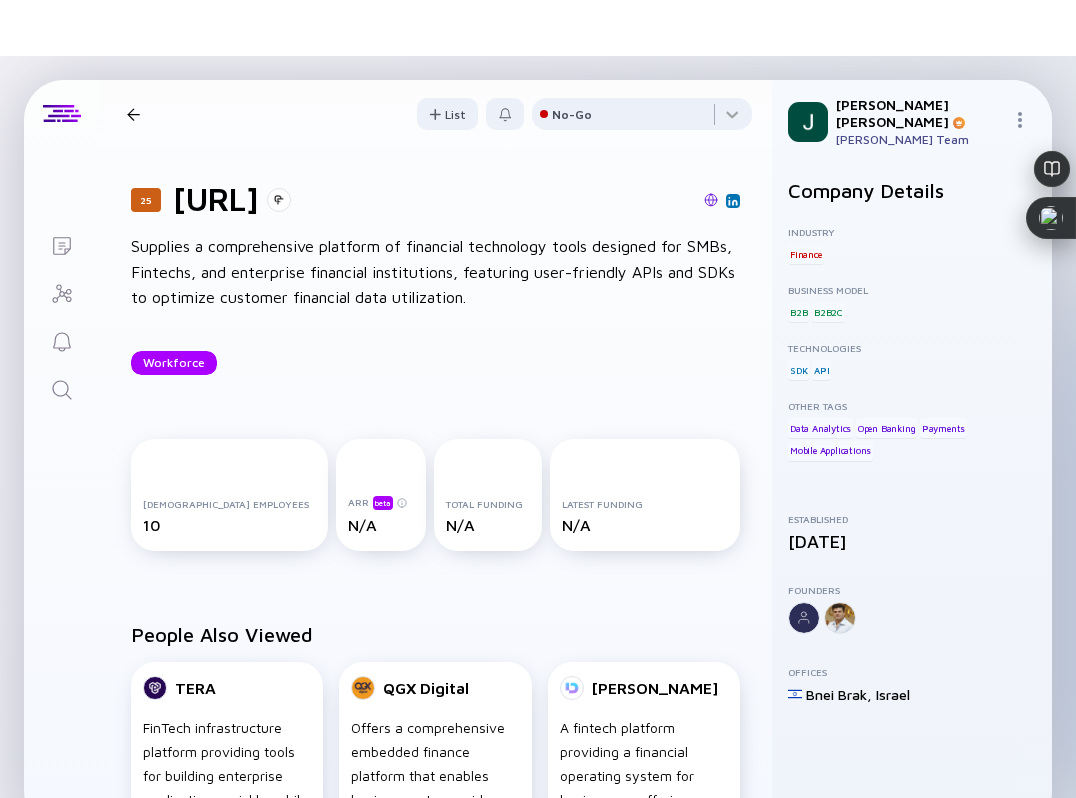 click at bounding box center (133, 114) 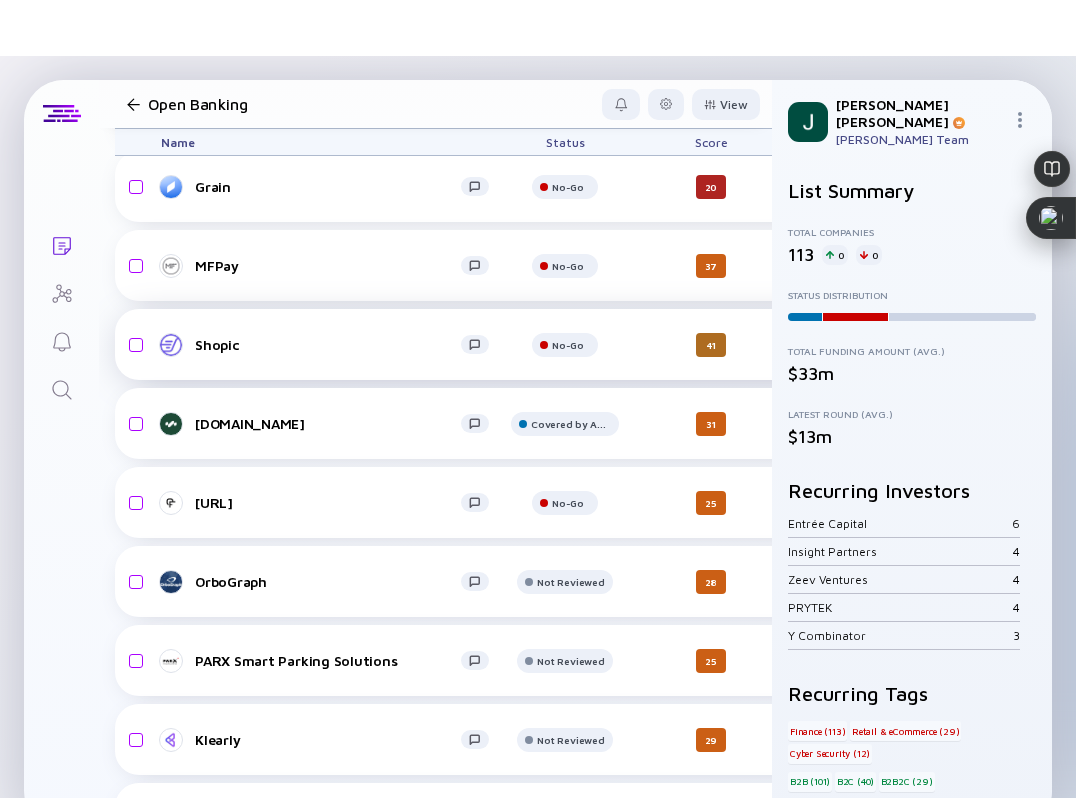 scroll, scrollTop: 3158, scrollLeft: 0, axis: vertical 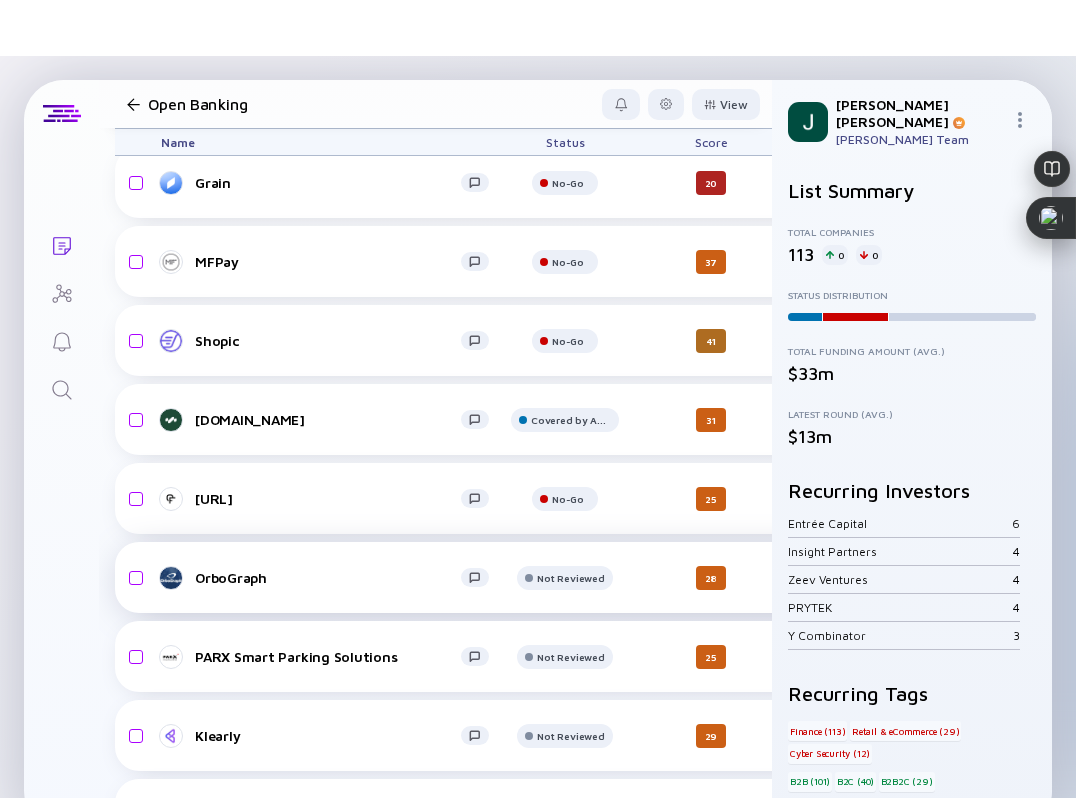 click on "OrboGraph" at bounding box center [328, 577] 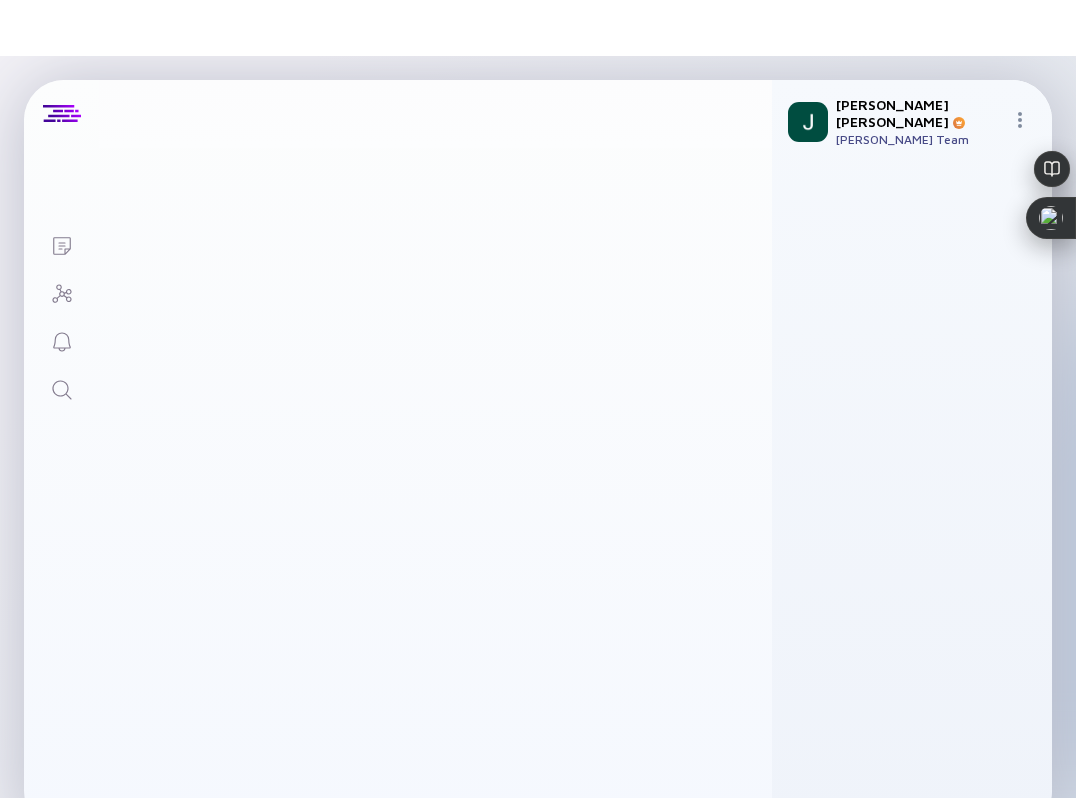 scroll, scrollTop: 0, scrollLeft: 0, axis: both 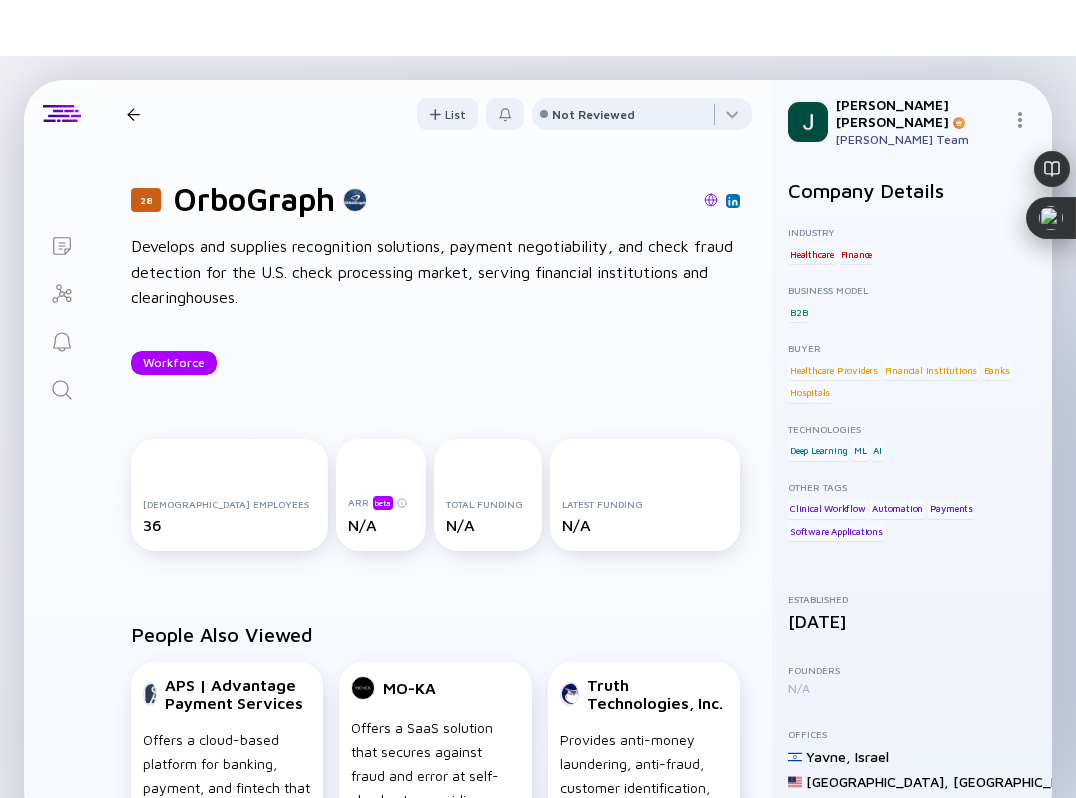 click at bounding box center (711, 200) 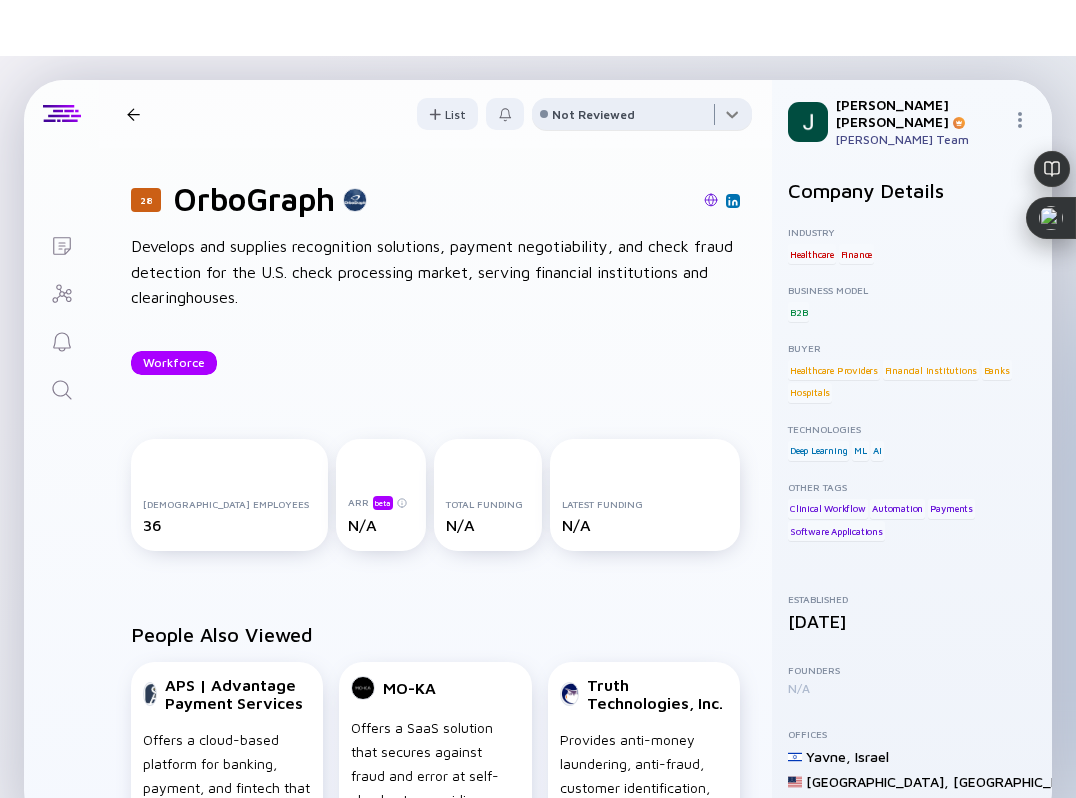 click at bounding box center [642, 118] 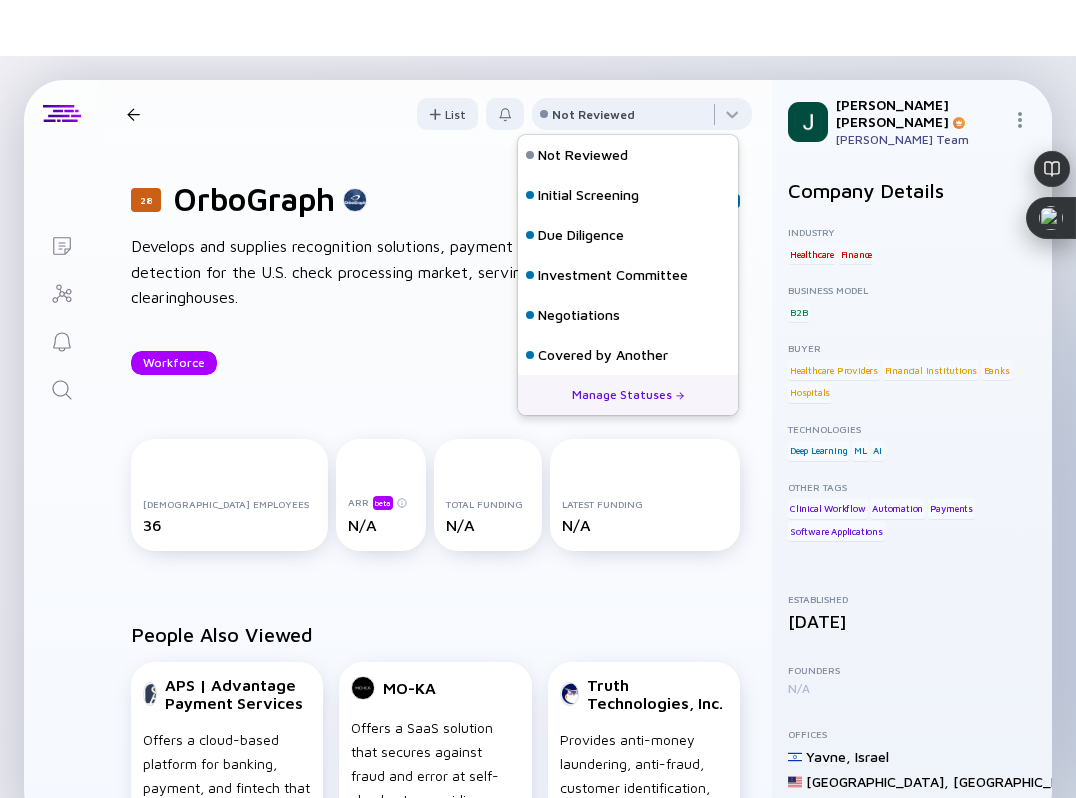 click on "Covered by Another" at bounding box center [603, 355] 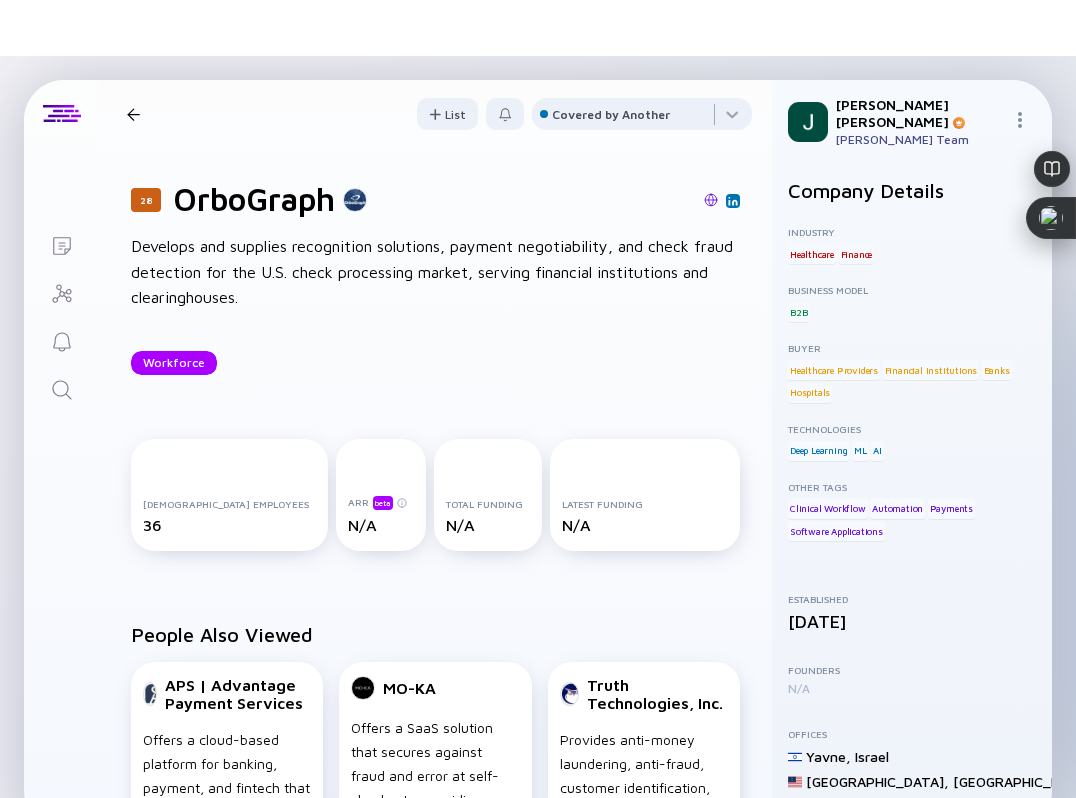 click at bounding box center [133, 114] 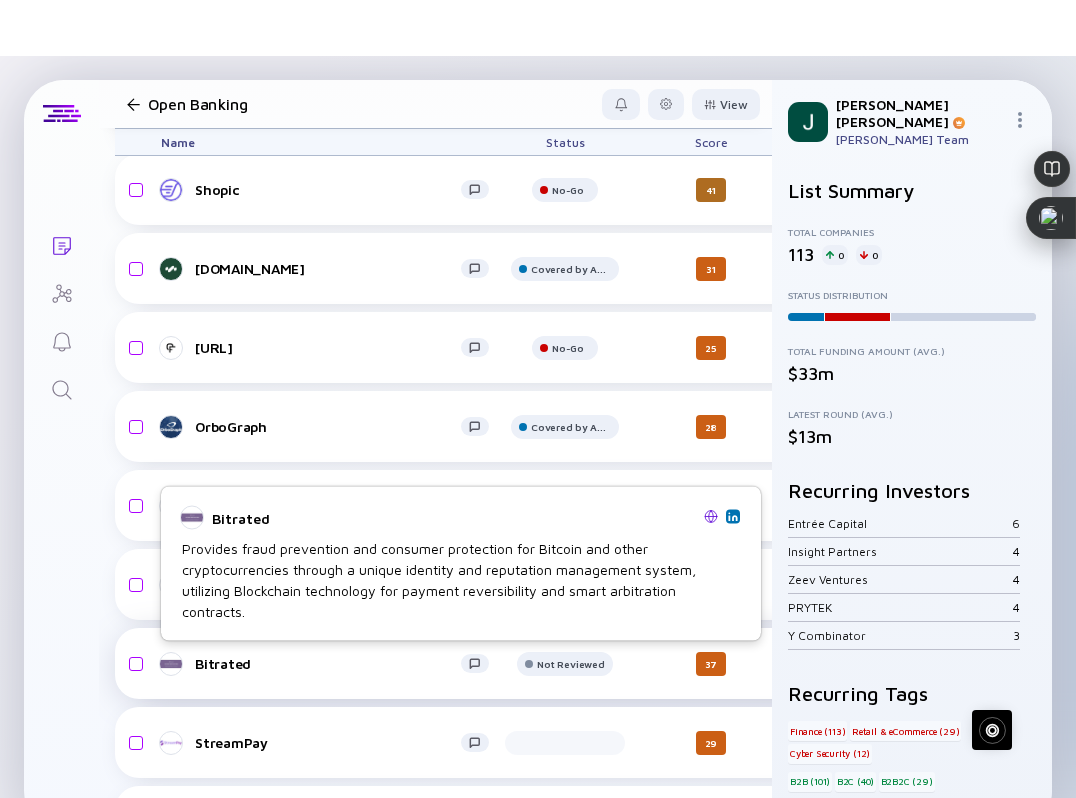 scroll, scrollTop: 3314, scrollLeft: 0, axis: vertical 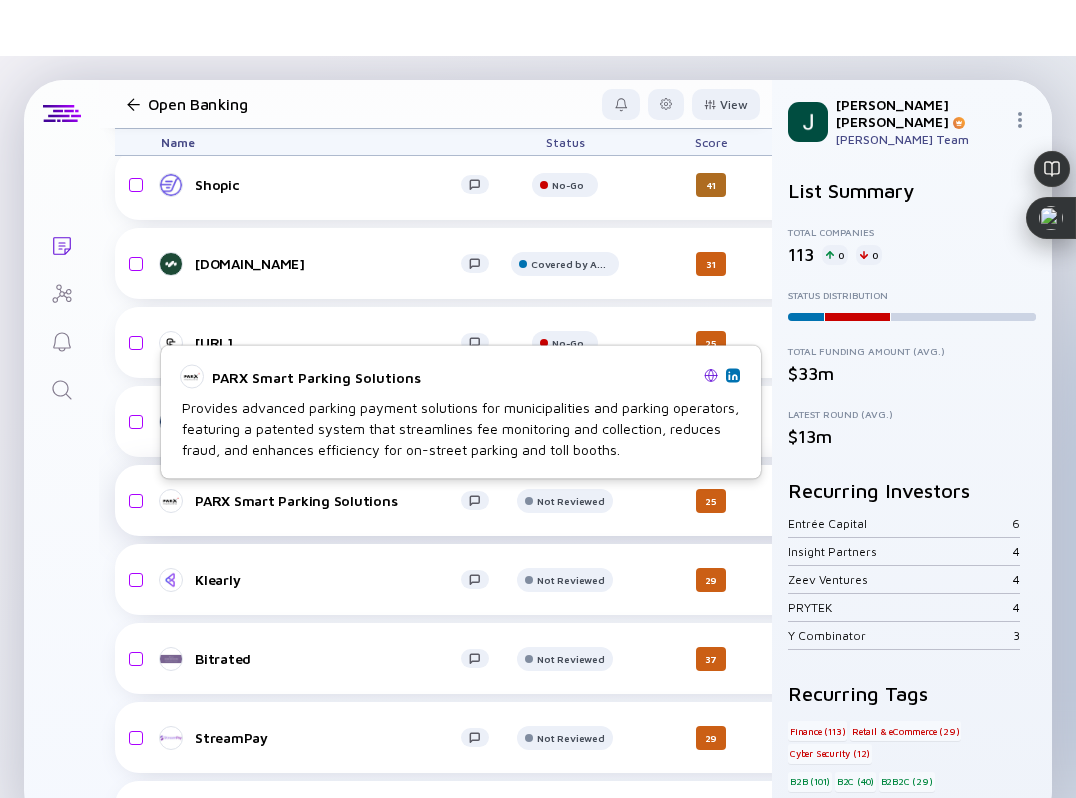click on "PARX Smart Parking Solutions" at bounding box center (328, 500) 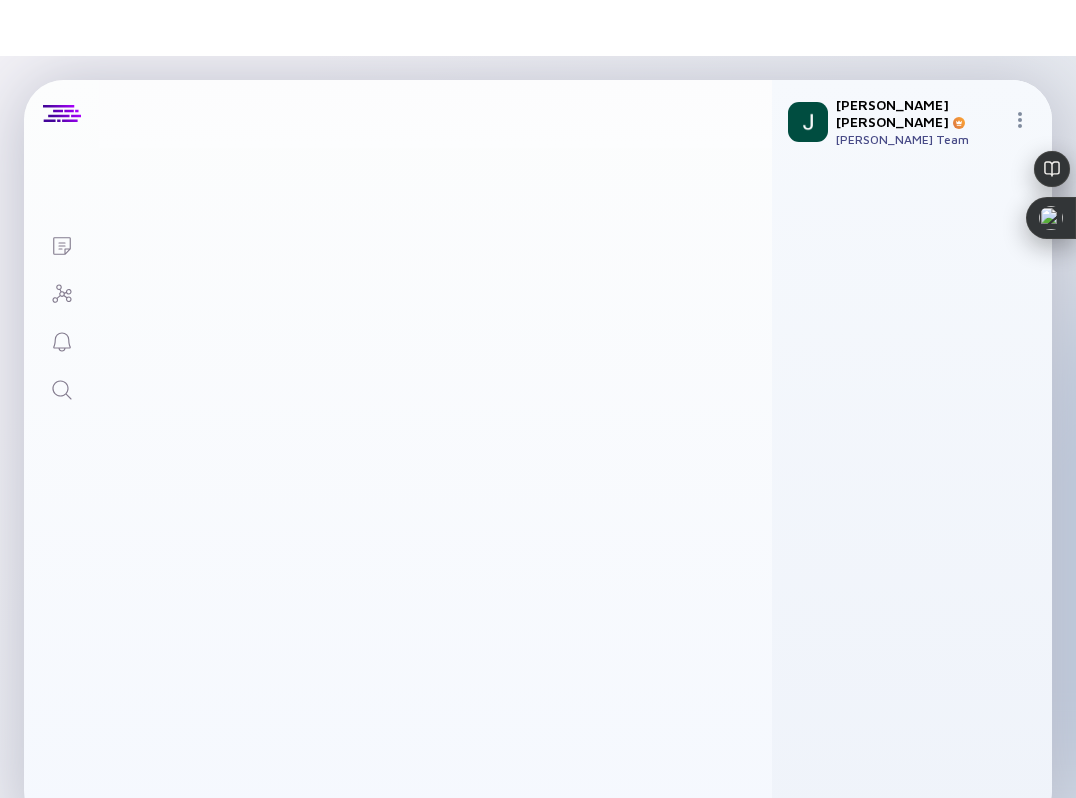 scroll, scrollTop: 0, scrollLeft: 0, axis: both 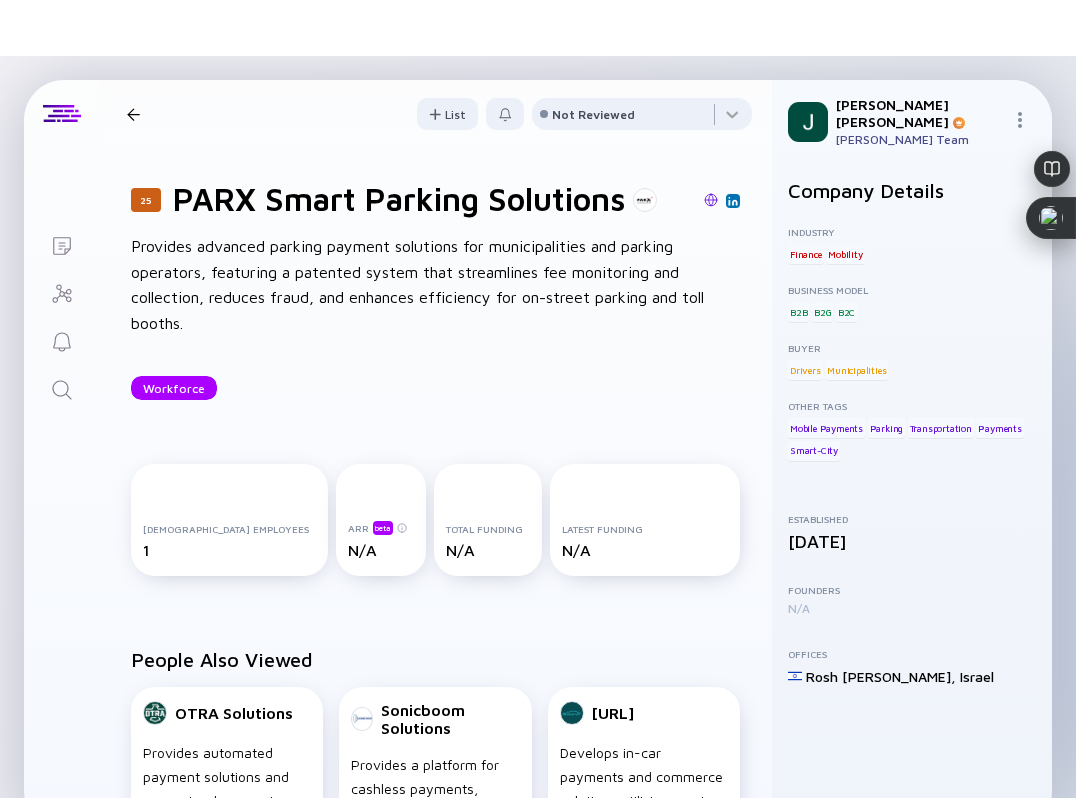 click at bounding box center [711, 200] 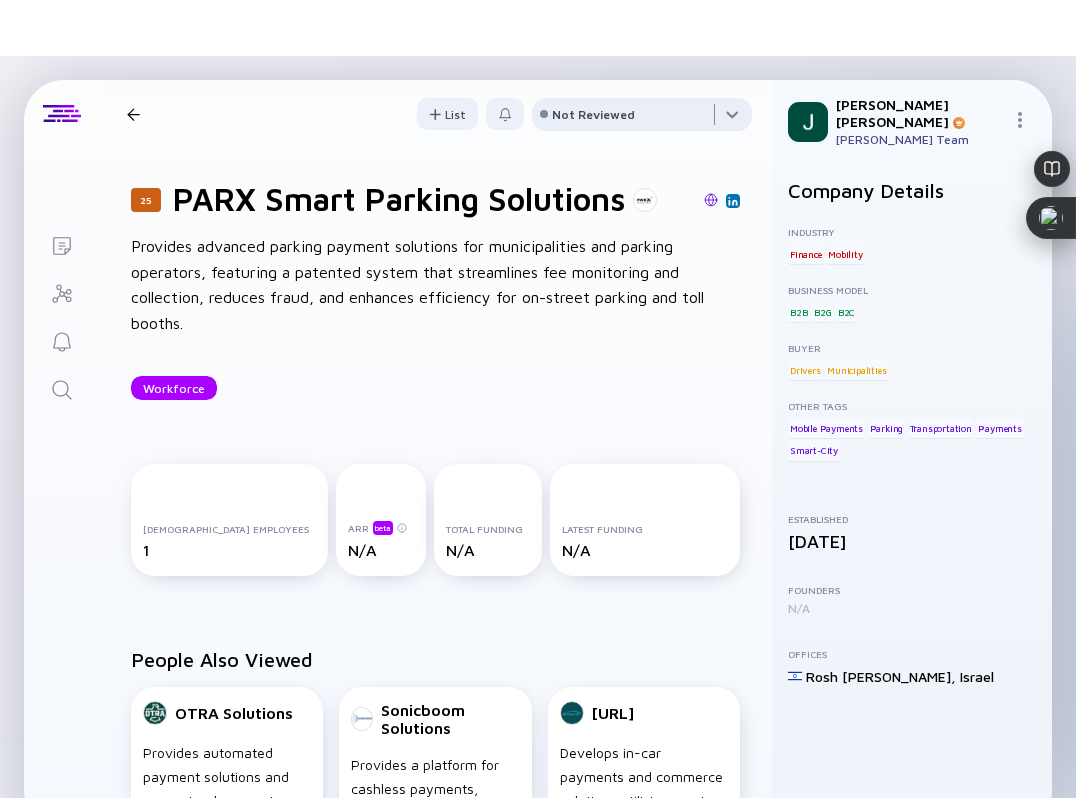 click at bounding box center (642, 118) 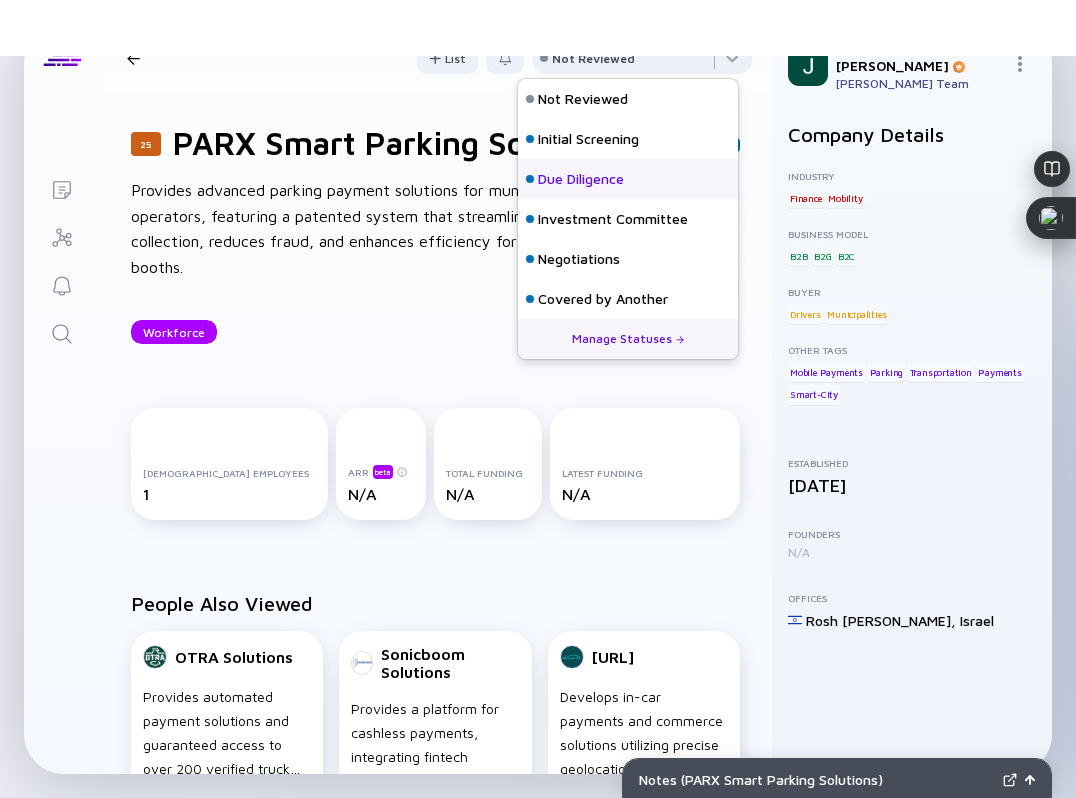 scroll, scrollTop: 0, scrollLeft: 0, axis: both 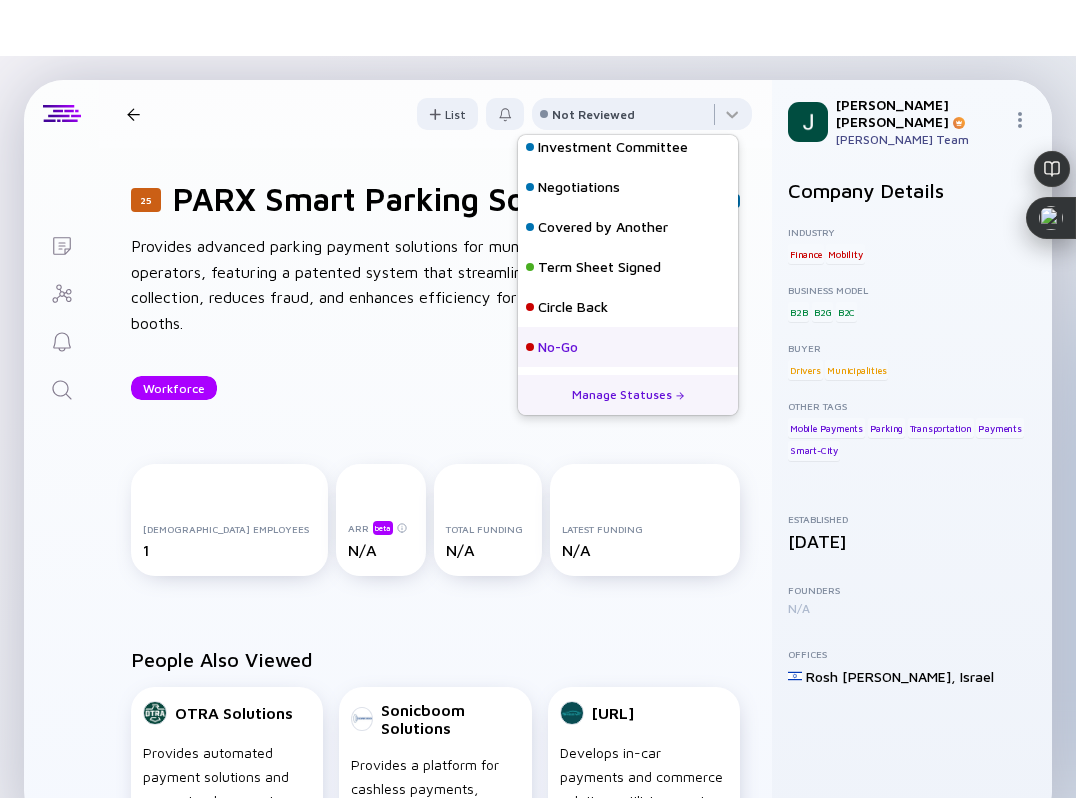 click on "No-Go" at bounding box center [558, 347] 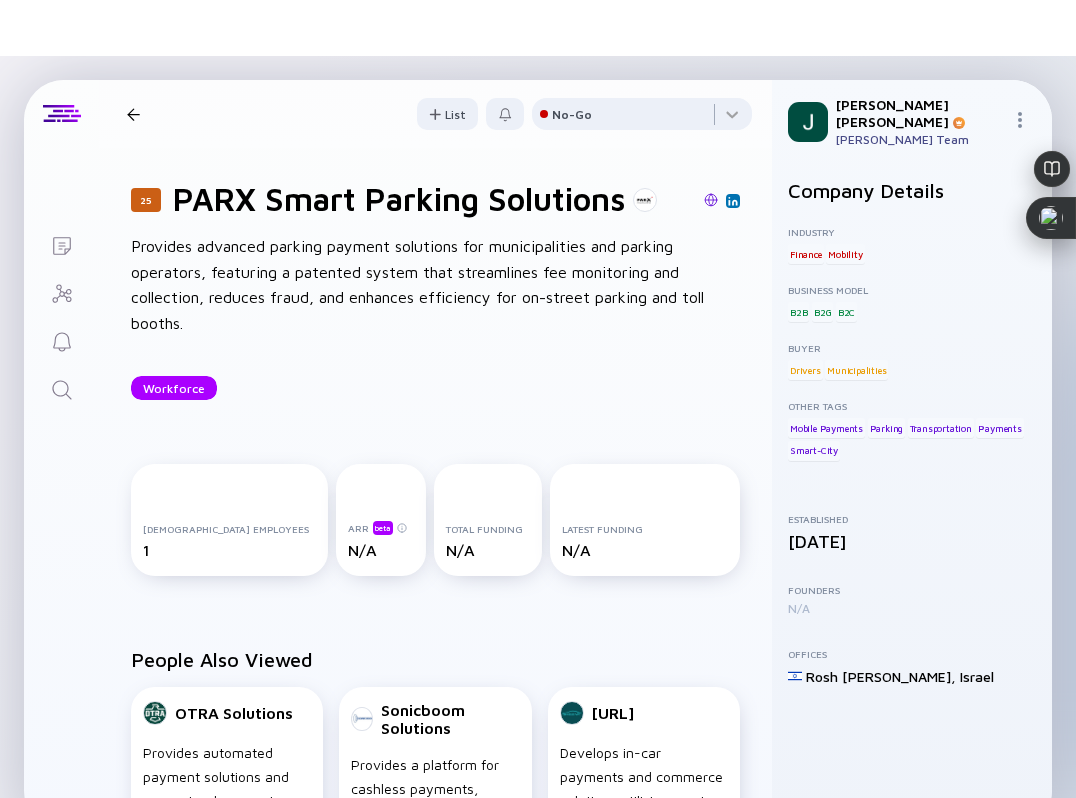 click at bounding box center [133, 114] 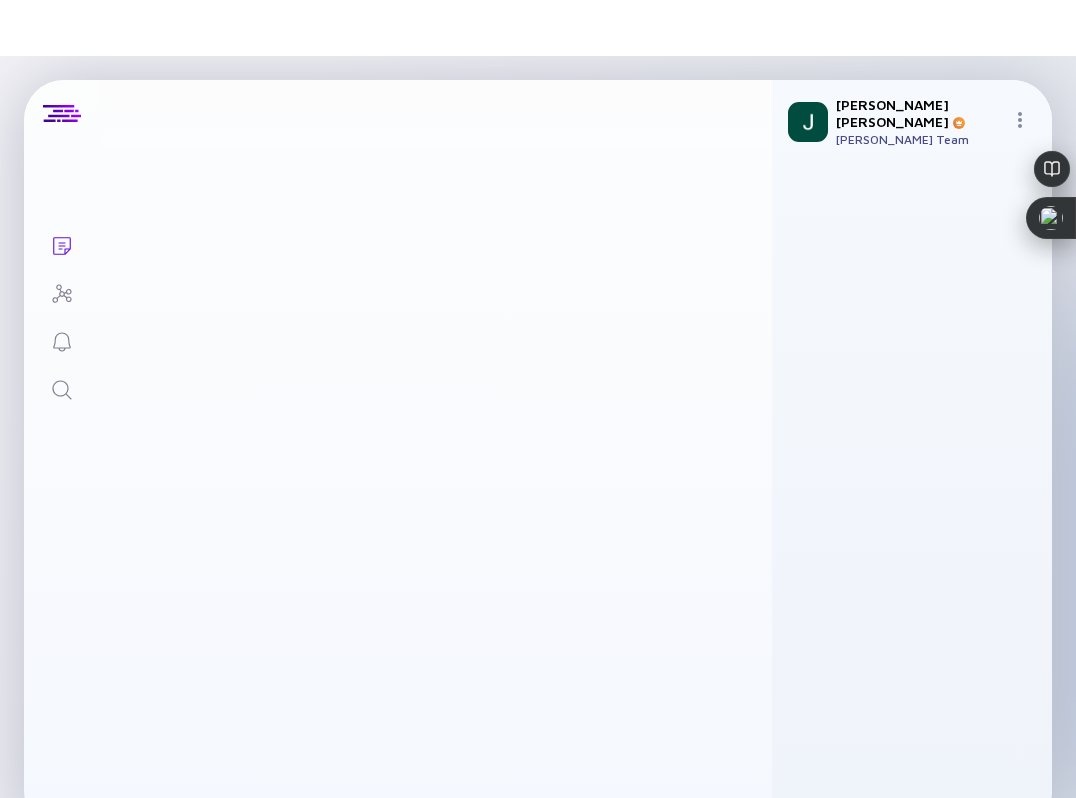 scroll, scrollTop: 3314, scrollLeft: 0, axis: vertical 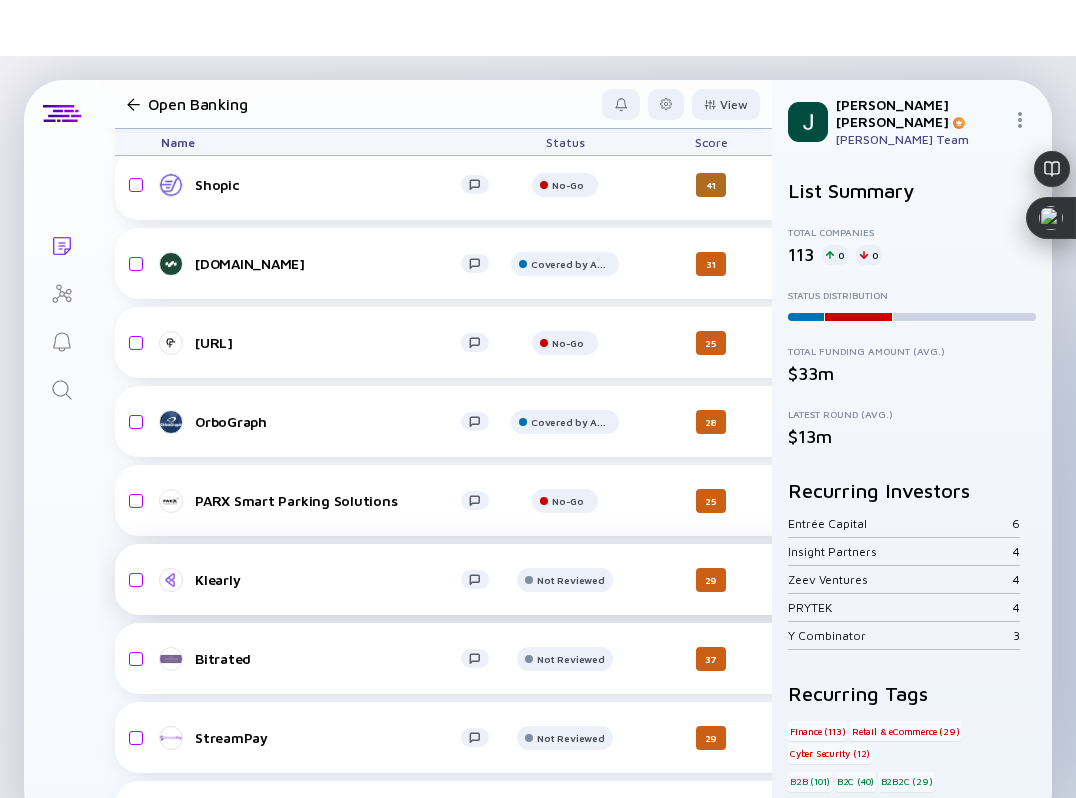 click on "Klearly" at bounding box center [333, 580] 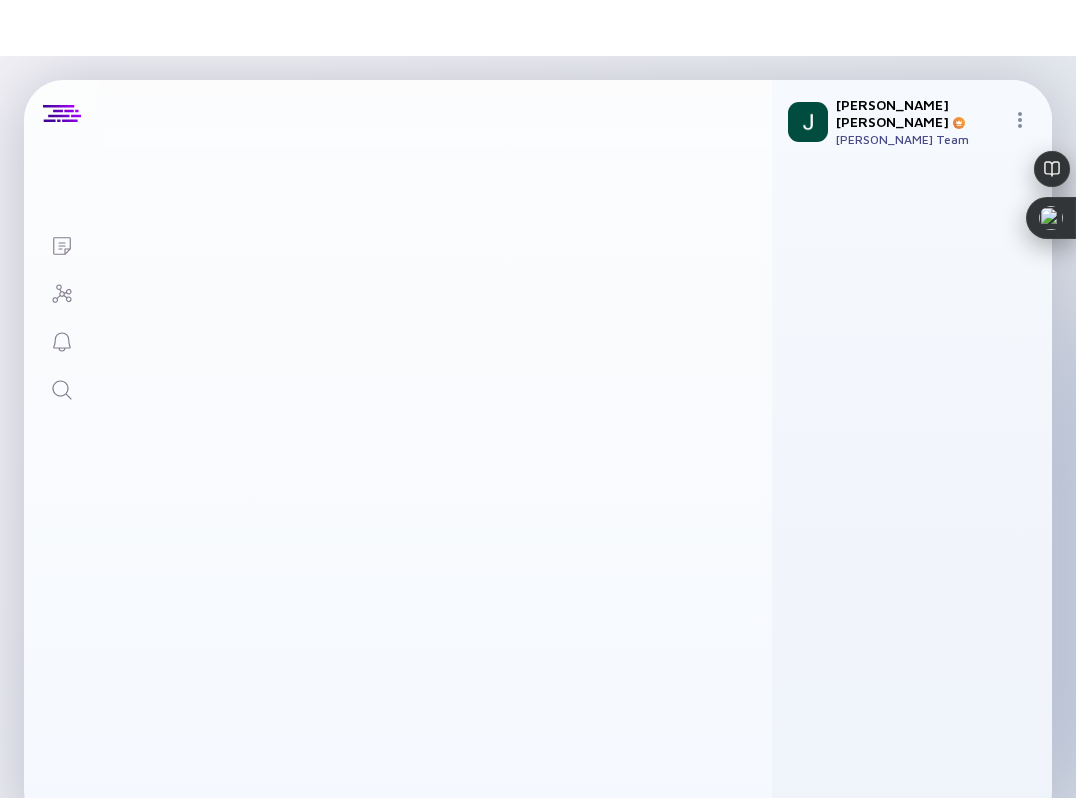 scroll, scrollTop: 0, scrollLeft: 0, axis: both 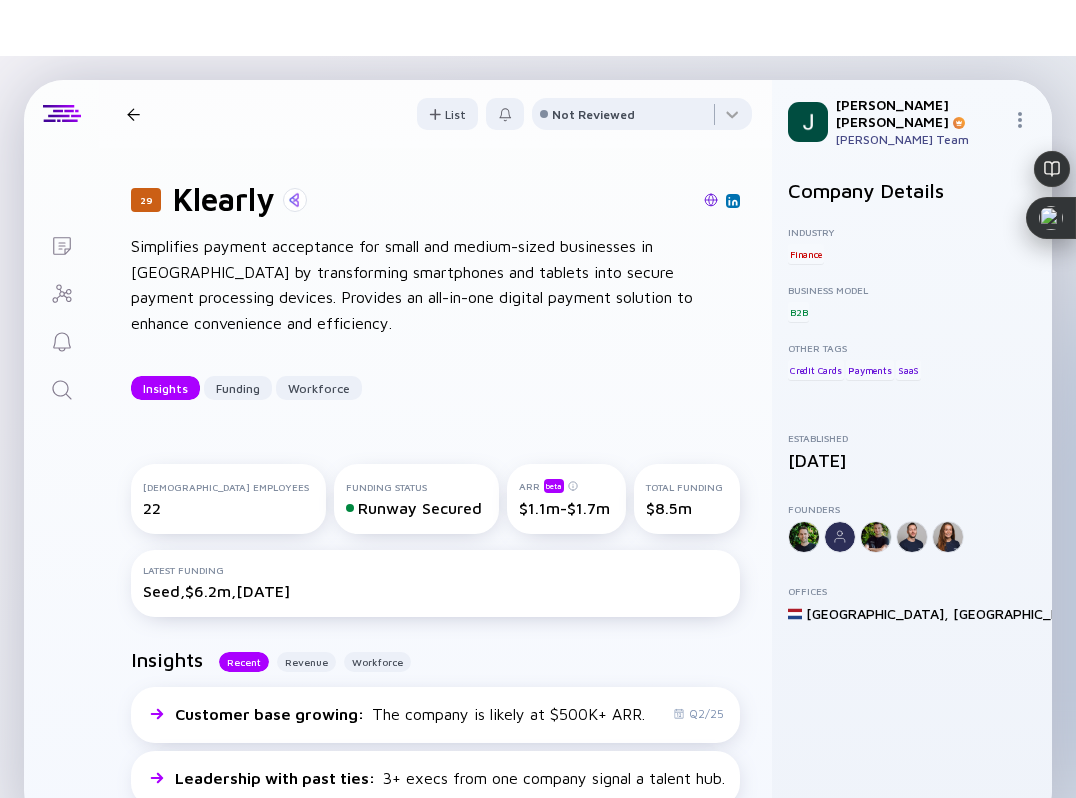 click at bounding box center [711, 200] 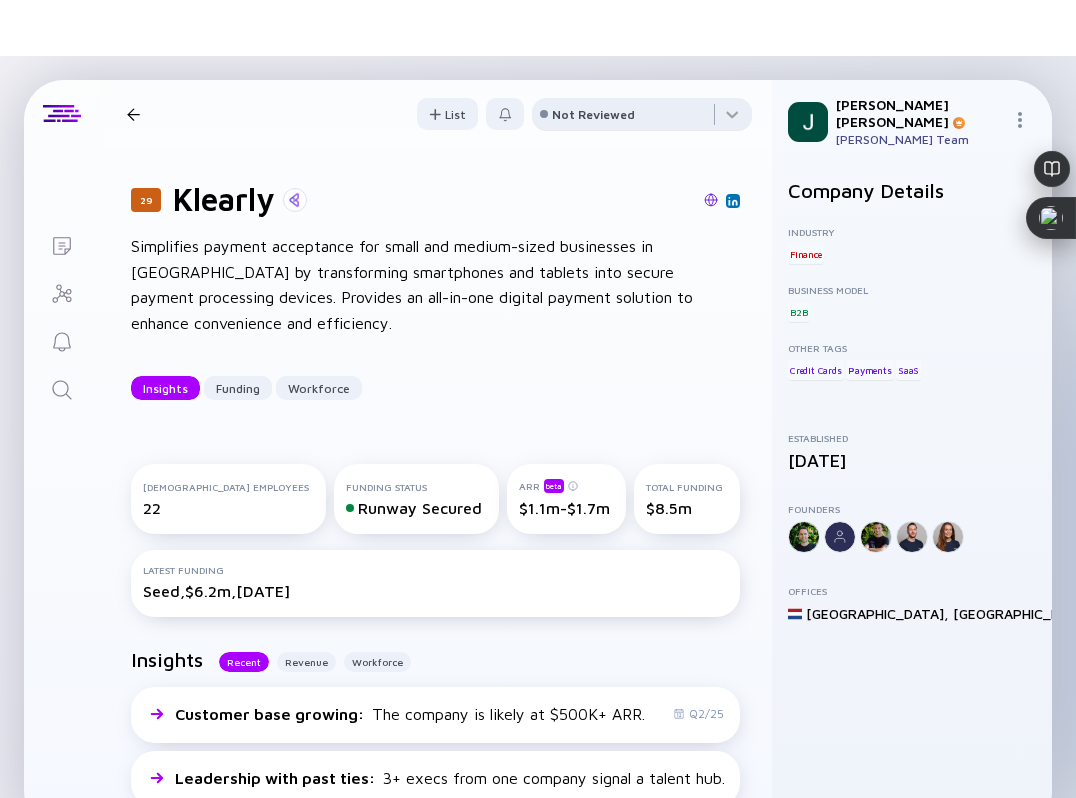 click on "Not Reviewed" at bounding box center (593, 114) 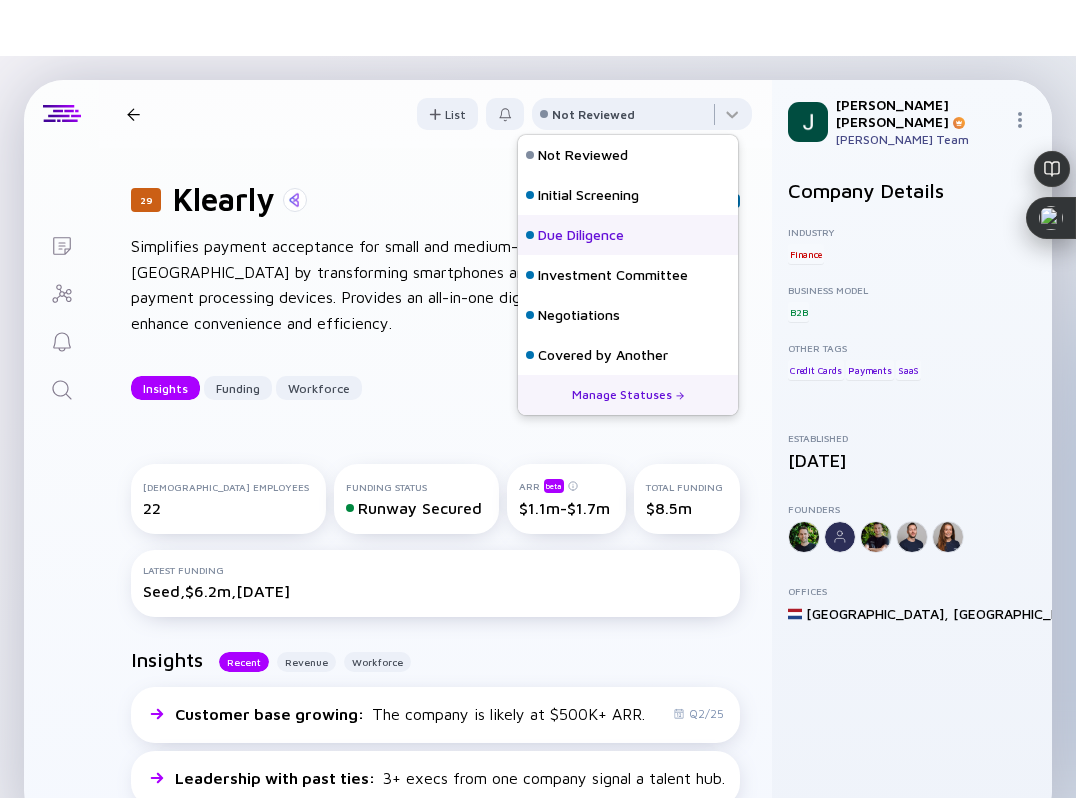 scroll, scrollTop: 128, scrollLeft: 0, axis: vertical 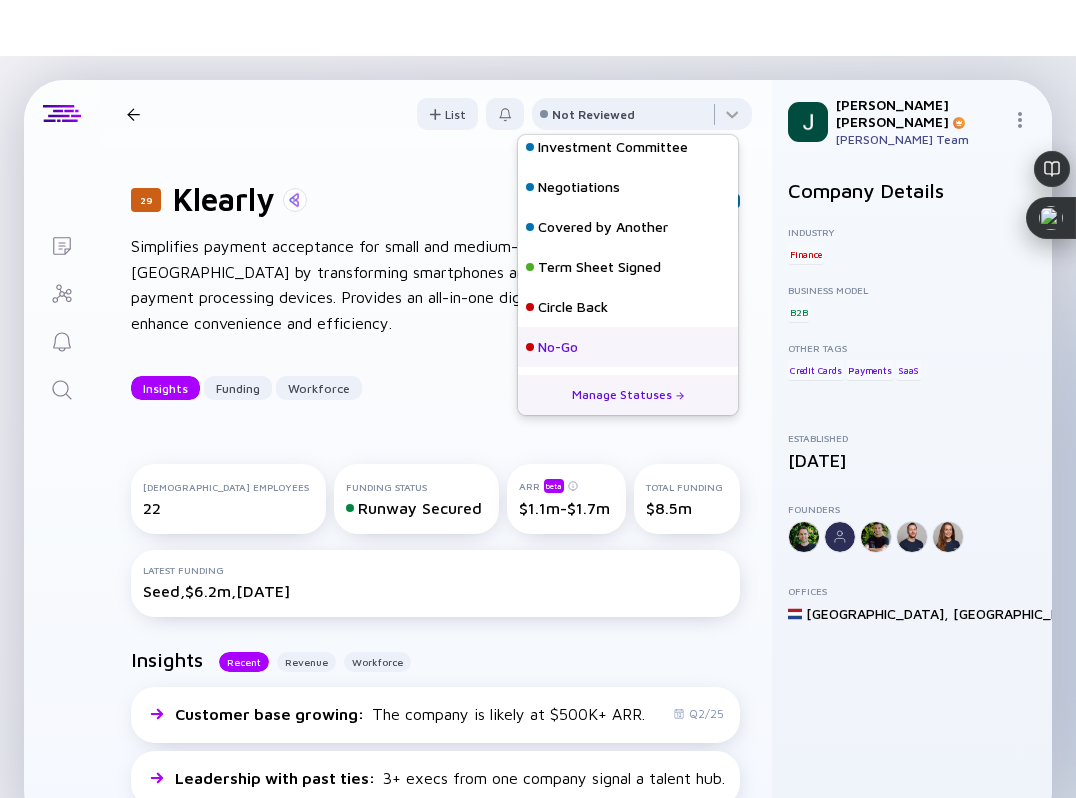 click on "No-Go" at bounding box center (558, 347) 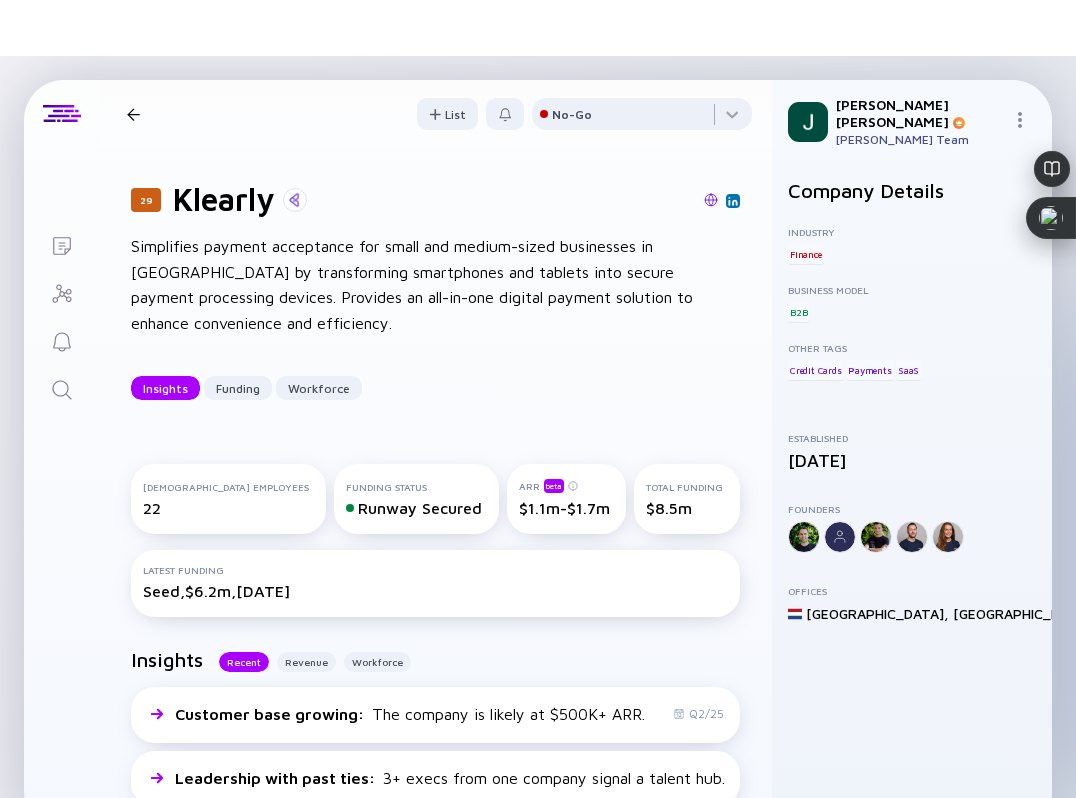 click at bounding box center (133, 114) 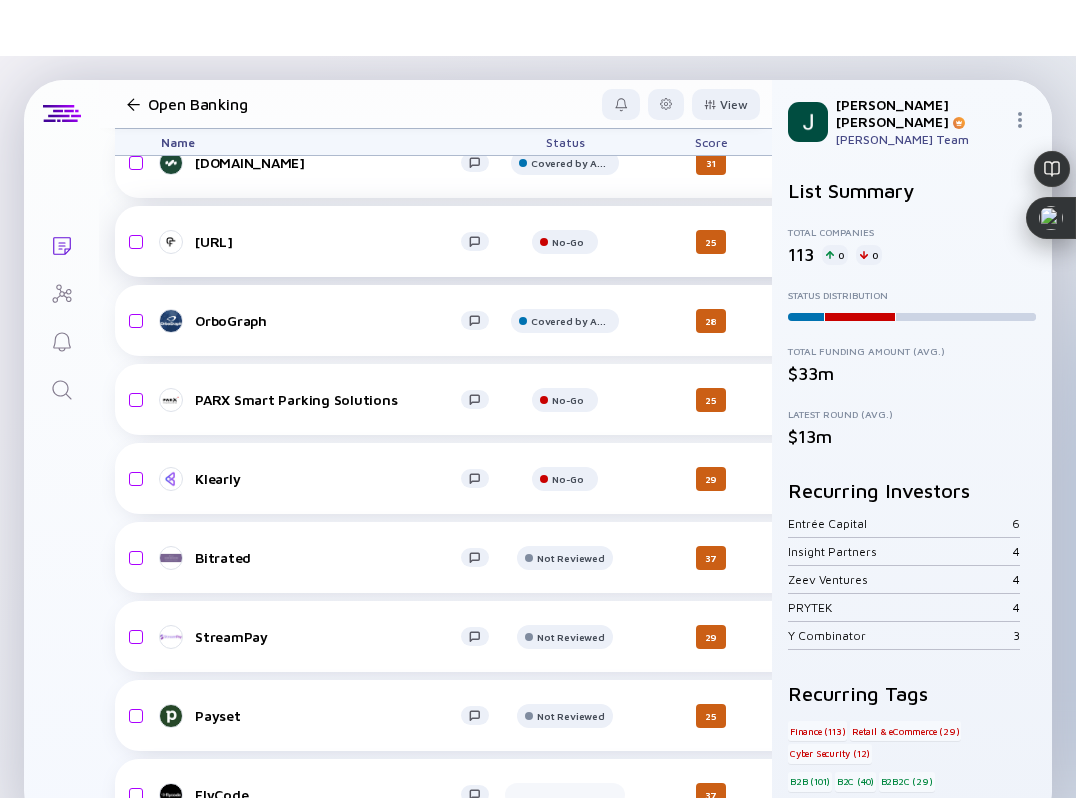 scroll, scrollTop: 3432, scrollLeft: 0, axis: vertical 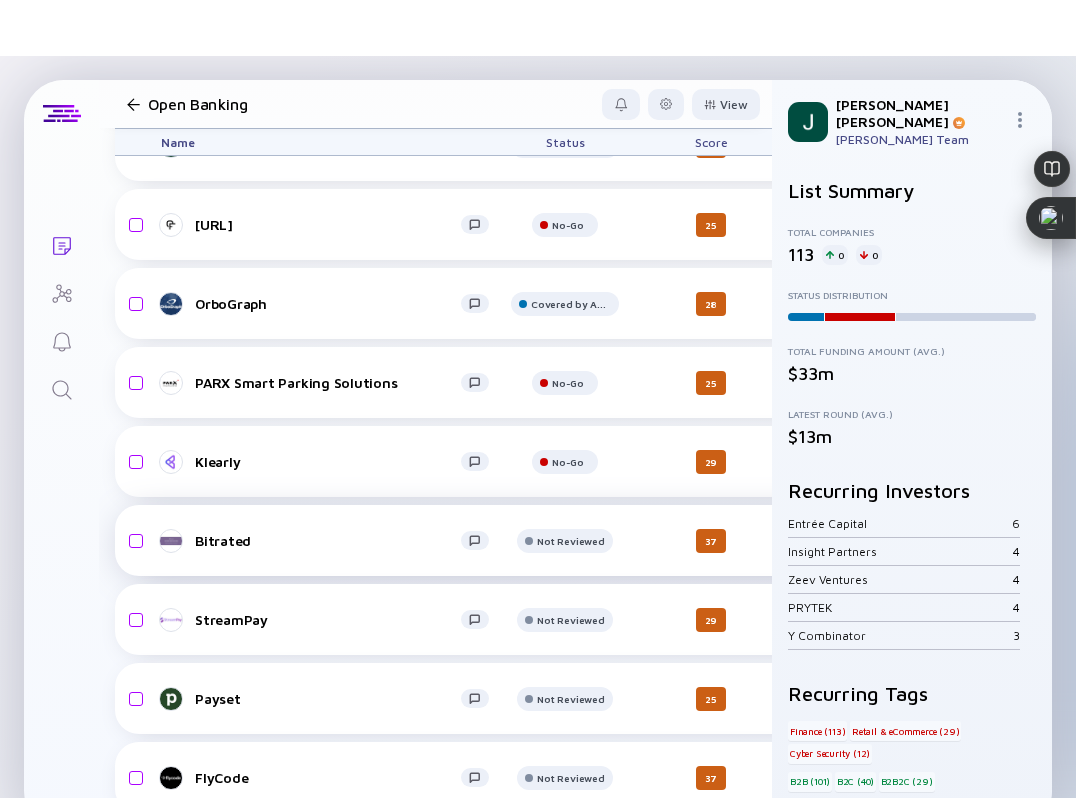 click on "Bitrated" at bounding box center (328, 540) 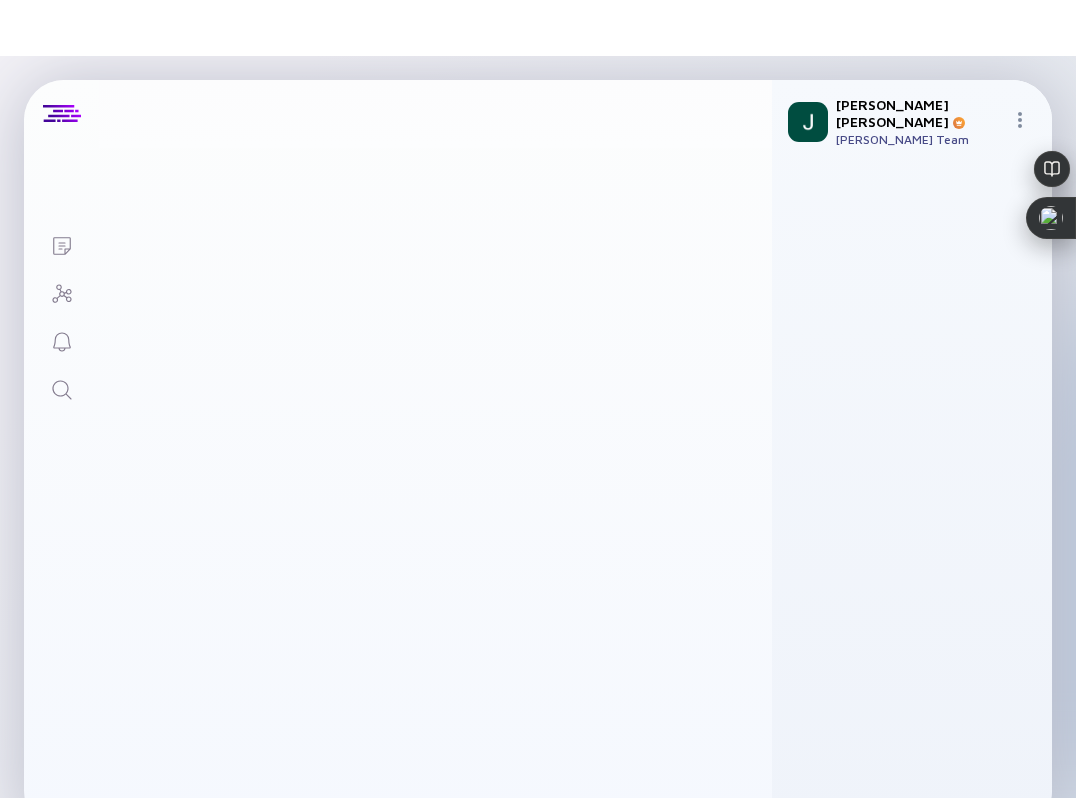 scroll, scrollTop: 0, scrollLeft: 0, axis: both 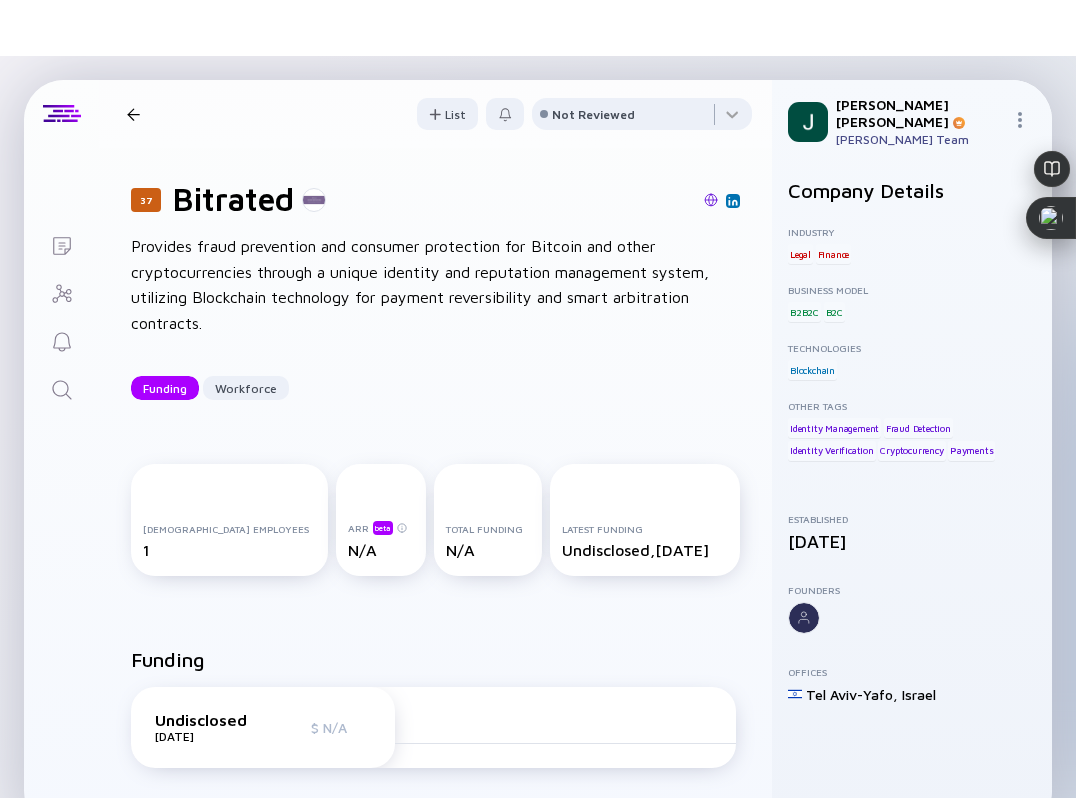 click at bounding box center [711, 200] 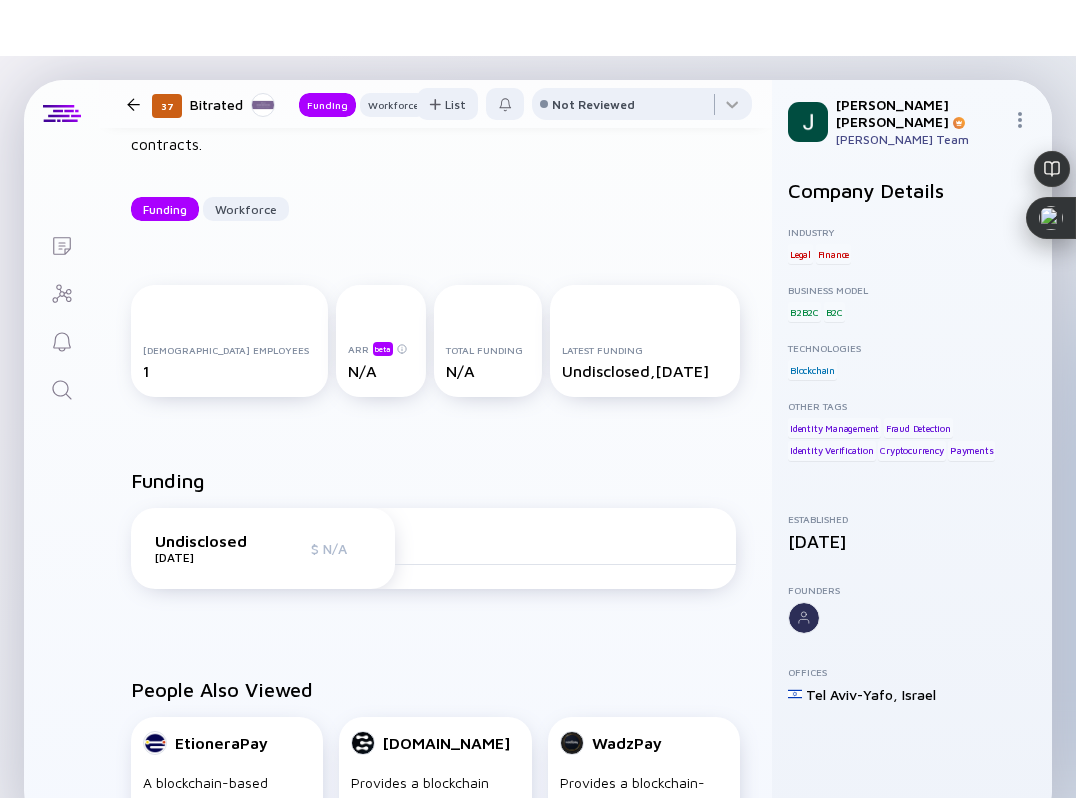 scroll, scrollTop: 0, scrollLeft: 0, axis: both 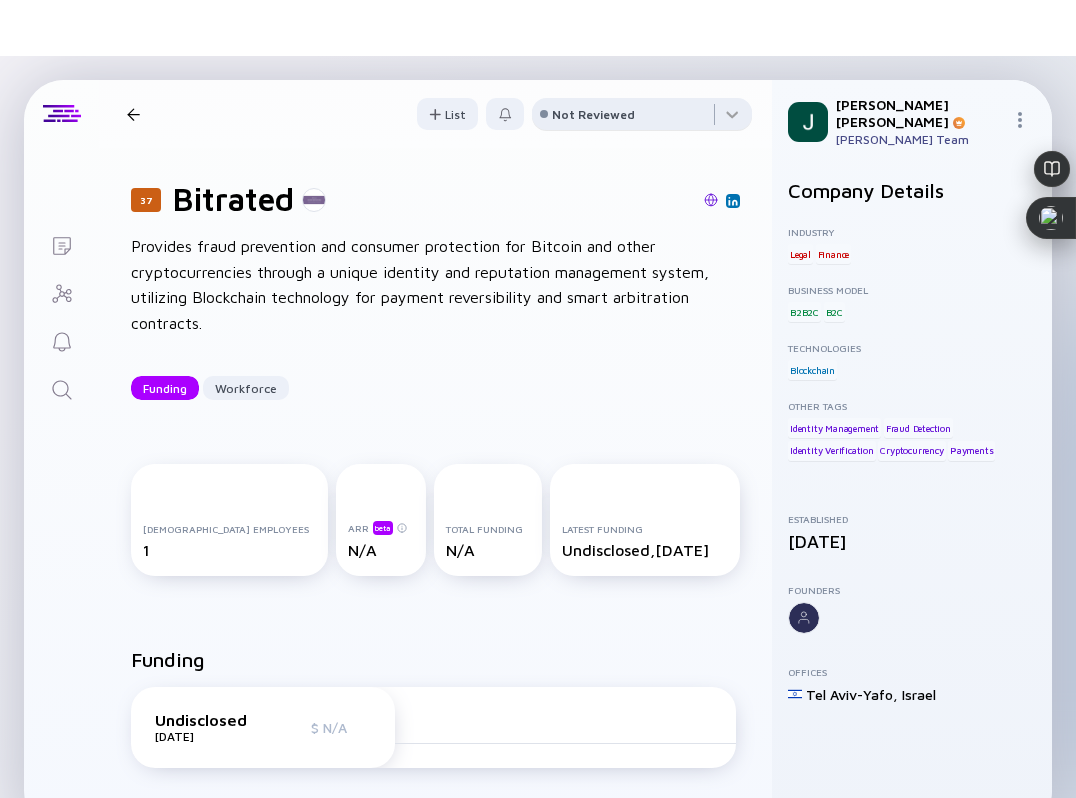 click on "Not Reviewed" at bounding box center (593, 114) 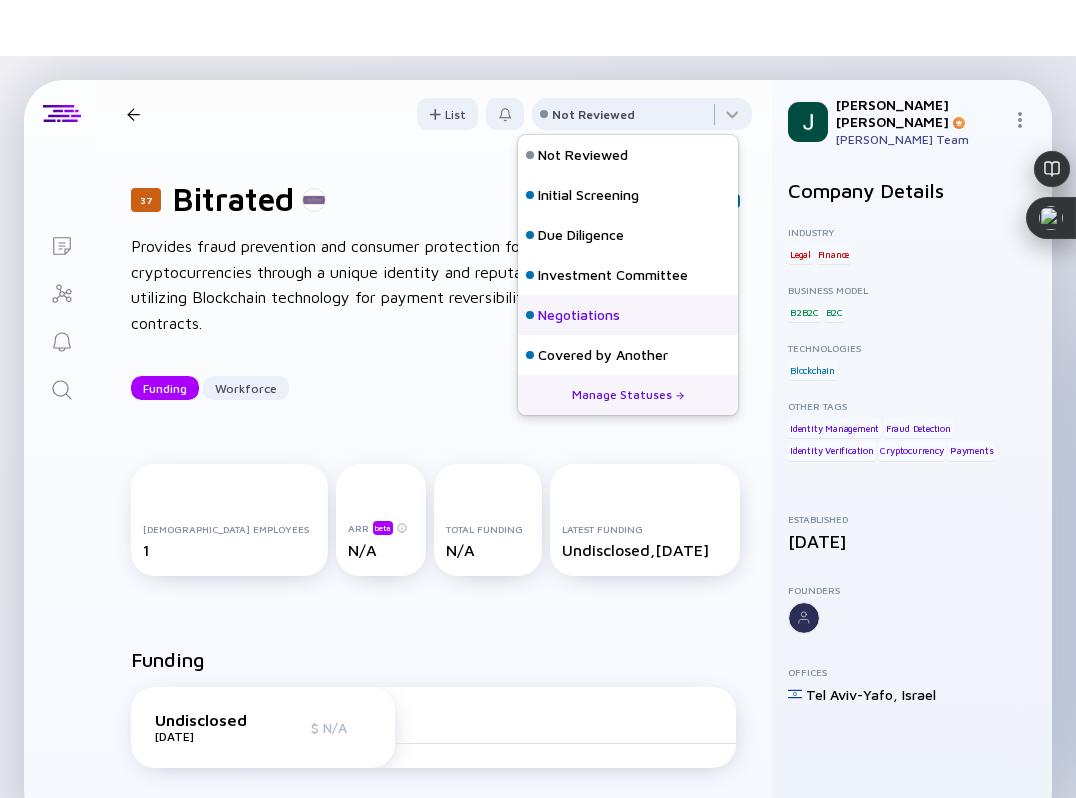 scroll, scrollTop: 128, scrollLeft: 0, axis: vertical 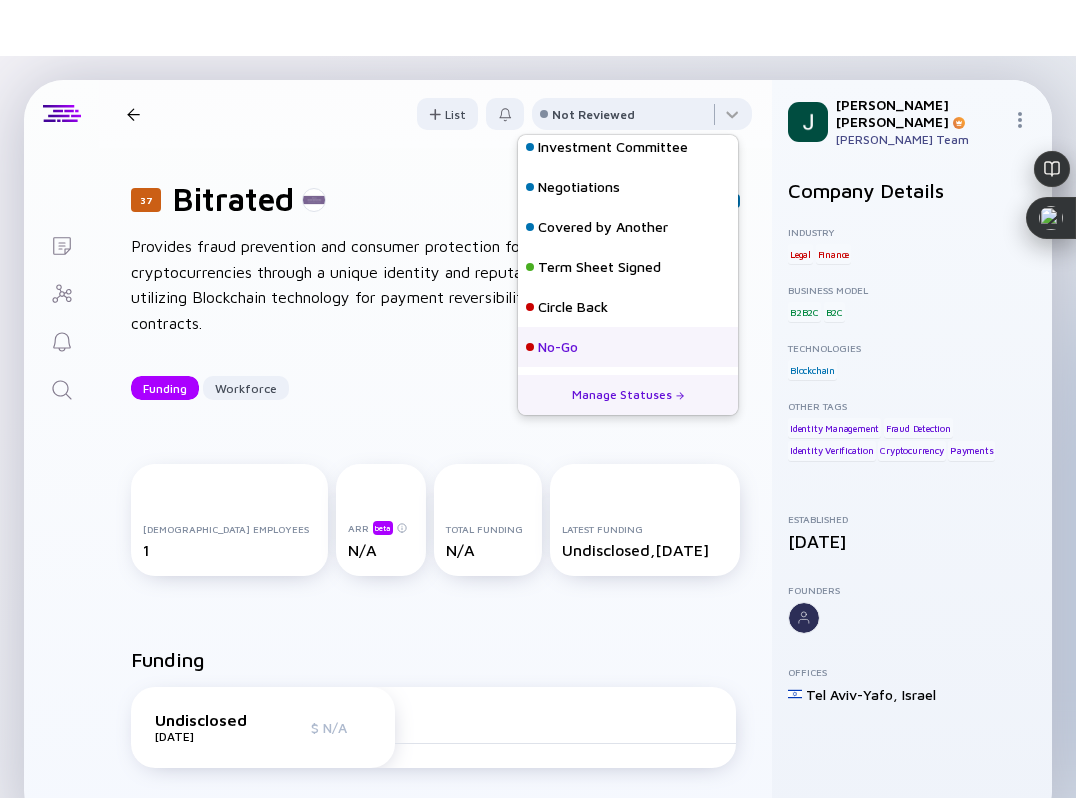 click on "No-Go" at bounding box center [558, 347] 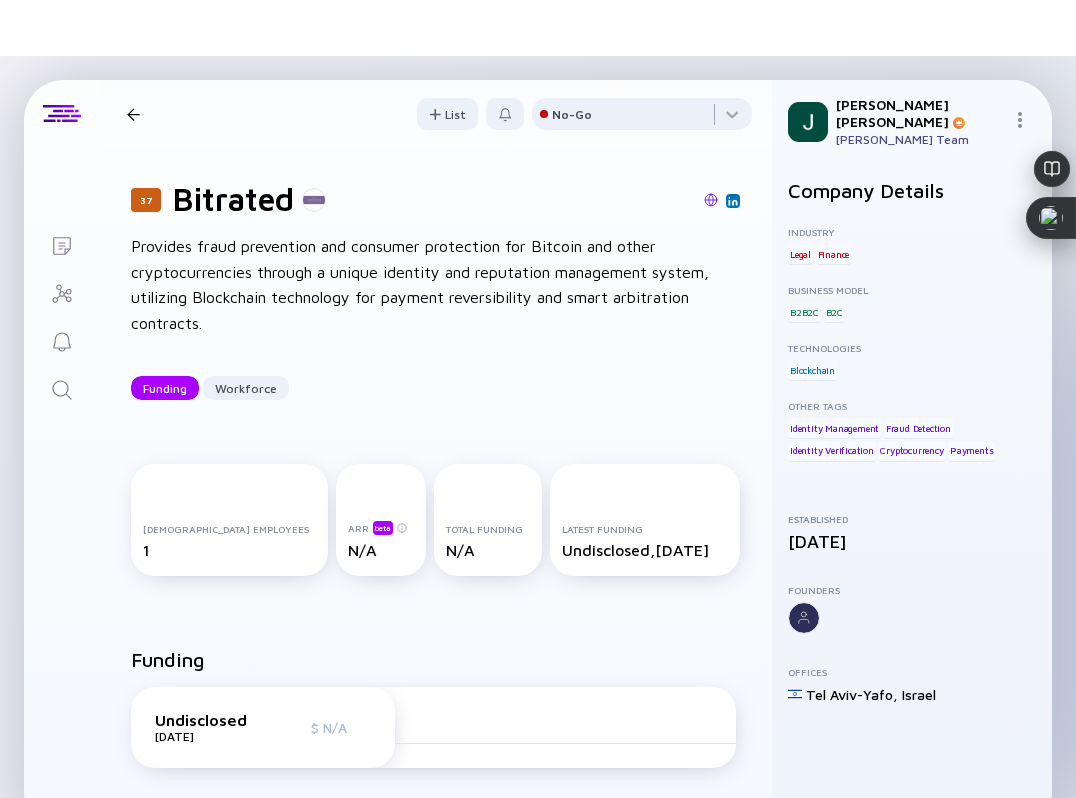 click at bounding box center (133, 114) 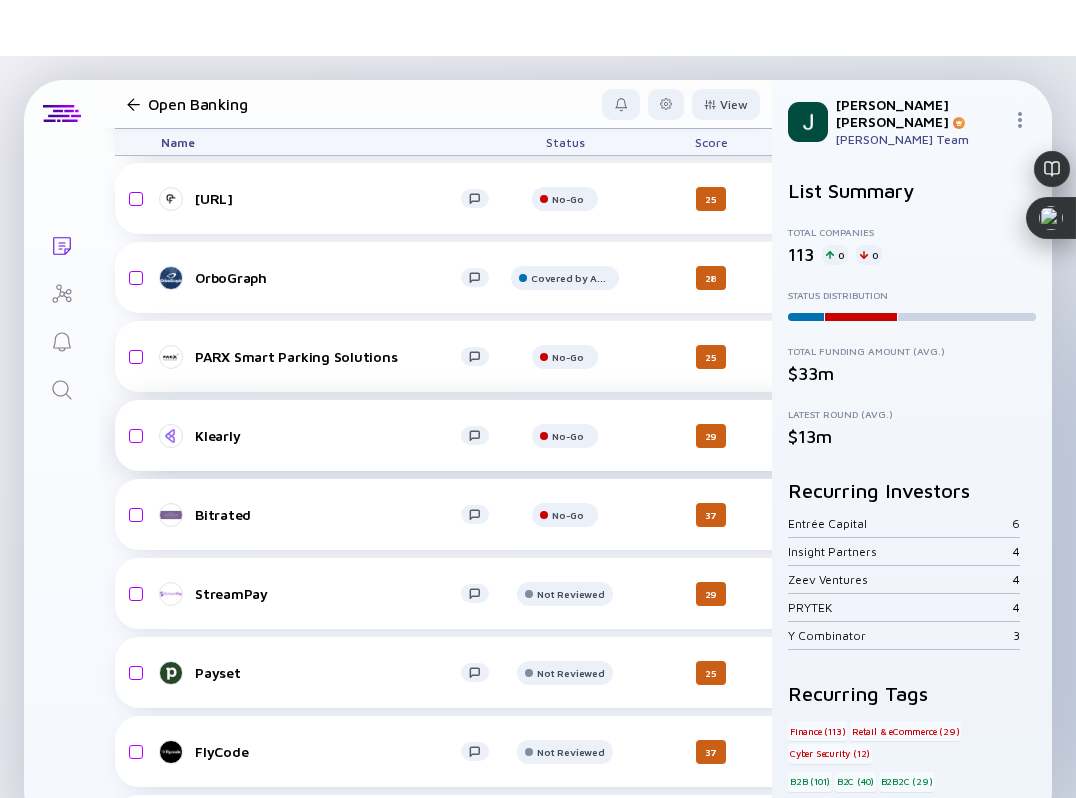 scroll, scrollTop: 3506, scrollLeft: 0, axis: vertical 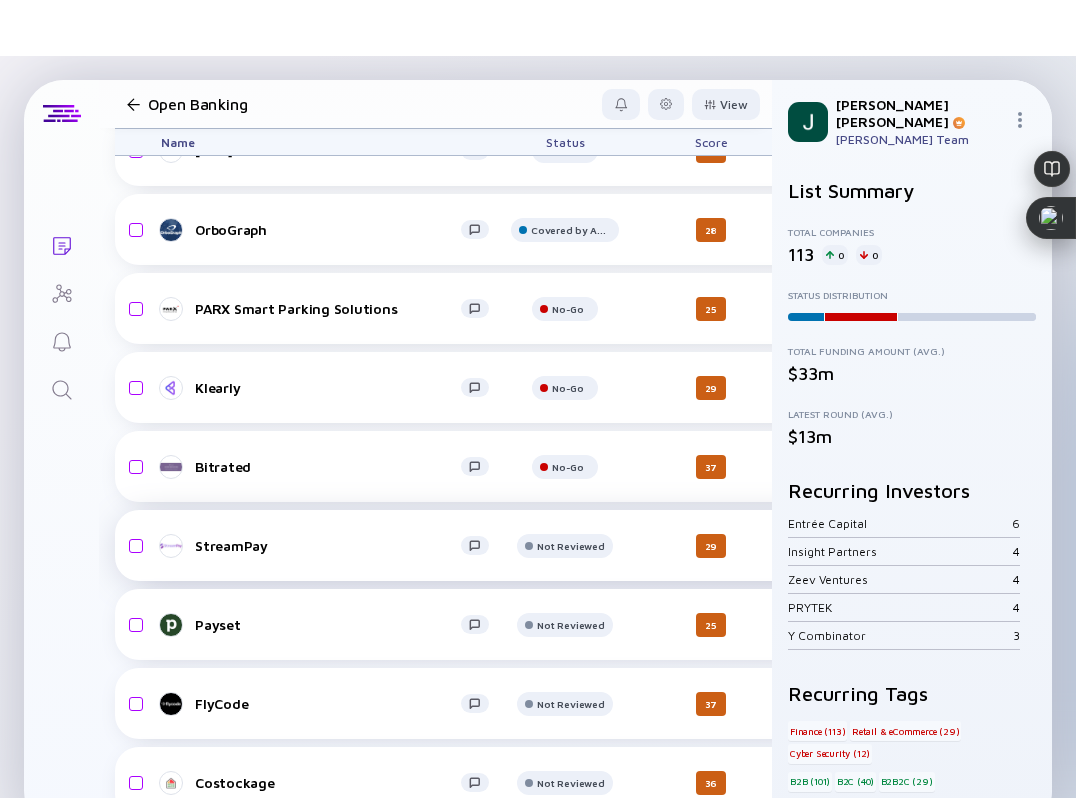 click on "StreamPay" at bounding box center [333, 546] 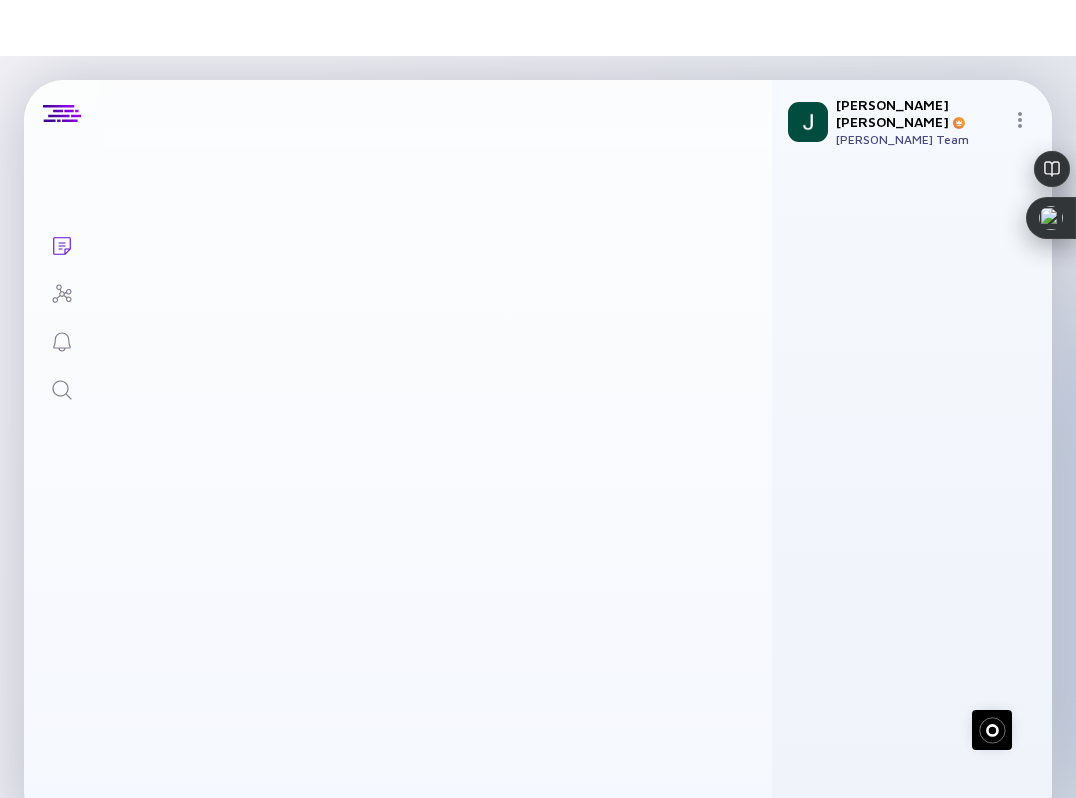 scroll, scrollTop: 0, scrollLeft: 0, axis: both 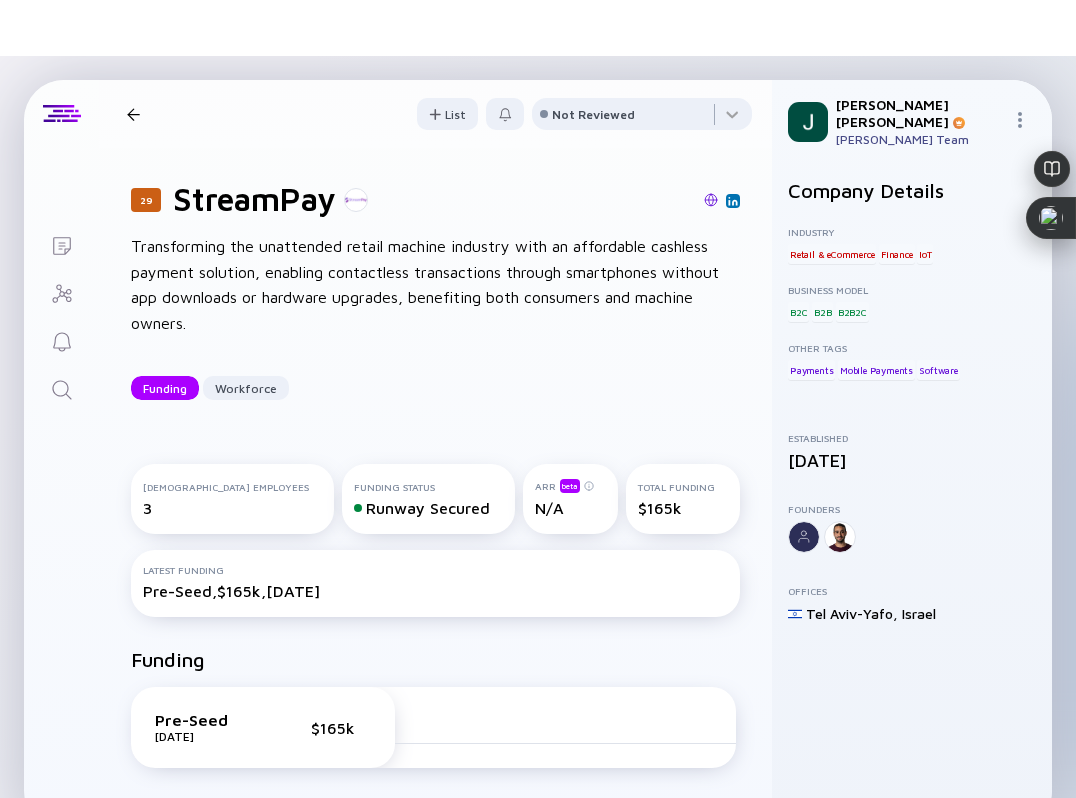 click at bounding box center (711, 200) 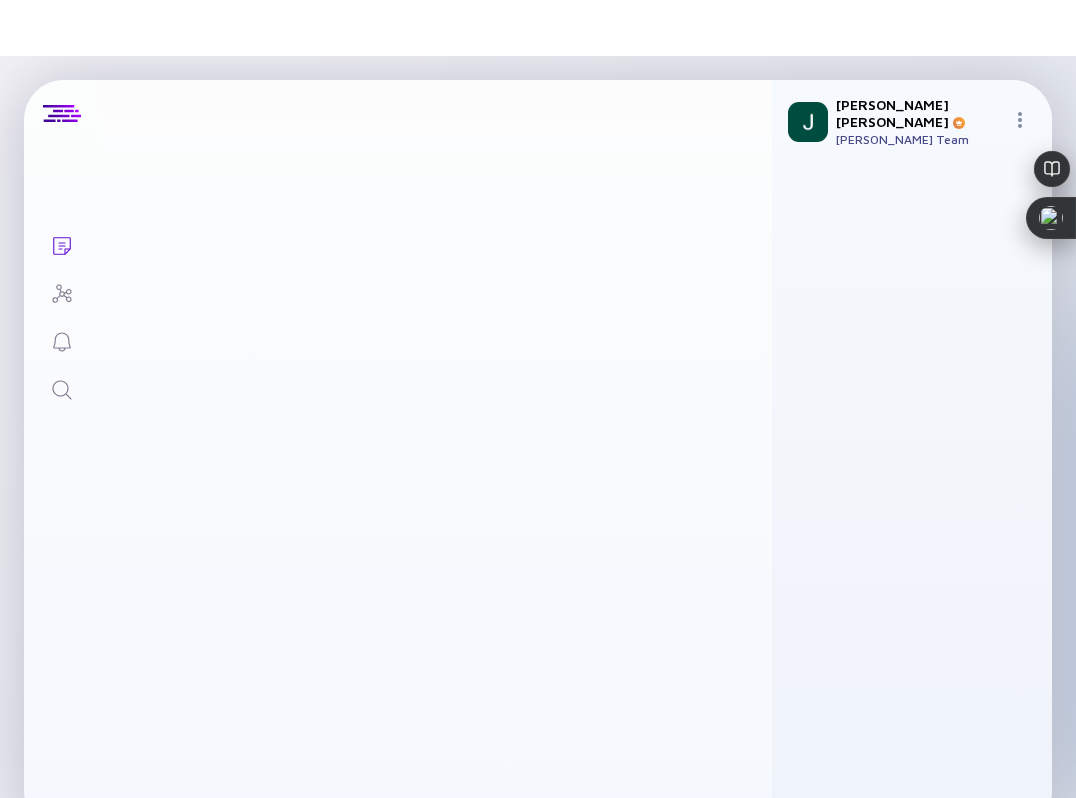 scroll, scrollTop: 3506, scrollLeft: 0, axis: vertical 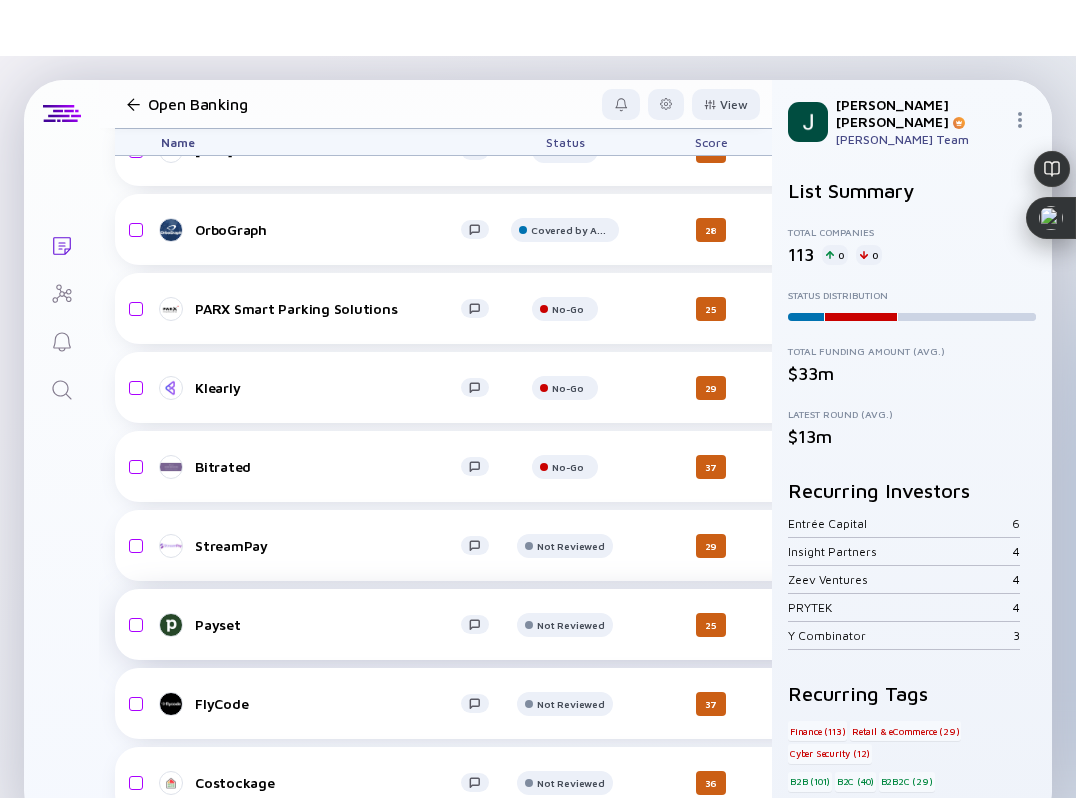 click on "Payset" at bounding box center [328, 624] 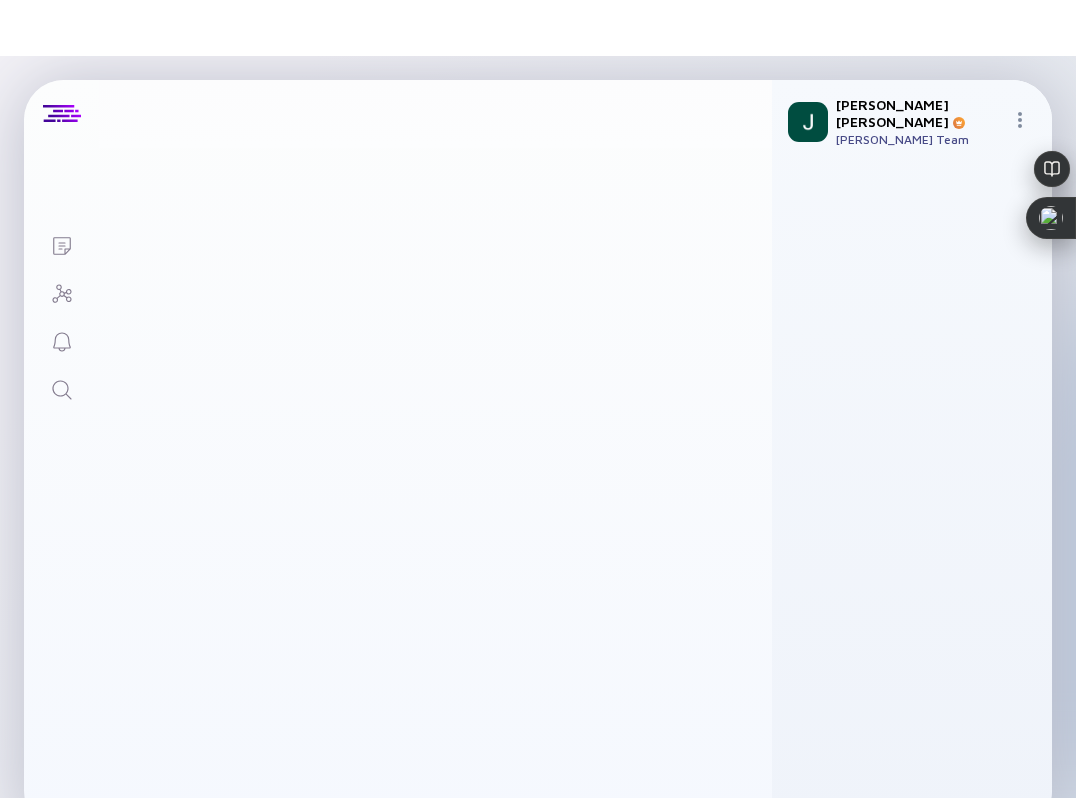 scroll, scrollTop: 0, scrollLeft: 0, axis: both 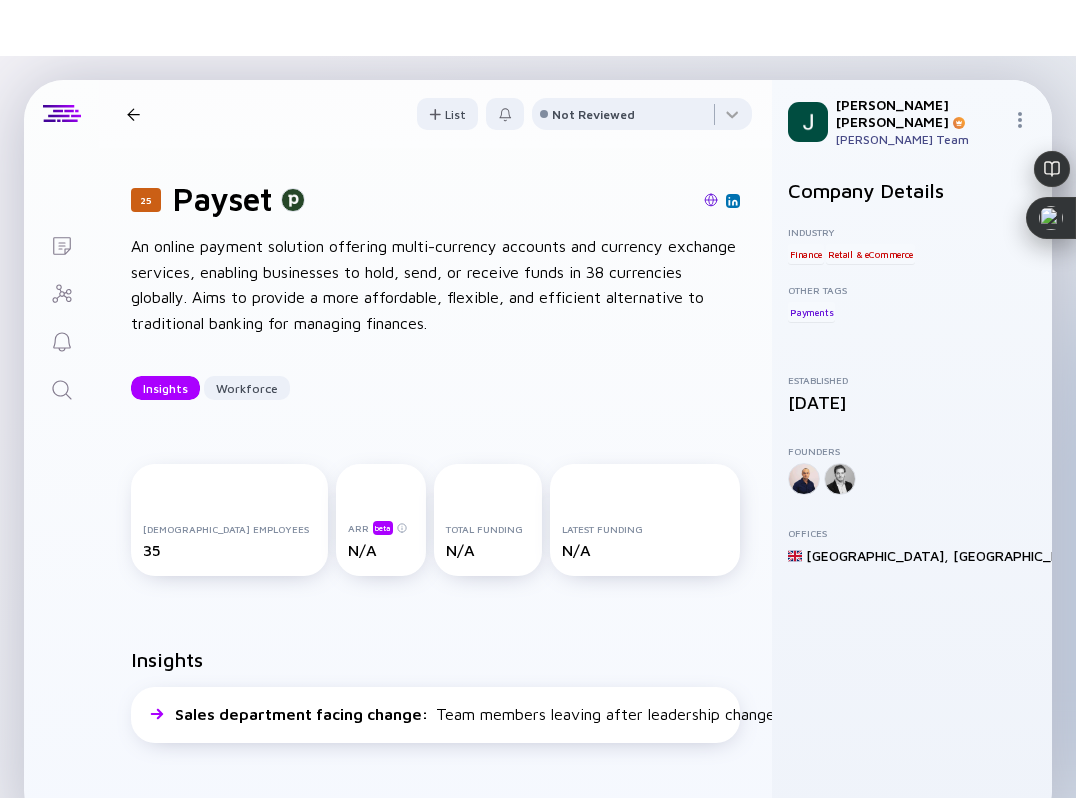 click at bounding box center [133, 114] 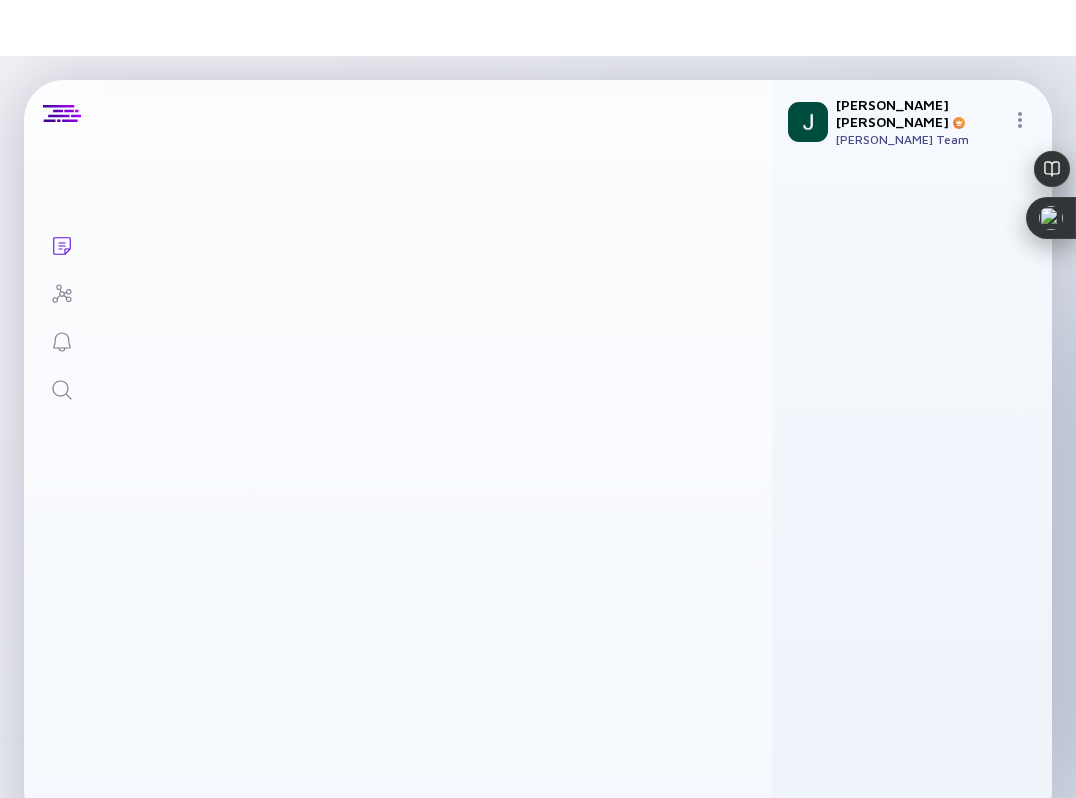 scroll, scrollTop: 3506, scrollLeft: 0, axis: vertical 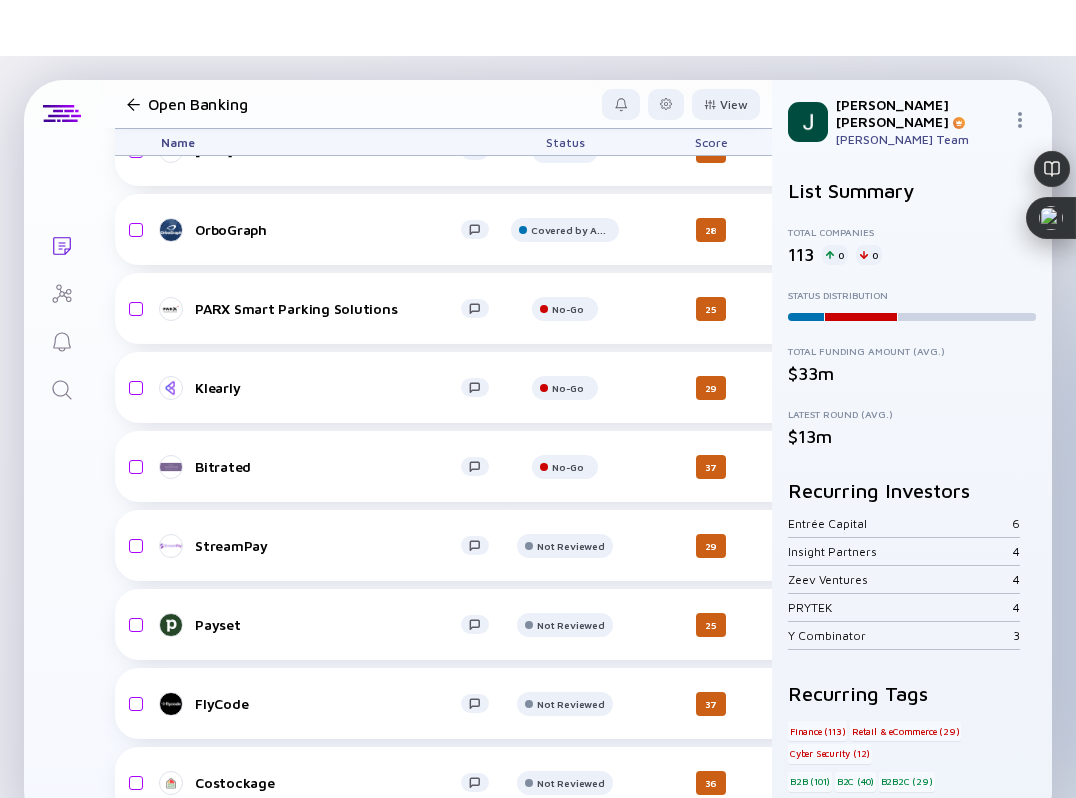 click on "Open Banking" at bounding box center [210, 104] 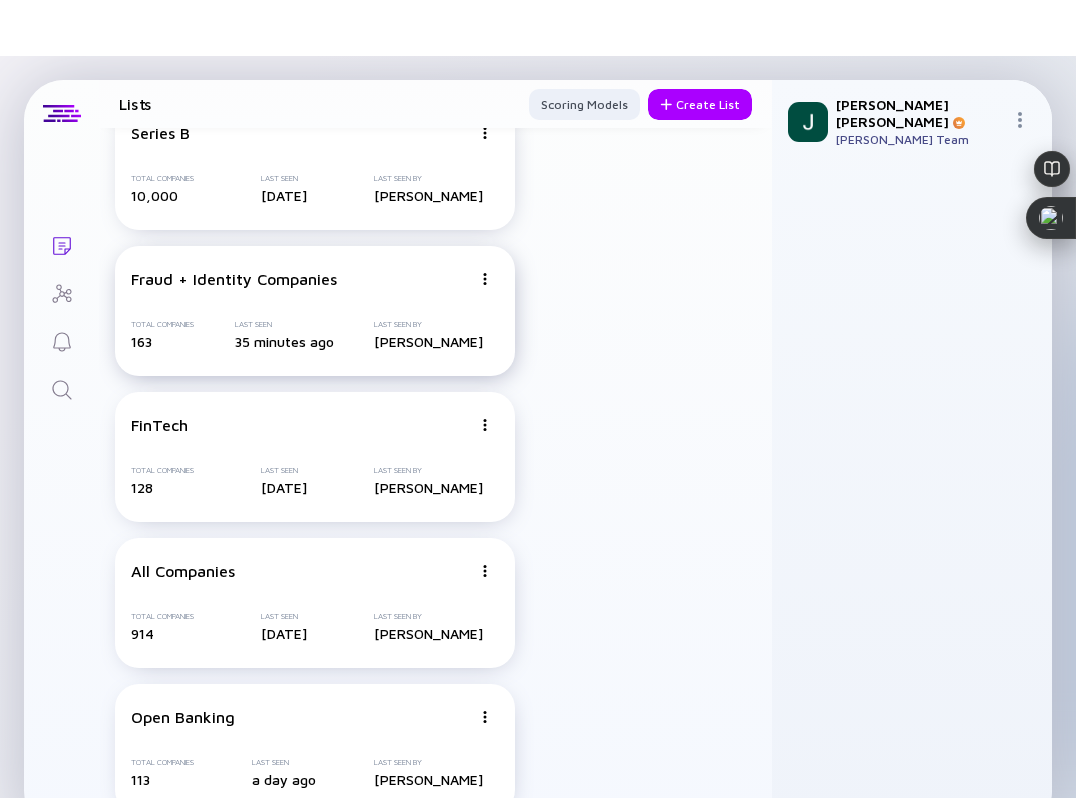 scroll, scrollTop: 203, scrollLeft: 0, axis: vertical 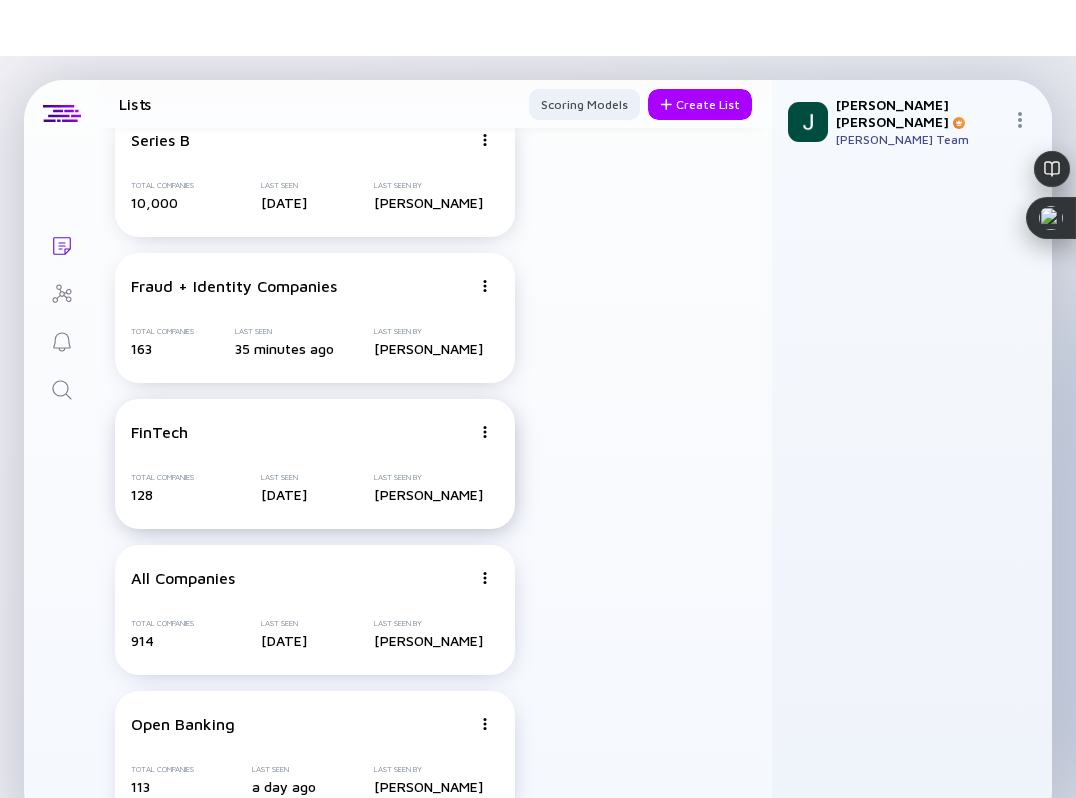 click on "Total Companies 128 Last Seen [DATE] Last Seen By [PERSON_NAME]" at bounding box center [315, 488] 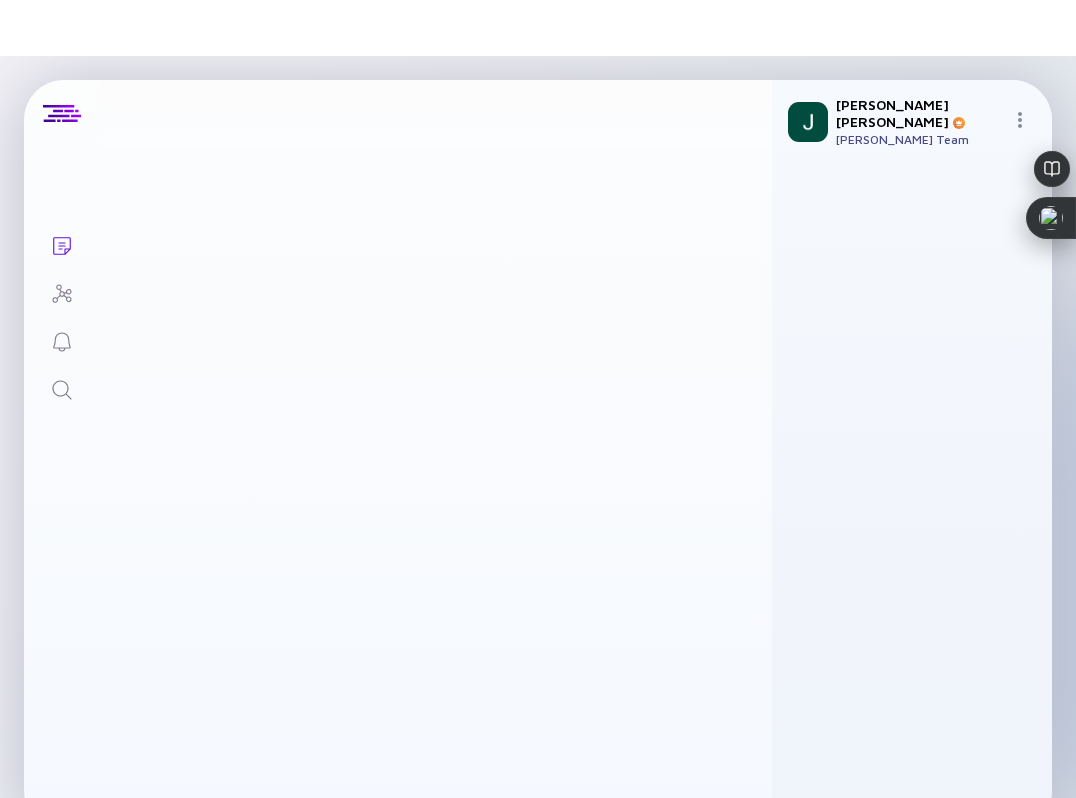 scroll, scrollTop: 0, scrollLeft: 0, axis: both 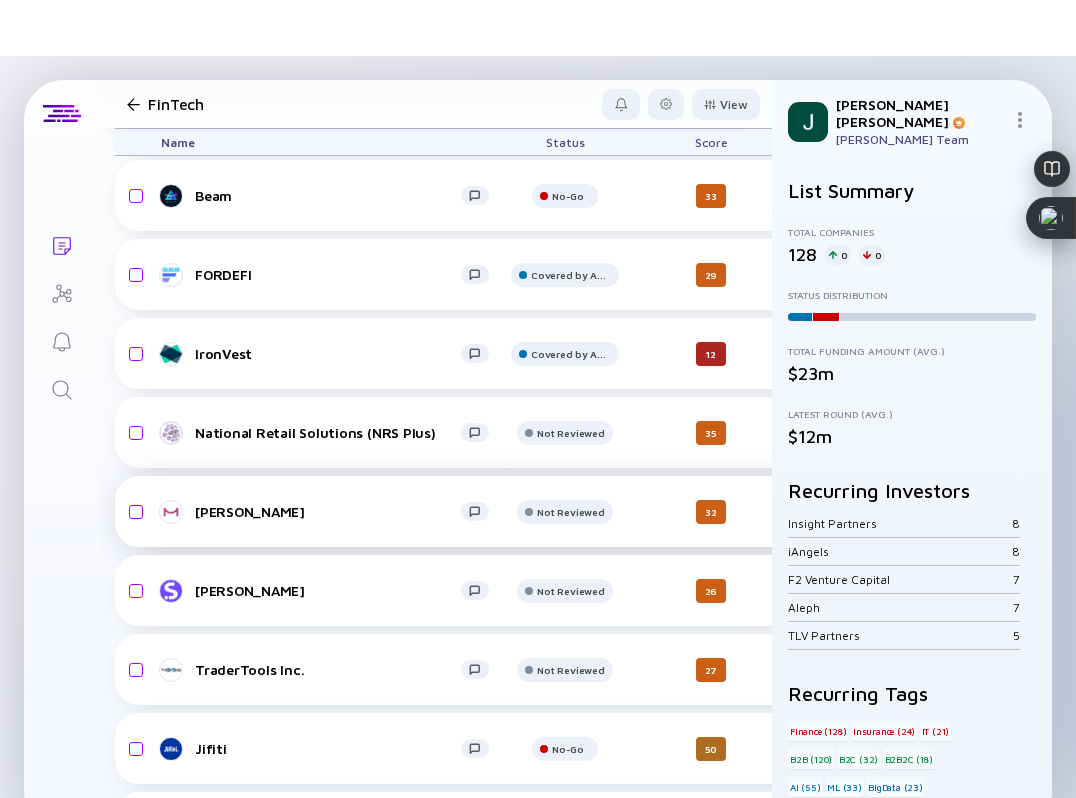 click on "[PERSON_NAME]" at bounding box center [333, 512] 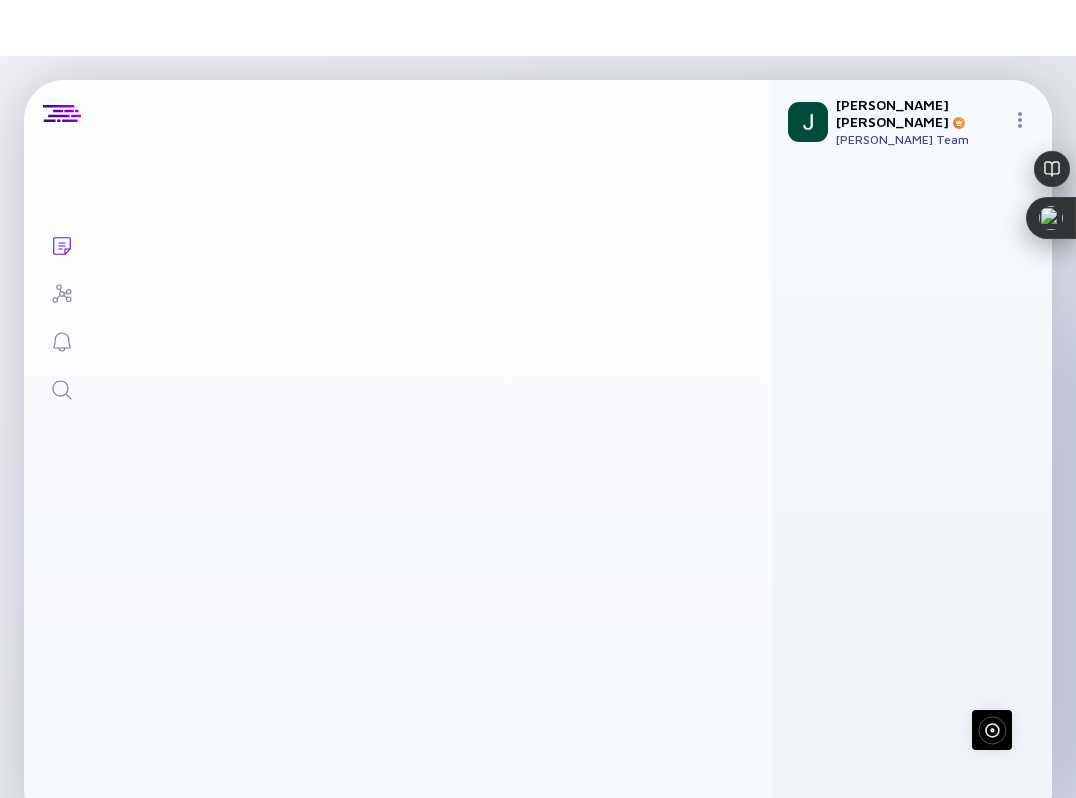scroll, scrollTop: 0, scrollLeft: 0, axis: both 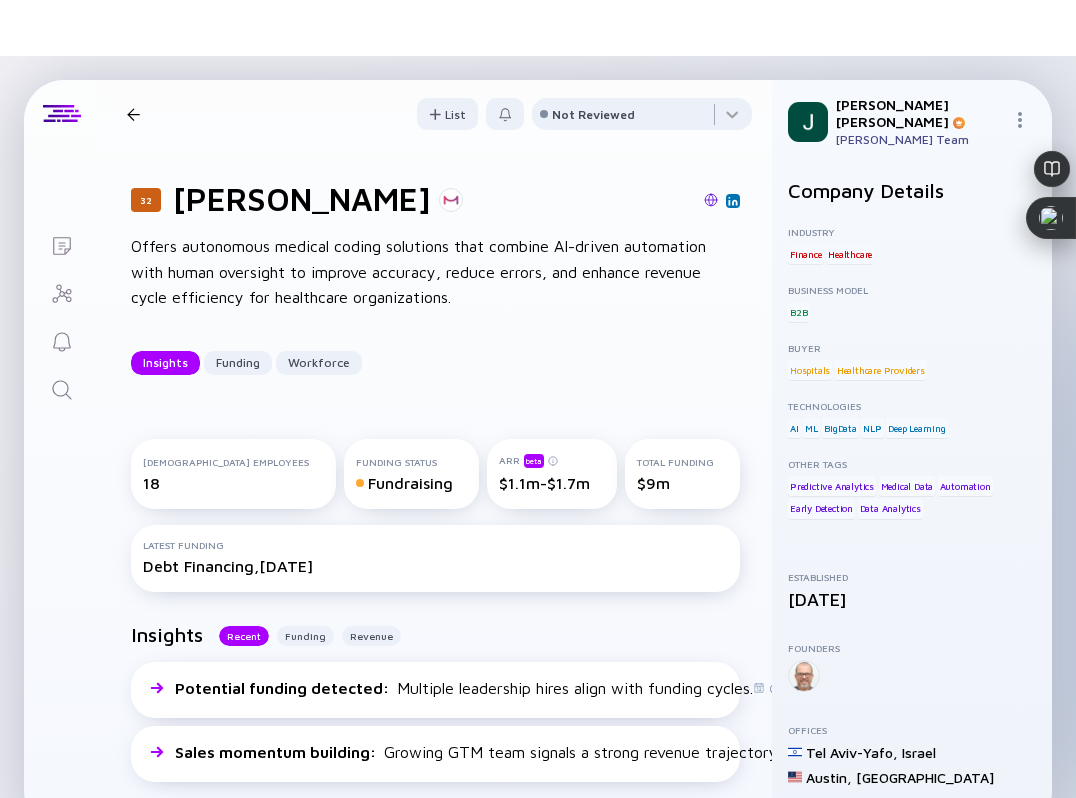 click at bounding box center [711, 201] 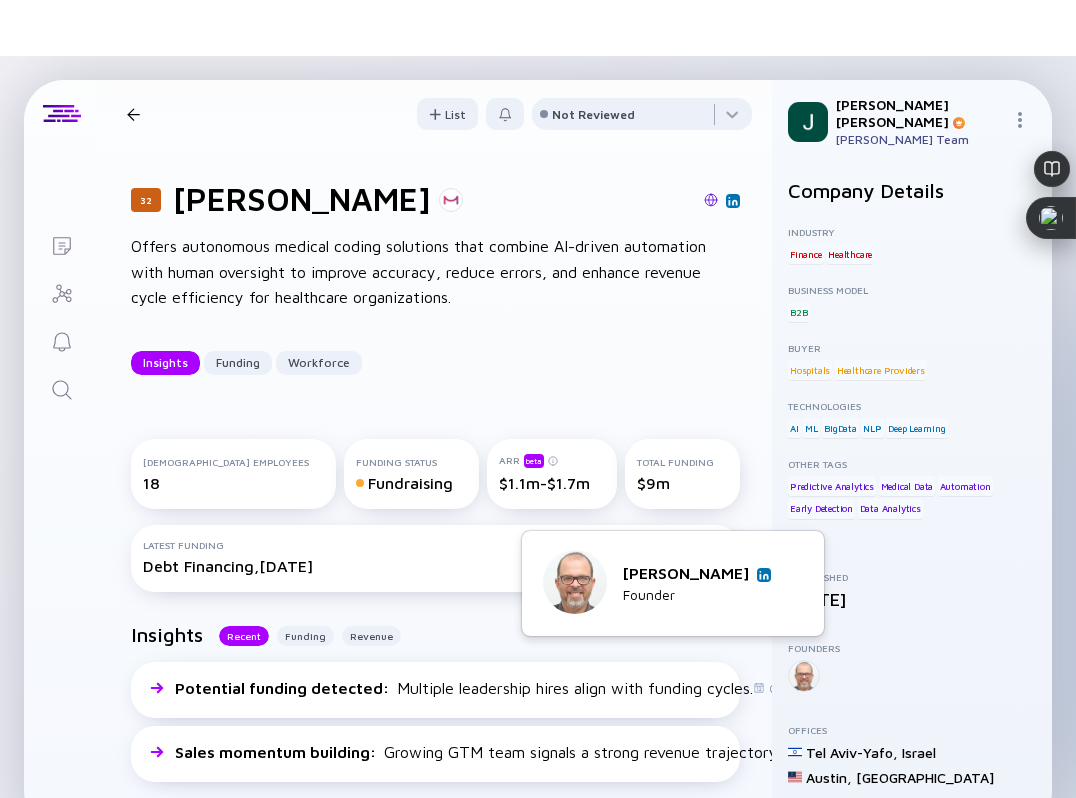 click at bounding box center (804, 676) 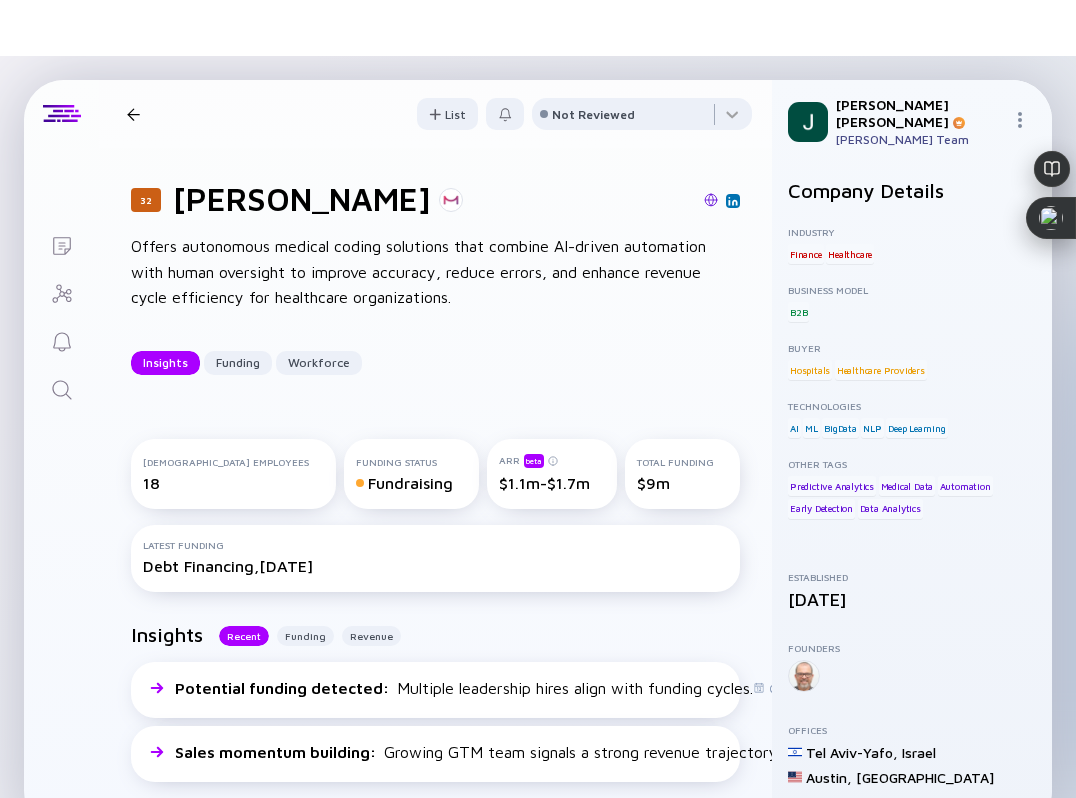 click at bounding box center (733, 201) 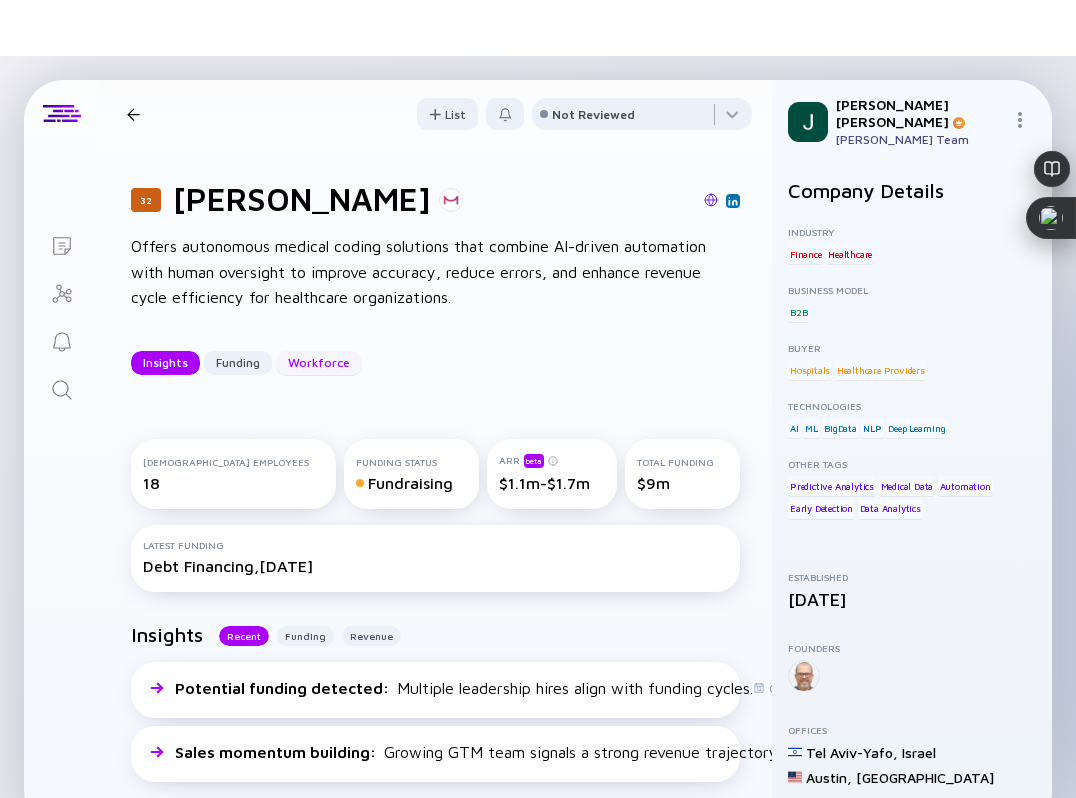 scroll, scrollTop: 15, scrollLeft: 0, axis: vertical 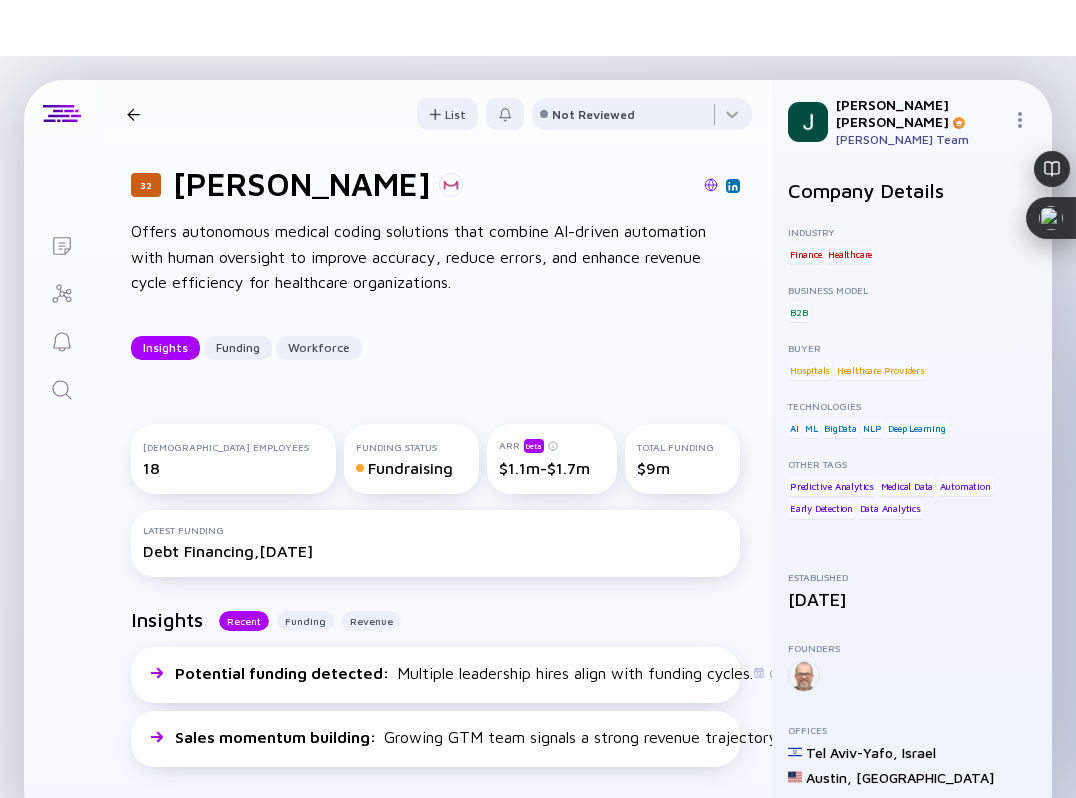 click at bounding box center (133, 114) 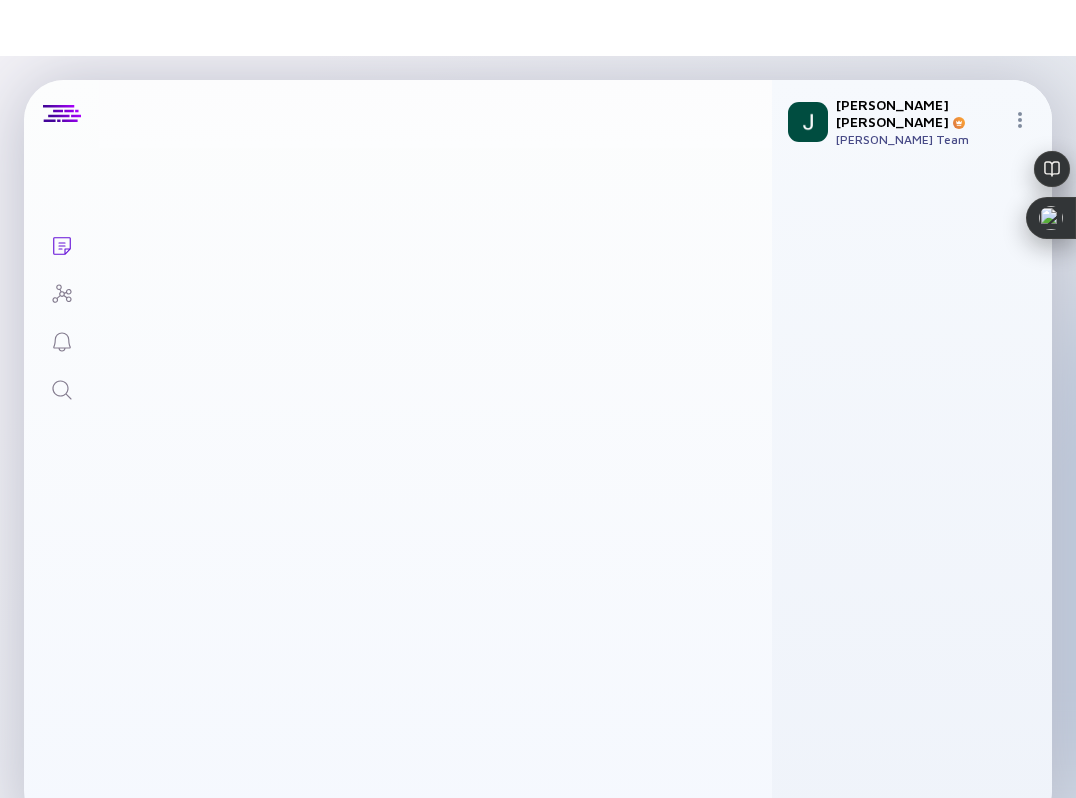 scroll, scrollTop: 380, scrollLeft: 0, axis: vertical 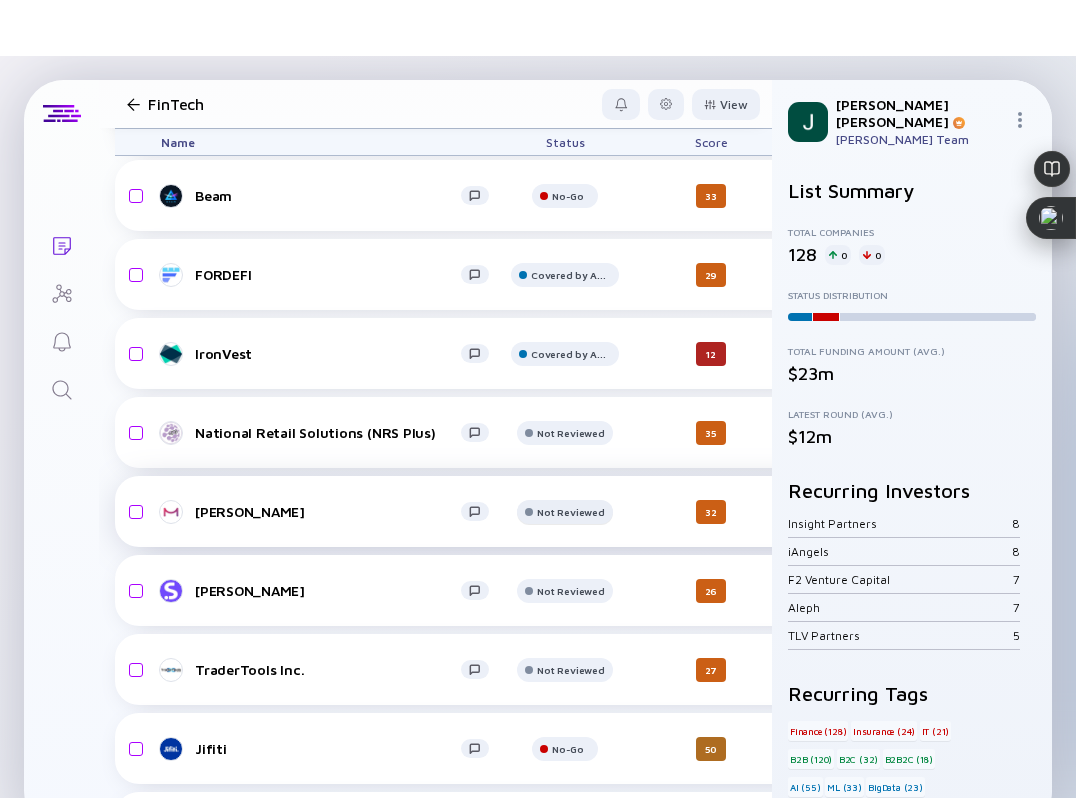 click on "Not Reviewed" at bounding box center [571, 117] 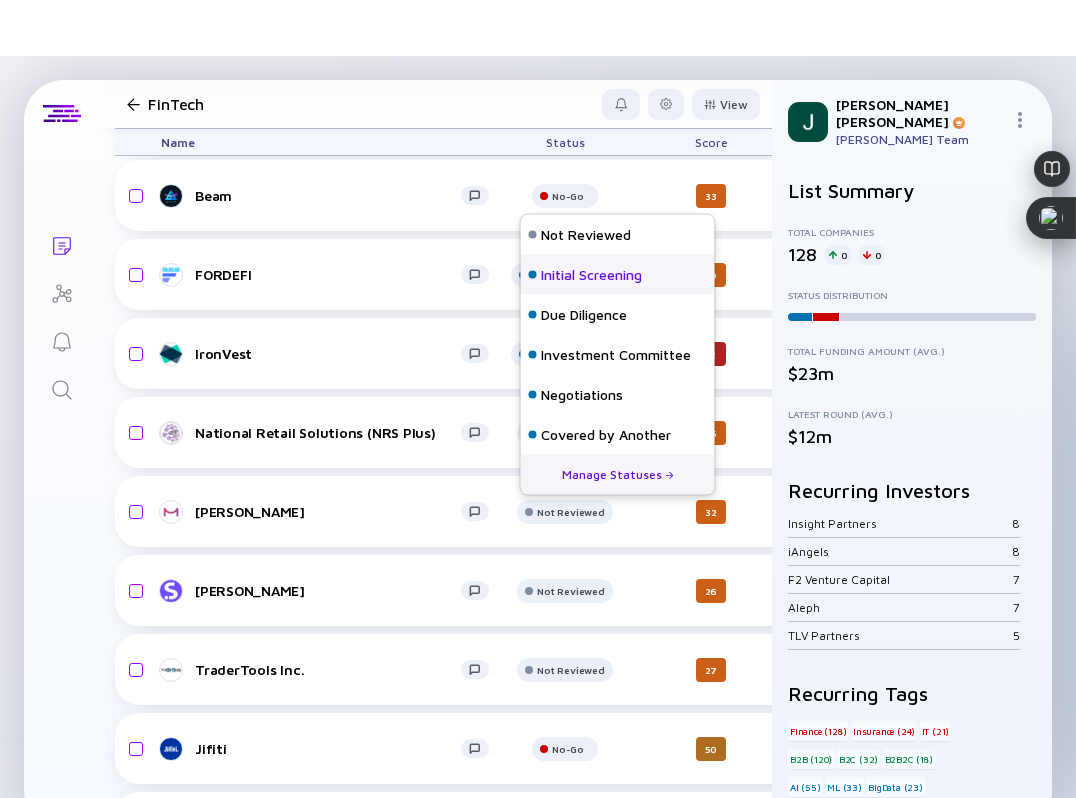 click on "Initial Screening" at bounding box center (591, 275) 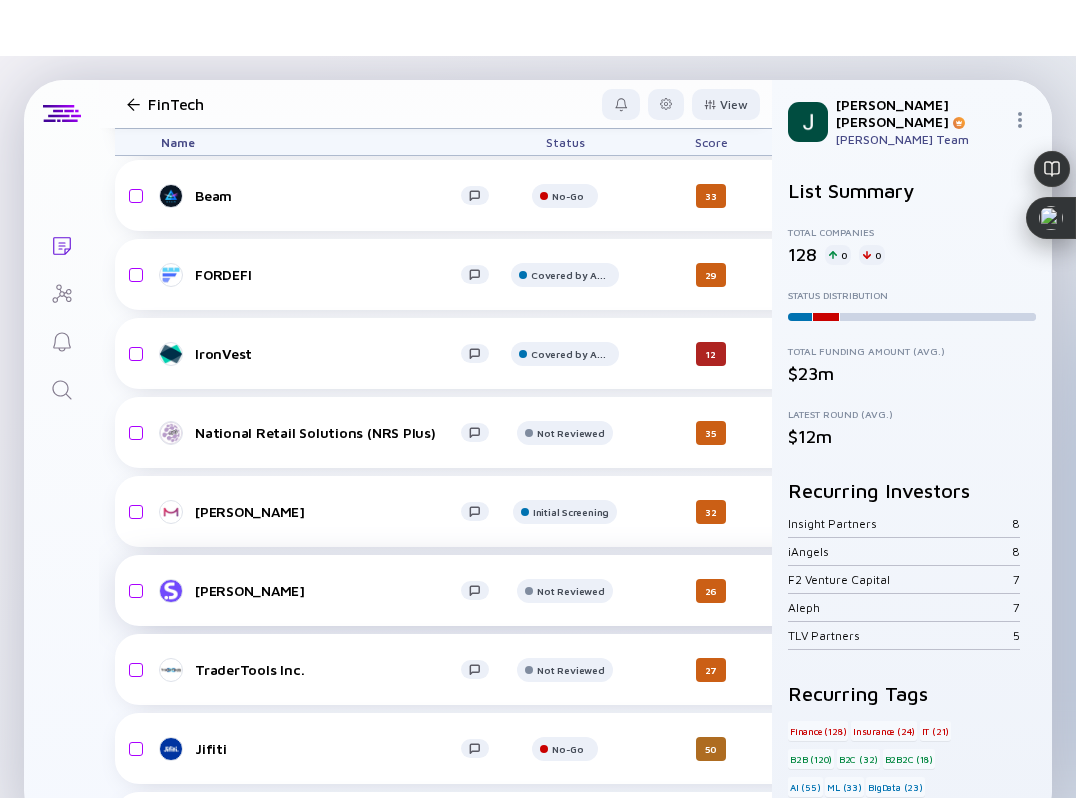 click on "[PERSON_NAME]" at bounding box center [328, 590] 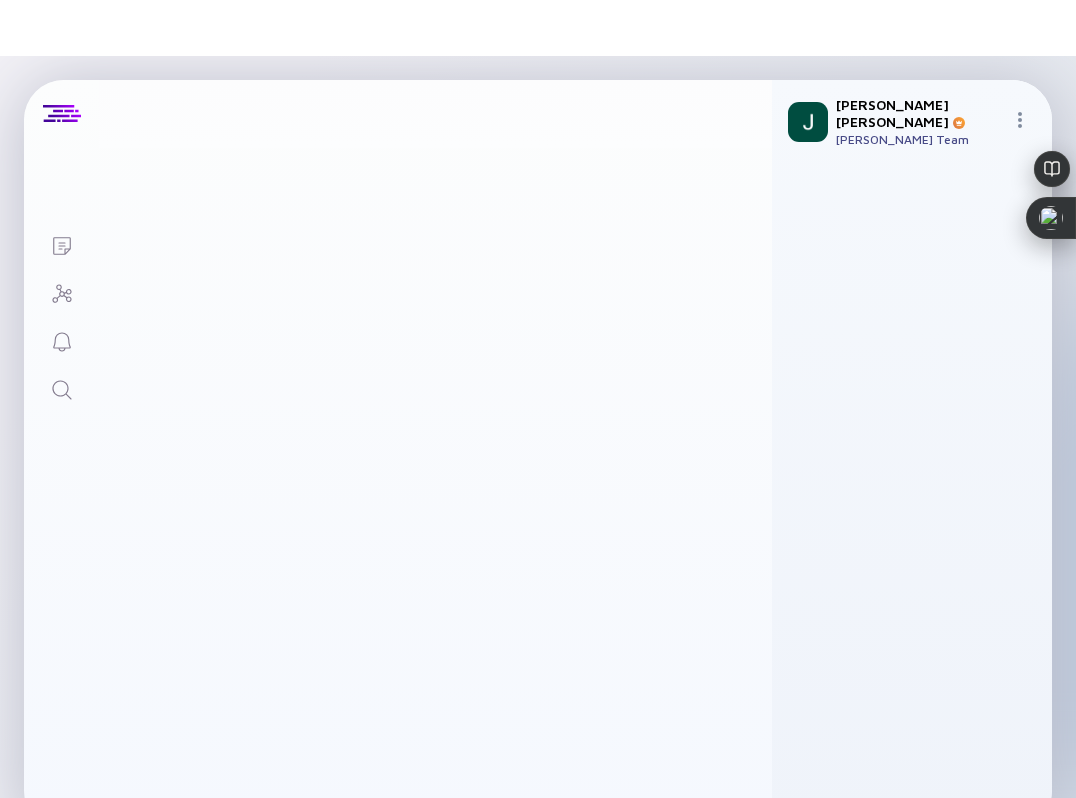 scroll, scrollTop: 0, scrollLeft: 0, axis: both 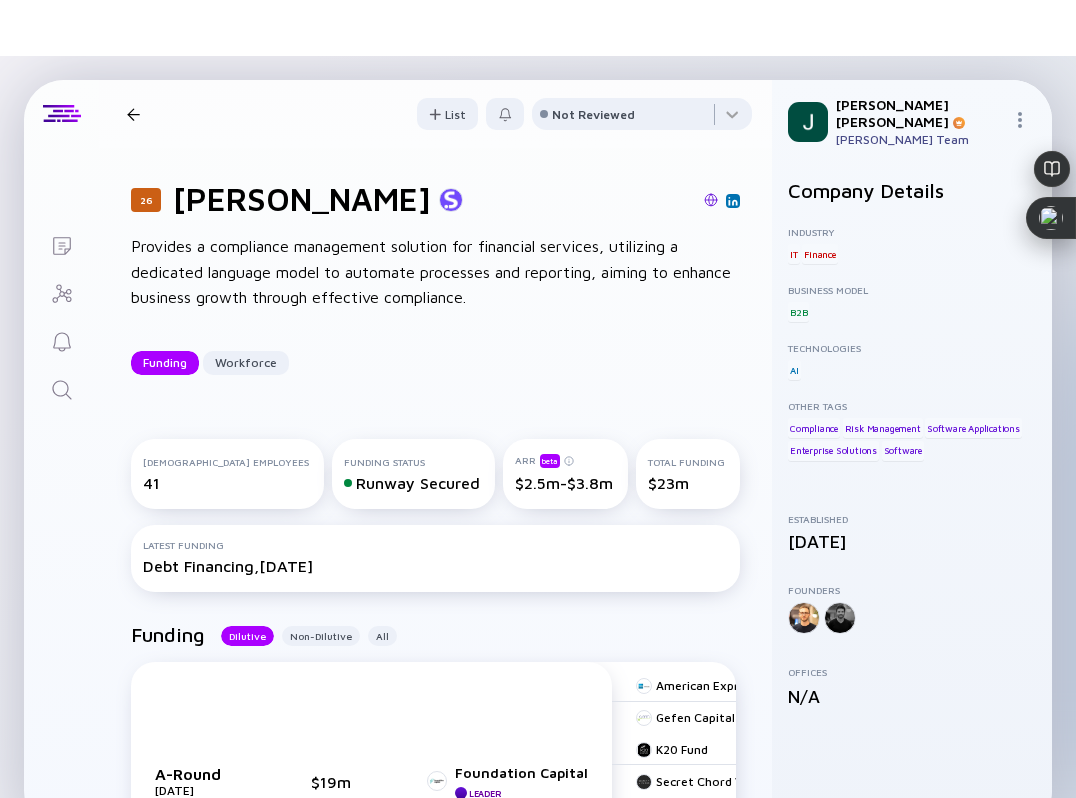 click at bounding box center (711, 200) 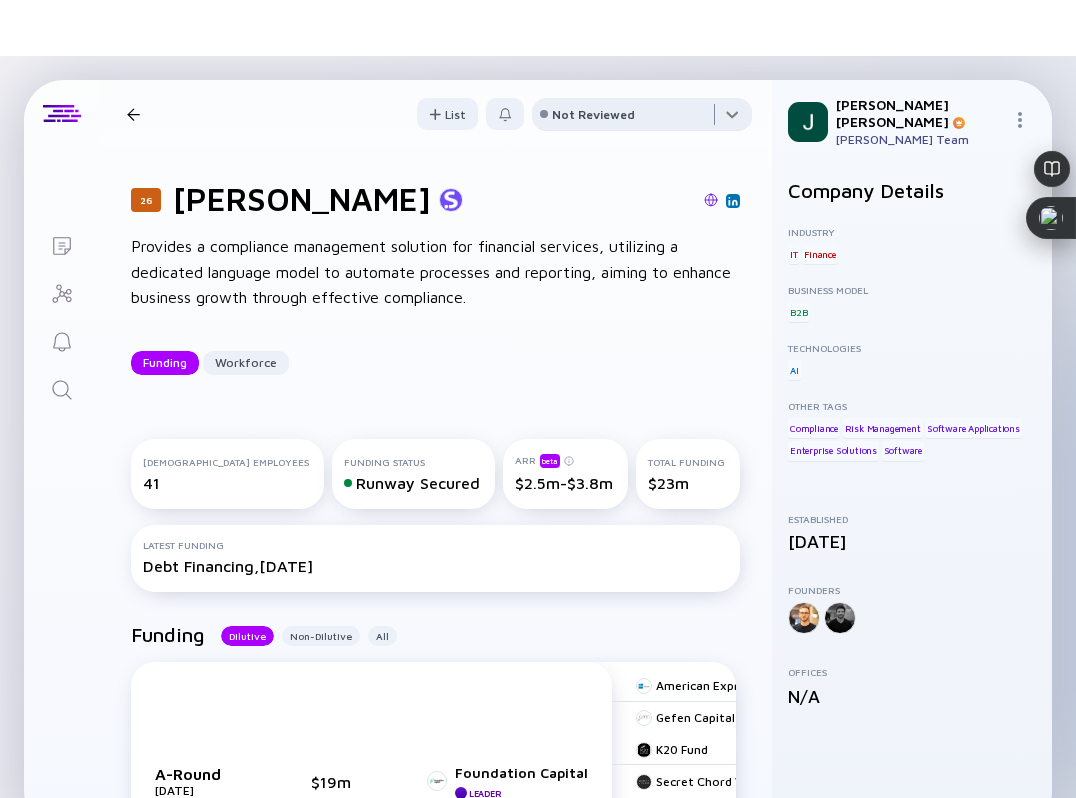 click at bounding box center (642, 118) 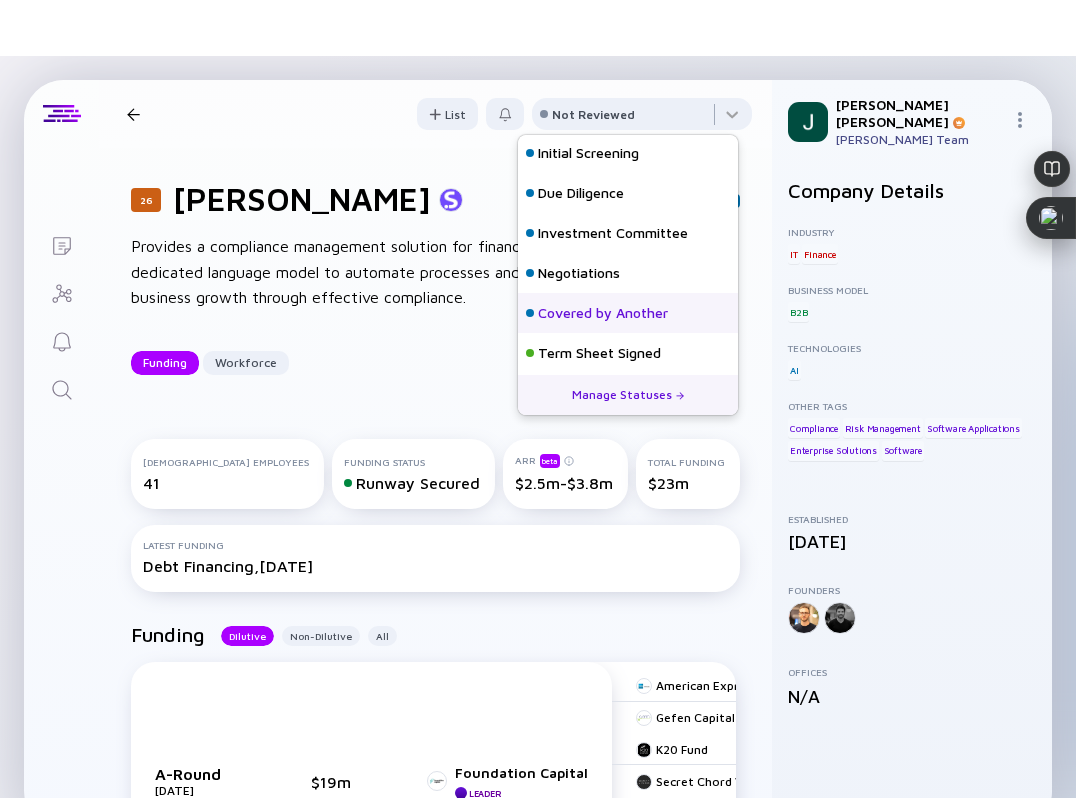 scroll, scrollTop: 128, scrollLeft: 0, axis: vertical 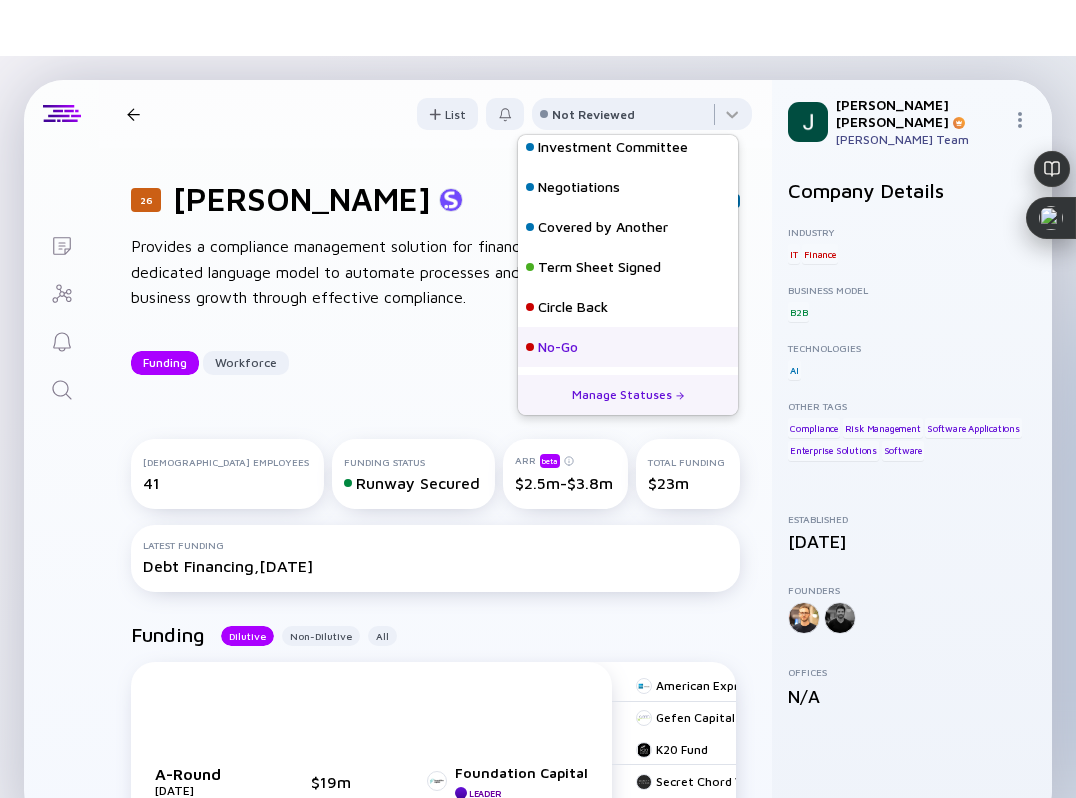 click on "No-Go" at bounding box center (628, 347) 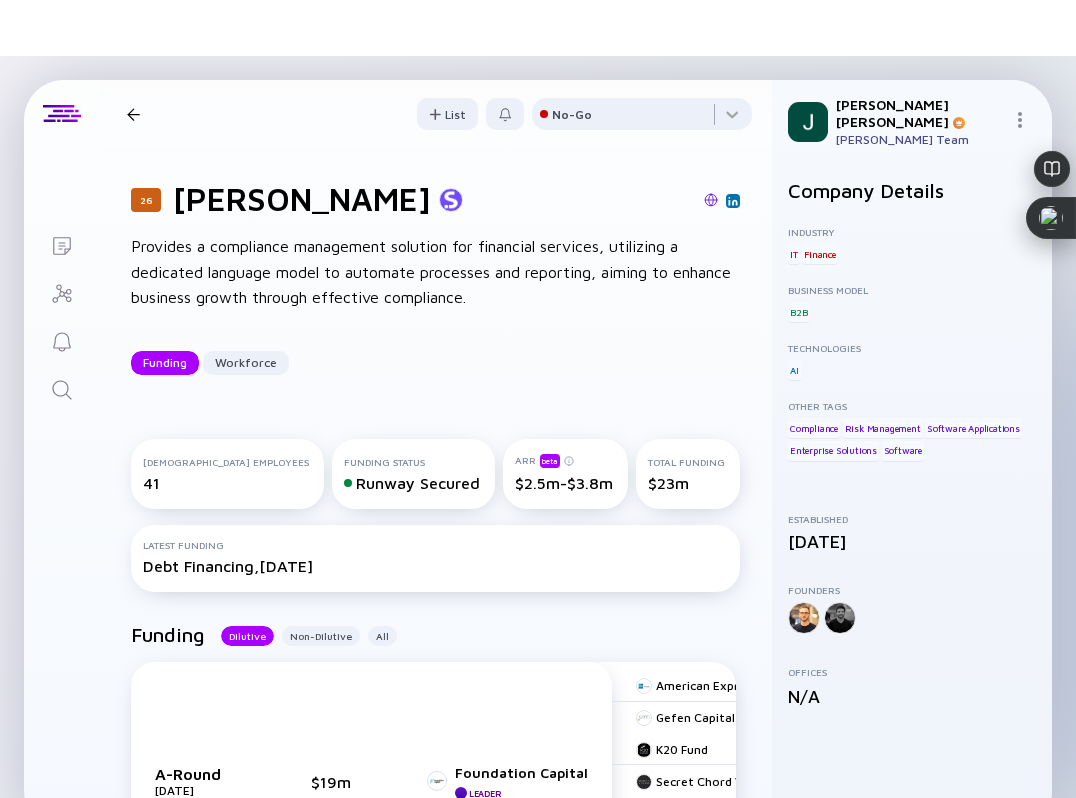 click on "26 [PERSON_NAME] Funding Workforce" at bounding box center [301, 114] 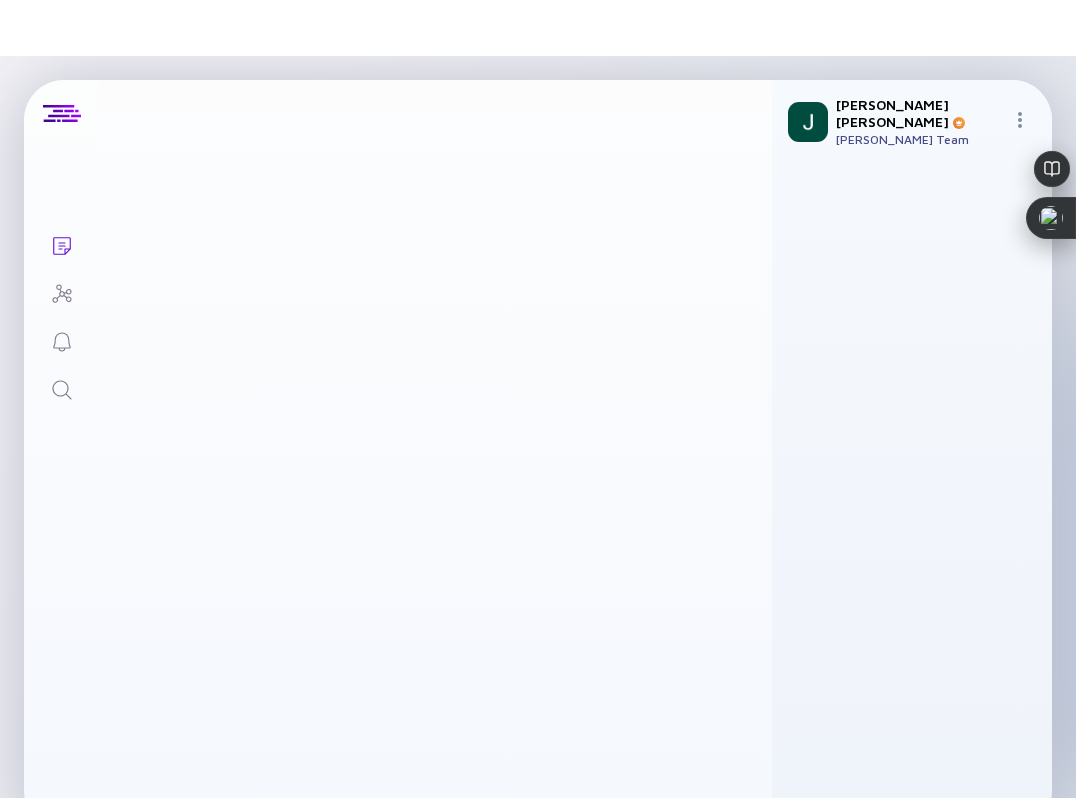 scroll, scrollTop: 380, scrollLeft: 0, axis: vertical 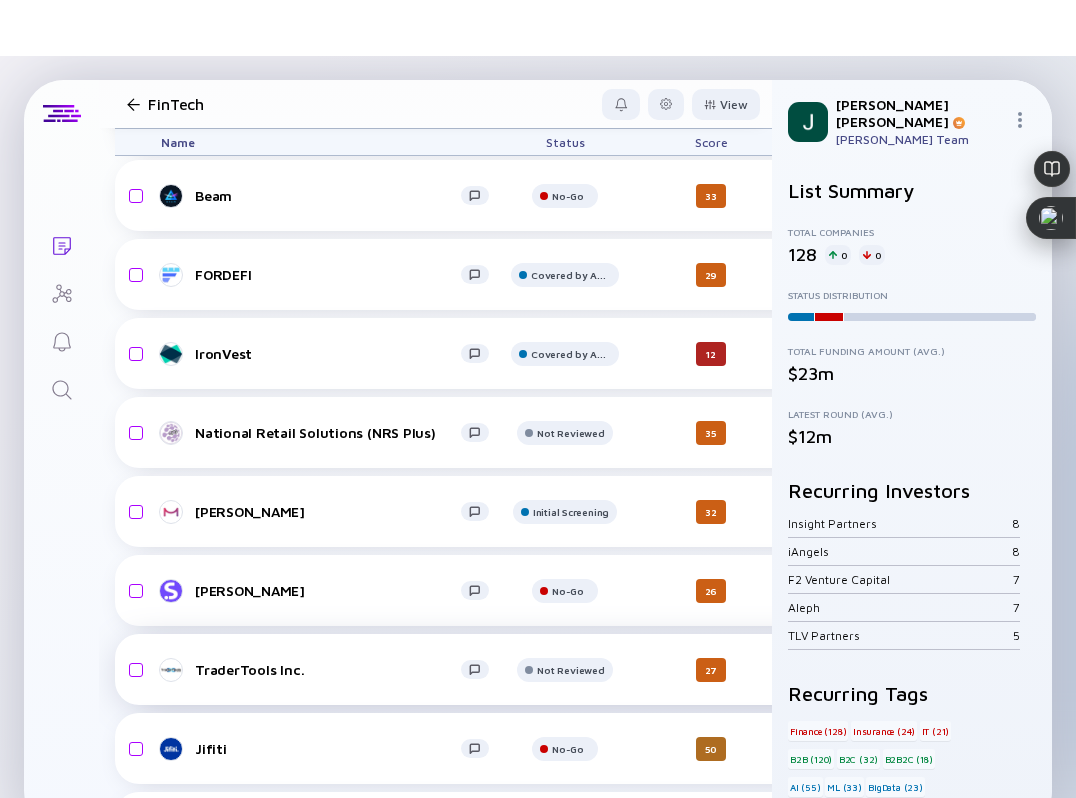 click on "TraderTools Inc." at bounding box center [328, 669] 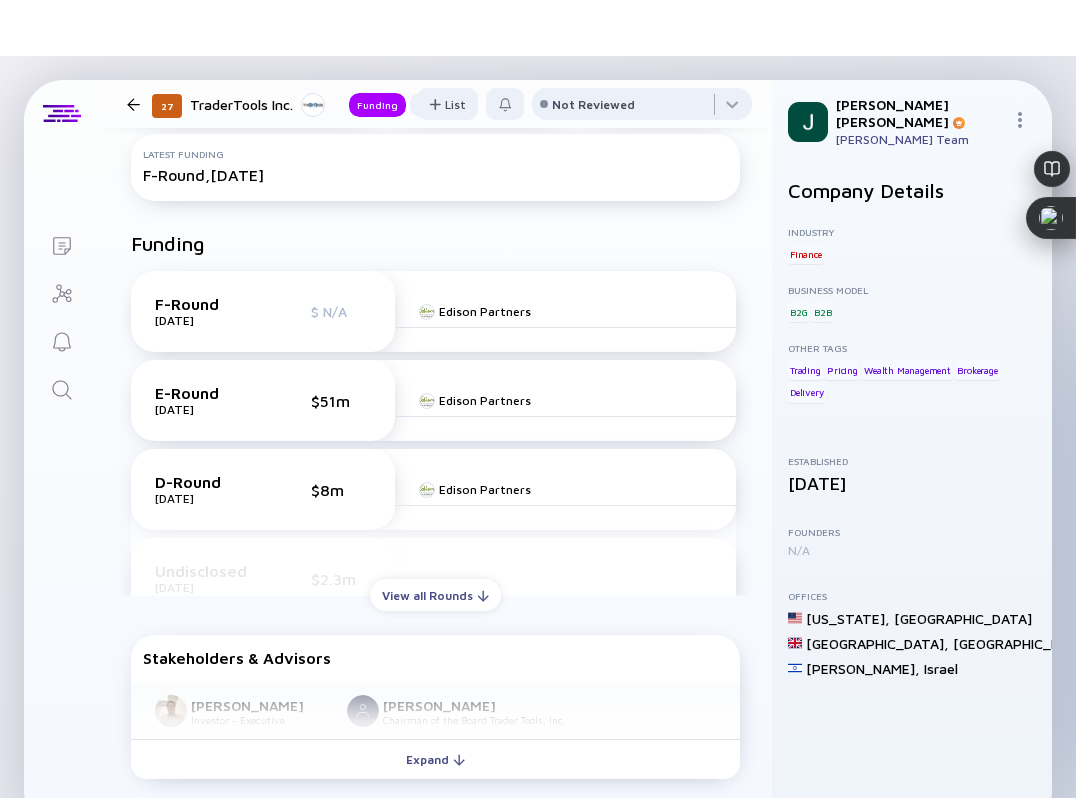 scroll, scrollTop: 424, scrollLeft: 0, axis: vertical 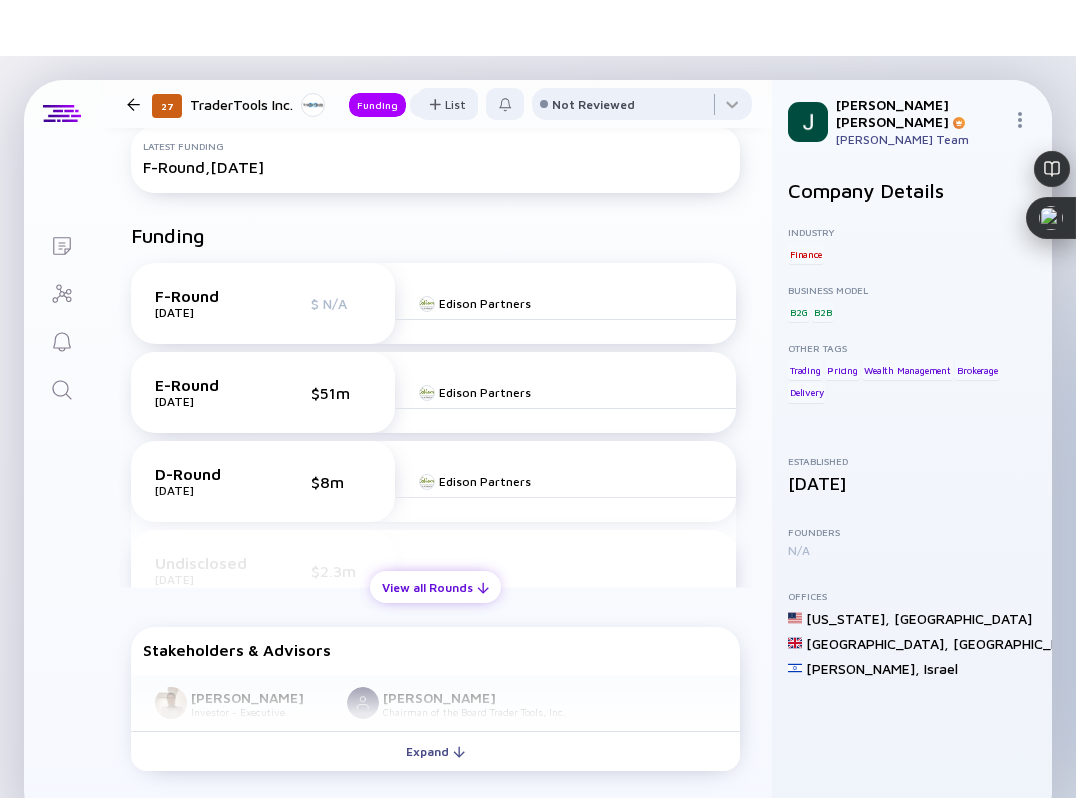 click on "View all Rounds" at bounding box center (435, 587) 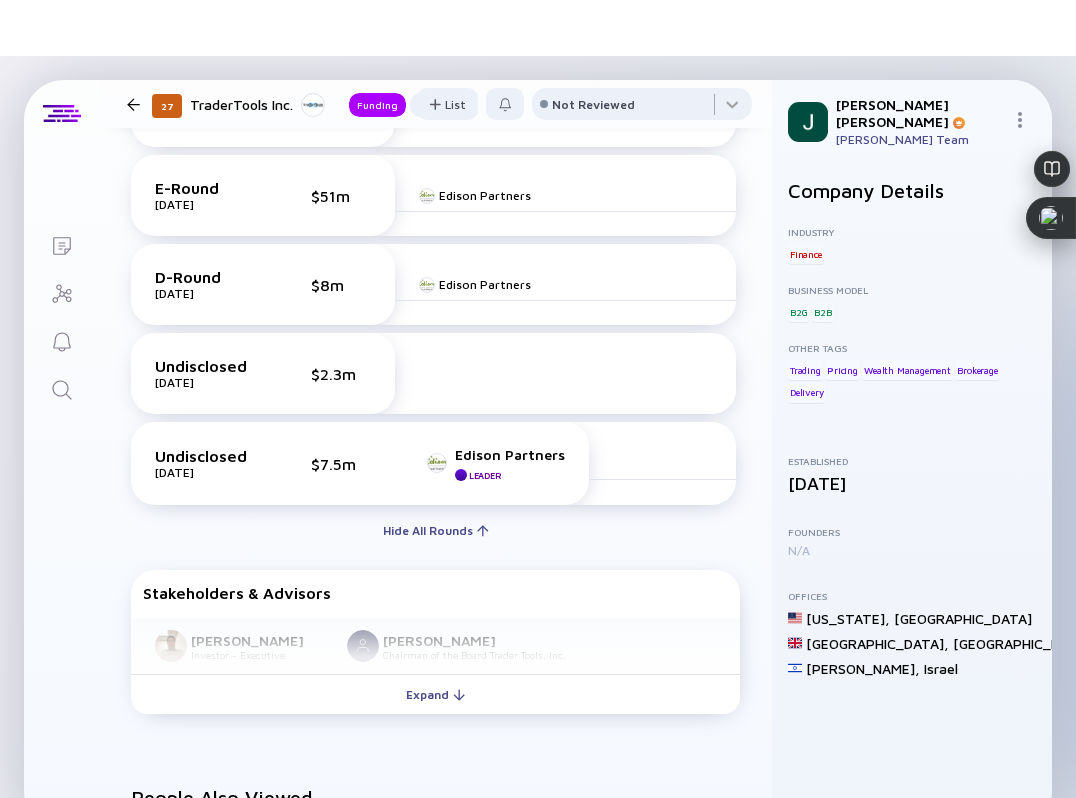 scroll, scrollTop: 628, scrollLeft: 0, axis: vertical 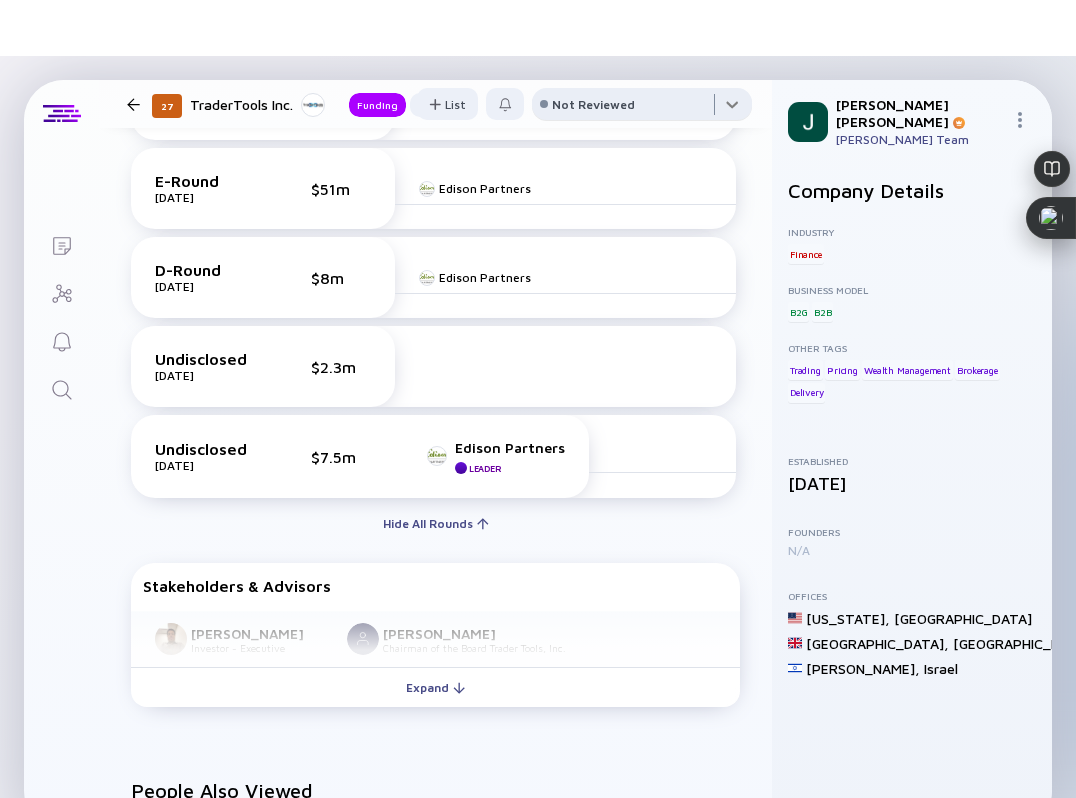 click at bounding box center (642, 108) 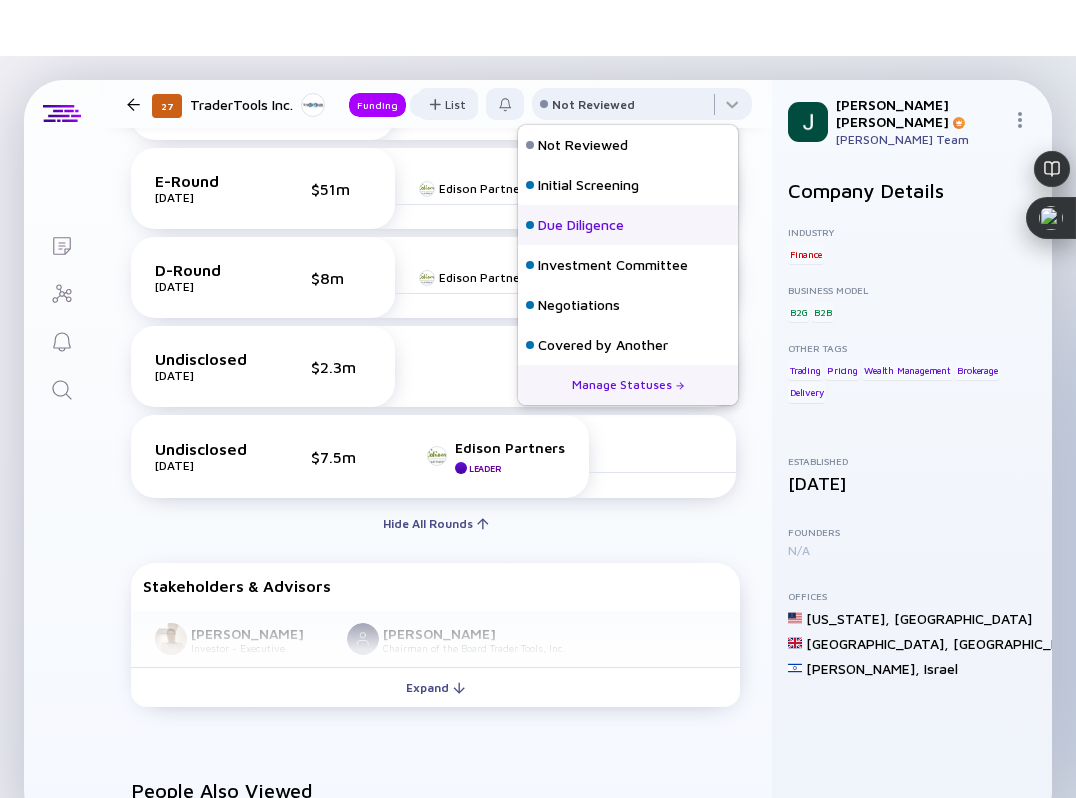 scroll, scrollTop: 128, scrollLeft: 0, axis: vertical 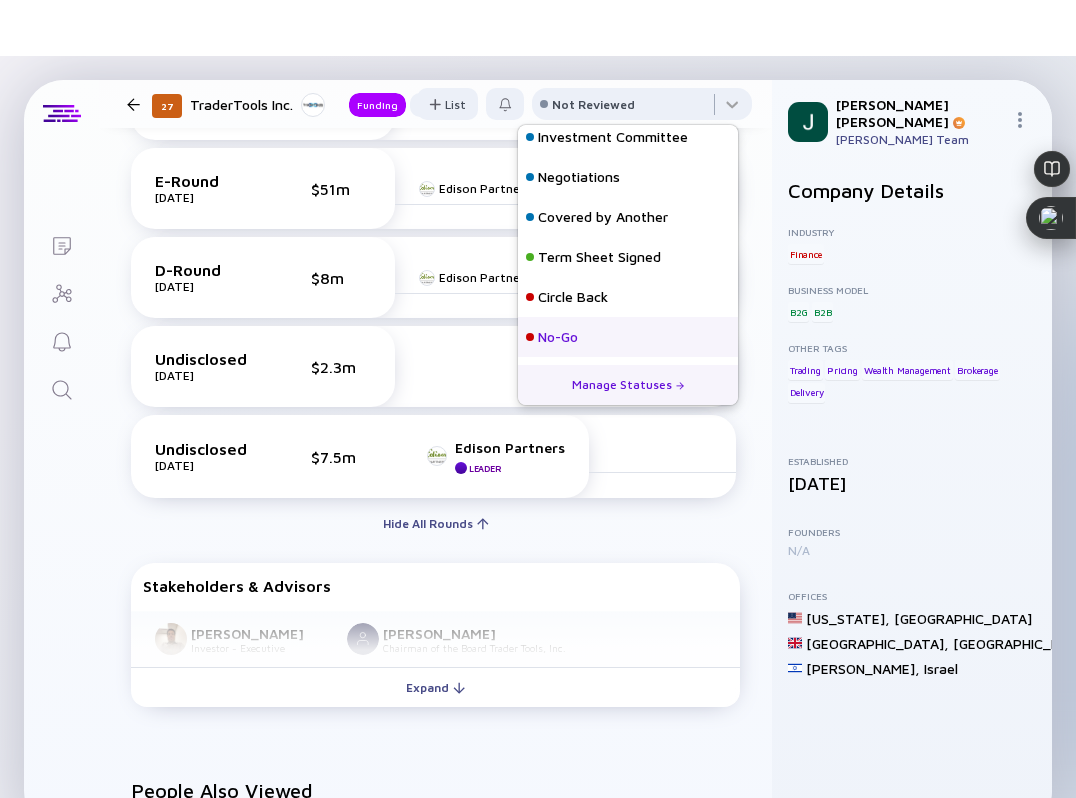 click on "No-Go" at bounding box center (558, 337) 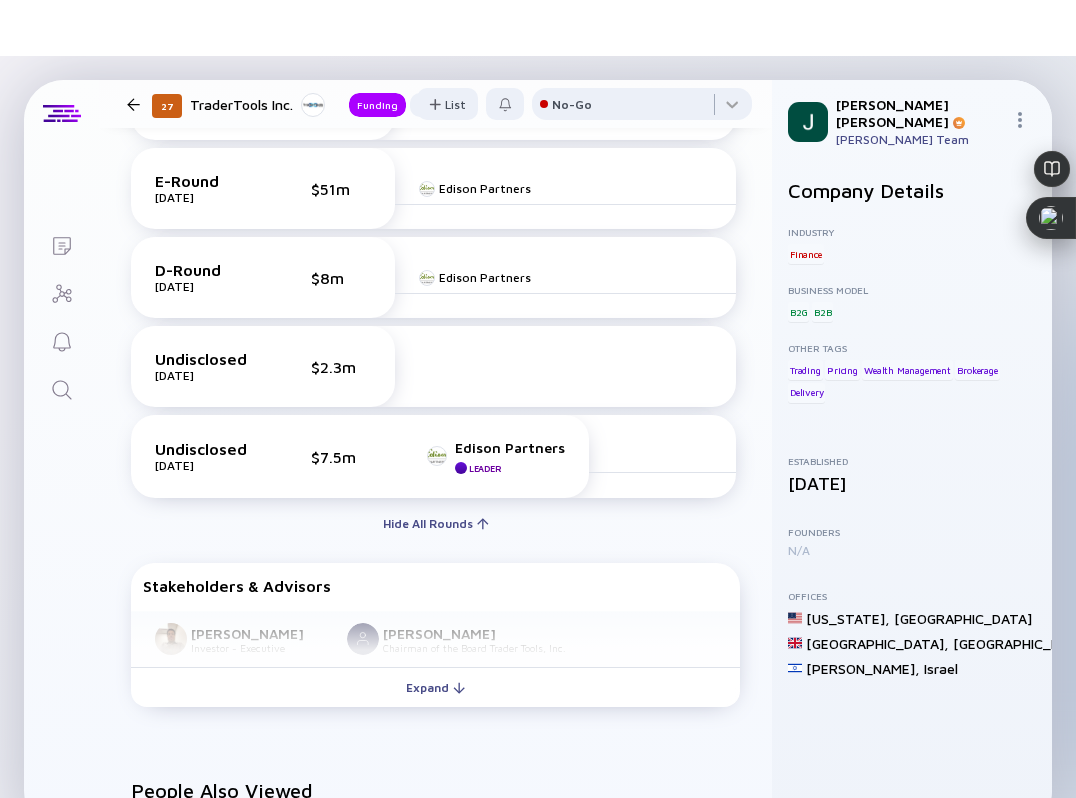 click at bounding box center (133, 104) 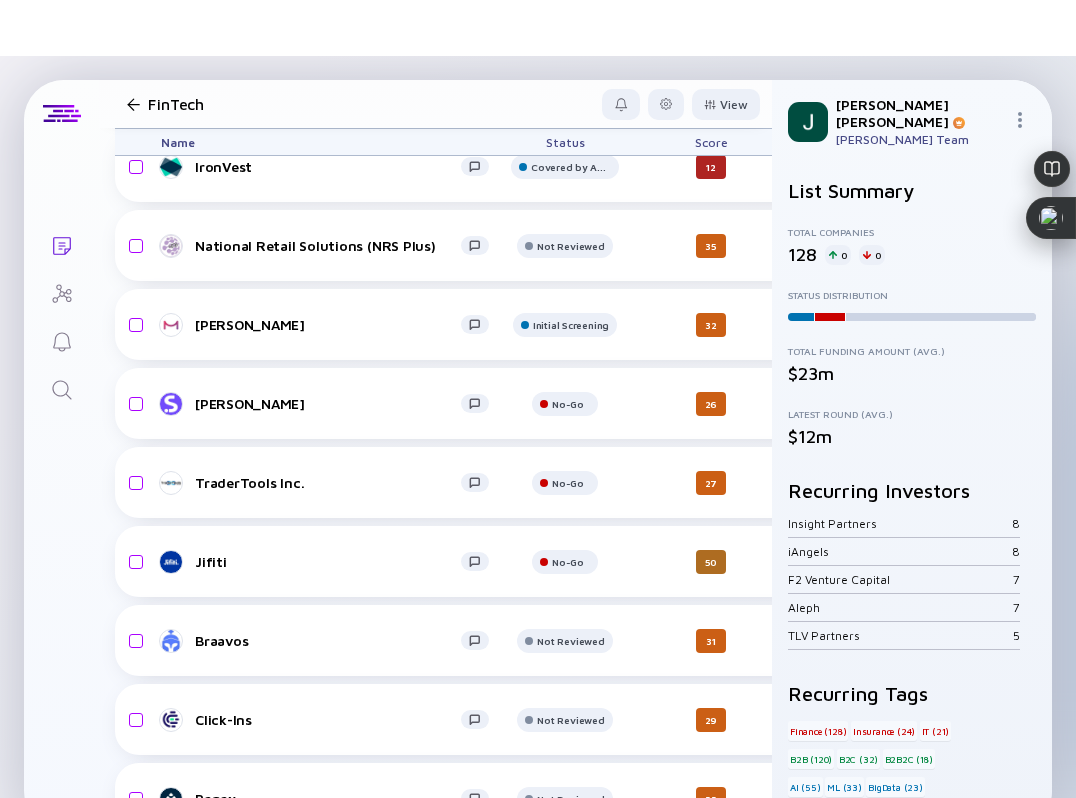 scroll, scrollTop: 573, scrollLeft: 0, axis: vertical 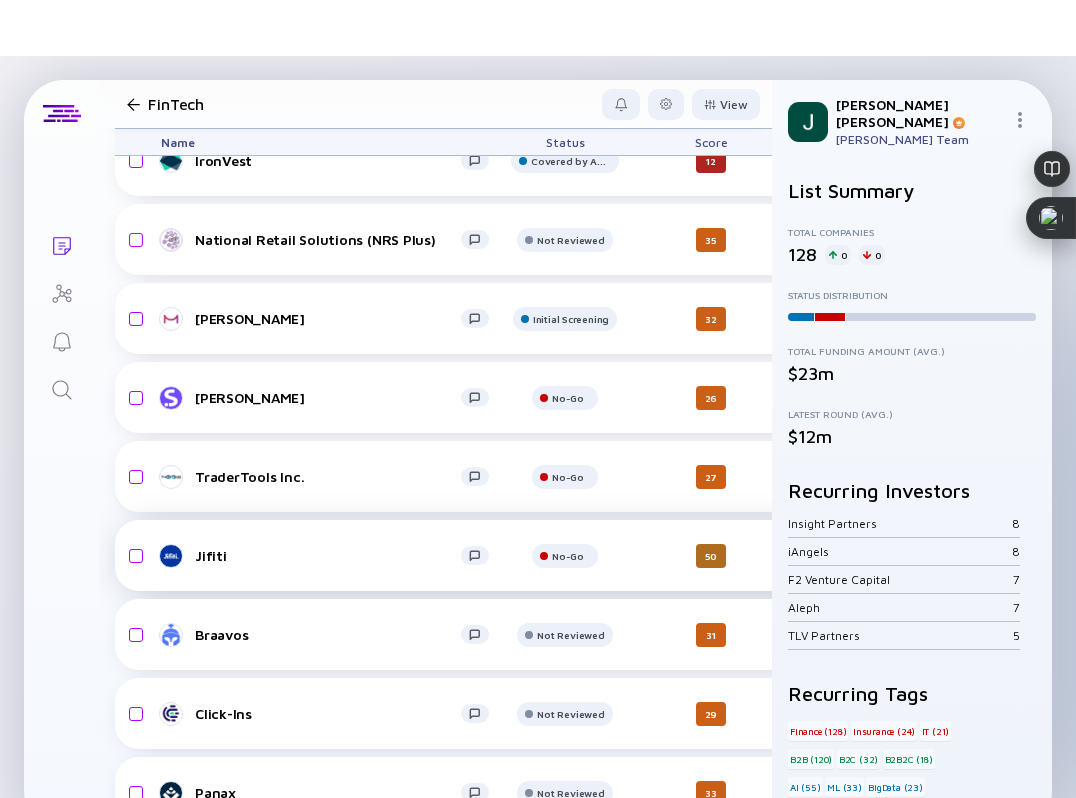 click on "Jifiti" at bounding box center (328, 555) 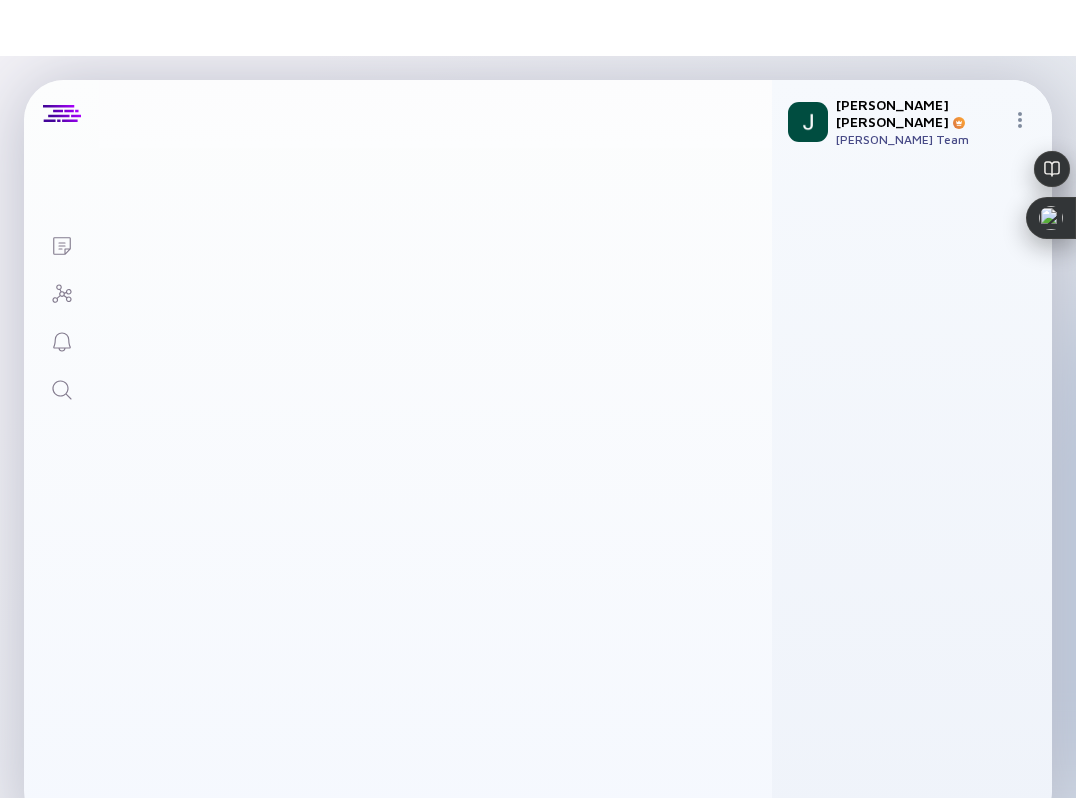 scroll, scrollTop: 0, scrollLeft: 0, axis: both 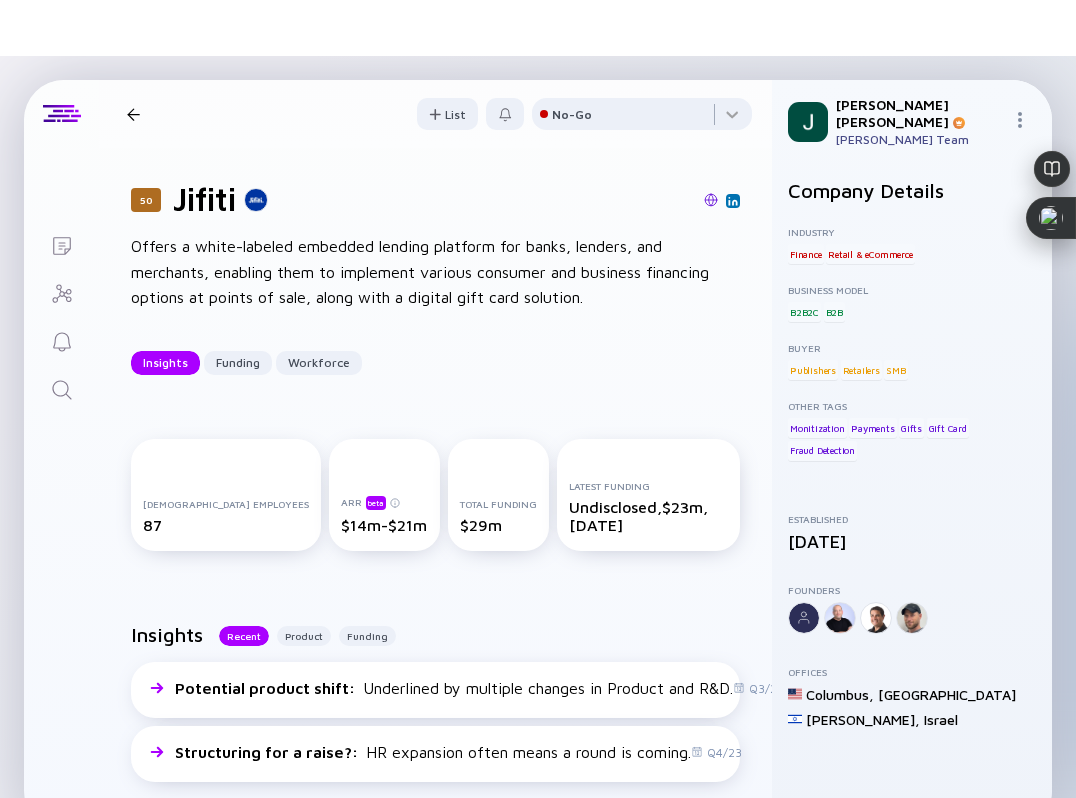 click on "50 Jifiti Insights Funding Workforce List No-Go" at bounding box center [435, 114] 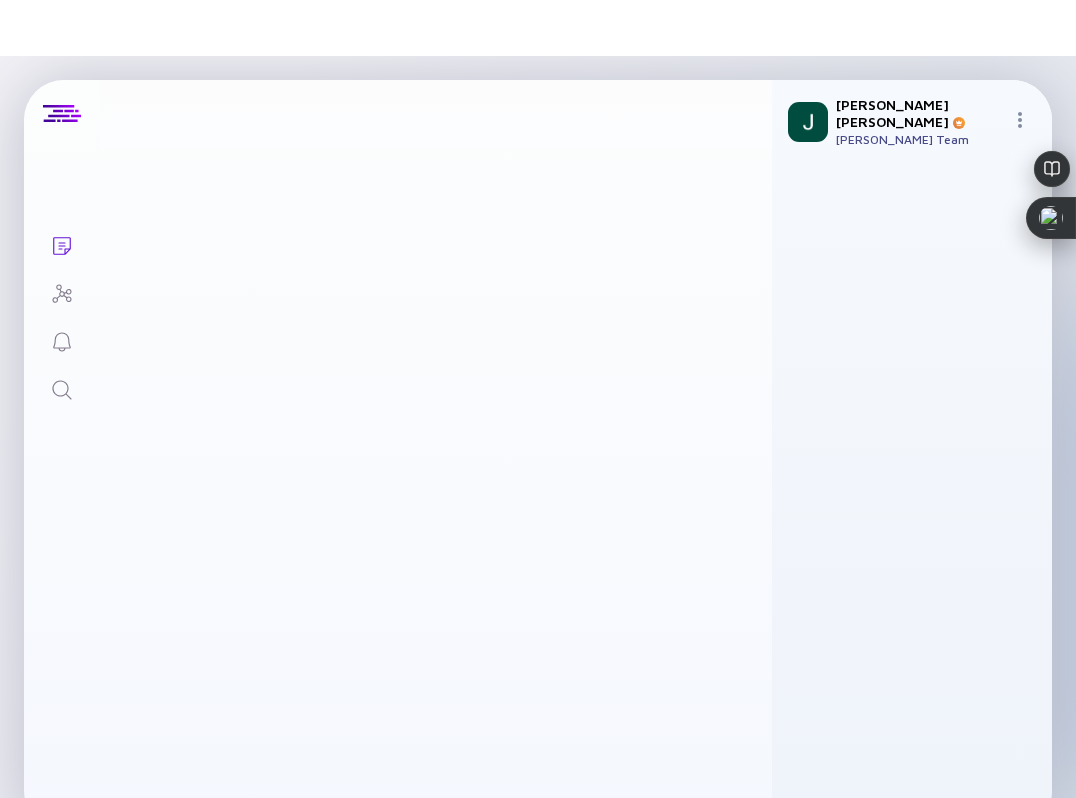 scroll, scrollTop: 573, scrollLeft: 0, axis: vertical 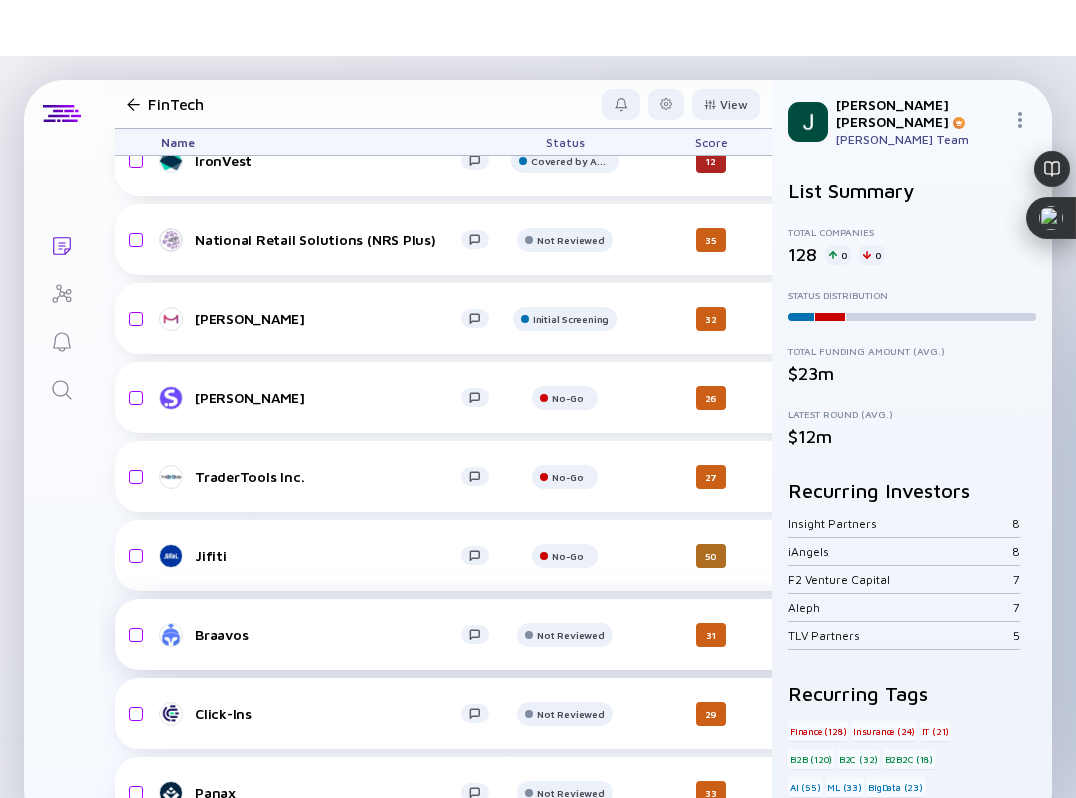 click on "Braavos" at bounding box center [333, 635] 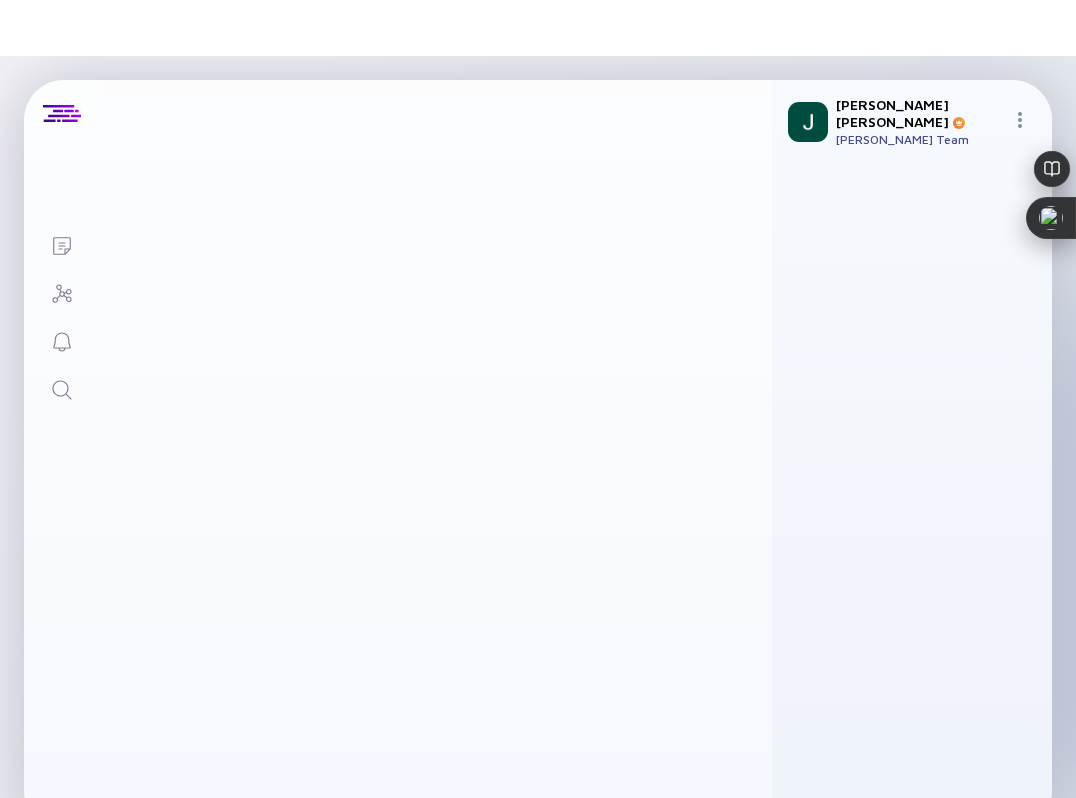 scroll, scrollTop: 0, scrollLeft: 0, axis: both 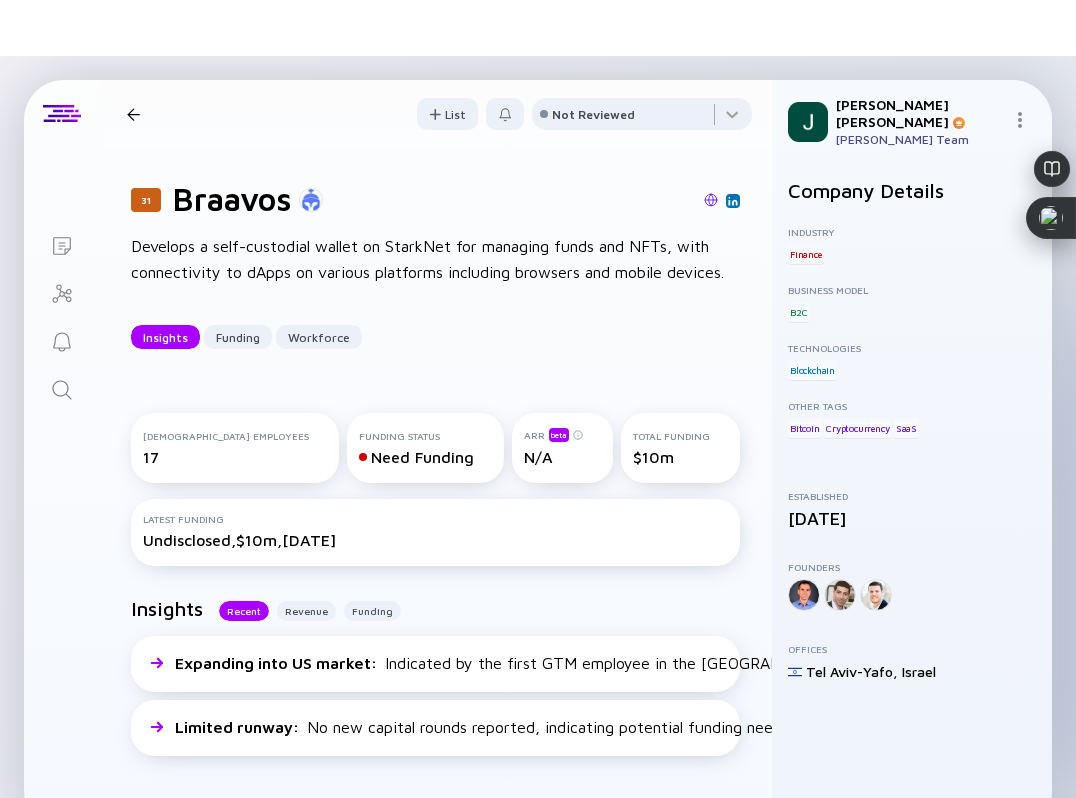 click on "31 Braavos Insights Funding Workforce List Not Reviewed" at bounding box center [435, 114] 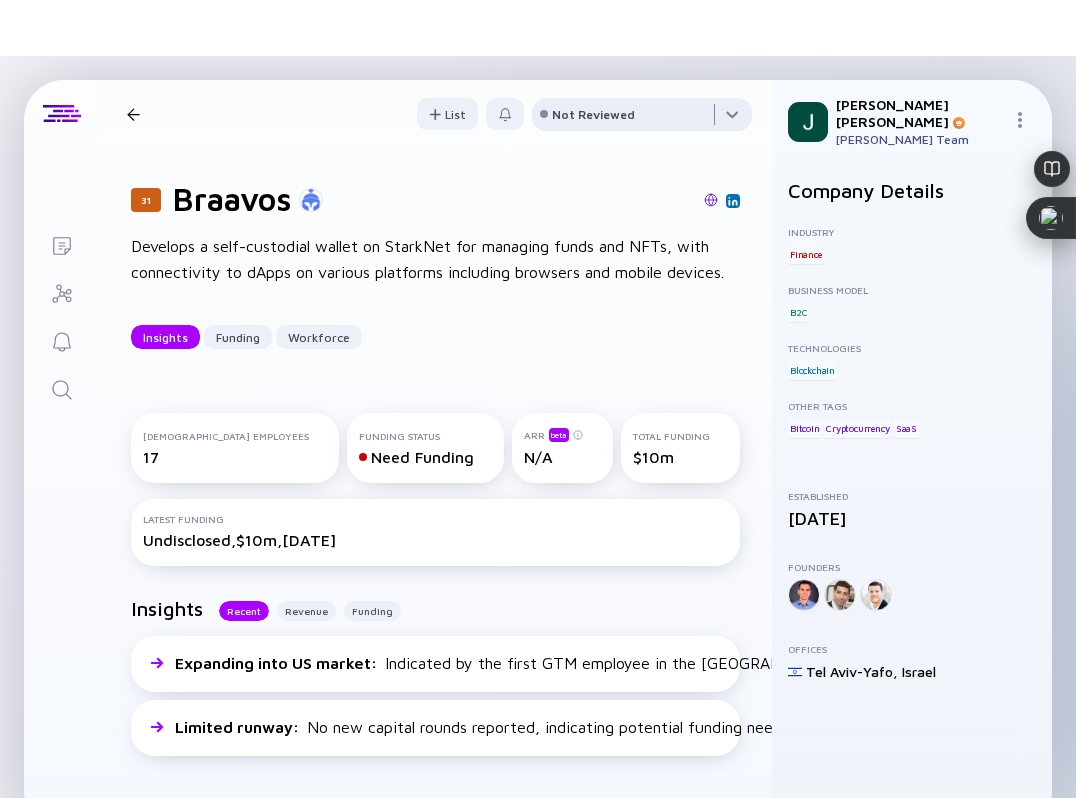 click at bounding box center (642, 118) 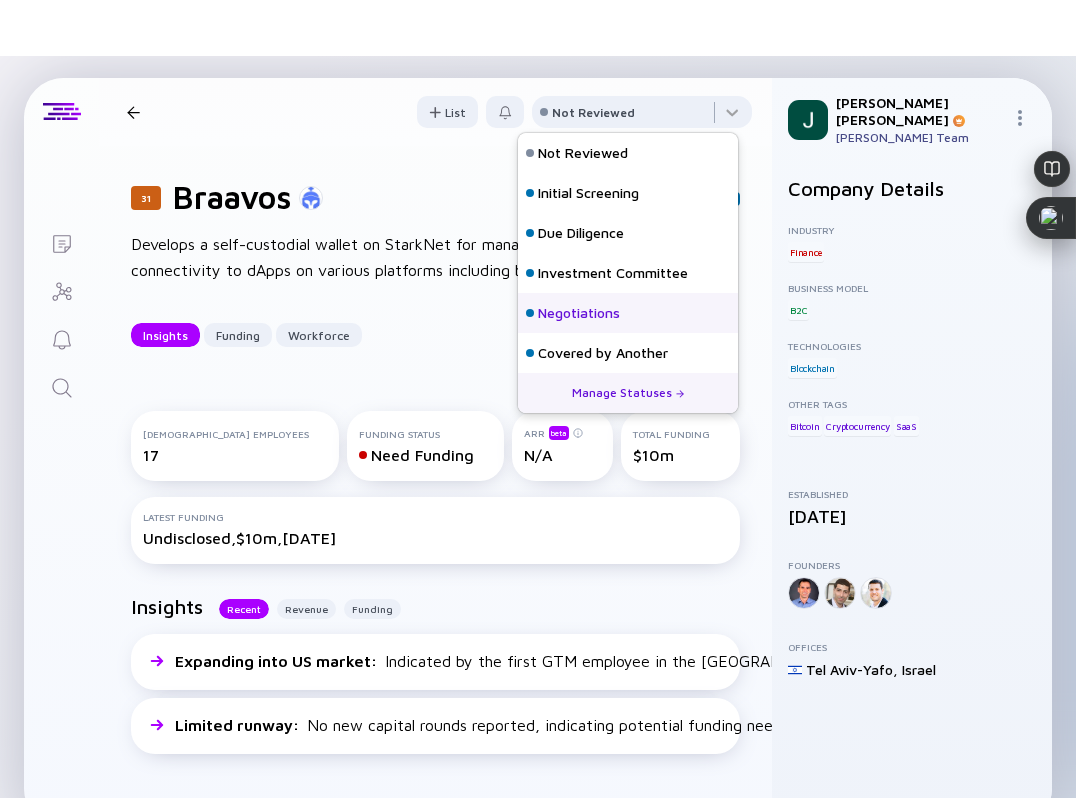 scroll, scrollTop: 0, scrollLeft: 0, axis: both 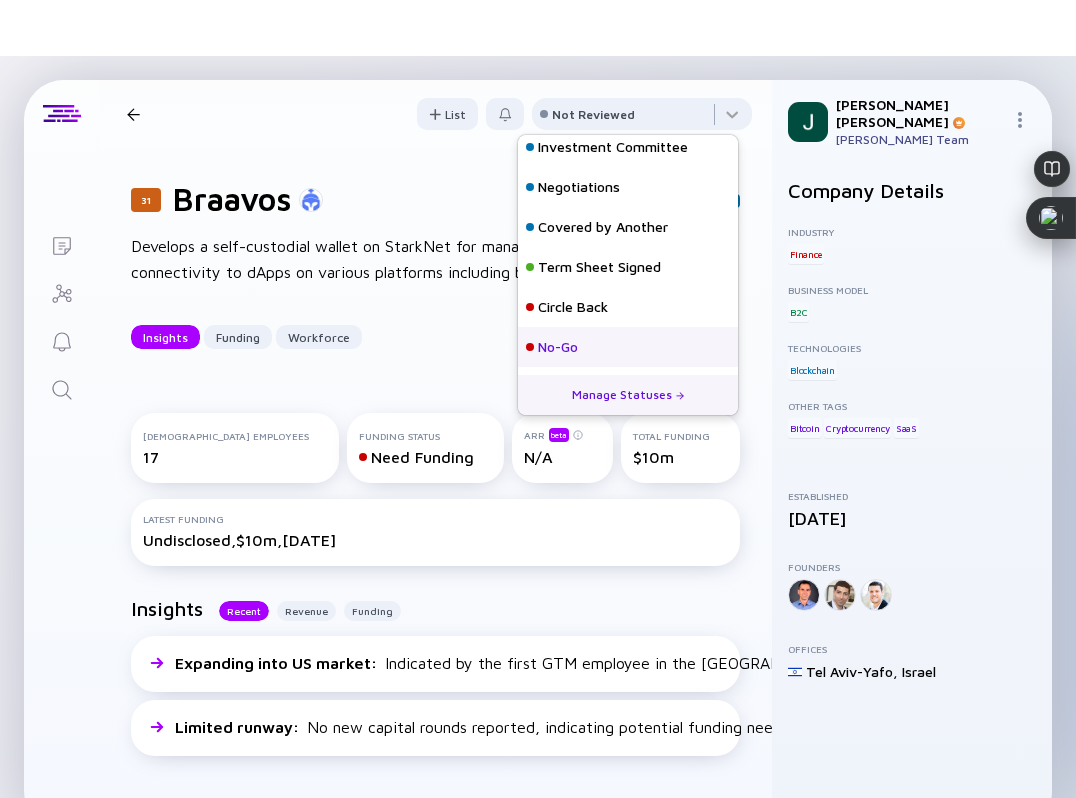 click on "No-Go" at bounding box center [628, 347] 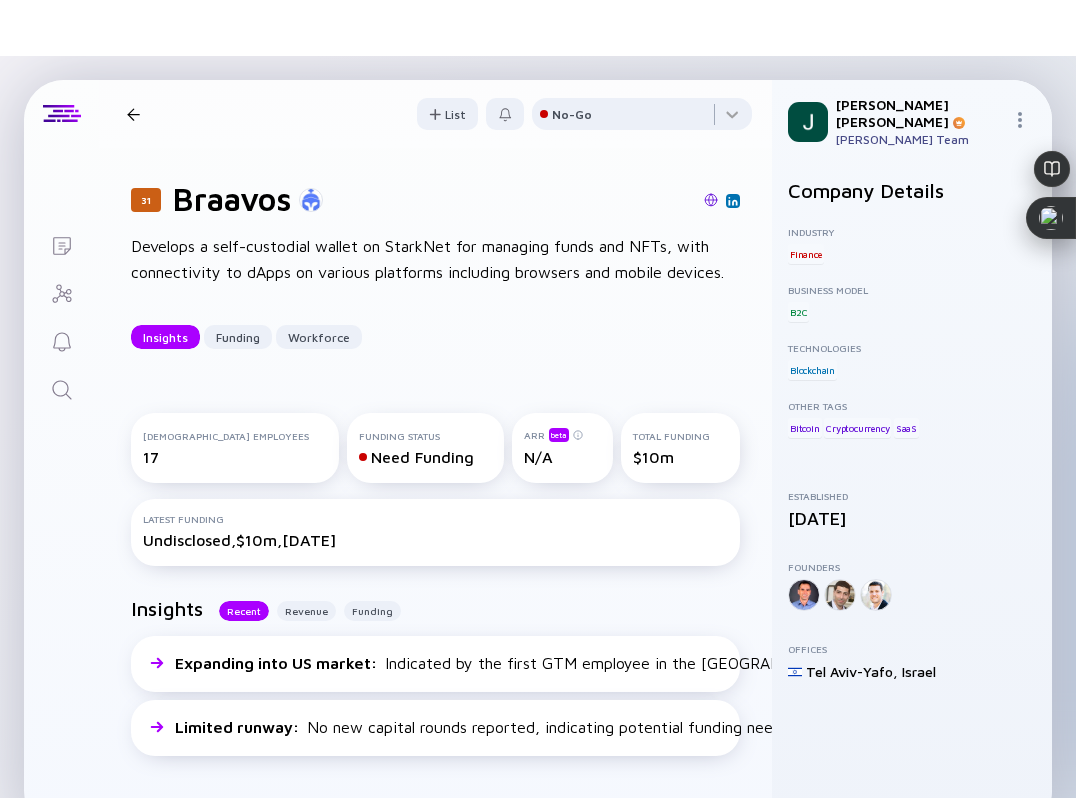 click on "31 Braavos Insights Funding Workforce" at bounding box center (302, 114) 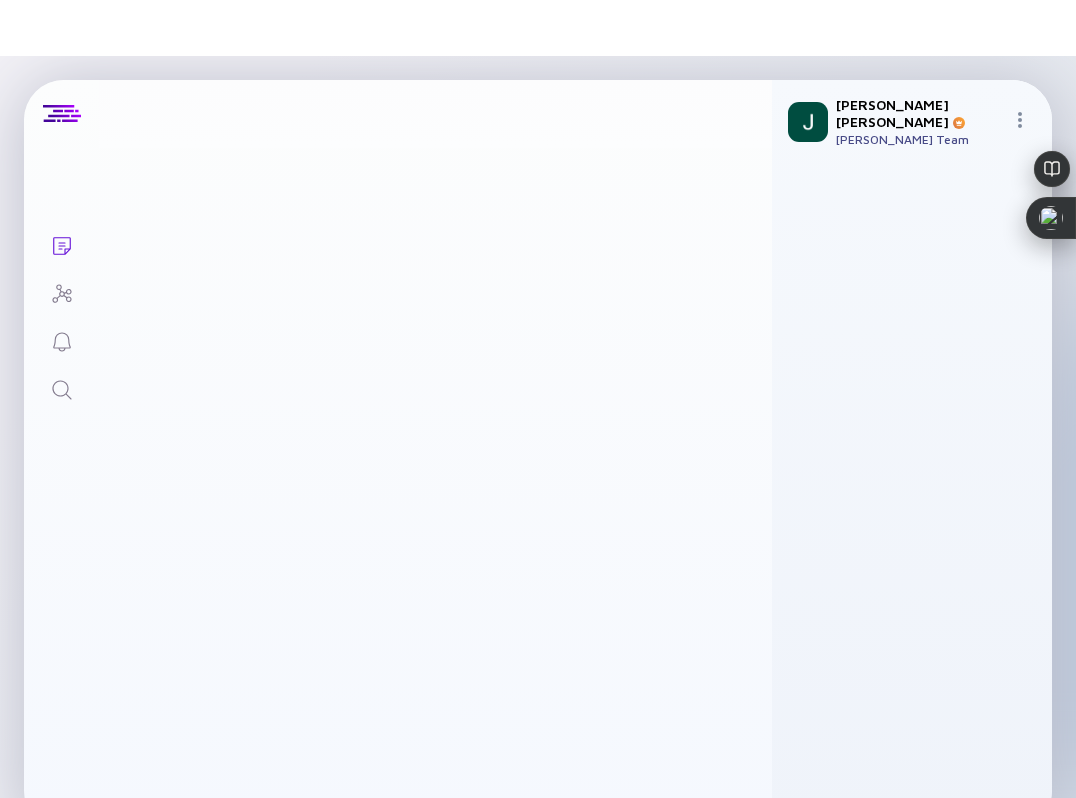 scroll, scrollTop: 573, scrollLeft: 0, axis: vertical 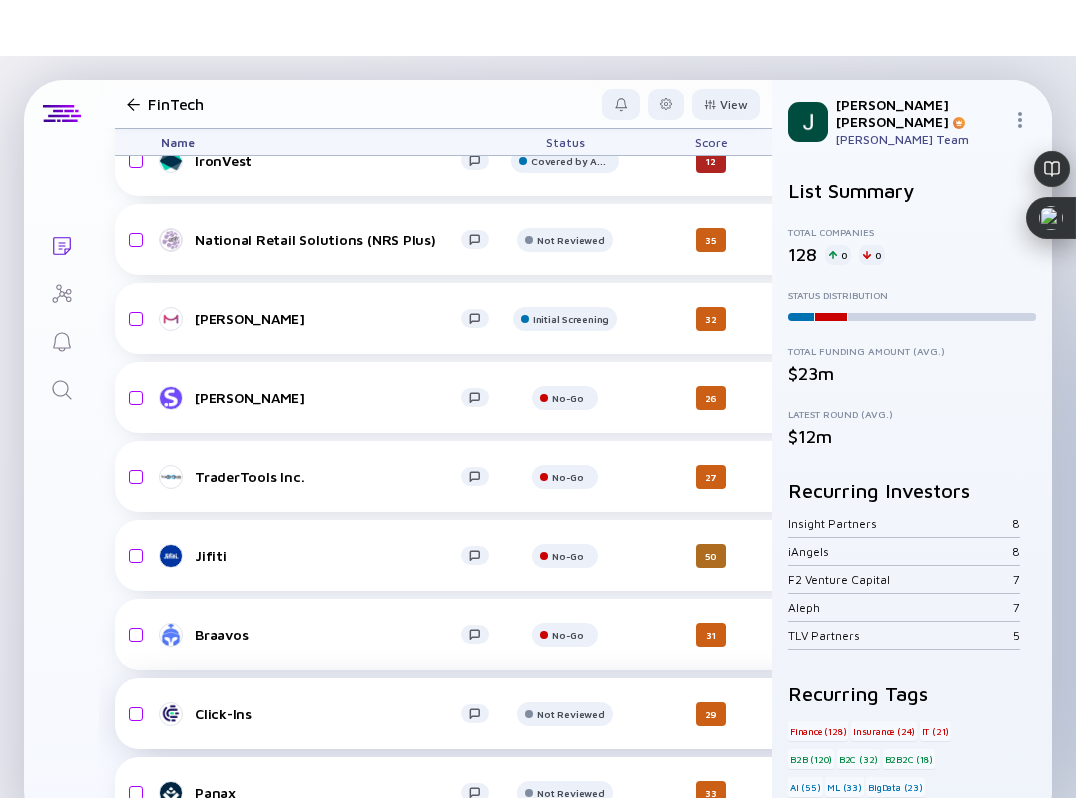 click on "Click-Ins Not Reviewed 29 5 days ago N/A B2B2C Finance 3D Imaging headcount-click-ins 13 Headcount salesColumn-click-ins 0 Sales marketingColumn-click-ins 1 ( 8% ) Marketing B-Round $7m,
Mar 2023" at bounding box center (1036, 713) 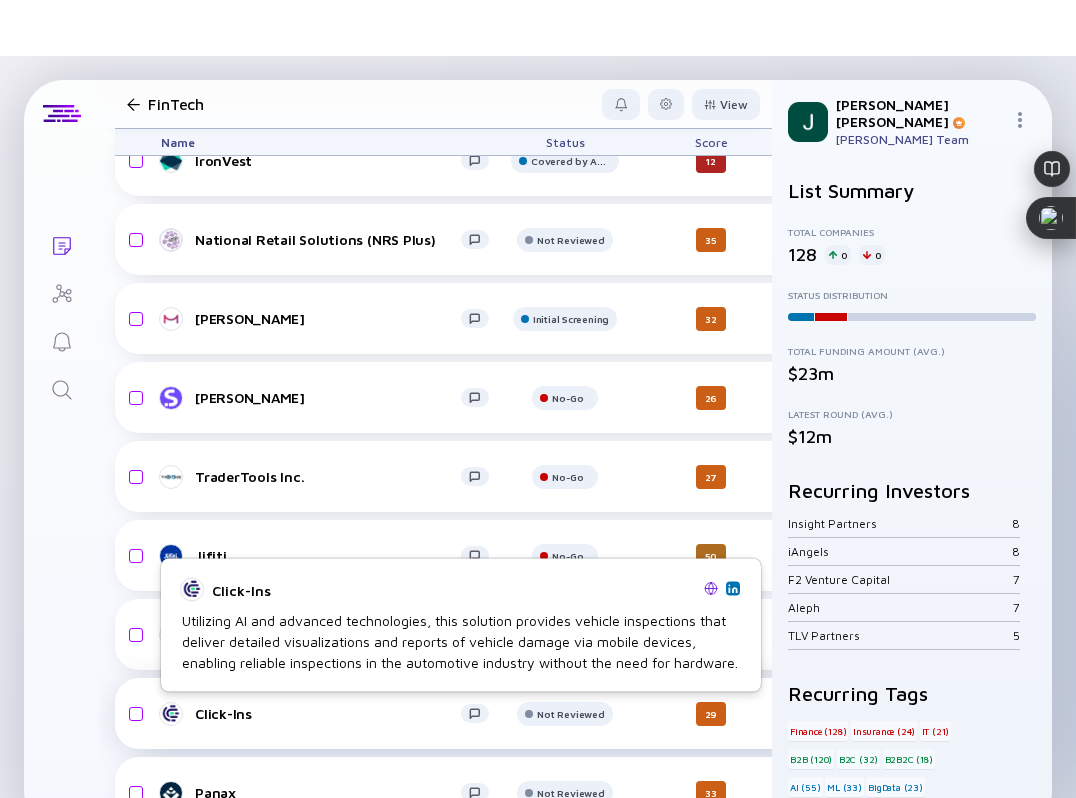 click on "Click-Ins" at bounding box center [328, 713] 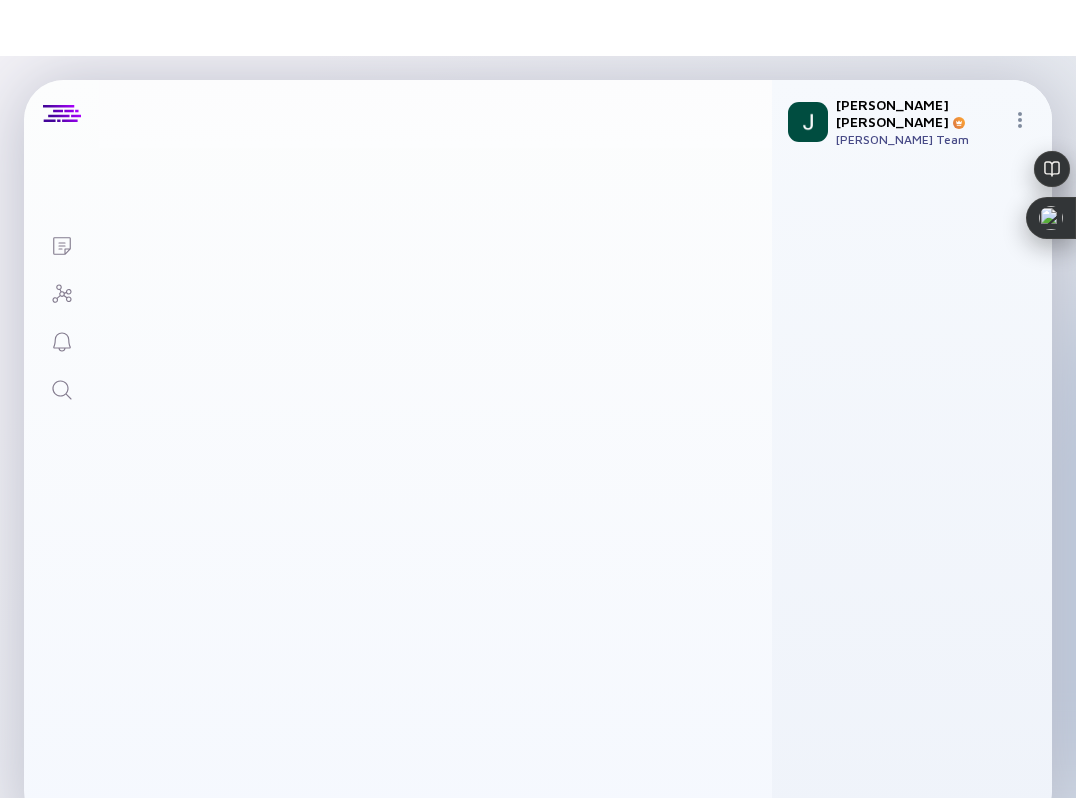 scroll, scrollTop: 0, scrollLeft: 0, axis: both 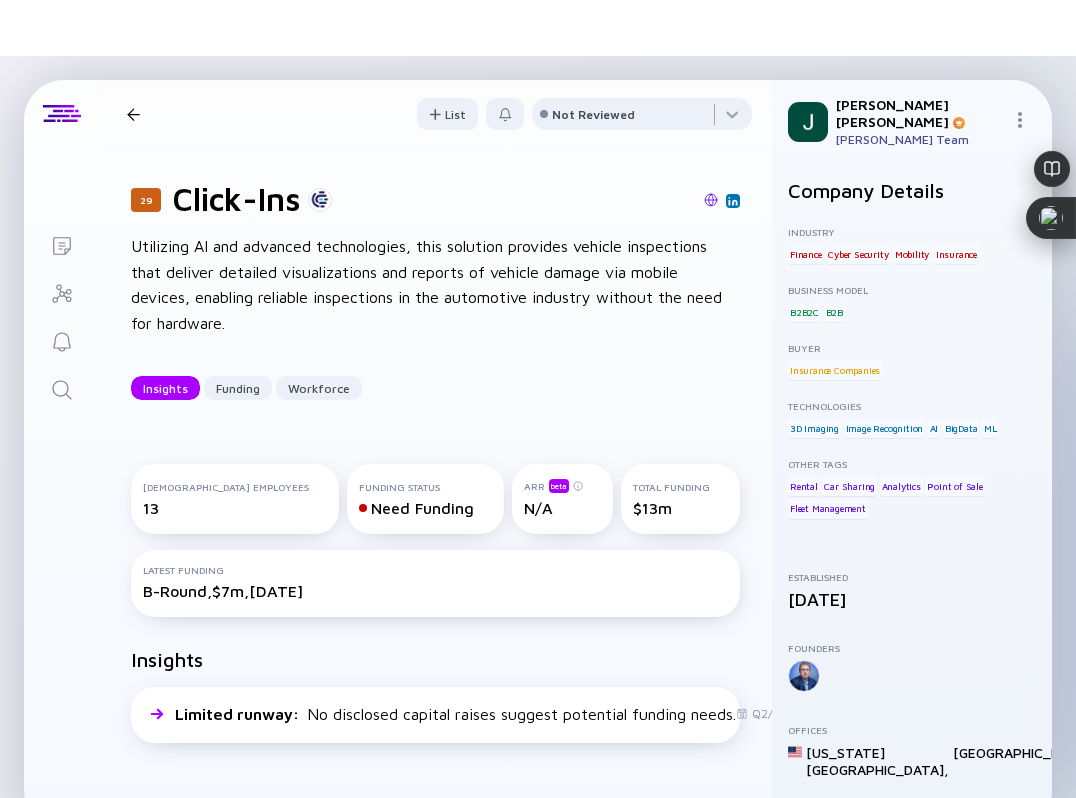 click at bounding box center [711, 200] 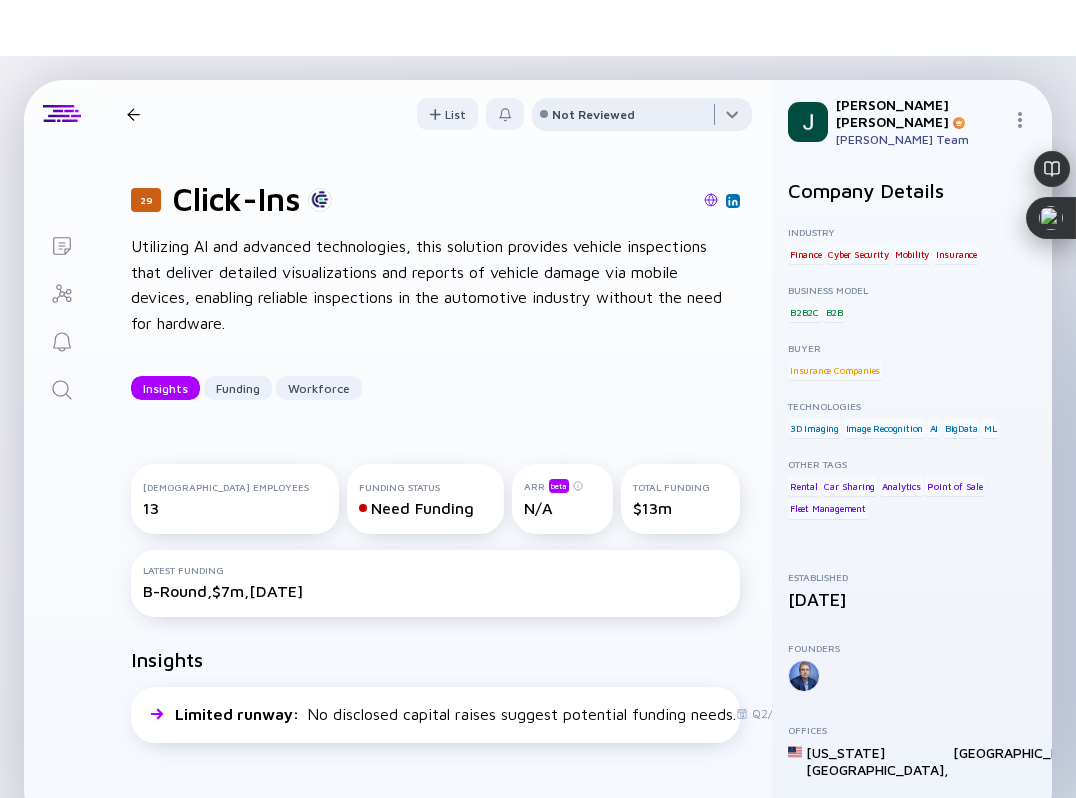 click at bounding box center [642, 118] 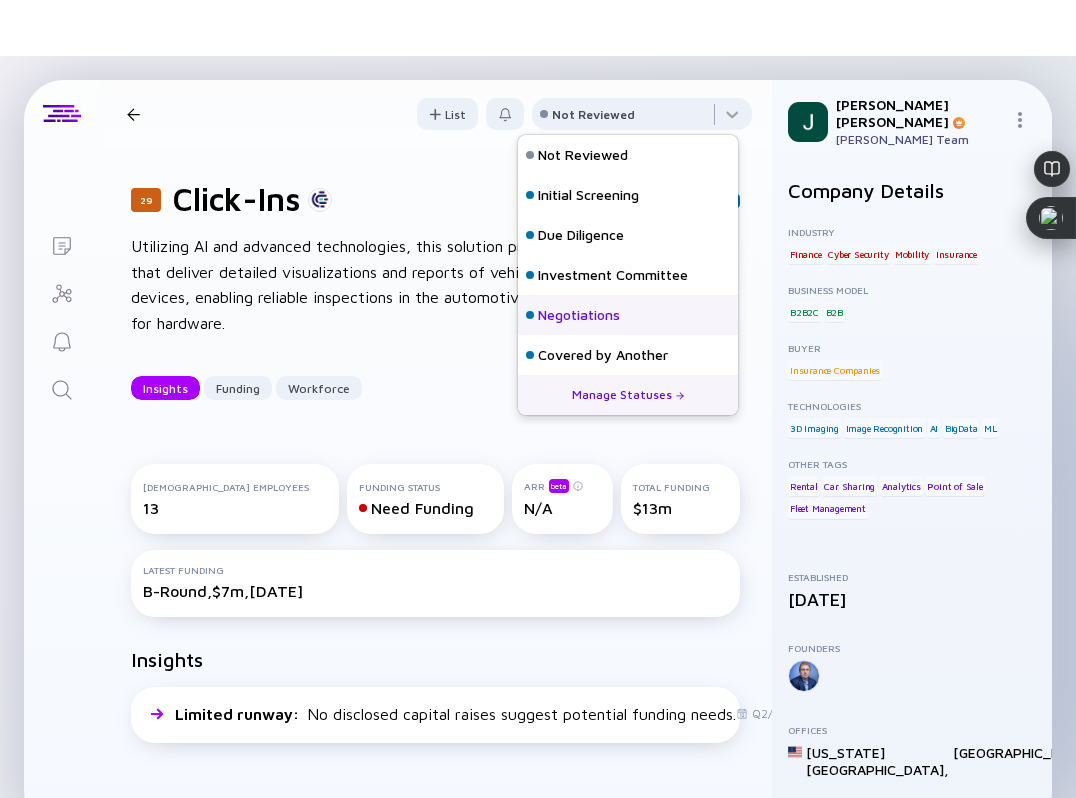 scroll, scrollTop: 128, scrollLeft: 0, axis: vertical 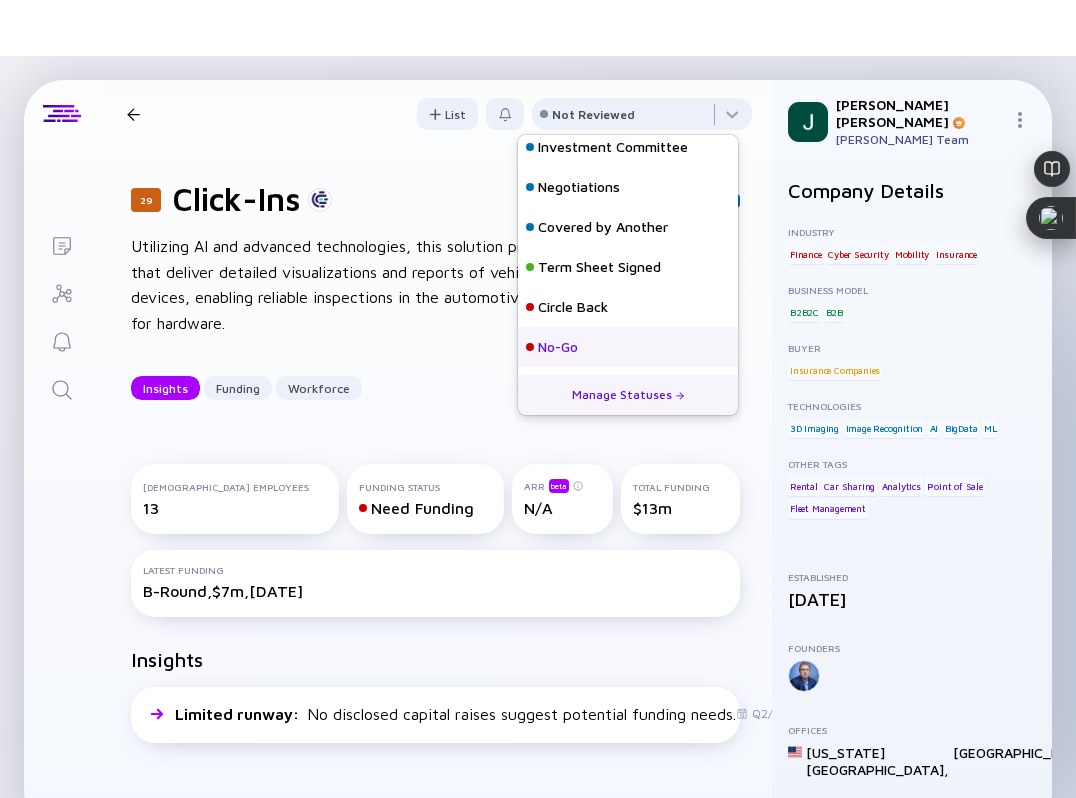 click on "No-Go" at bounding box center (558, 347) 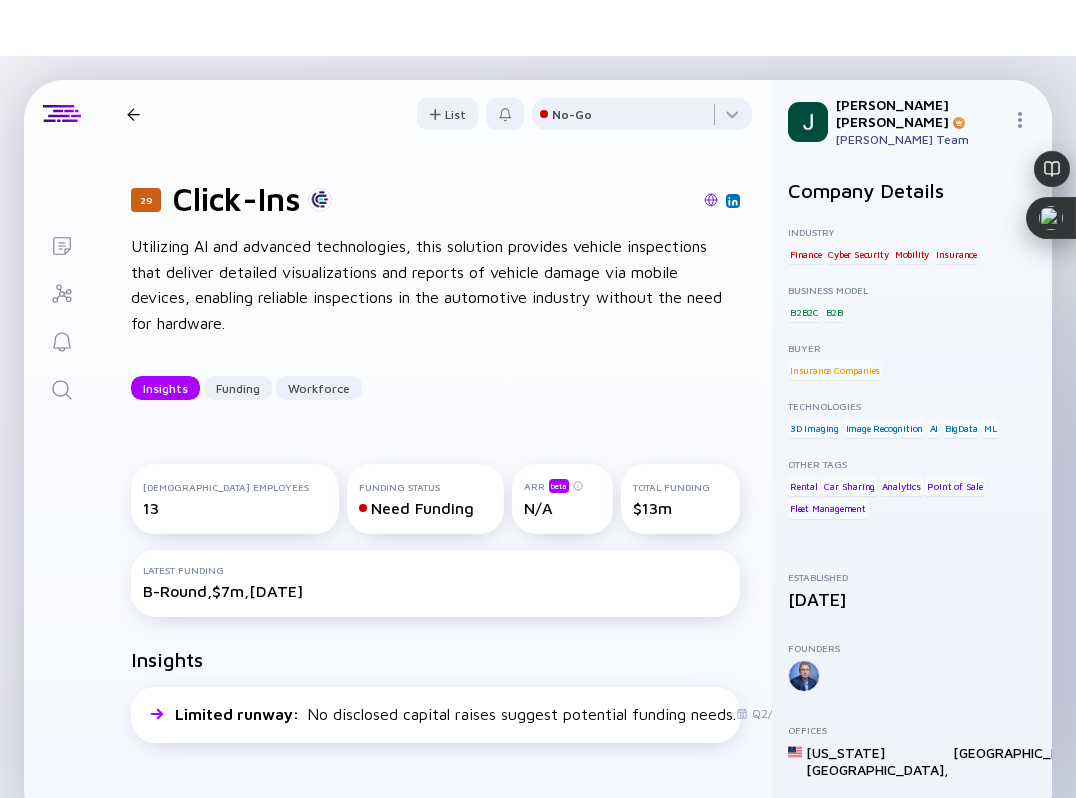 click at bounding box center [133, 114] 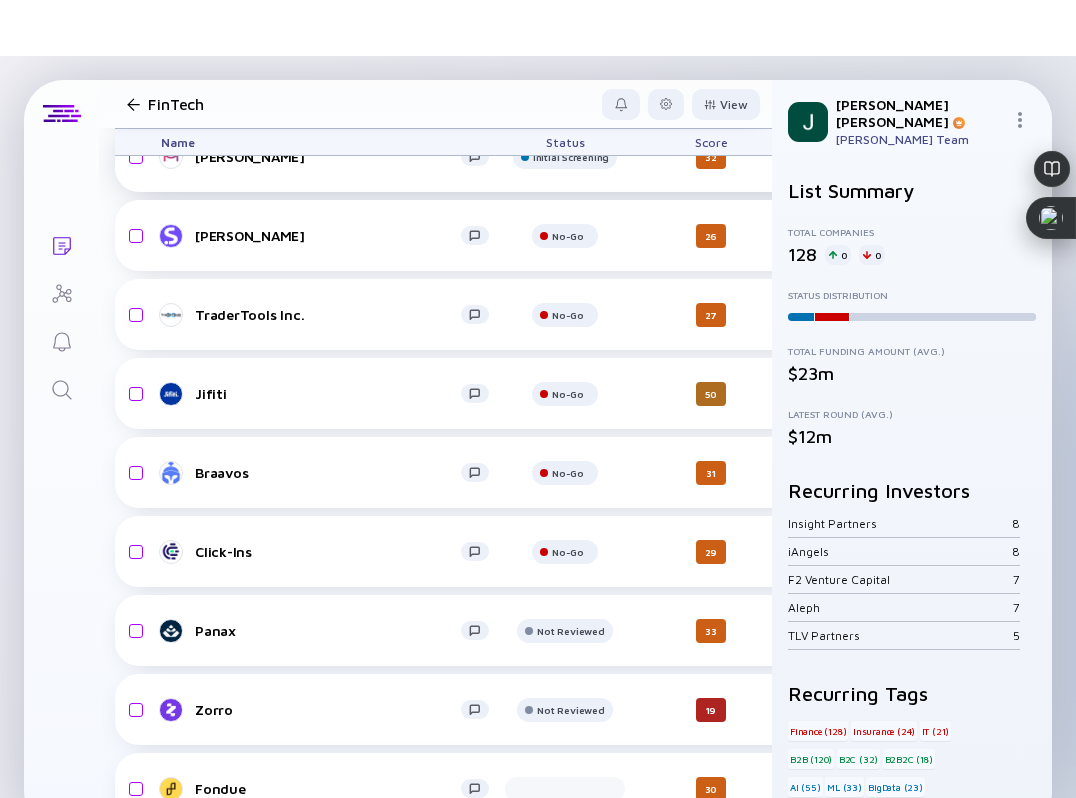 scroll, scrollTop: 783, scrollLeft: 0, axis: vertical 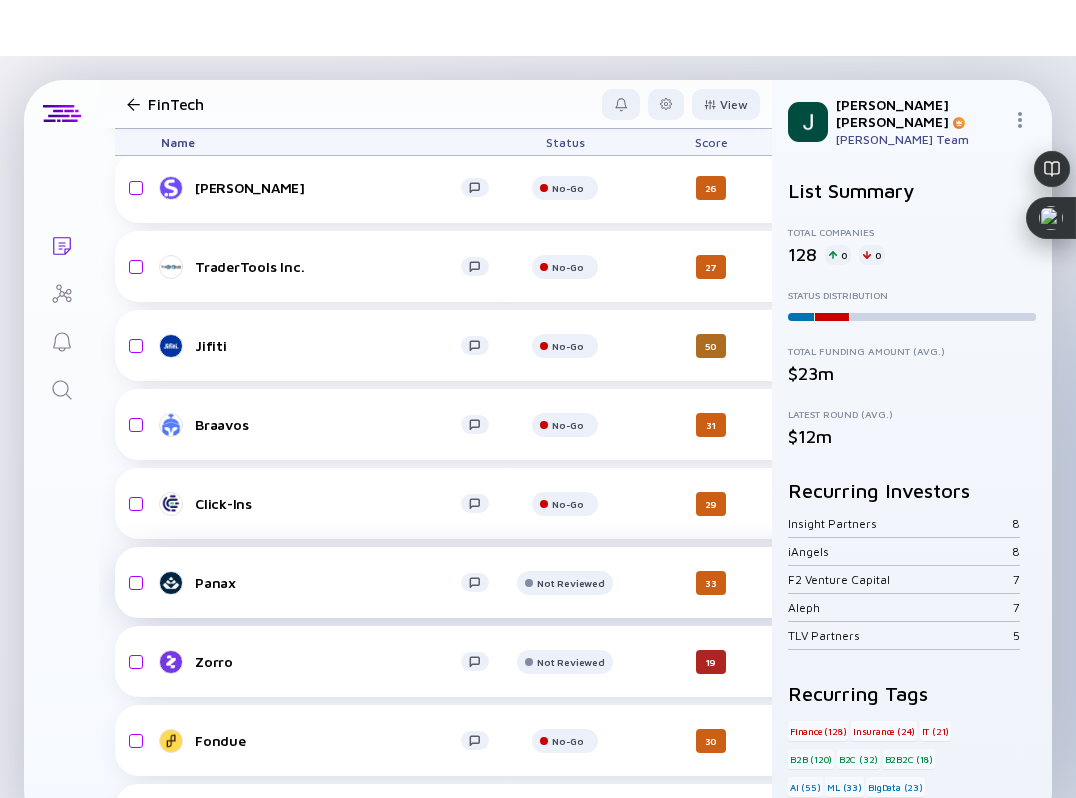 click on "Panax Not Reviewed 33 5 days ago $1.9m-$2.8m
B2B Finance AI headcount-panax 31 Headcount salesColumn-panax 4 ( 13% ) Sales marketingColumn-panax 3 ( 10% ) Marketing A-Round $10m,
May 2024" at bounding box center [1036, 582] 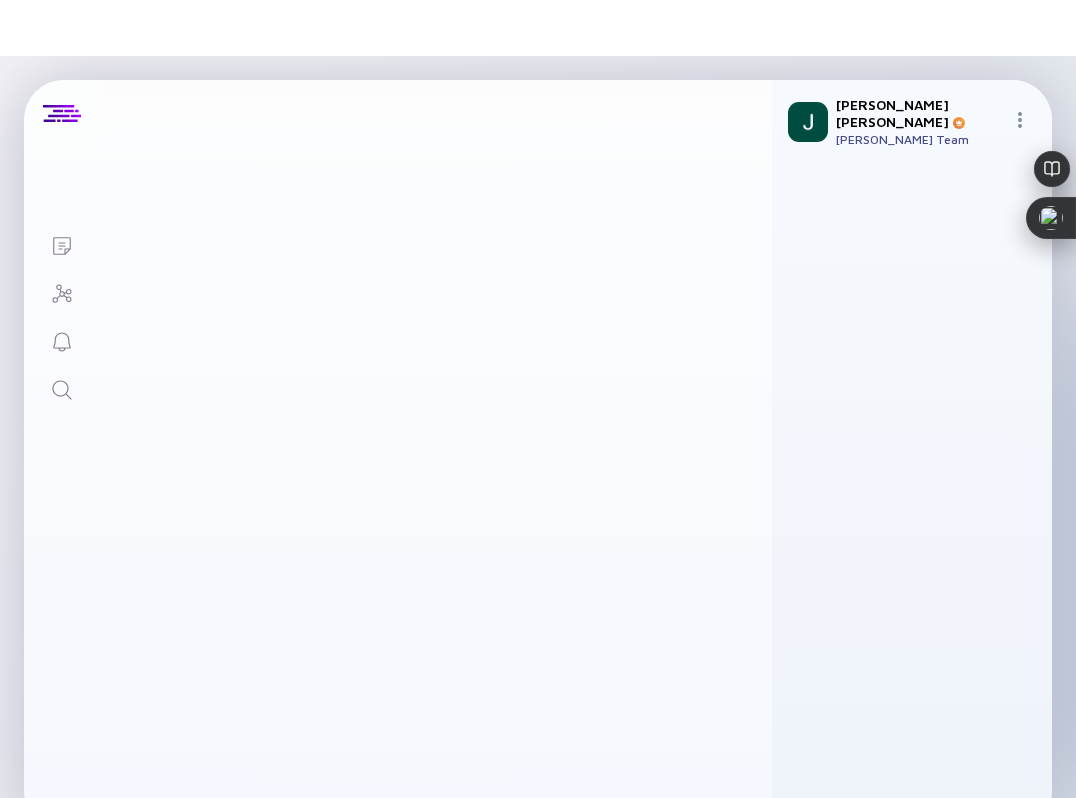 scroll, scrollTop: 0, scrollLeft: 0, axis: both 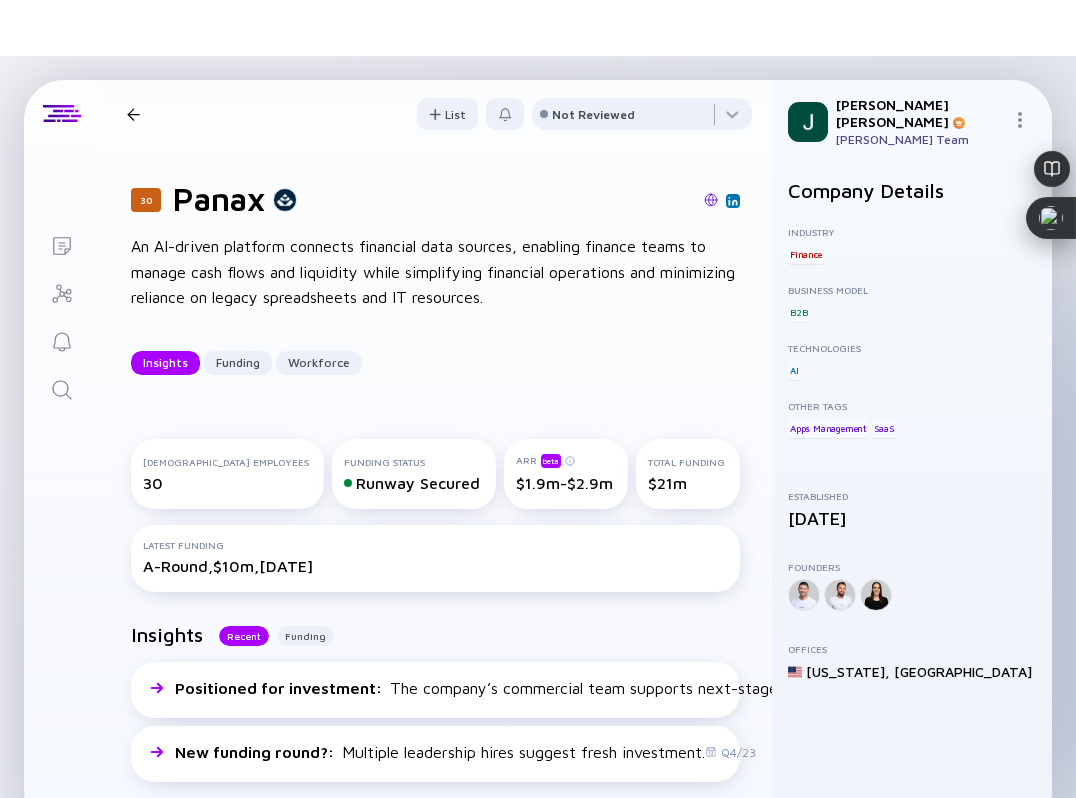 click at bounding box center [711, 200] 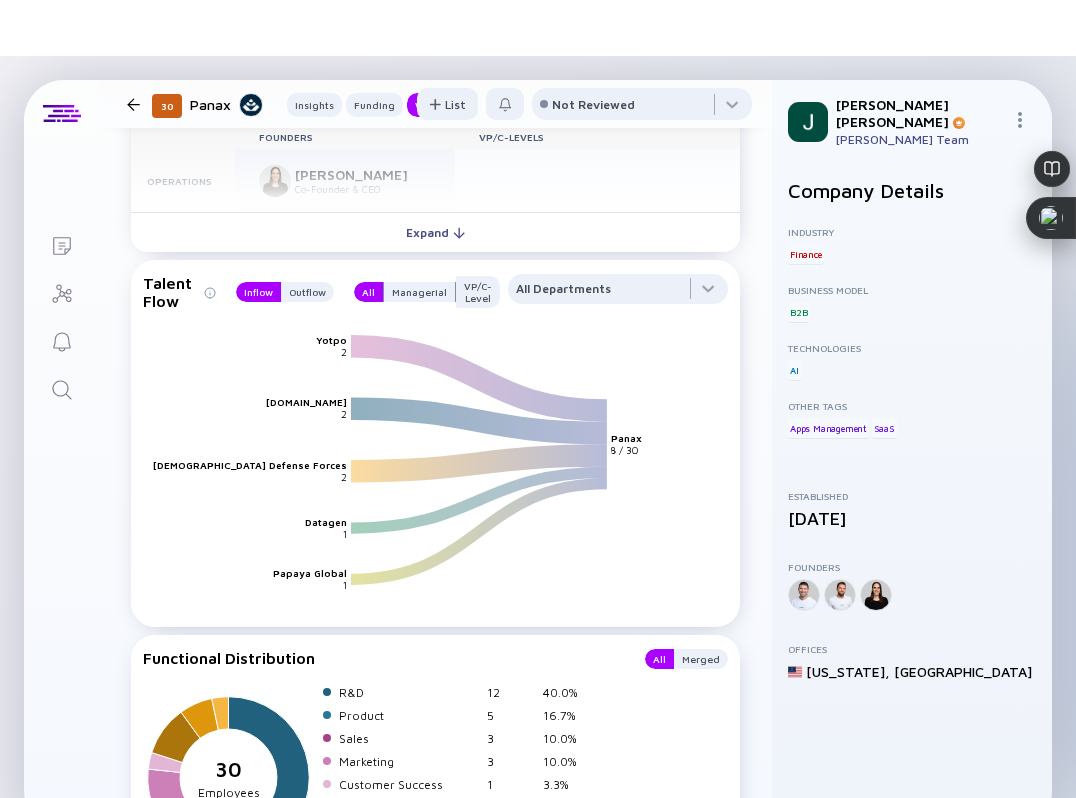 scroll, scrollTop: 1992, scrollLeft: 0, axis: vertical 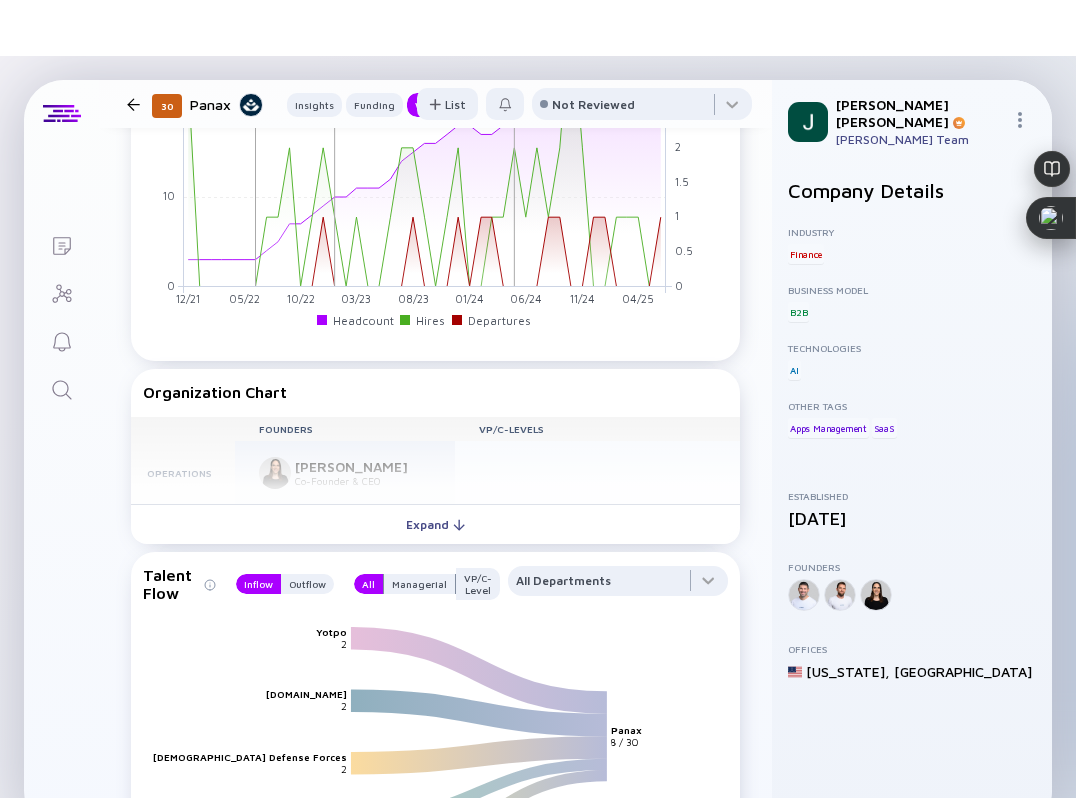 click on "Founders VP/C-Levels Operations [PERSON_NAME] Co-Founder & CEO R&D [PERSON_NAME] Co-Founder & CTO Sales Niv Yaar Co-Founder & Cbo Marketing [PERSON_NAME] VP Marketing Product [PERSON_NAME] VP Product Finance Yogev Mano VP Finance" at bounding box center [435, 461] 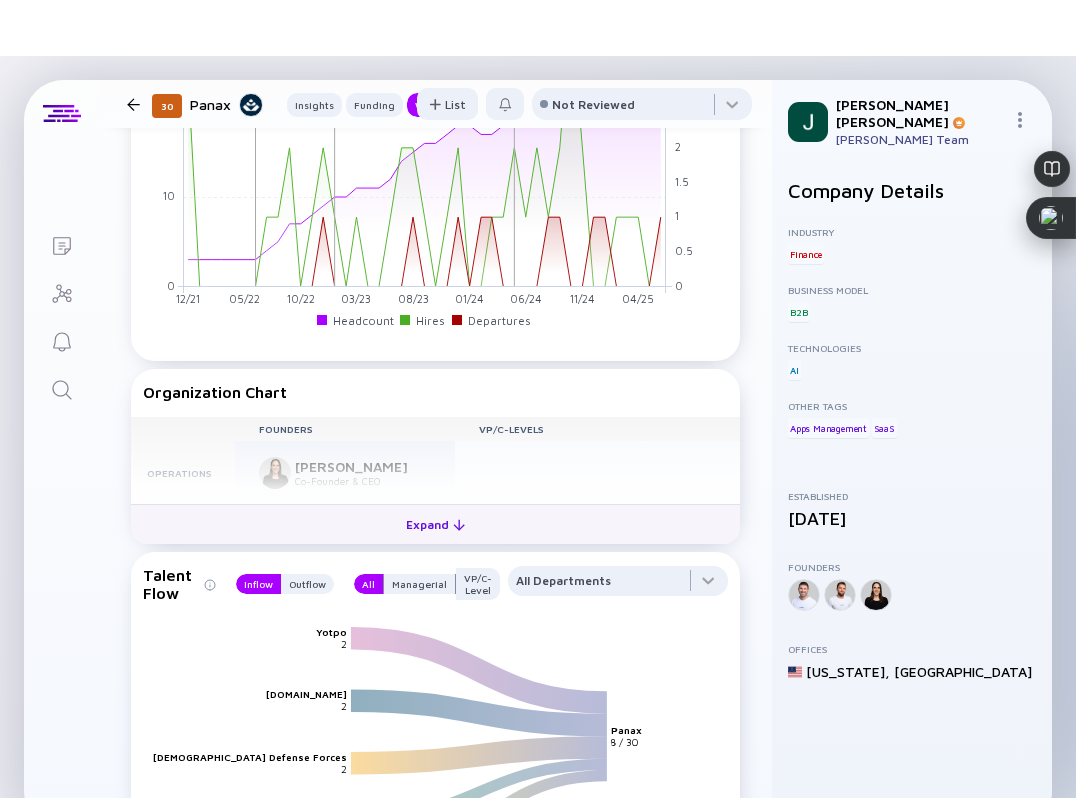 click on "Expand" at bounding box center [435, 524] 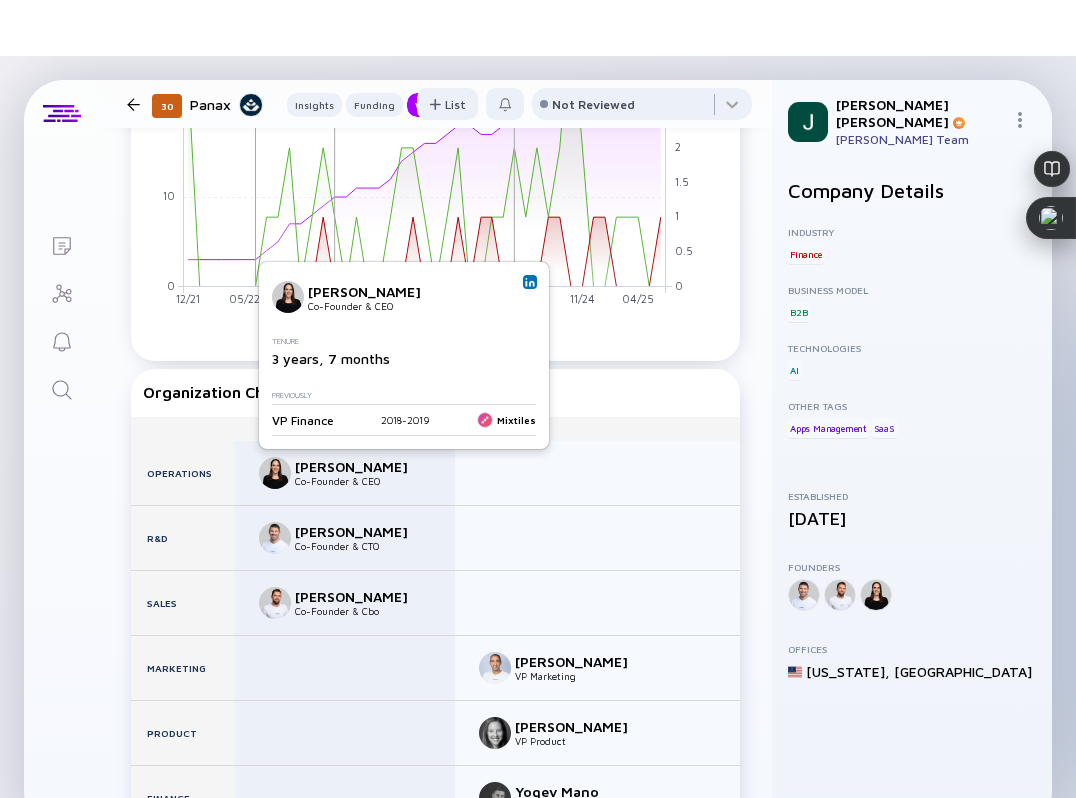 click on "[PERSON_NAME] Co-Founder & CEO" at bounding box center (400, 297) 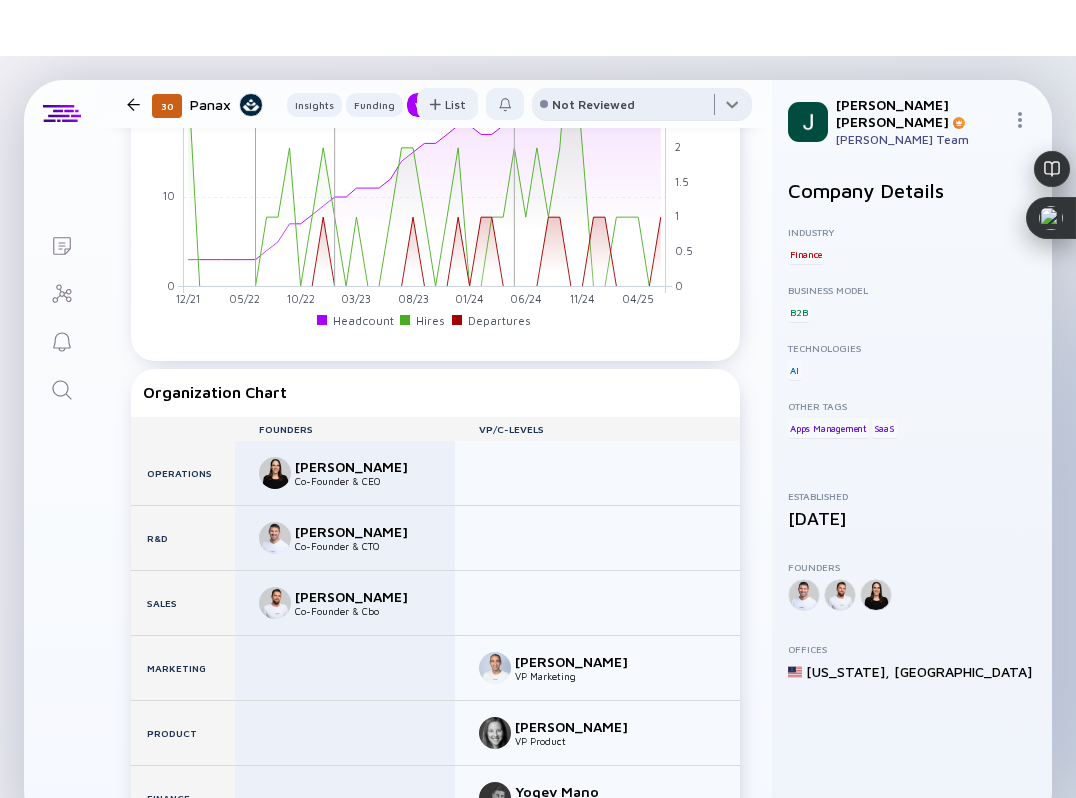 click at bounding box center [642, 108] 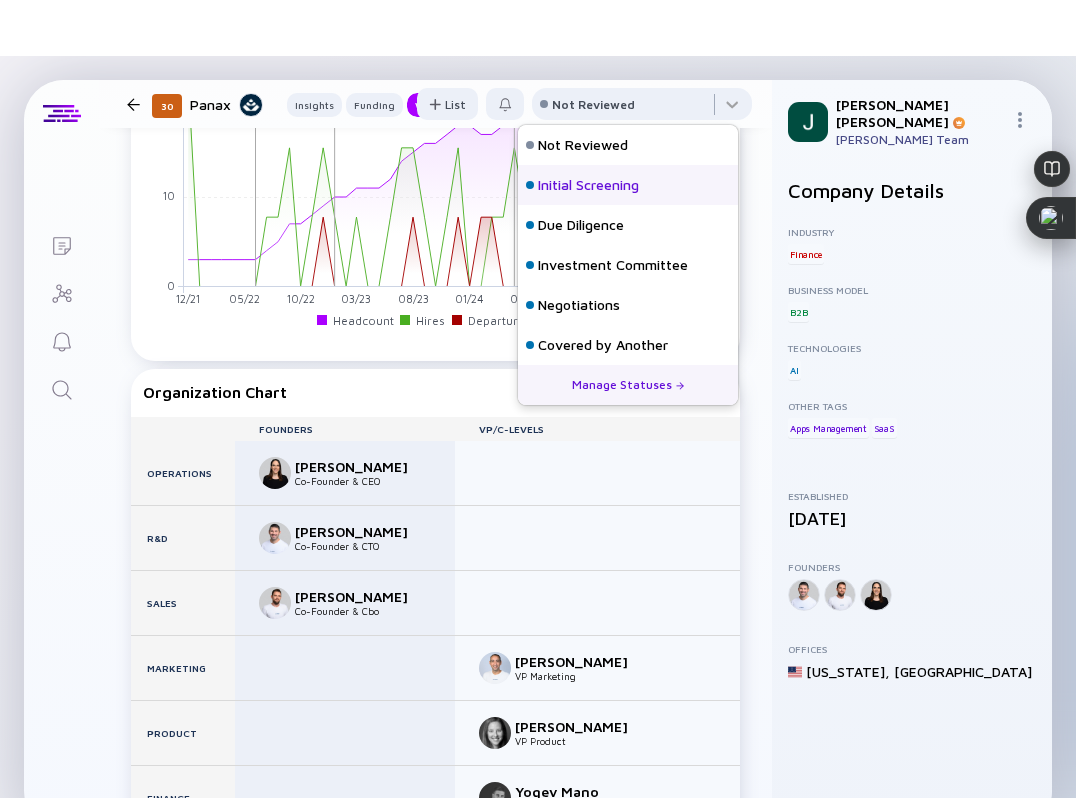 click on "Initial Screening" at bounding box center (628, 185) 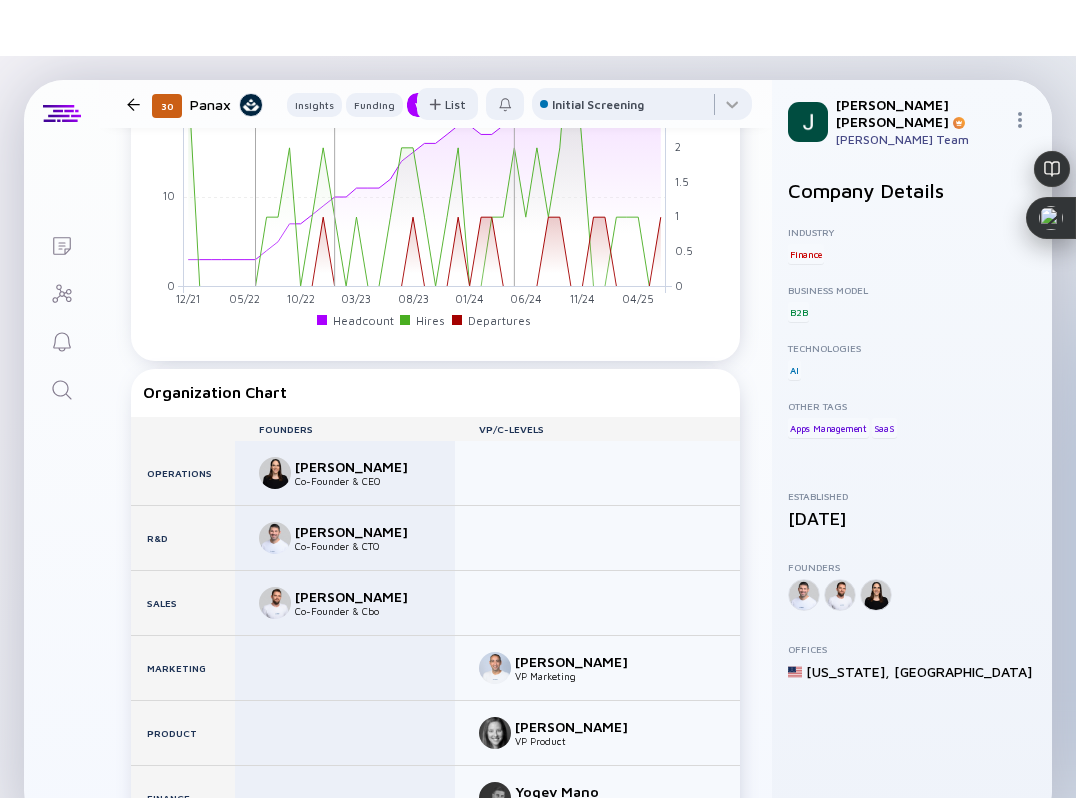 click on "30 Panax Insights Funding Workforce List Initial Screening" at bounding box center [435, 104] 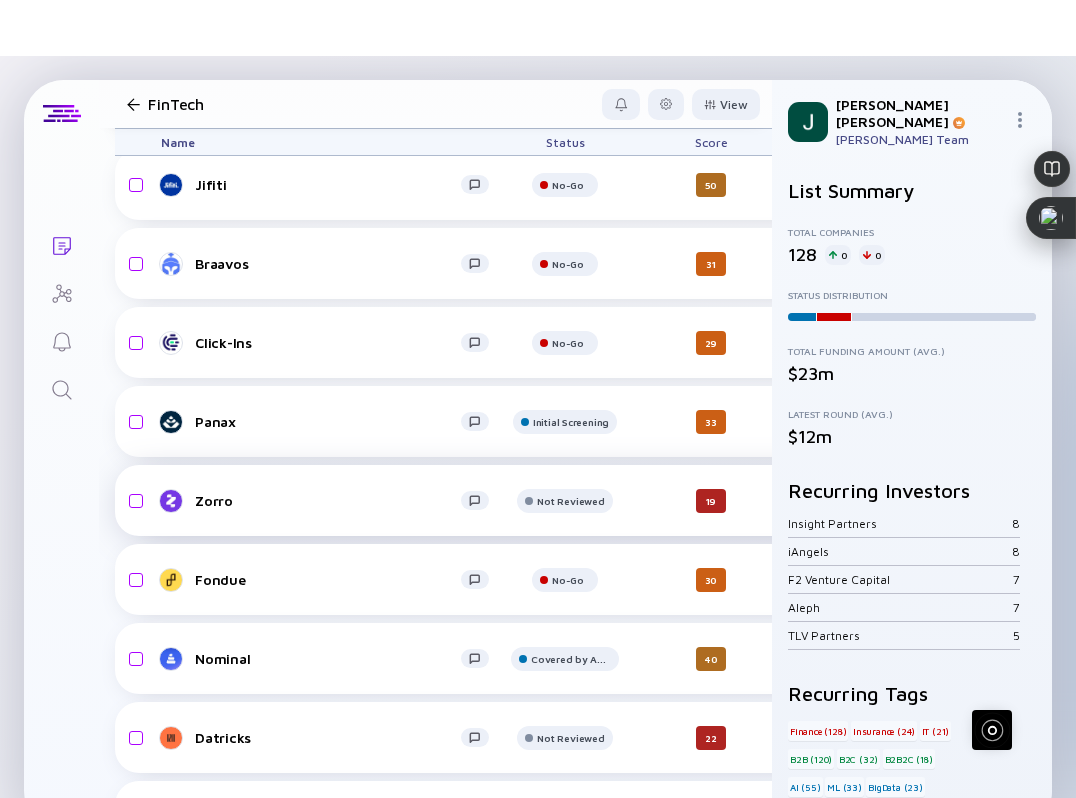 scroll, scrollTop: 951, scrollLeft: 0, axis: vertical 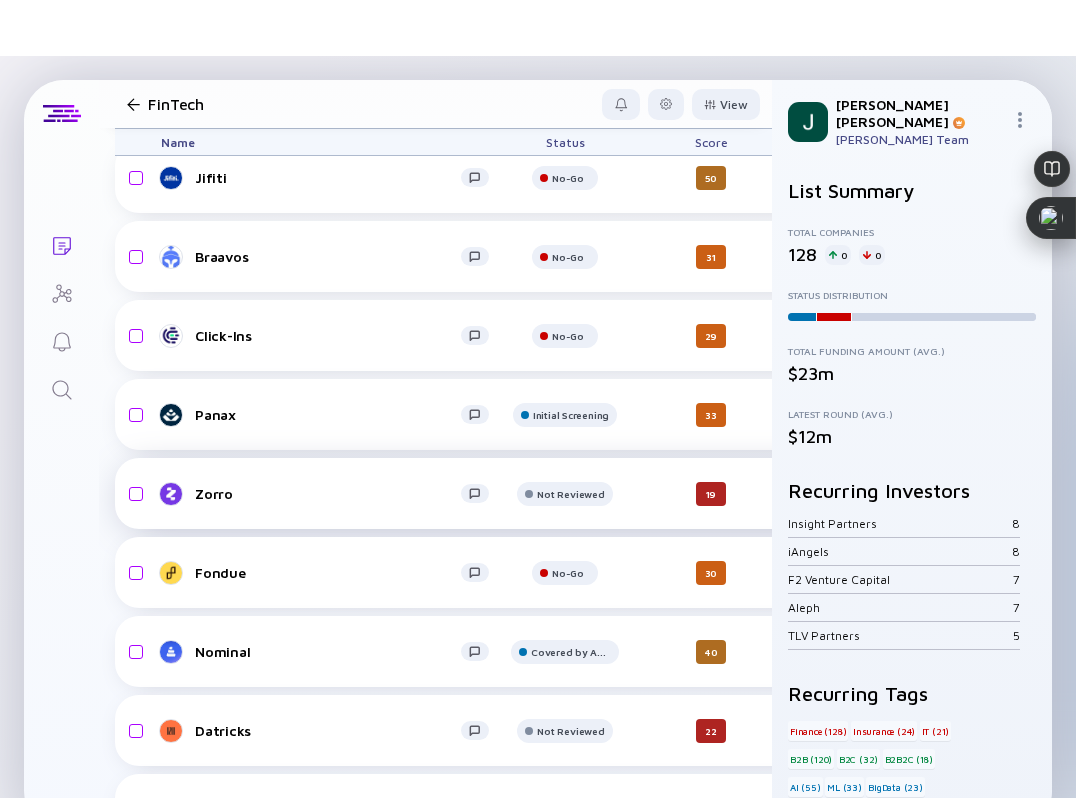 click on "Zorro" at bounding box center [328, 493] 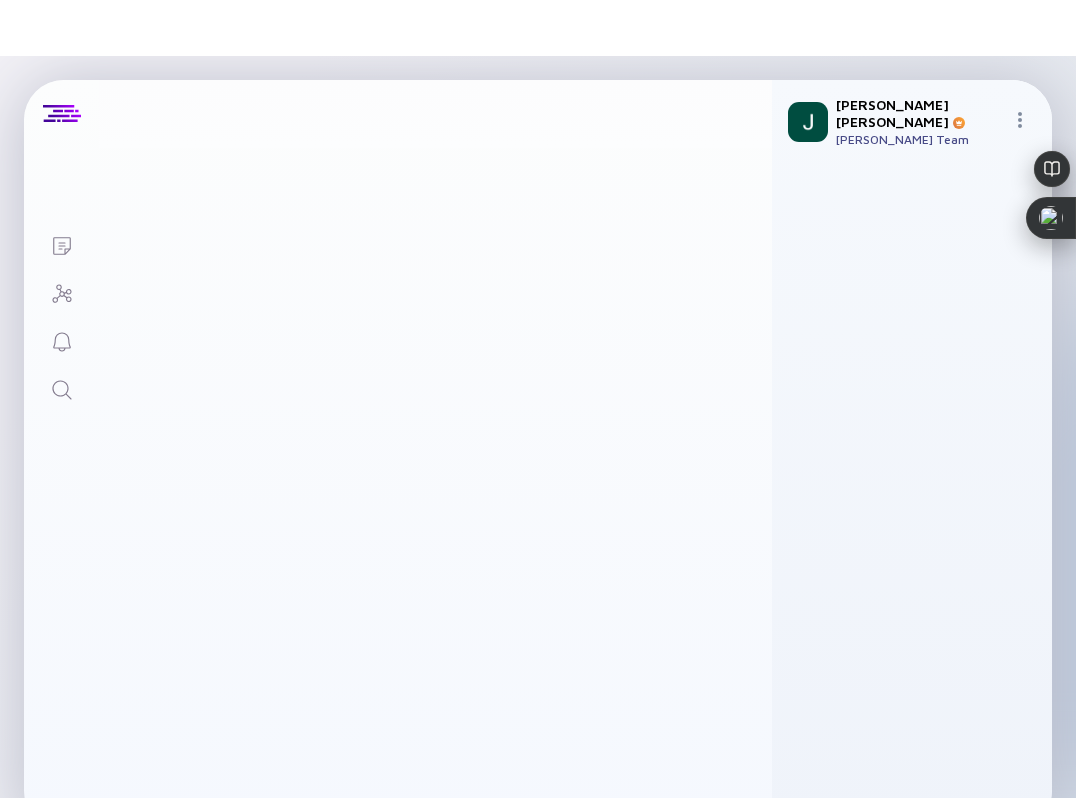scroll, scrollTop: 0, scrollLeft: 0, axis: both 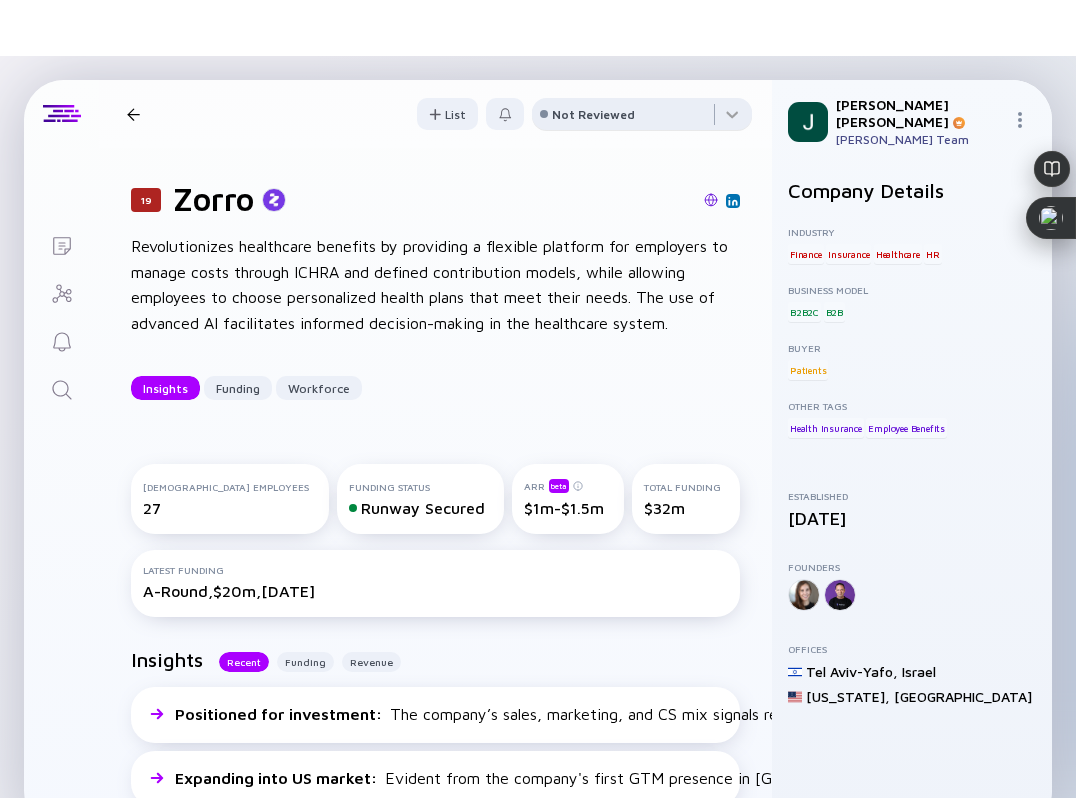 click on "Not Reviewed" at bounding box center [593, 114] 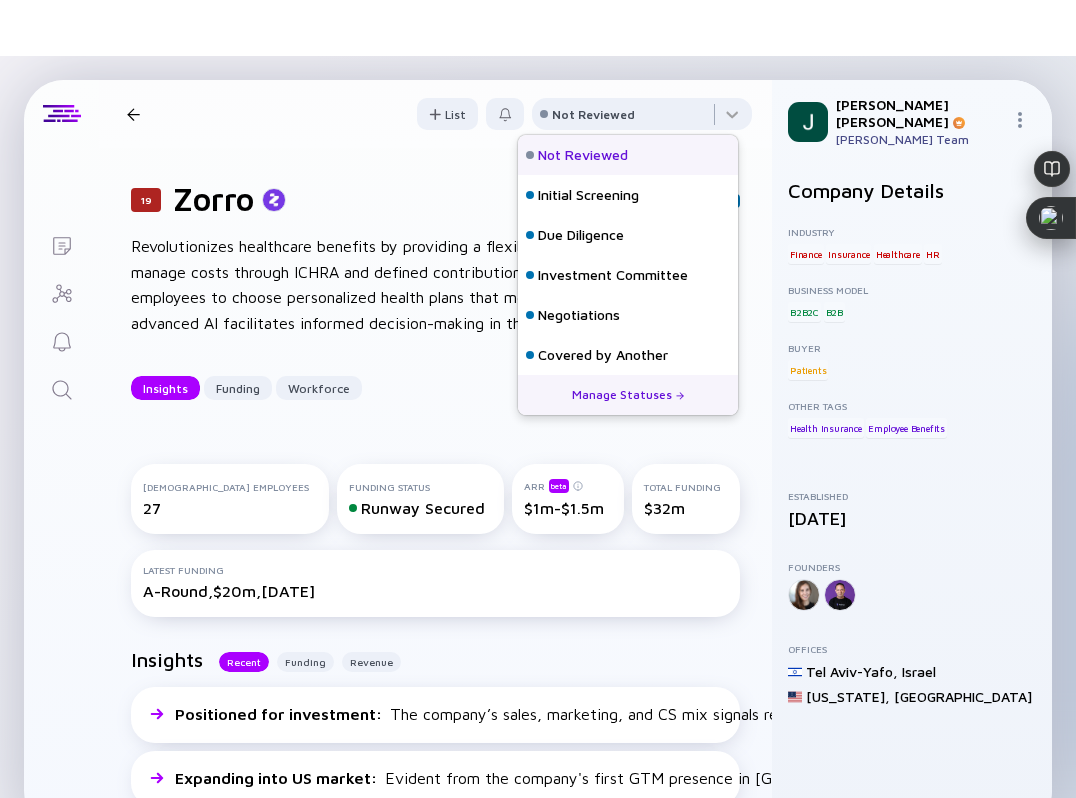 click on "Not Reviewed" at bounding box center (583, 155) 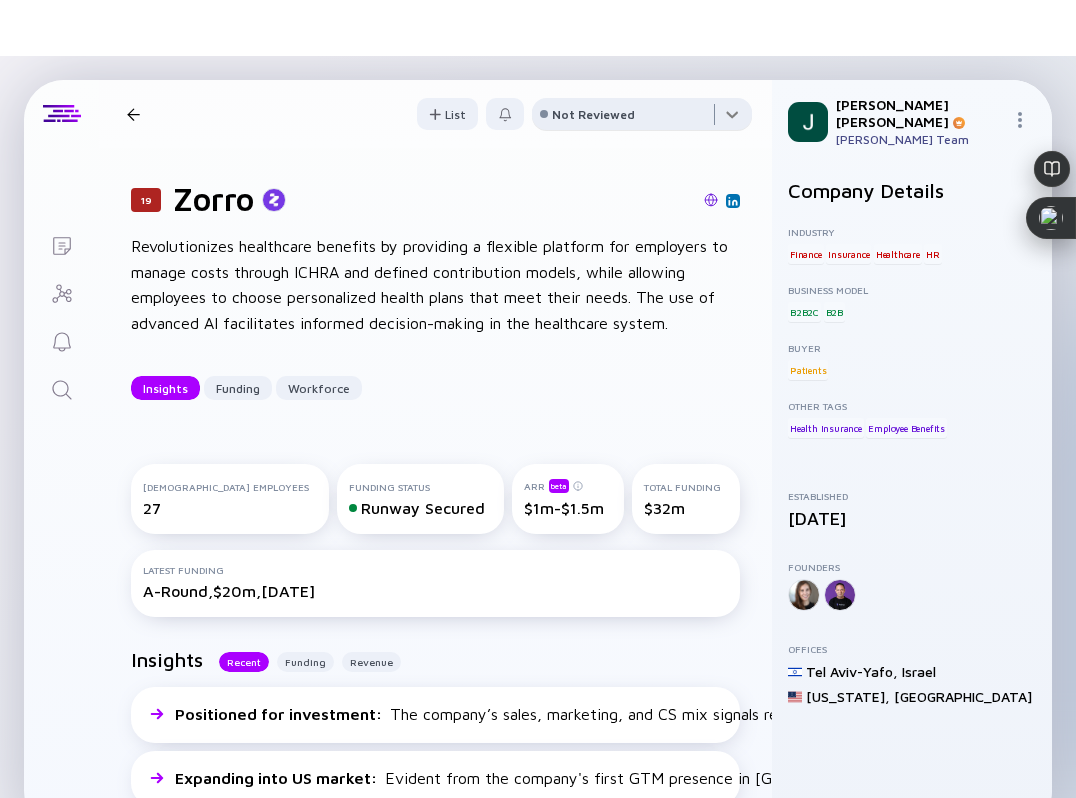 click at bounding box center [642, 118] 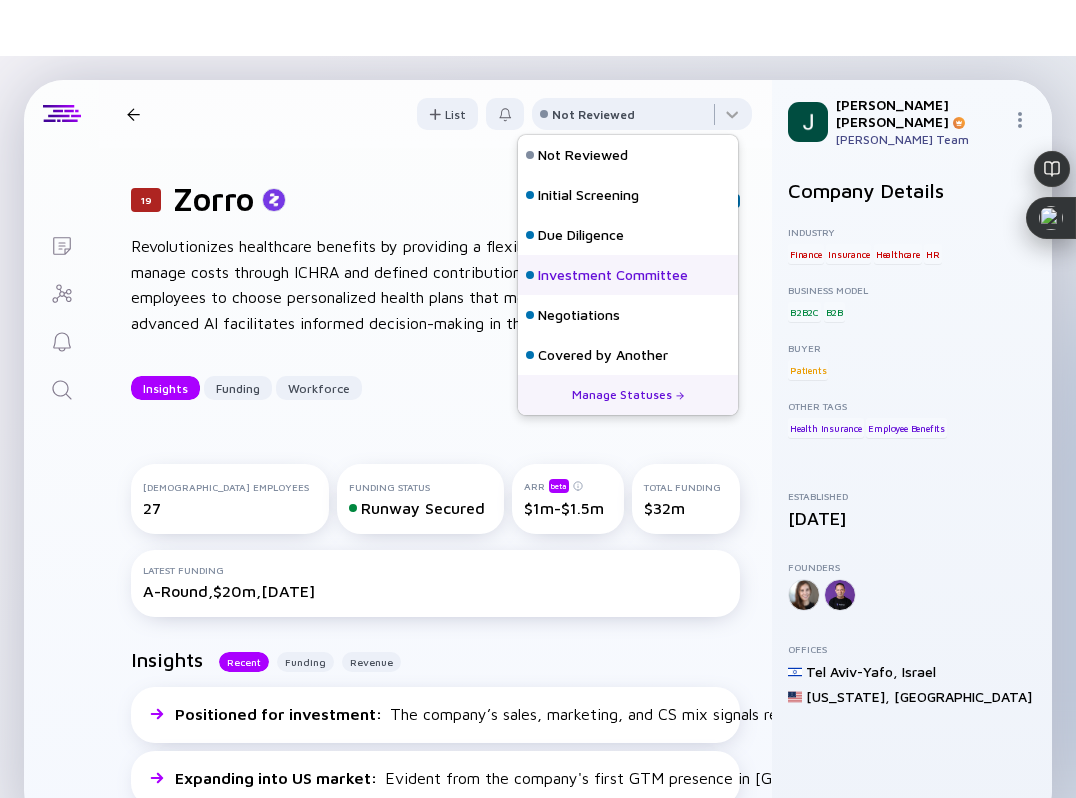 scroll, scrollTop: 128, scrollLeft: 0, axis: vertical 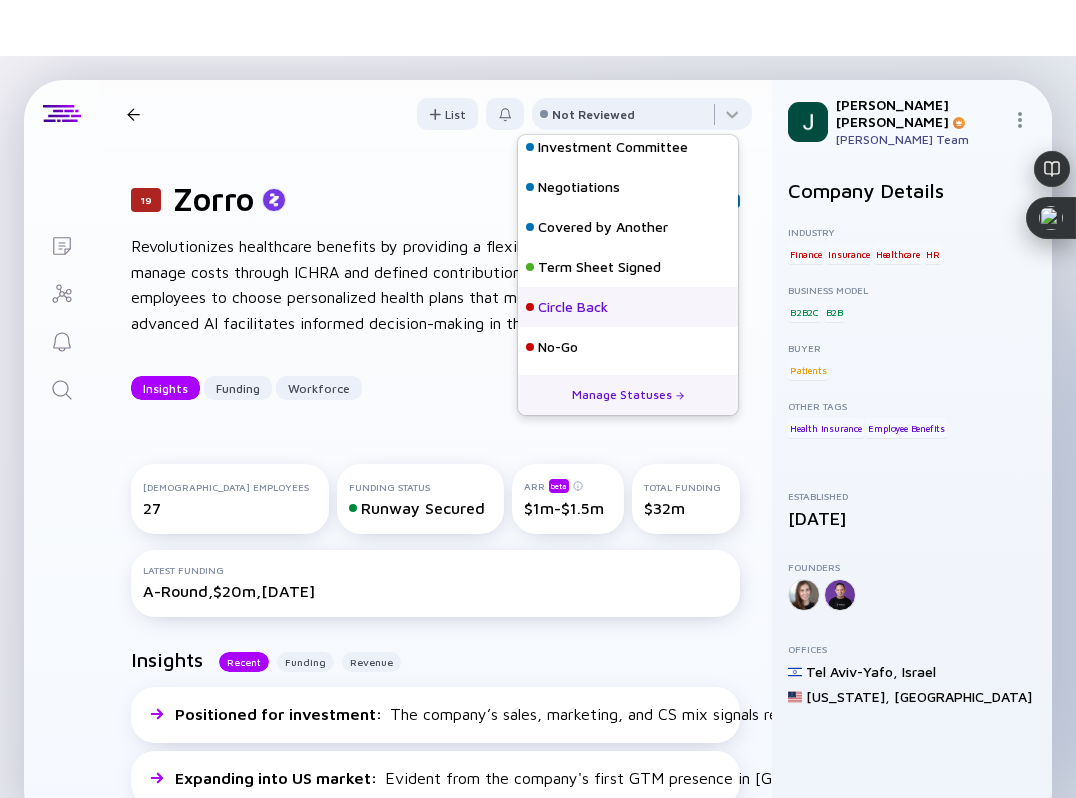 click on "Circle Back" at bounding box center [573, 307] 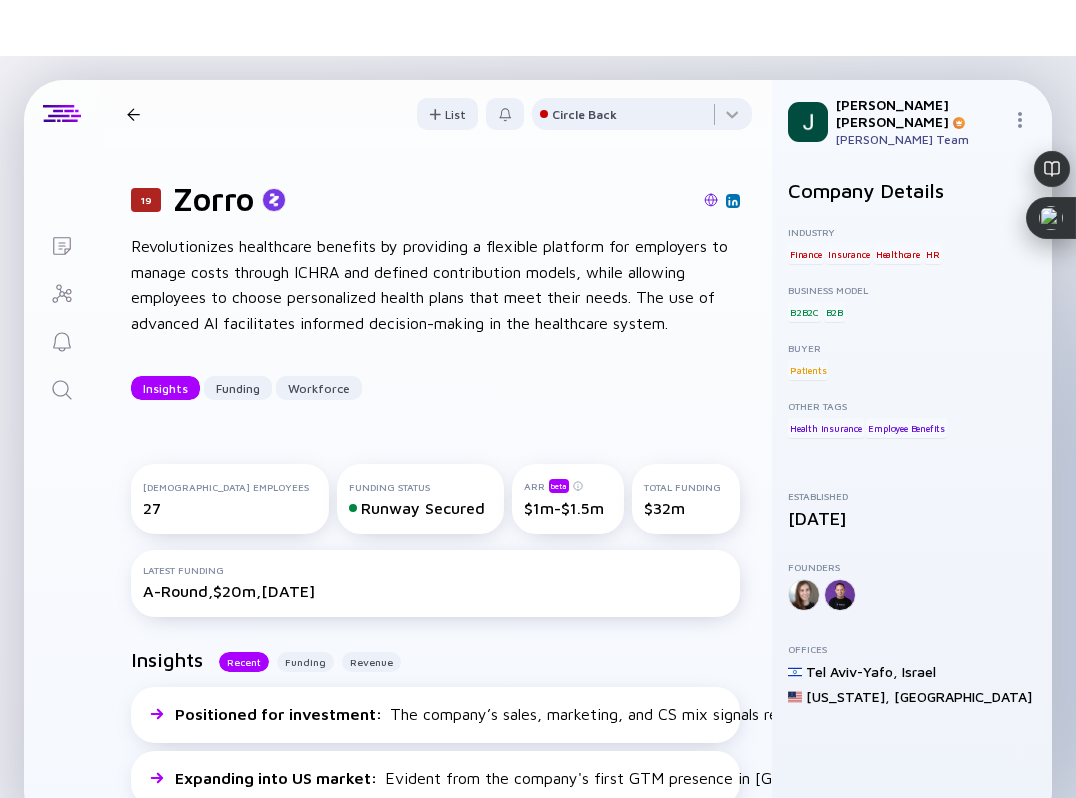 click on "19 Zorro Insights Funding Workforce" at bounding box center (293, 114) 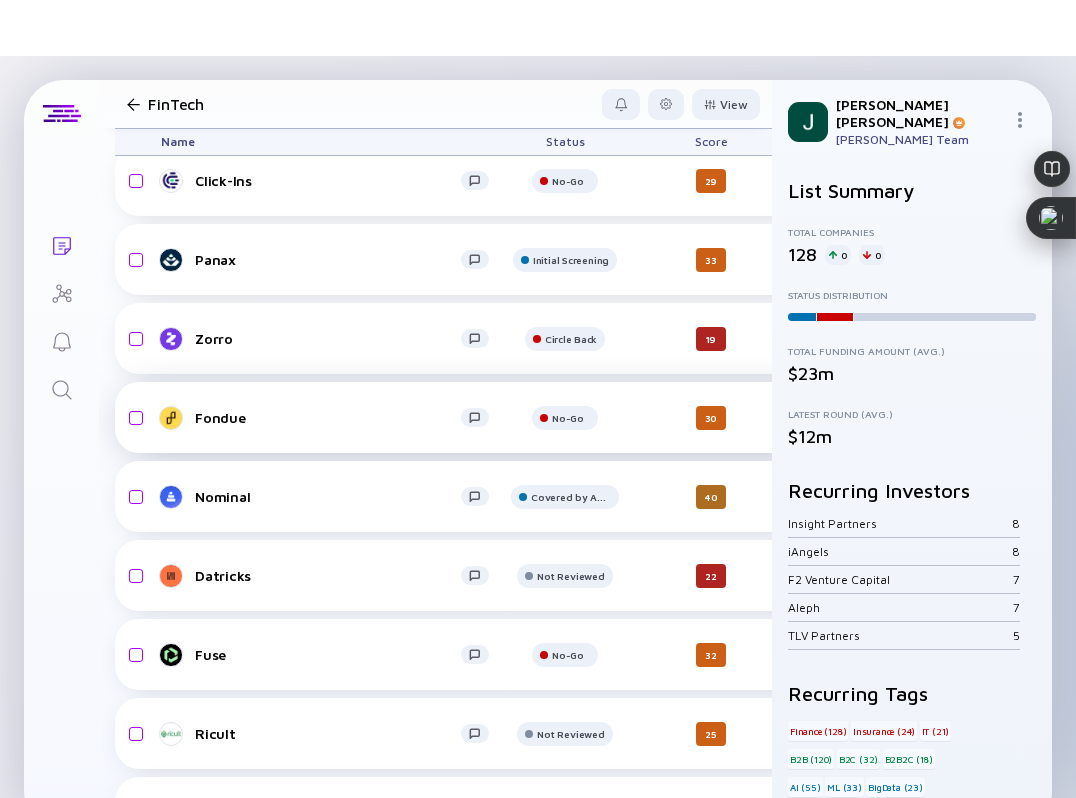 scroll, scrollTop: 1169, scrollLeft: 0, axis: vertical 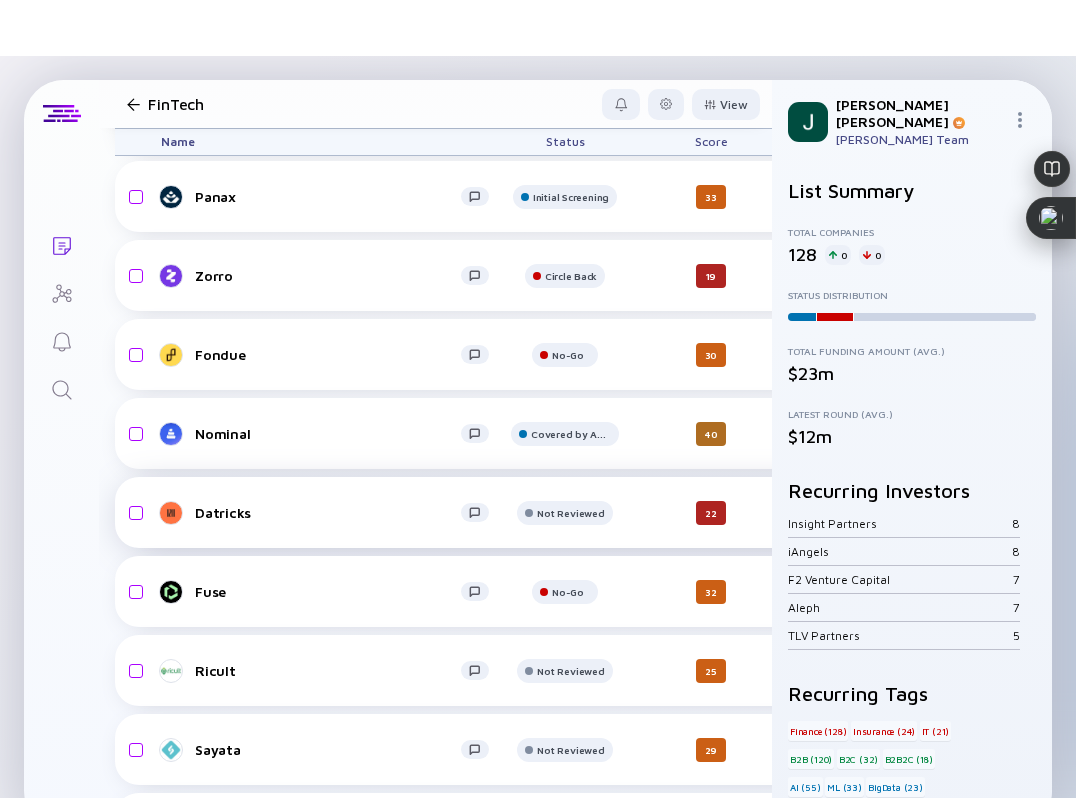 click on "Datricks" at bounding box center (333, 513) 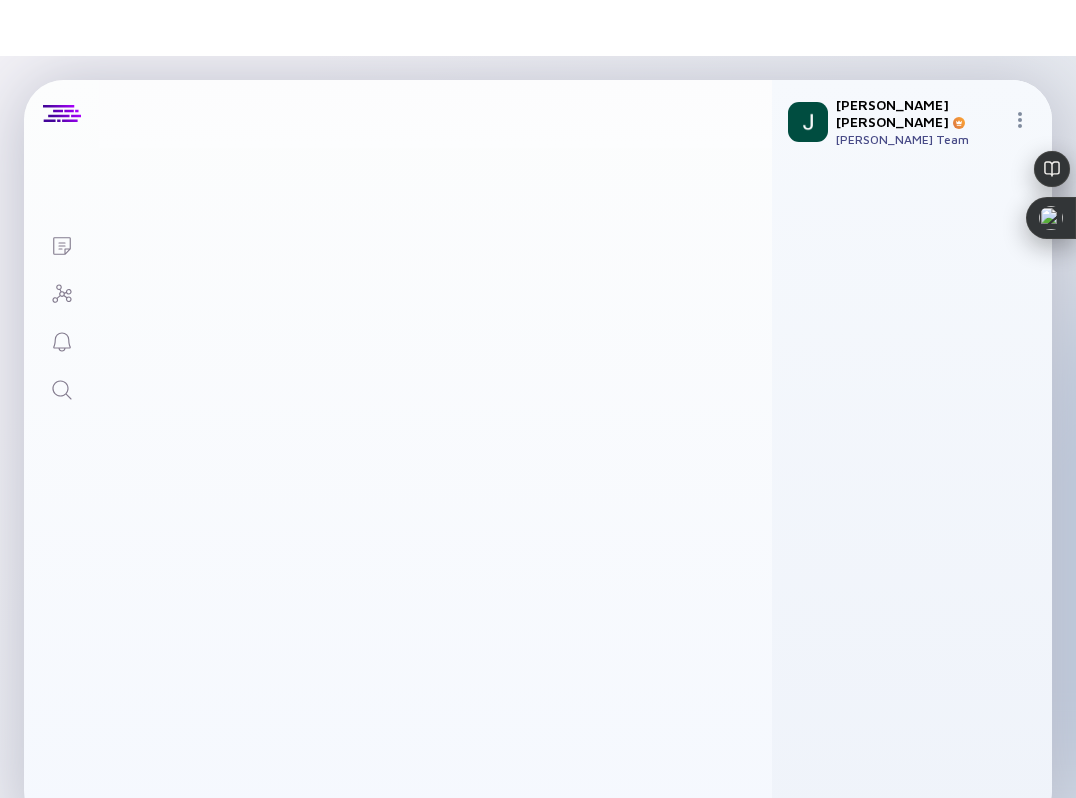 scroll, scrollTop: 0, scrollLeft: 0, axis: both 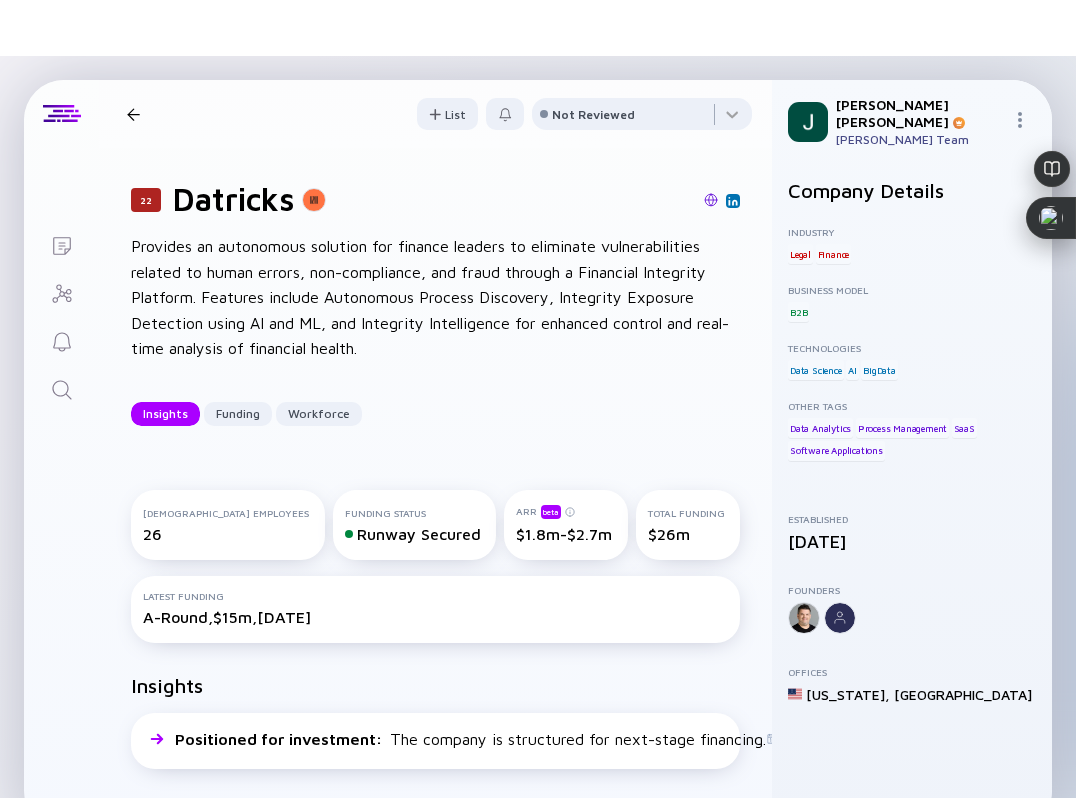 click at bounding box center (711, 201) 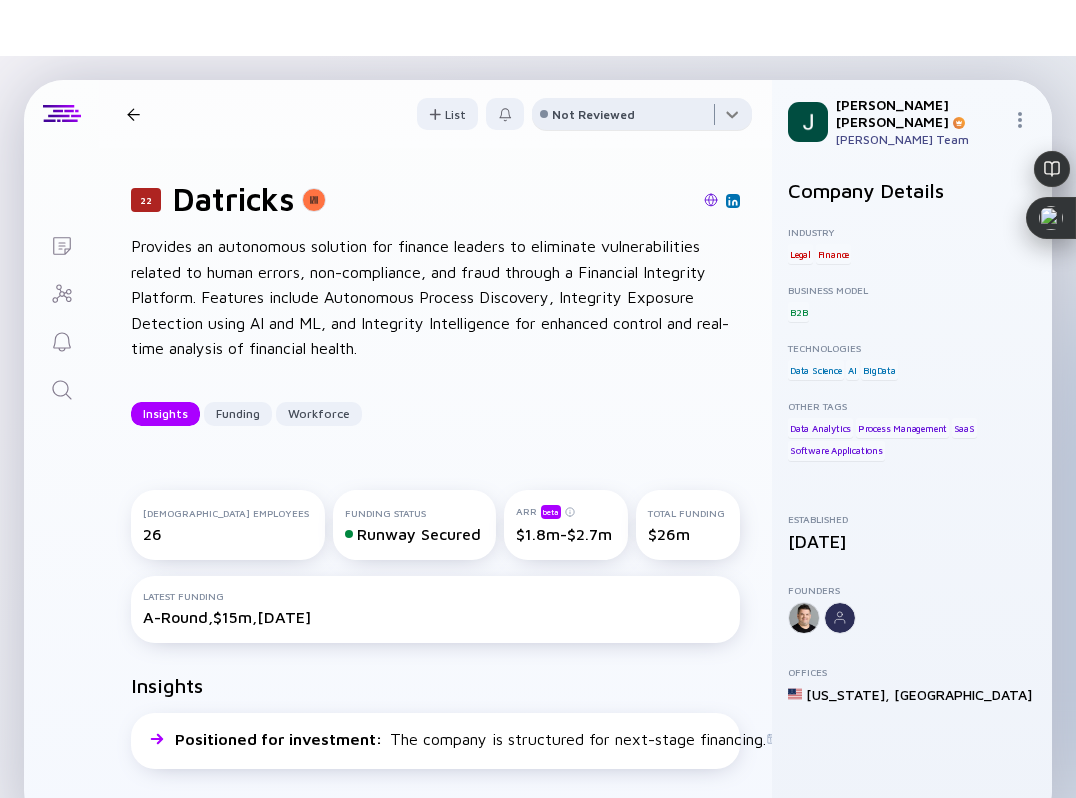 click at bounding box center (642, 118) 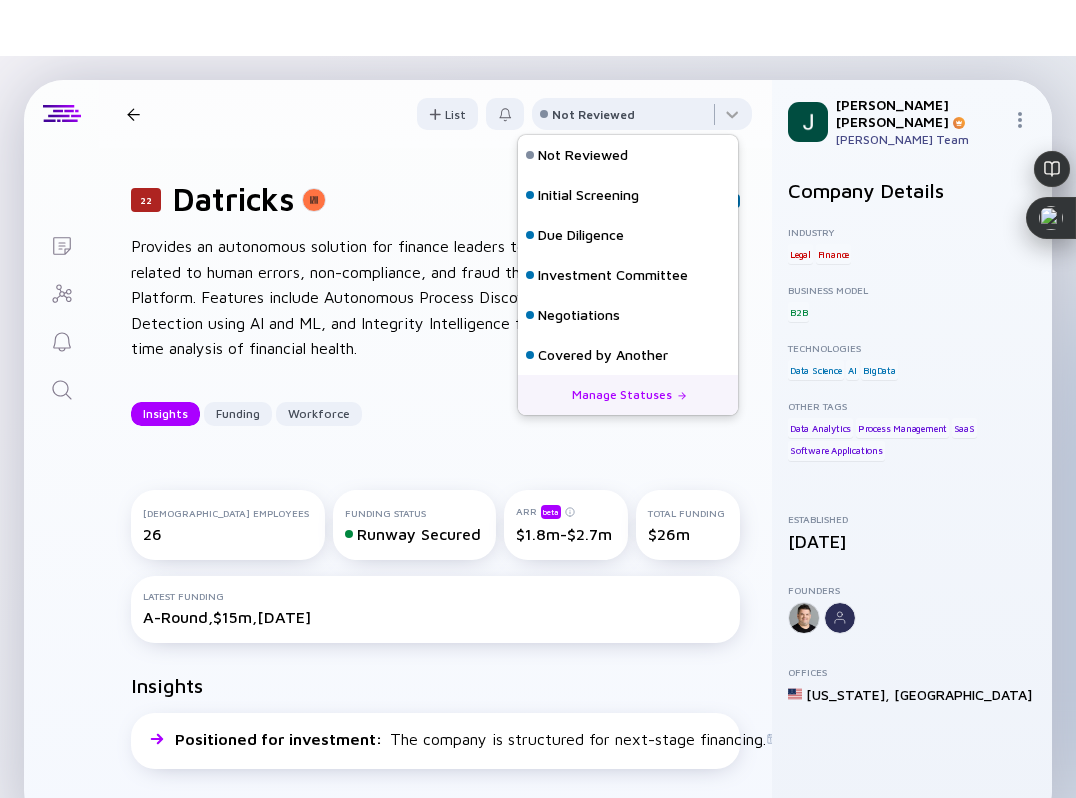 scroll, scrollTop: 56, scrollLeft: 0, axis: vertical 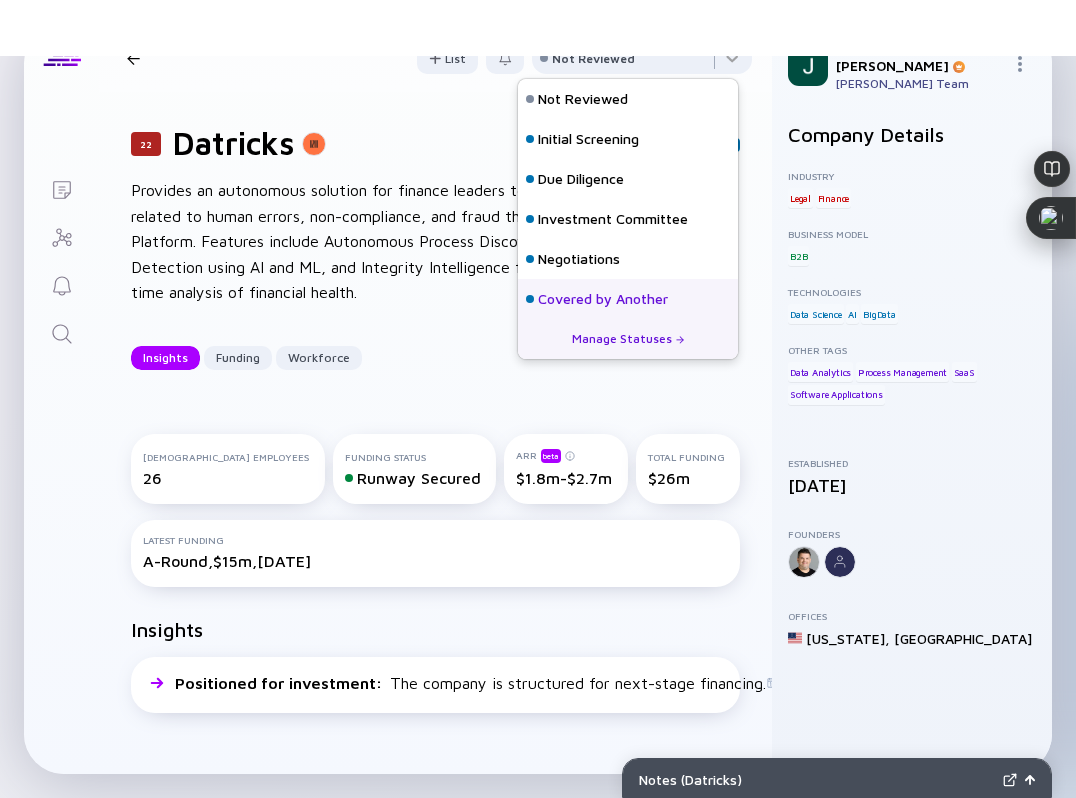click on "Covered by Another" at bounding box center (603, 299) 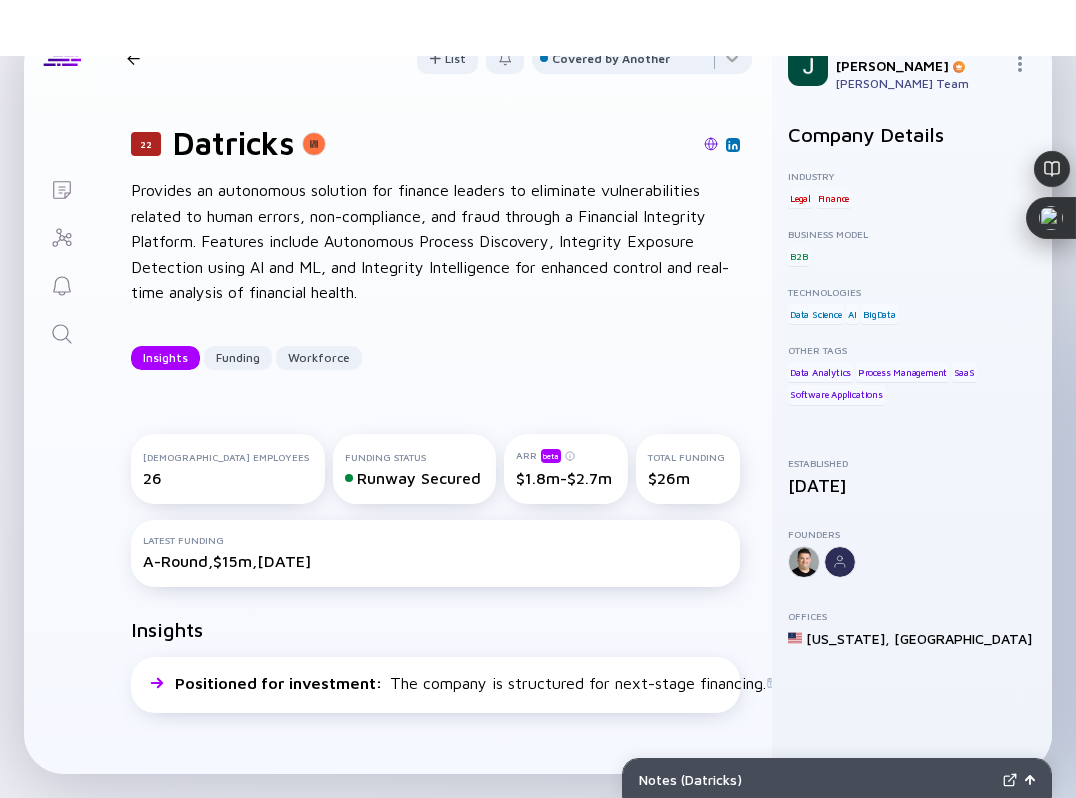 click at bounding box center [133, 58] 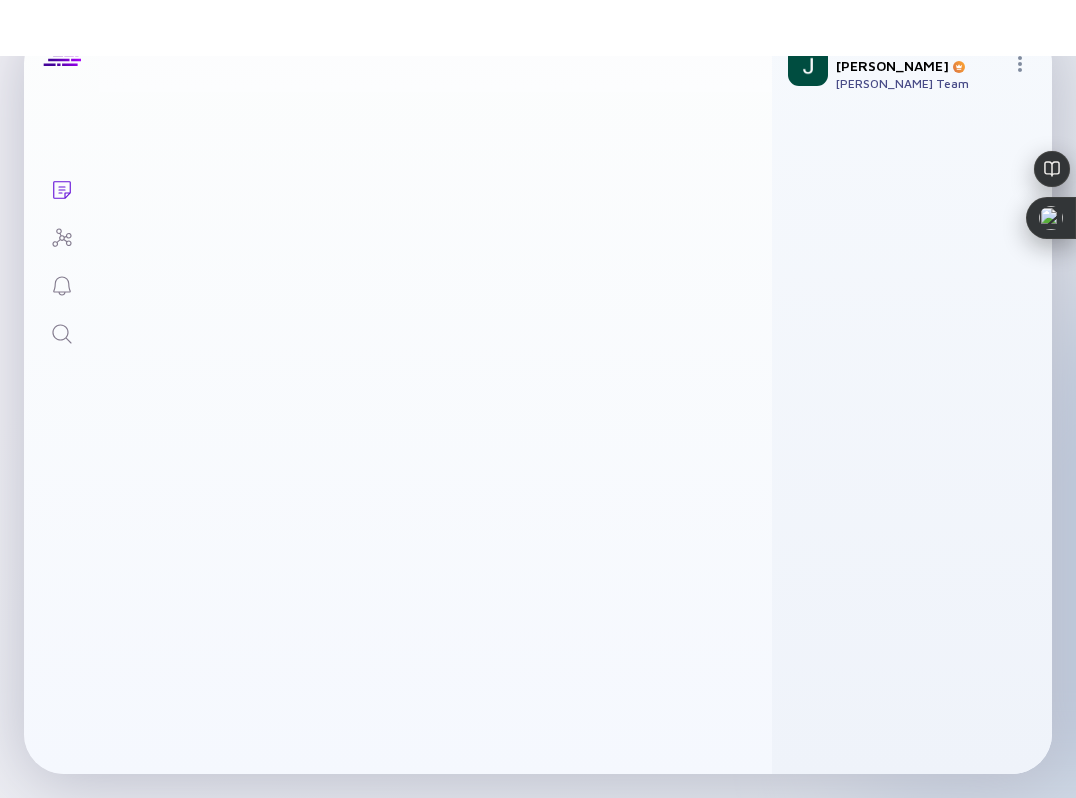 scroll, scrollTop: 0, scrollLeft: 0, axis: both 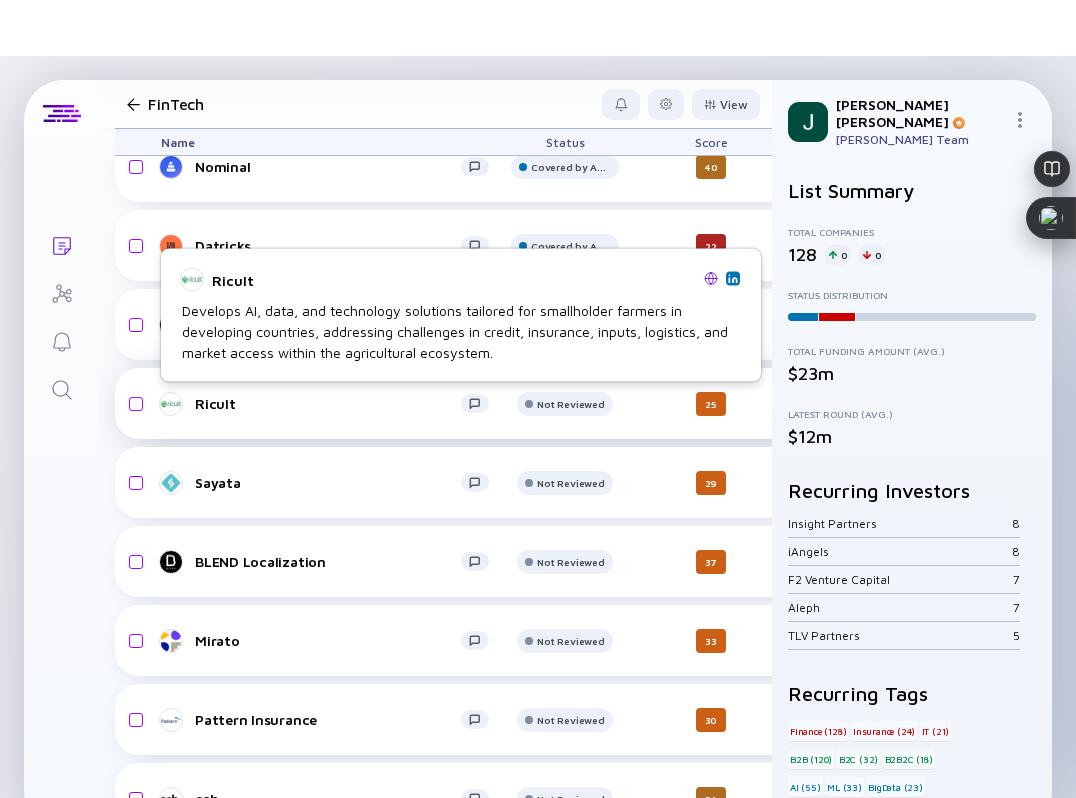 click on "Ricult" at bounding box center [328, 403] 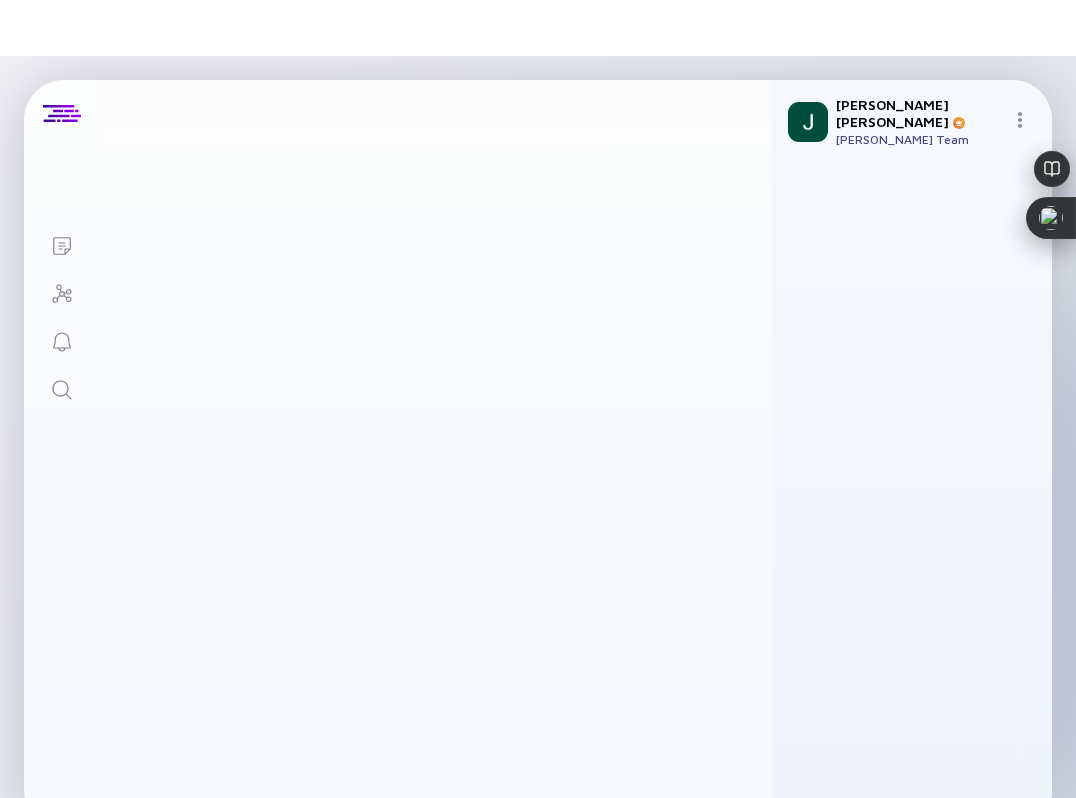 scroll, scrollTop: 0, scrollLeft: 0, axis: both 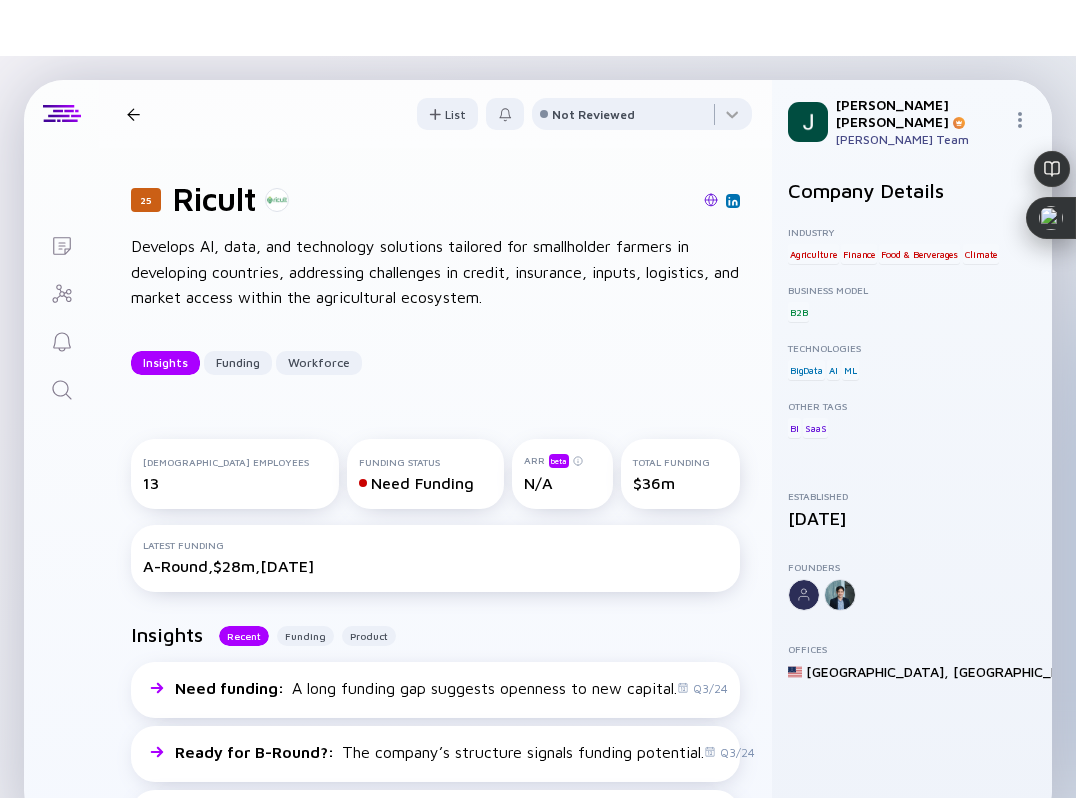 click at bounding box center [711, 200] 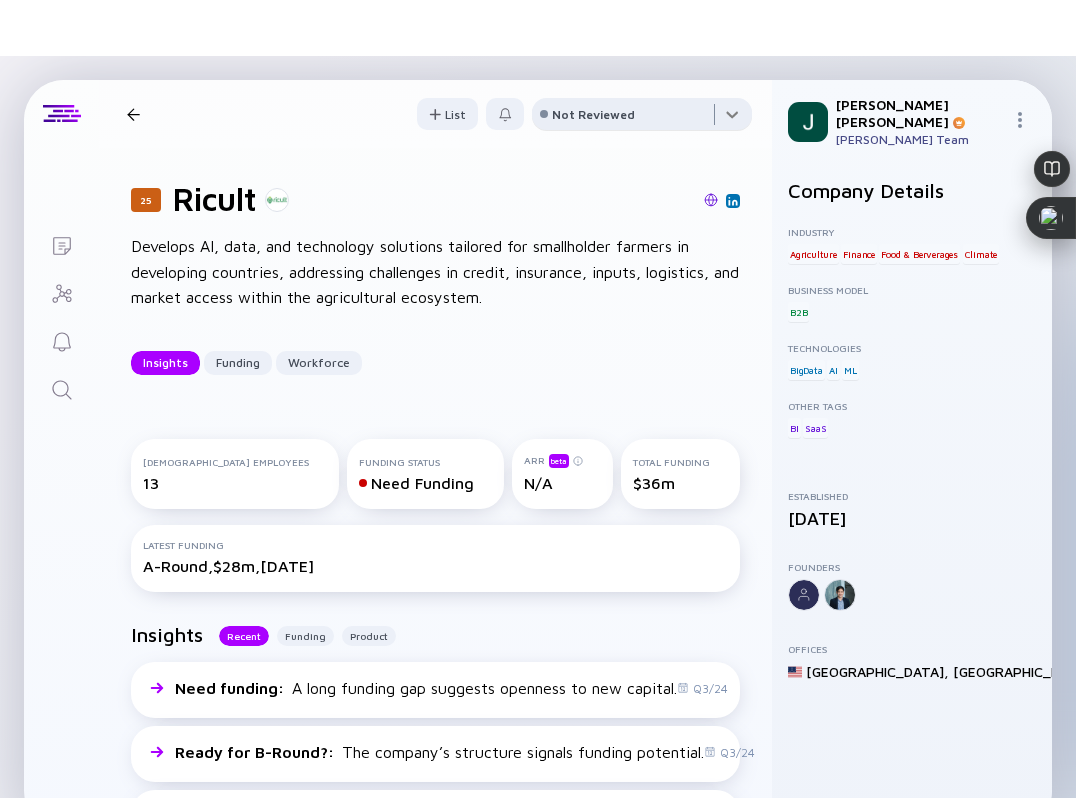 click at bounding box center [642, 118] 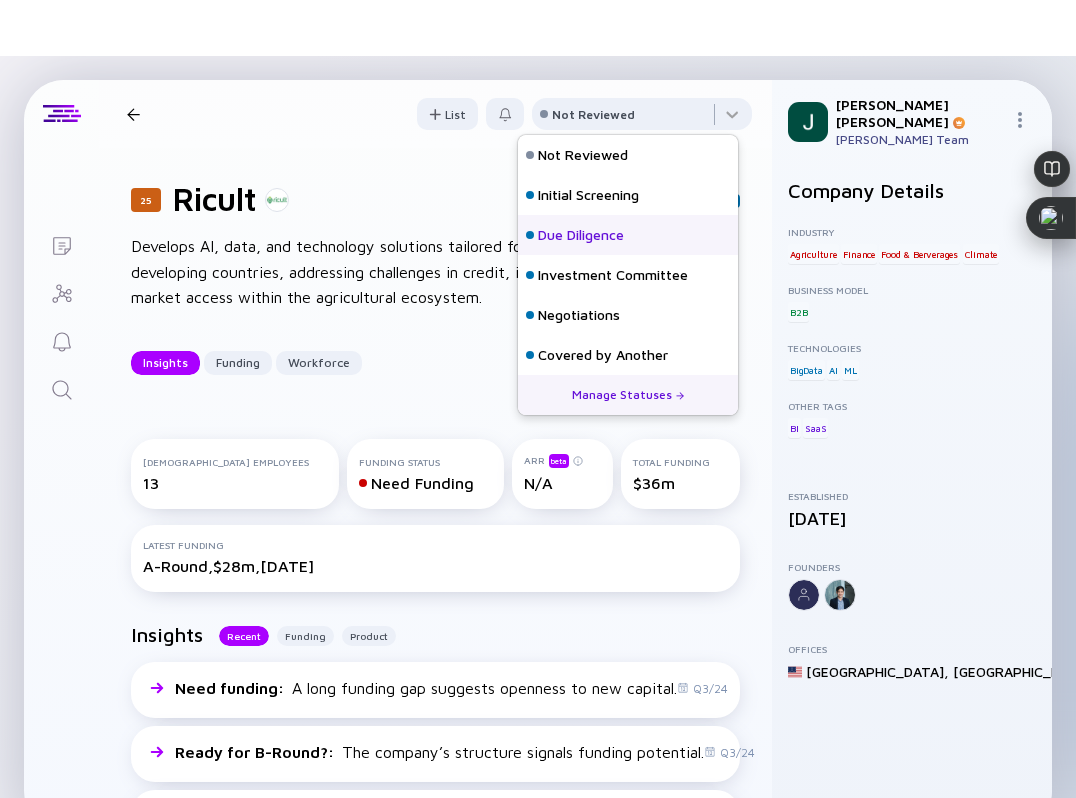 scroll, scrollTop: 128, scrollLeft: 0, axis: vertical 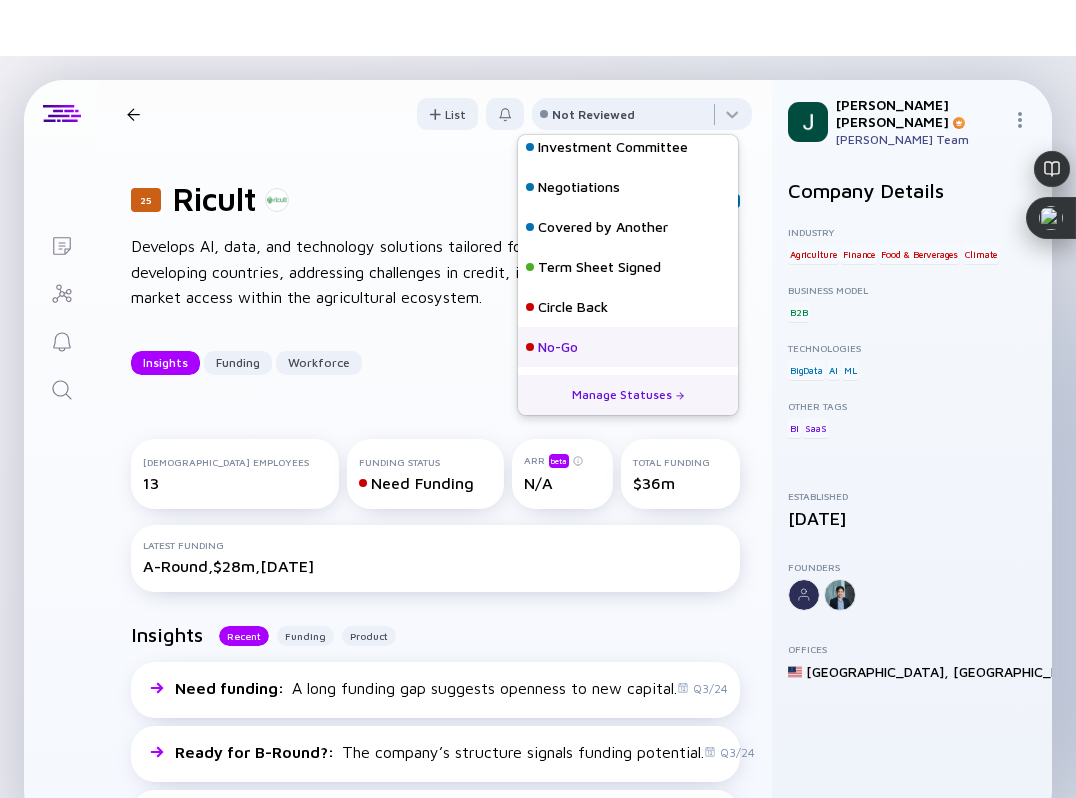 click on "No-Go" at bounding box center [558, 347] 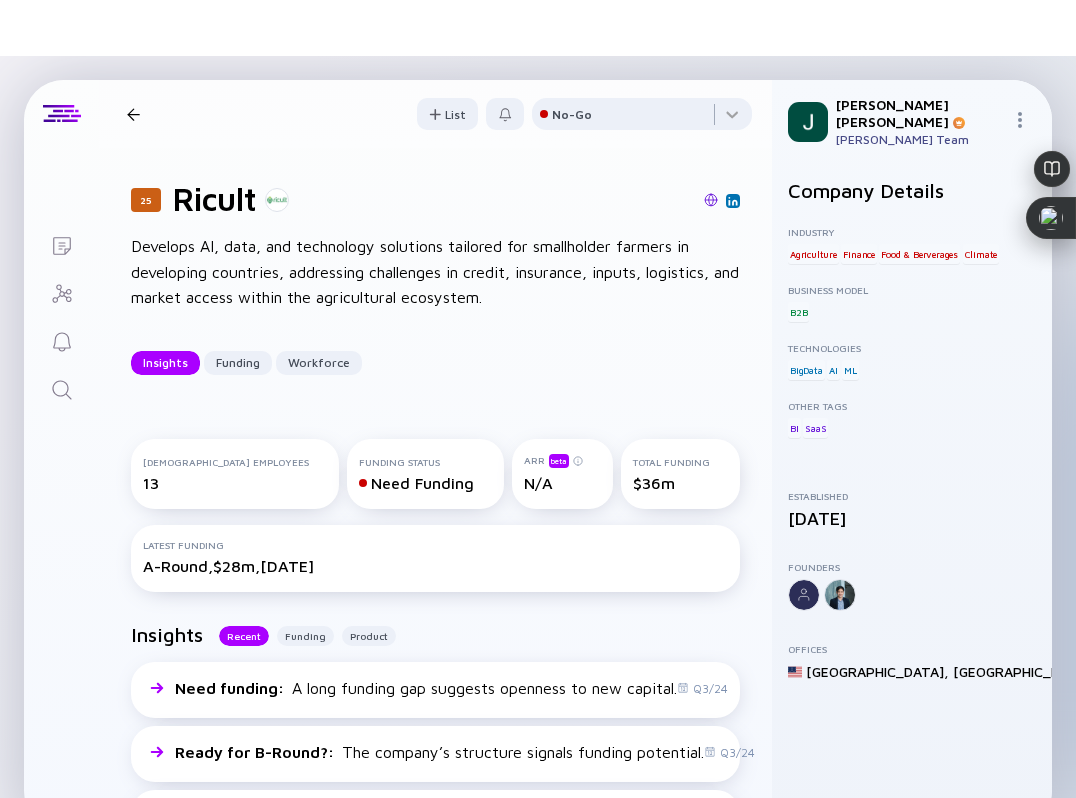click at bounding box center (133, 114) 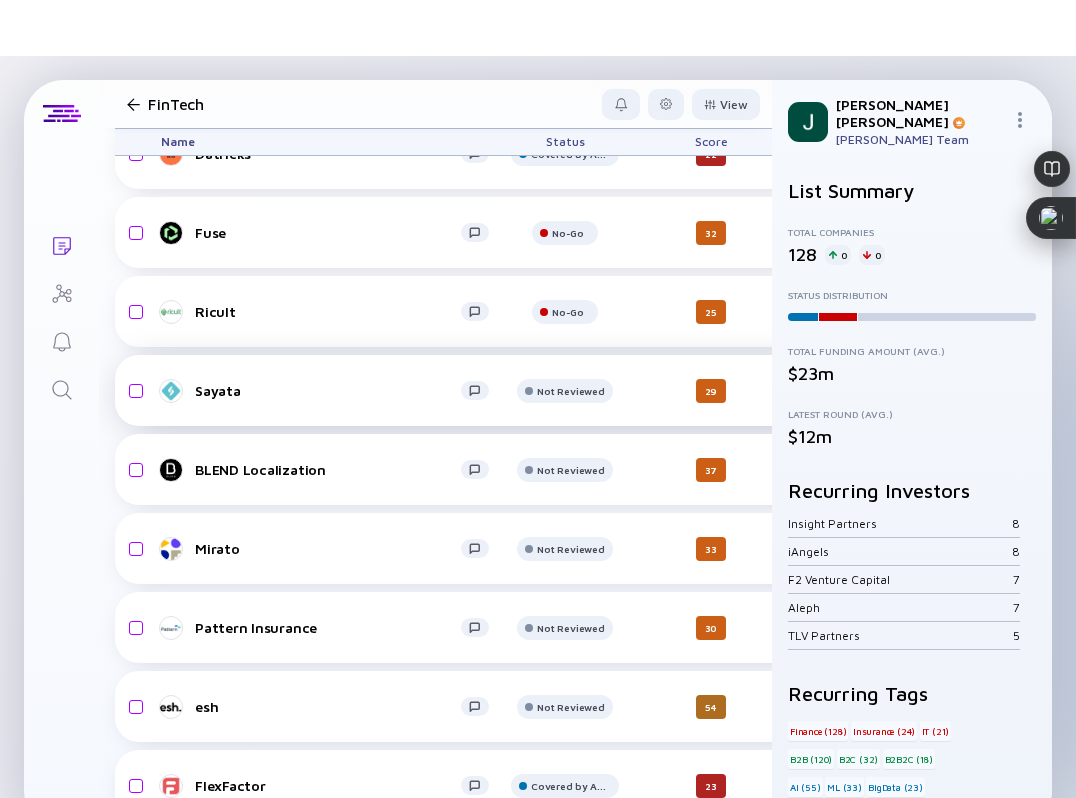 scroll, scrollTop: 1529, scrollLeft: 0, axis: vertical 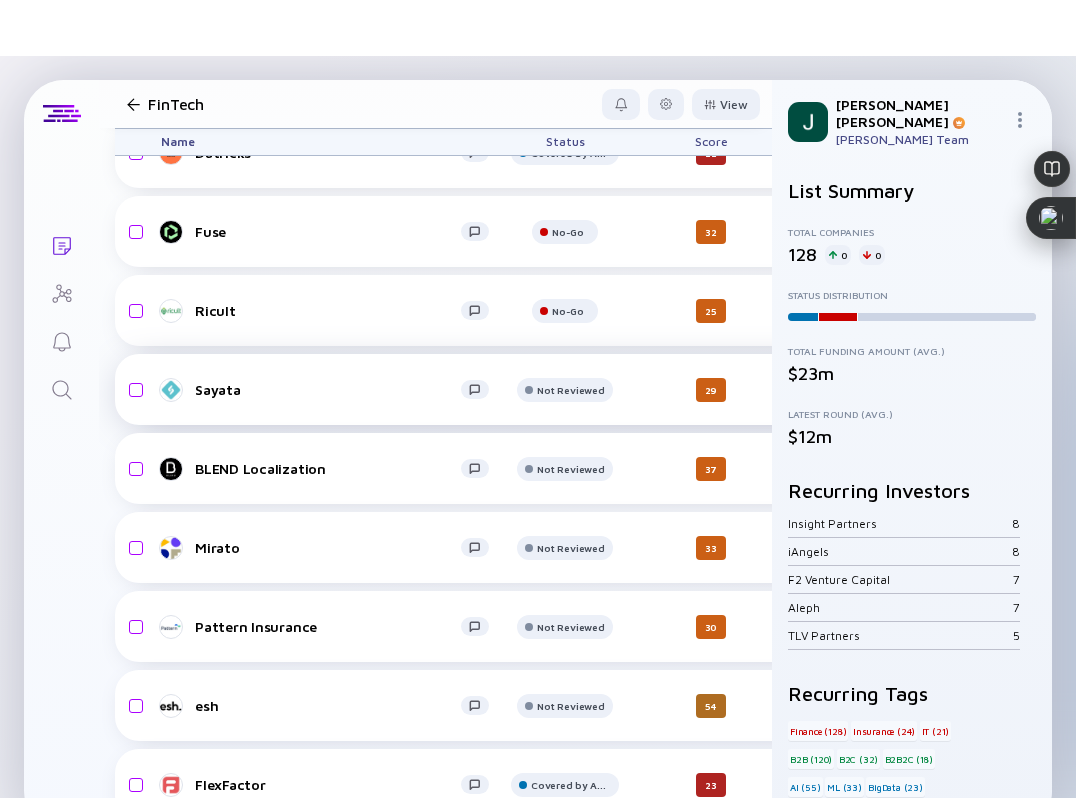 click on "Sayata" at bounding box center (328, 389) 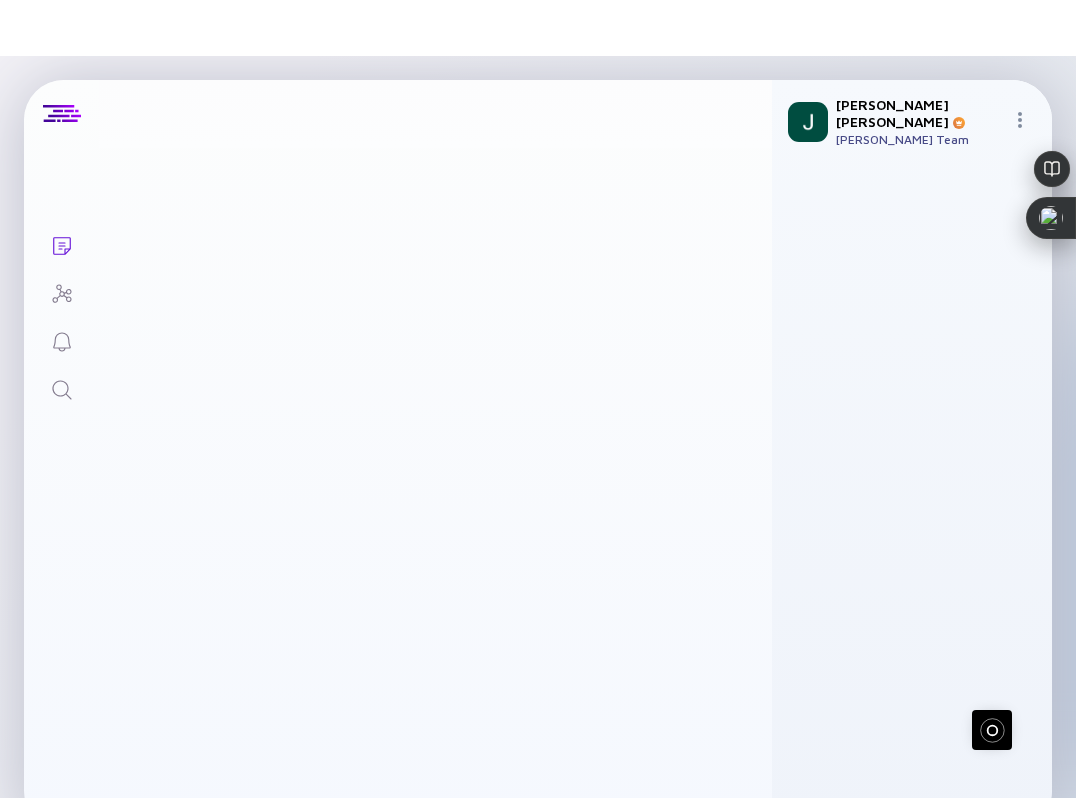 scroll, scrollTop: 0, scrollLeft: 0, axis: both 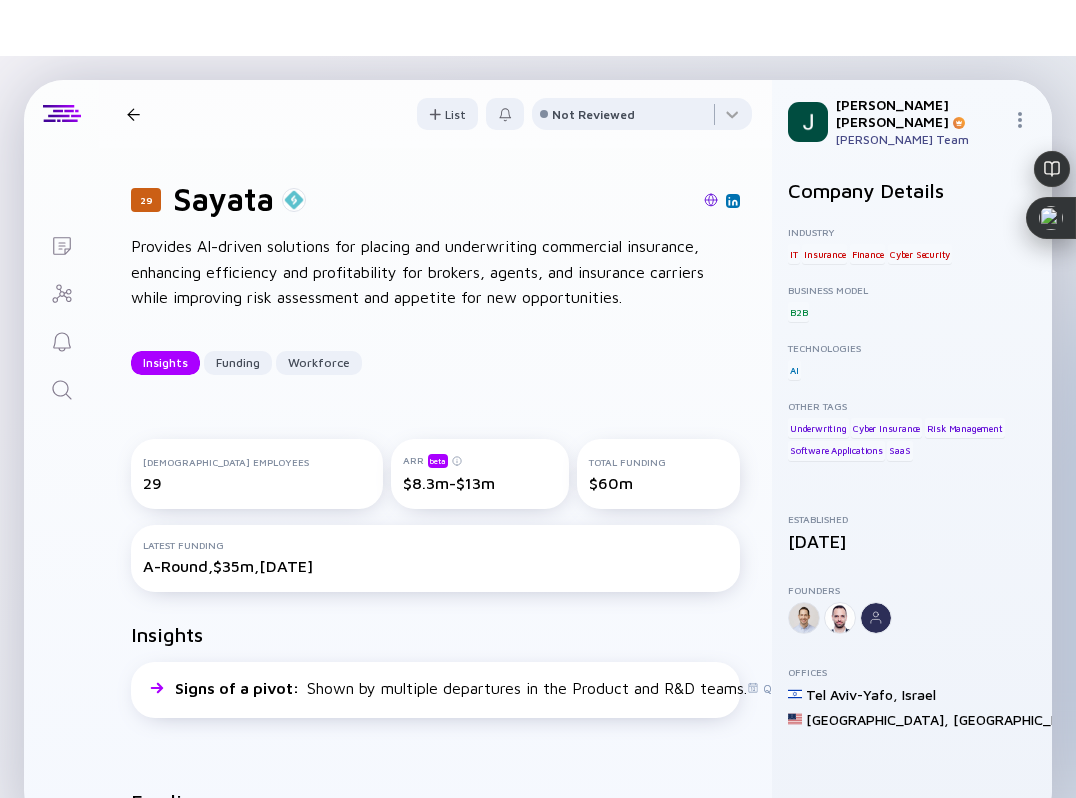 click at bounding box center [711, 200] 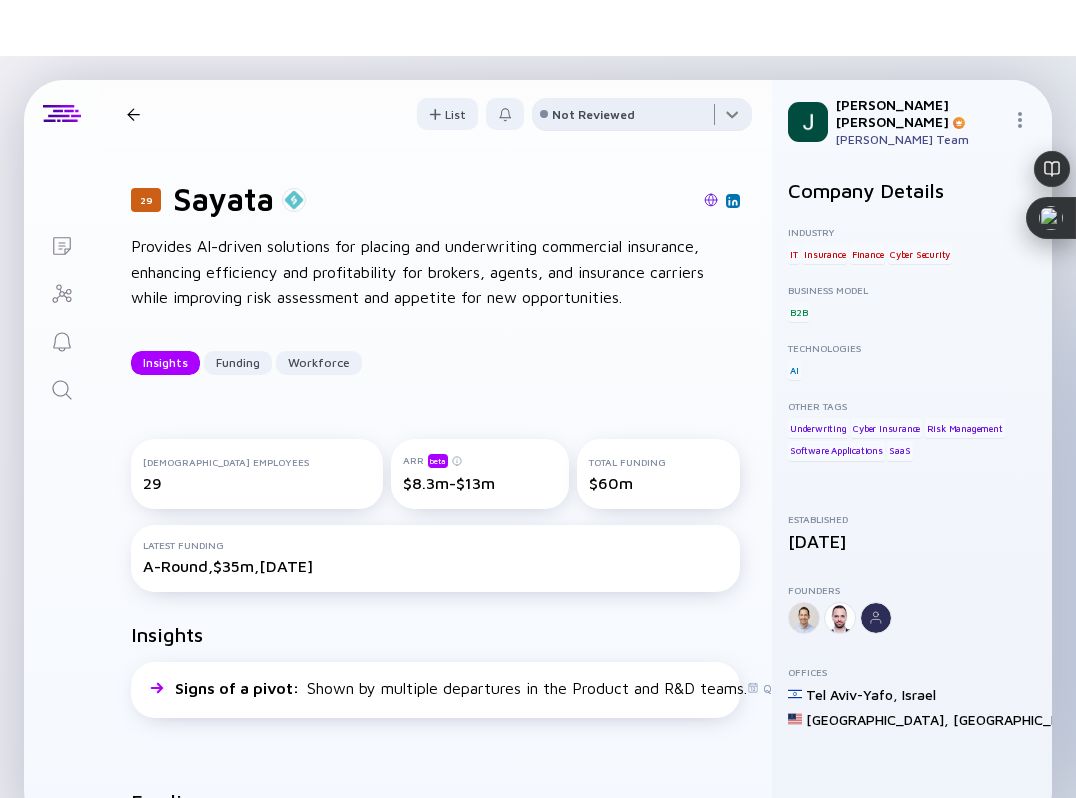 click at bounding box center (642, 118) 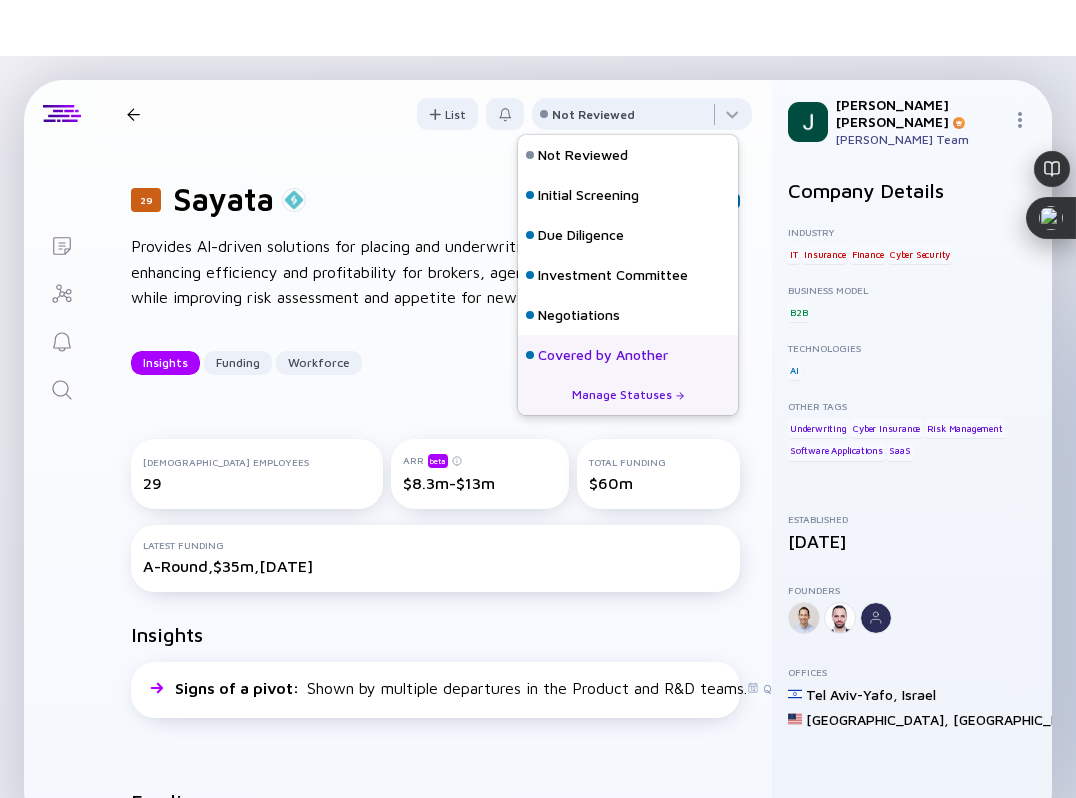scroll, scrollTop: 128, scrollLeft: 0, axis: vertical 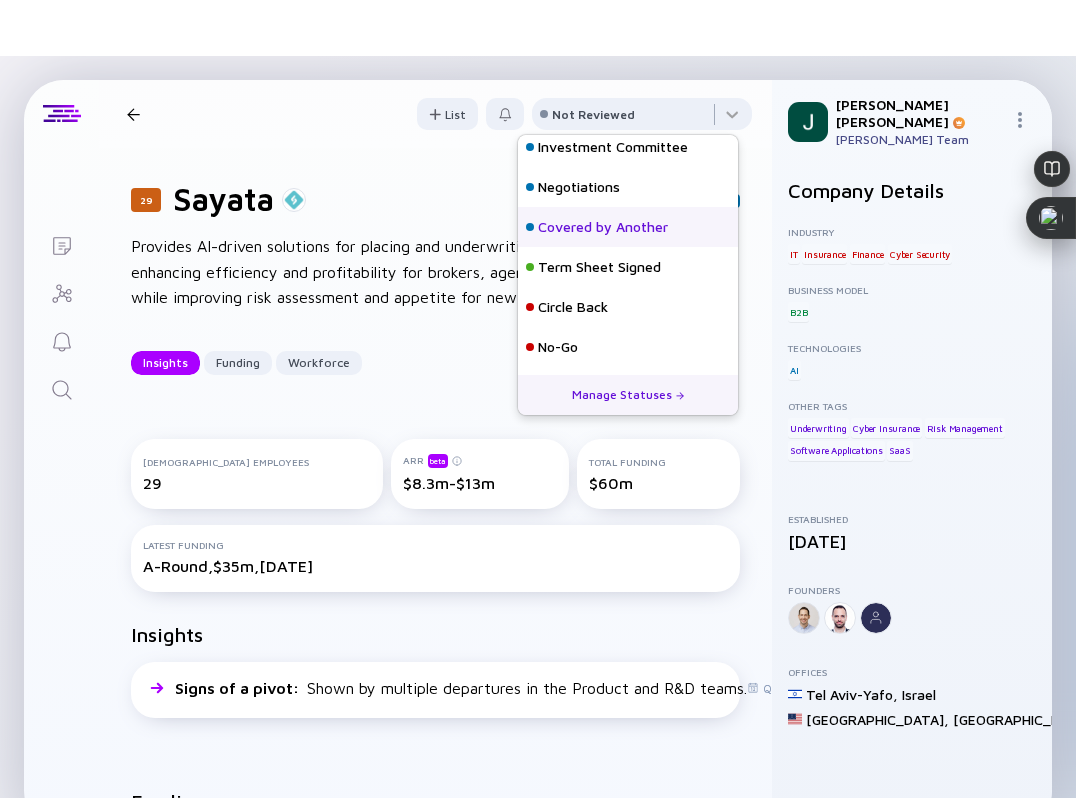 click on "No-Go" at bounding box center [558, 347] 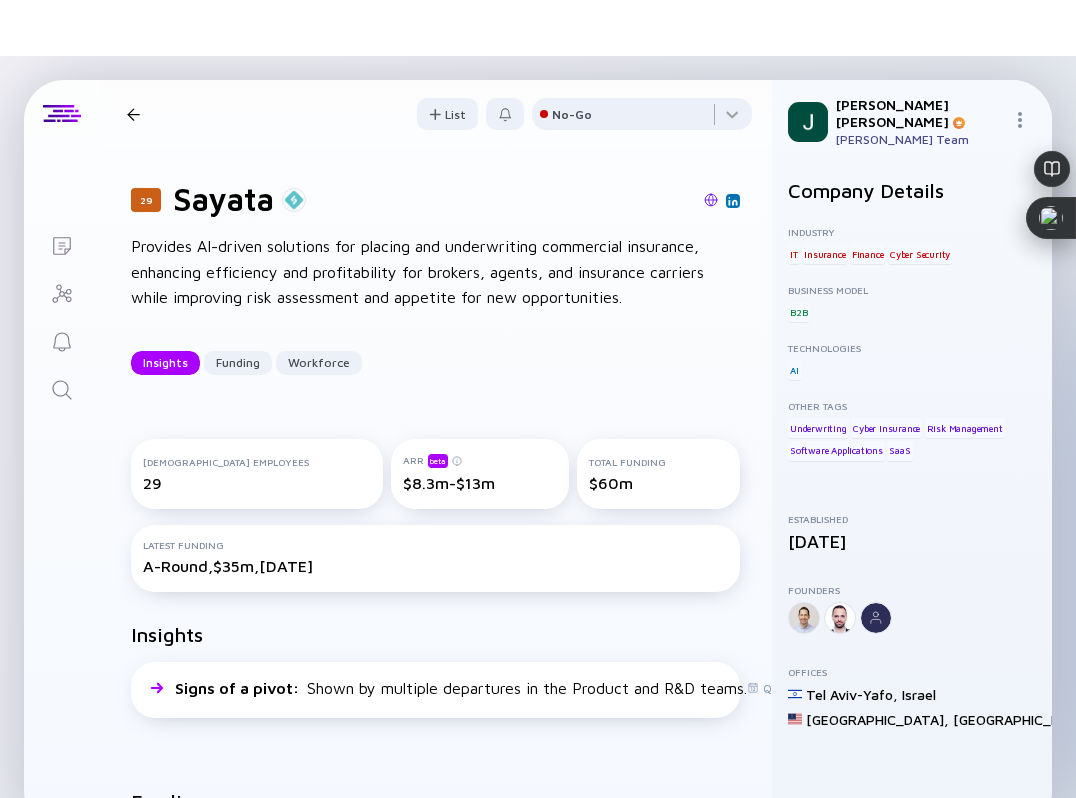 click on "29 Sayata Insights Funding Workforce" at bounding box center [299, 114] 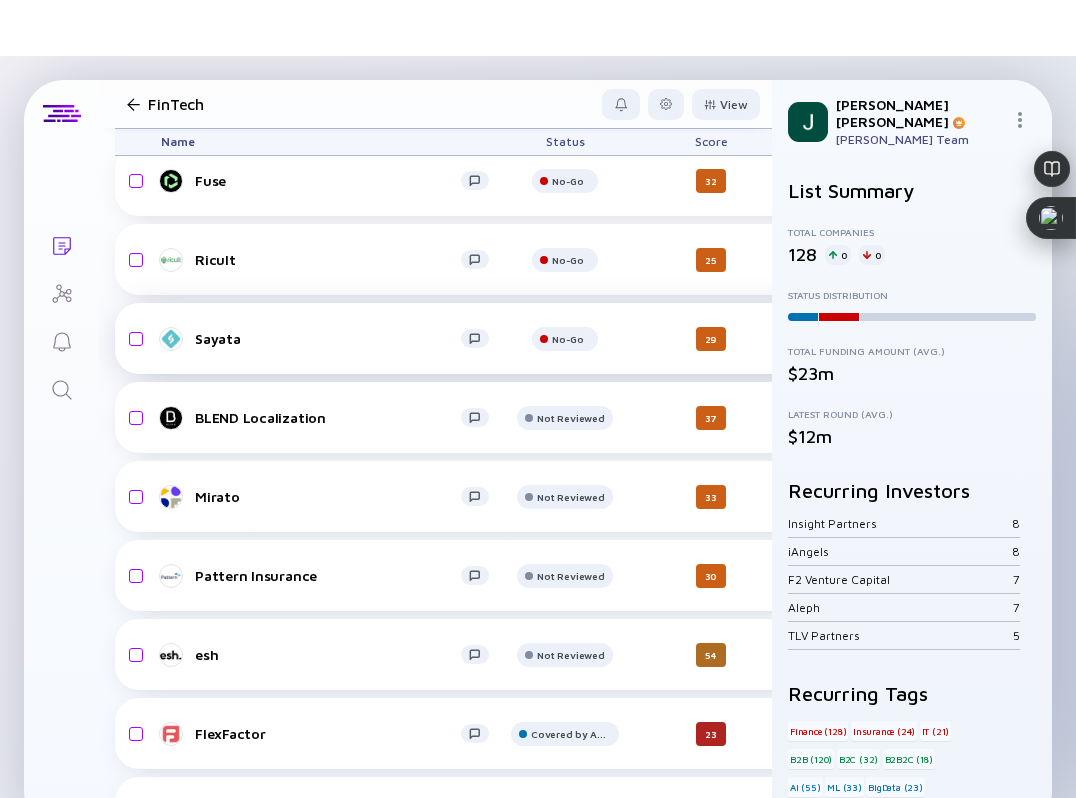 scroll, scrollTop: 1587, scrollLeft: 0, axis: vertical 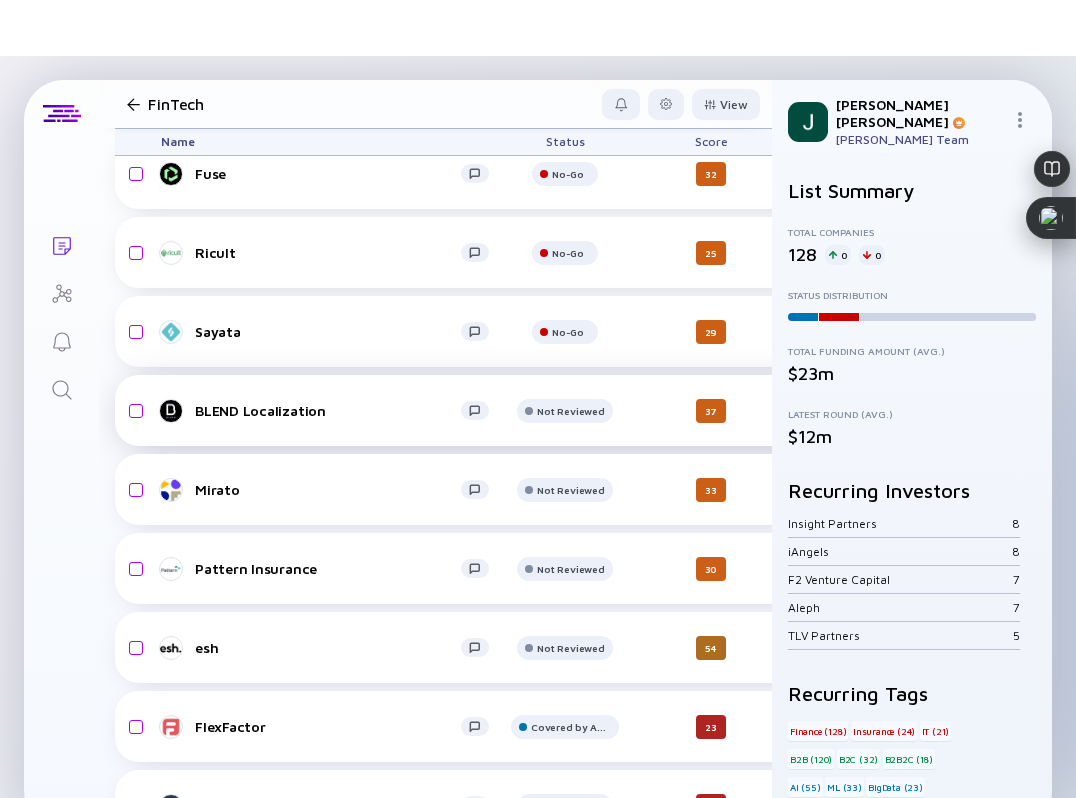 click on "BLEND Localization" at bounding box center (328, 410) 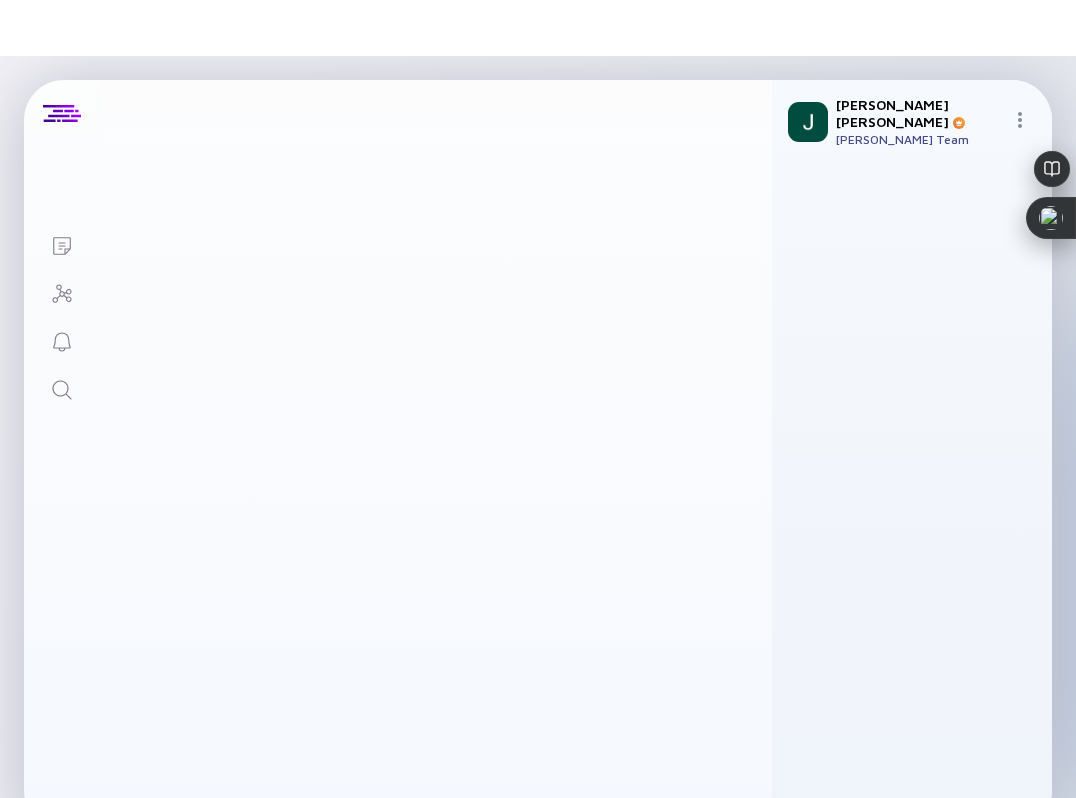 scroll, scrollTop: 0, scrollLeft: 0, axis: both 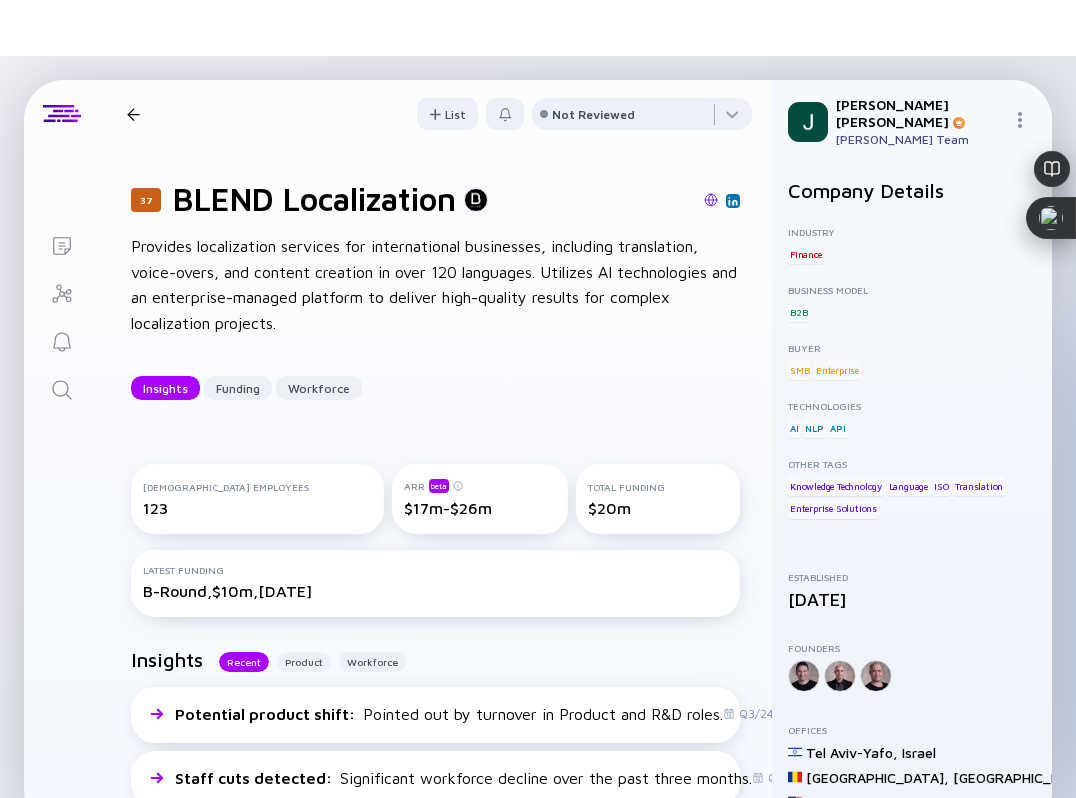 click at bounding box center (711, 200) 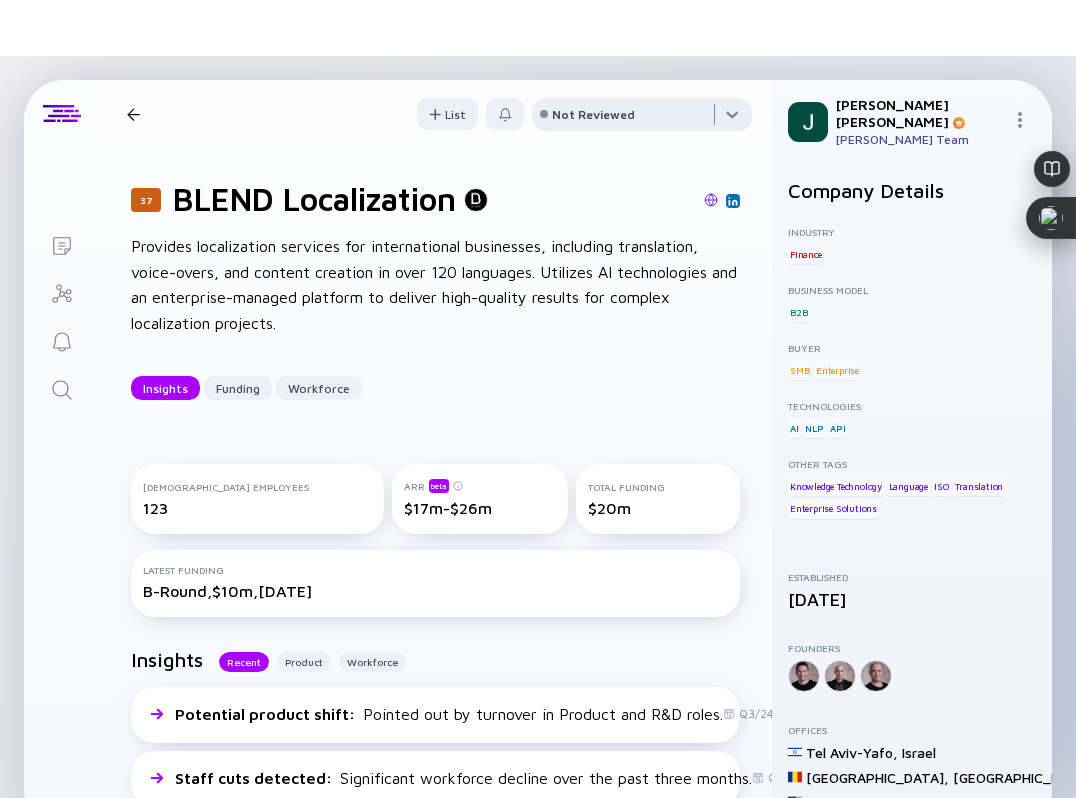 click at bounding box center (642, 118) 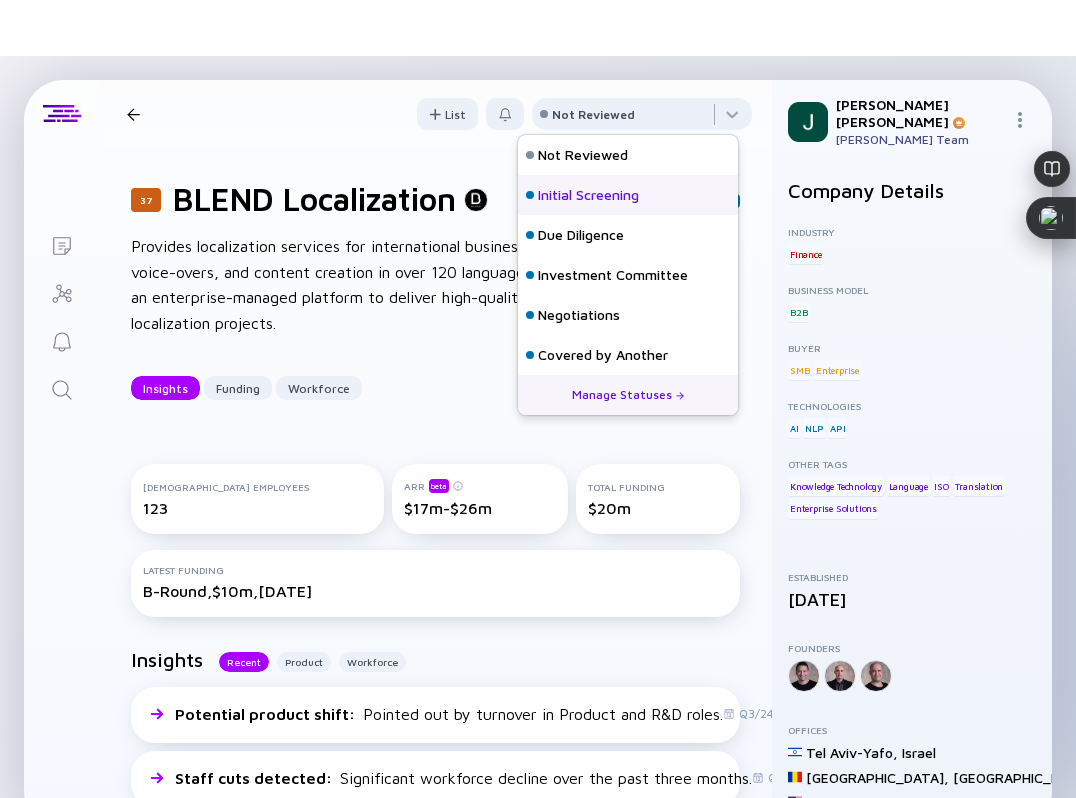 scroll, scrollTop: 128, scrollLeft: 0, axis: vertical 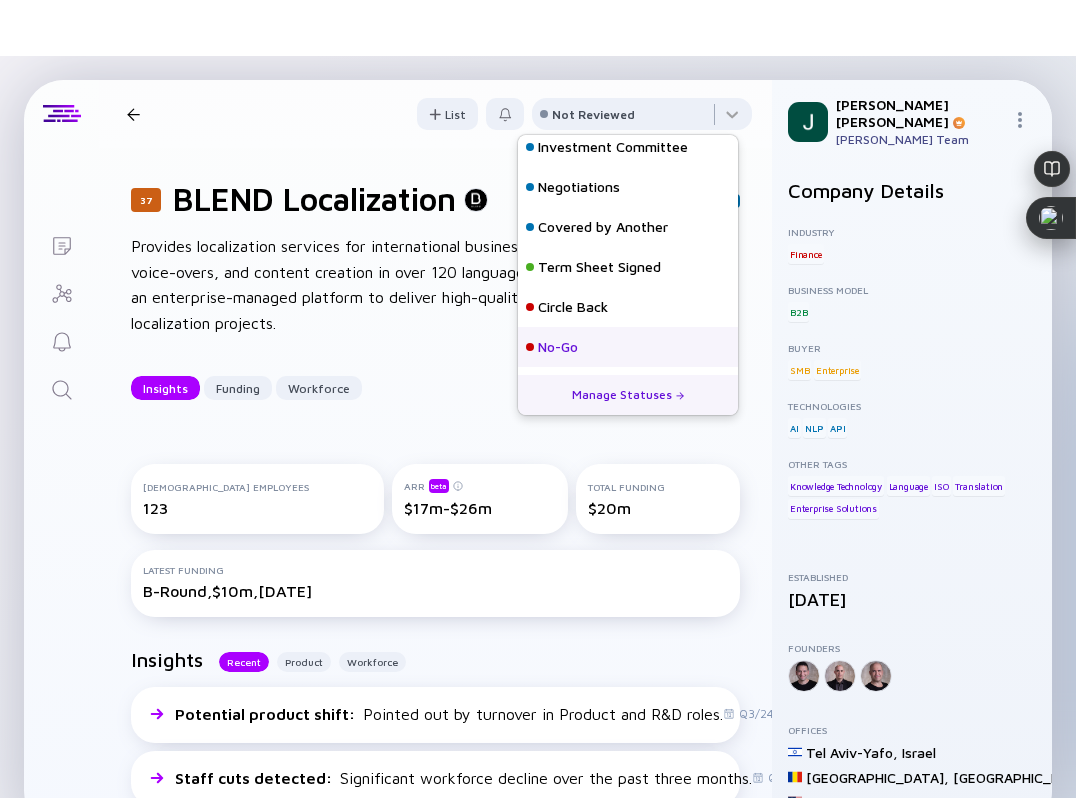 click on "No-Go" at bounding box center [558, 347] 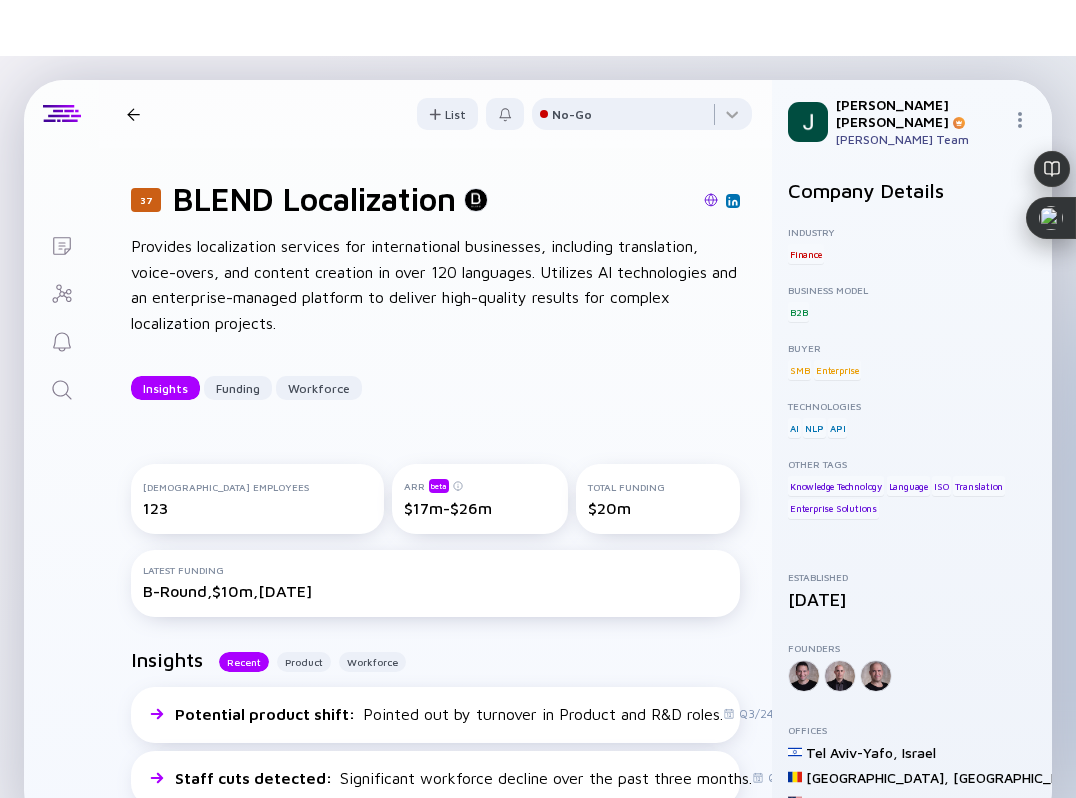click at bounding box center [133, 114] 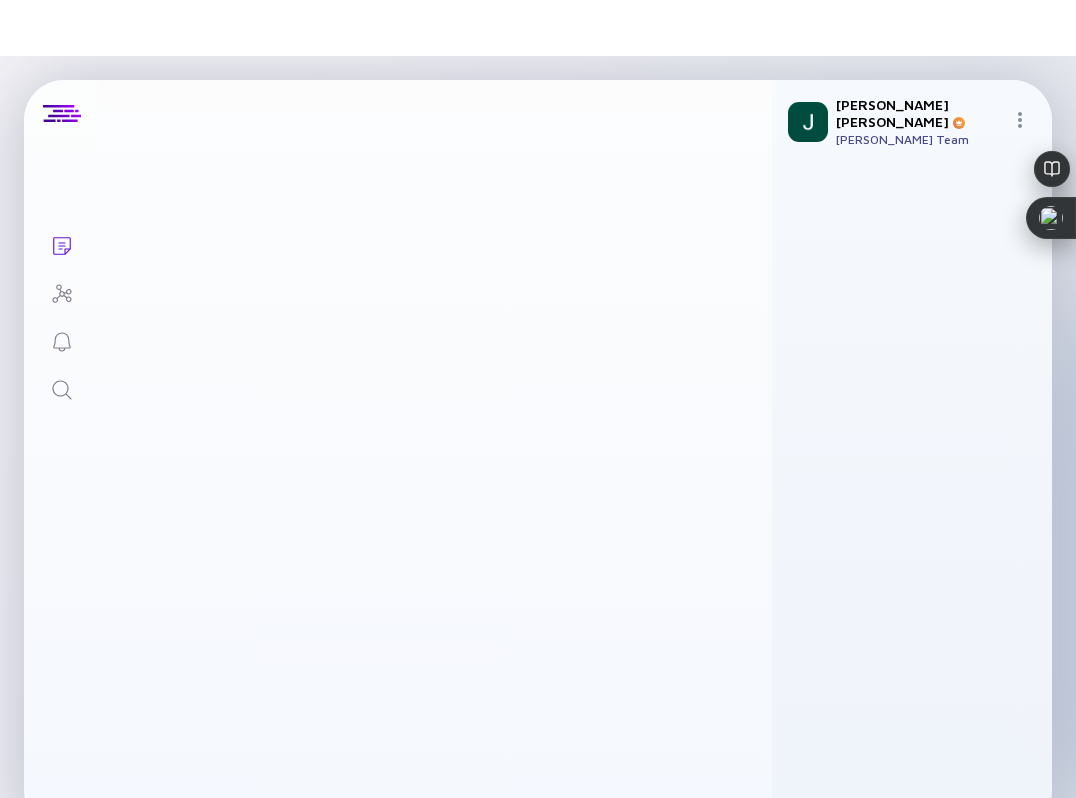 scroll, scrollTop: 1587, scrollLeft: 0, axis: vertical 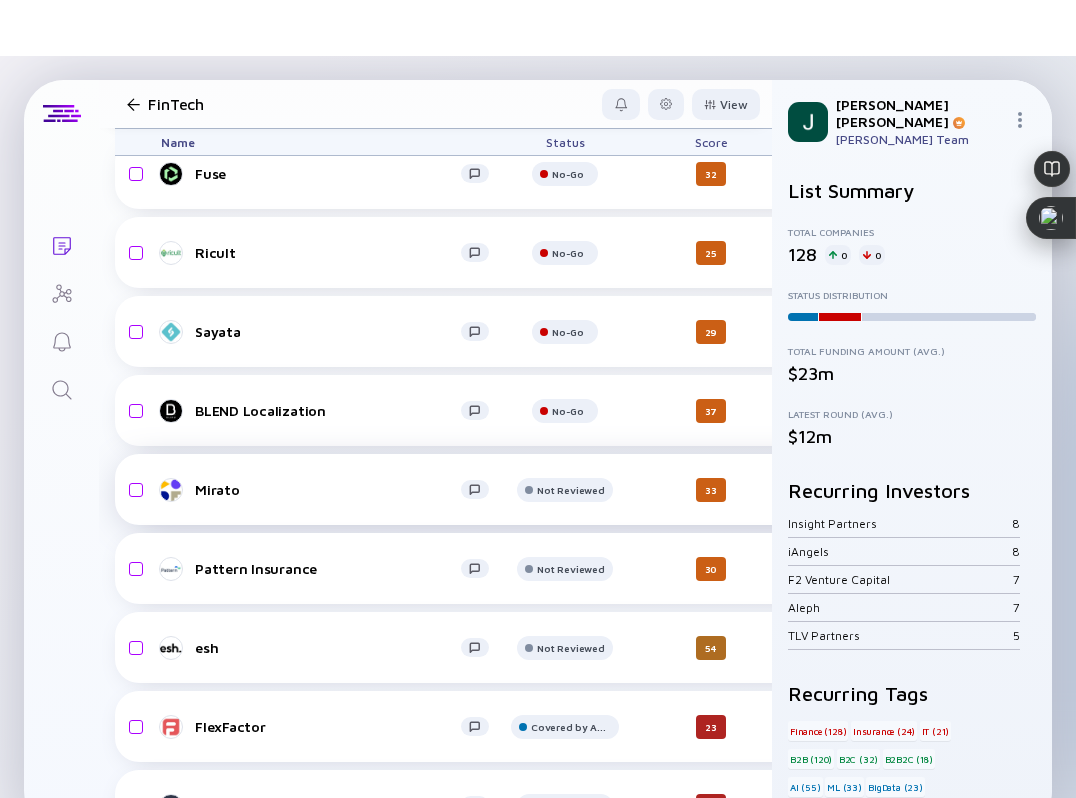 click on "Mirato" at bounding box center (328, 489) 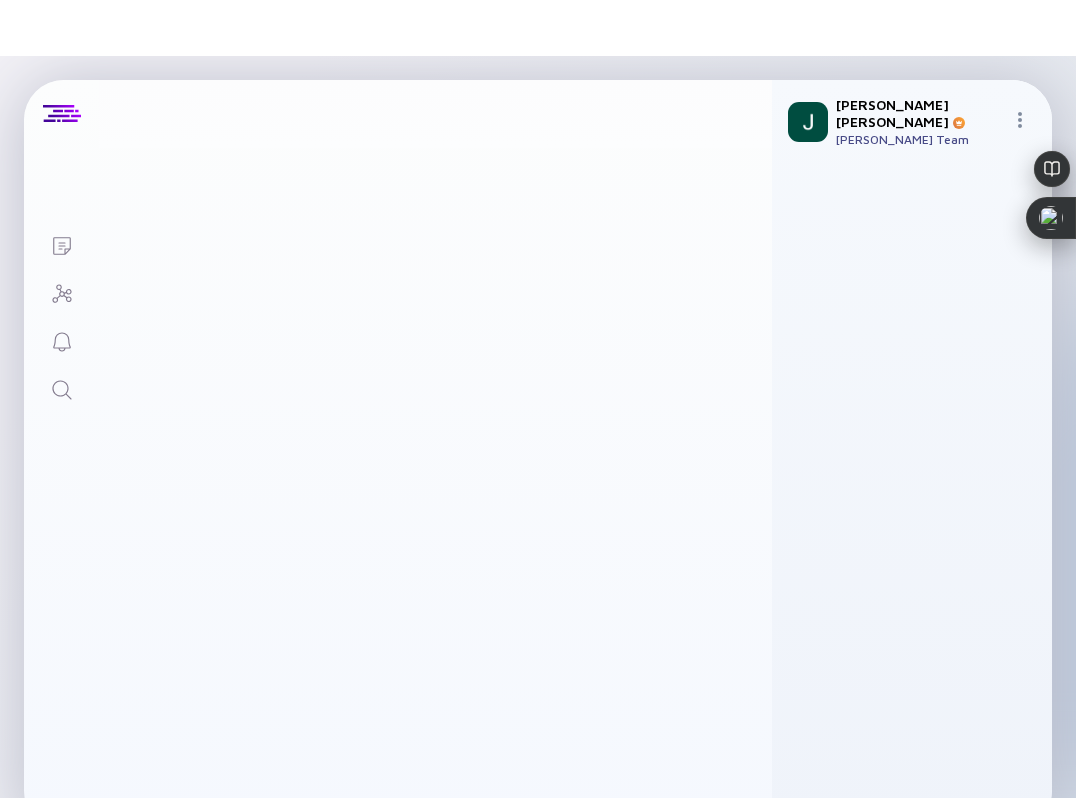scroll, scrollTop: 0, scrollLeft: 0, axis: both 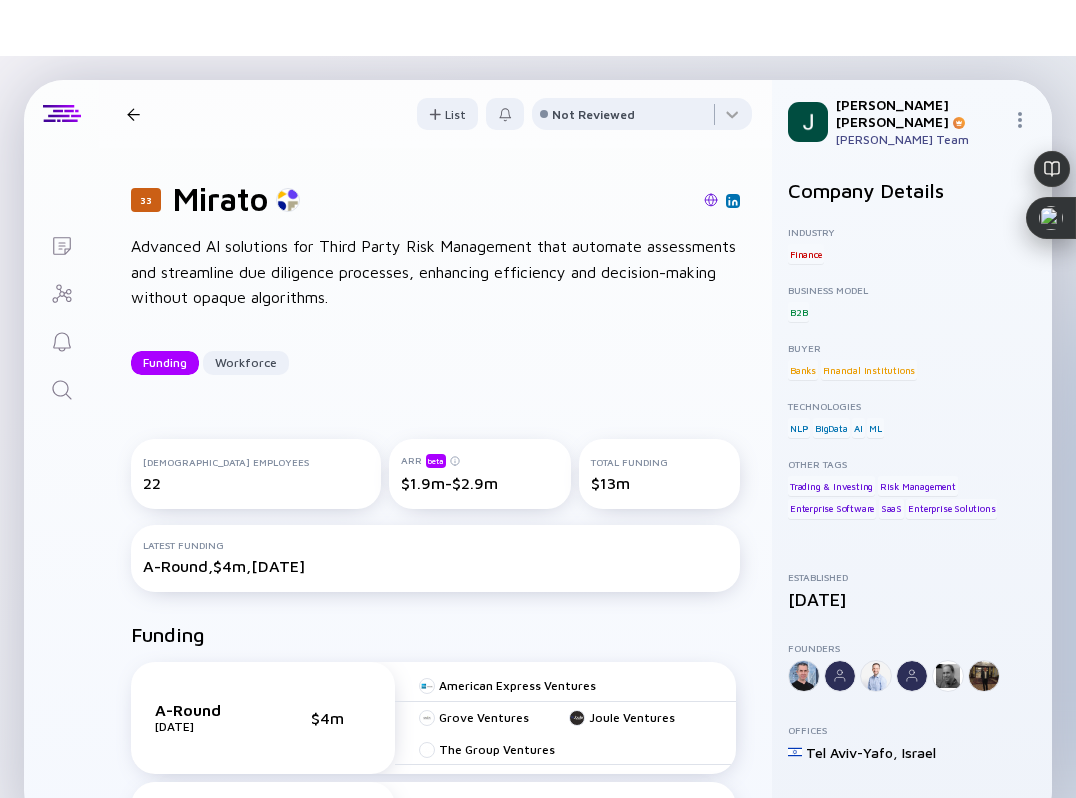 click at bounding box center [711, 200] 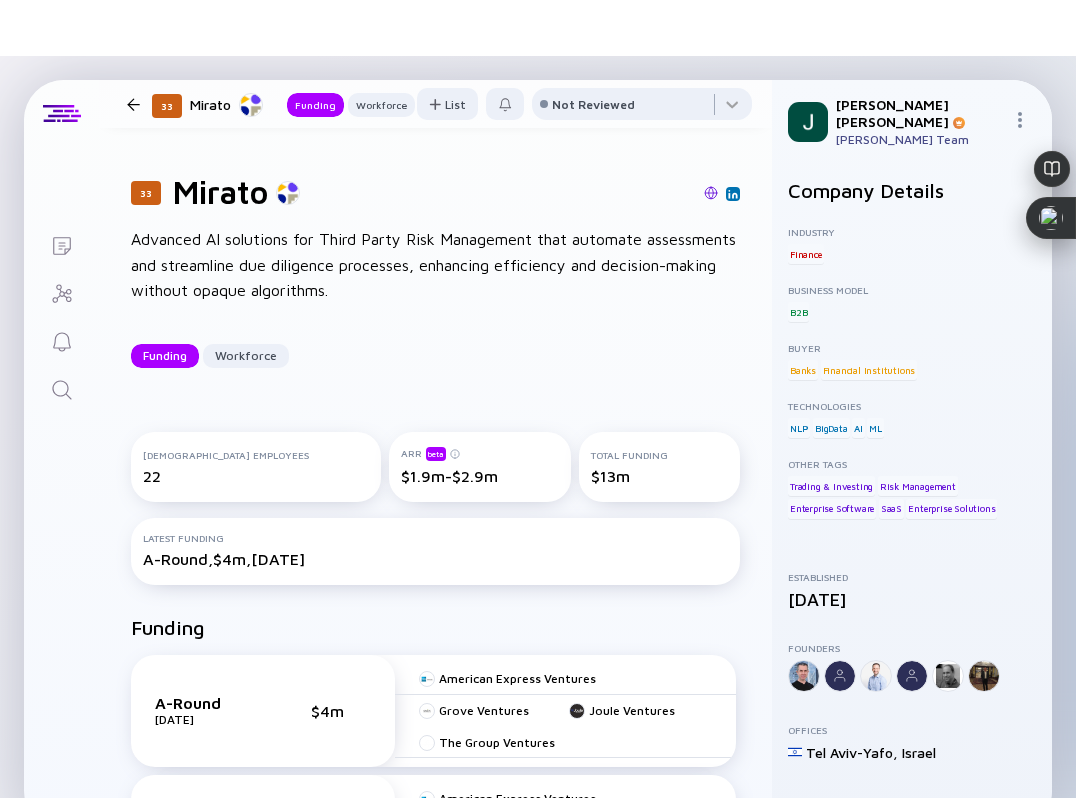 scroll, scrollTop: 0, scrollLeft: 0, axis: both 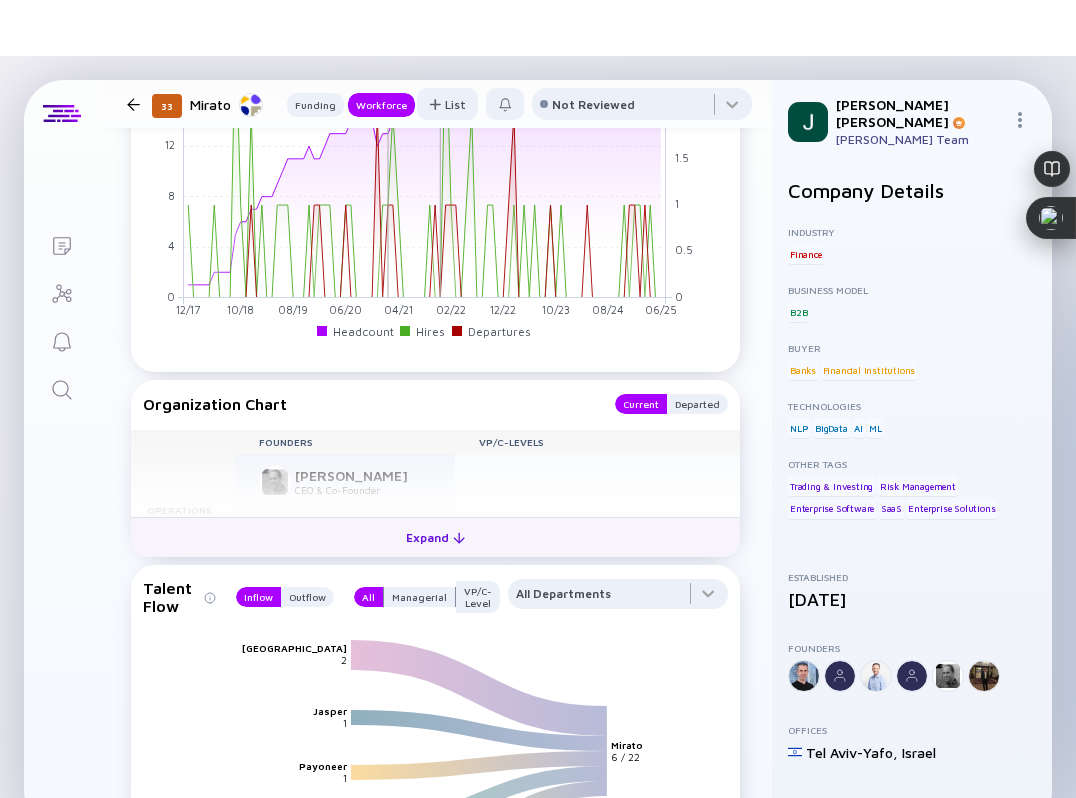 click on "Expand" at bounding box center [435, 537] 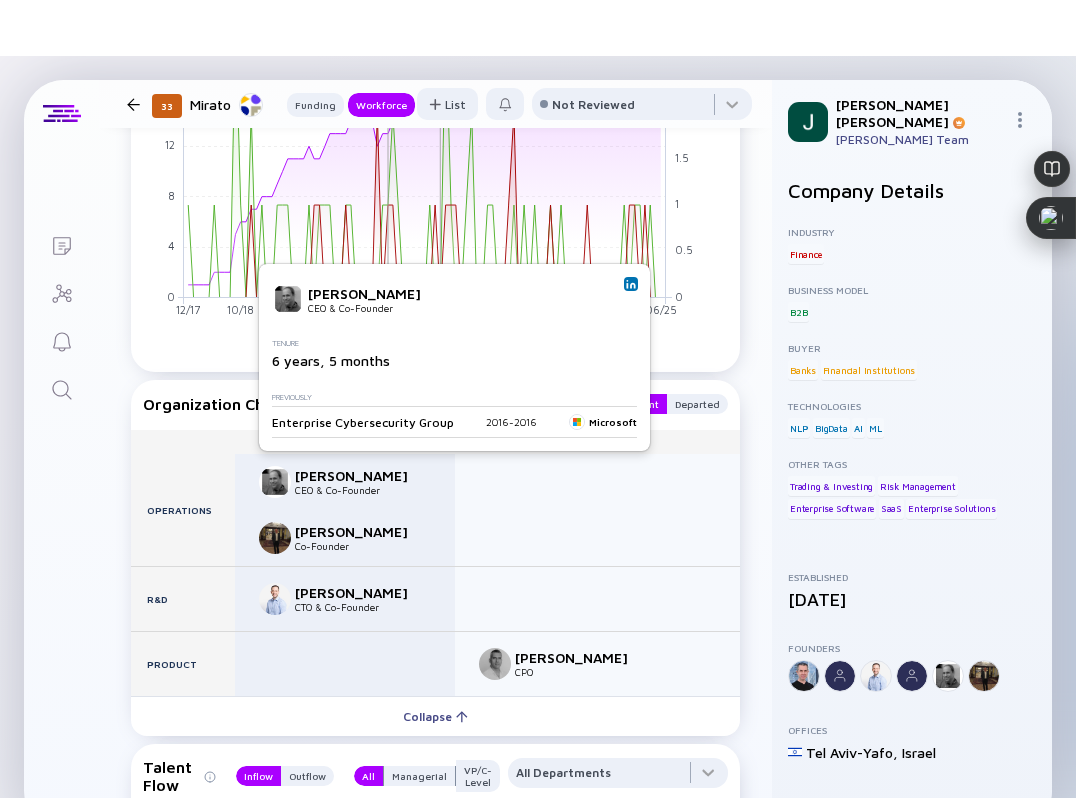 click on "Aki Eldar CEO & Co-Founder Tenure 6 years, 5 months Previously Enterprise Cybersecurity Group 2016 - 2016 Microsoft" at bounding box center (454, 357) 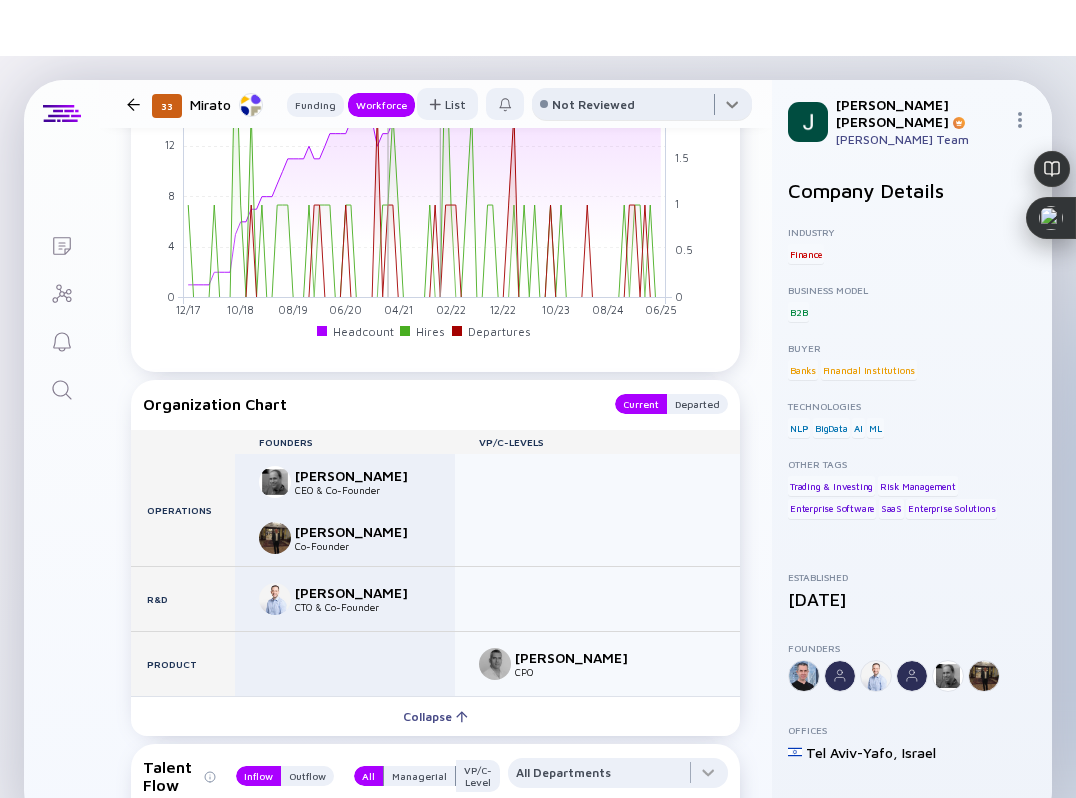 click at bounding box center [642, 108] 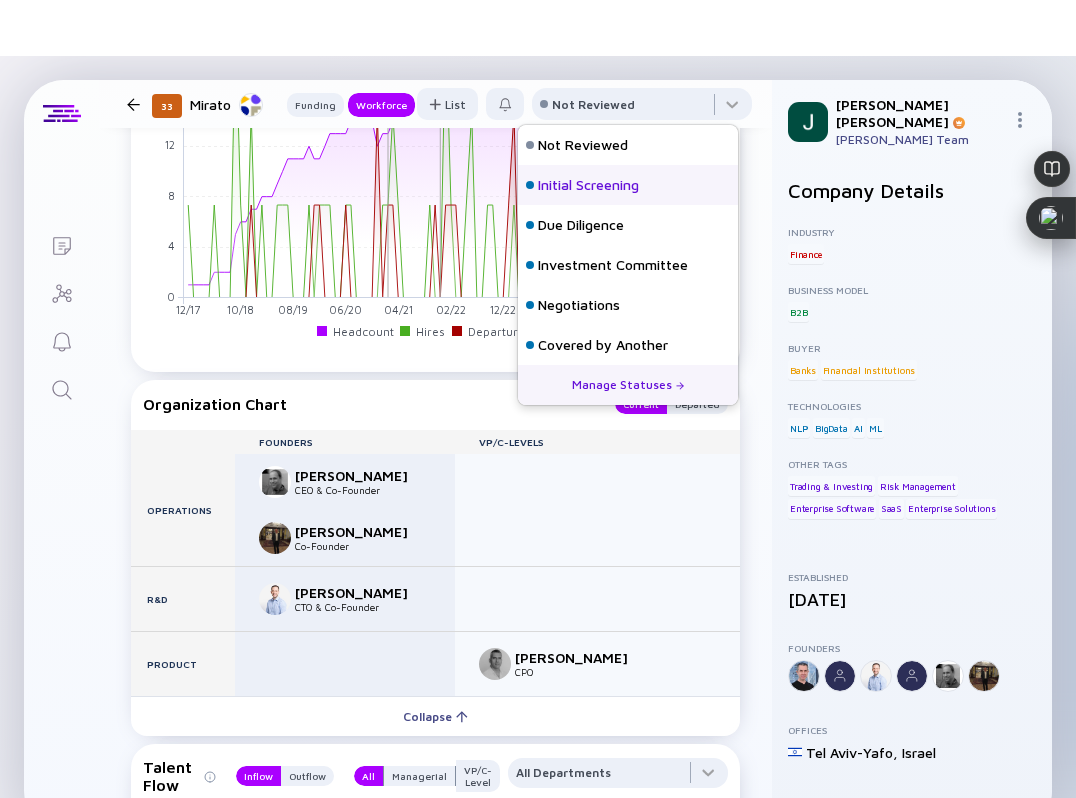 click on "Initial Screening" at bounding box center (588, 185) 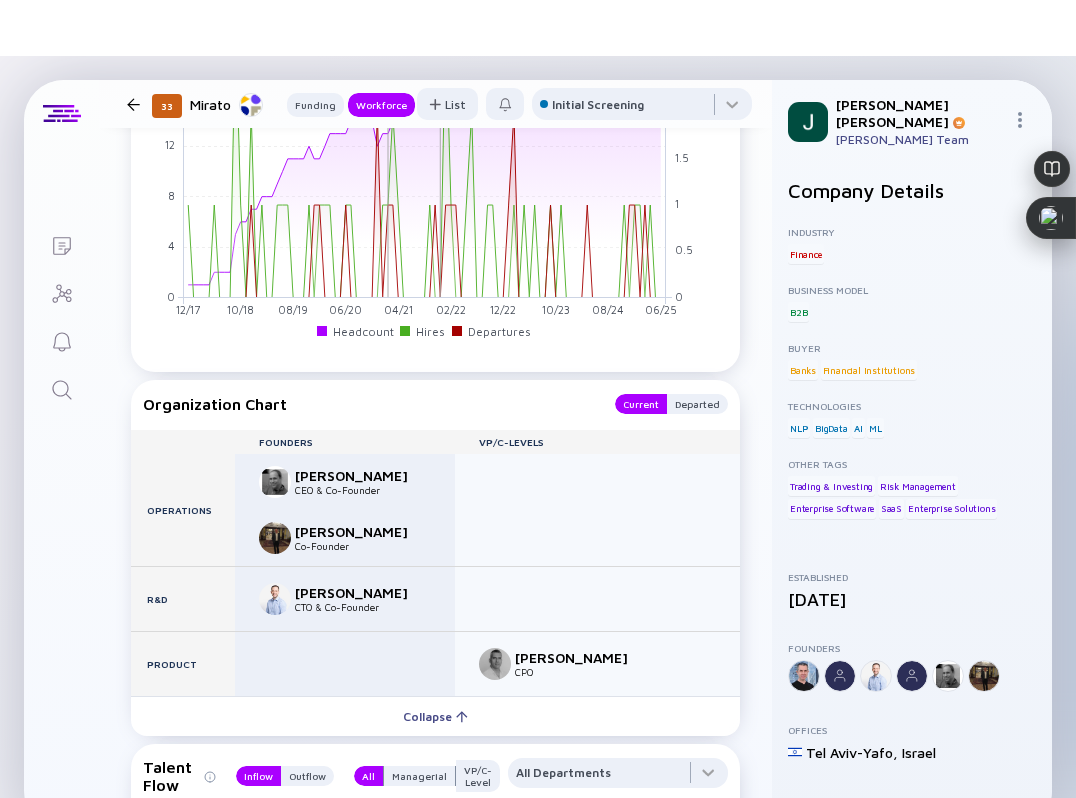 click at bounding box center (133, 104) 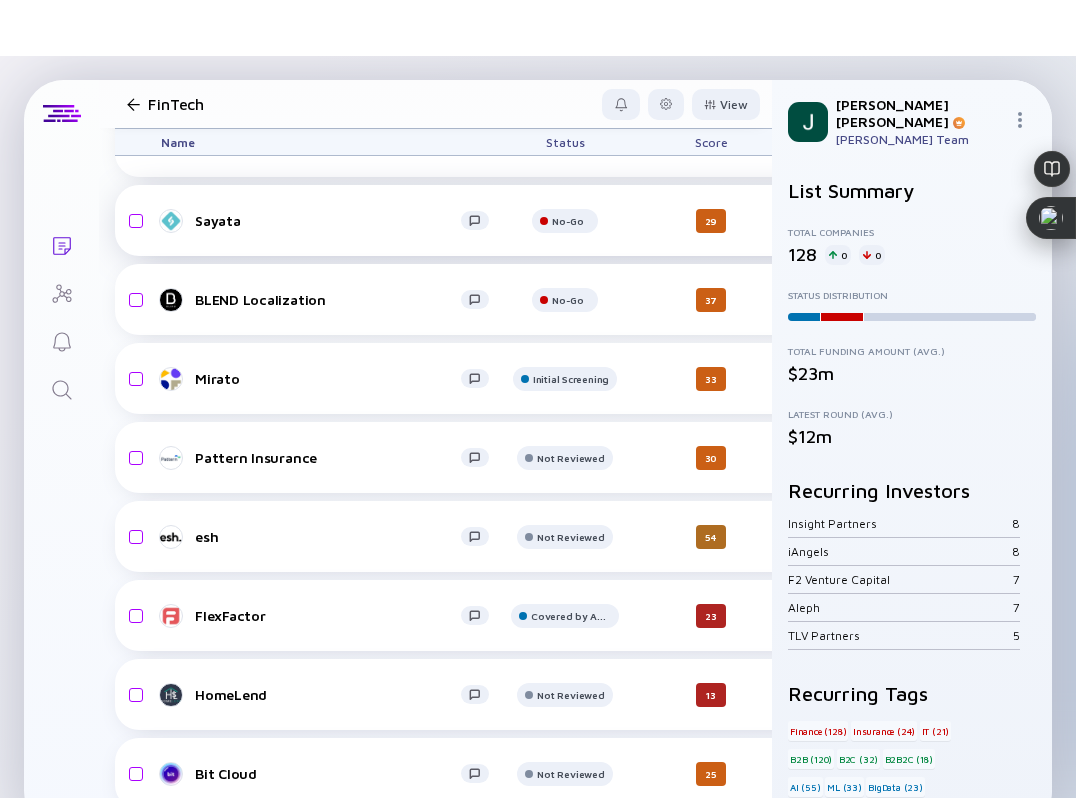 scroll, scrollTop: 1700, scrollLeft: 0, axis: vertical 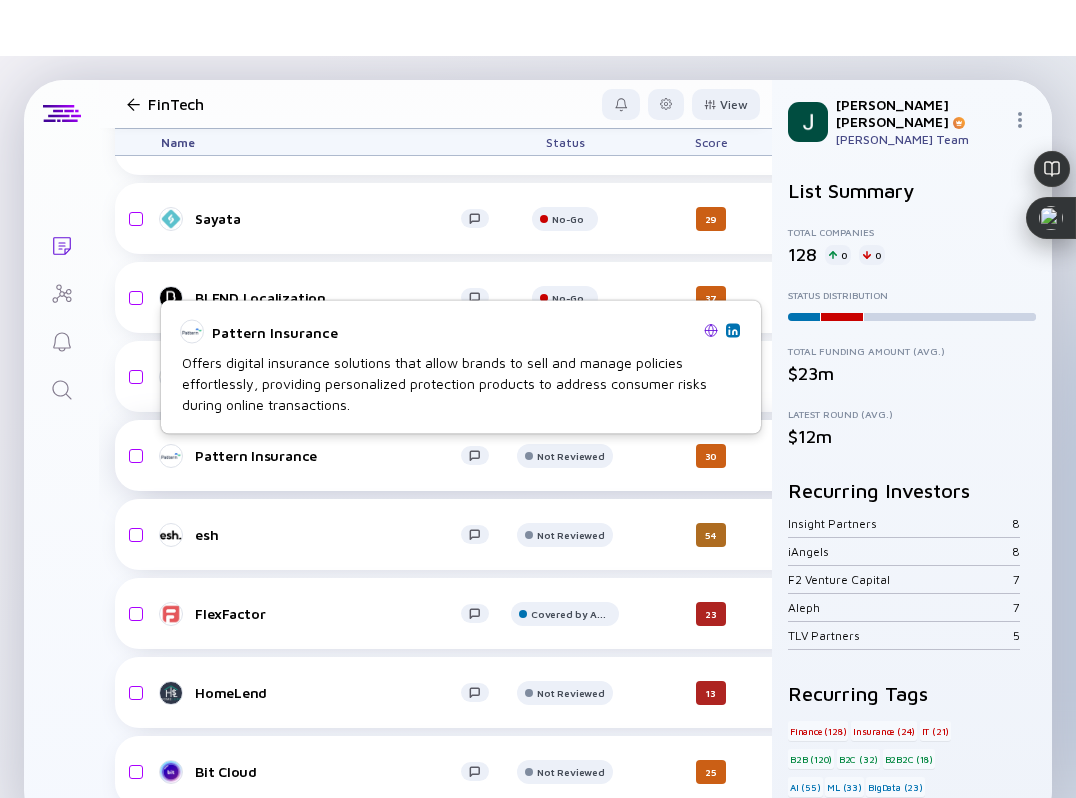 click on "Pattern Insurance" at bounding box center (328, 455) 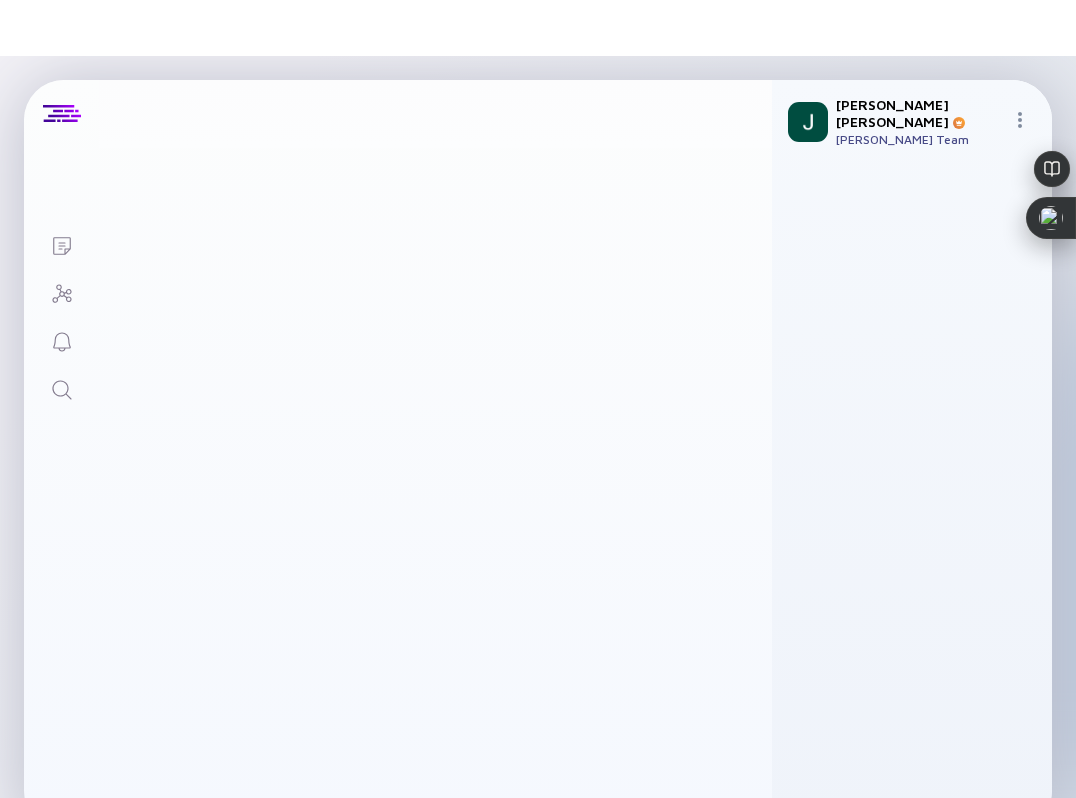 scroll, scrollTop: 0, scrollLeft: 0, axis: both 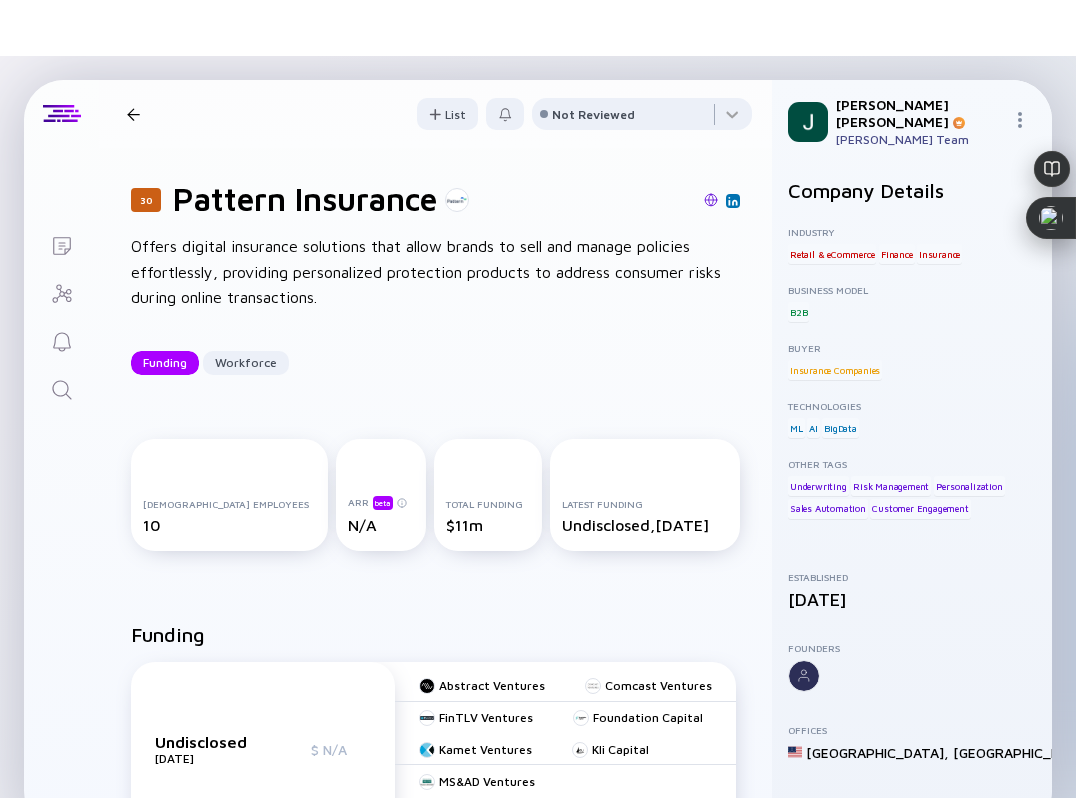 click at bounding box center (711, 200) 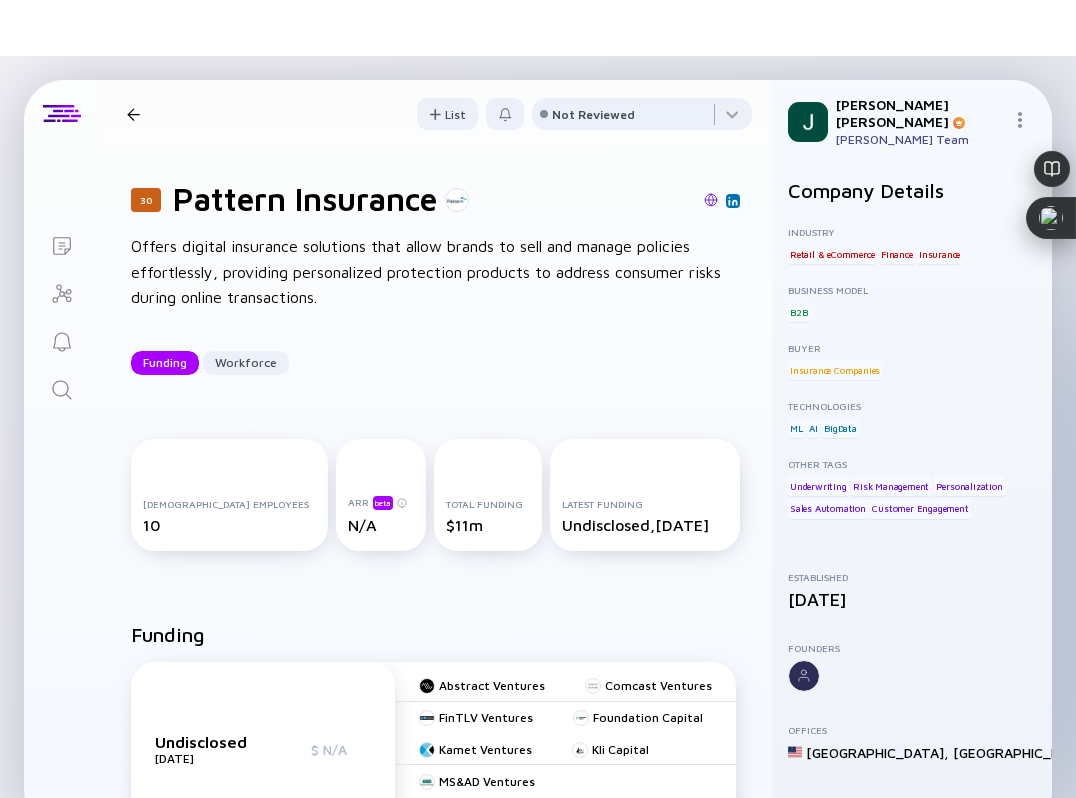 click on "30 Pattern Insurance Funding Workforce List Not Reviewed" at bounding box center [435, 114] 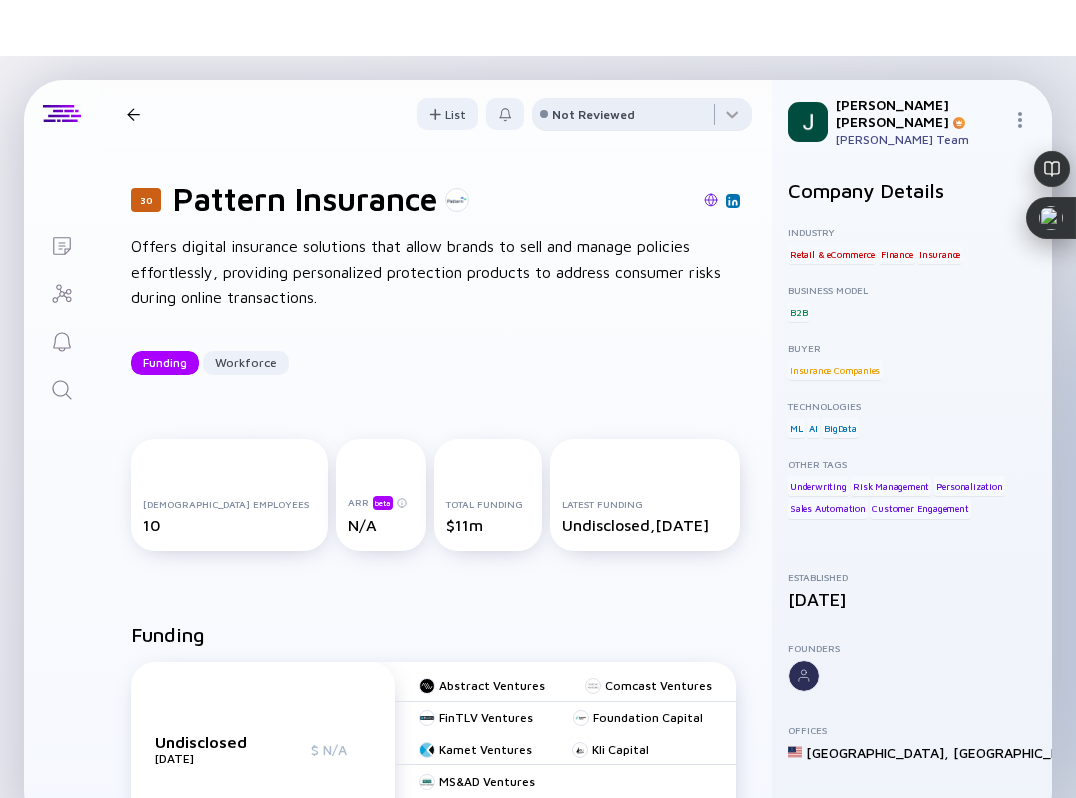 click on "Not Reviewed" at bounding box center [593, 114] 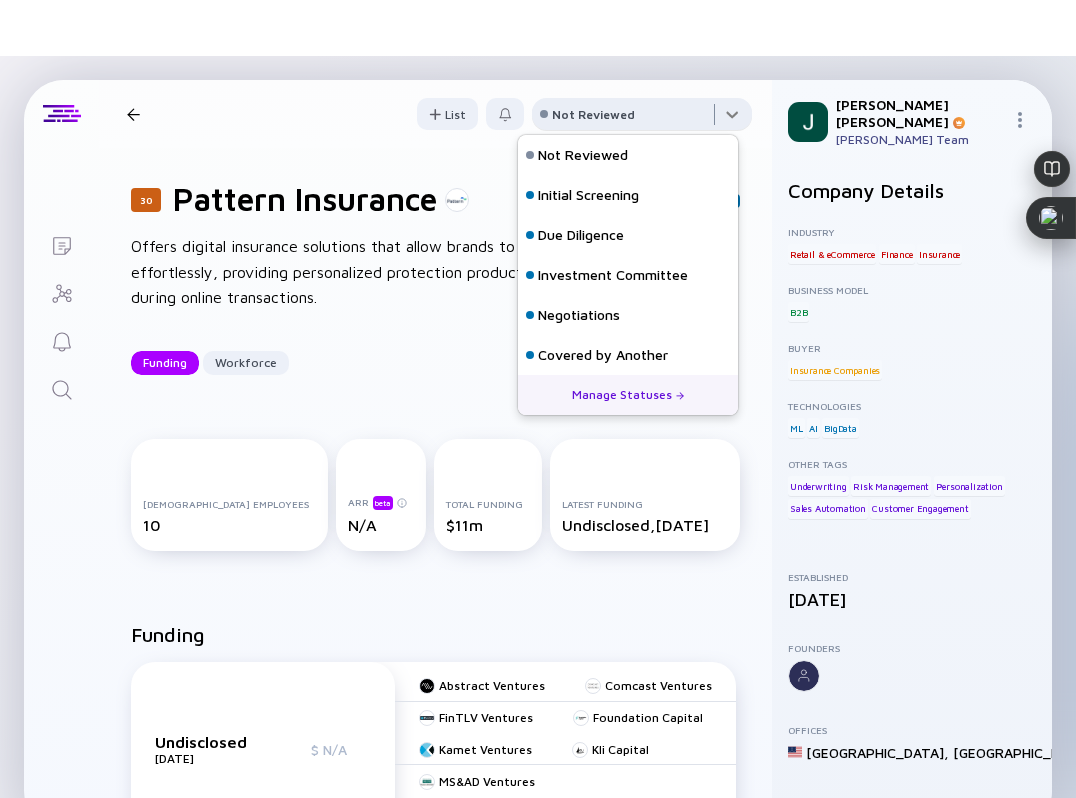 scroll, scrollTop: 128, scrollLeft: 0, axis: vertical 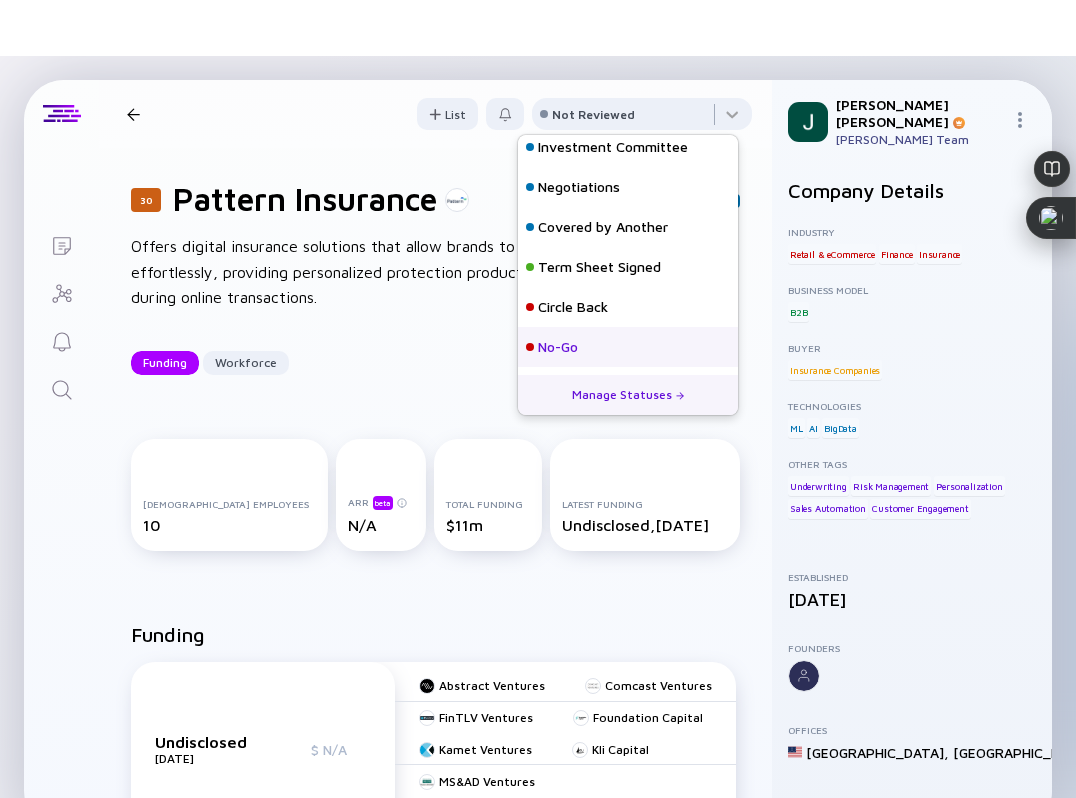 click on "No-Go" at bounding box center [558, 347] 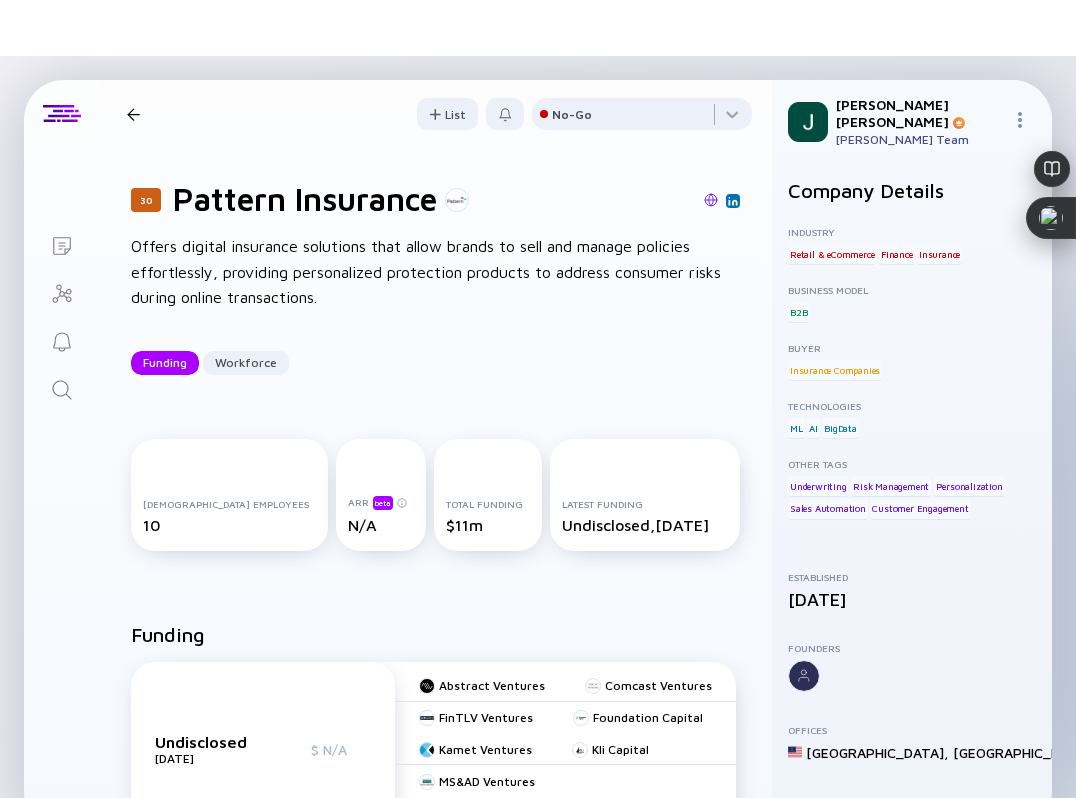 click at bounding box center [133, 114] 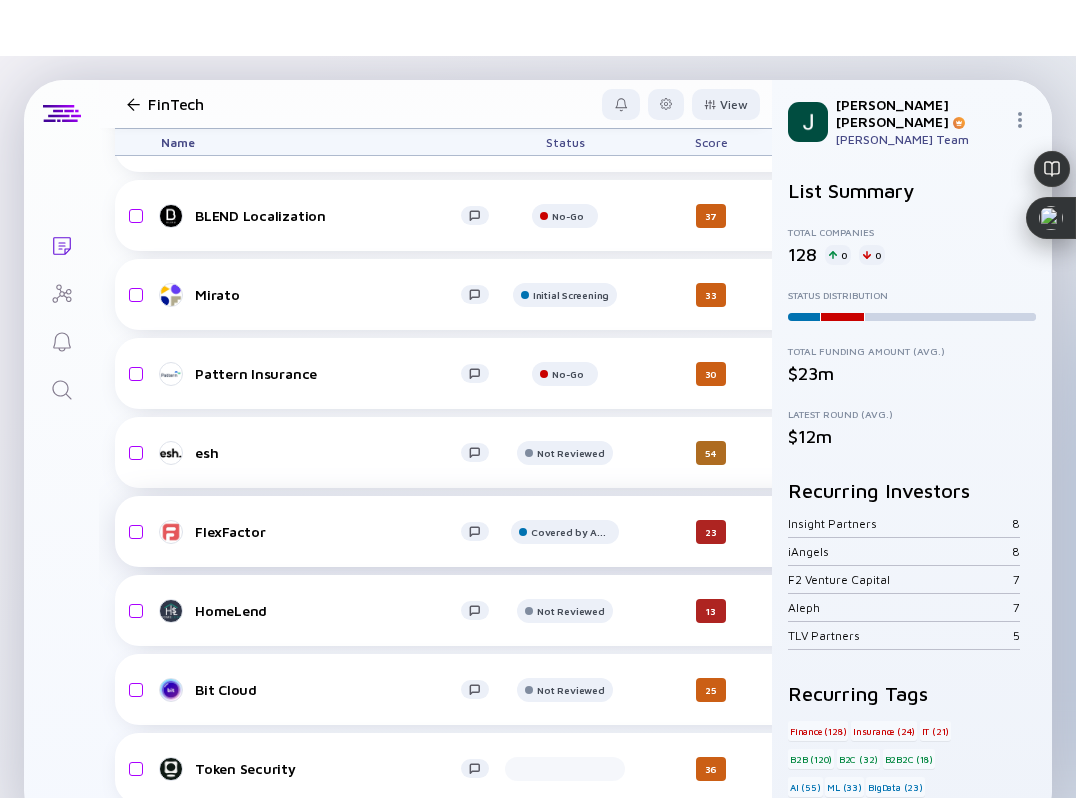 scroll, scrollTop: 1791, scrollLeft: 0, axis: vertical 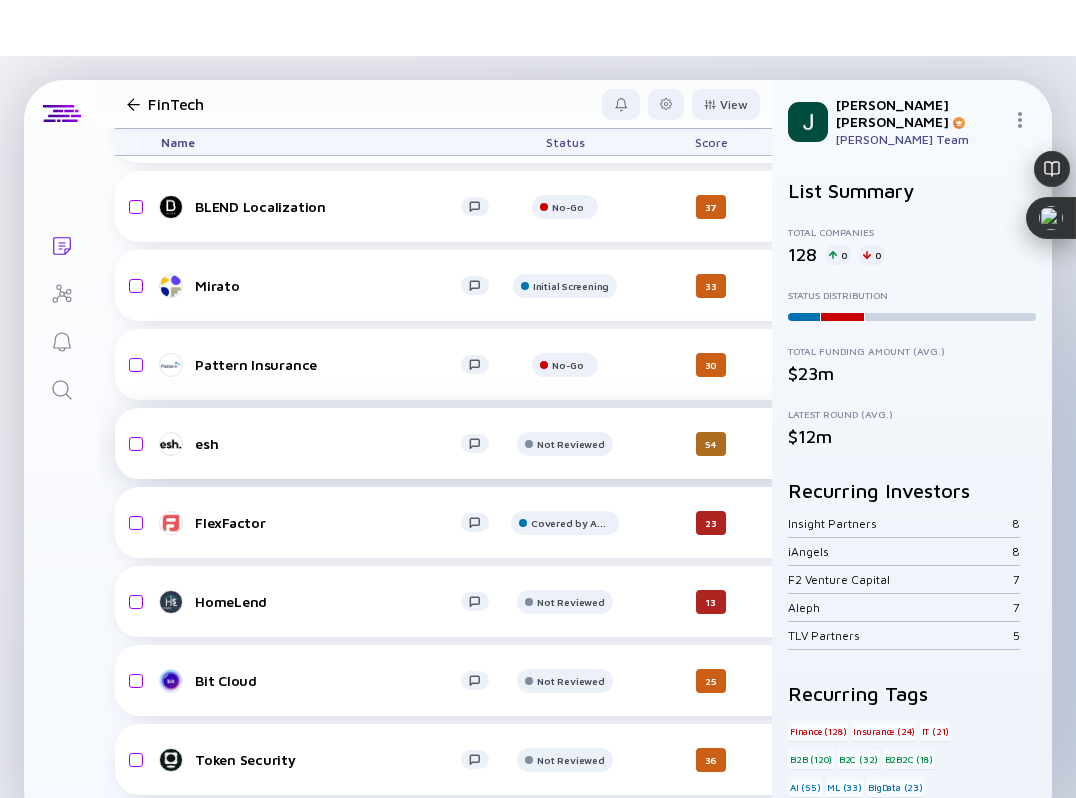 click on "esh Not Reviewed 54 5 days ago $12m-$19m
B2C Finance headcount-esh 125 Headcount salesColumn-esh 2 ( 2% ) Sales marketingColumn-esh 0 Marketing Undisclosed $28m,
Jan 2023" at bounding box center (1036, 443) 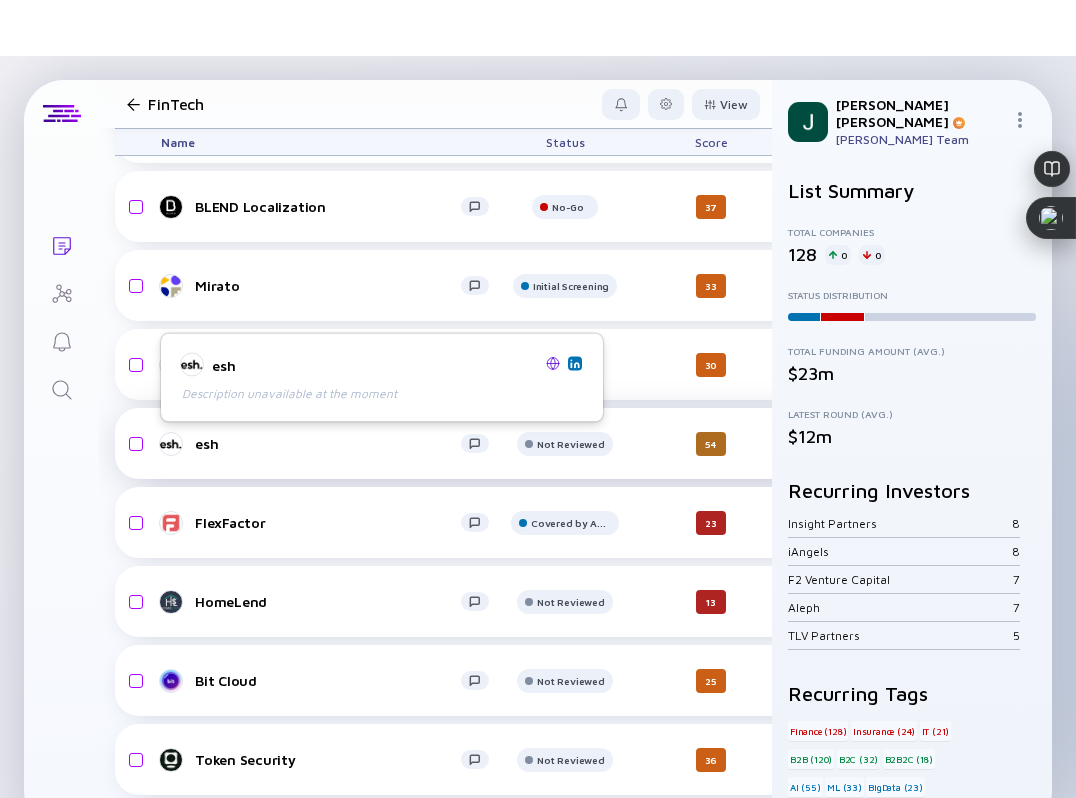 click on "esh" at bounding box center [328, 443] 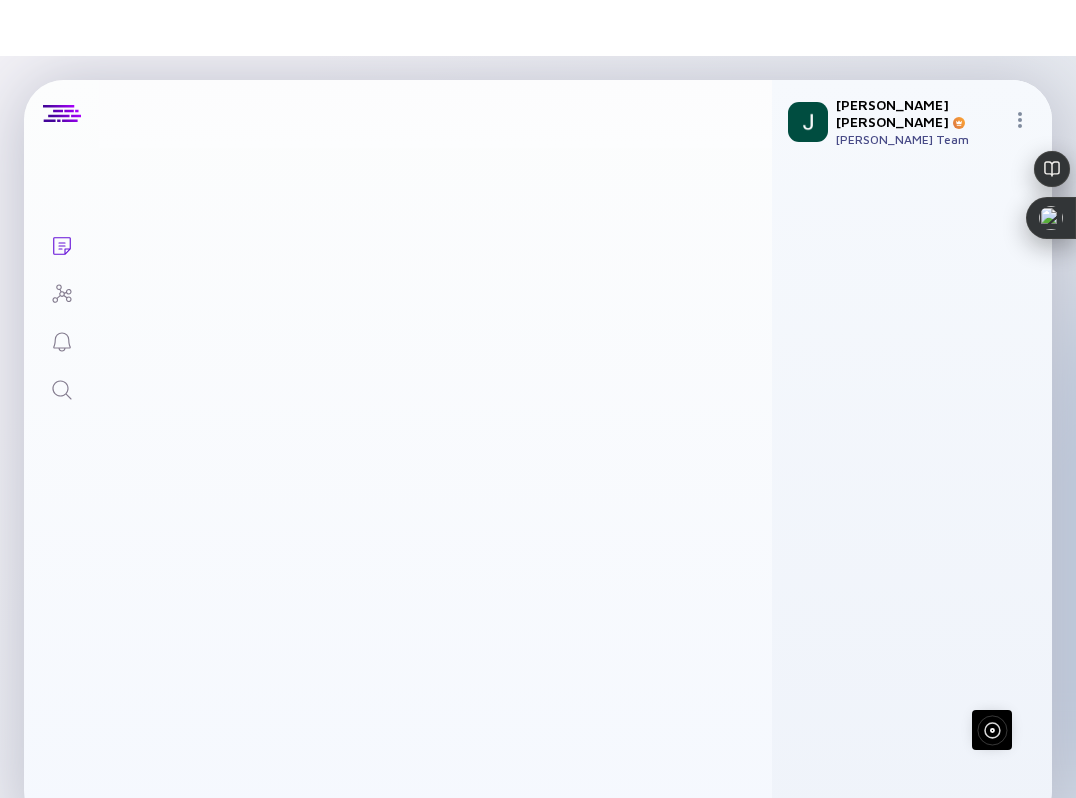 scroll, scrollTop: 0, scrollLeft: 0, axis: both 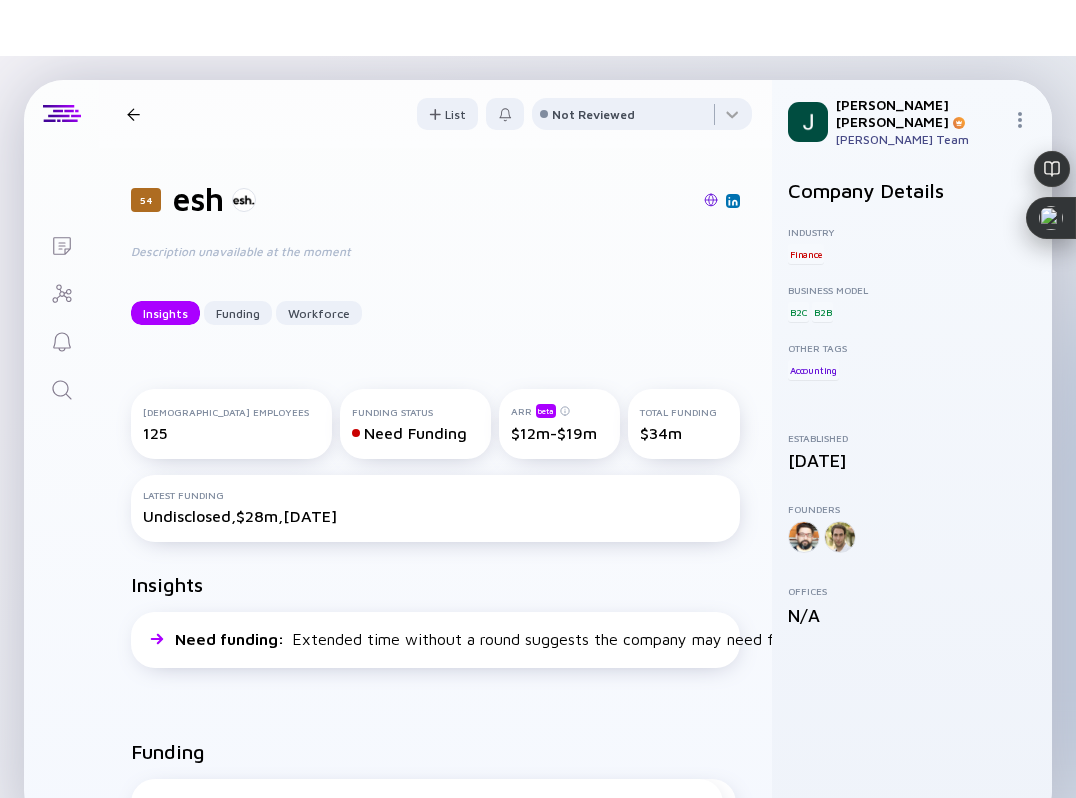 click at bounding box center (508, 201) 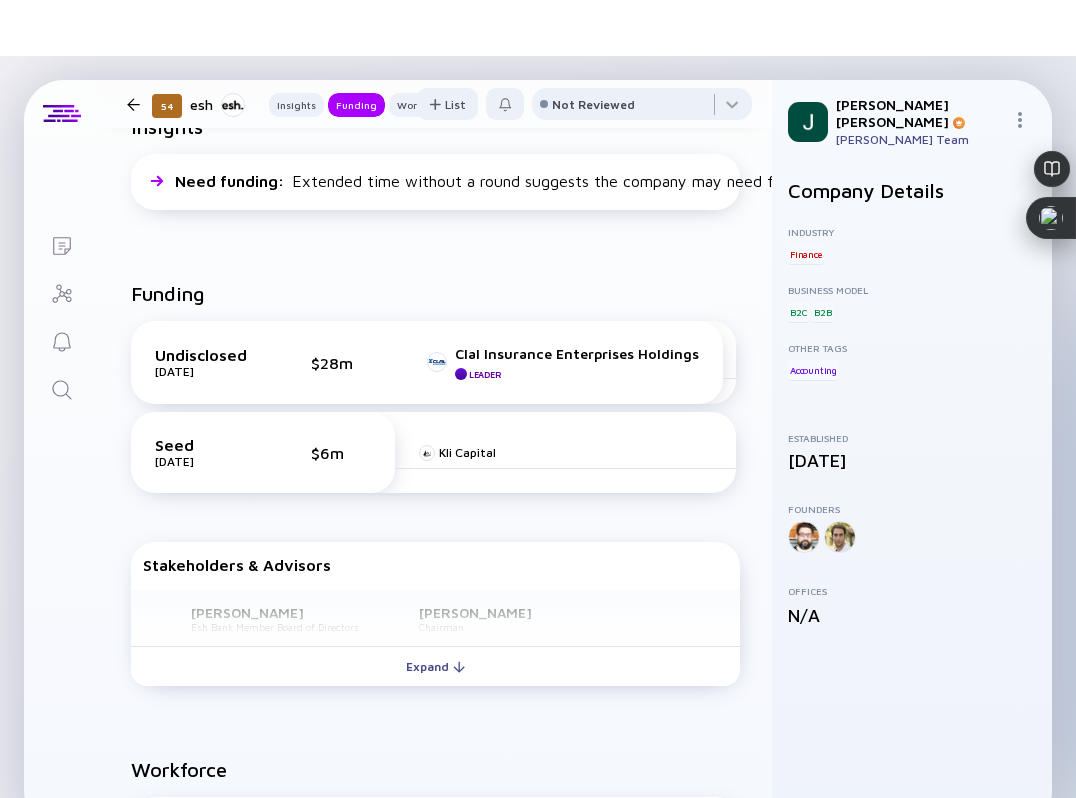 scroll, scrollTop: 485, scrollLeft: 0, axis: vertical 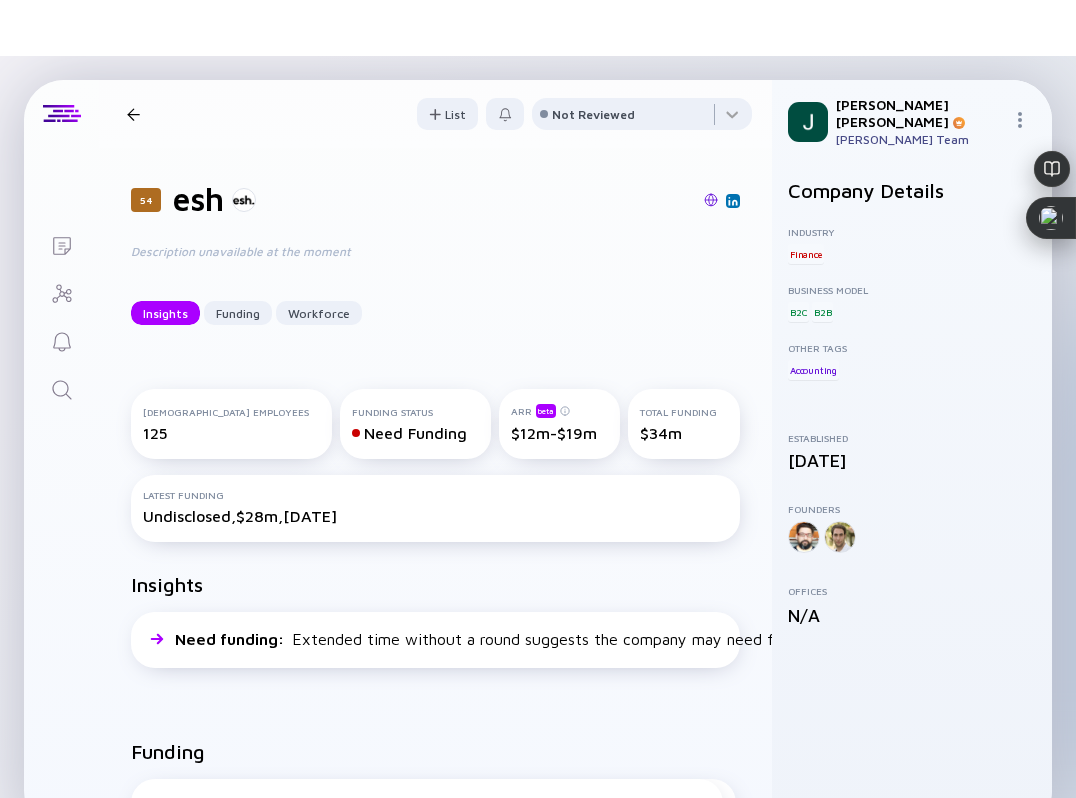 click at bounding box center [733, 201] 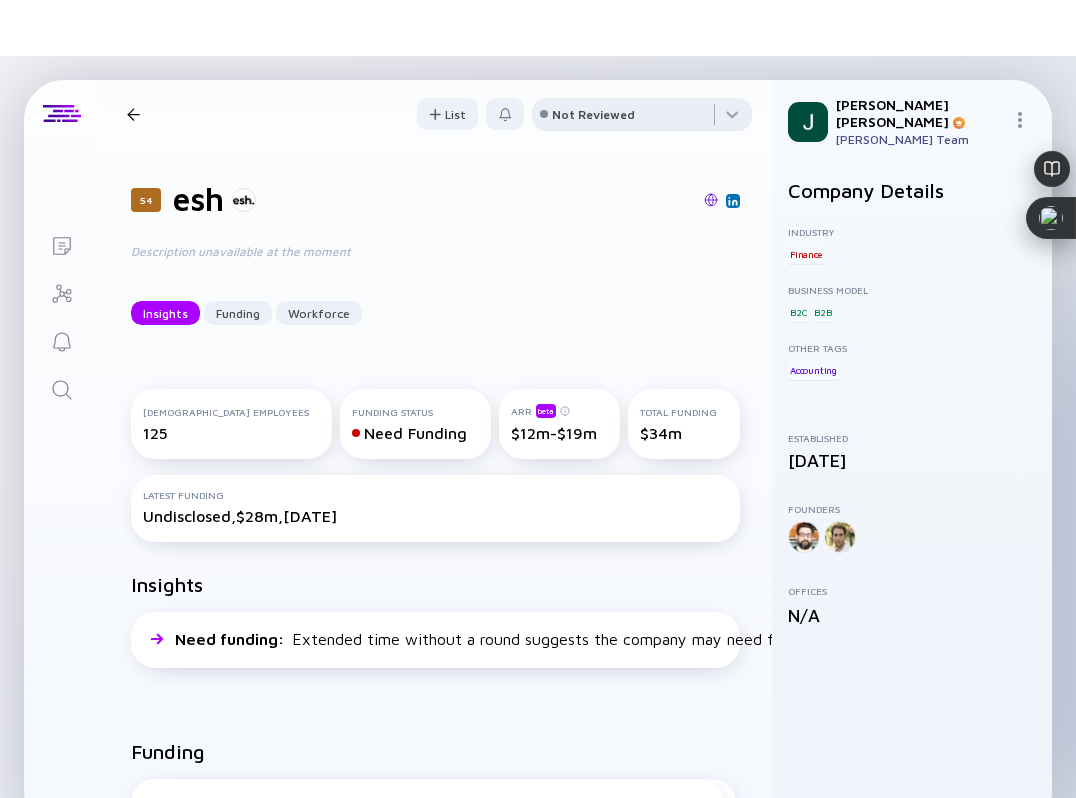 click on "Not Reviewed" at bounding box center (593, 114) 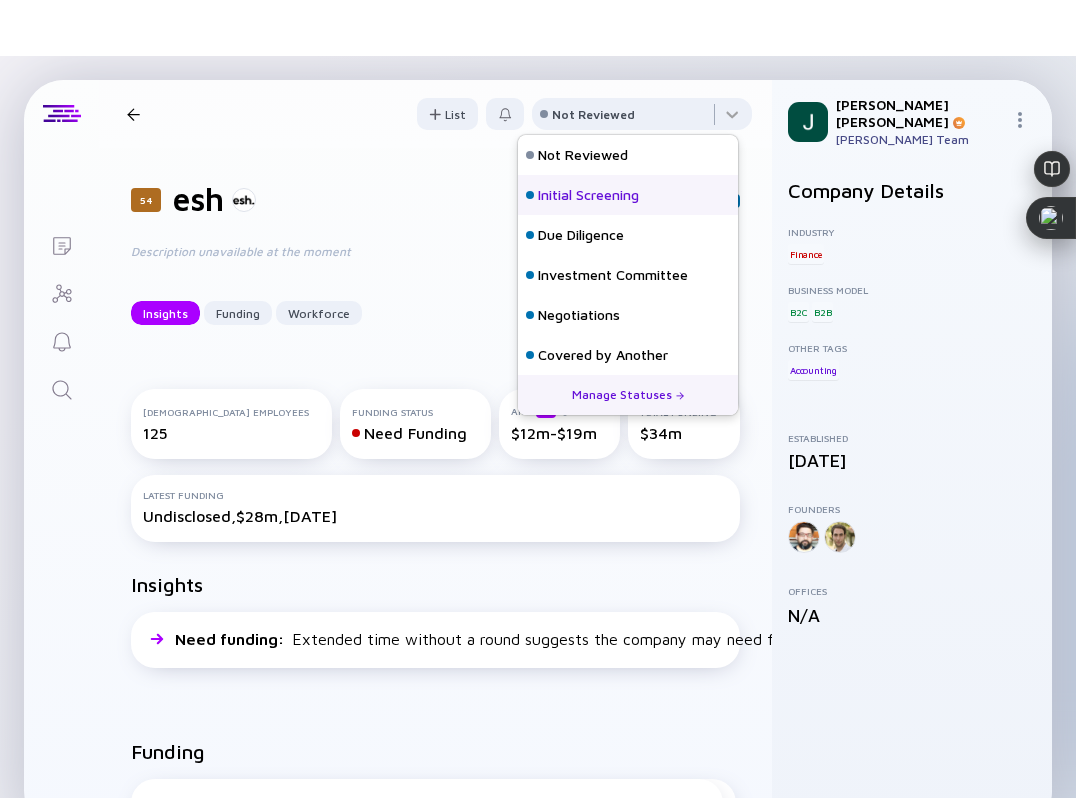click on "Initial Screening" at bounding box center [588, 195] 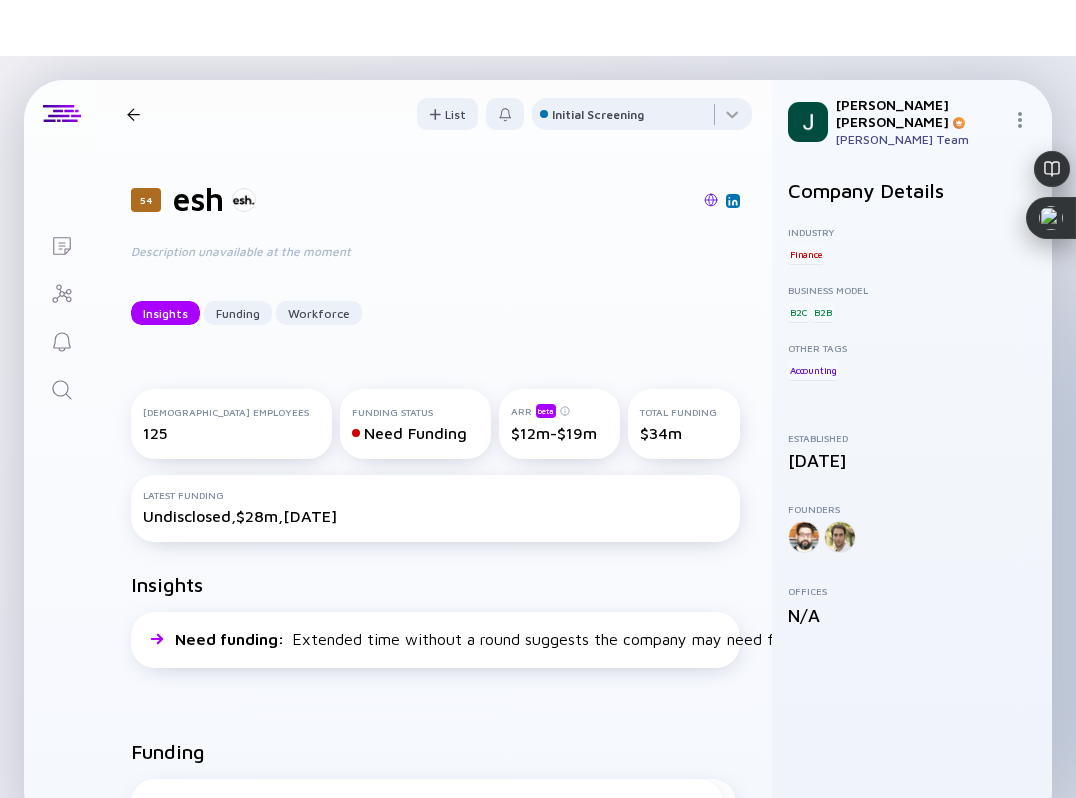 click at bounding box center (133, 114) 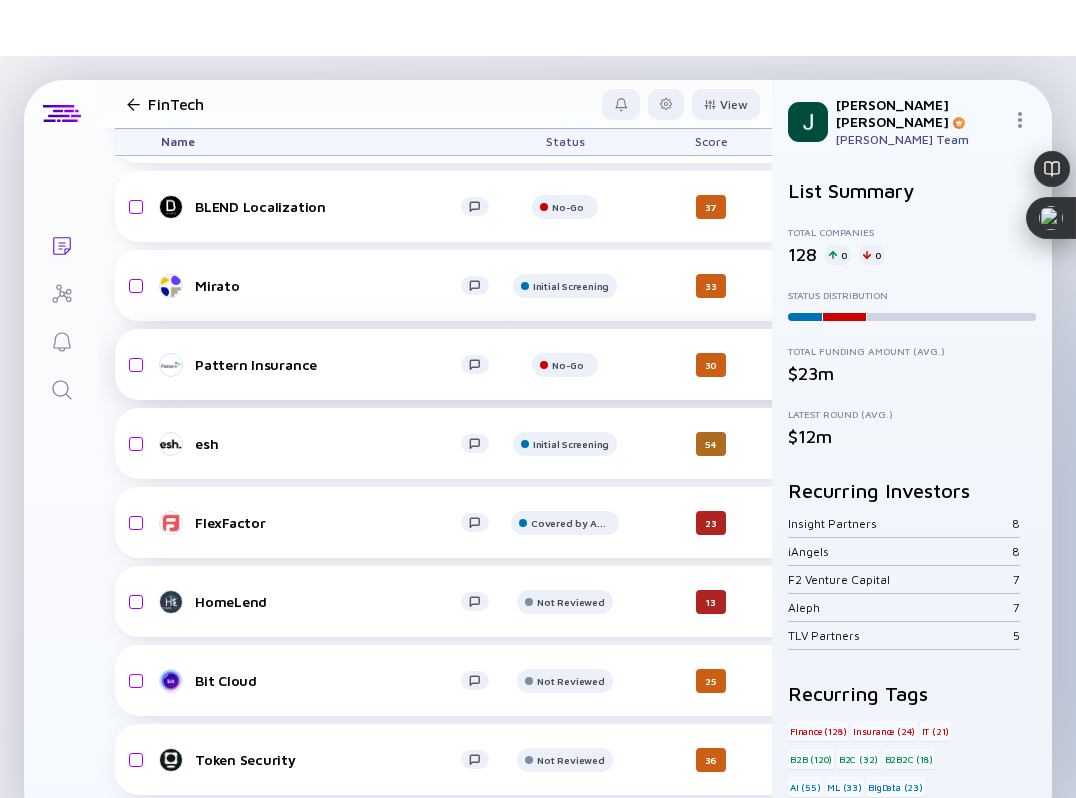 scroll, scrollTop: 1831, scrollLeft: 0, axis: vertical 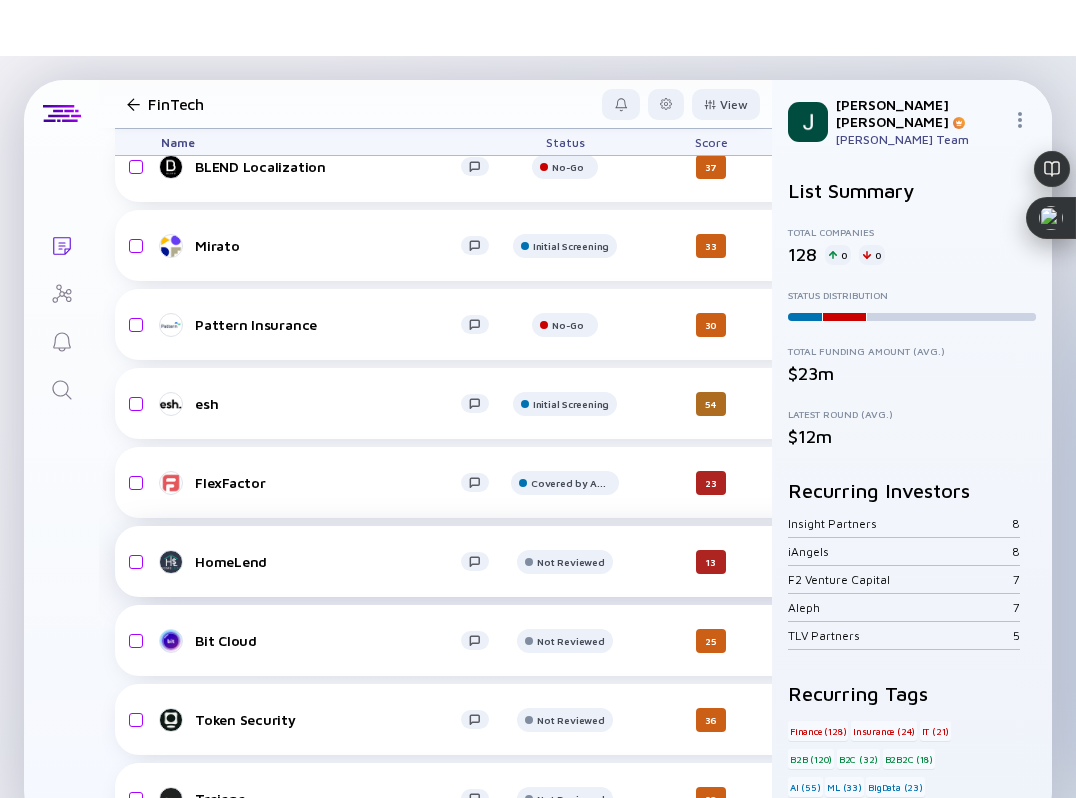click on "HomeLend" at bounding box center (328, 561) 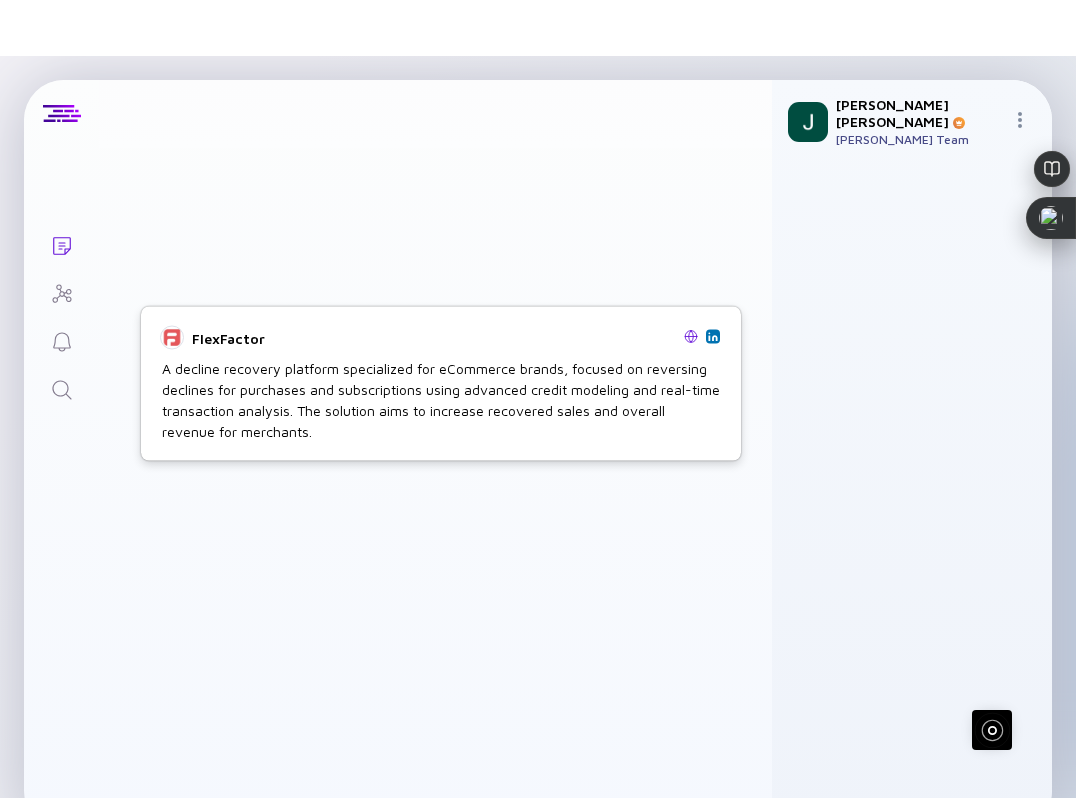 scroll, scrollTop: 0, scrollLeft: 0, axis: both 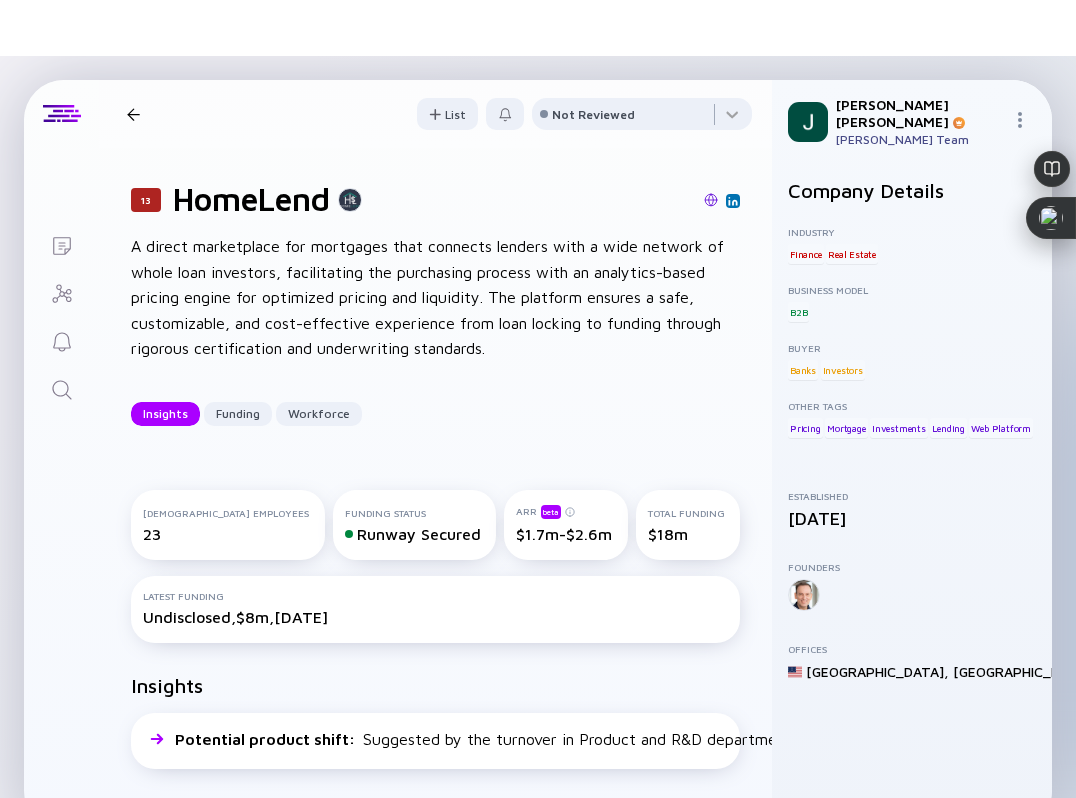 click at bounding box center (711, 200) 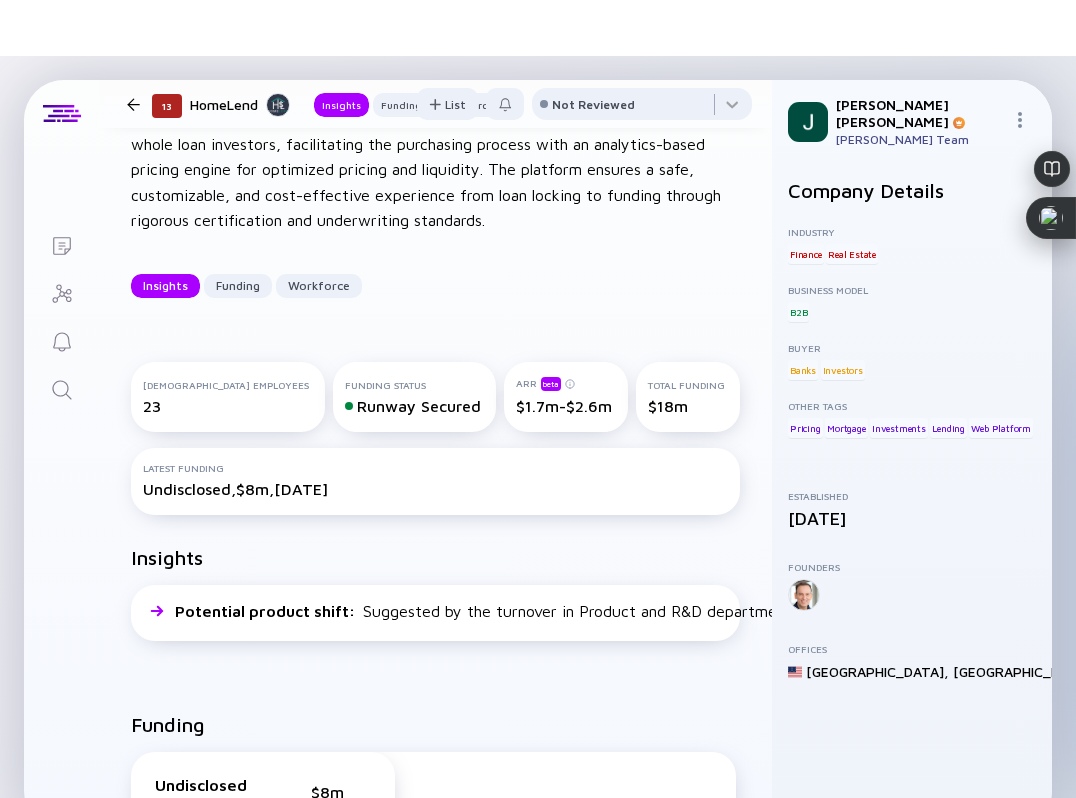 scroll, scrollTop: 164, scrollLeft: 0, axis: vertical 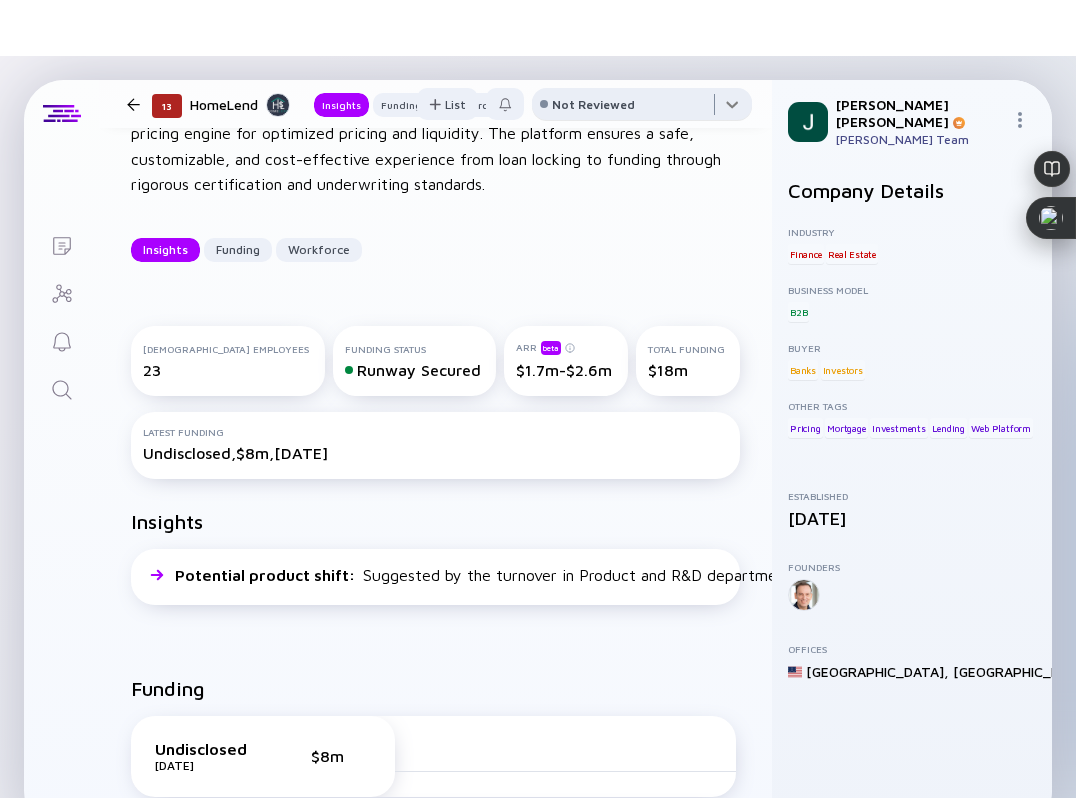 click at bounding box center (642, 108) 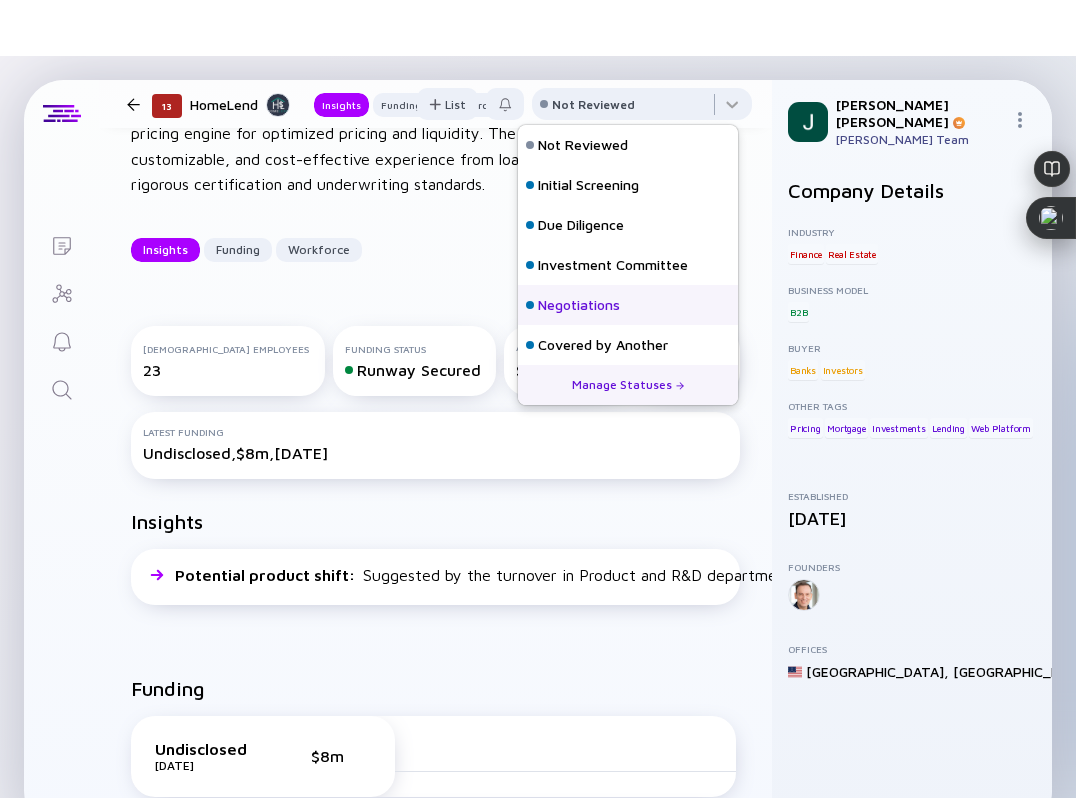 scroll, scrollTop: 128, scrollLeft: 0, axis: vertical 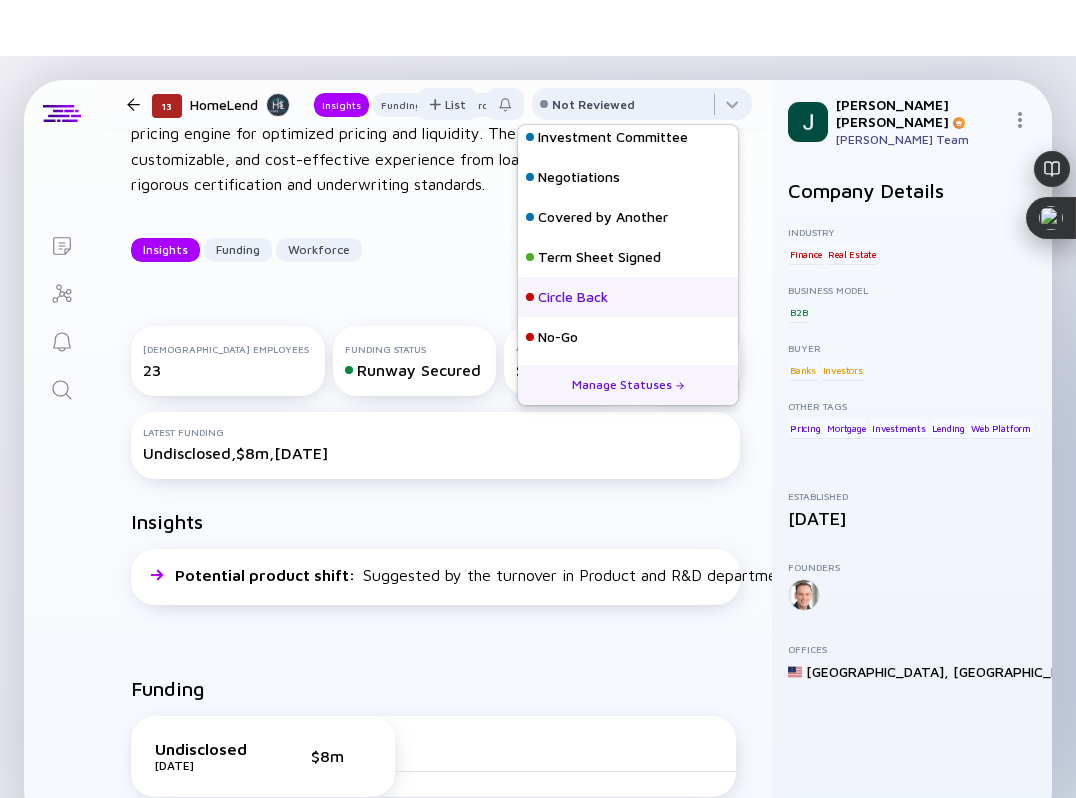 click on "Circle Back" at bounding box center (573, 297) 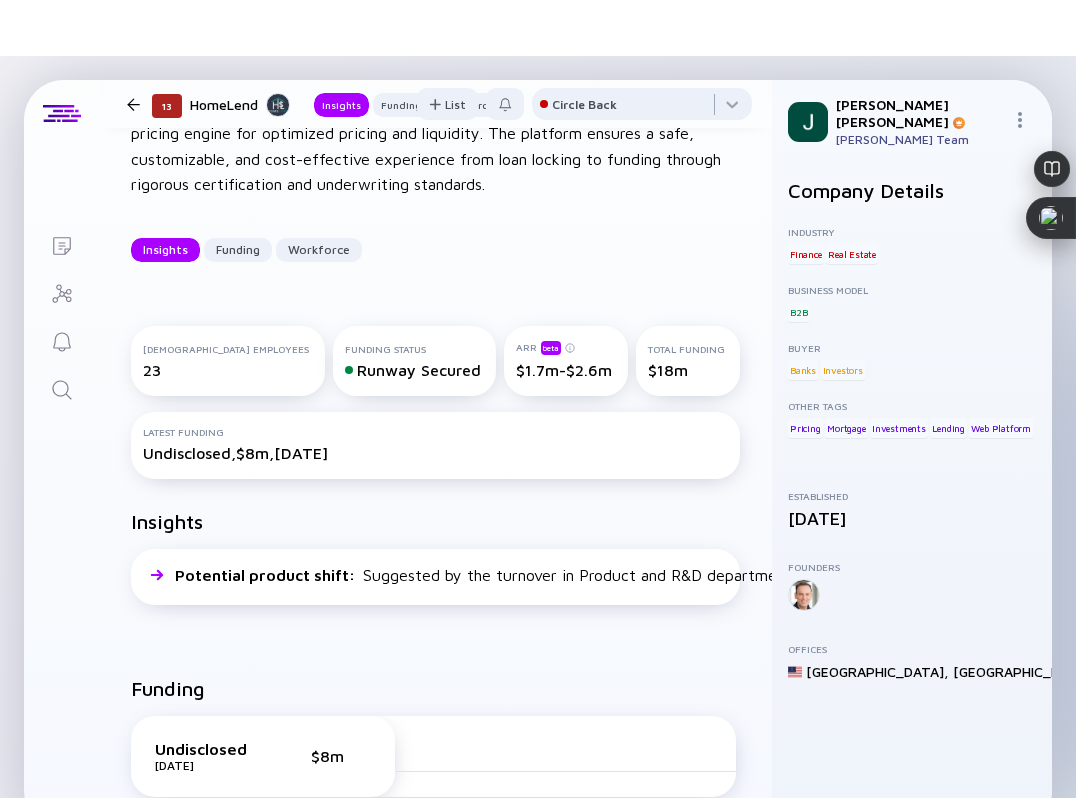 click at bounding box center [133, 104] 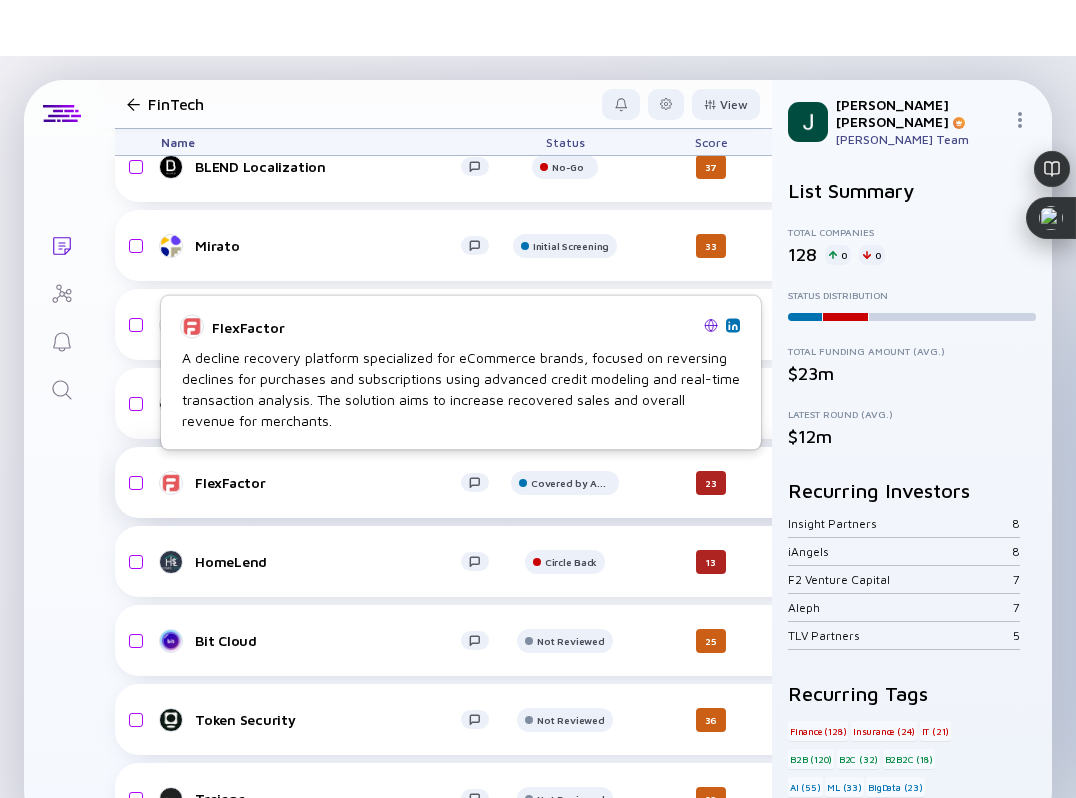 scroll, scrollTop: 1850, scrollLeft: 0, axis: vertical 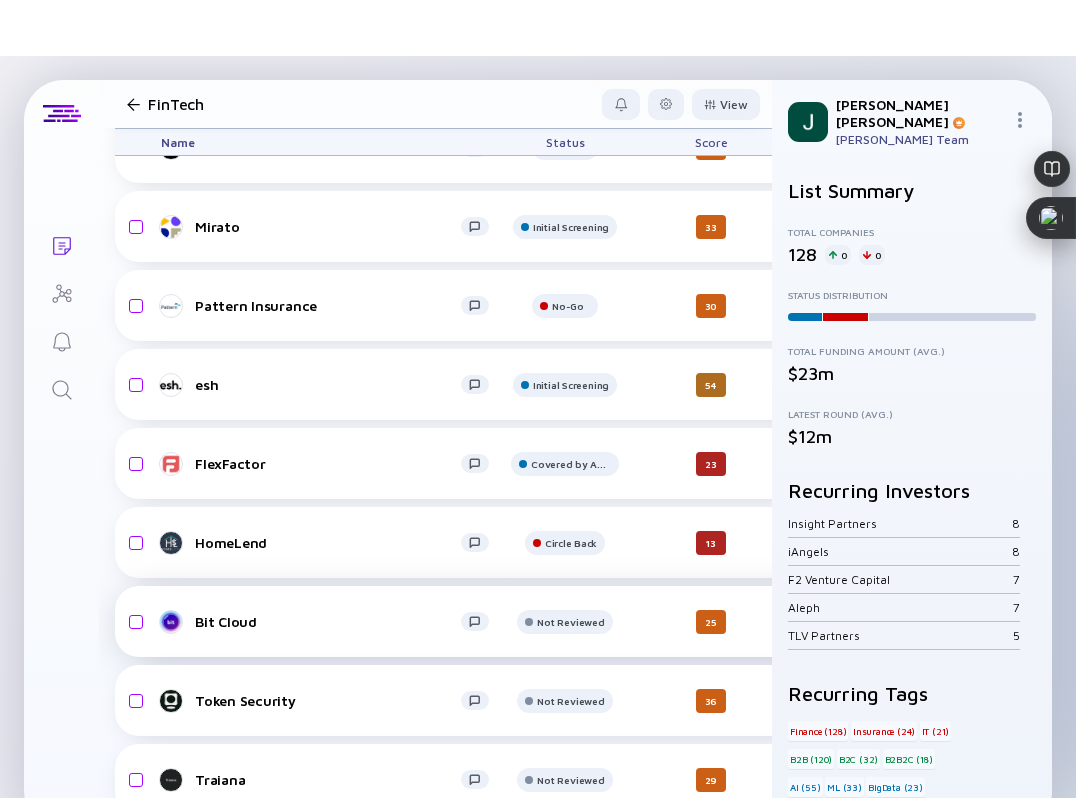 click on "Bit Cloud" at bounding box center [333, 622] 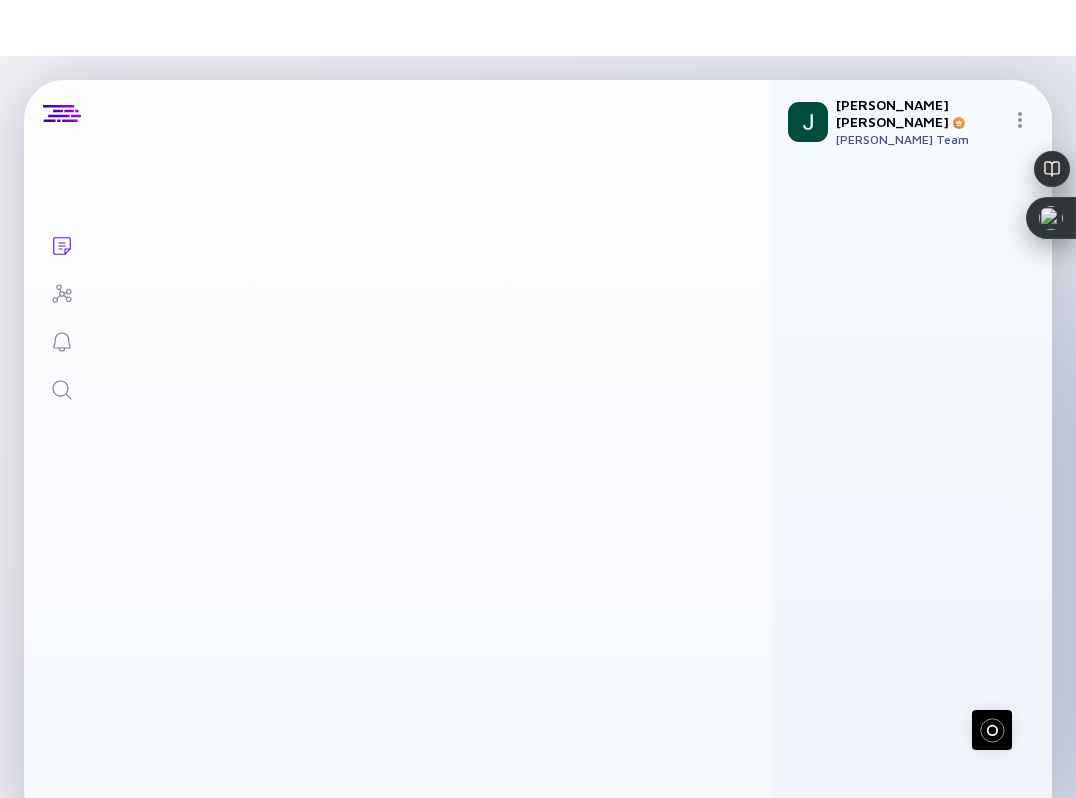 scroll, scrollTop: 0, scrollLeft: 0, axis: both 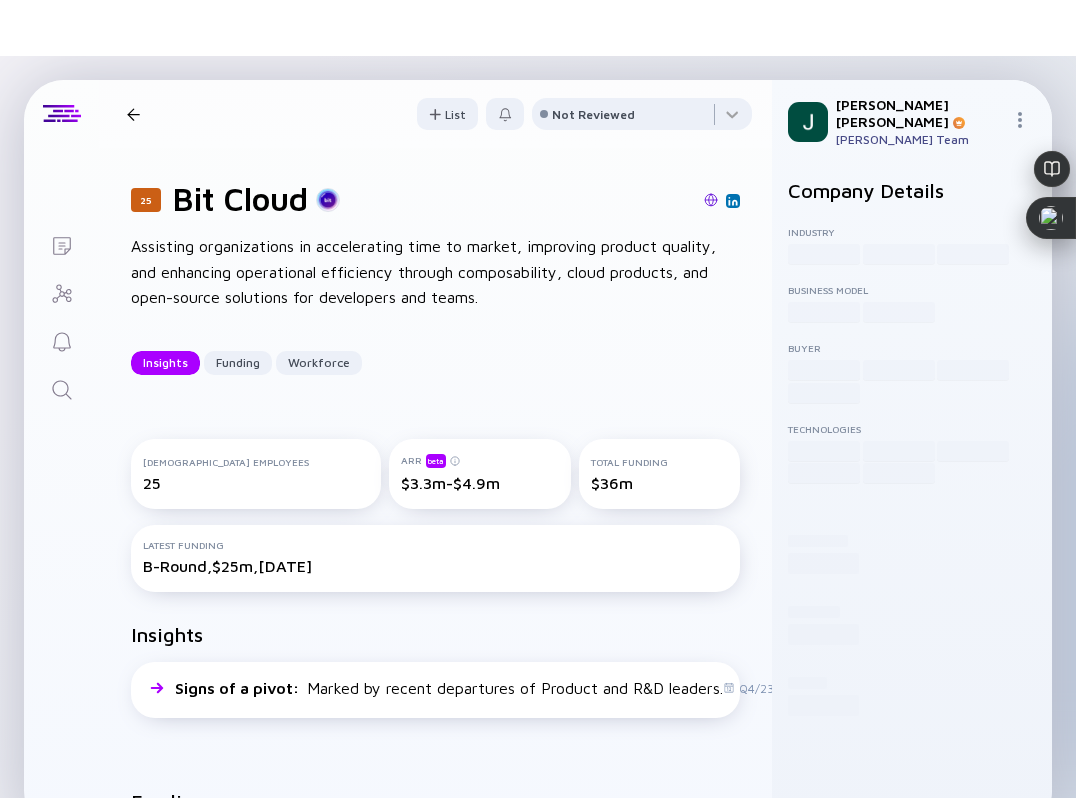 click at bounding box center [711, 200] 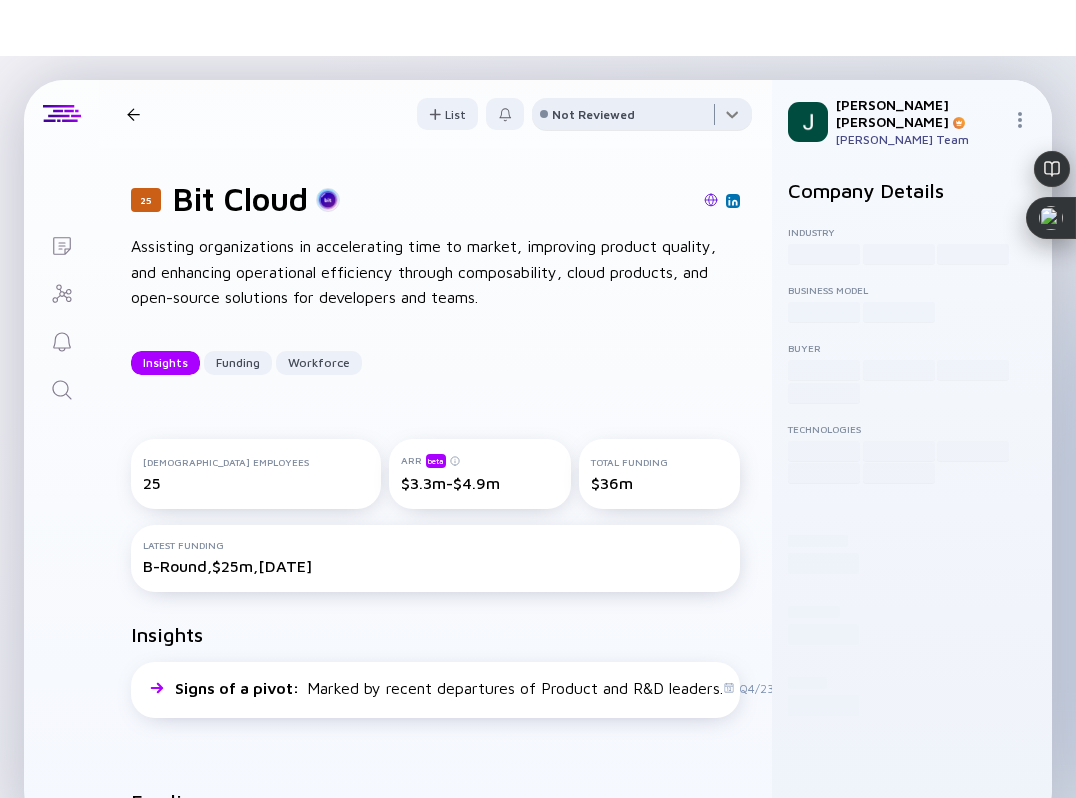click at bounding box center (642, 118) 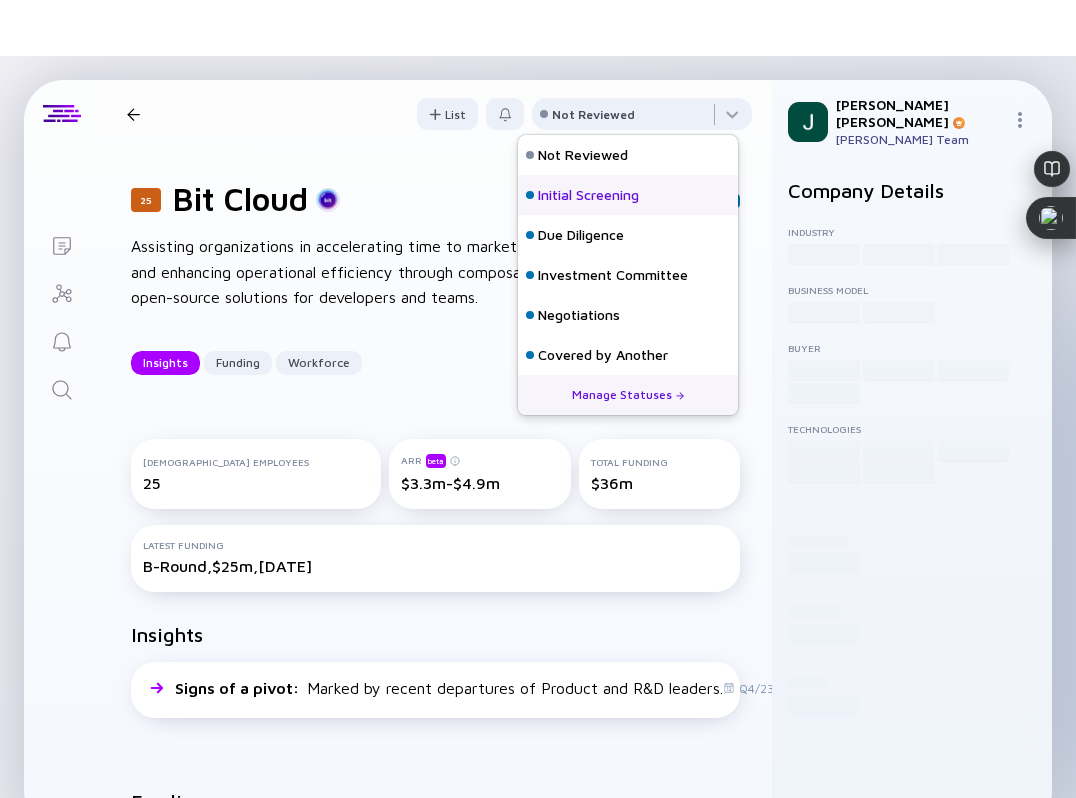 click on "Initial Screening" at bounding box center (588, 195) 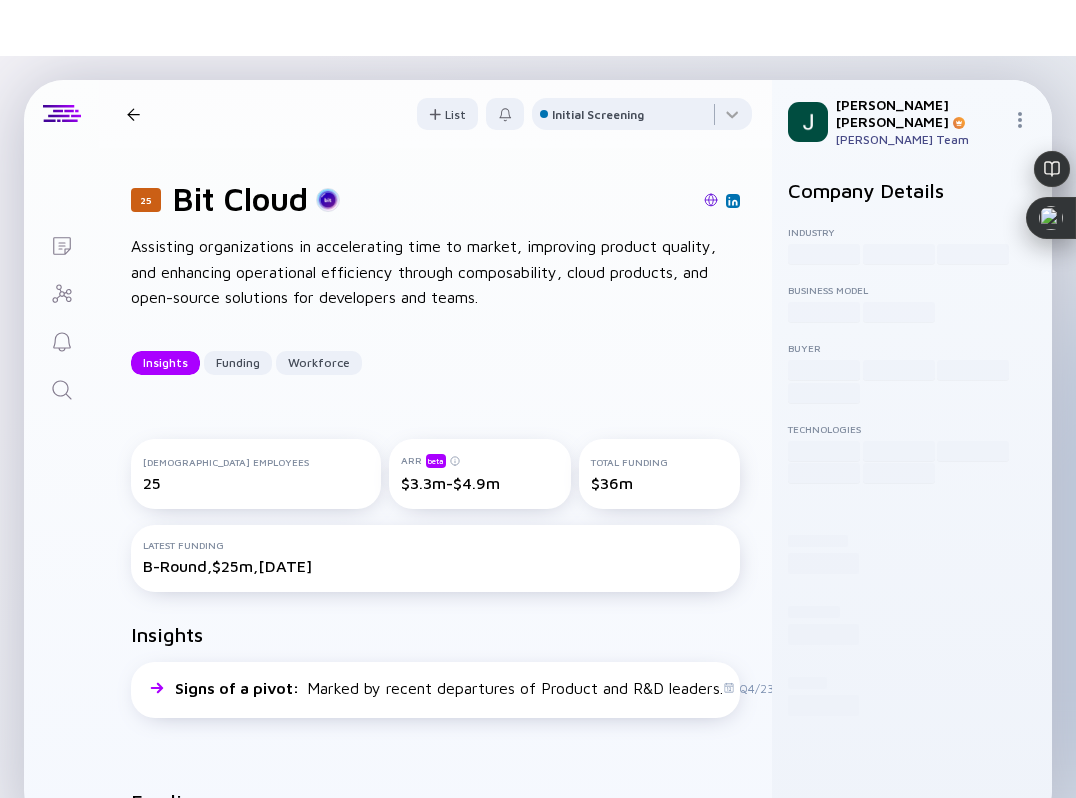 click on "25 Bit Cloud Insights Funding Workforce List Initial Screening" at bounding box center (435, 114) 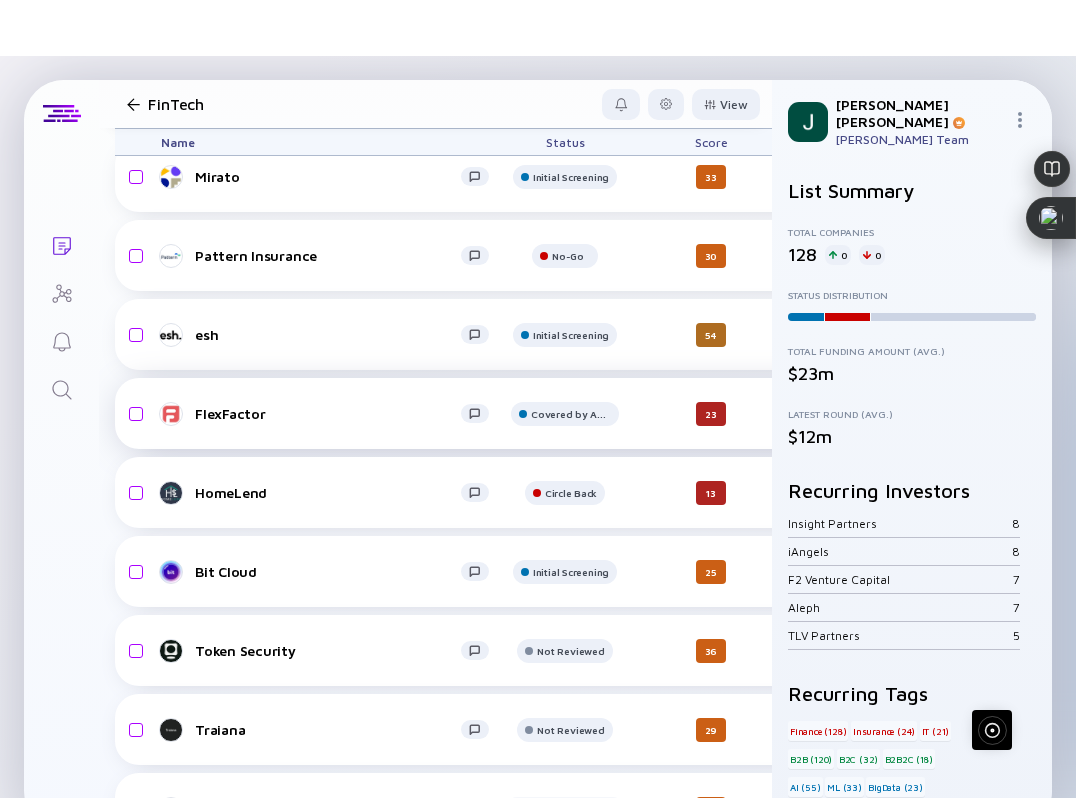 scroll, scrollTop: 1977, scrollLeft: 0, axis: vertical 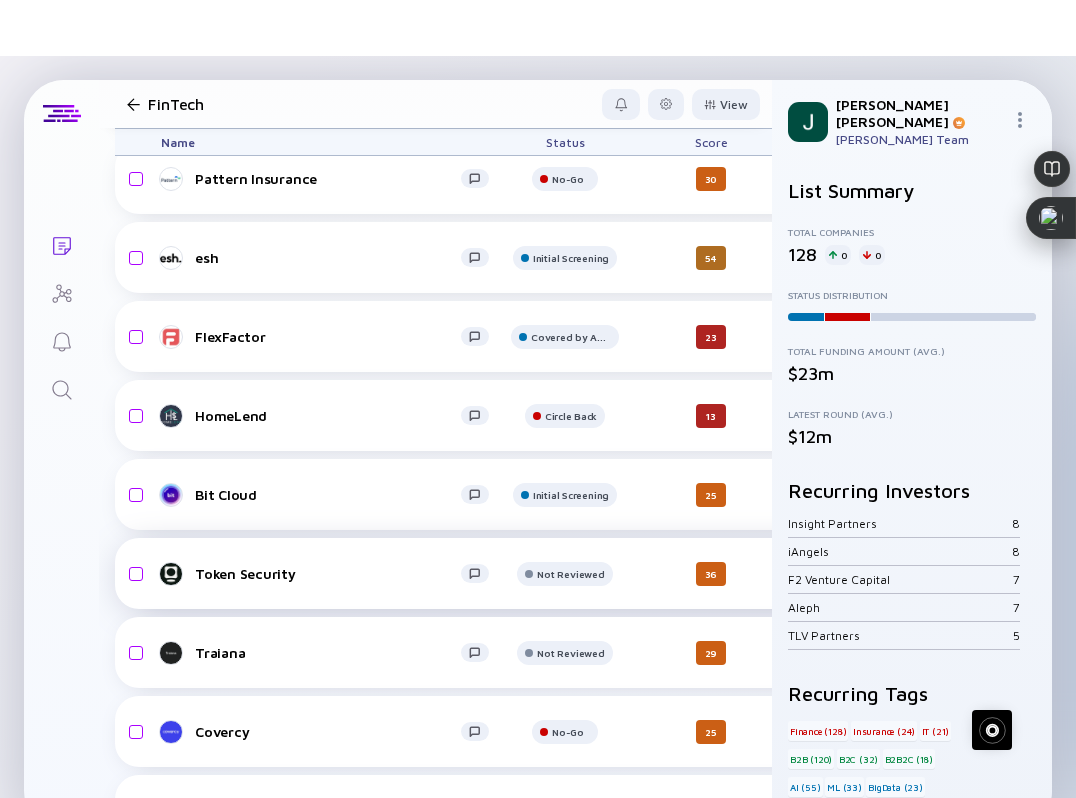 click on "Token Security" at bounding box center [328, 573] 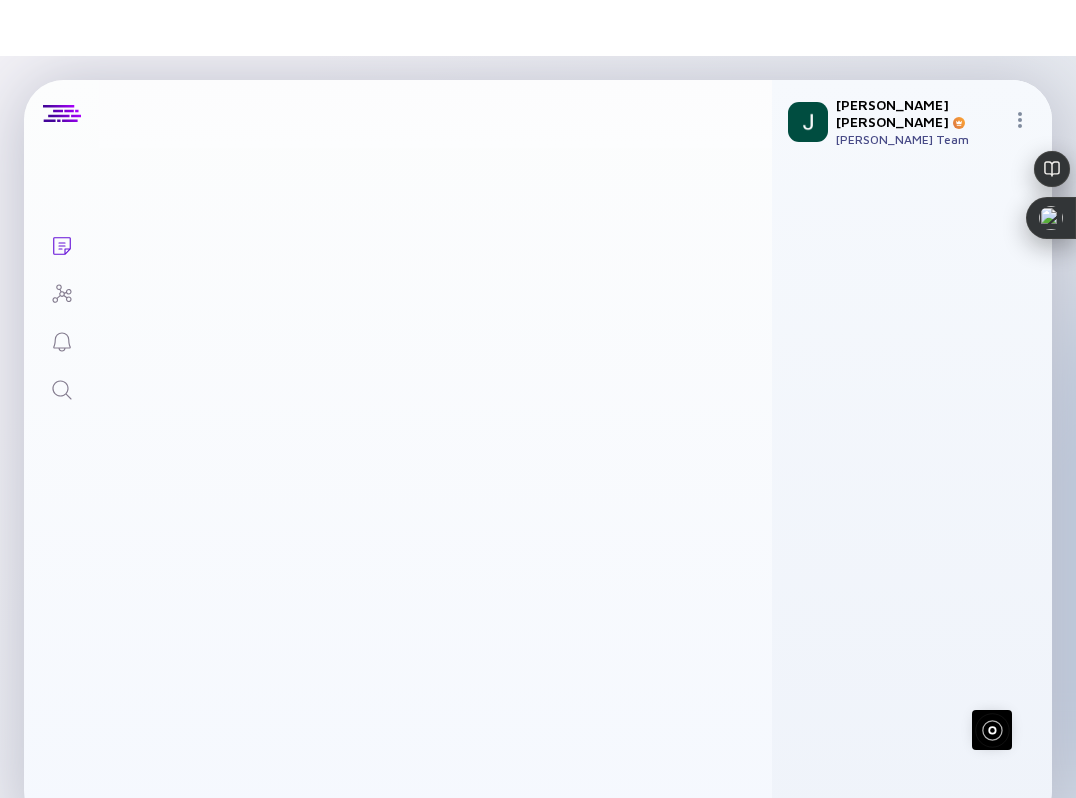 scroll, scrollTop: 0, scrollLeft: 0, axis: both 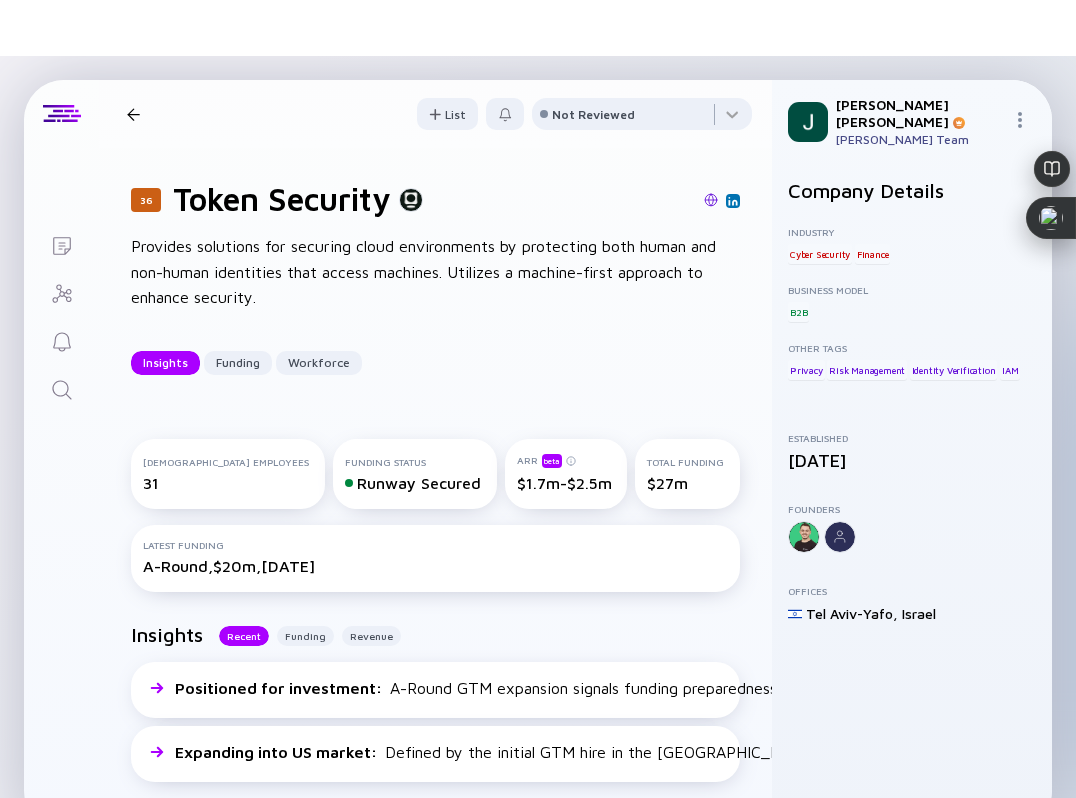 click at bounding box center (711, 200) 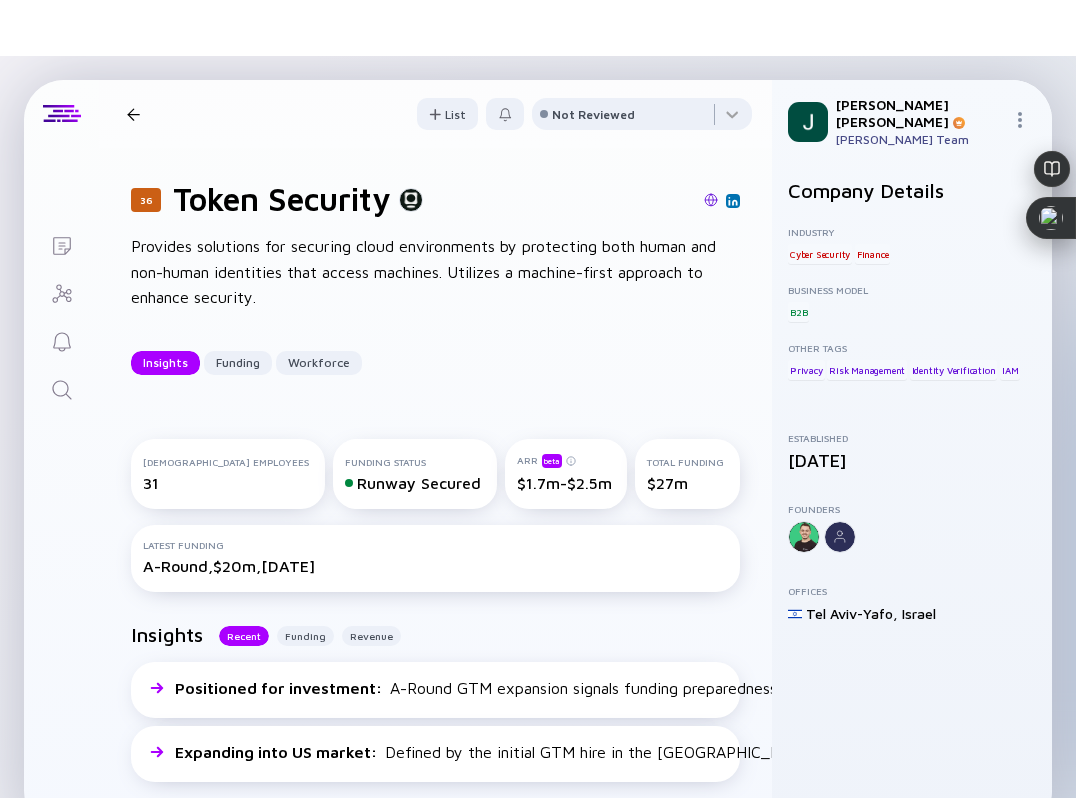 scroll, scrollTop: 12, scrollLeft: 0, axis: vertical 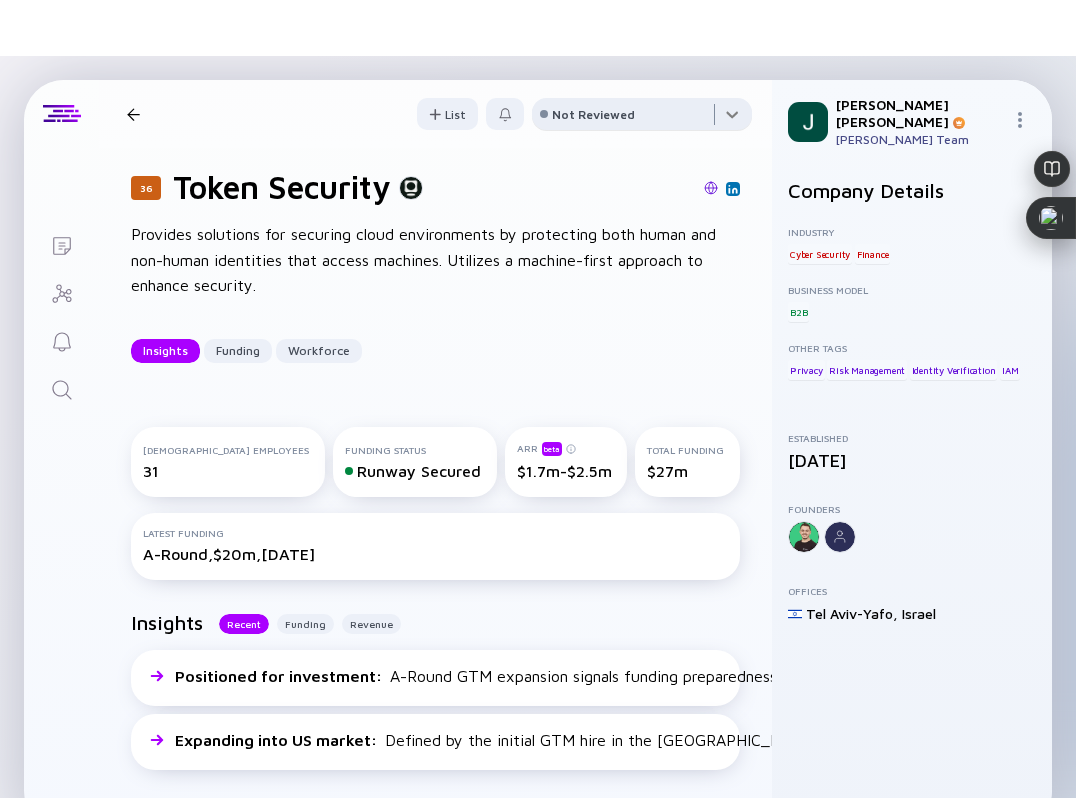 click at bounding box center [642, 118] 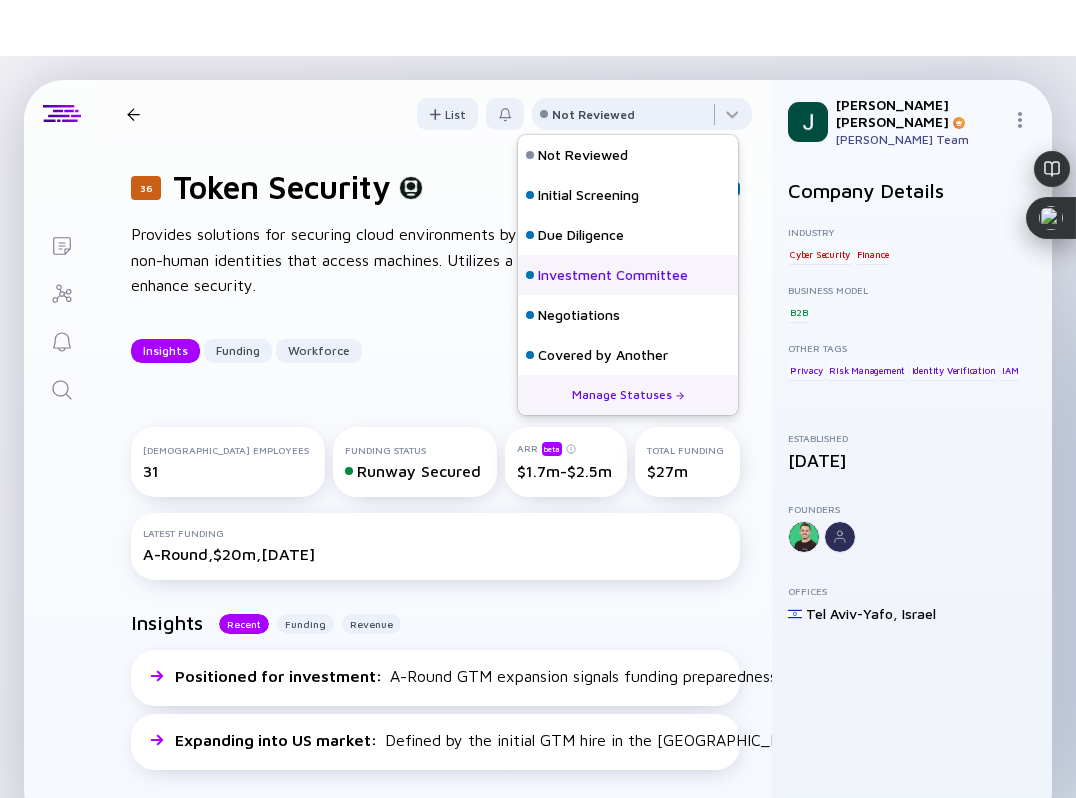 scroll, scrollTop: 128, scrollLeft: 0, axis: vertical 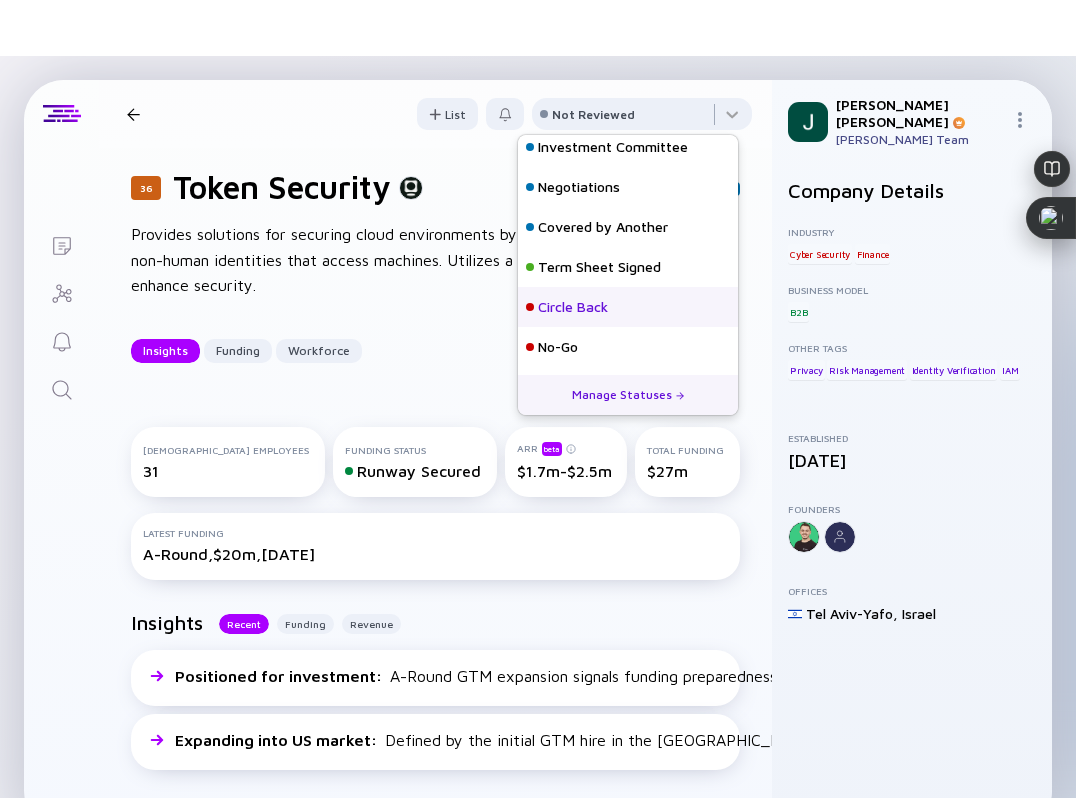 click on "Circle Back" at bounding box center (573, 307) 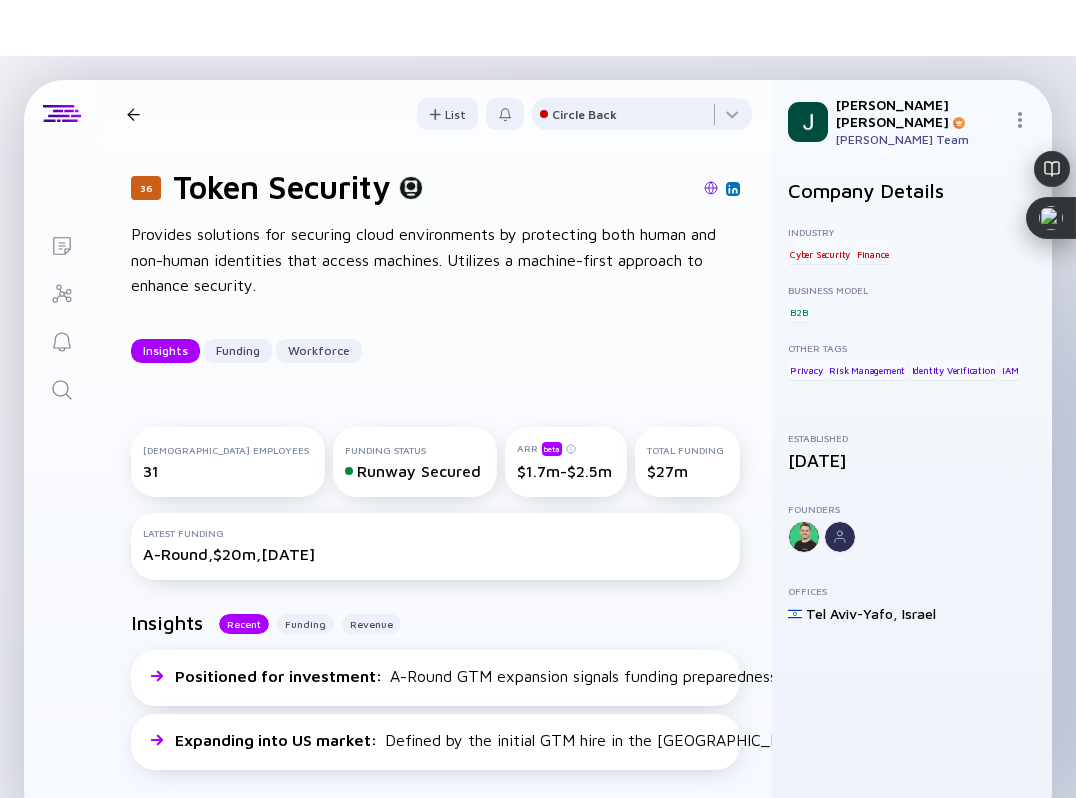 click at bounding box center [133, 114] 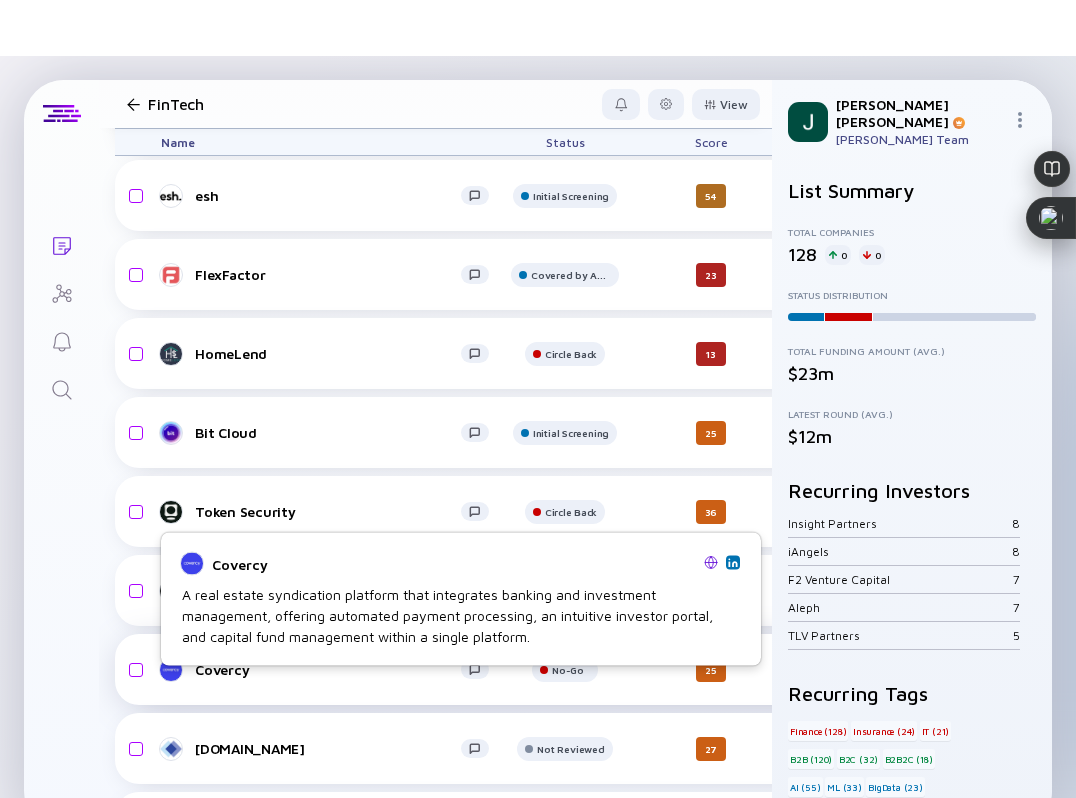 scroll, scrollTop: 2049, scrollLeft: 0, axis: vertical 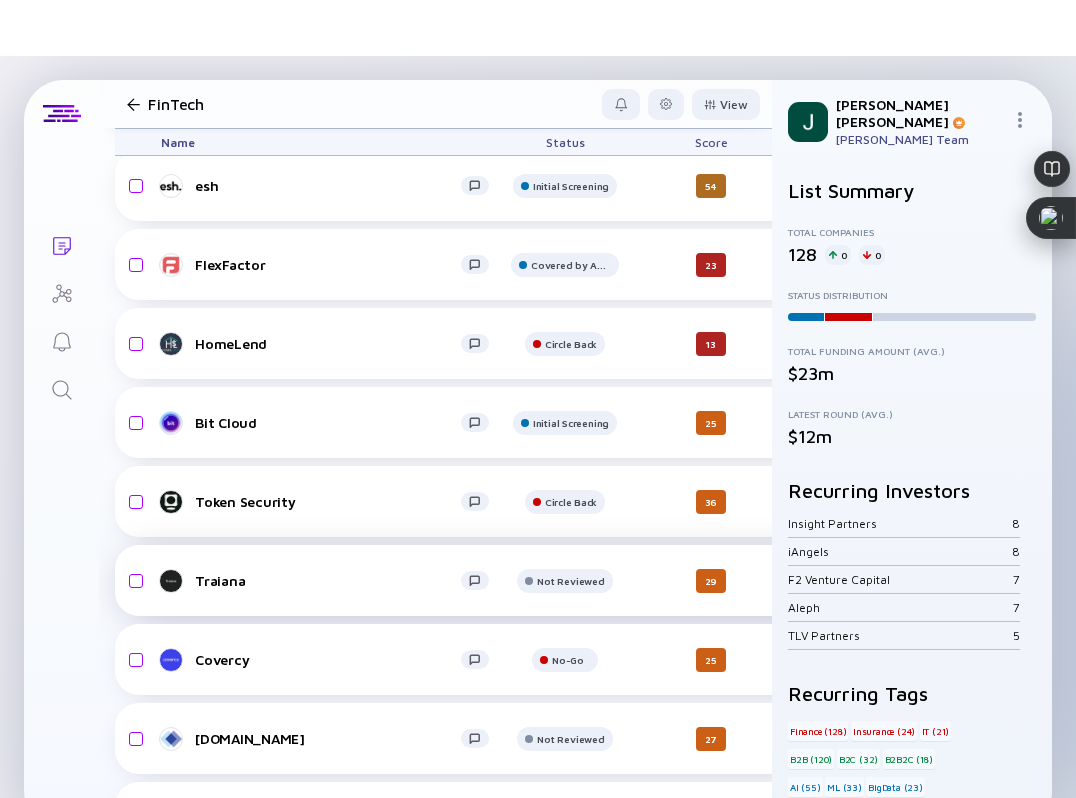 click on "Traiana" at bounding box center [333, 581] 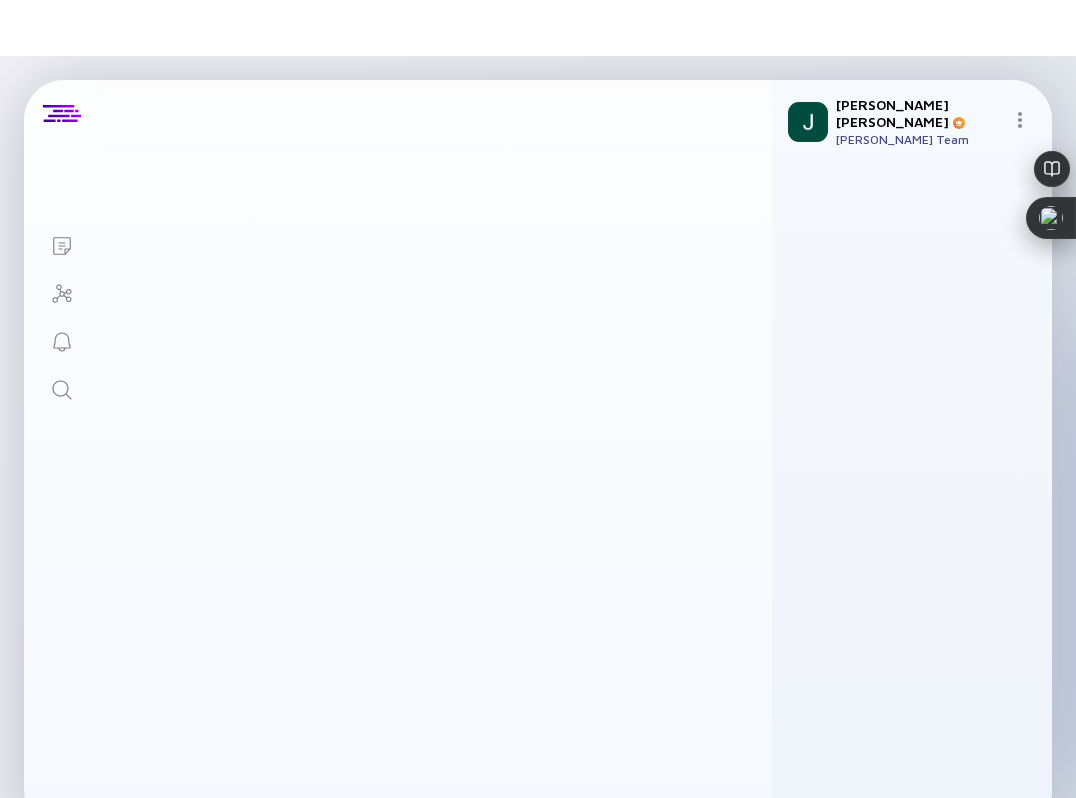 scroll, scrollTop: 0, scrollLeft: 0, axis: both 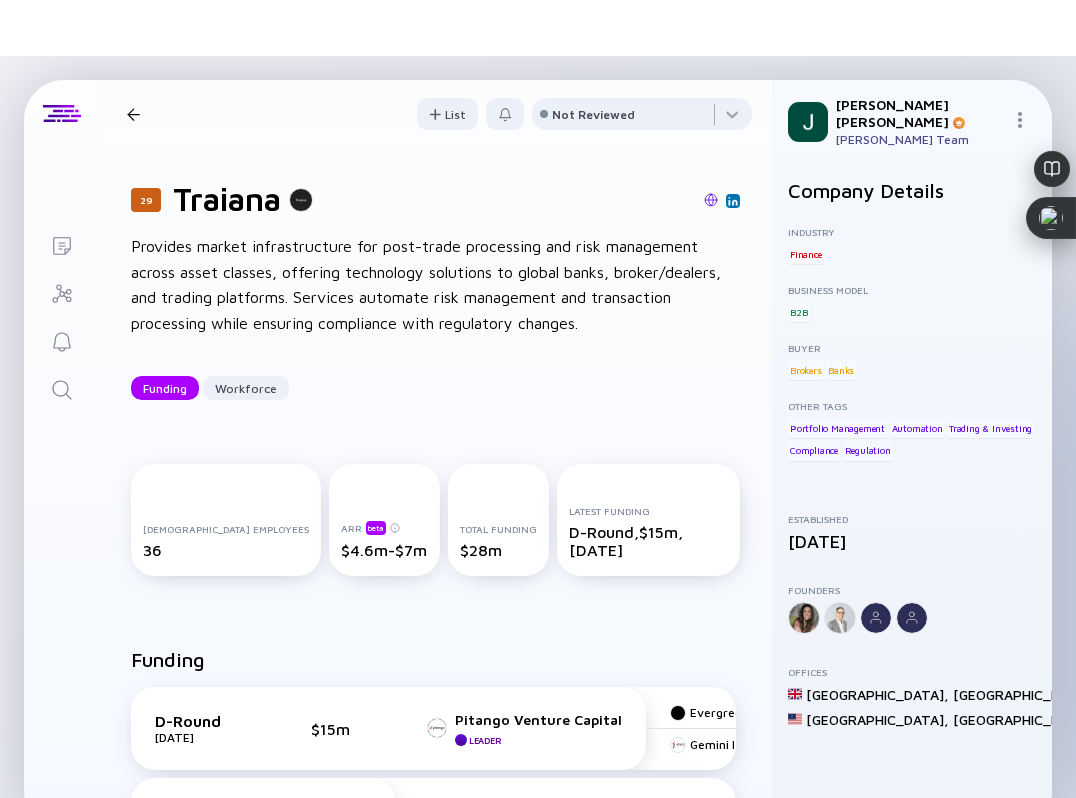 click at bounding box center (711, 200) 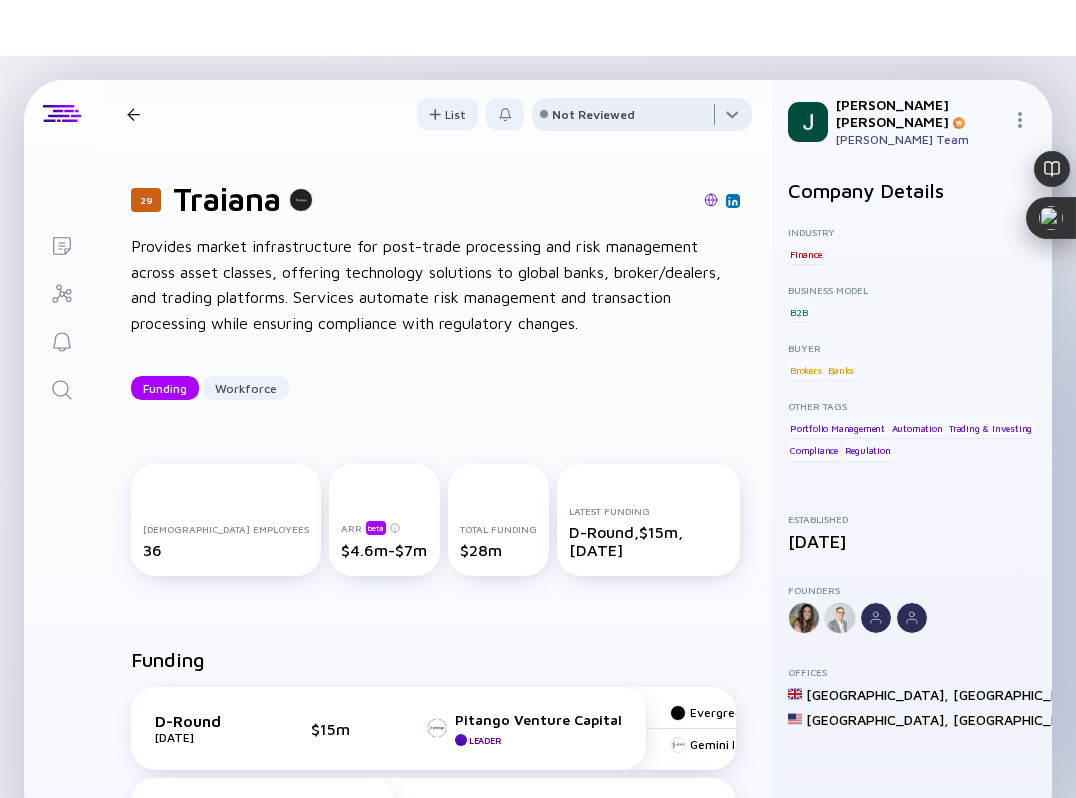 click at bounding box center (642, 118) 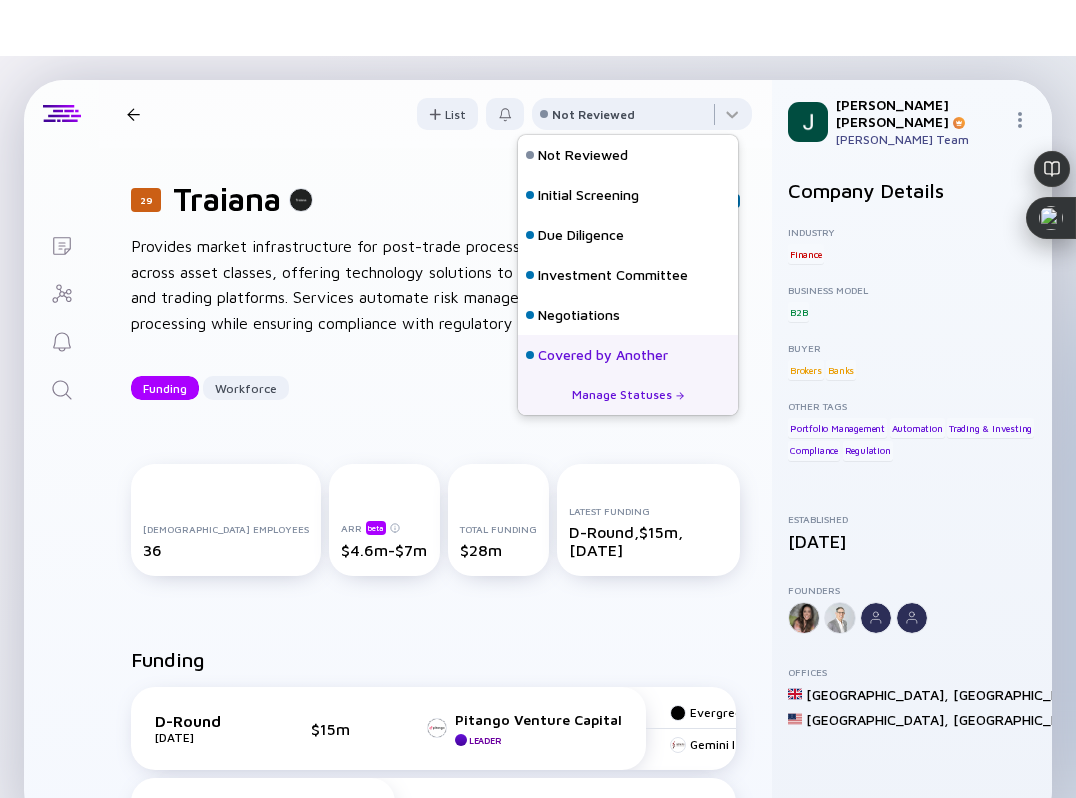 scroll, scrollTop: 128, scrollLeft: 0, axis: vertical 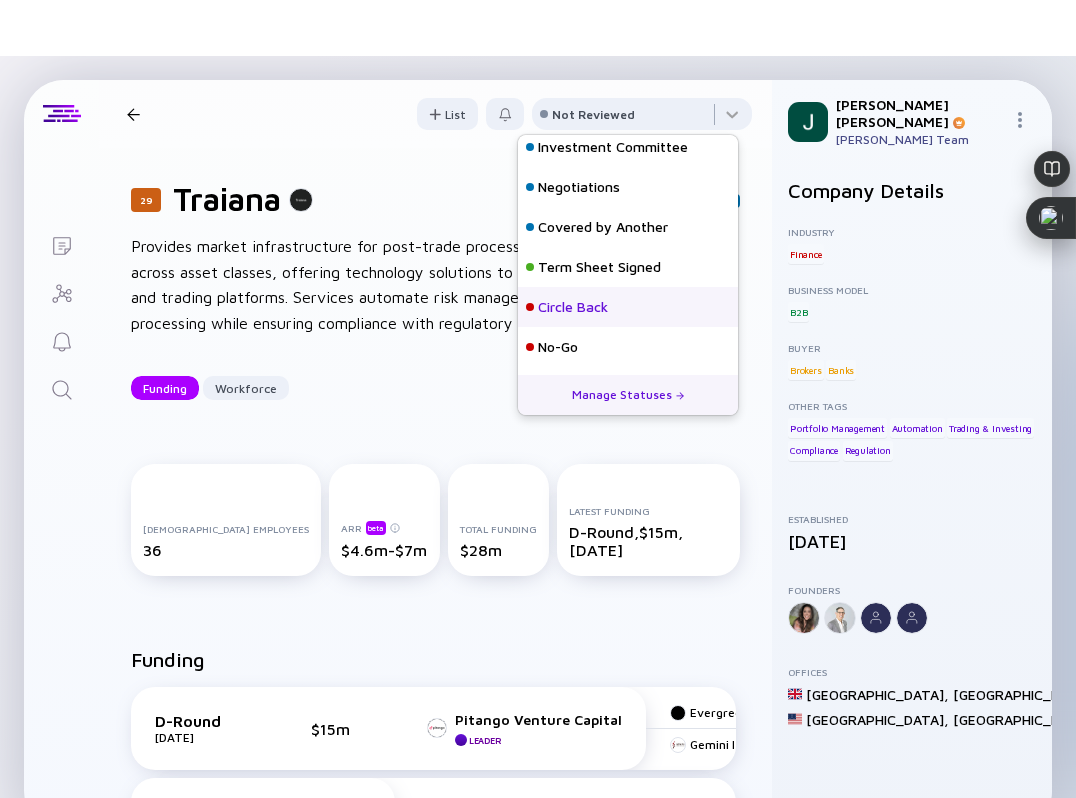 click on "Circle Back" at bounding box center (628, 307) 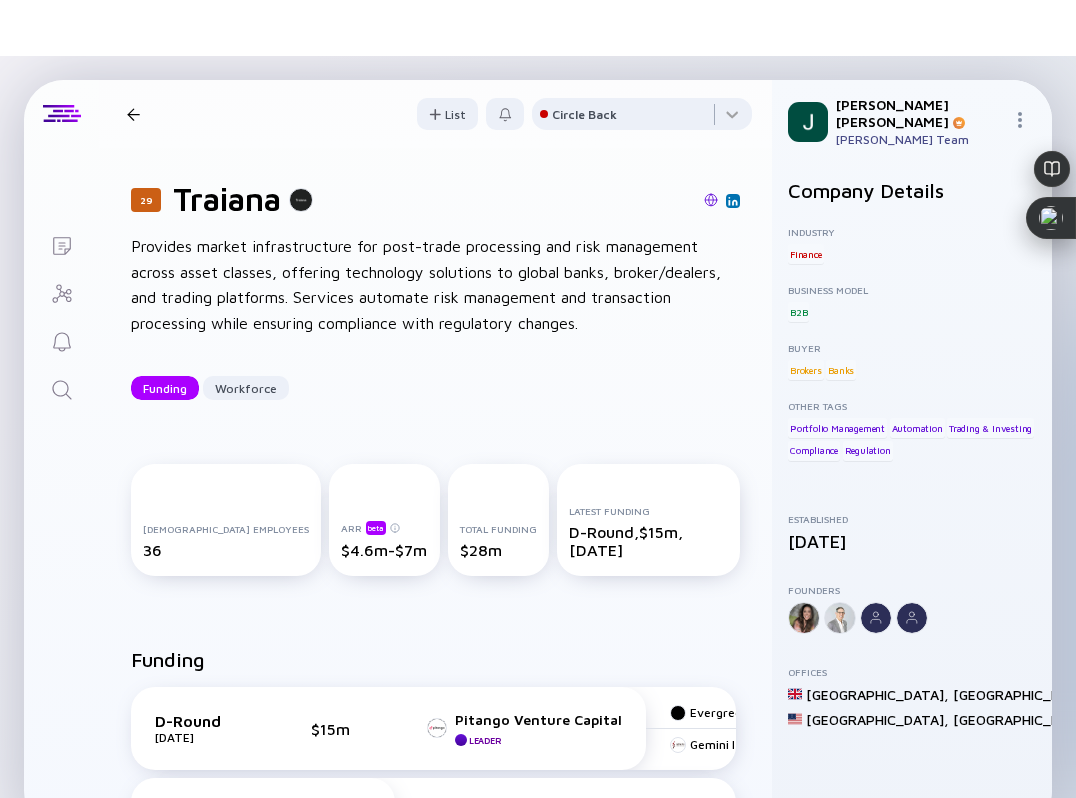 click at bounding box center (133, 114) 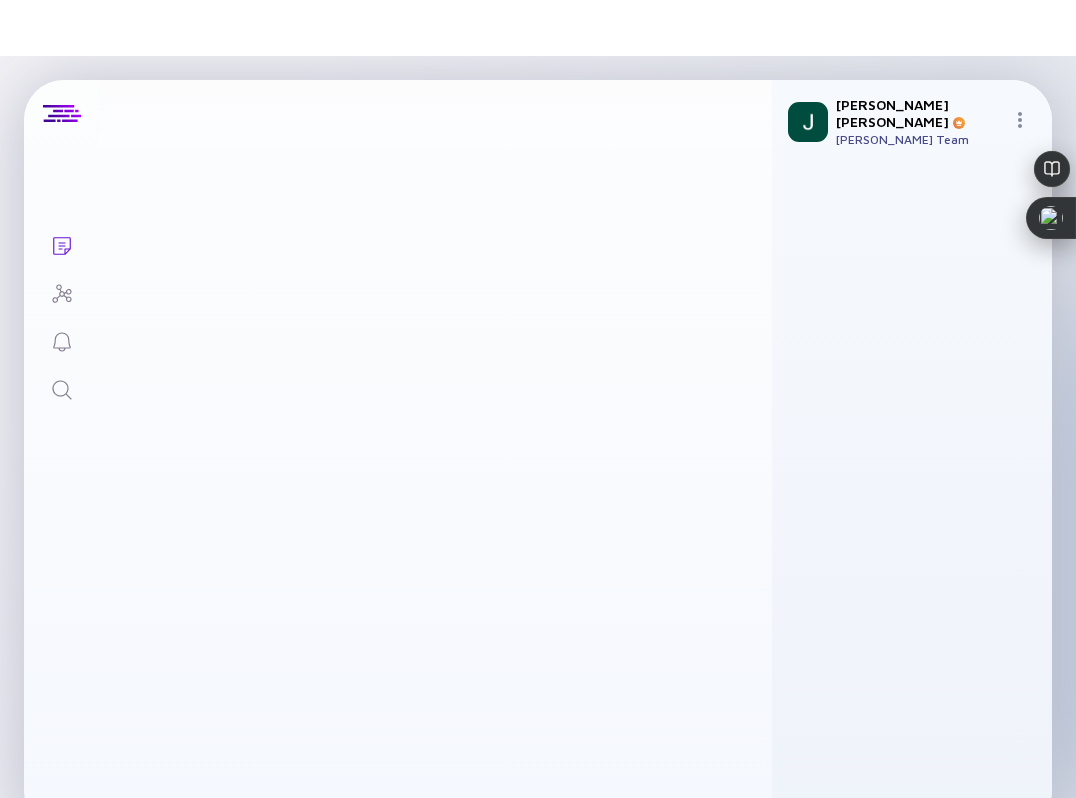 scroll, scrollTop: 2049, scrollLeft: 0, axis: vertical 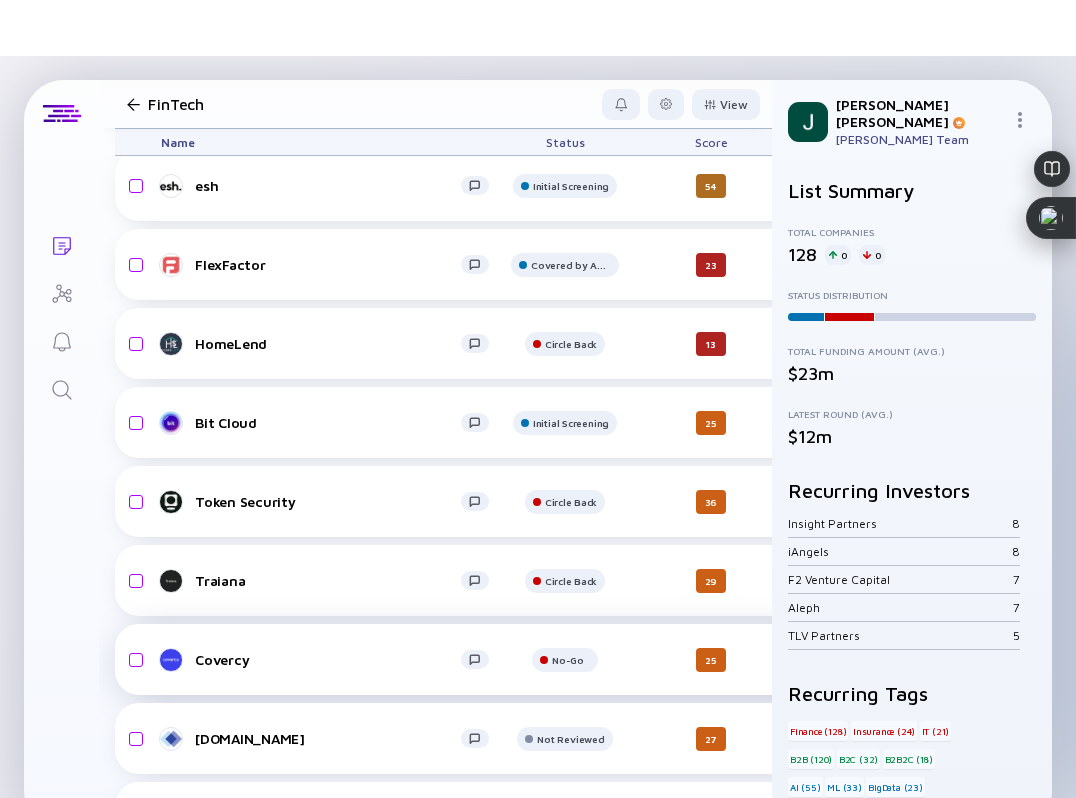 click on "Covercy" at bounding box center [328, 659] 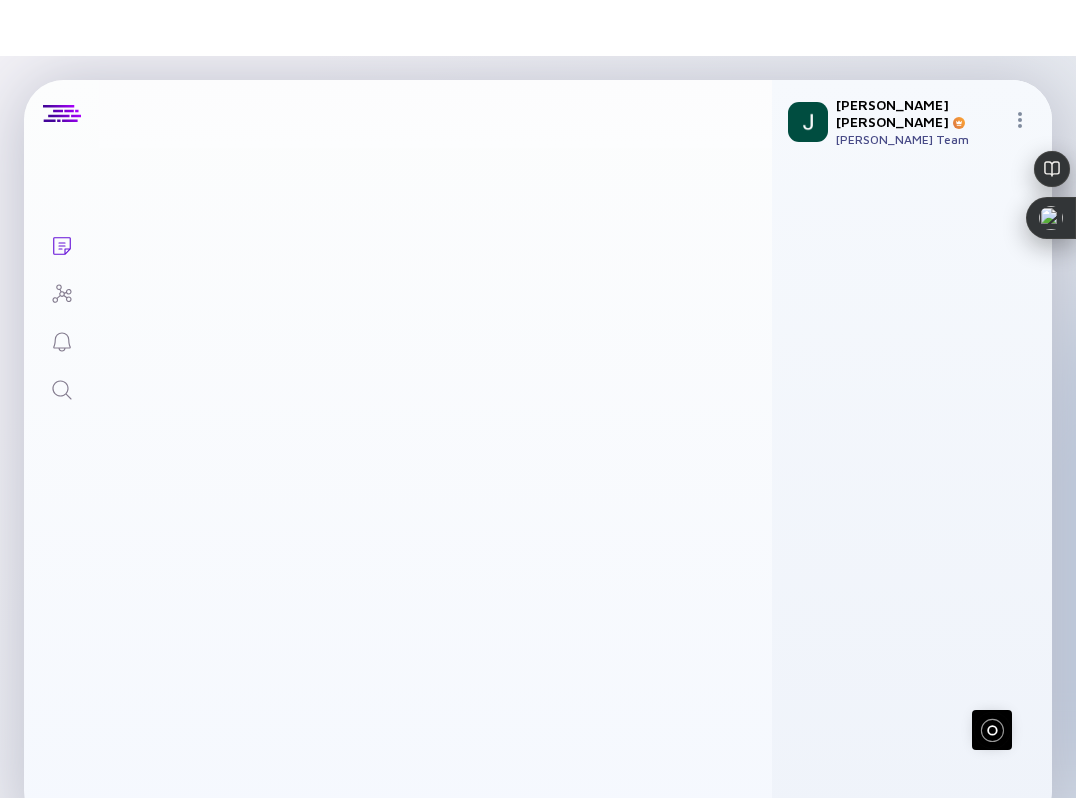 scroll, scrollTop: 0, scrollLeft: 0, axis: both 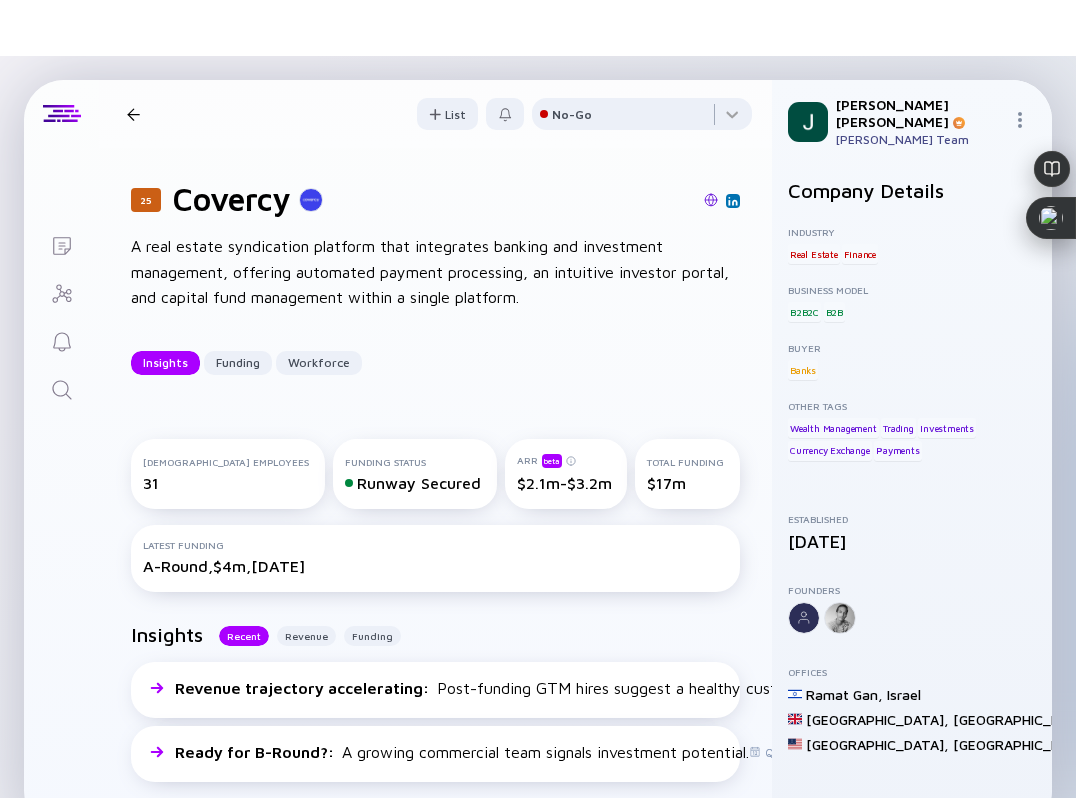 click at bounding box center (711, 200) 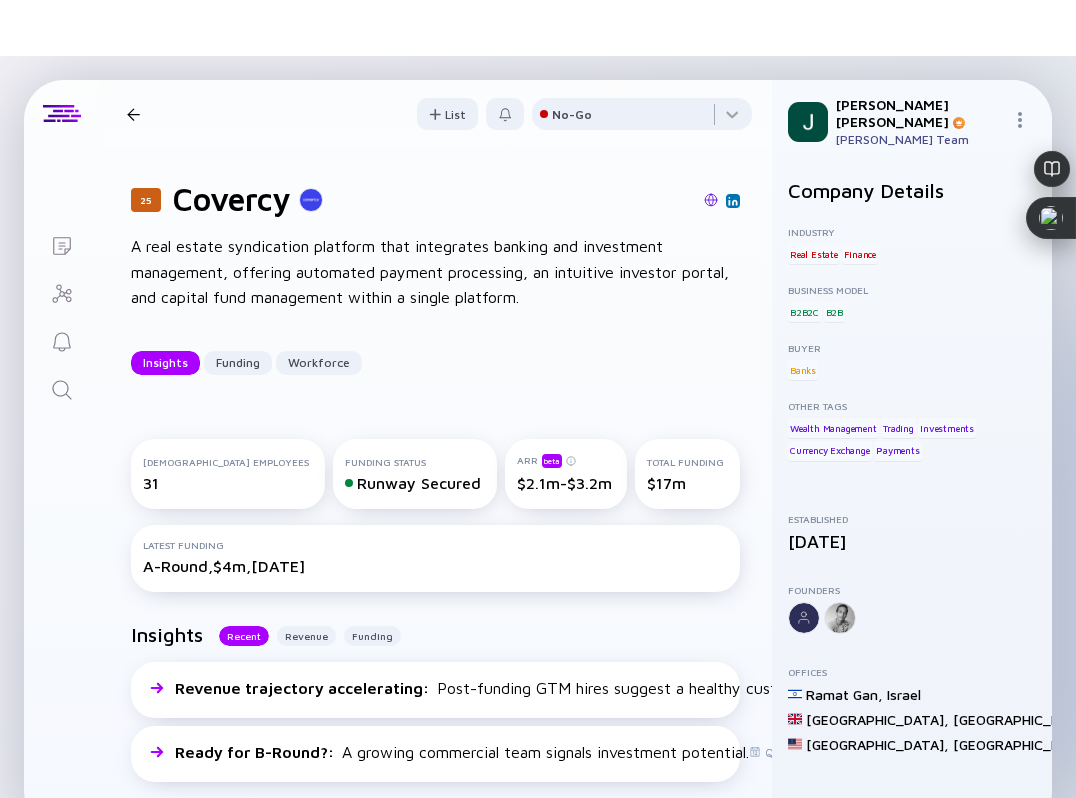 click at bounding box center [133, 114] 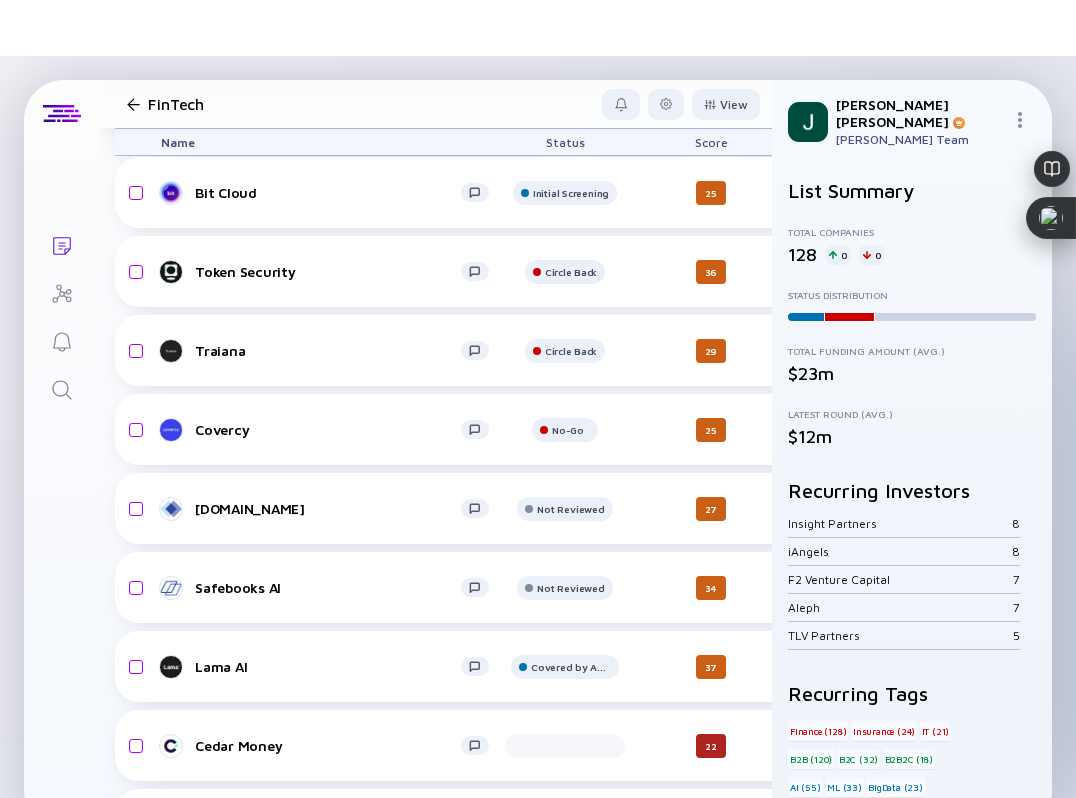 scroll, scrollTop: 2292, scrollLeft: 0, axis: vertical 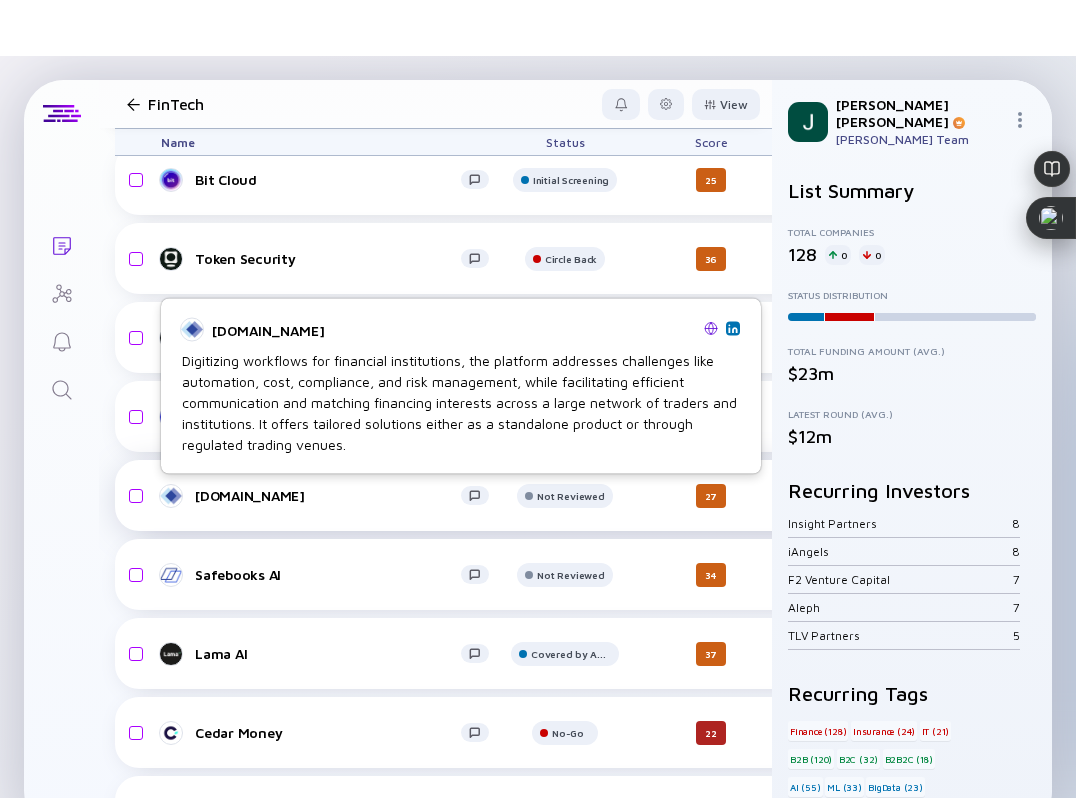 click on "[DOMAIN_NAME]" at bounding box center (328, 495) 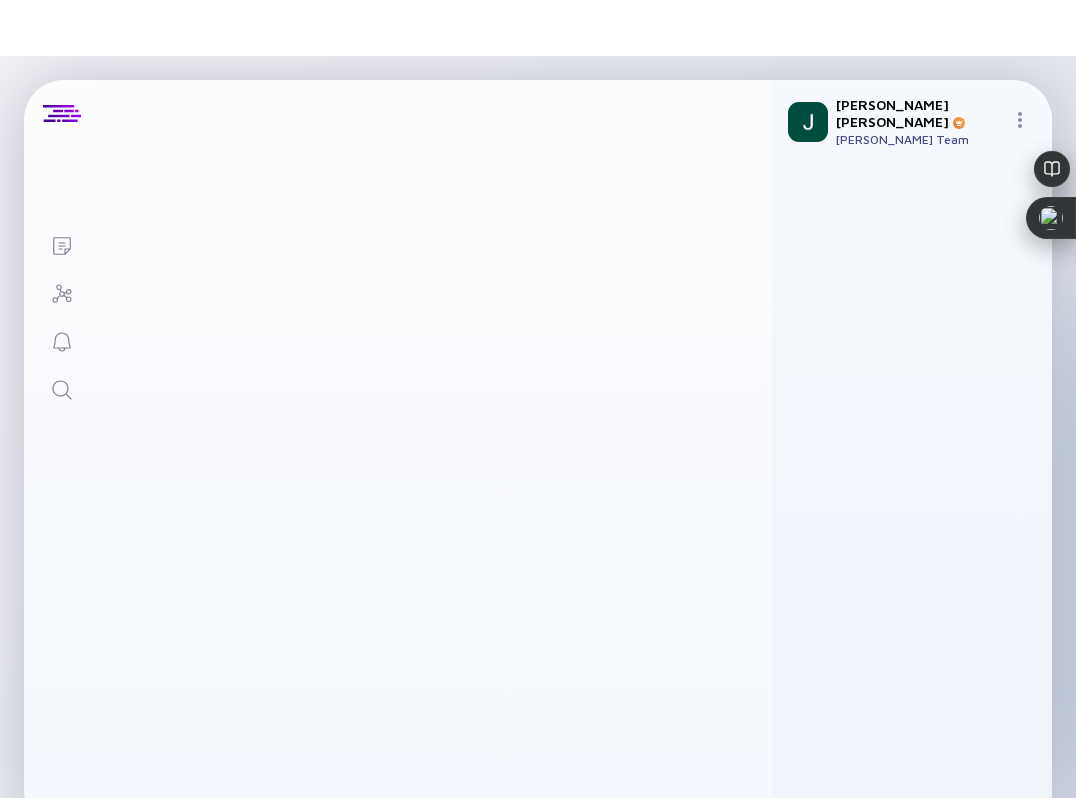 scroll, scrollTop: 0, scrollLeft: 0, axis: both 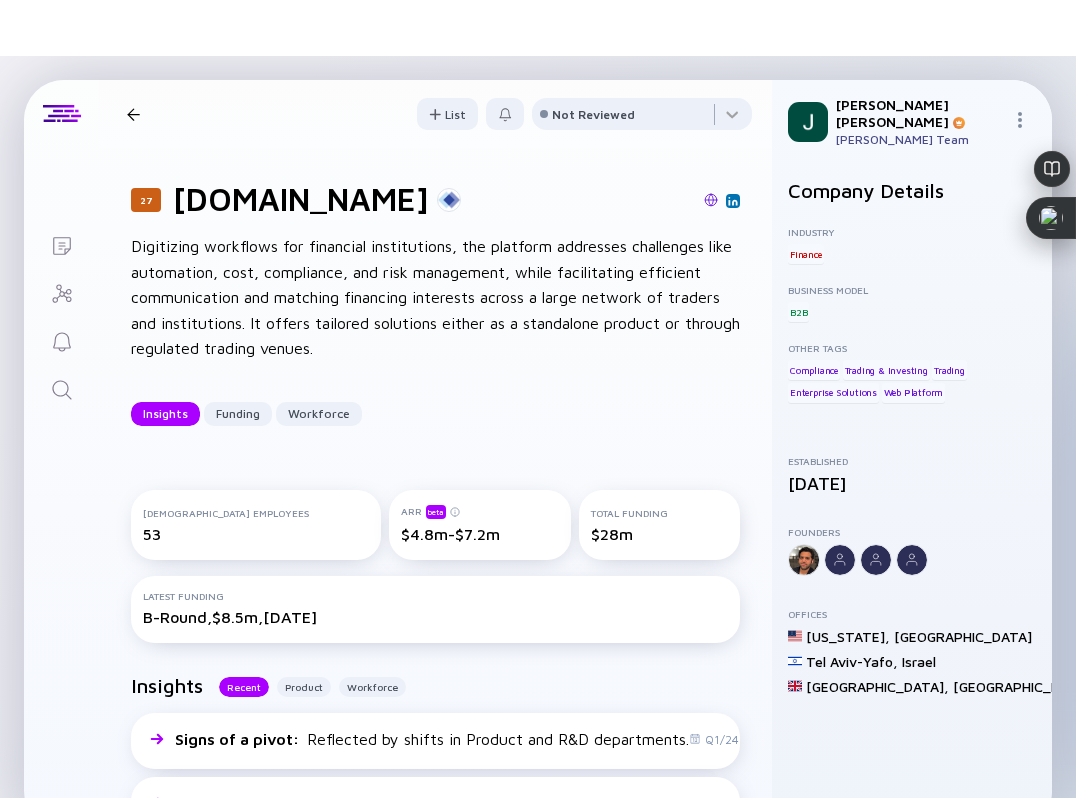 click at bounding box center (711, 200) 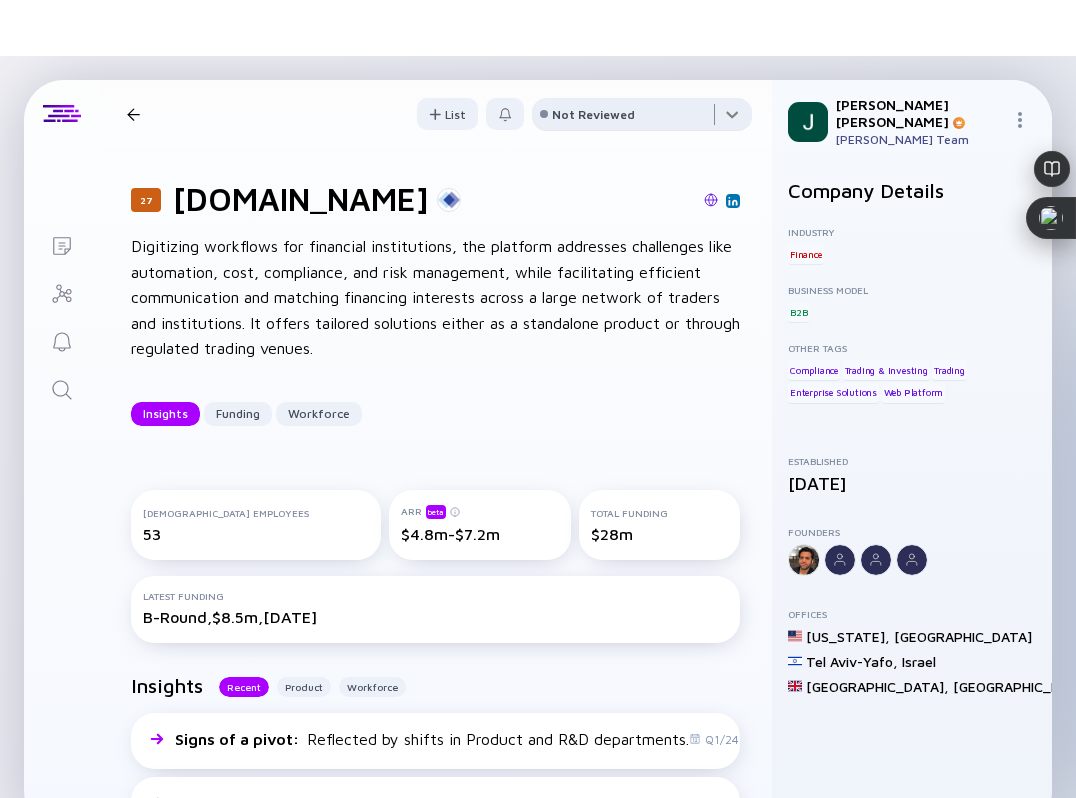 click at bounding box center (642, 118) 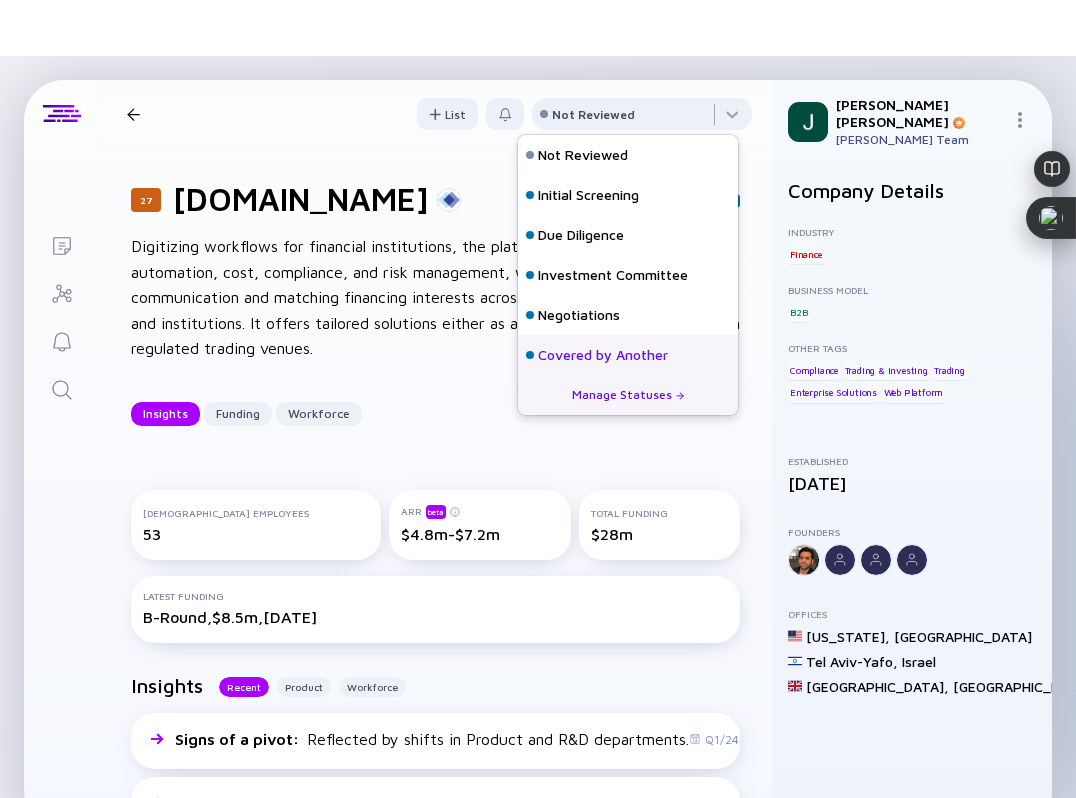 click on "Covered by Another" at bounding box center [603, 355] 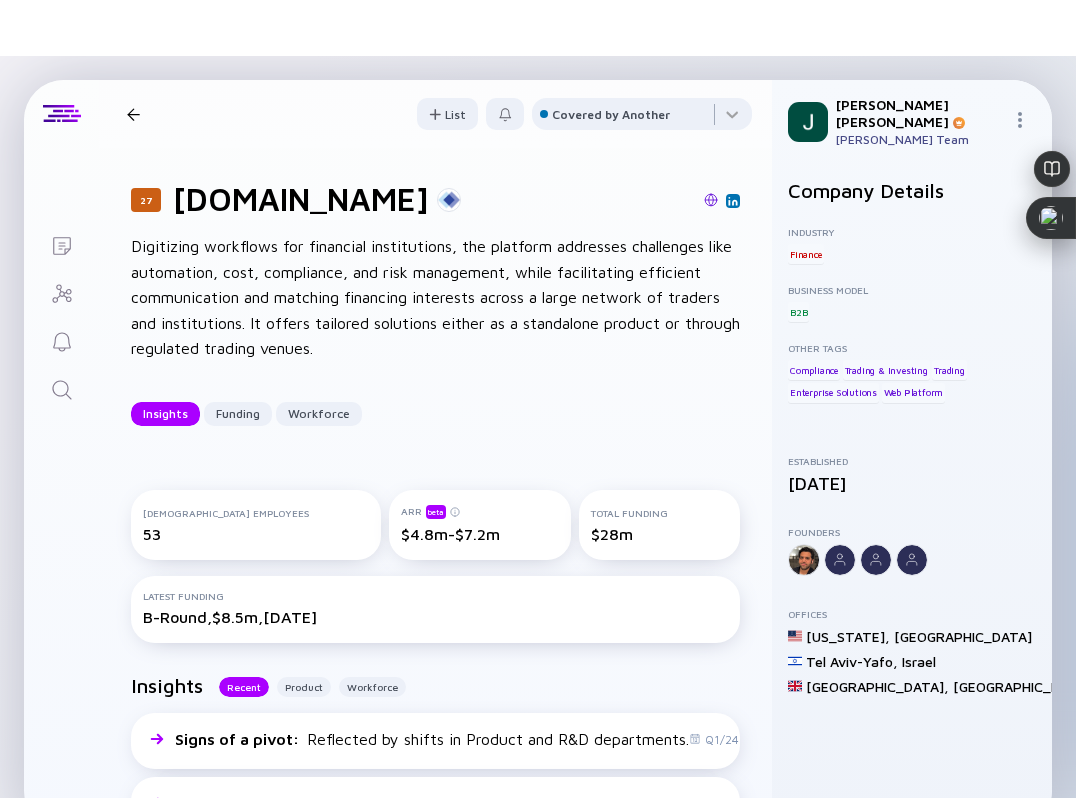 click on "27 [DOMAIN_NAME] Insights Funding Workforce" at bounding box center (329, 114) 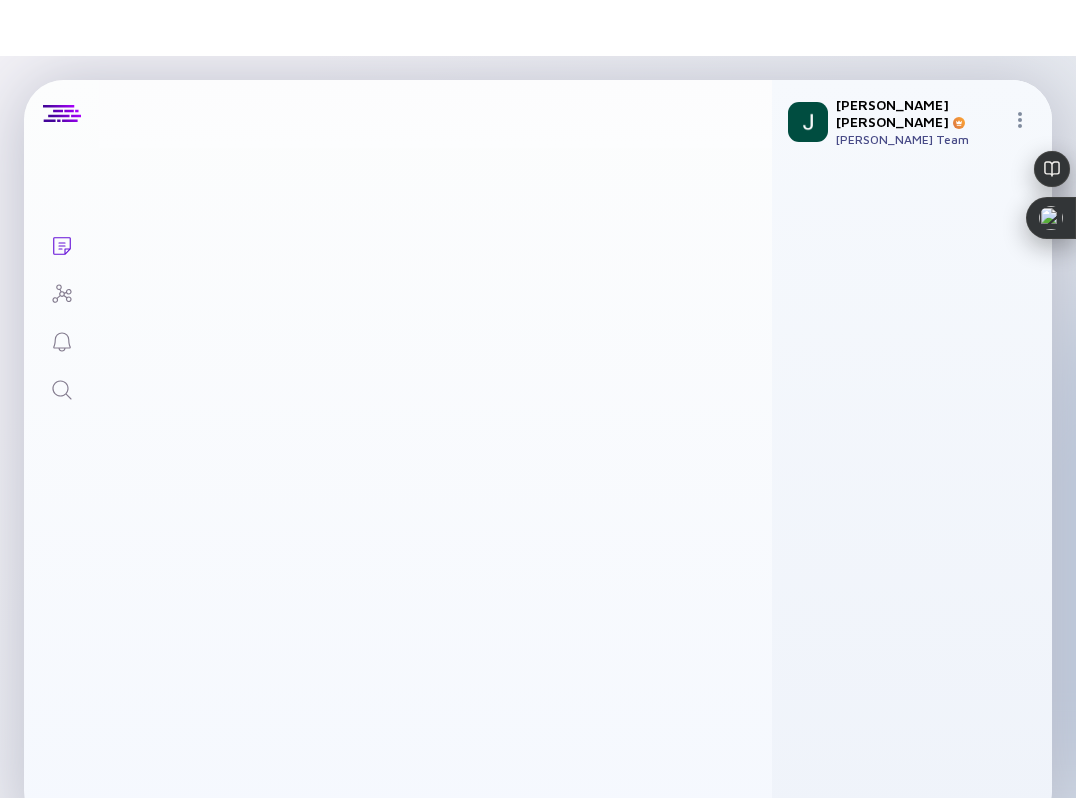 scroll, scrollTop: 2292, scrollLeft: 0, axis: vertical 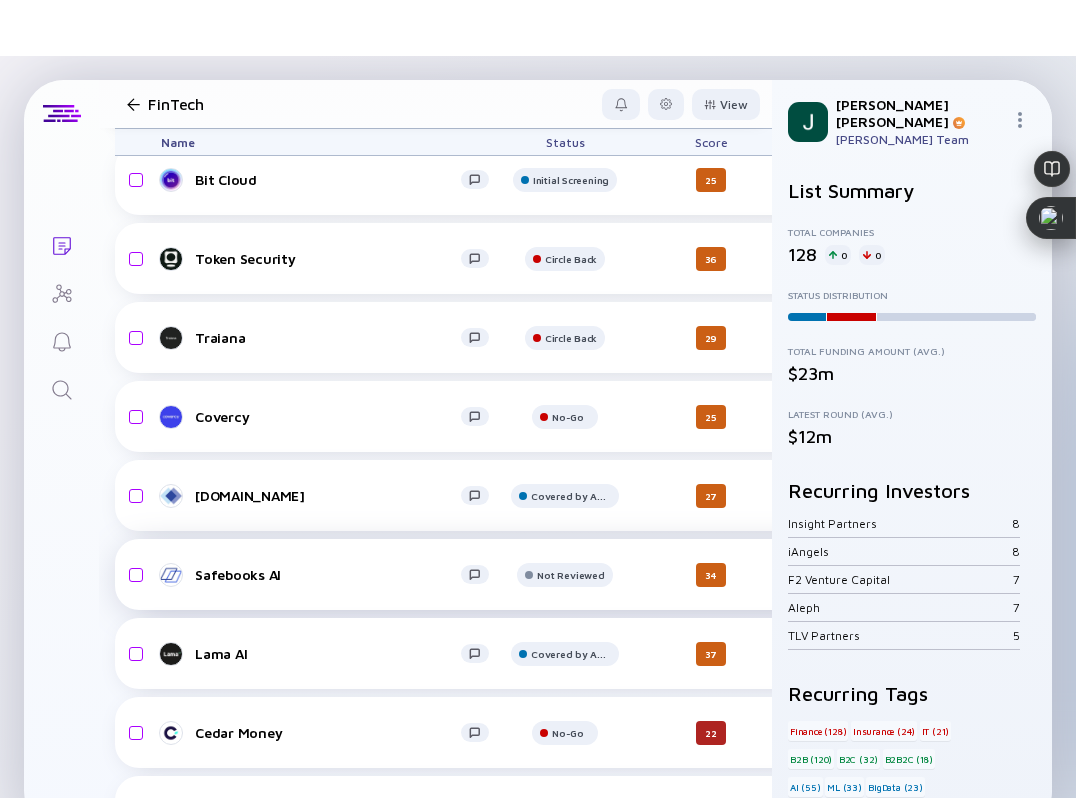 click on "Safebooks AI" at bounding box center [328, 574] 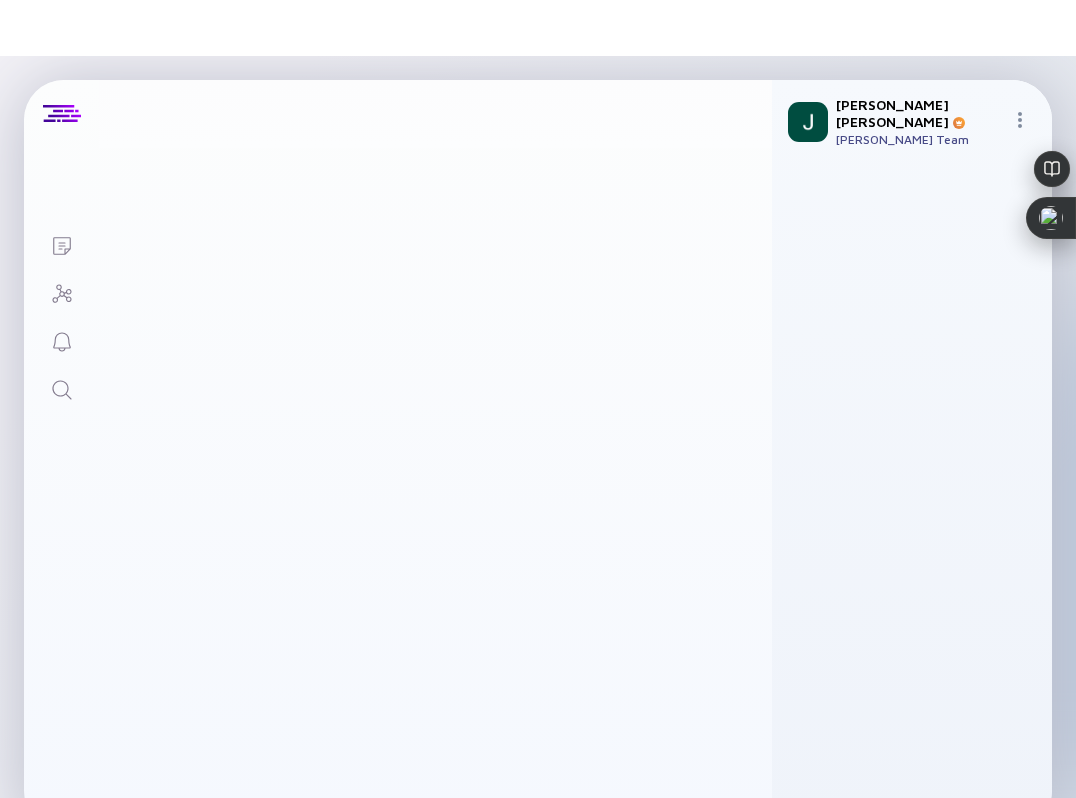 scroll, scrollTop: 0, scrollLeft: 0, axis: both 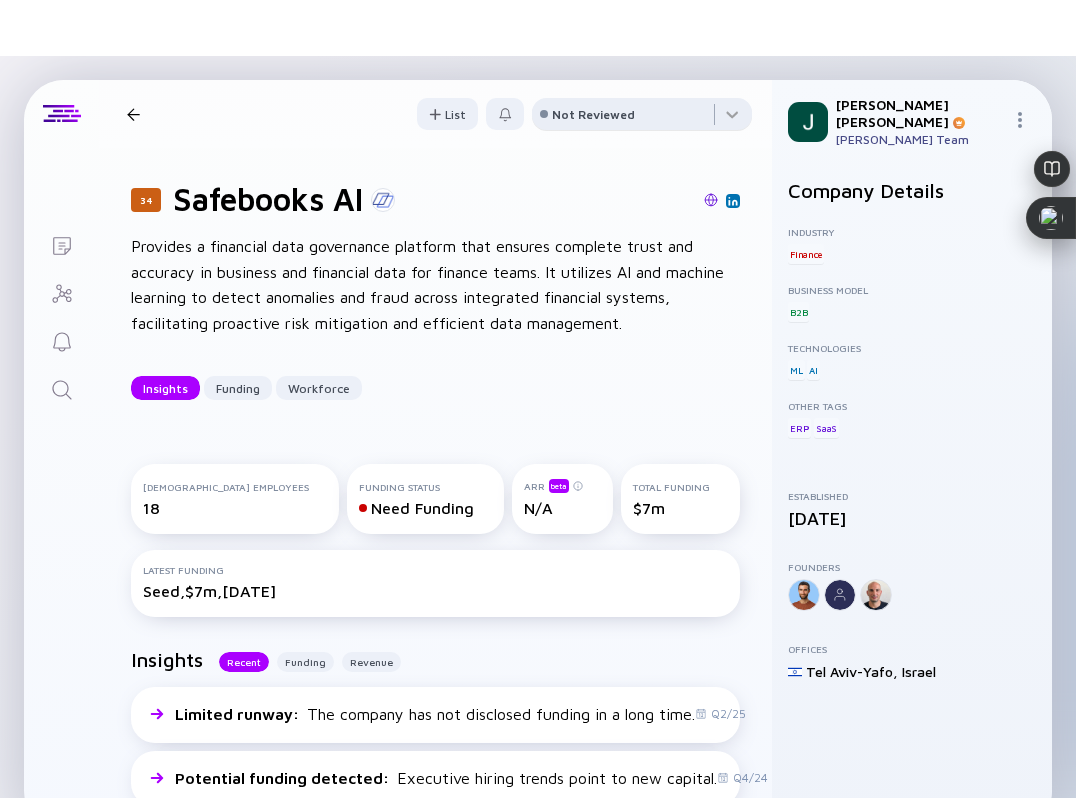 click on "Not Reviewed" at bounding box center (593, 114) 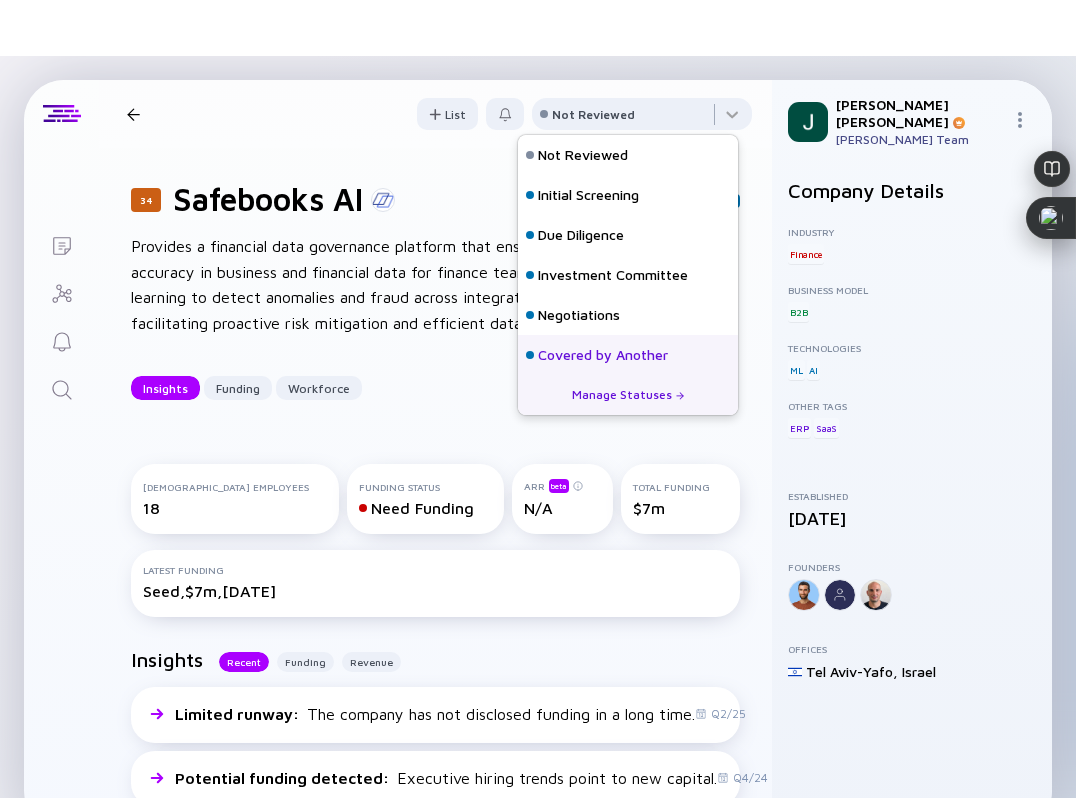 click on "Covered by Another" at bounding box center (603, 355) 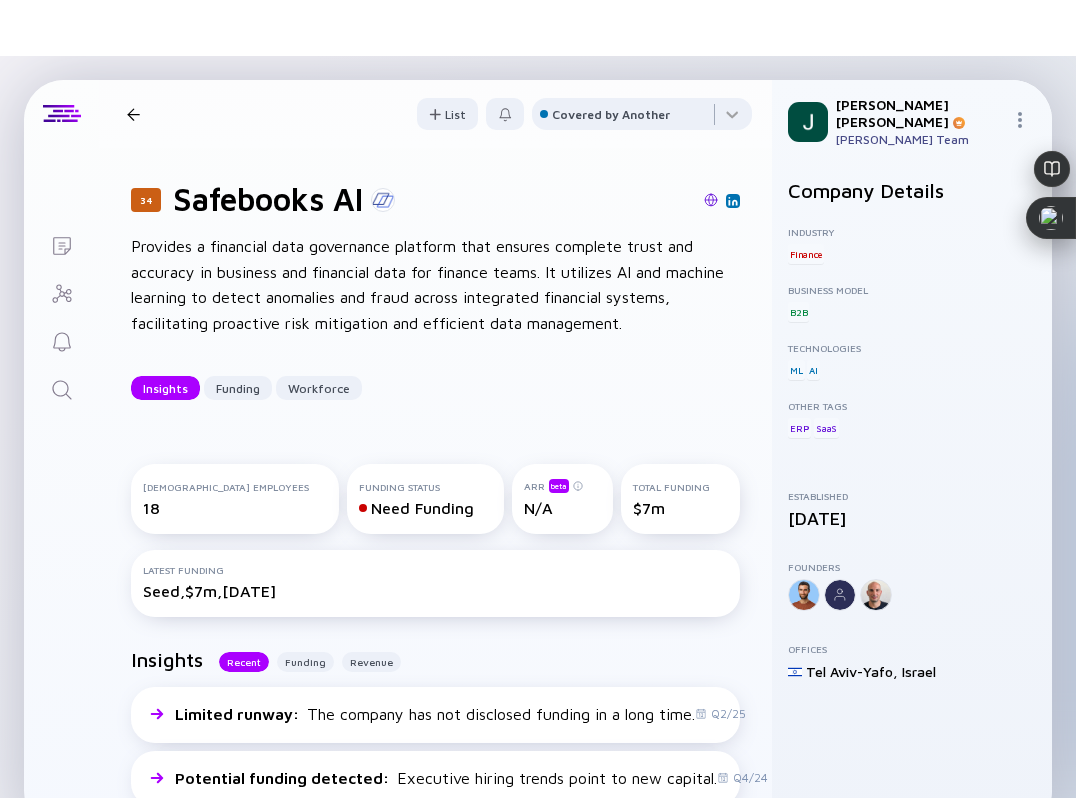 click at bounding box center (133, 114) 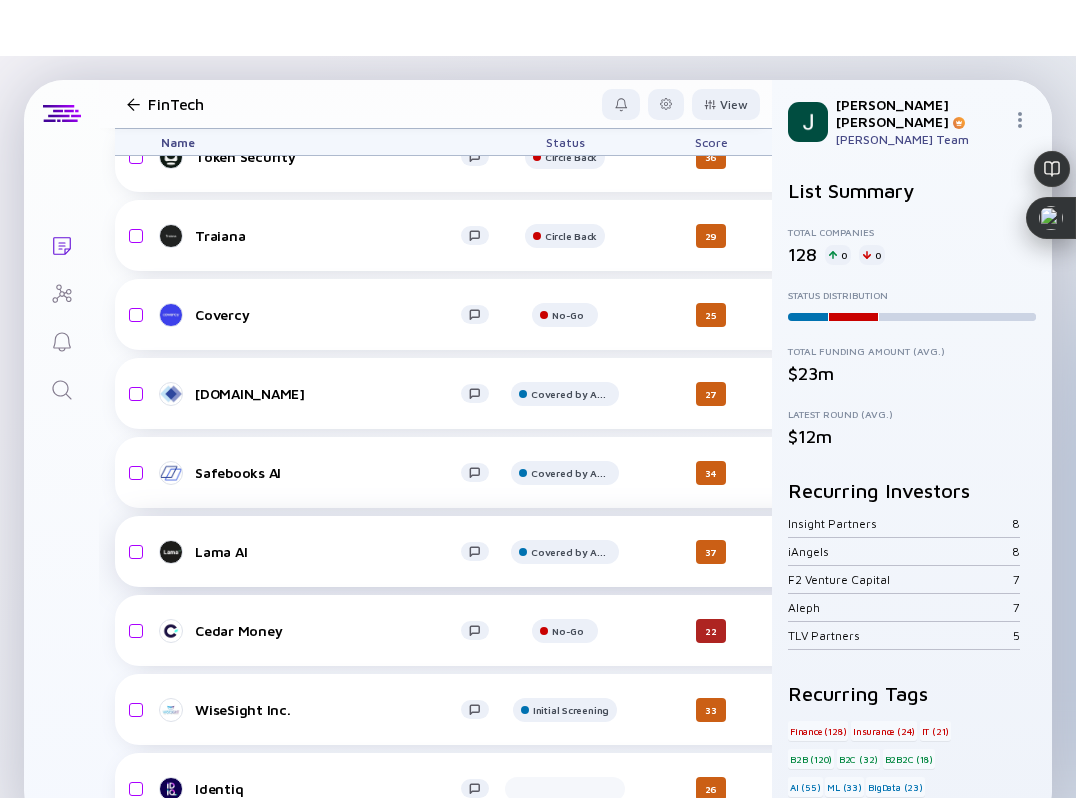 scroll, scrollTop: 2396, scrollLeft: 0, axis: vertical 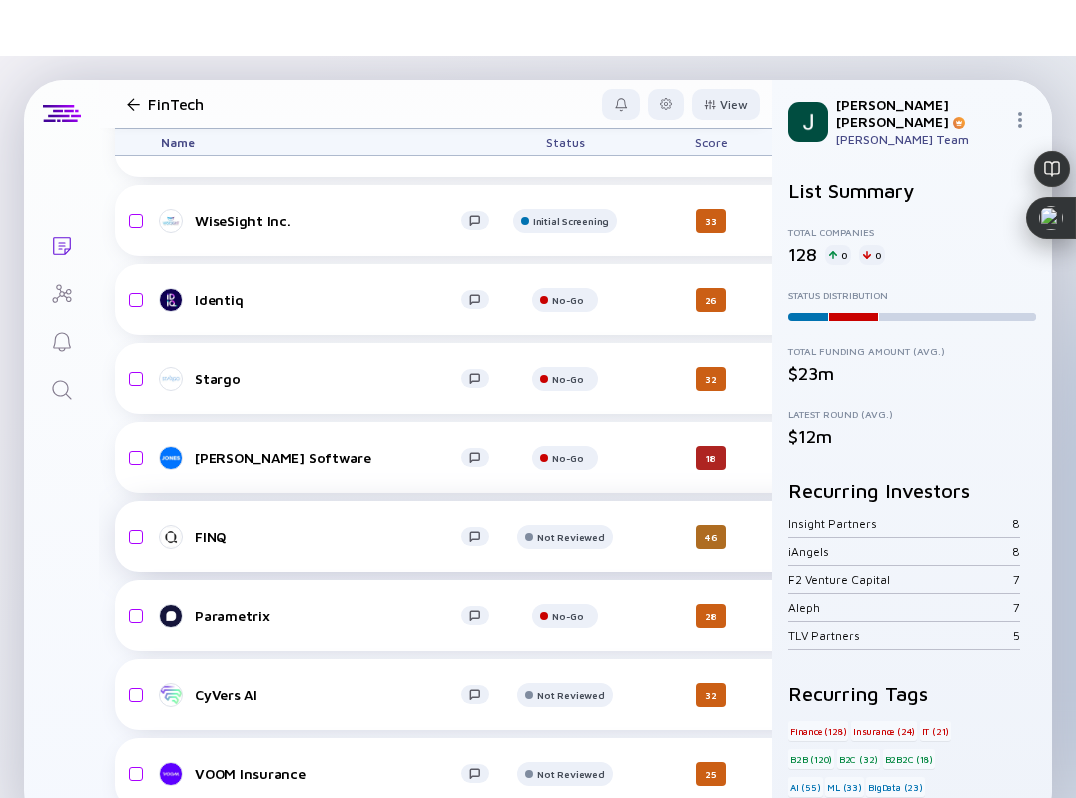 click on "FINQ" at bounding box center [328, 536] 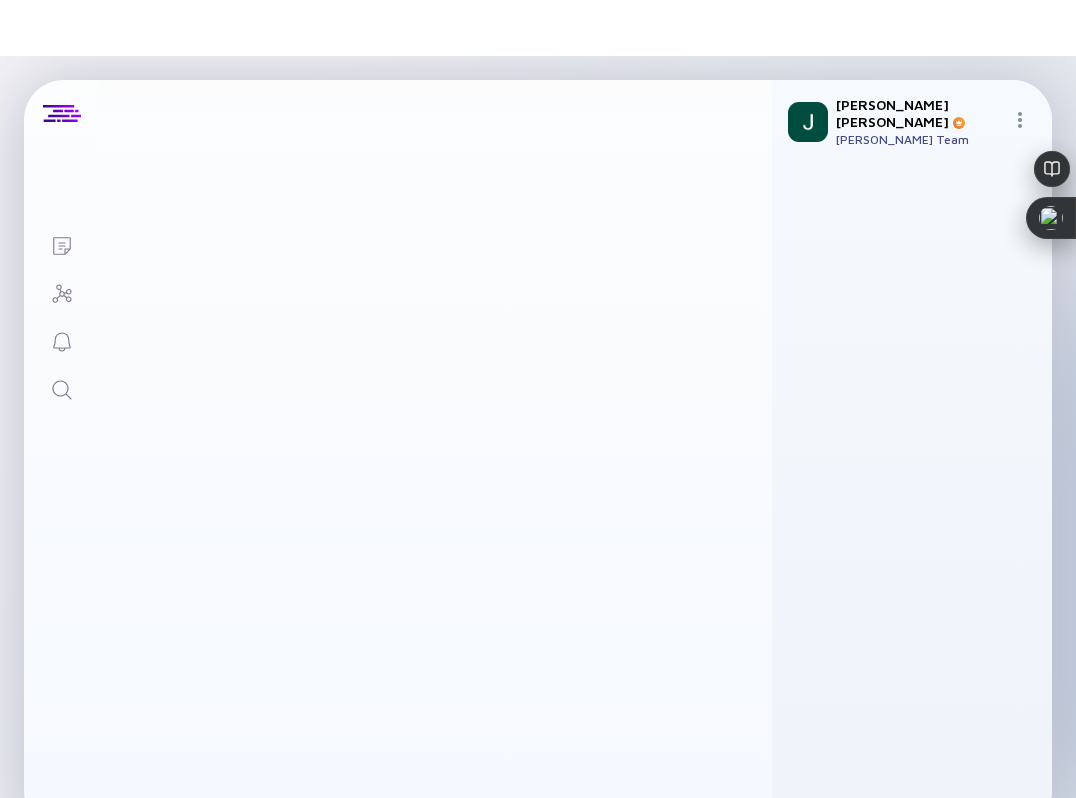 scroll, scrollTop: 0, scrollLeft: 0, axis: both 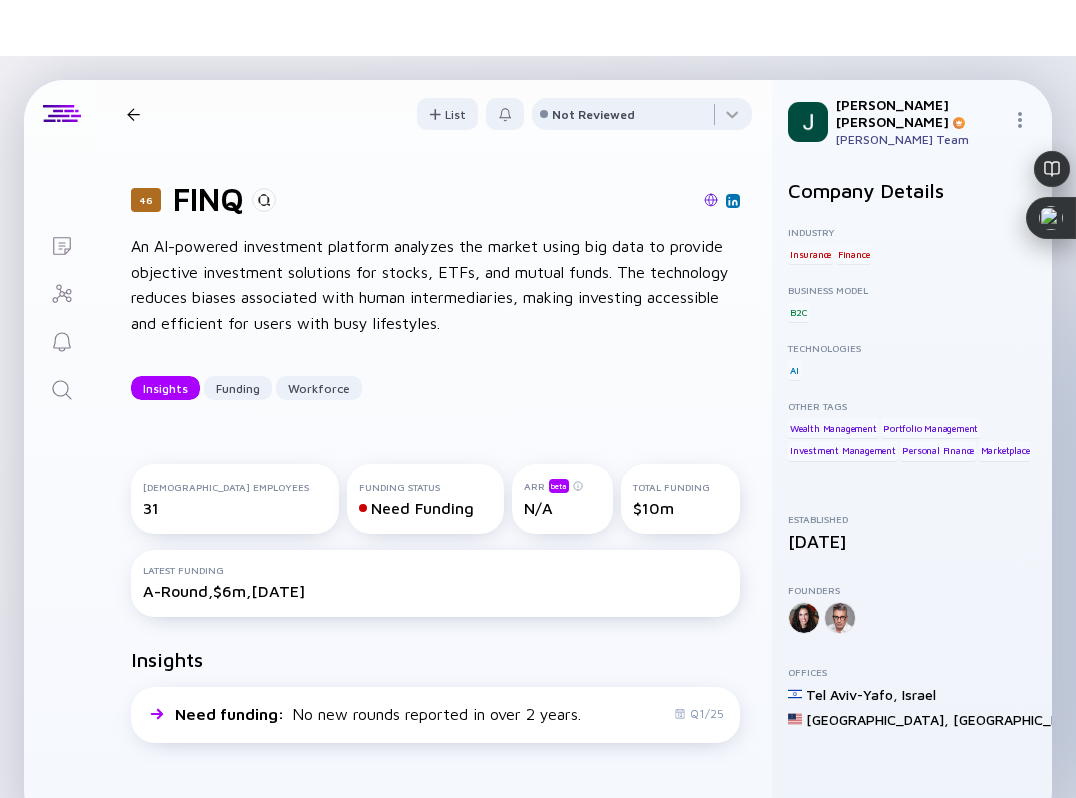 click at bounding box center (518, 201) 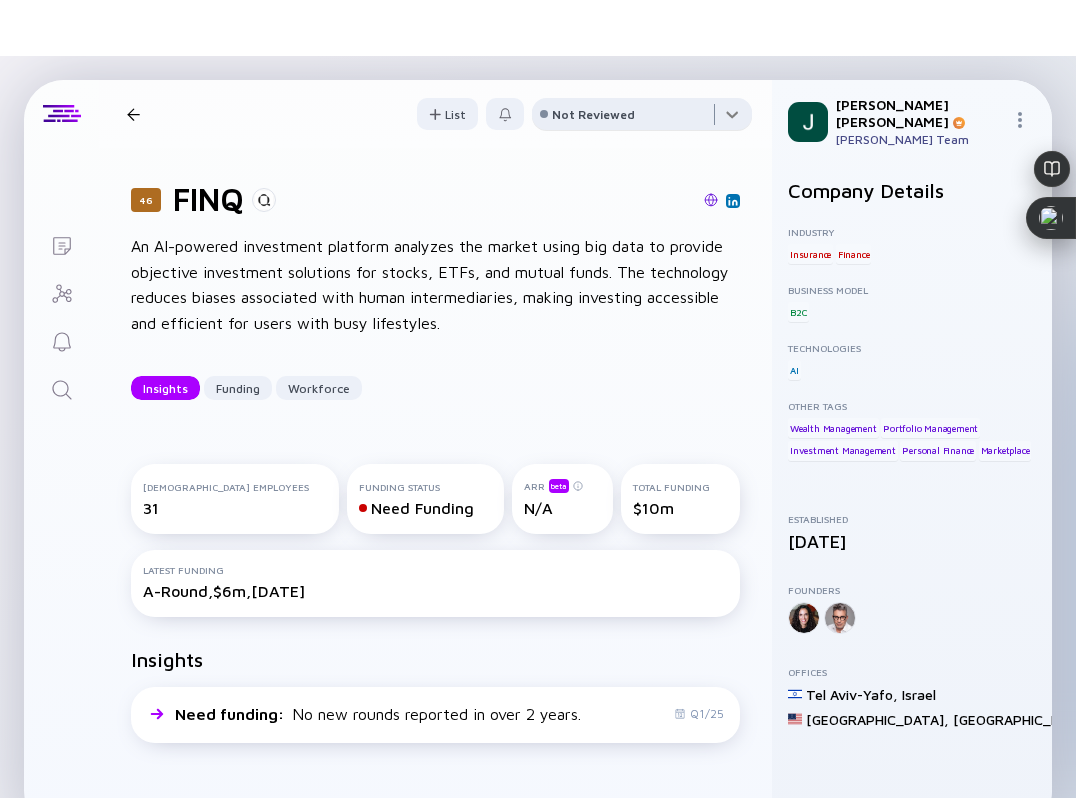 click at bounding box center [642, 118] 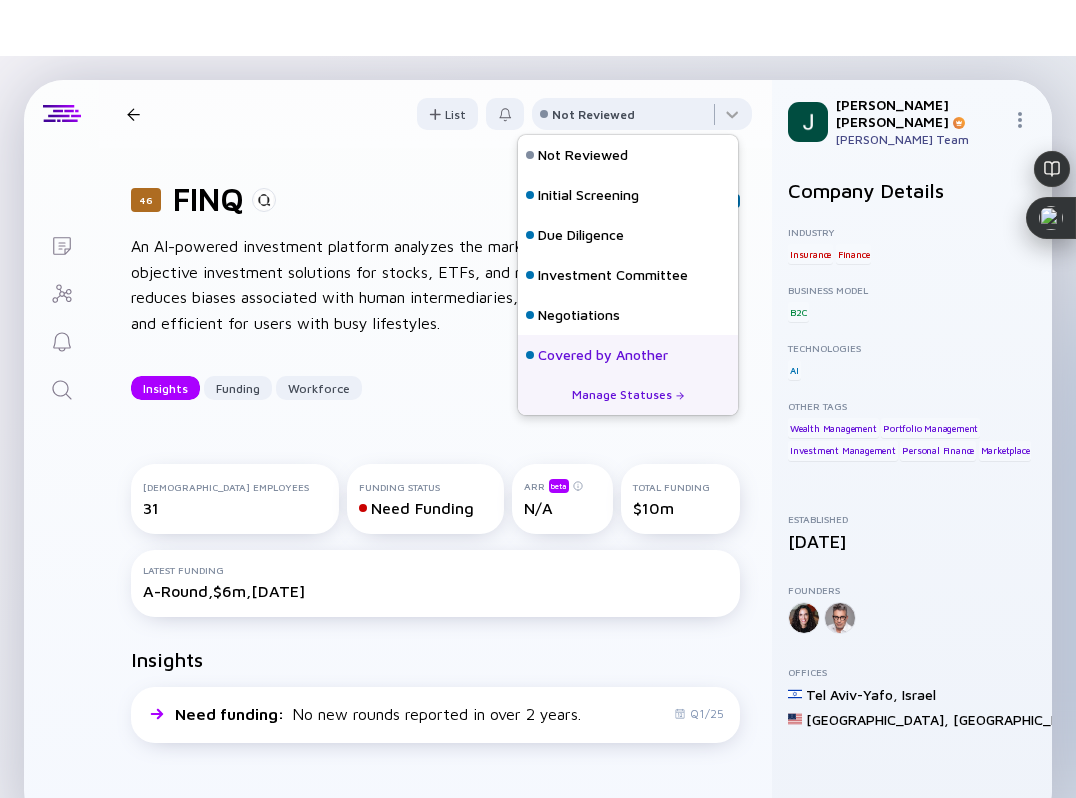 click on "Covered by Another" at bounding box center (603, 355) 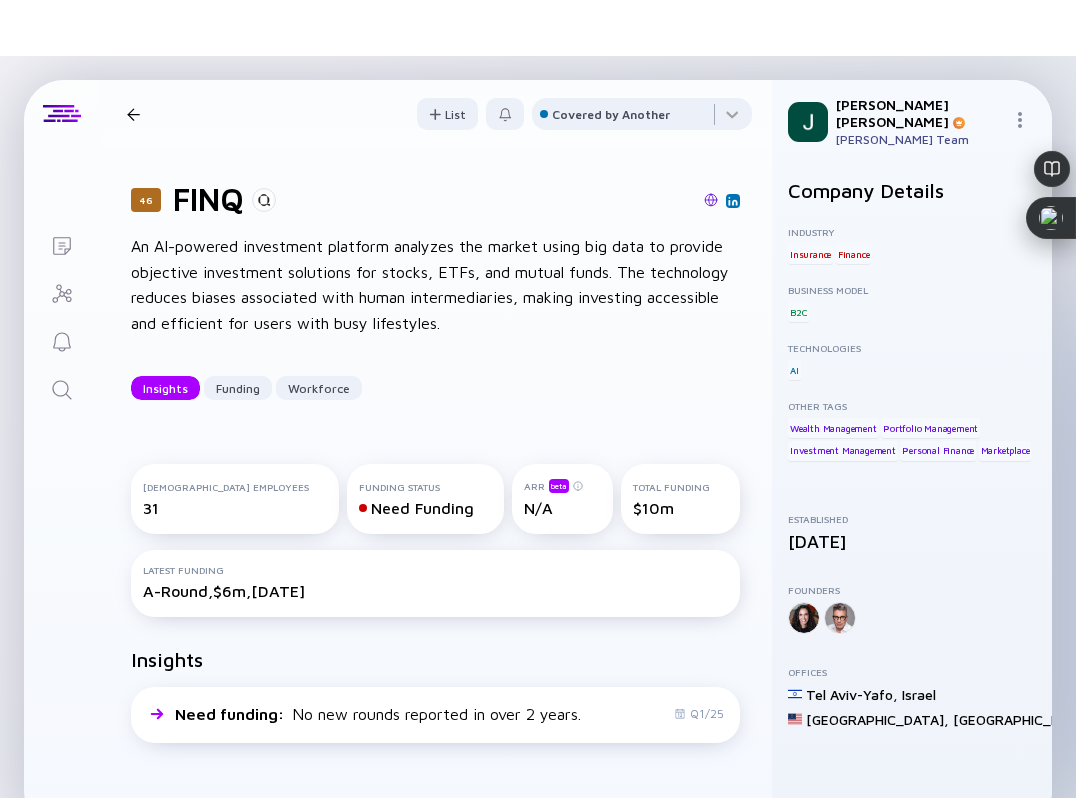 click on "46 FINQ Insights Funding Workforce List Covered by Another" at bounding box center (435, 114) 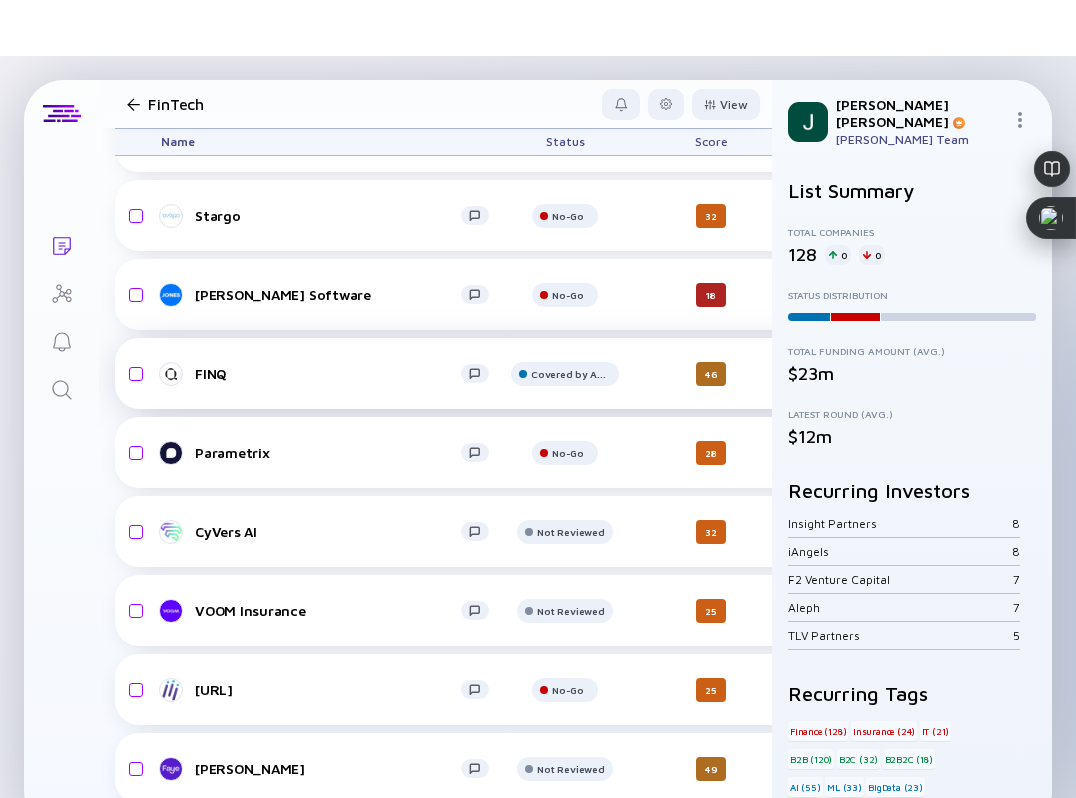 scroll, scrollTop: 3234, scrollLeft: 0, axis: vertical 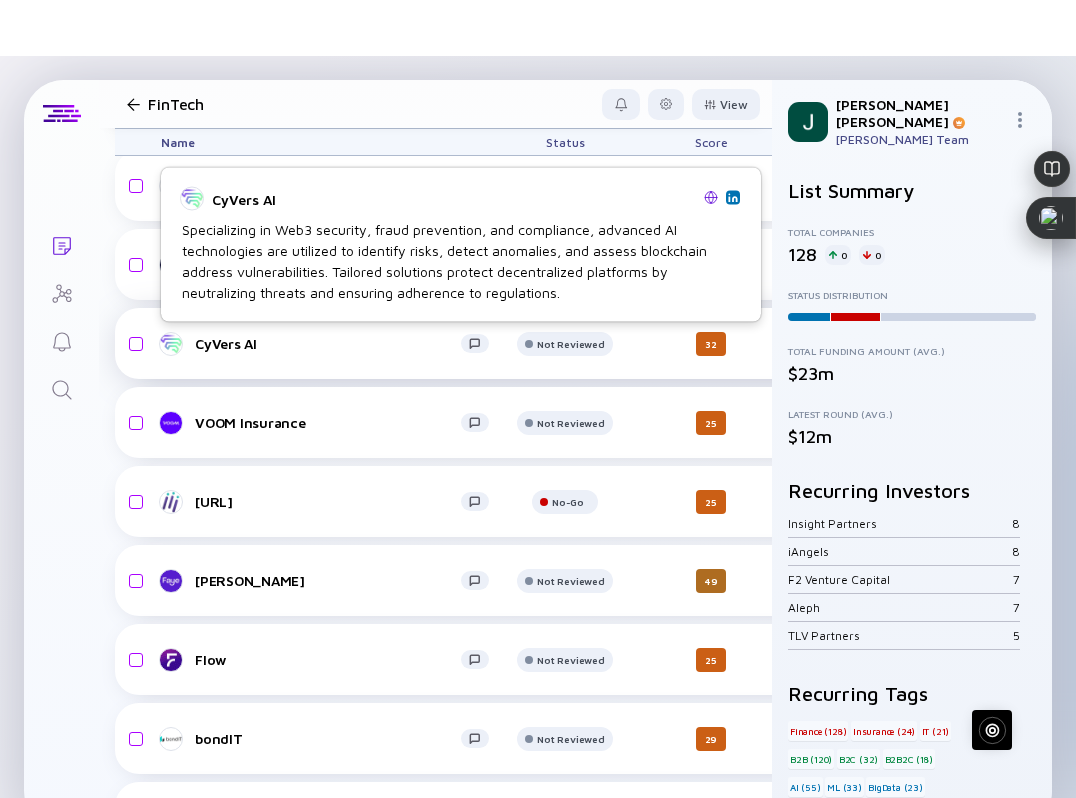 click on "CyVers AI" at bounding box center [328, 343] 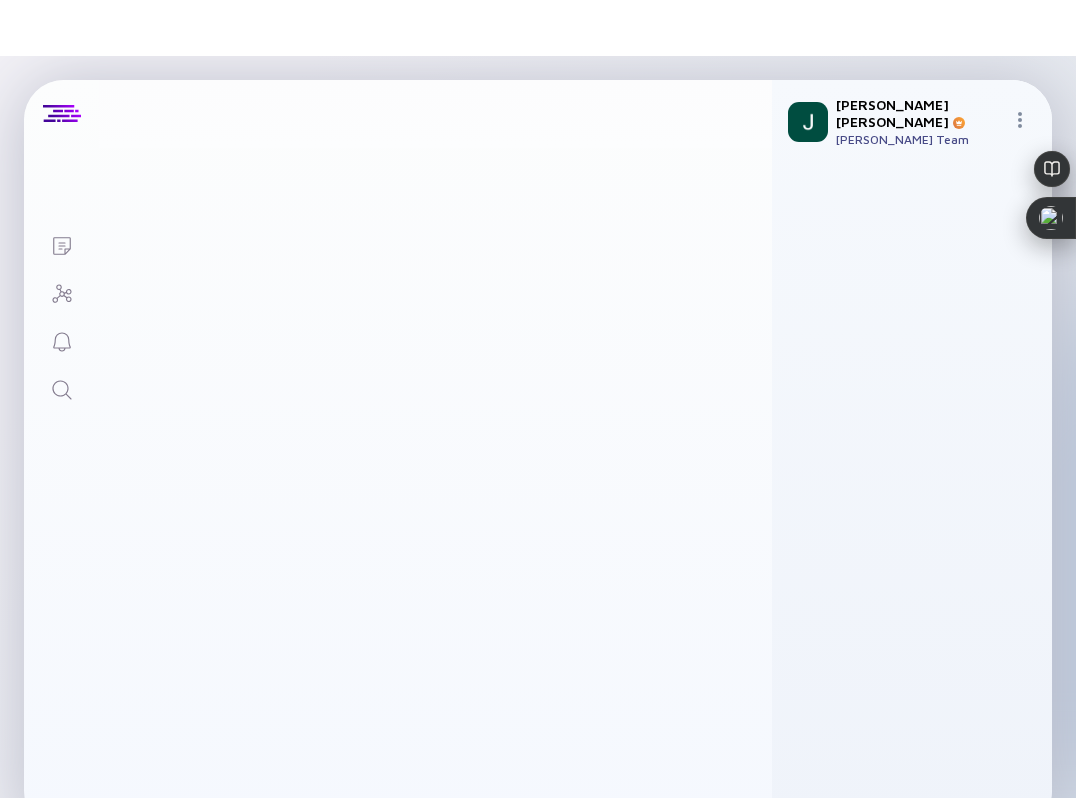 scroll, scrollTop: 0, scrollLeft: 0, axis: both 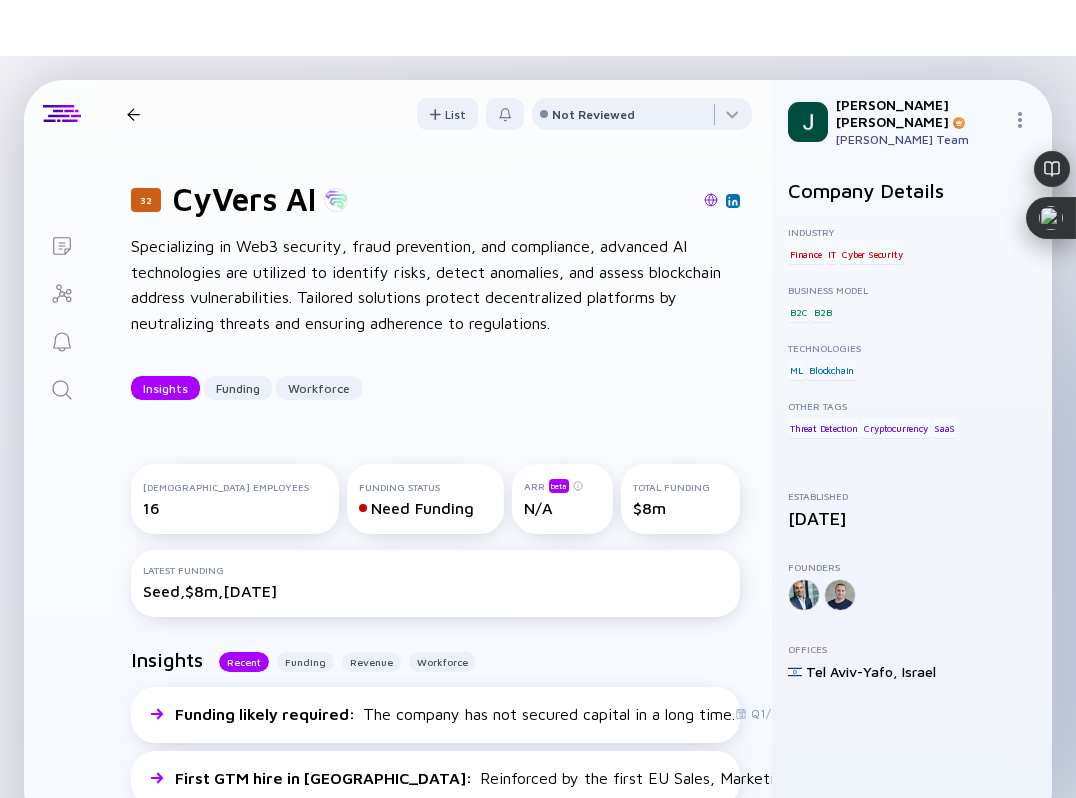 click at bounding box center (711, 200) 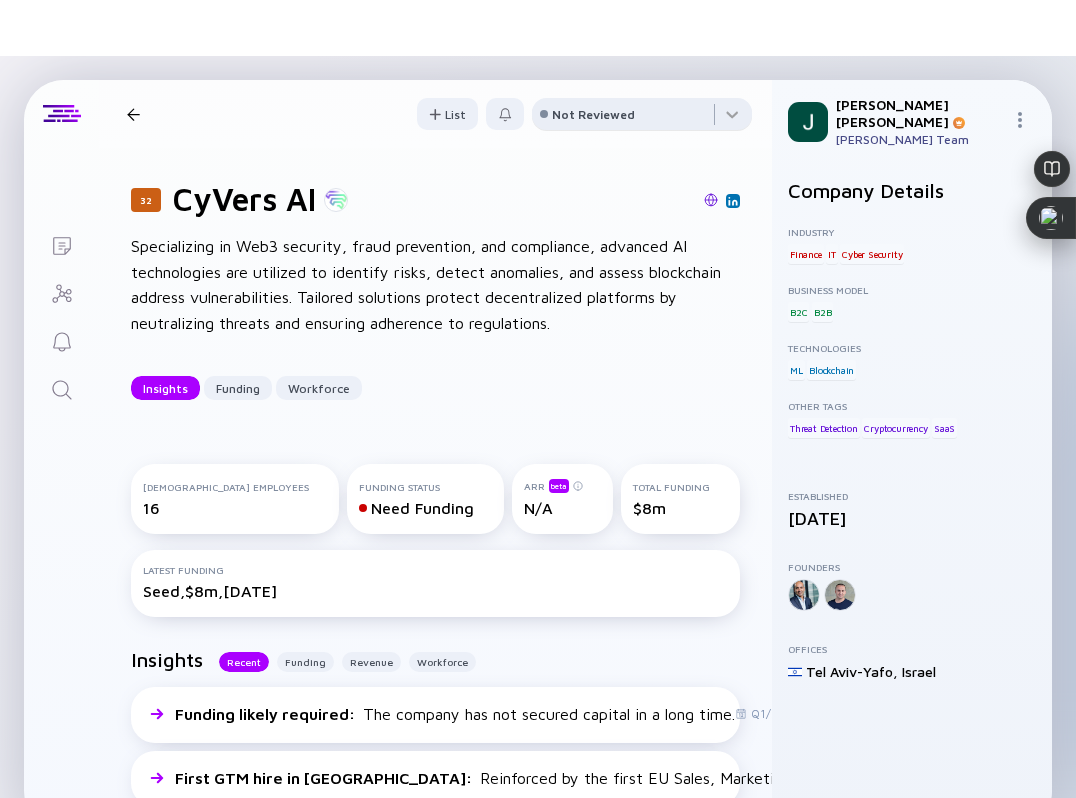 click on "Not Reviewed" at bounding box center [593, 114] 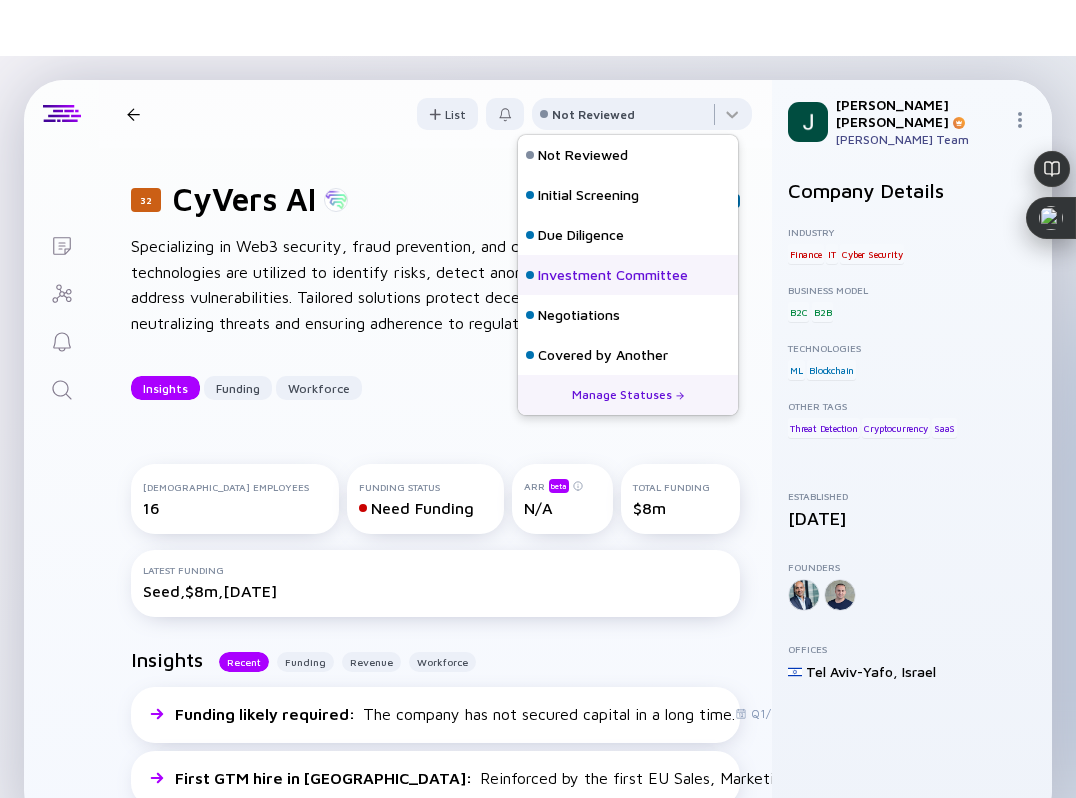 scroll, scrollTop: 128, scrollLeft: 0, axis: vertical 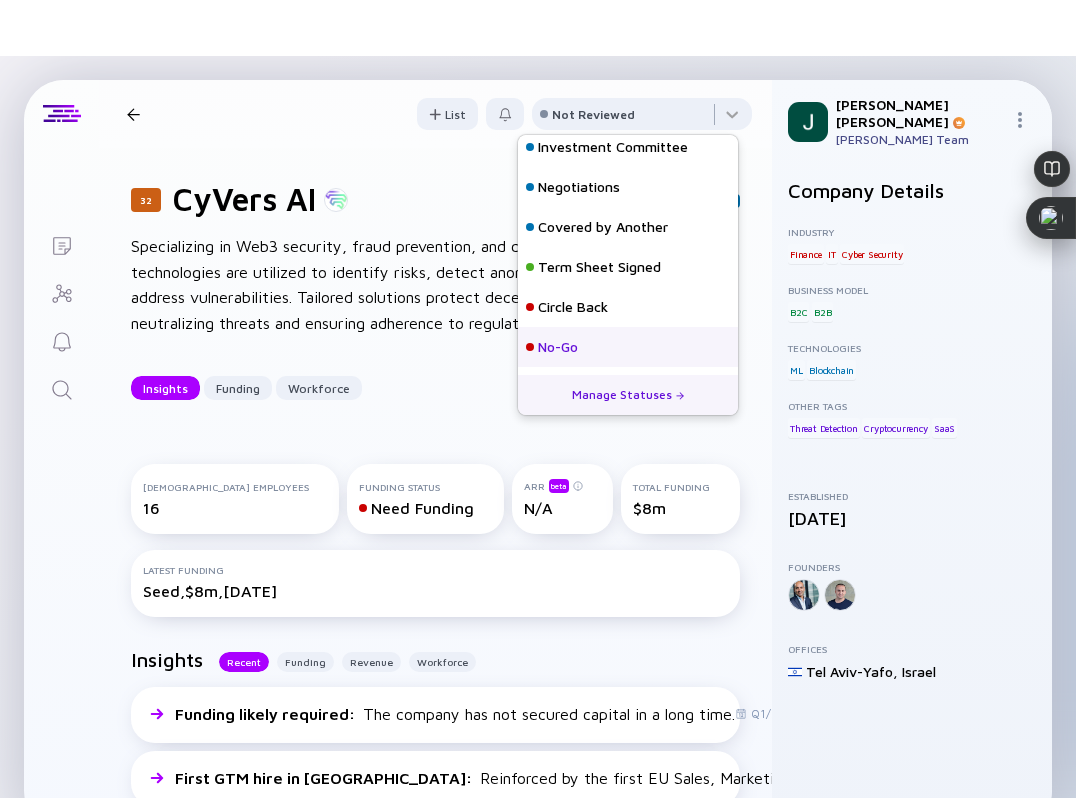 click on "No-Go" at bounding box center (558, 347) 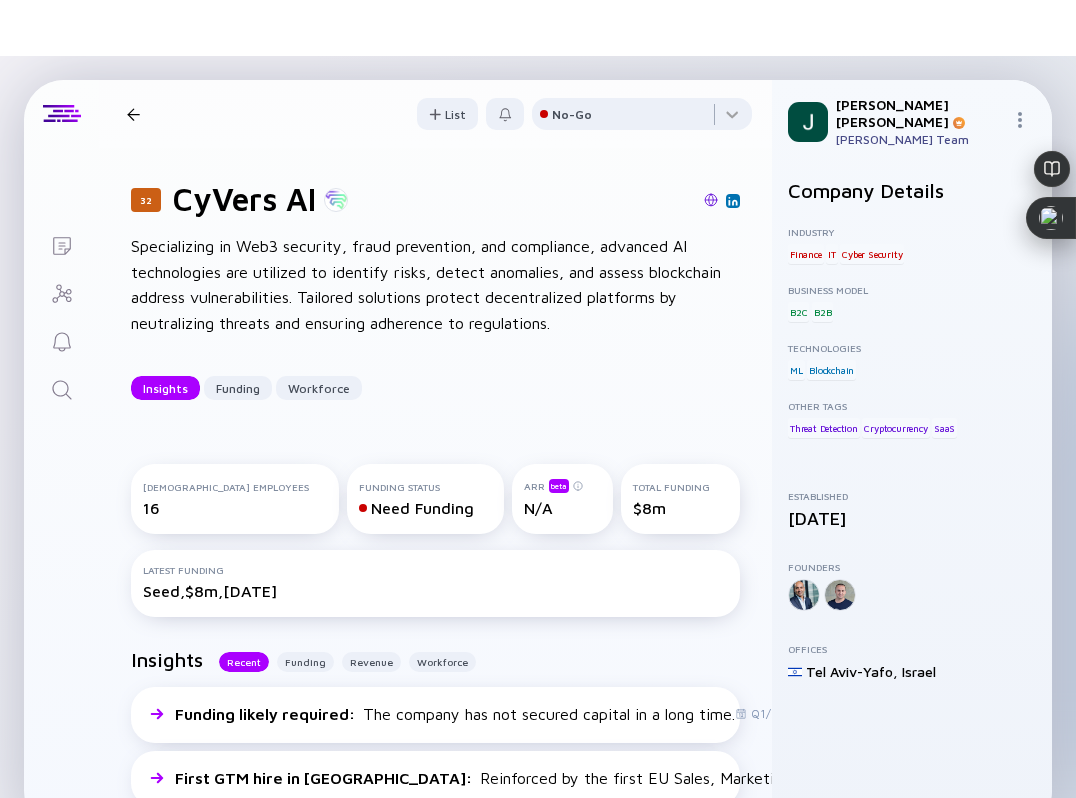 click on "32 CyVers AI Insights Funding Workforce List No-Go" at bounding box center [435, 114] 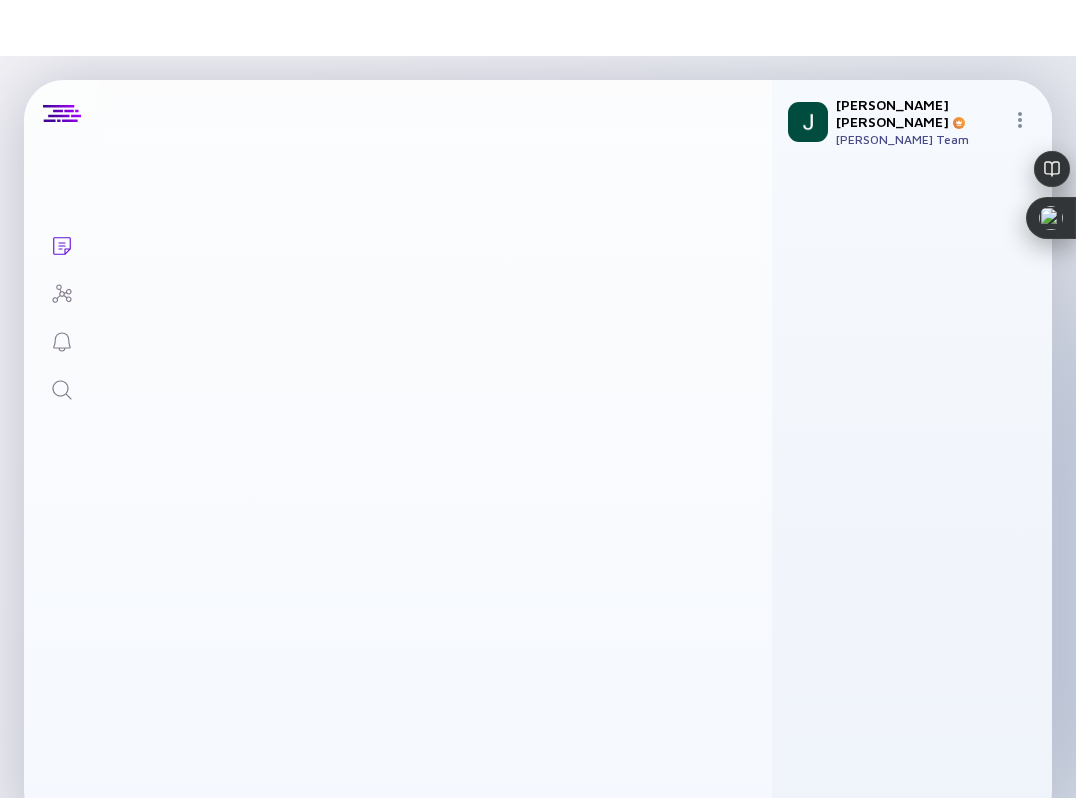 scroll, scrollTop: 3234, scrollLeft: 0, axis: vertical 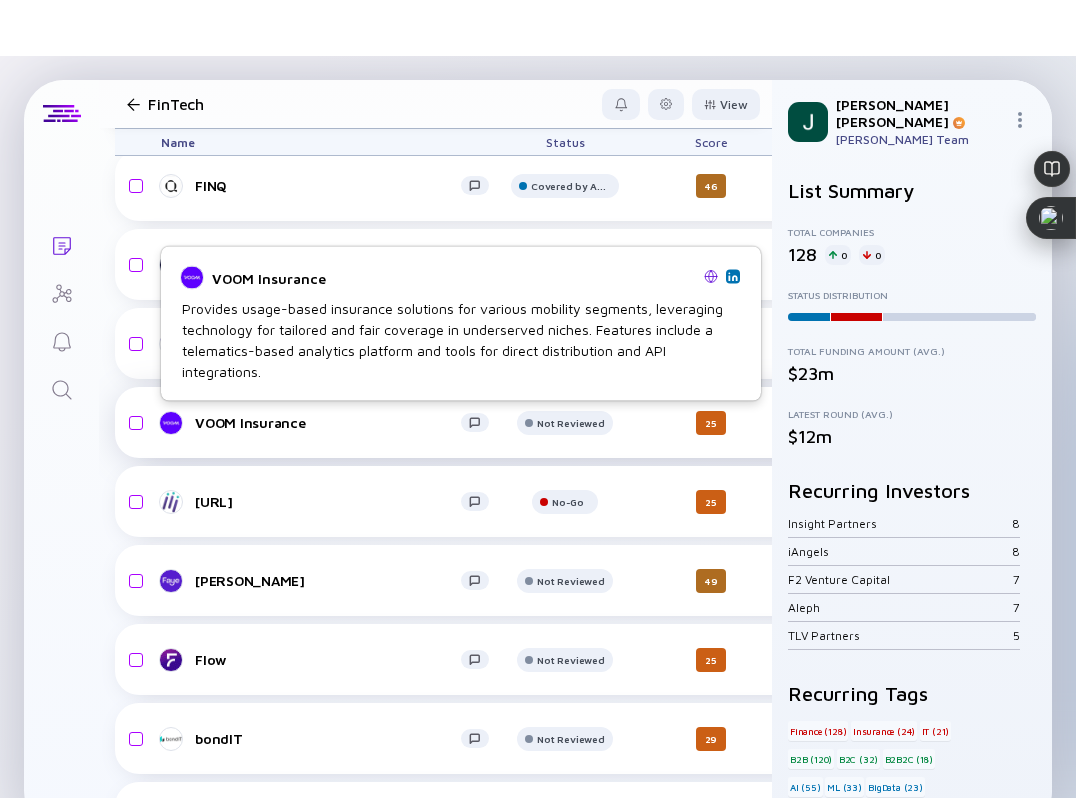 click on "VOOM Insurance Not Reviewed 25 [DATE] N/A B2G Mobility BigData headcount-voom-insurance 14 2 Headcount salesColumn-voom-insurance 0 Sales marketingColumn-voom-insurance 1 ( 7% ) 1 Marketing B-Round $15m,
[DATE]" at bounding box center [1036, 422] 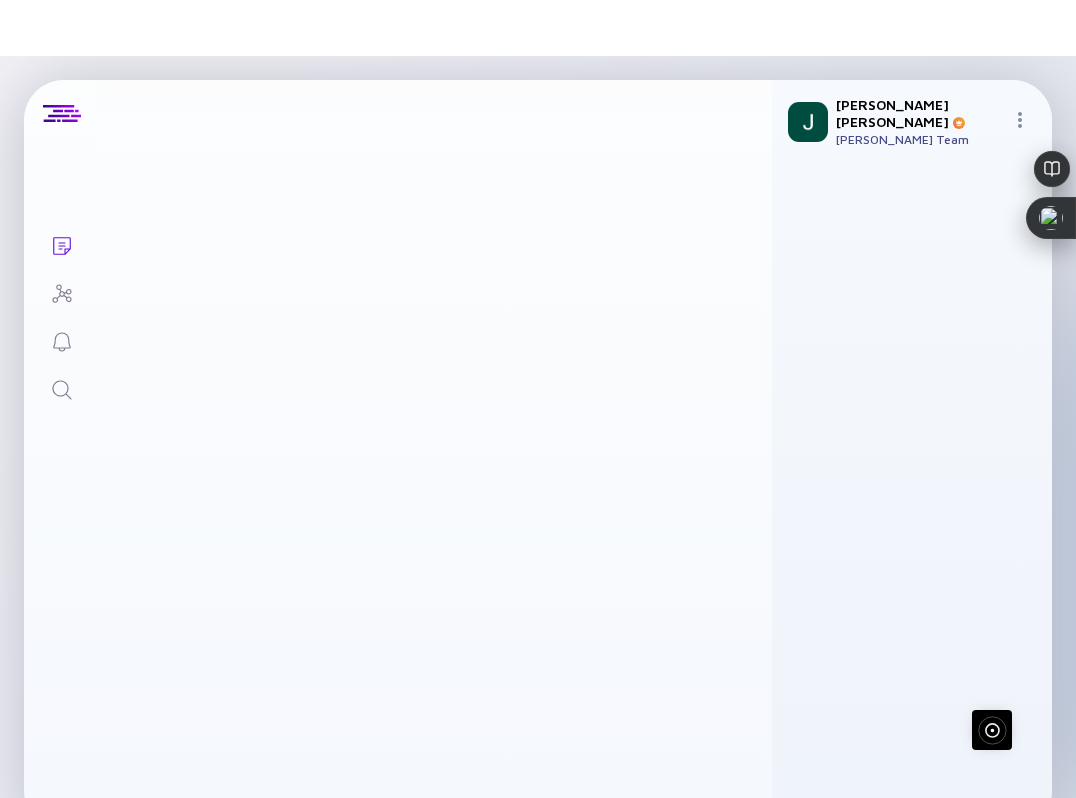 scroll, scrollTop: 0, scrollLeft: 0, axis: both 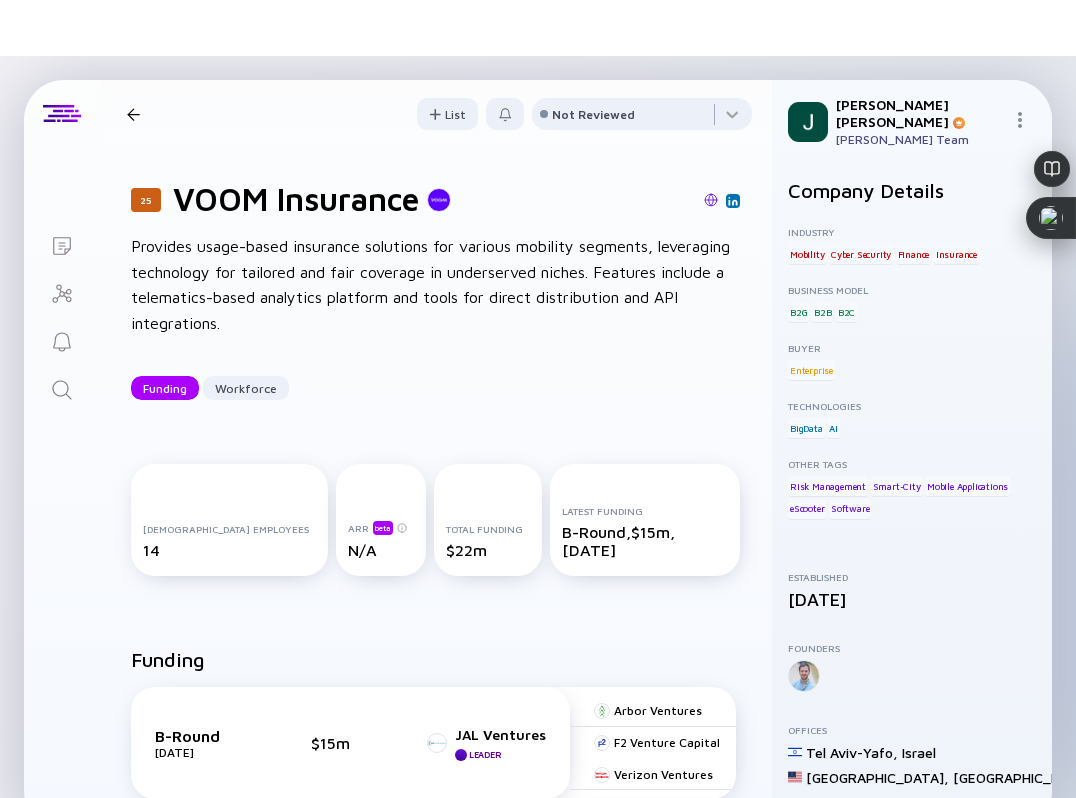 click at bounding box center [711, 200] 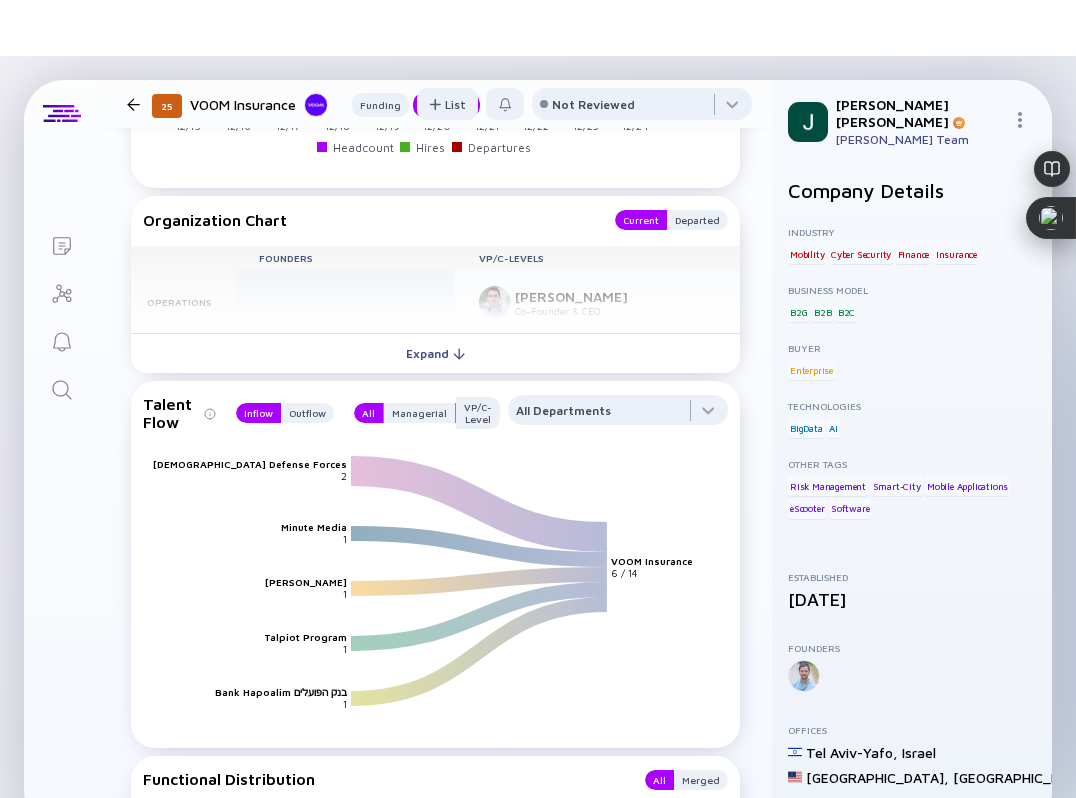 scroll, scrollTop: 2076, scrollLeft: 0, axis: vertical 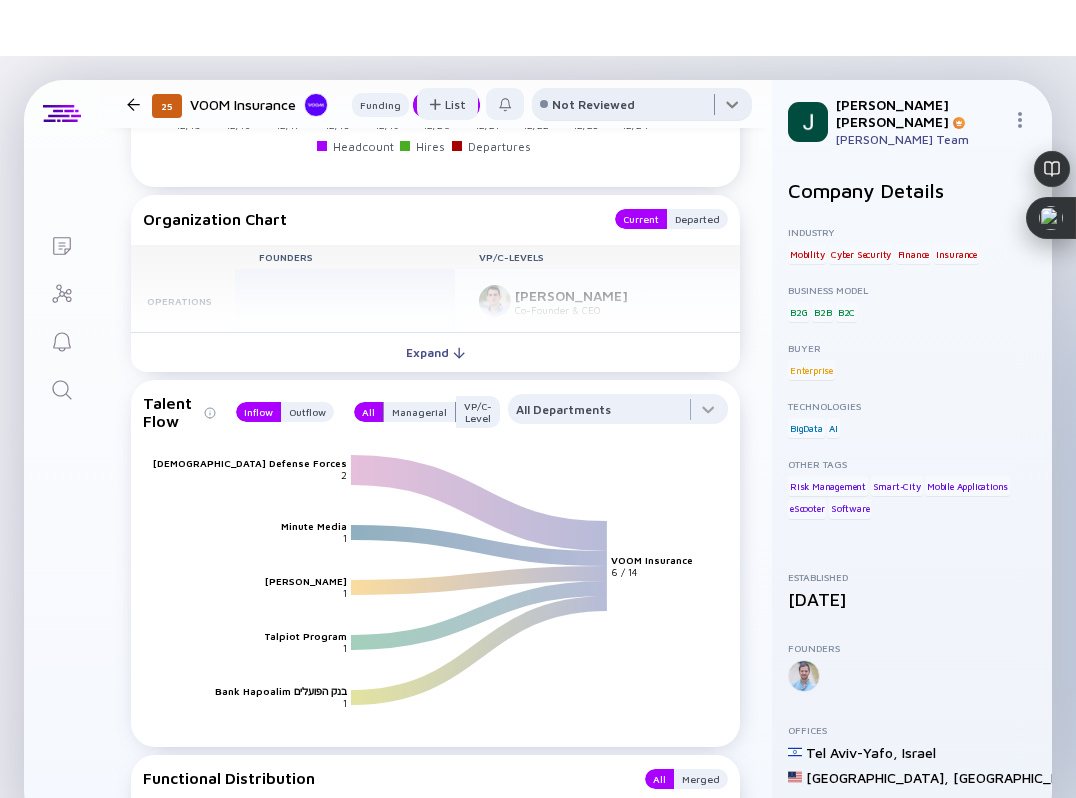click at bounding box center (642, 108) 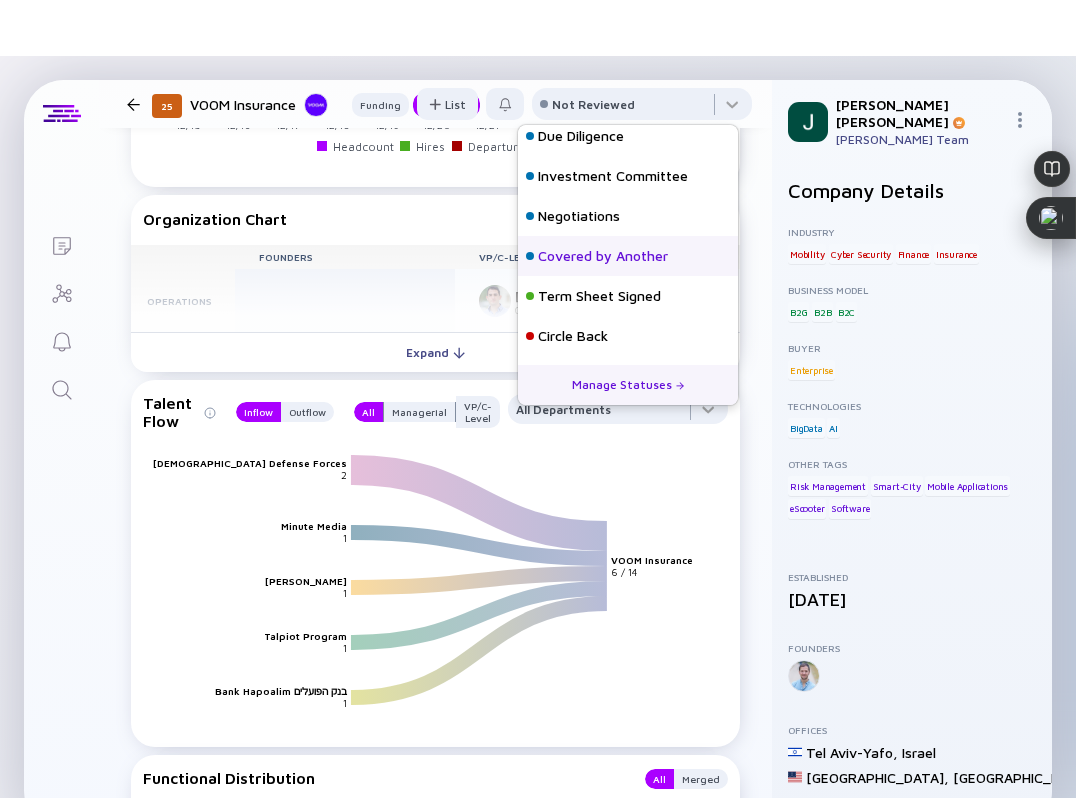 scroll, scrollTop: 97, scrollLeft: 0, axis: vertical 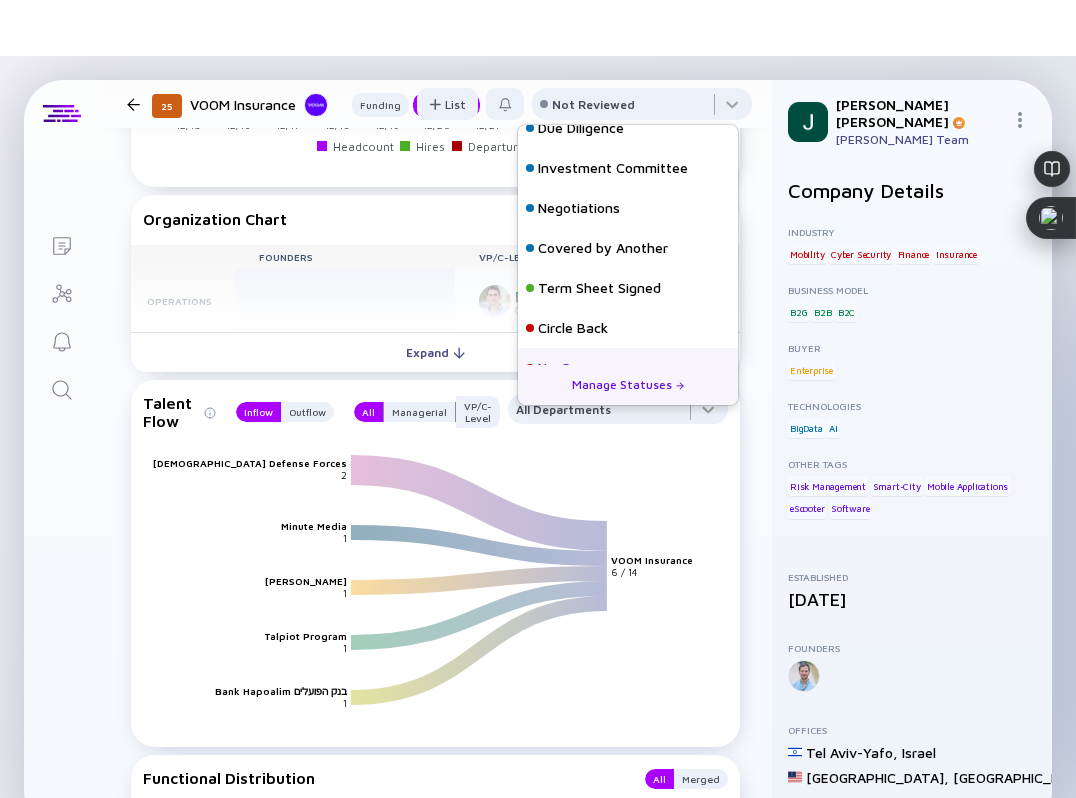 click on "No-Go" at bounding box center [628, 368] 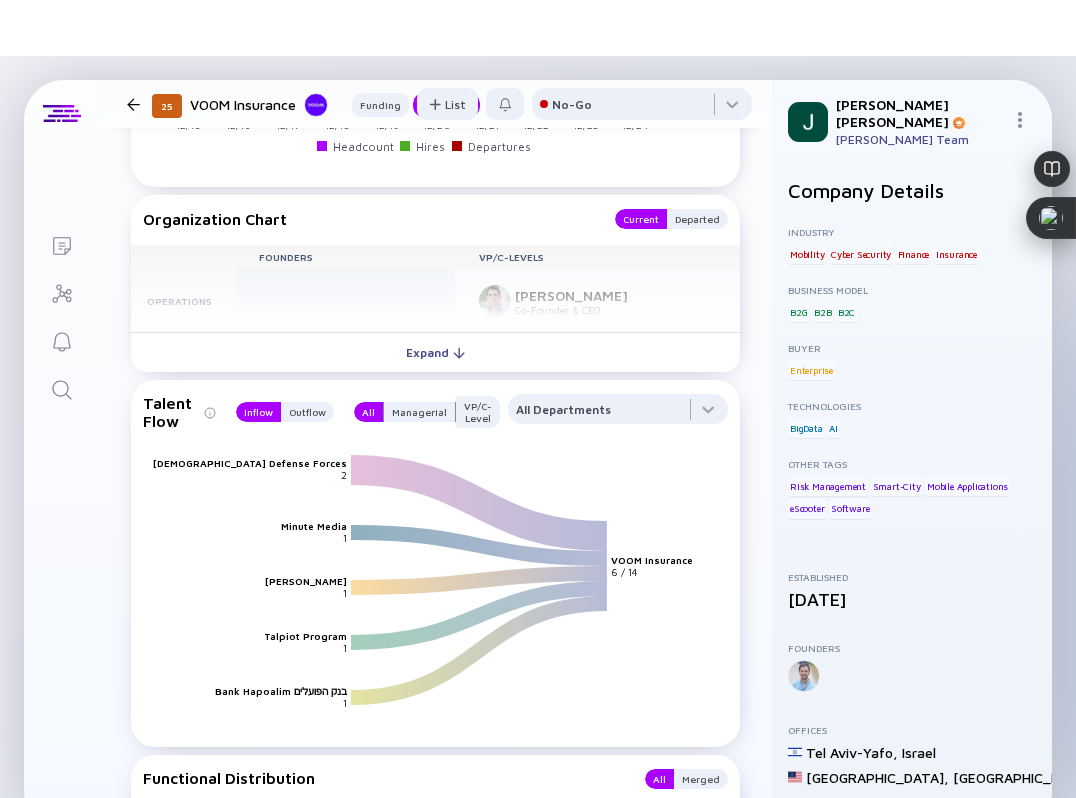 click on "25 VOOM Insurance Funding Workforce List No-Go" at bounding box center [435, 104] 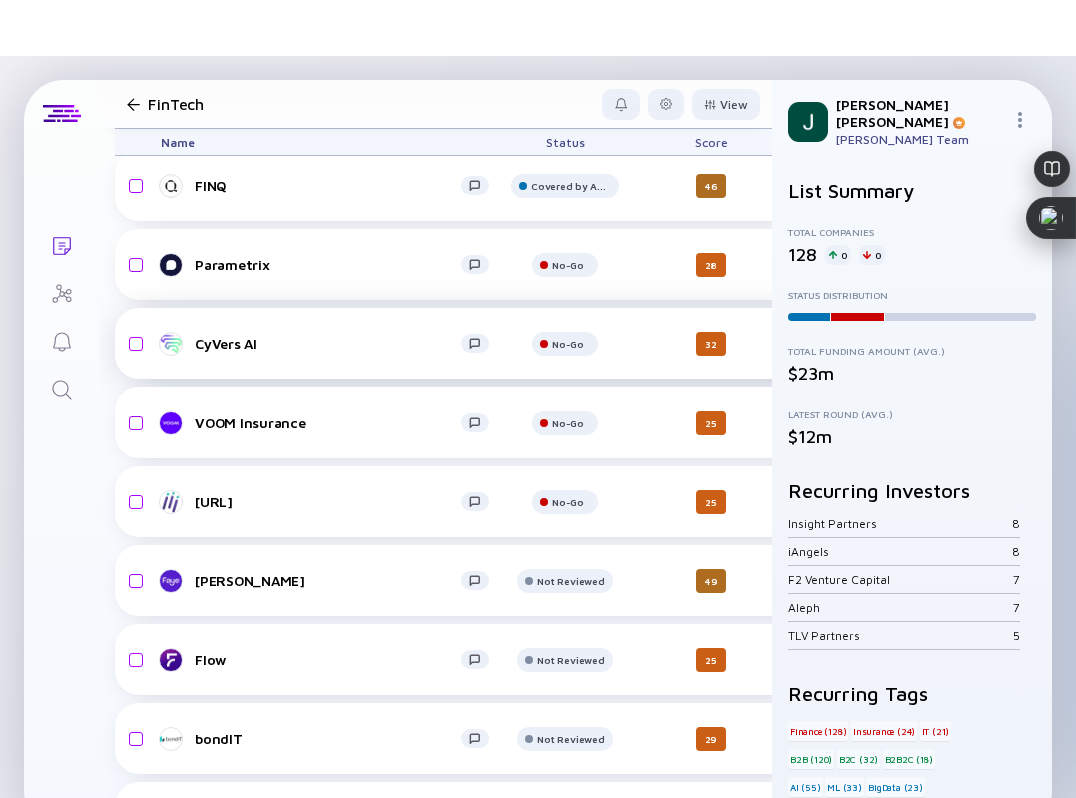 scroll, scrollTop: 3337, scrollLeft: 0, axis: vertical 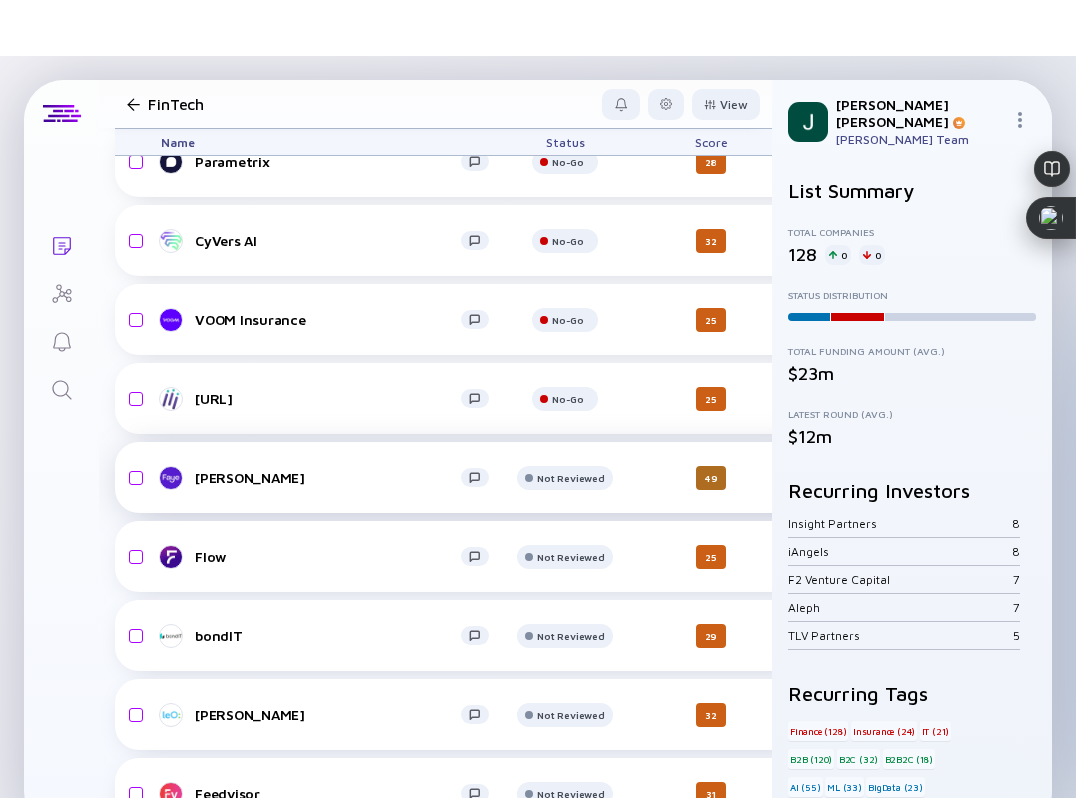 click on "[PERSON_NAME]" at bounding box center (328, 477) 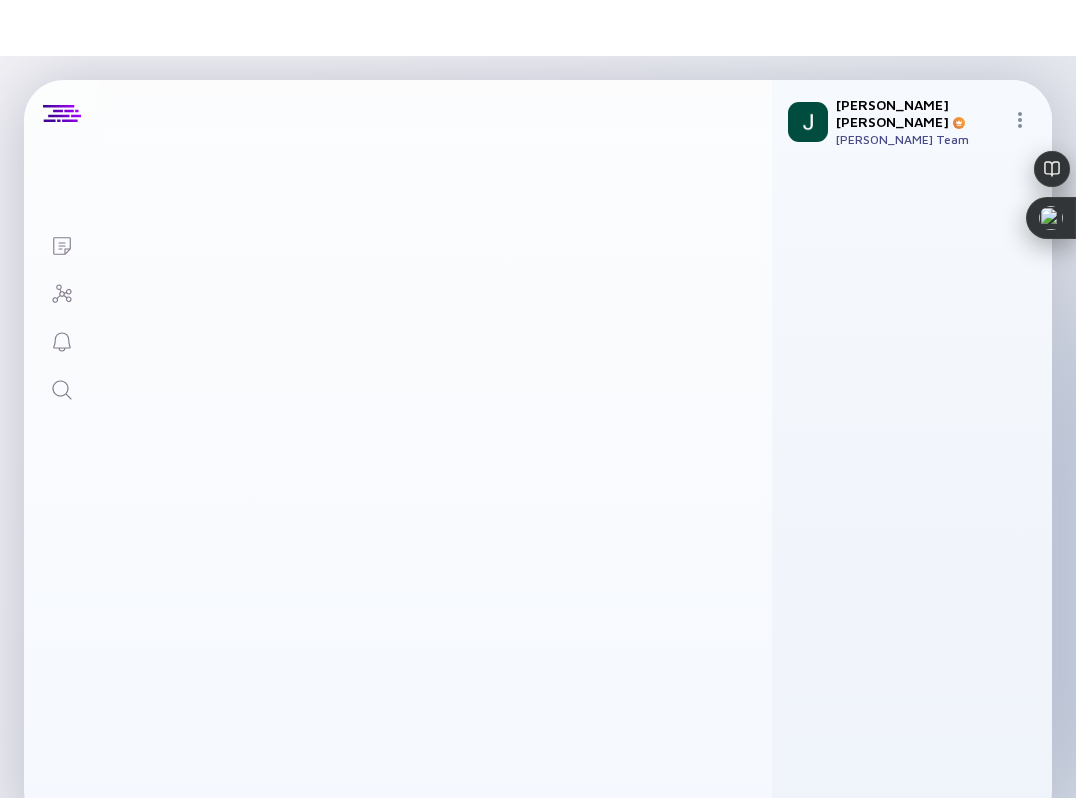 scroll, scrollTop: 0, scrollLeft: 0, axis: both 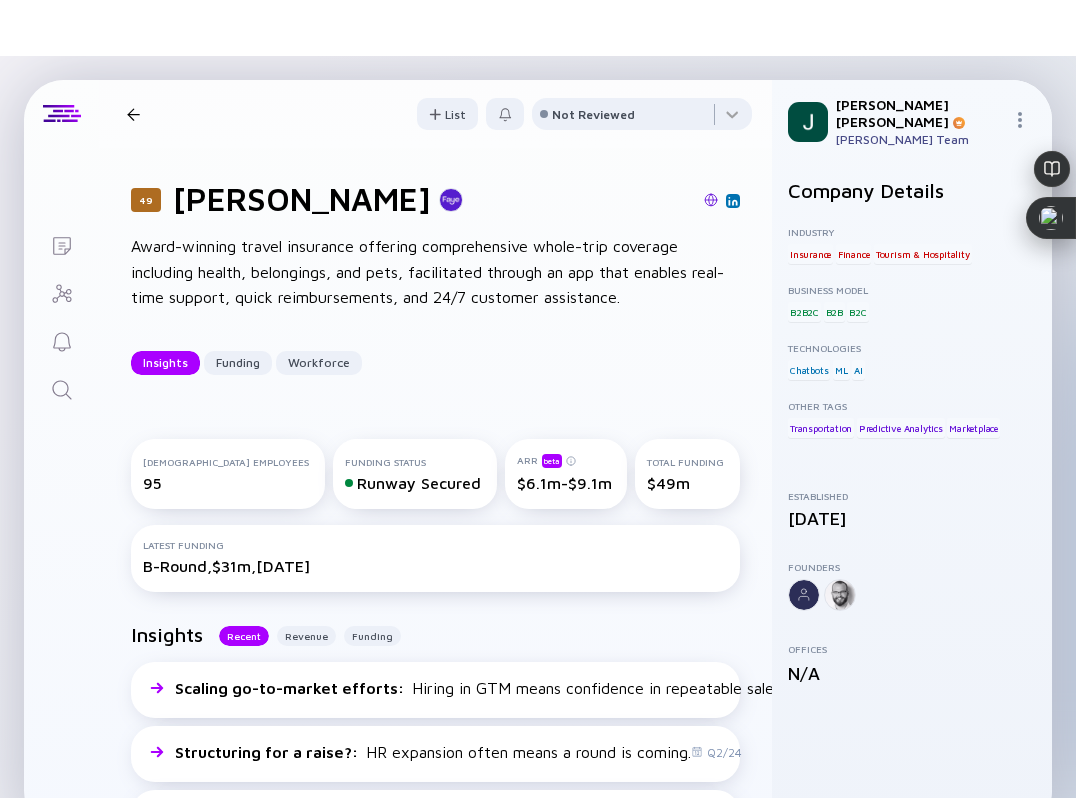 click on "49 [PERSON_NAME]" at bounding box center [435, 199] 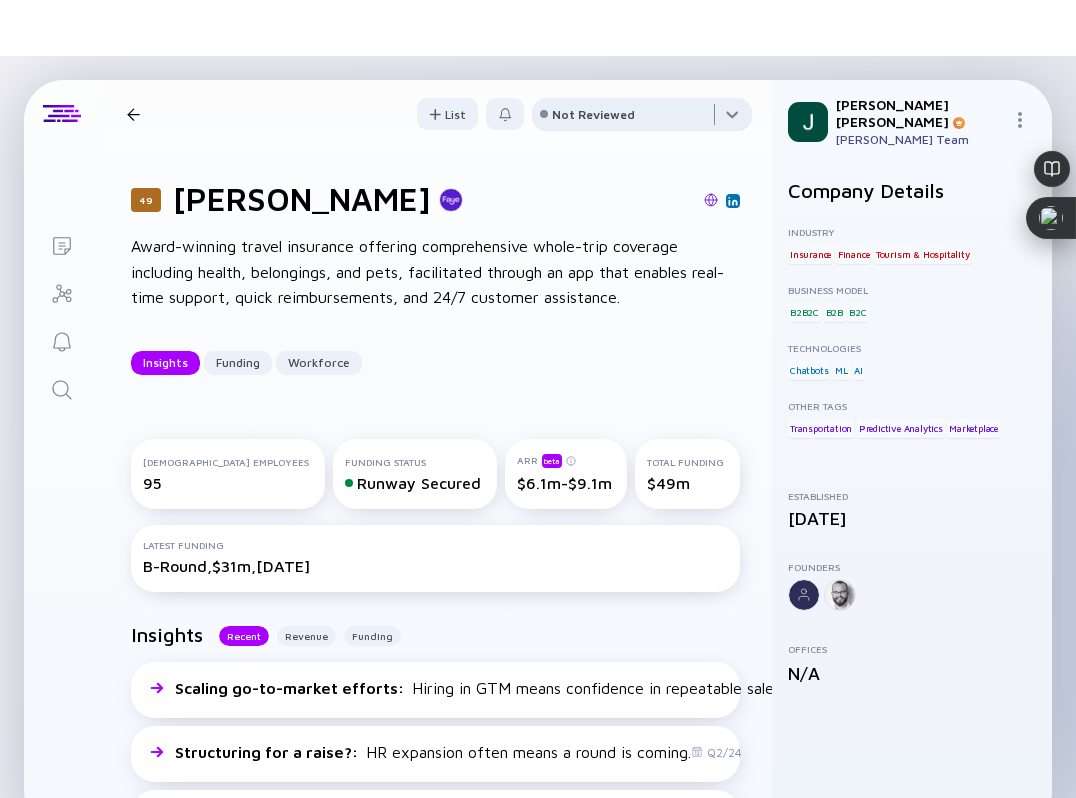 click at bounding box center [642, 118] 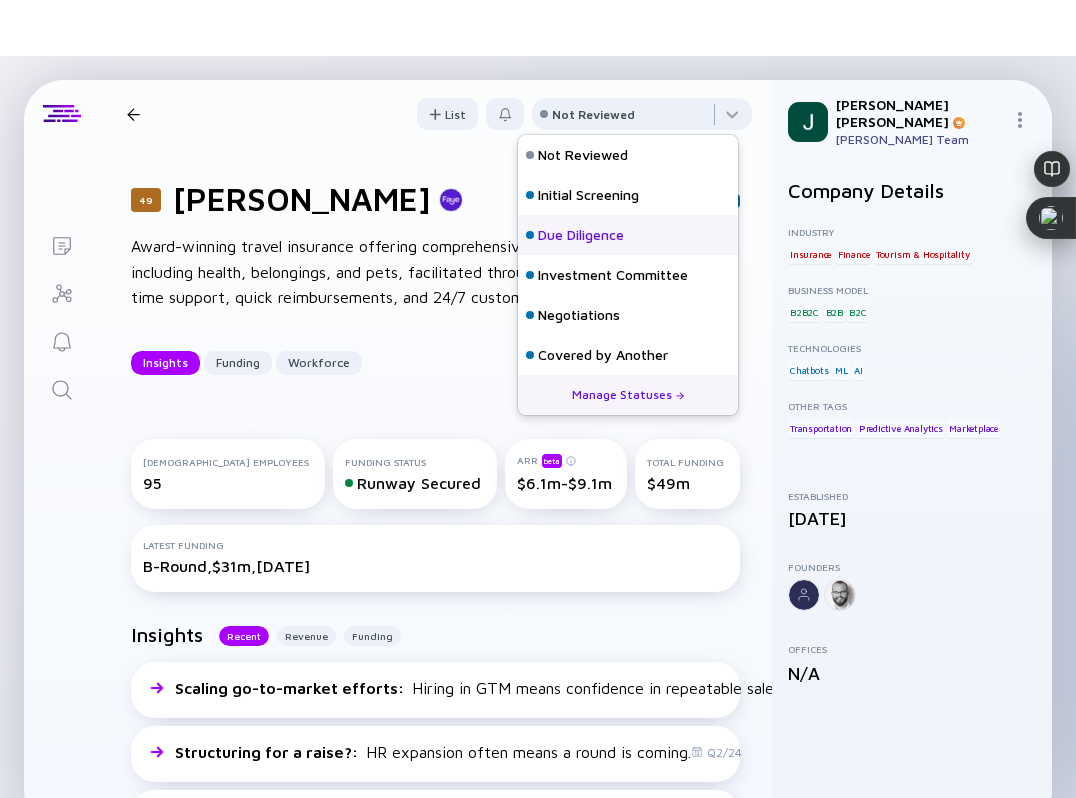 scroll, scrollTop: 128, scrollLeft: 0, axis: vertical 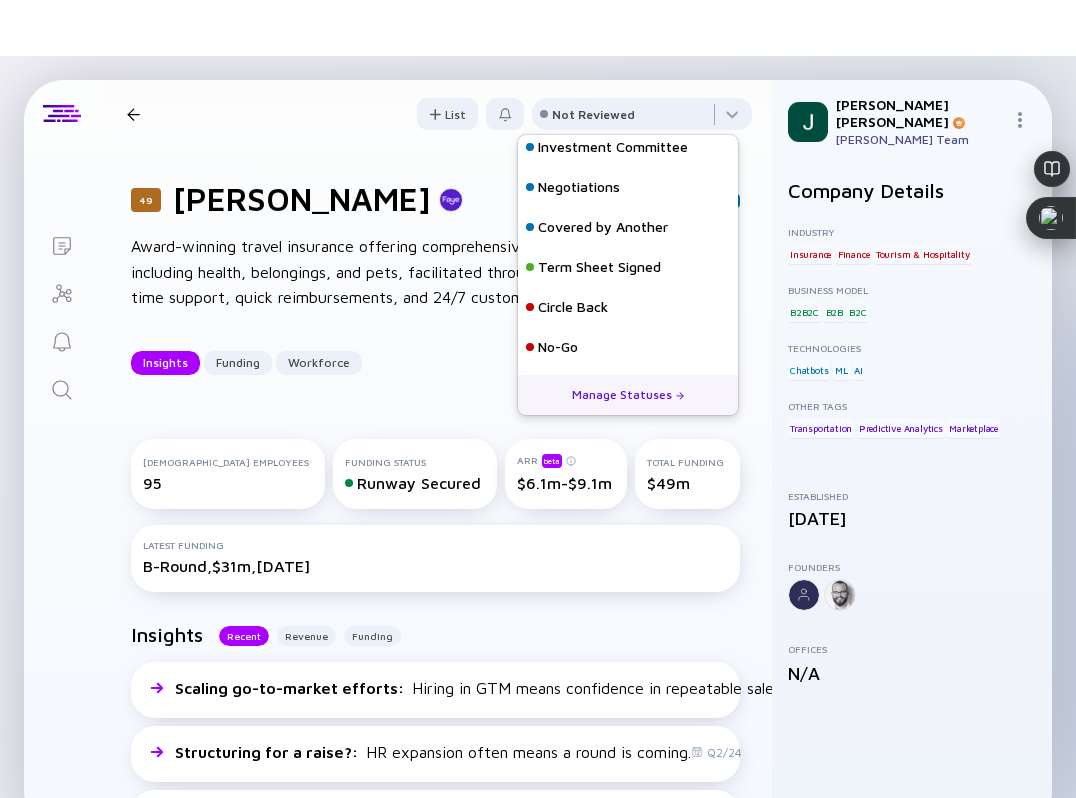 click on "Not Reviewed Initial Screening Due Diligence Investment Committee Negotiations Covered by Another Term Sheet Signed Circle Back No-Go" at bounding box center [628, 275] 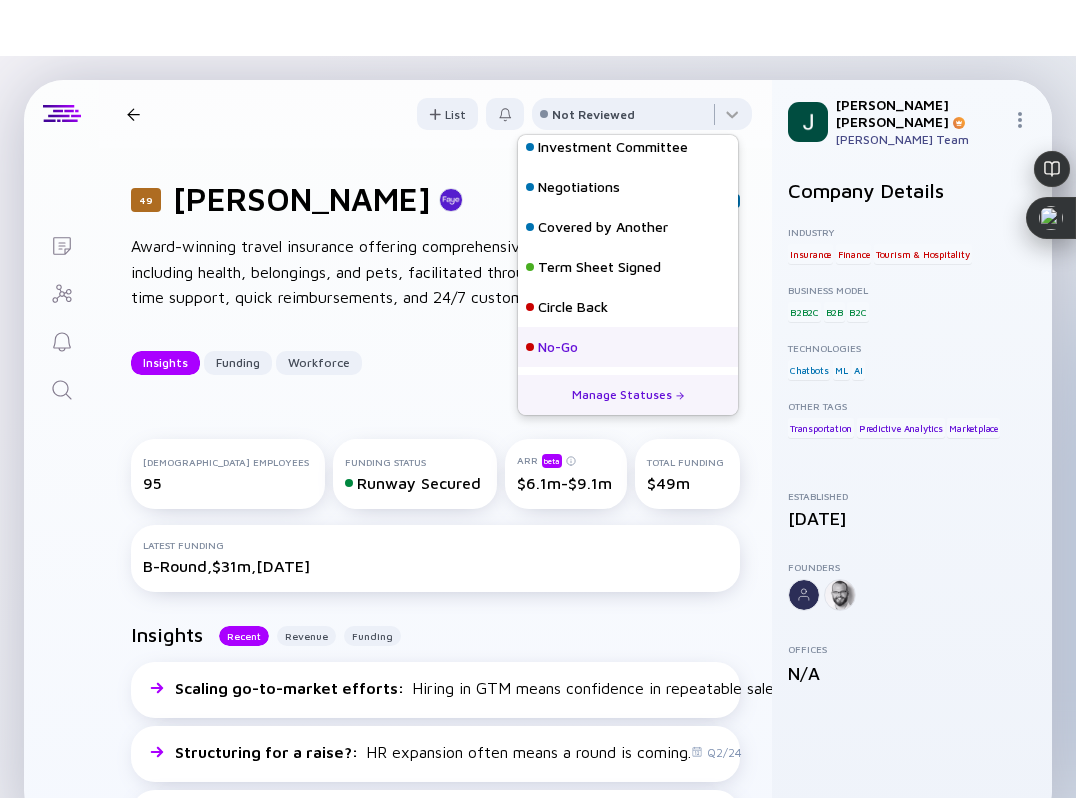 click on "No-Go" at bounding box center (558, 347) 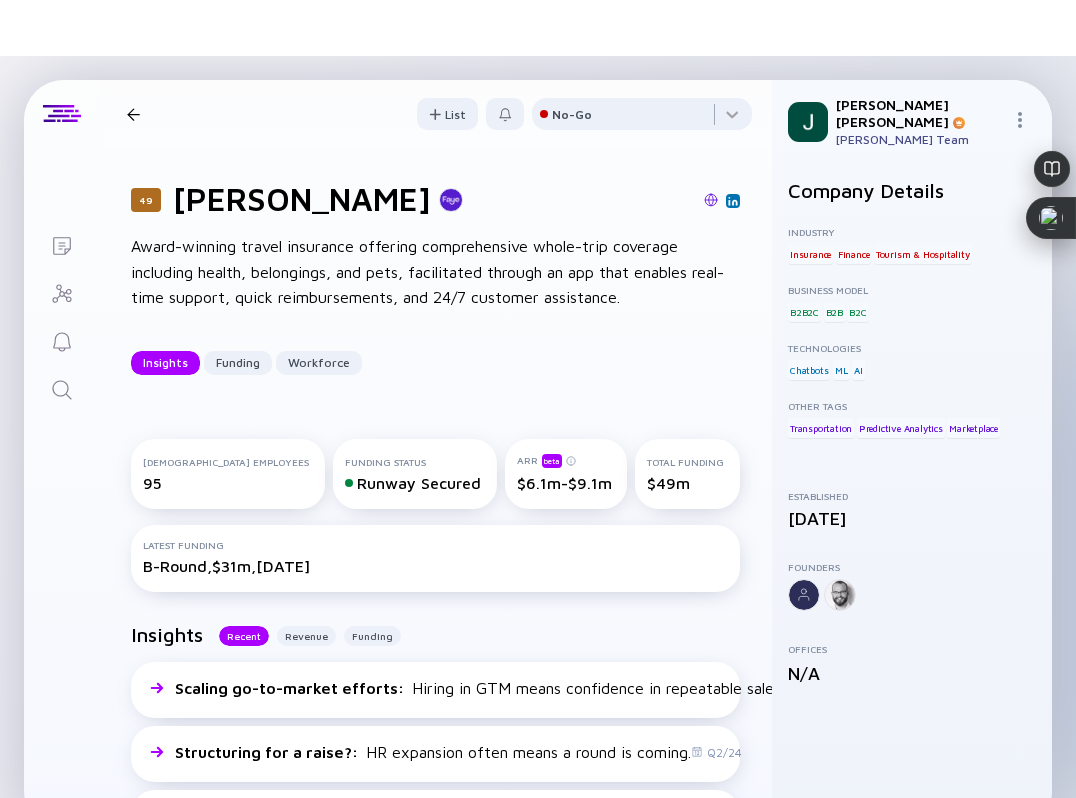click at bounding box center (133, 114) 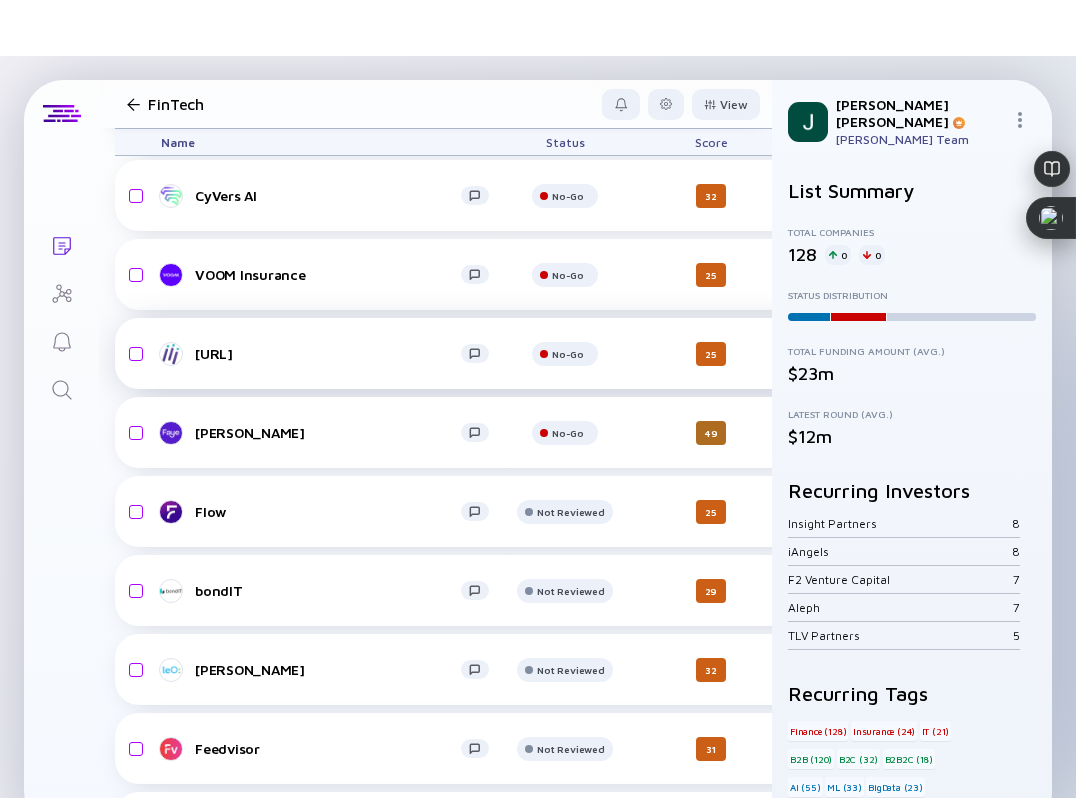 scroll, scrollTop: 3552, scrollLeft: 0, axis: vertical 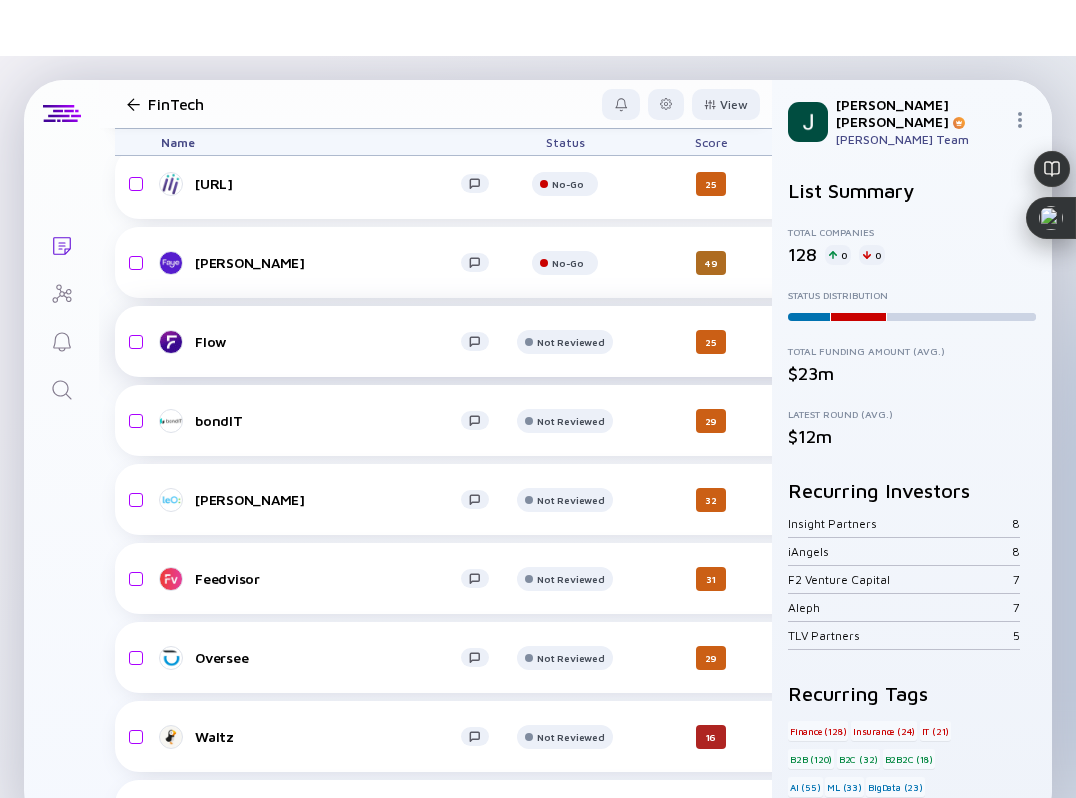 click on "Flow" at bounding box center (328, 341) 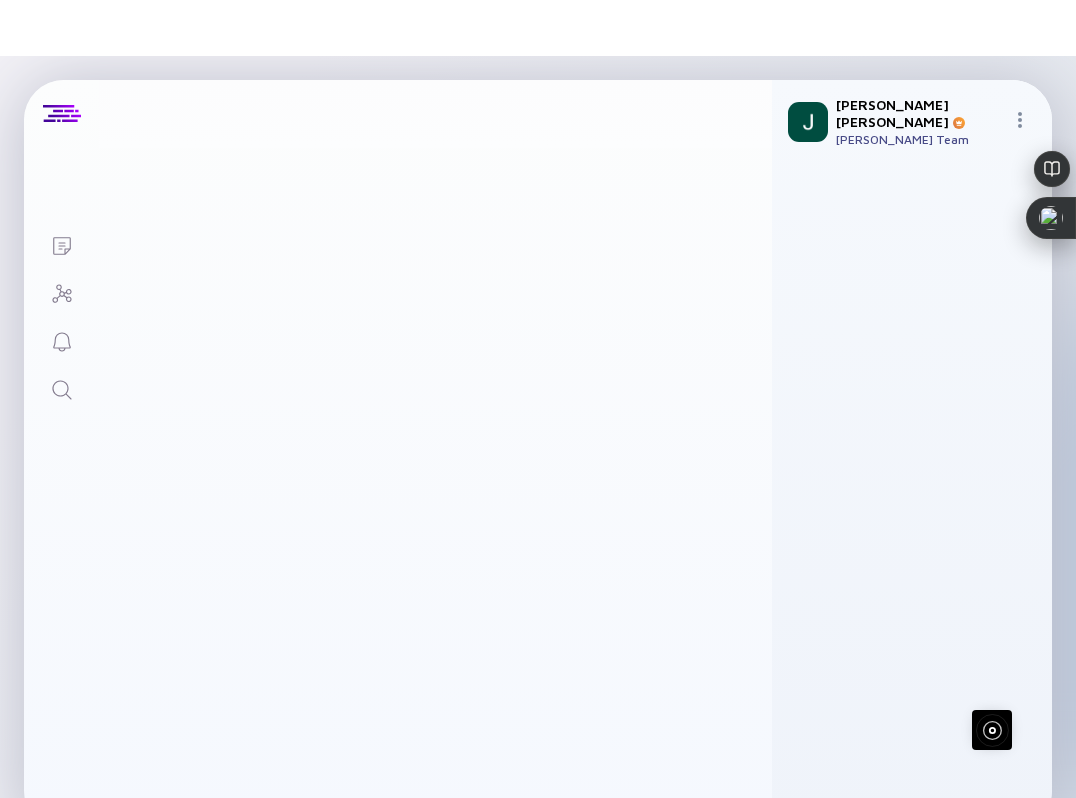 scroll, scrollTop: 0, scrollLeft: 0, axis: both 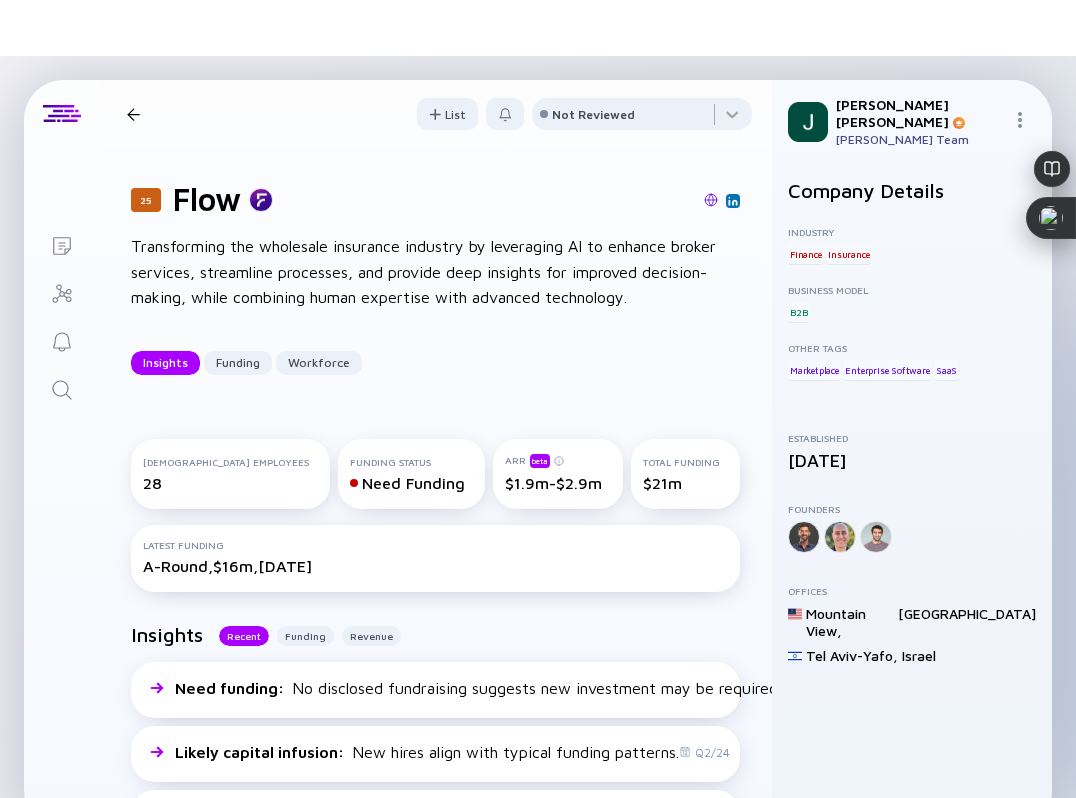 click at bounding box center (711, 200) 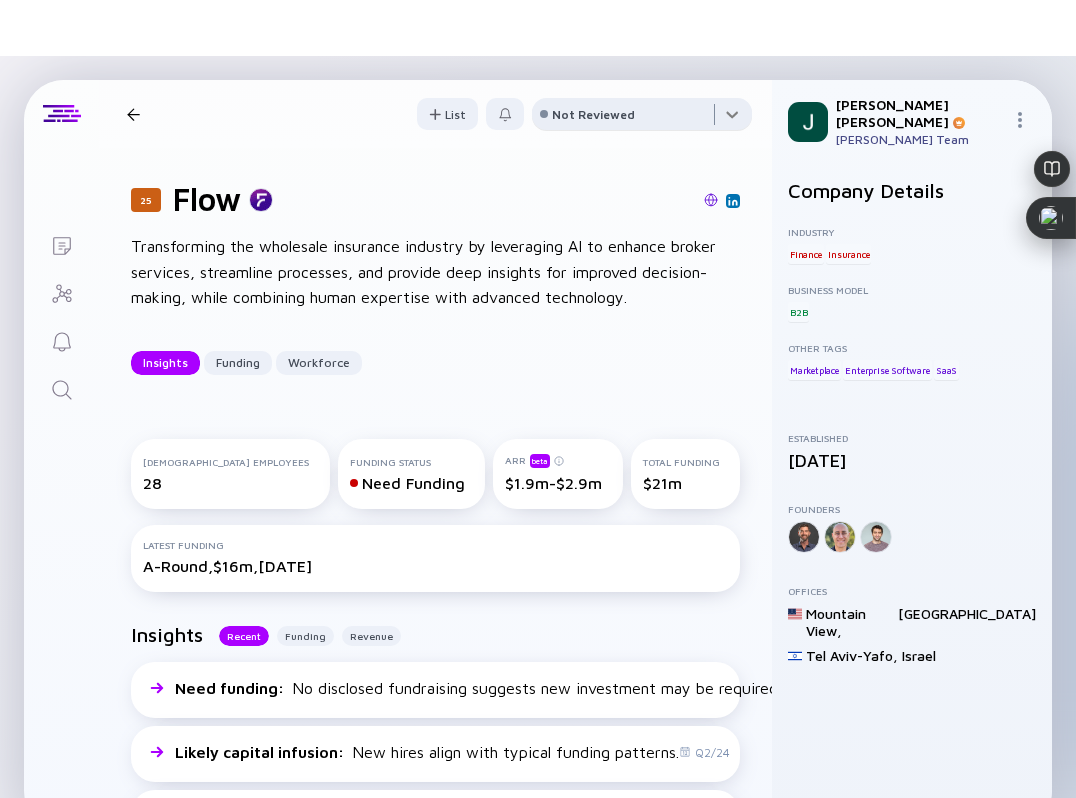 click at bounding box center [642, 118] 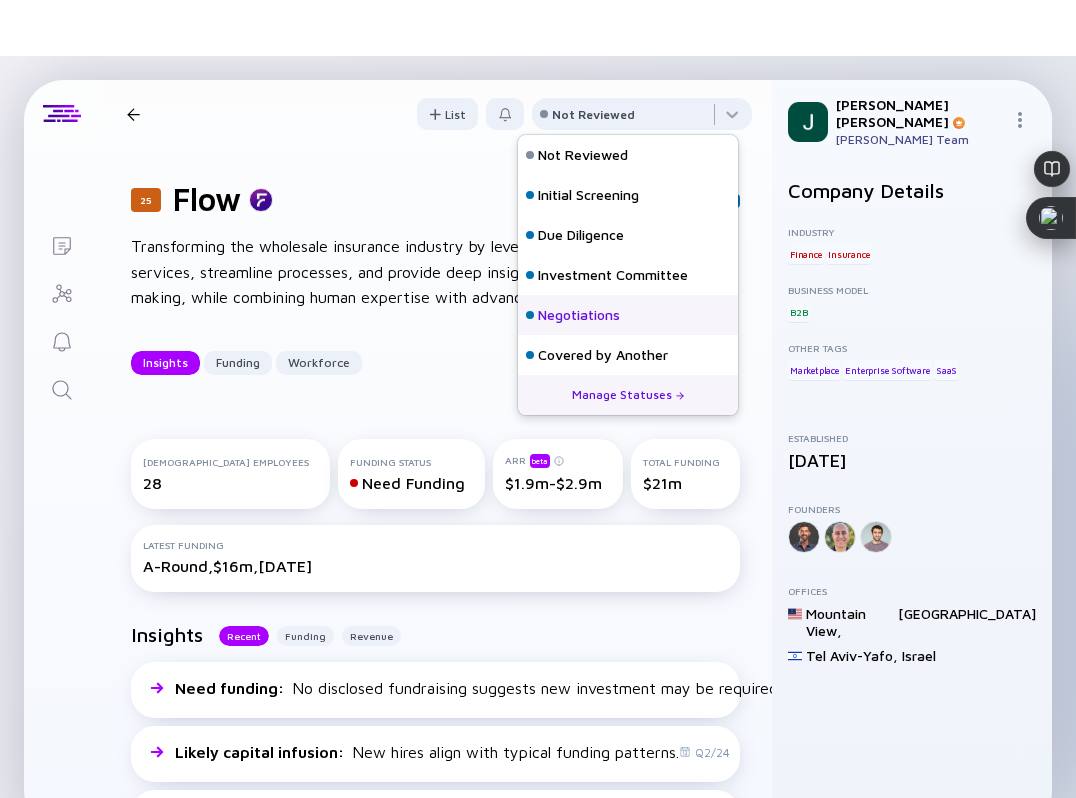 scroll, scrollTop: 128, scrollLeft: 0, axis: vertical 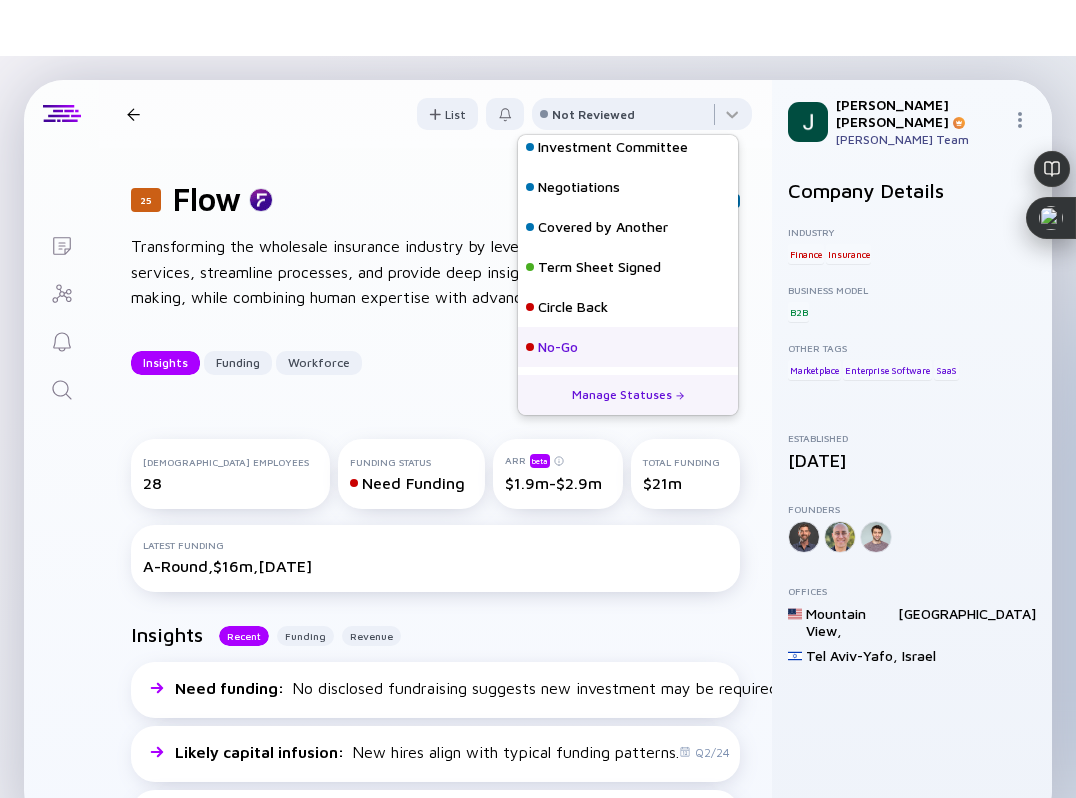 click on "No-Go" at bounding box center (628, 347) 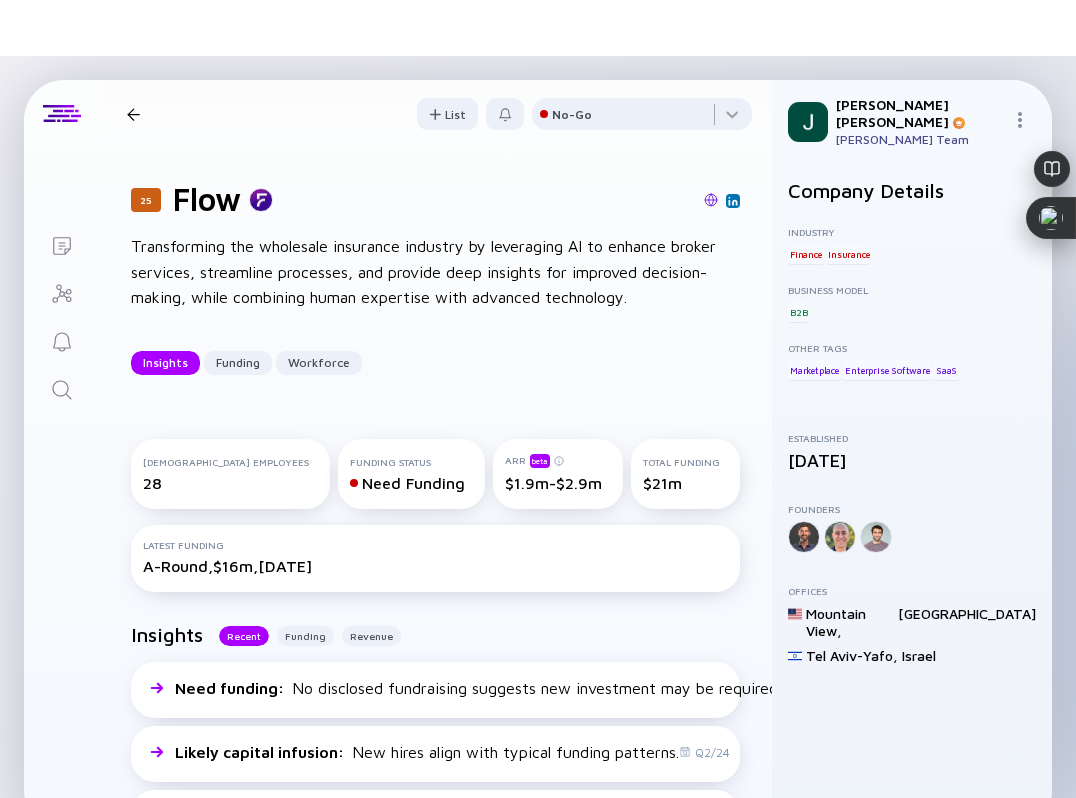 click on "25 Flow Insights Funding Workforce" at bounding box center [290, 114] 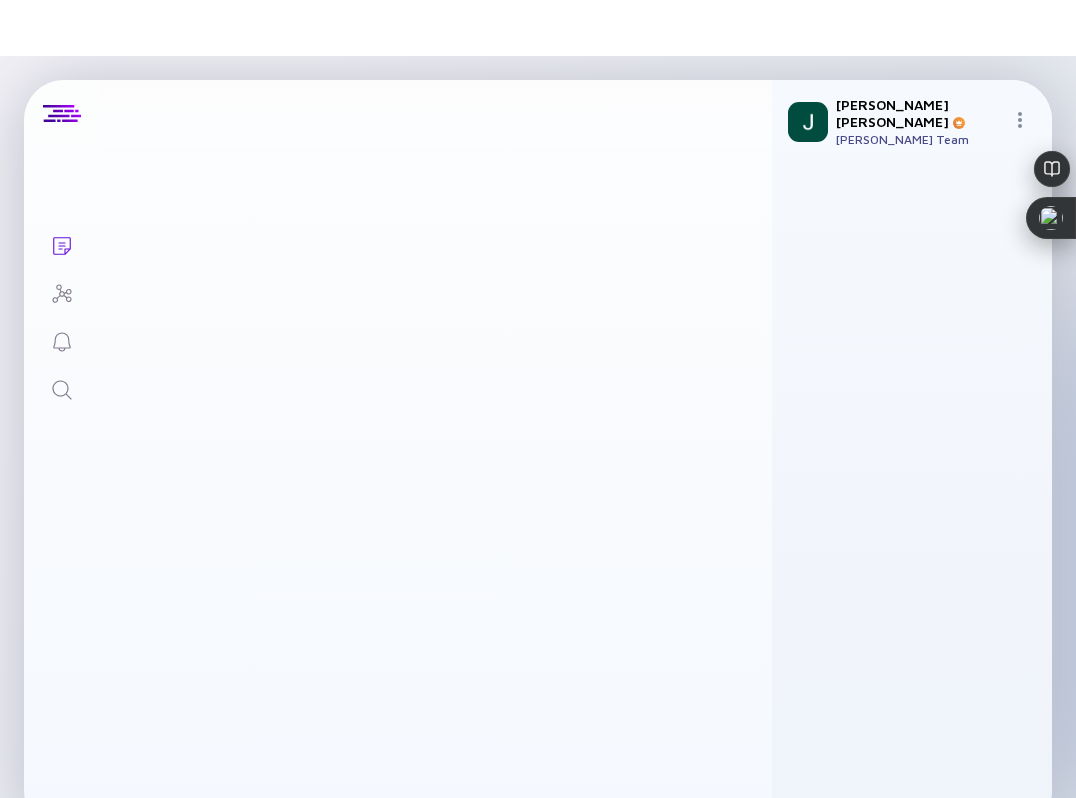 scroll, scrollTop: 3552, scrollLeft: 0, axis: vertical 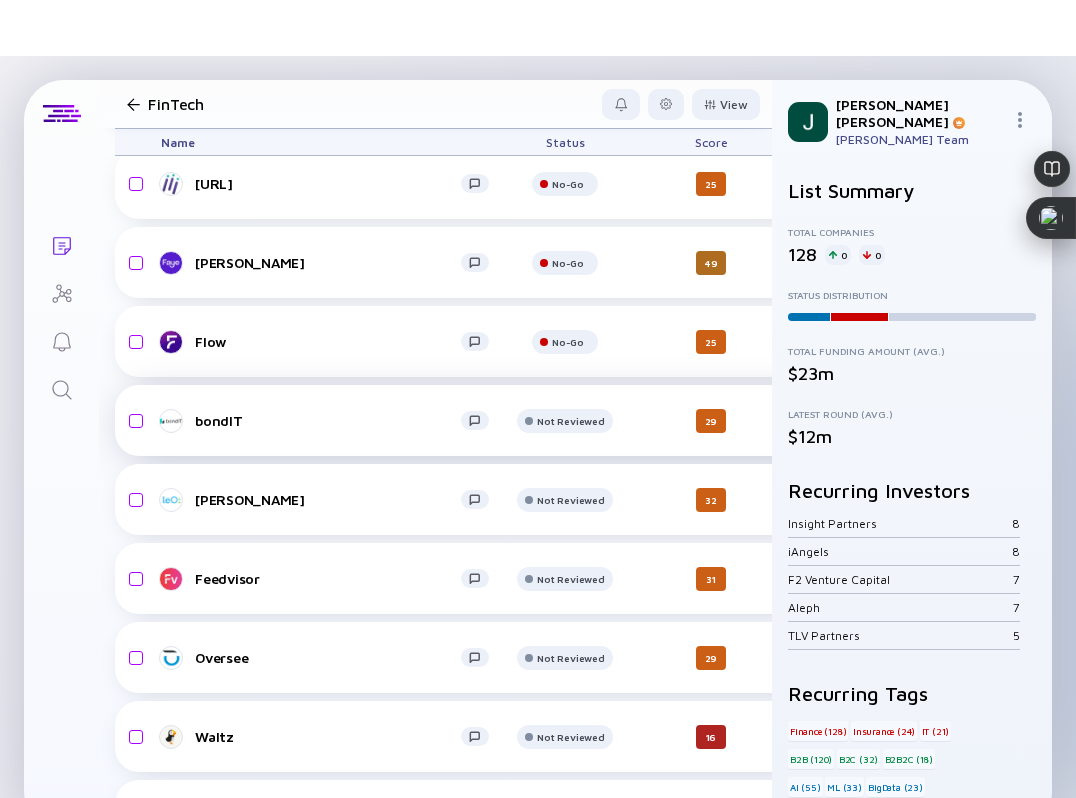 click on "bondIT Not Reviewed 29 5 days ago $3.2m-$4.8m
B2B IT BigData headcount-bondit 29 Headcount salesColumn-bondit 4 ( 14% ) Sales marketingColumn-bondit 1 ( 3% ) Marketing Undisclosed $14m,
Dec 2022" at bounding box center (1036, 420) 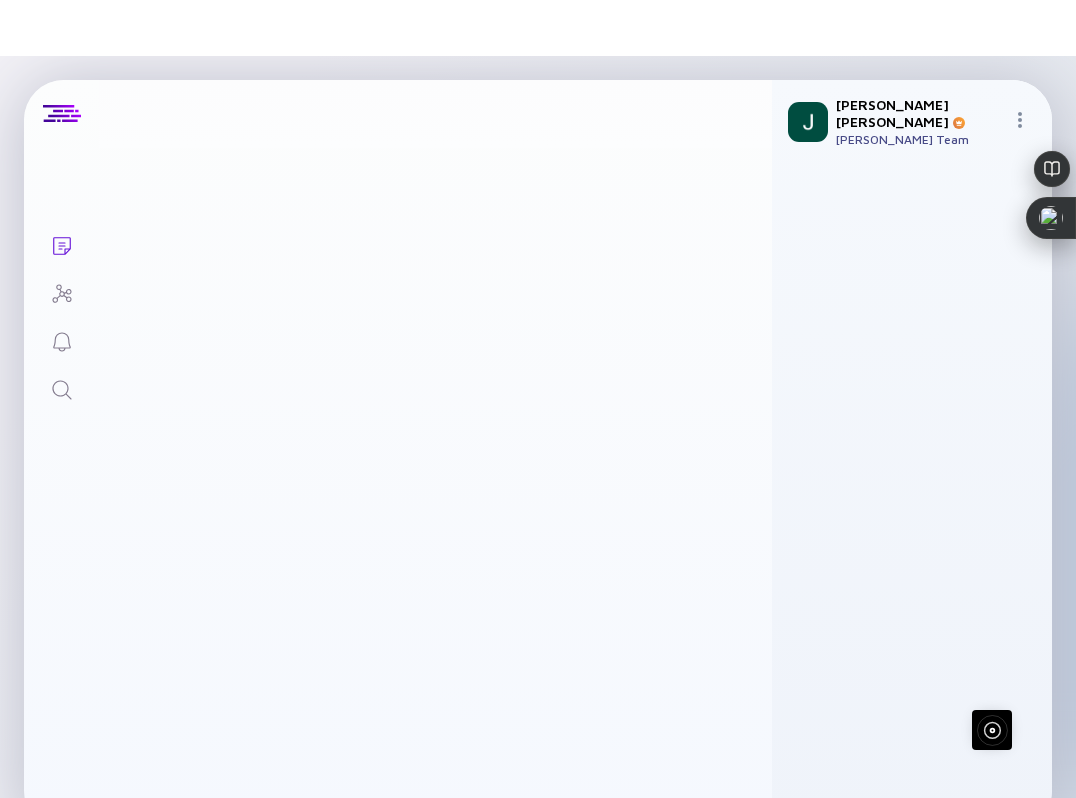 scroll, scrollTop: 0, scrollLeft: 0, axis: both 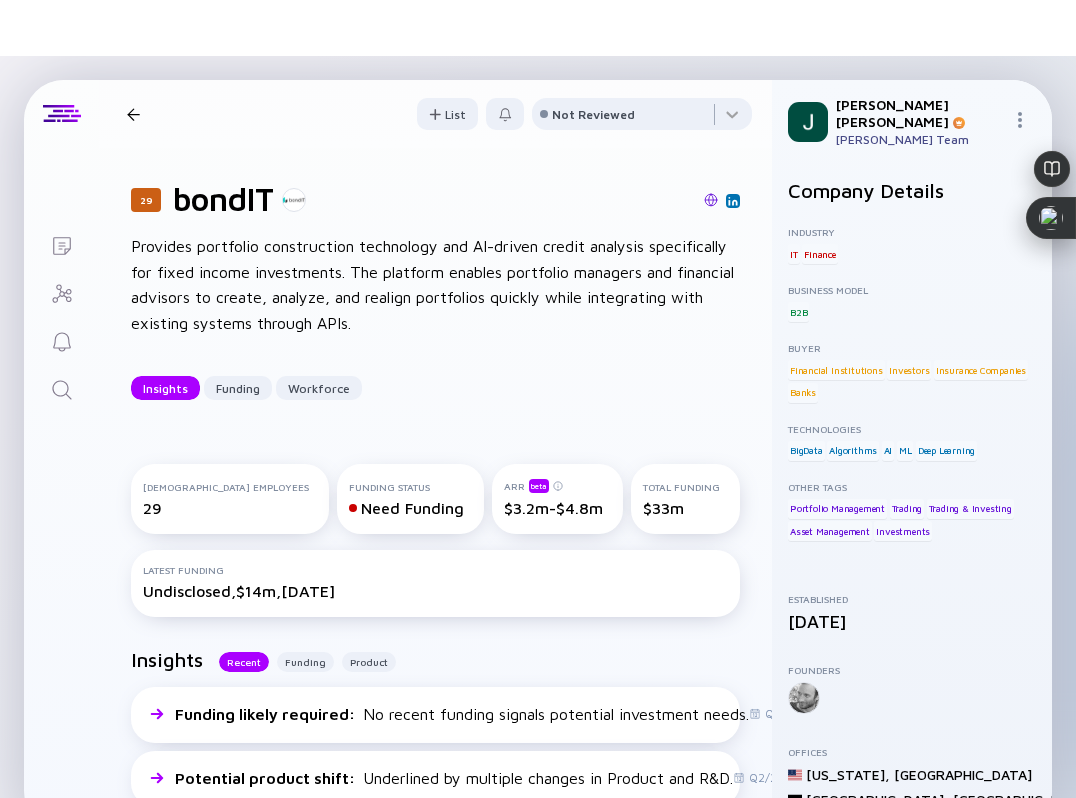 click at bounding box center (711, 200) 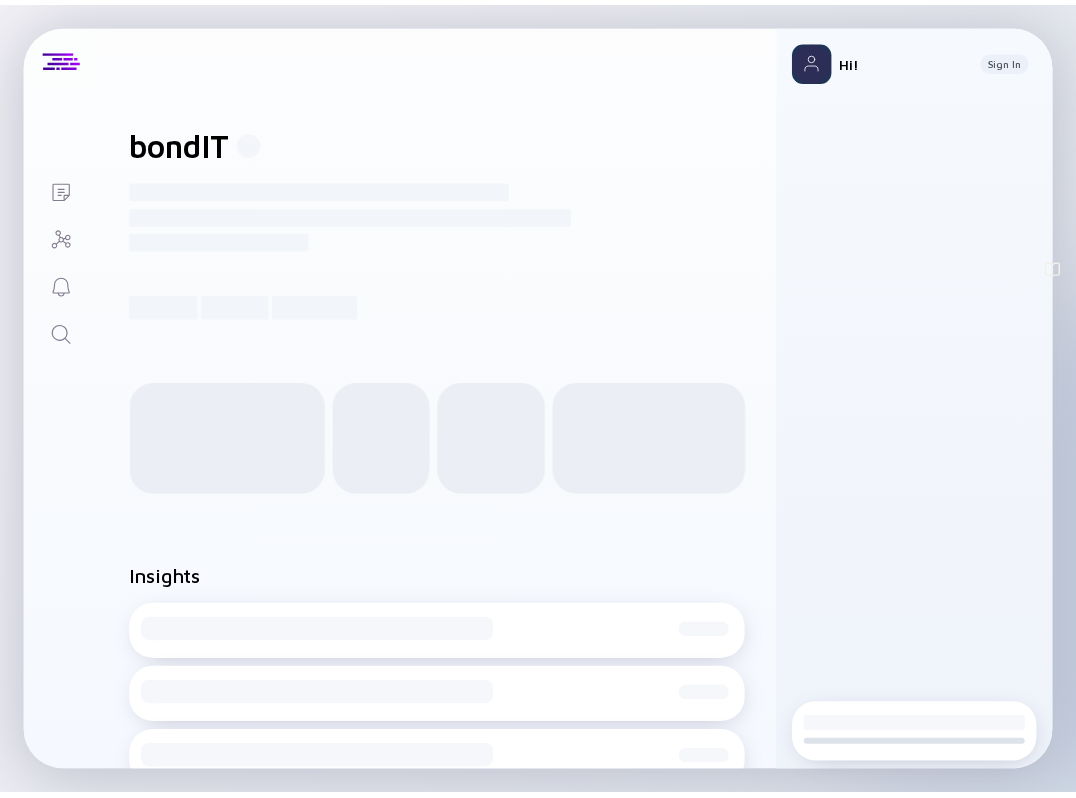 scroll, scrollTop: 0, scrollLeft: 0, axis: both 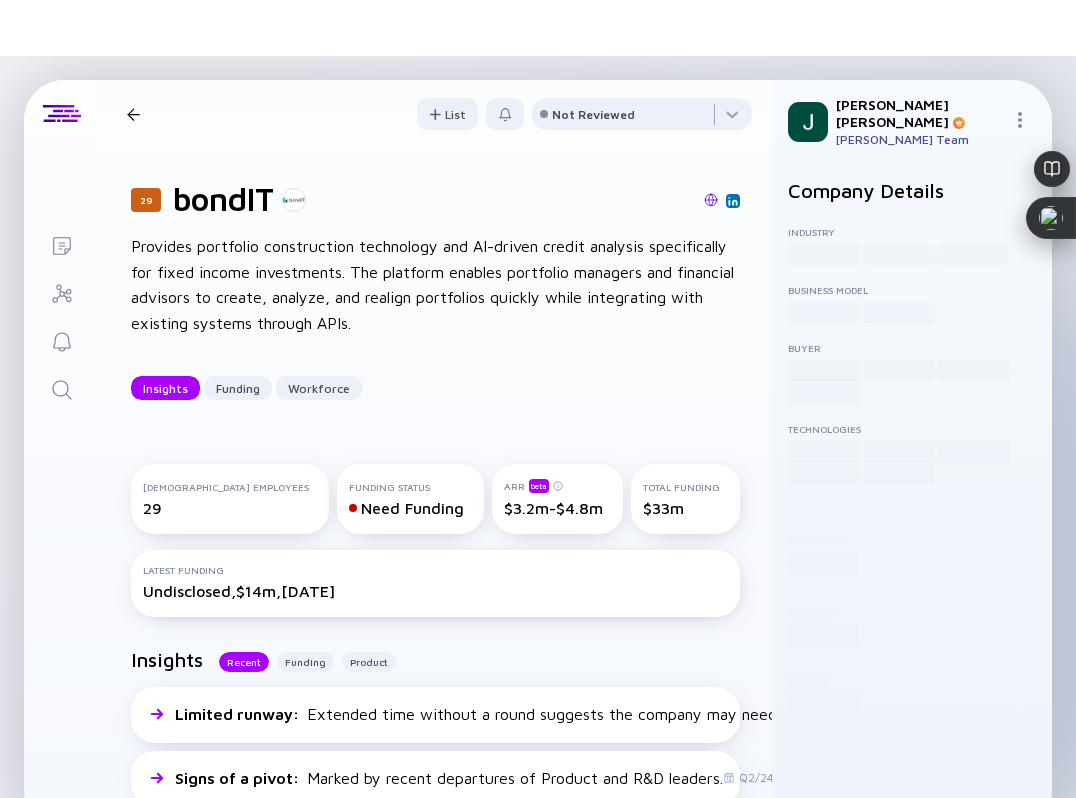 click at bounding box center (133, 114) 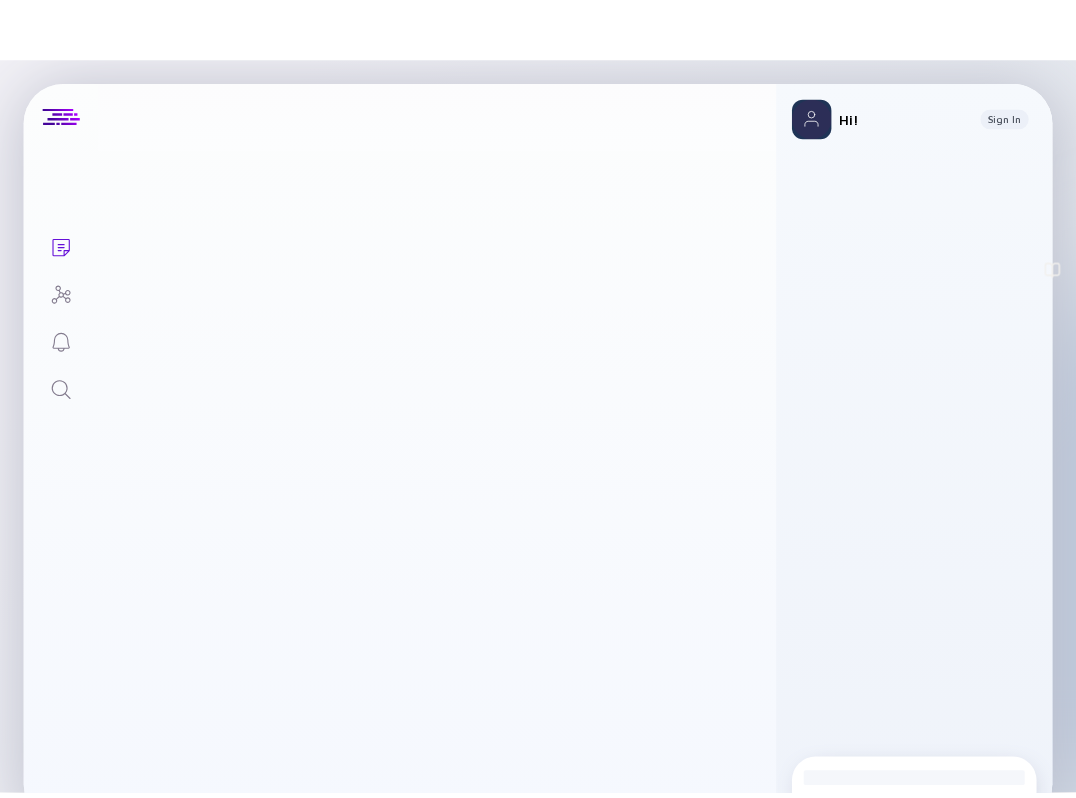 scroll, scrollTop: 0, scrollLeft: 0, axis: both 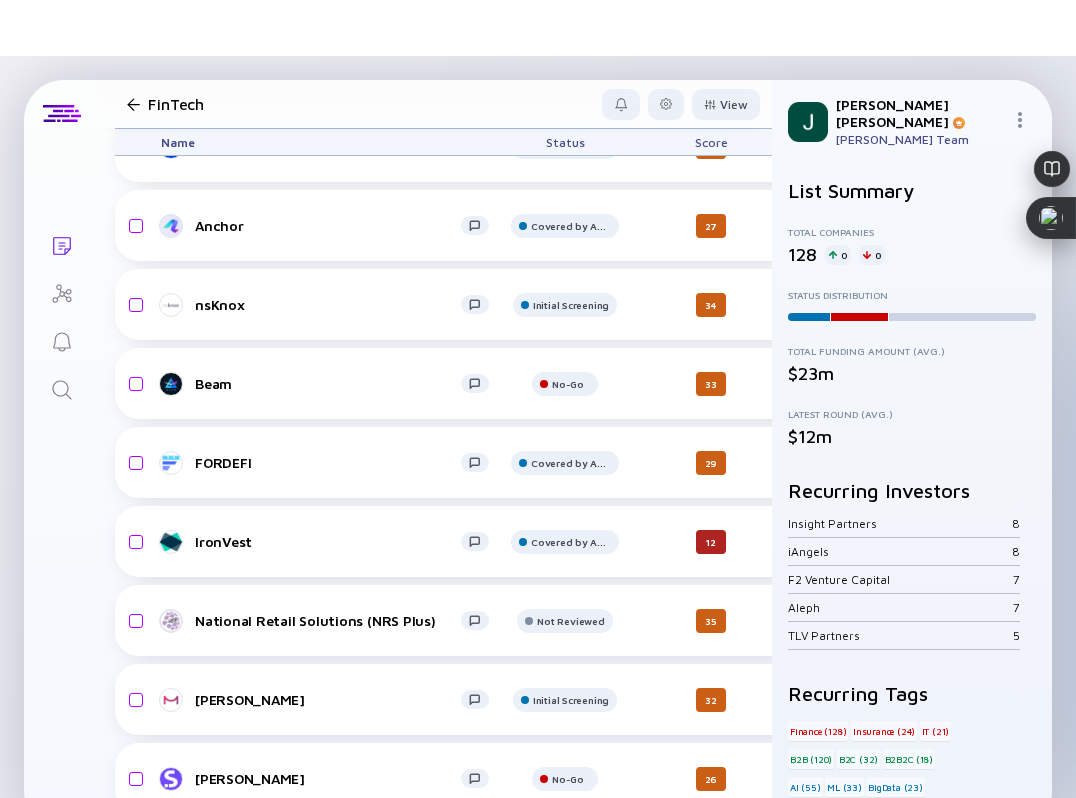 click on "FinTech" at bounding box center [176, 104] 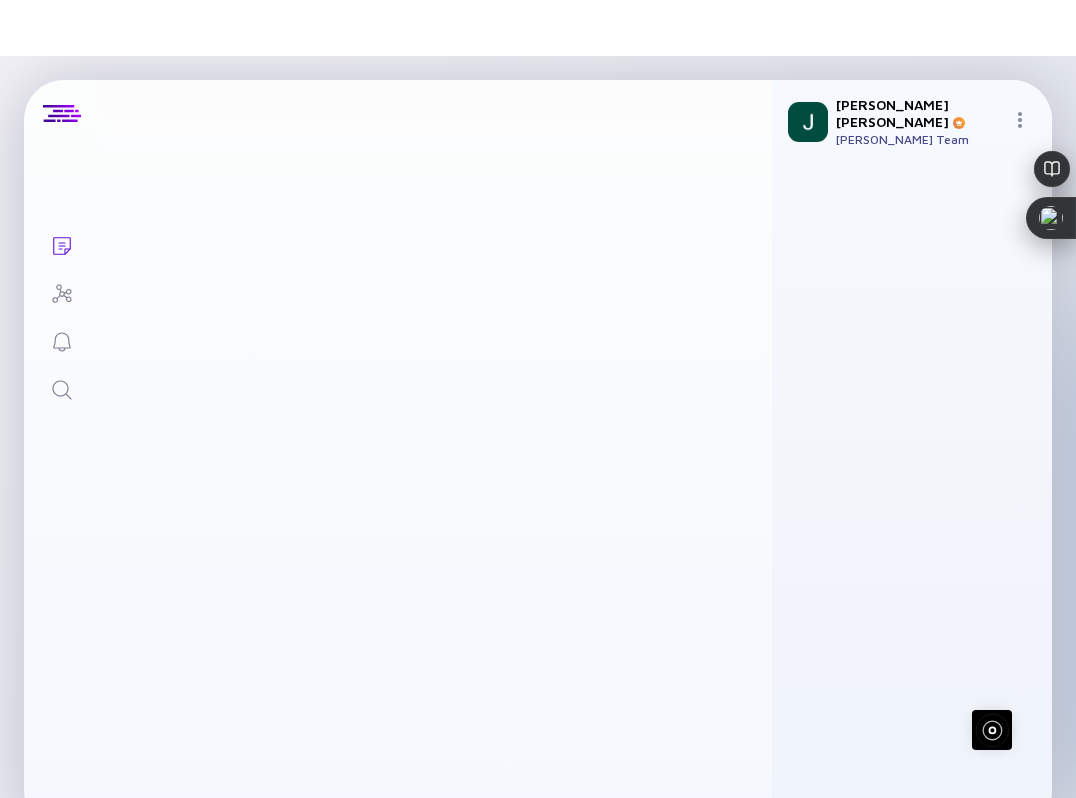 scroll, scrollTop: 0, scrollLeft: 0, axis: both 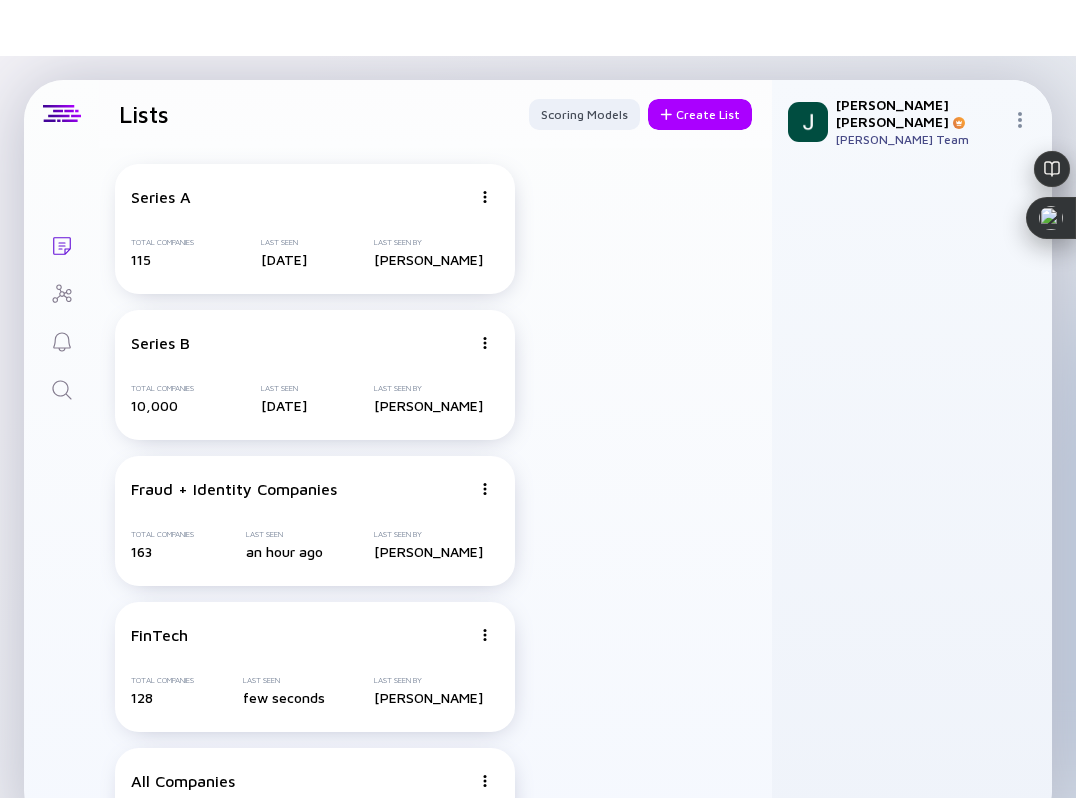 drag, startPoint x: 208, startPoint y: 209, endPoint x: 294, endPoint y: 139, distance: 110.88733 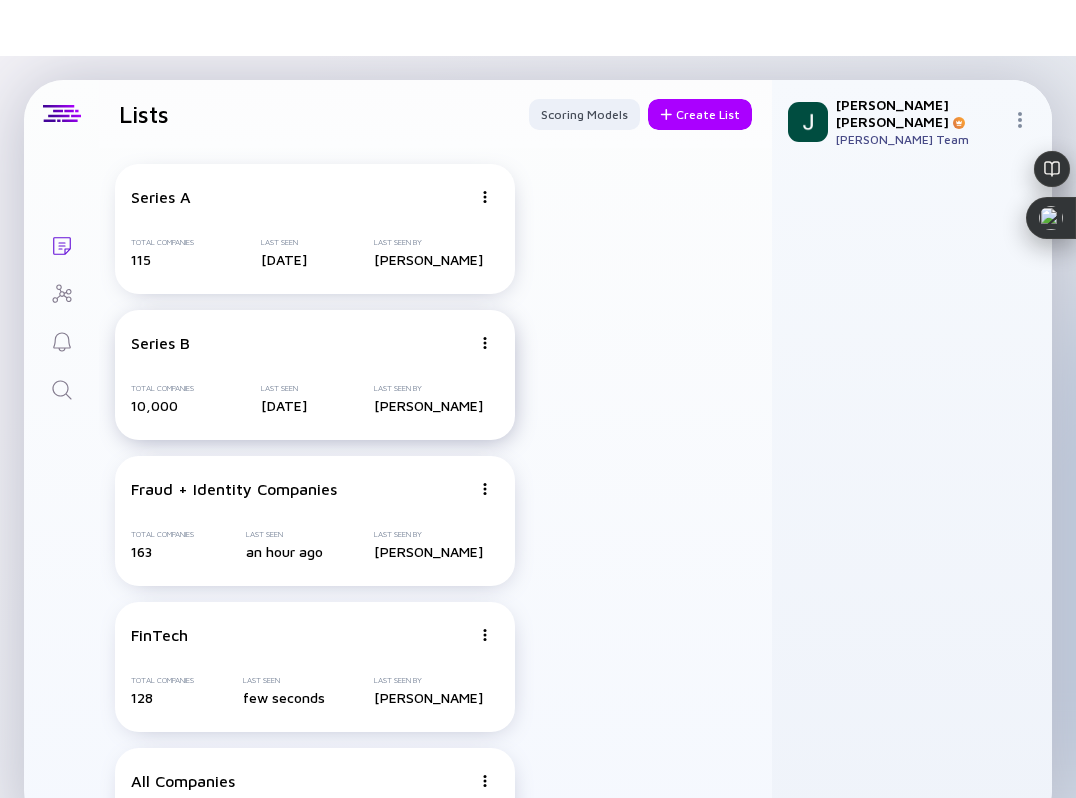 click on "Series B Total Companies 10,000 Last Seen 5 days ago Last Seen By Jared Lederman" at bounding box center (315, 375) 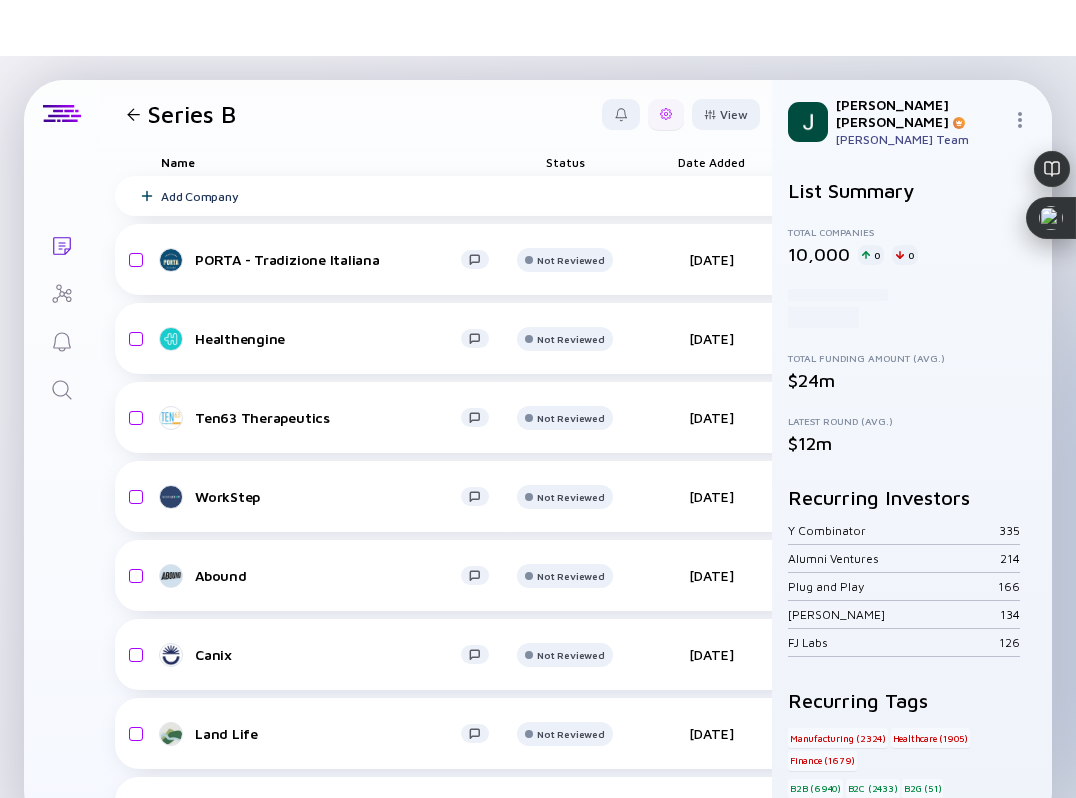 click at bounding box center [666, 114] 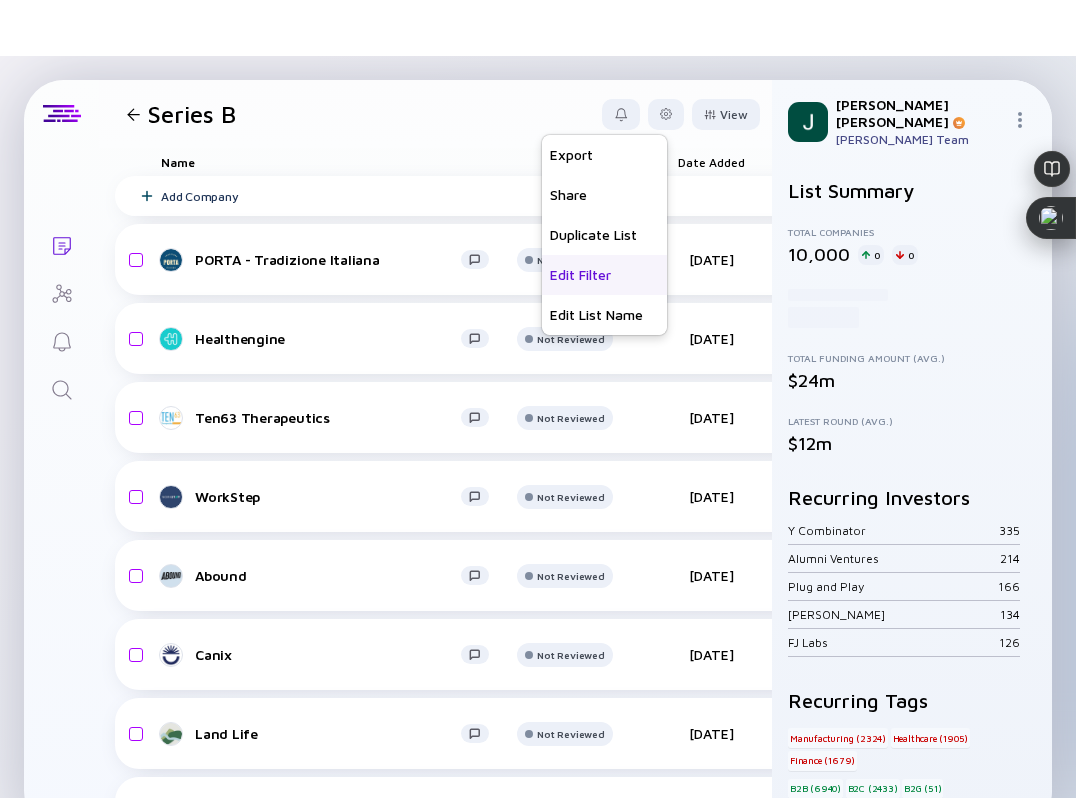 click on "Edit Filter" at bounding box center (604, 275) 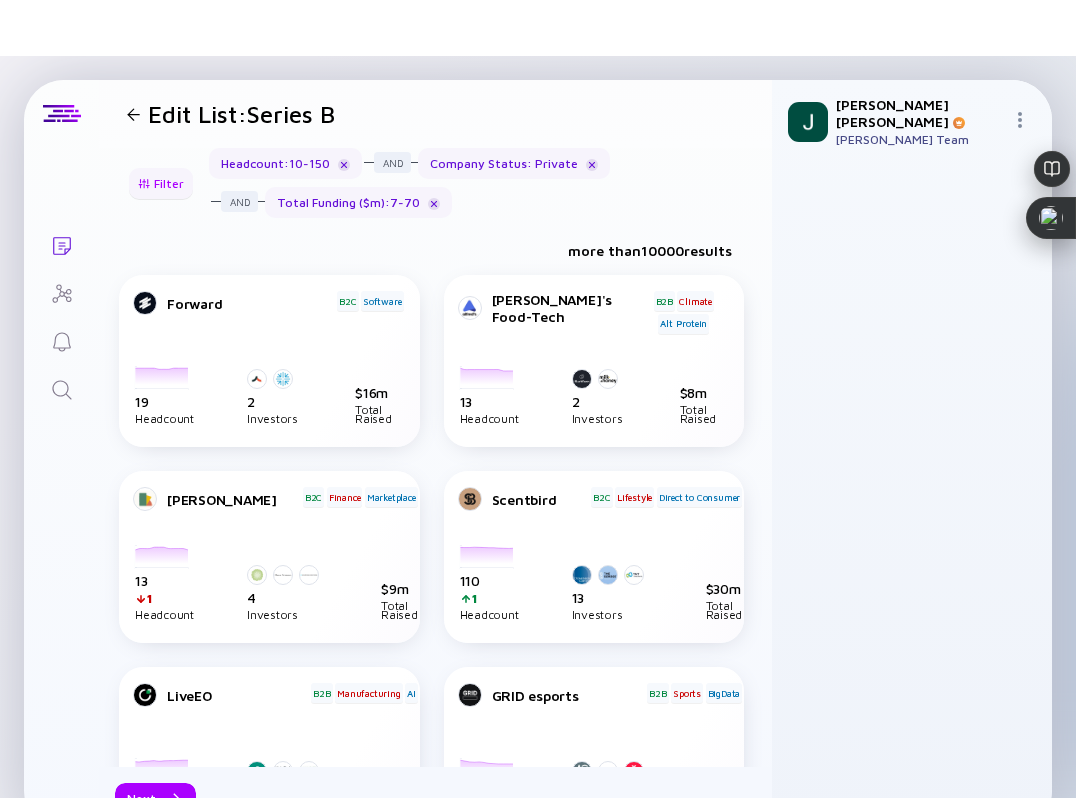 click on "Filter" at bounding box center (161, 183) 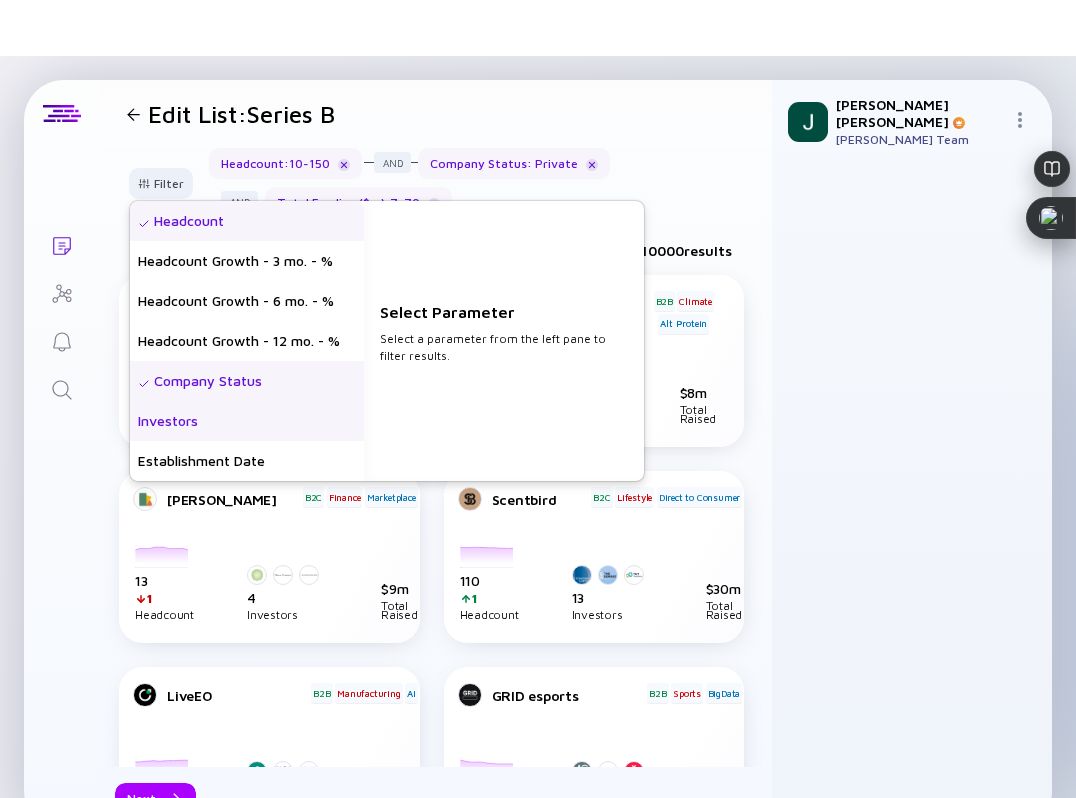 scroll, scrollTop: 560, scrollLeft: 0, axis: vertical 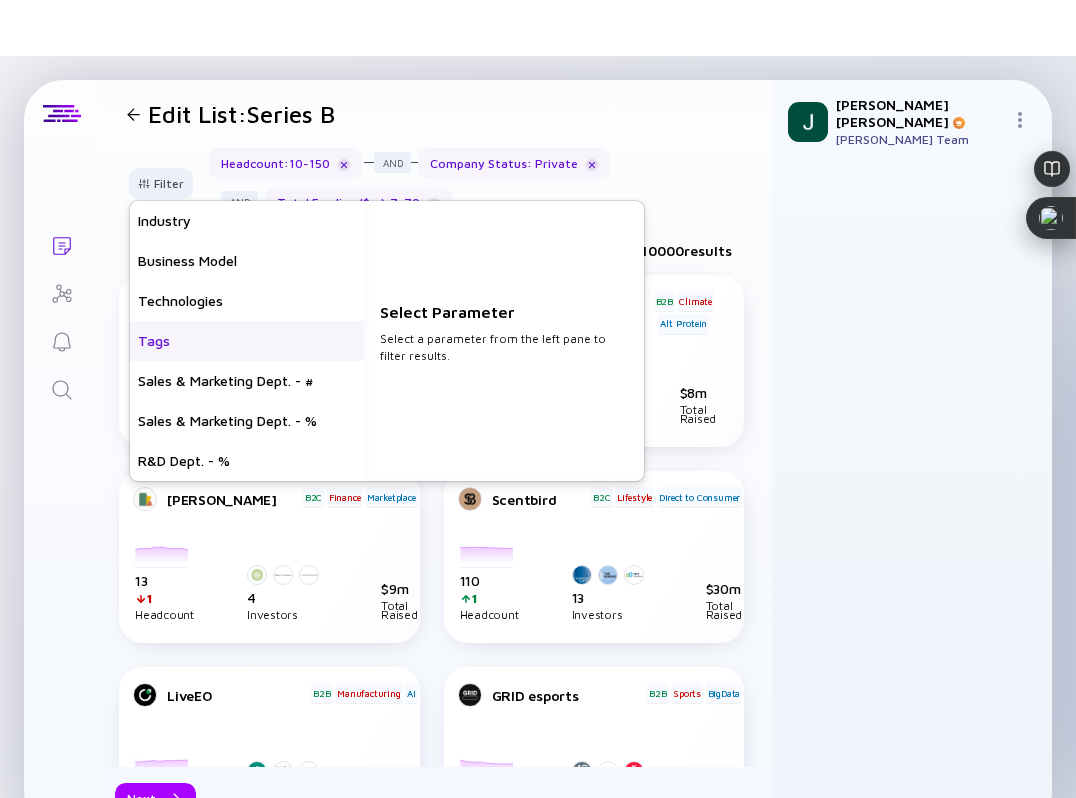 click on "Tags" at bounding box center (247, 341) 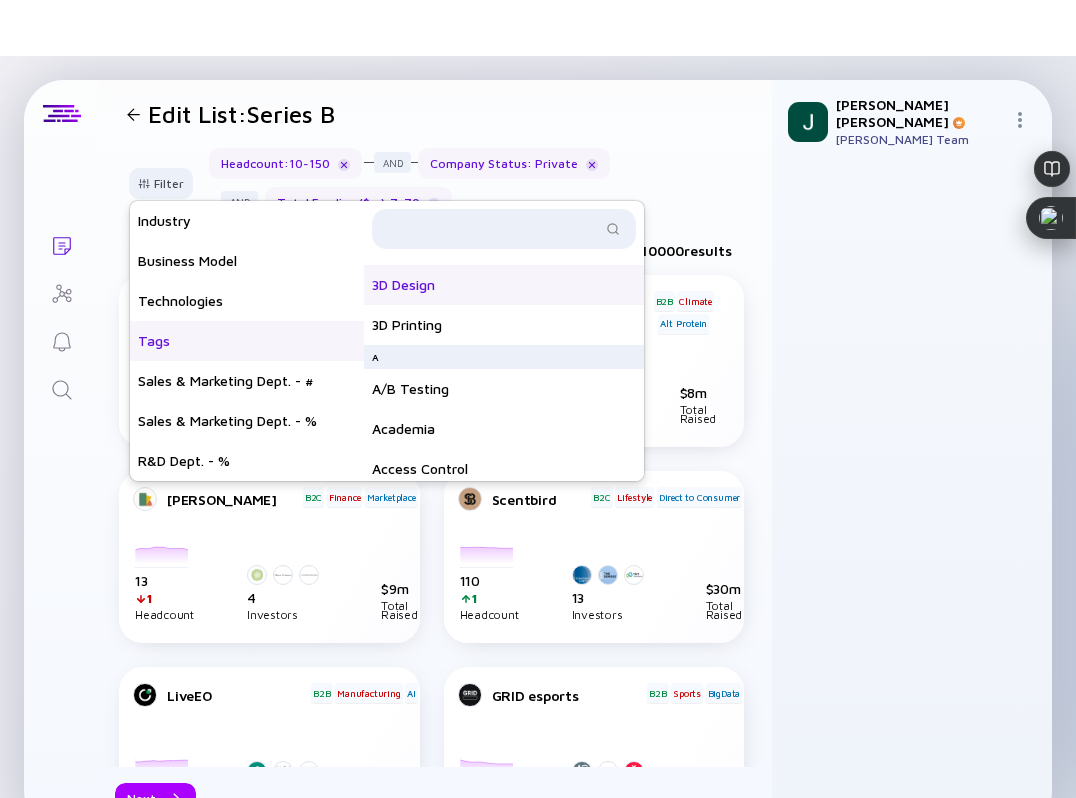 scroll, scrollTop: 103, scrollLeft: 0, axis: vertical 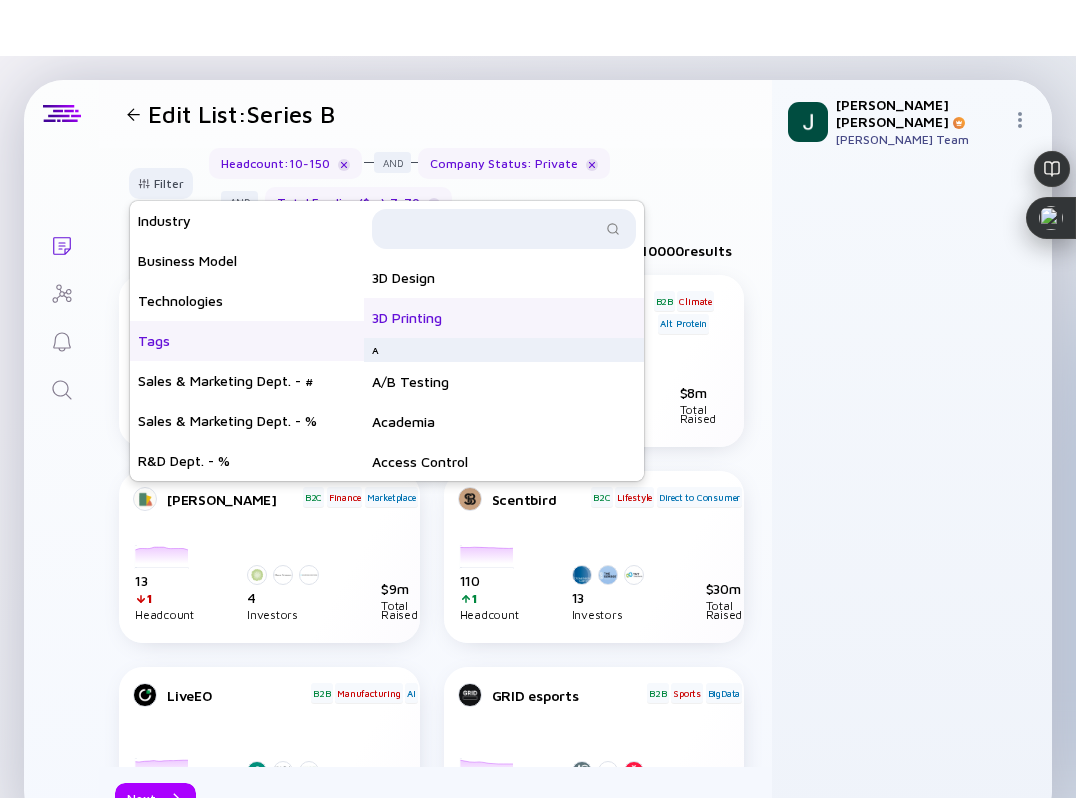 click on "3D Printing" at bounding box center (504, 318) 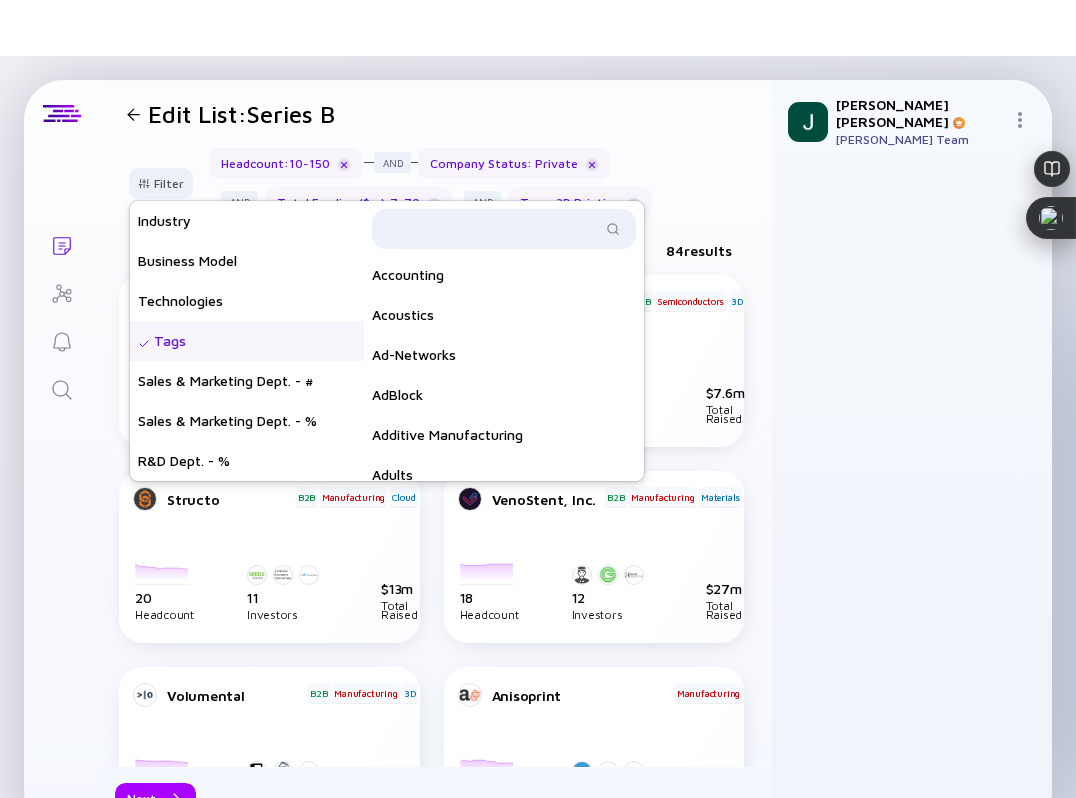 scroll, scrollTop: 465, scrollLeft: 0, axis: vertical 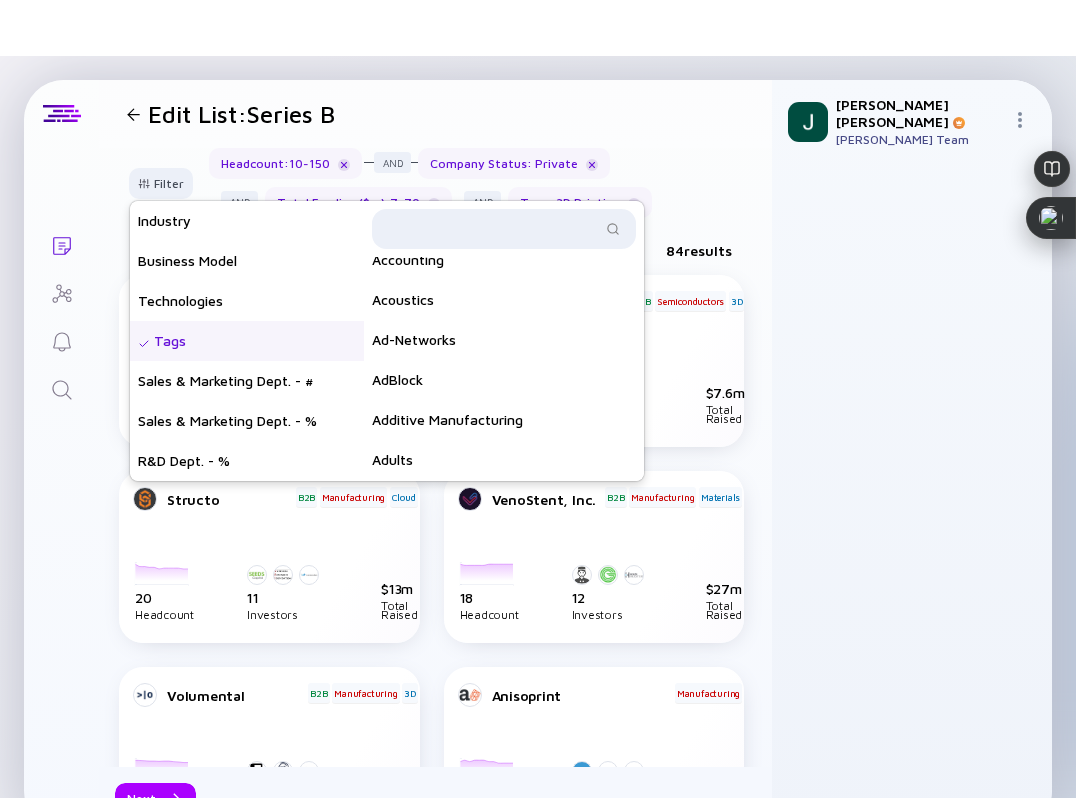 click on "Edit List:  Series B" at bounding box center (435, 114) 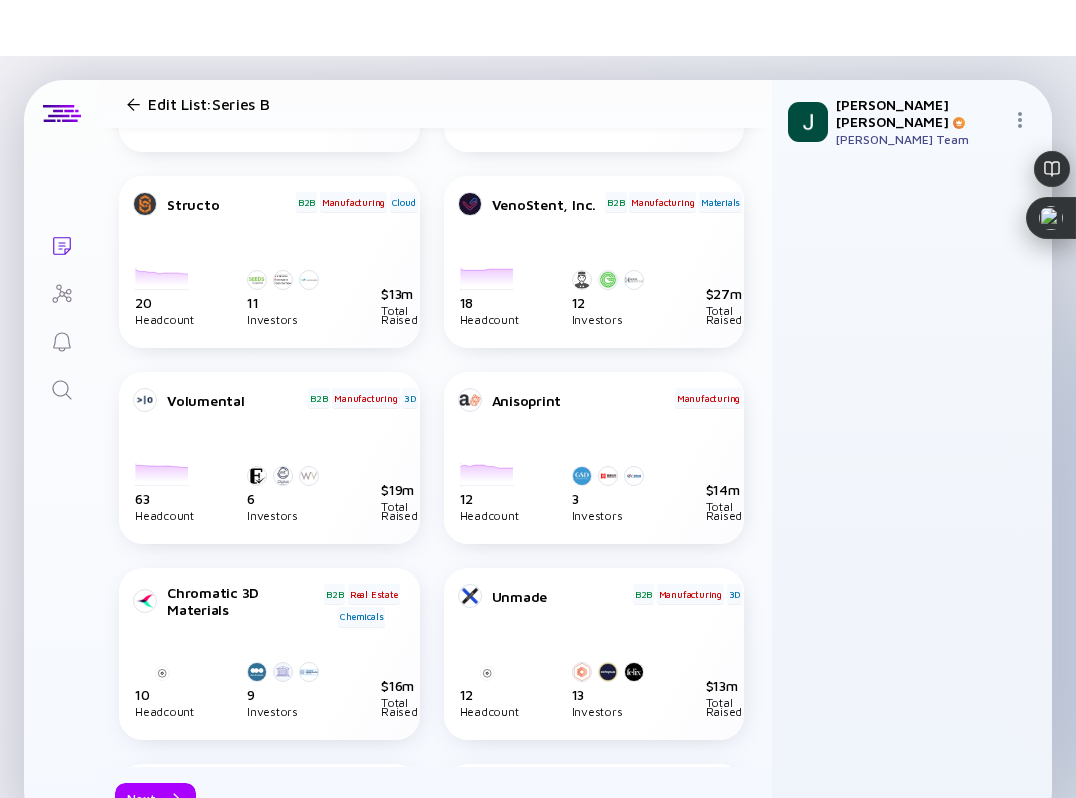 scroll, scrollTop: 508, scrollLeft: 0, axis: vertical 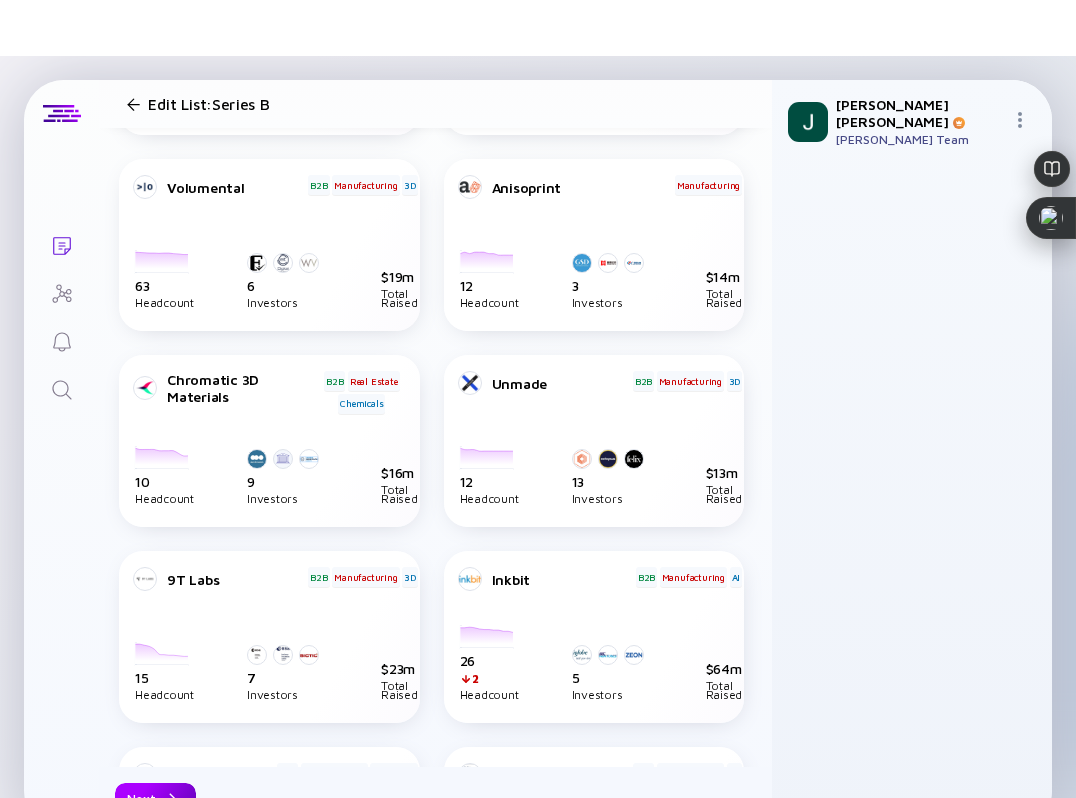 click on "Next" at bounding box center [155, 798] 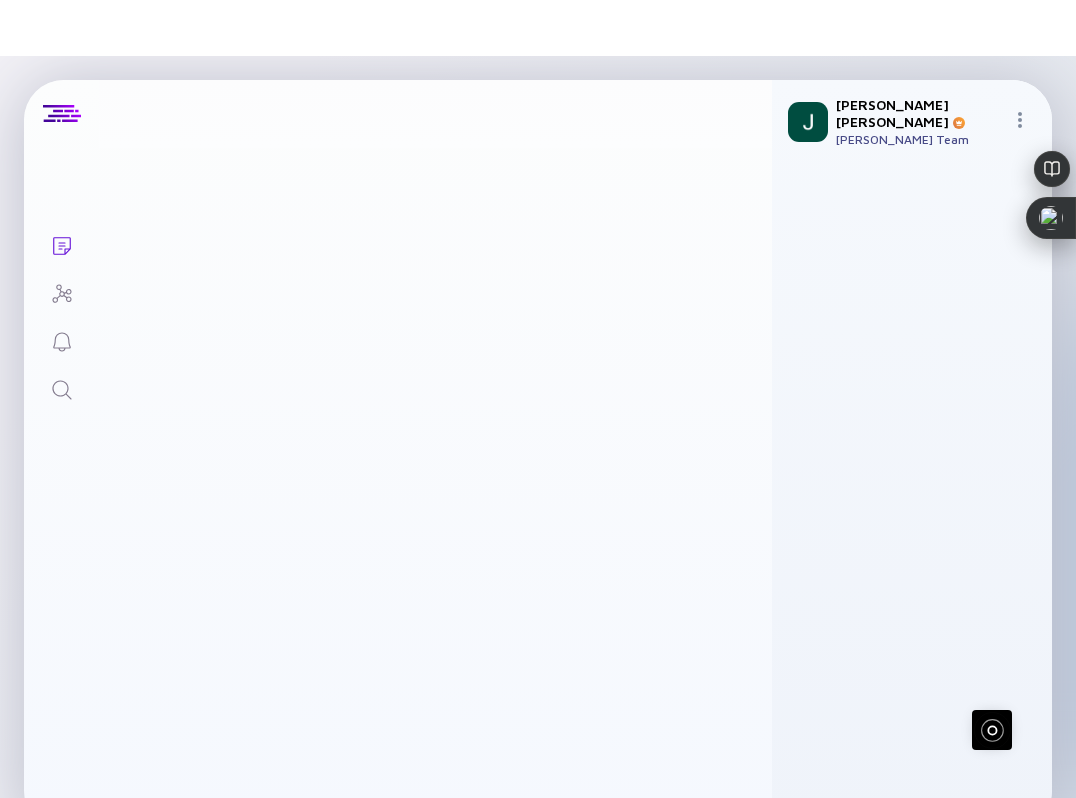 scroll, scrollTop: 0, scrollLeft: 0, axis: both 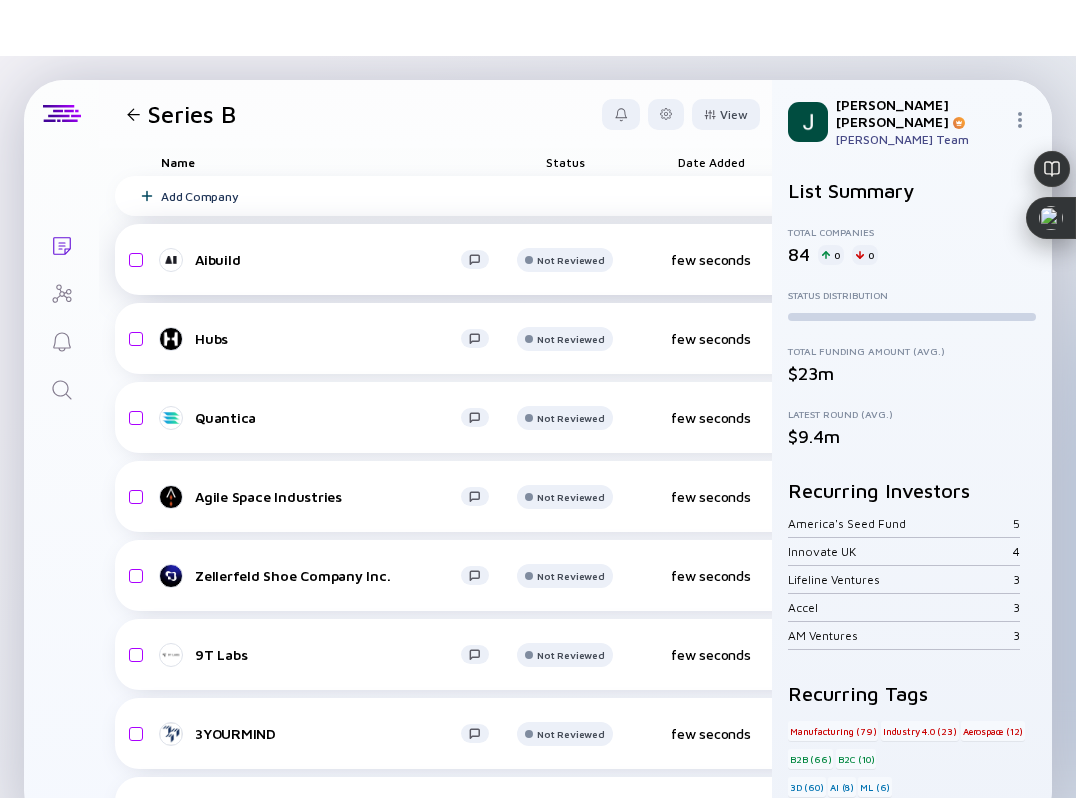 click on "Aibuild" at bounding box center (328, 259) 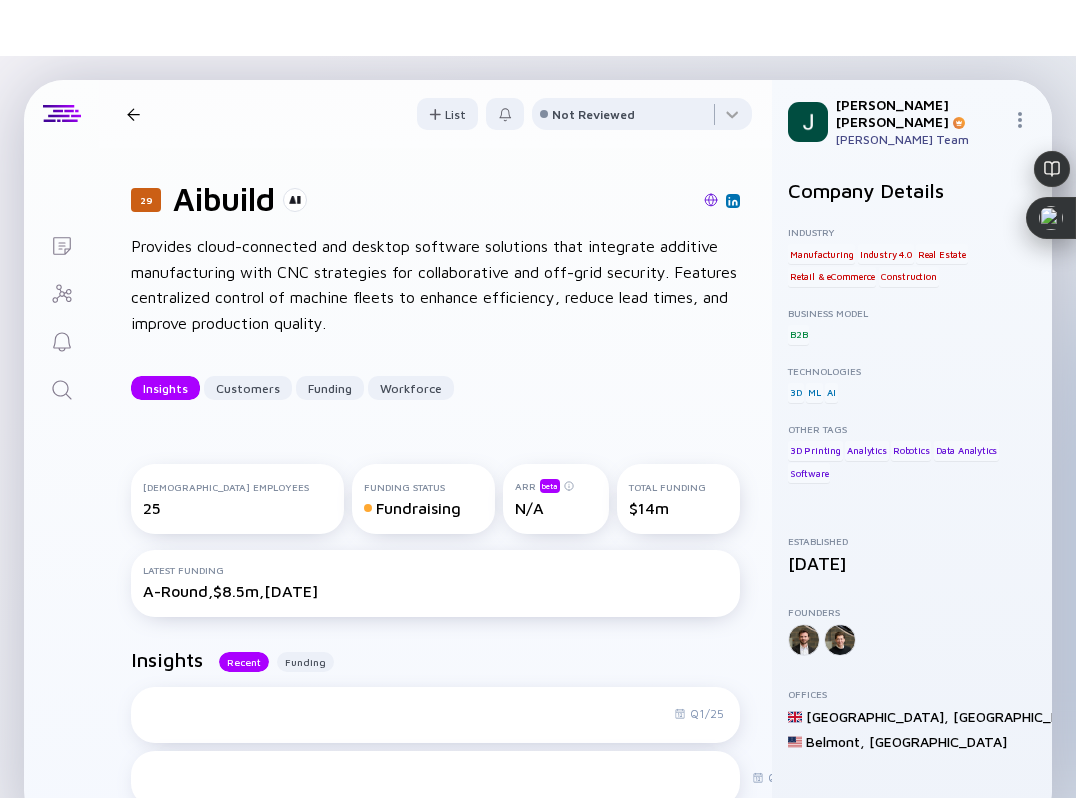 click at bounding box center (711, 200) 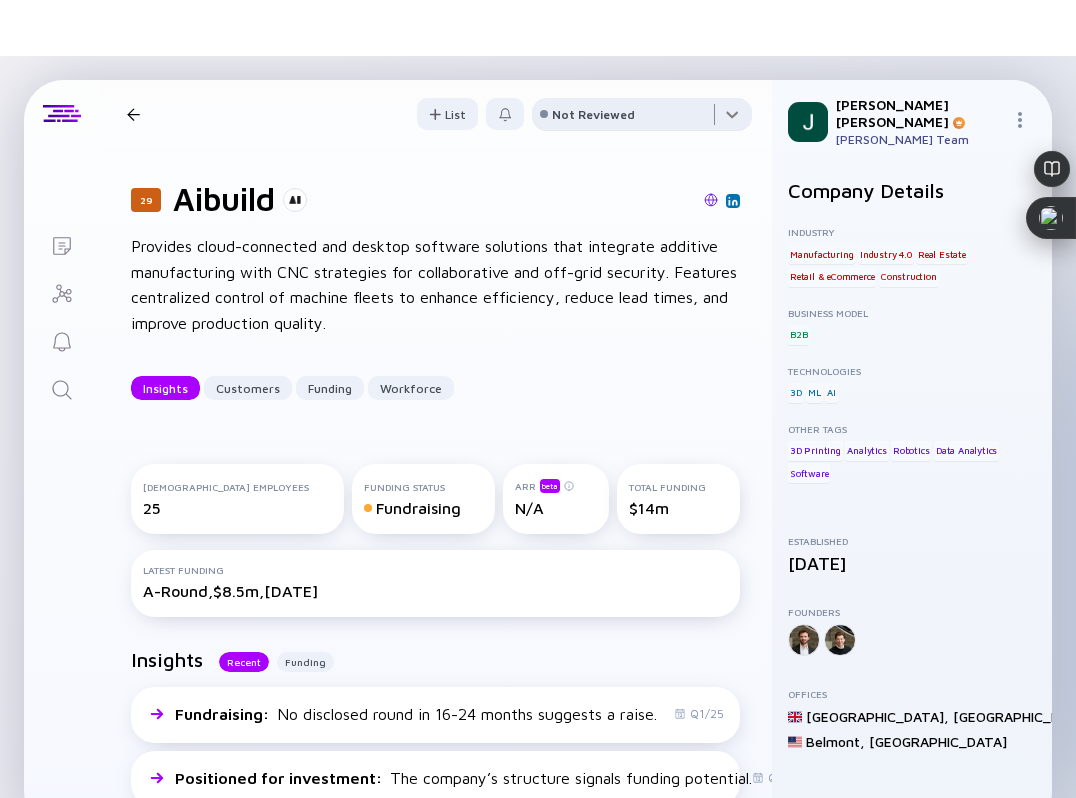 click at bounding box center (642, 118) 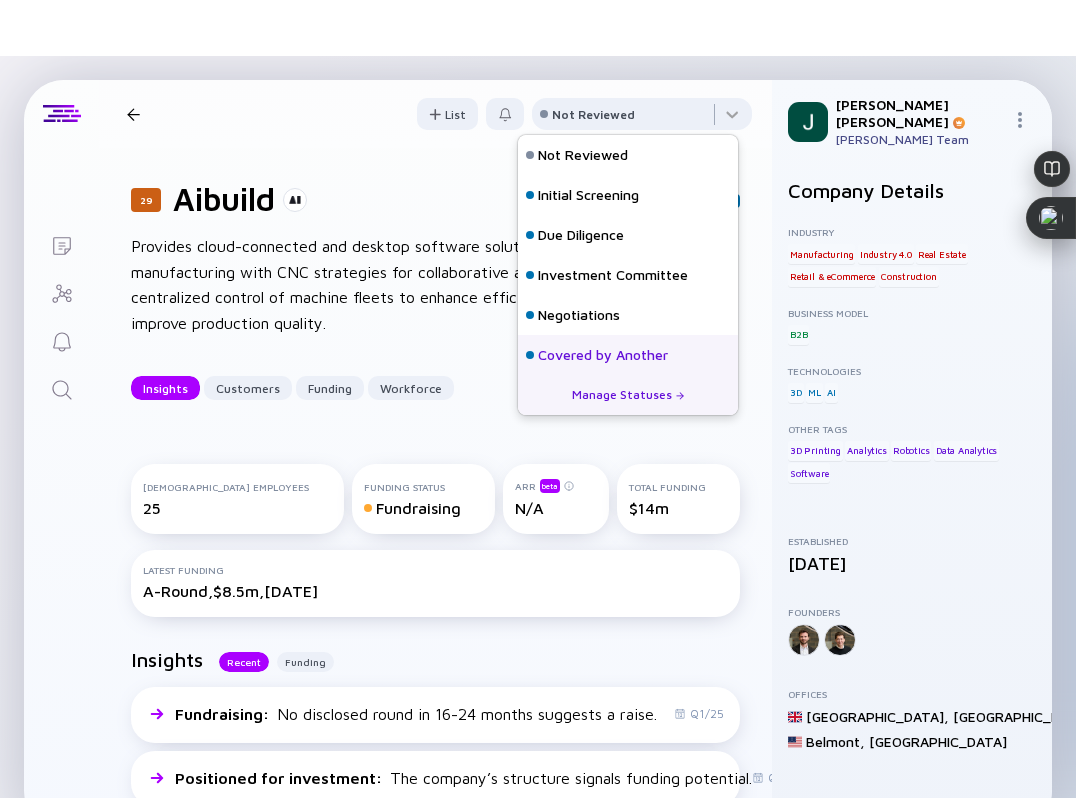click on "Covered by Another" at bounding box center (603, 355) 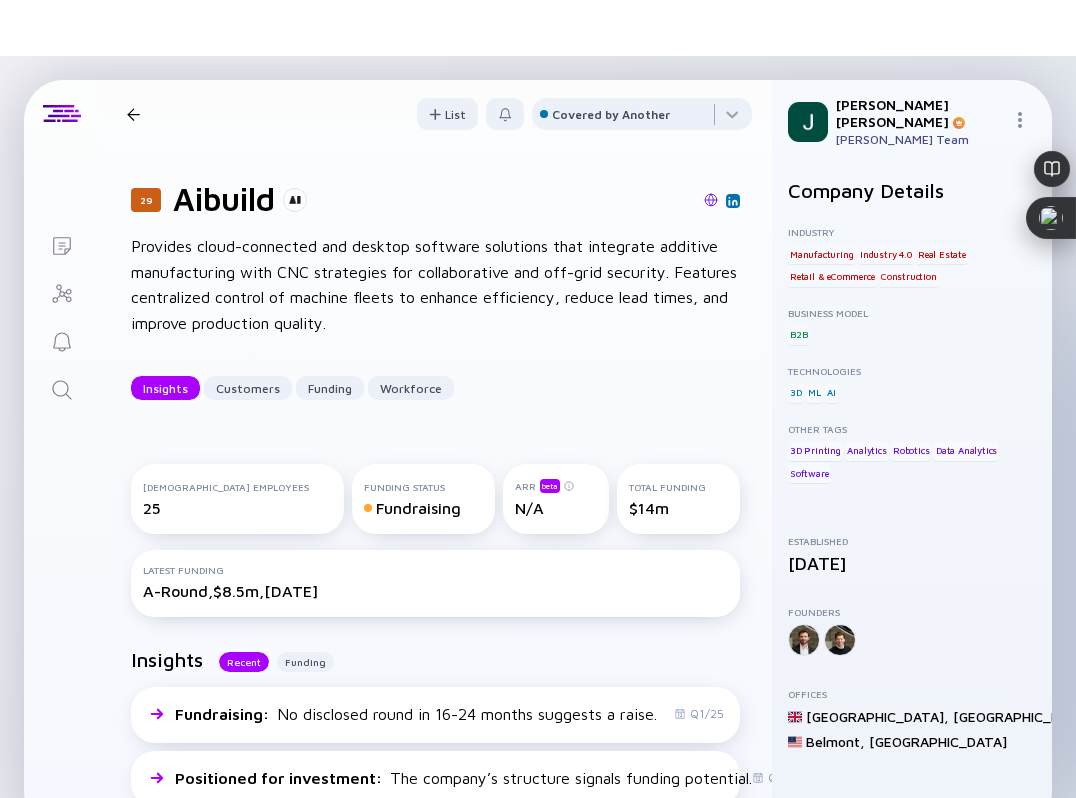 click on "29 Aibuild Insights Customers Funding Workforce" at bounding box center (332, 114) 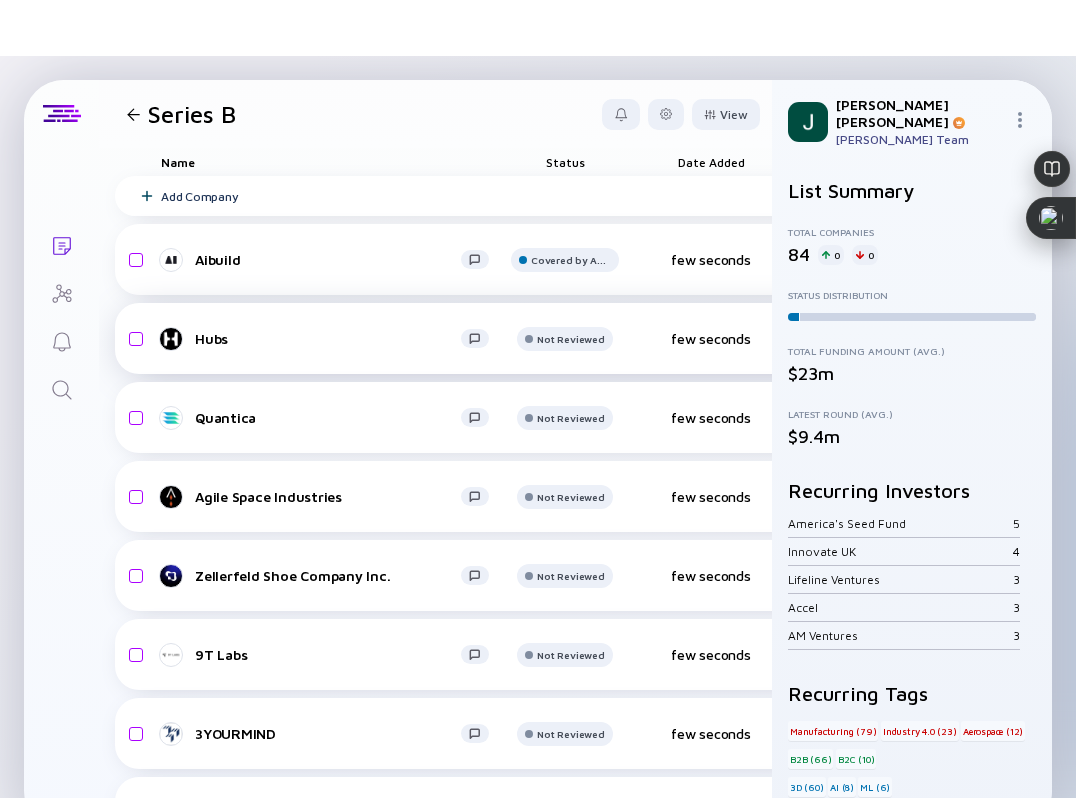 click on "Hubs" at bounding box center (328, 338) 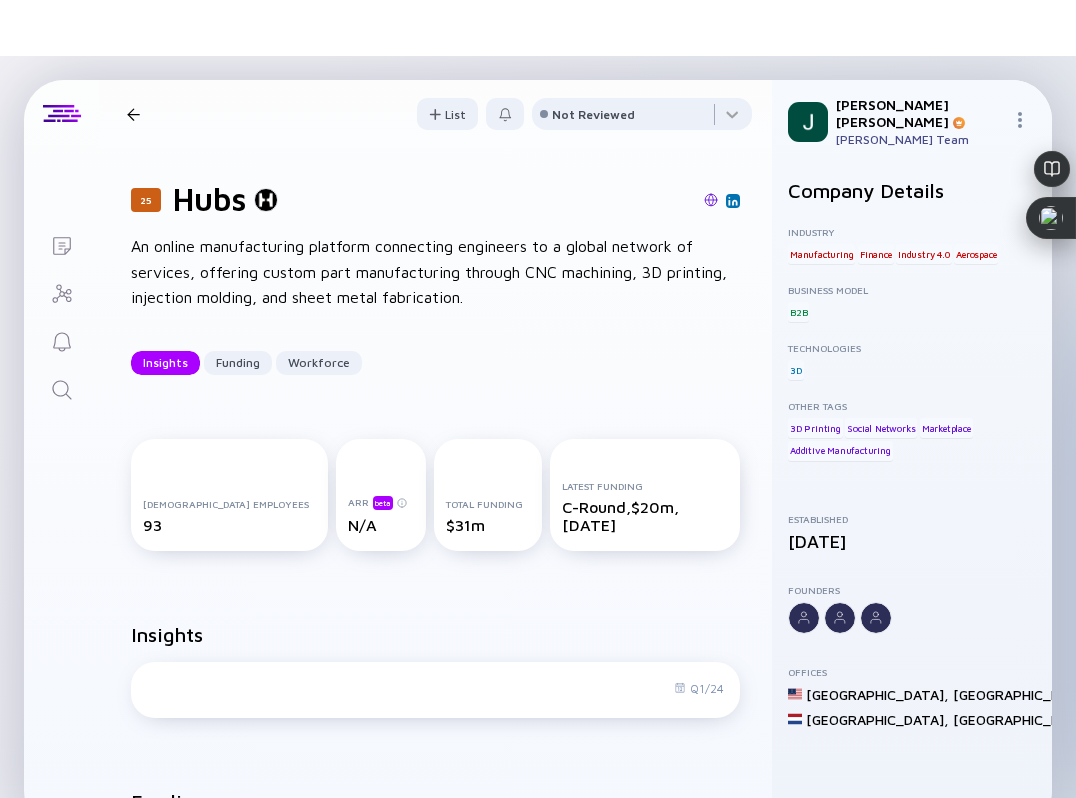 click at bounding box center (711, 201) 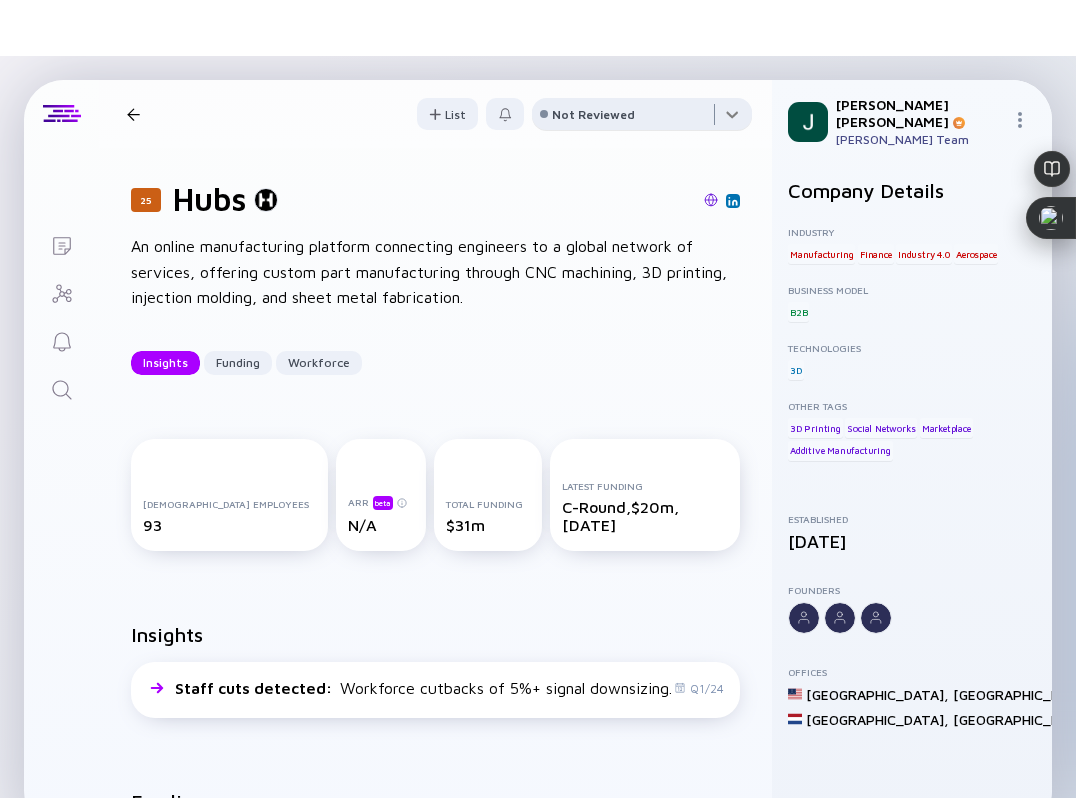 click at bounding box center [642, 118] 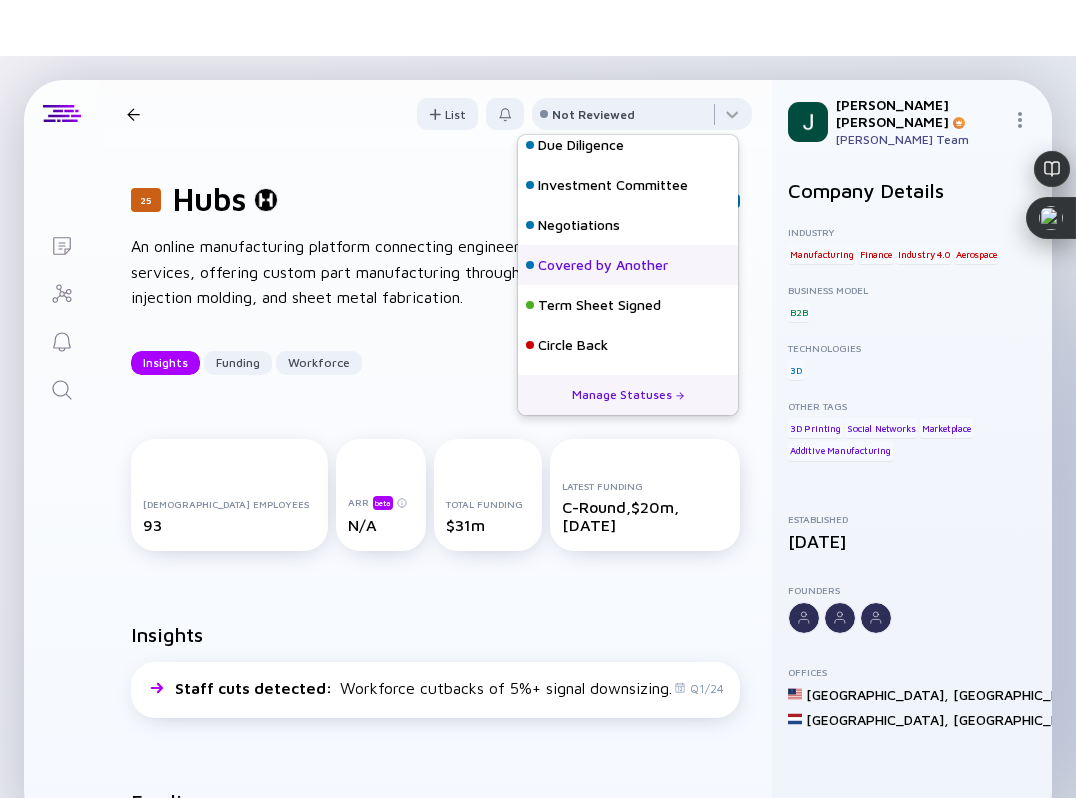 scroll, scrollTop: 128, scrollLeft: 0, axis: vertical 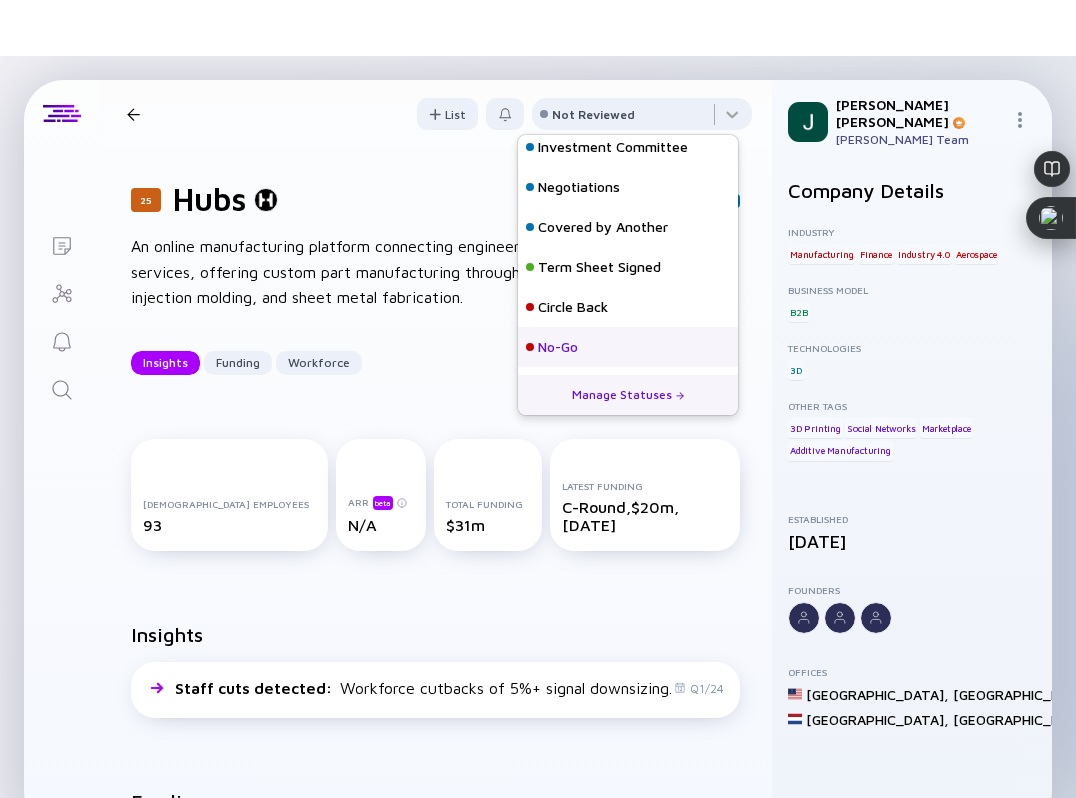 click on "No-Go" at bounding box center [558, 347] 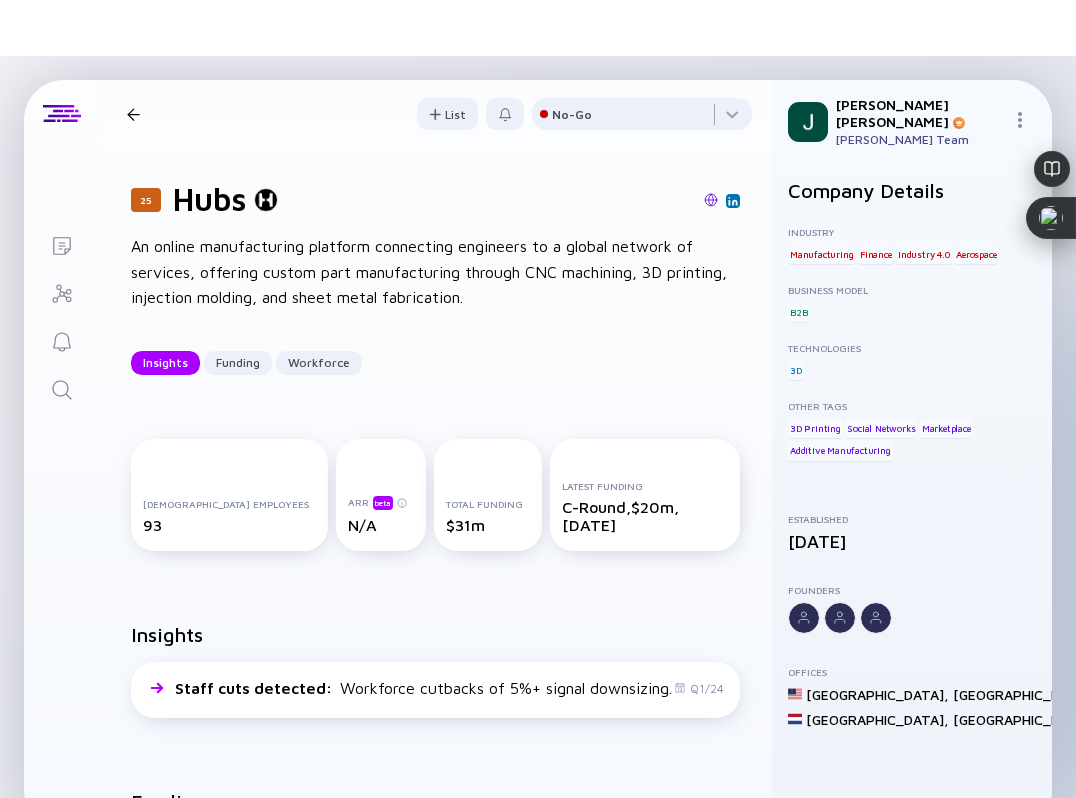 click on "25 Hubs Insights Funding Workforce" at bounding box center (292, 114) 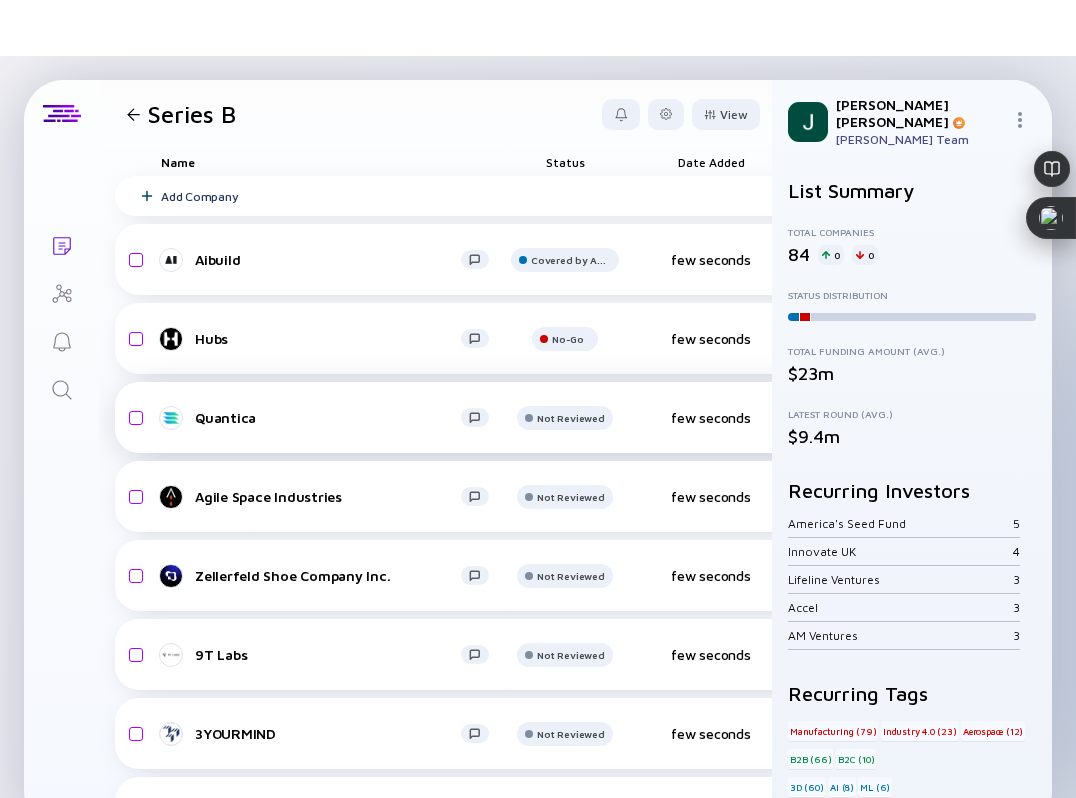 click on "Quantica" at bounding box center [328, 417] 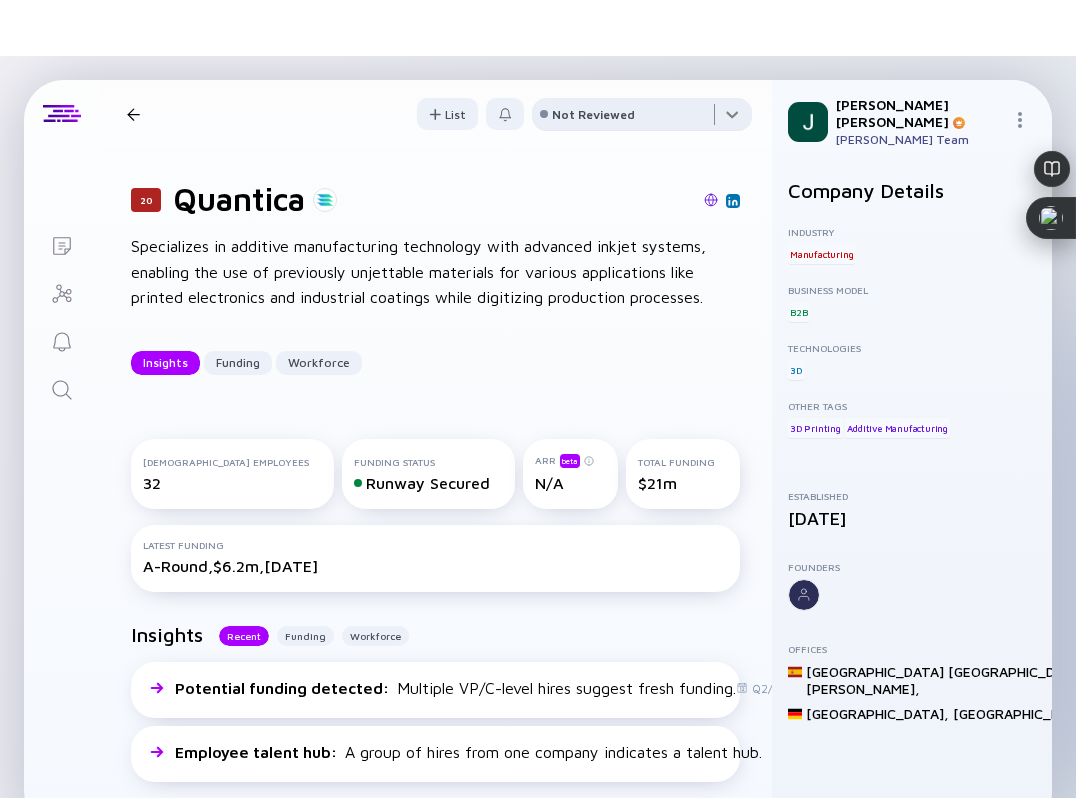 click at bounding box center (642, 118) 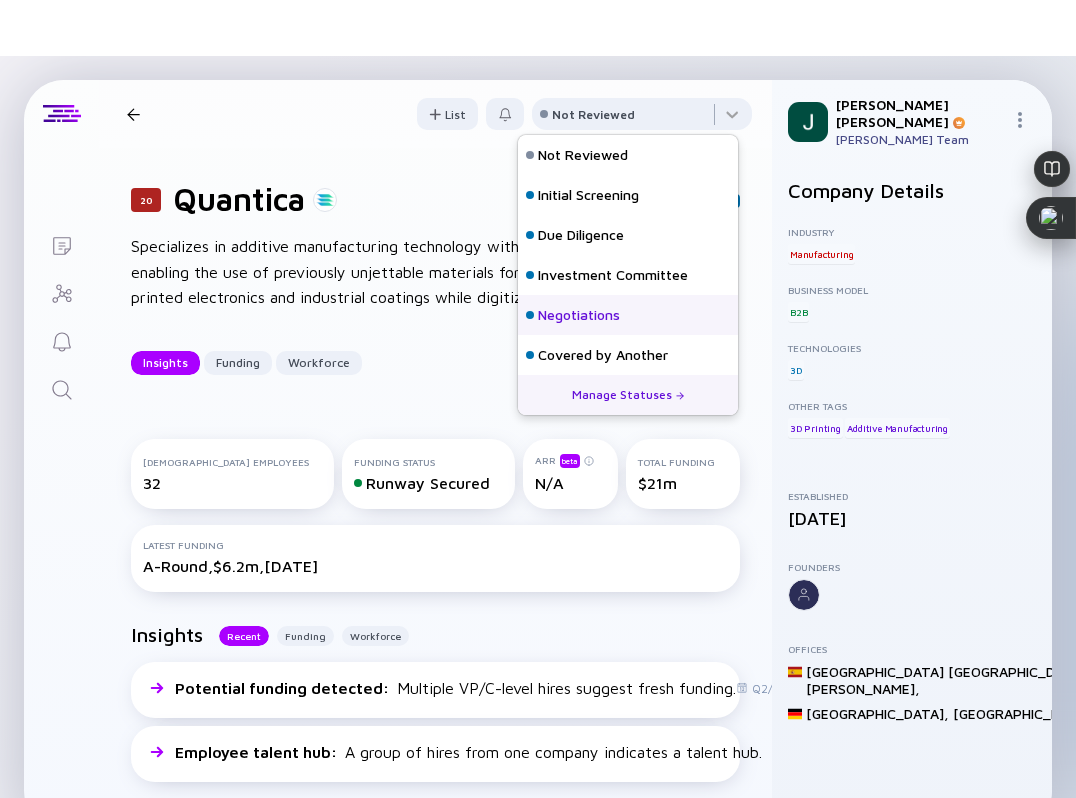 scroll, scrollTop: 128, scrollLeft: 0, axis: vertical 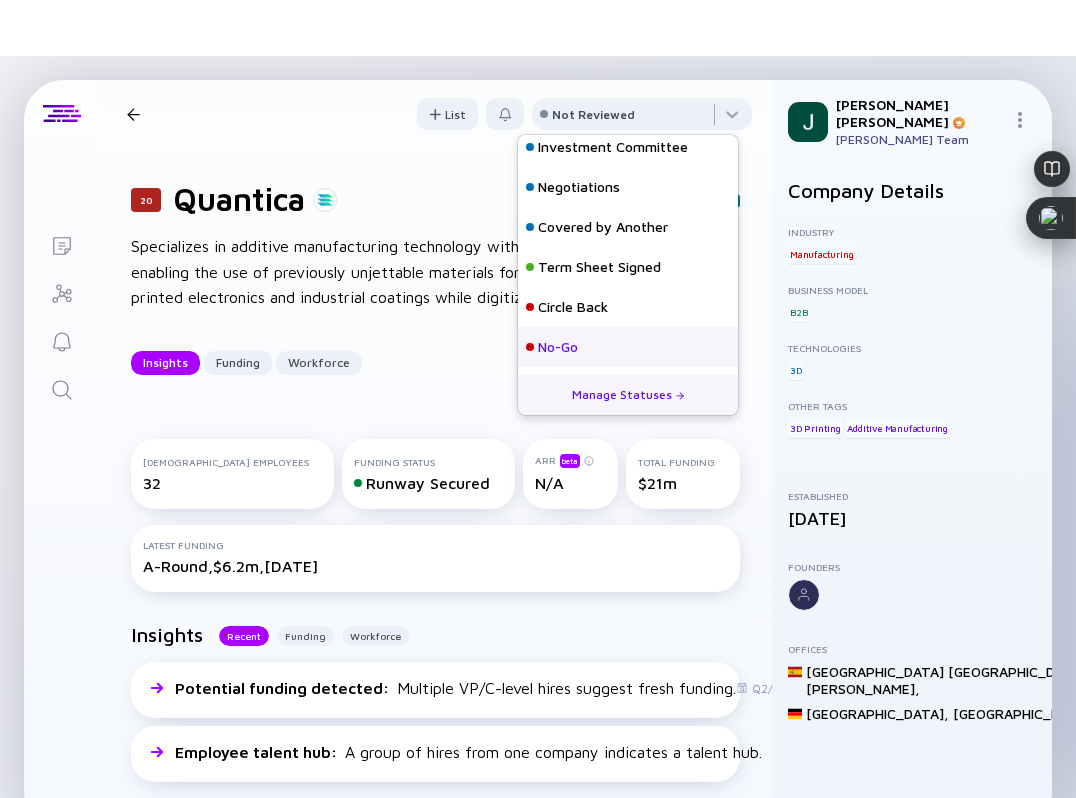 click on "No-Go" at bounding box center [558, 347] 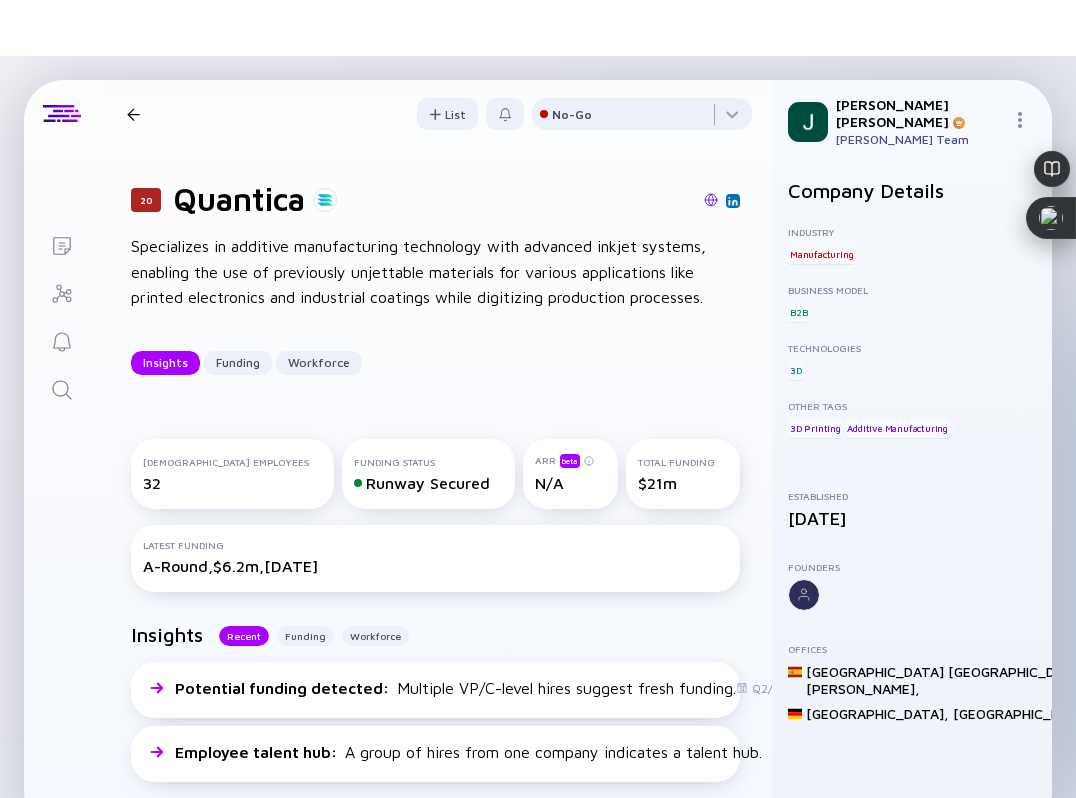 click on "20 Quantica Insights Funding Workforce" at bounding box center [305, 114] 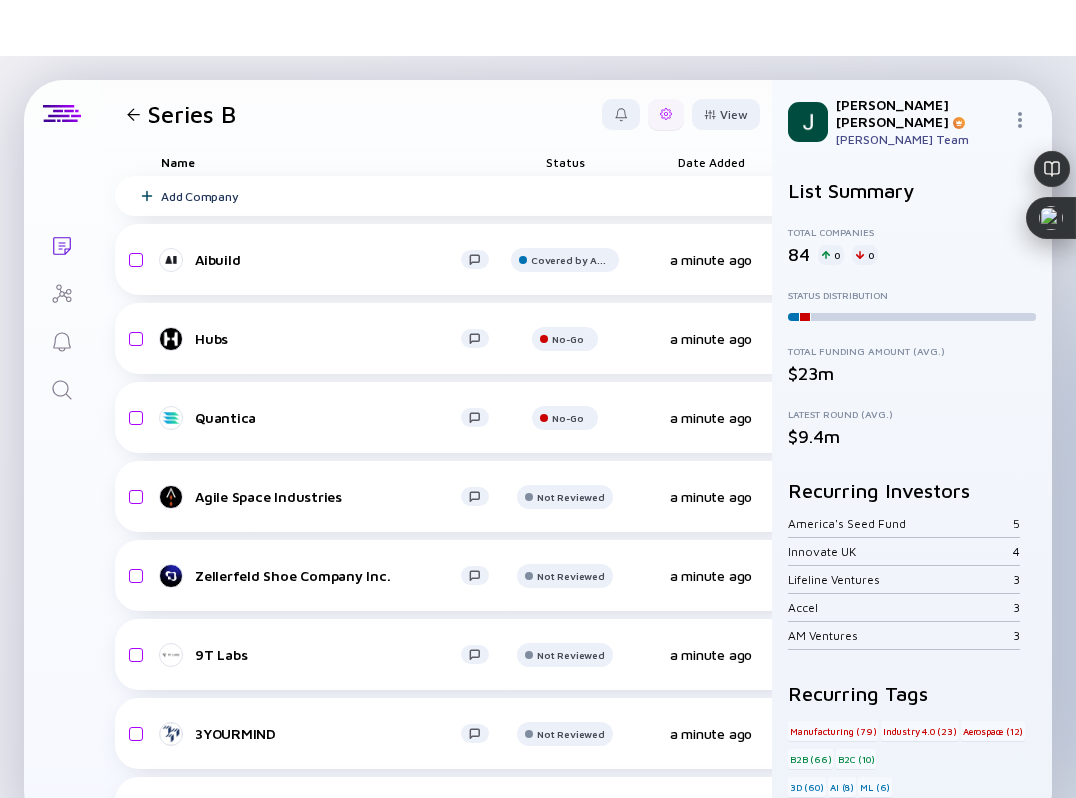 click at bounding box center [666, 114] 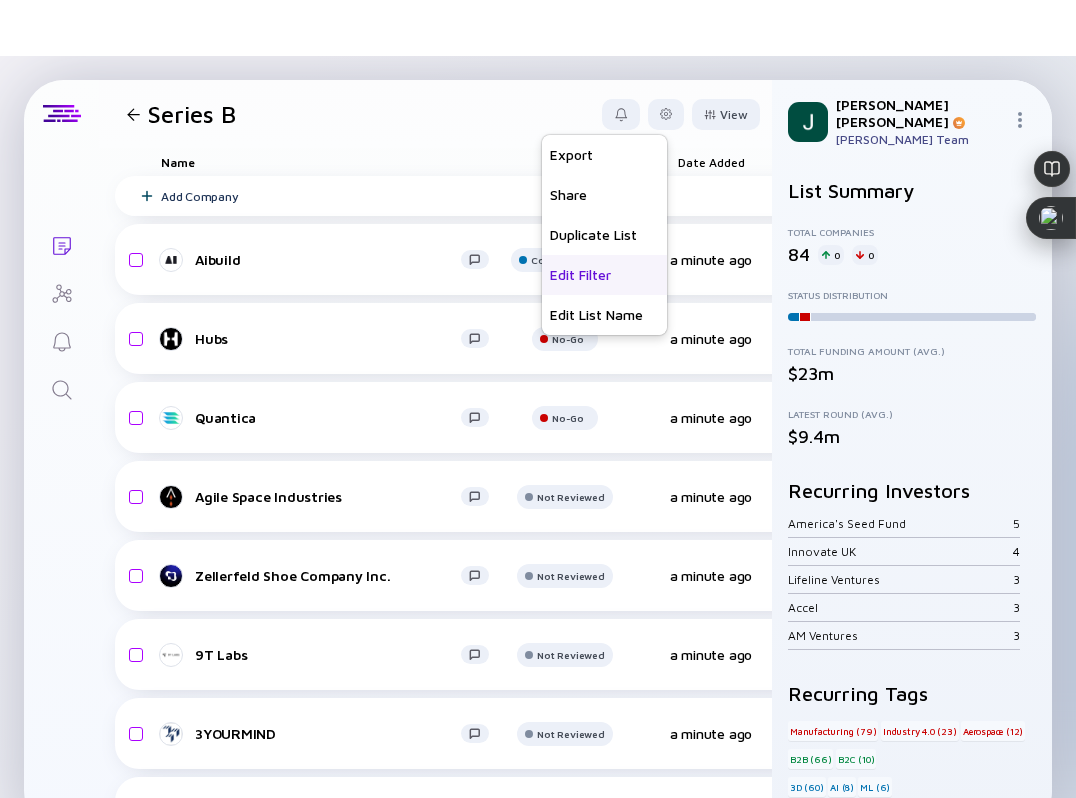 click on "Edit Filter" at bounding box center (604, 275) 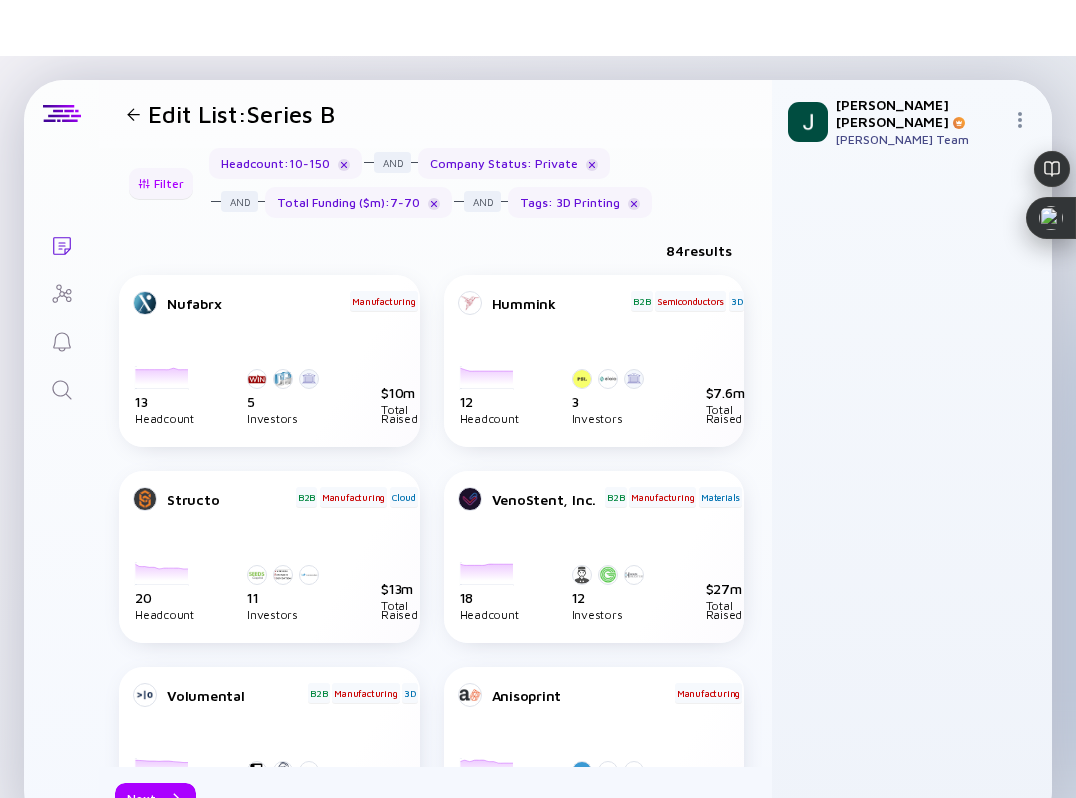 click on "Filter" at bounding box center [161, 183] 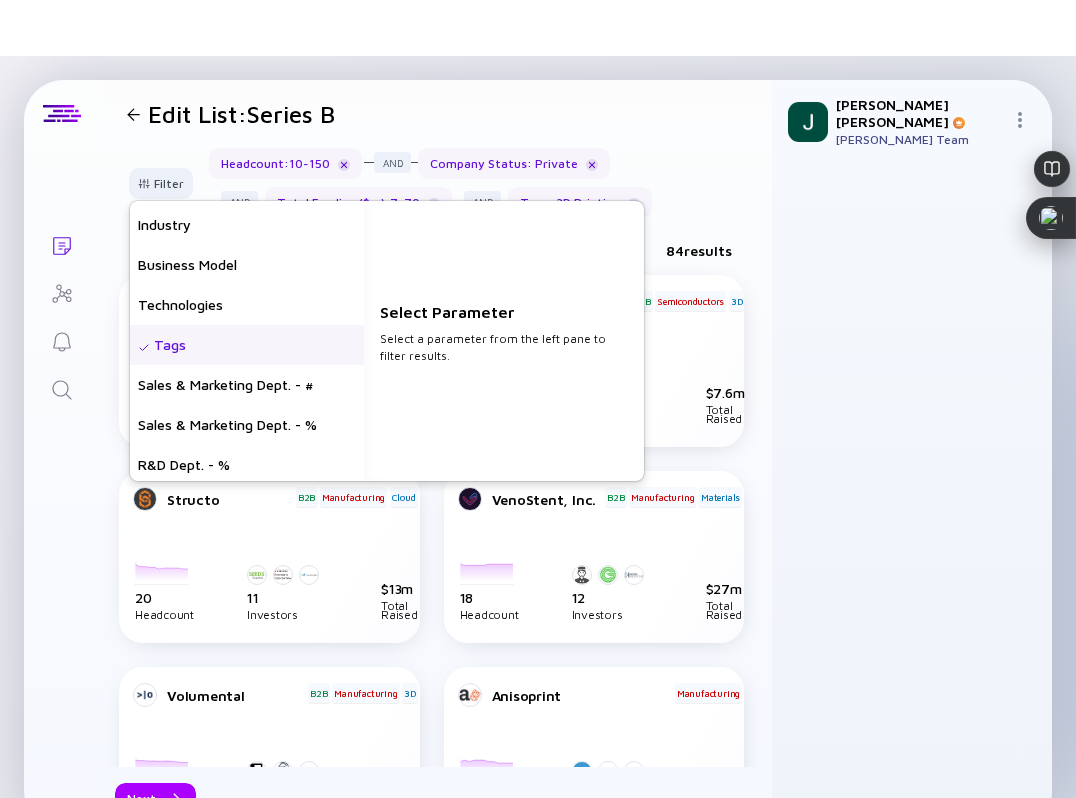 scroll, scrollTop: 560, scrollLeft: 0, axis: vertical 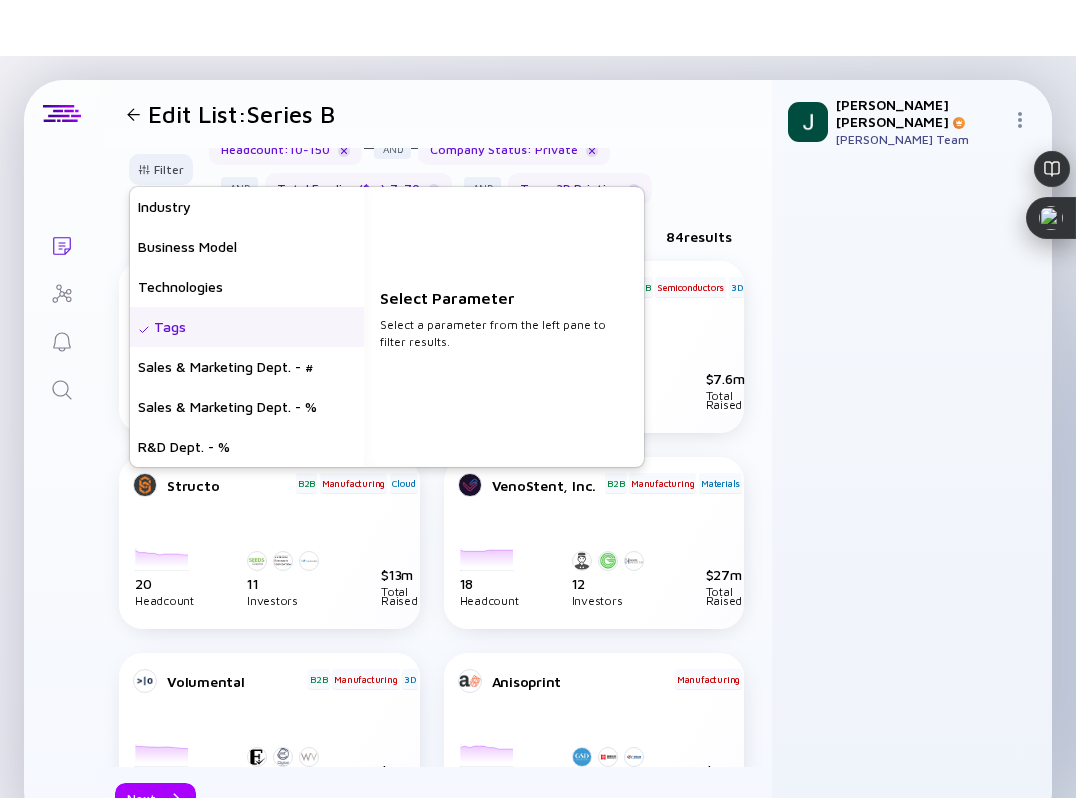click on "Tags" at bounding box center [247, 327] 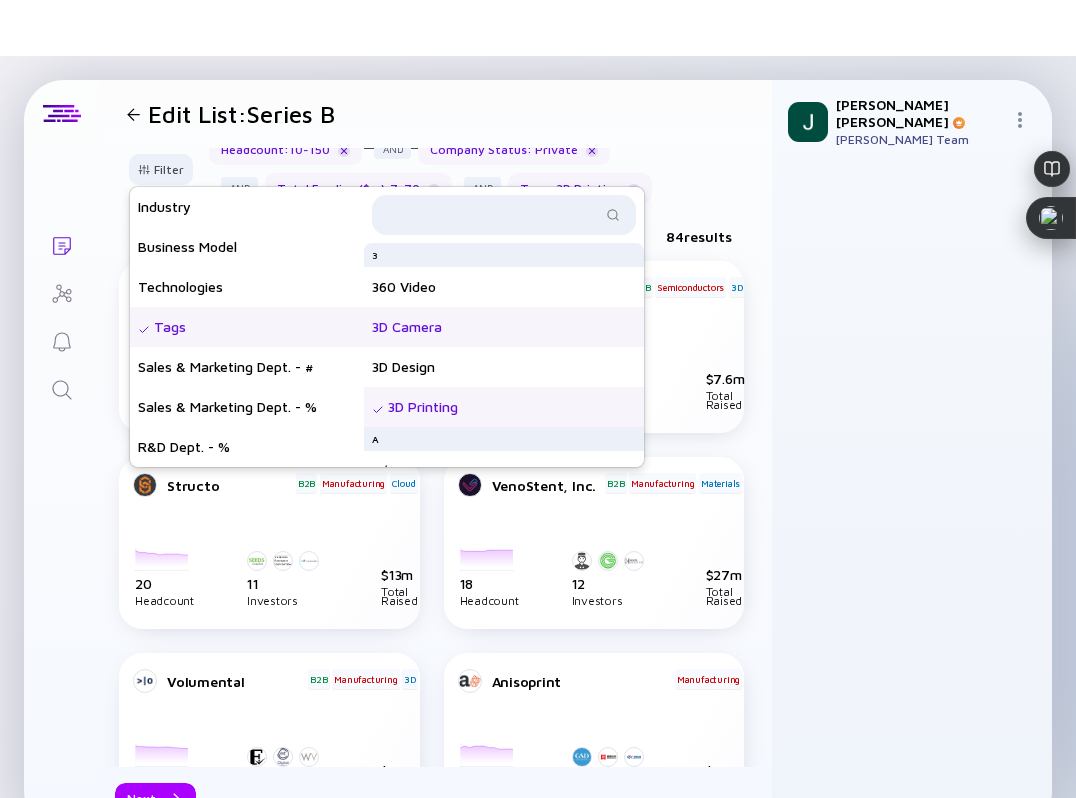 scroll, scrollTop: 24, scrollLeft: 0, axis: vertical 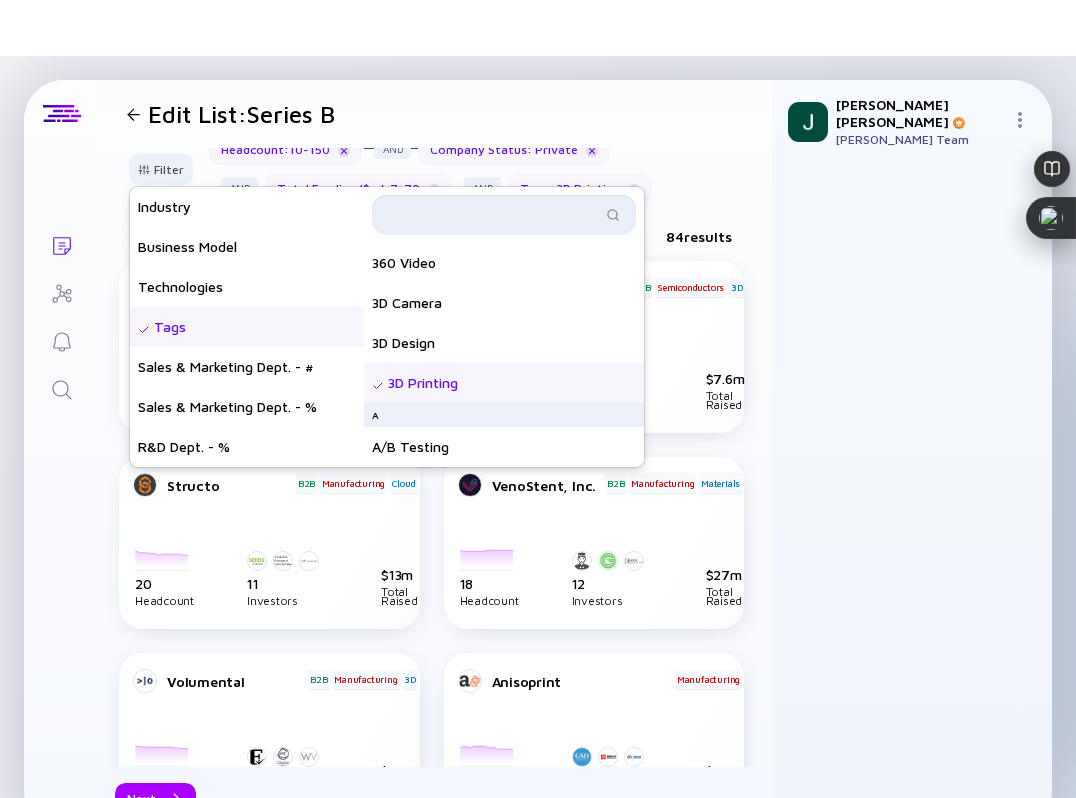 click at bounding box center (492, 215) 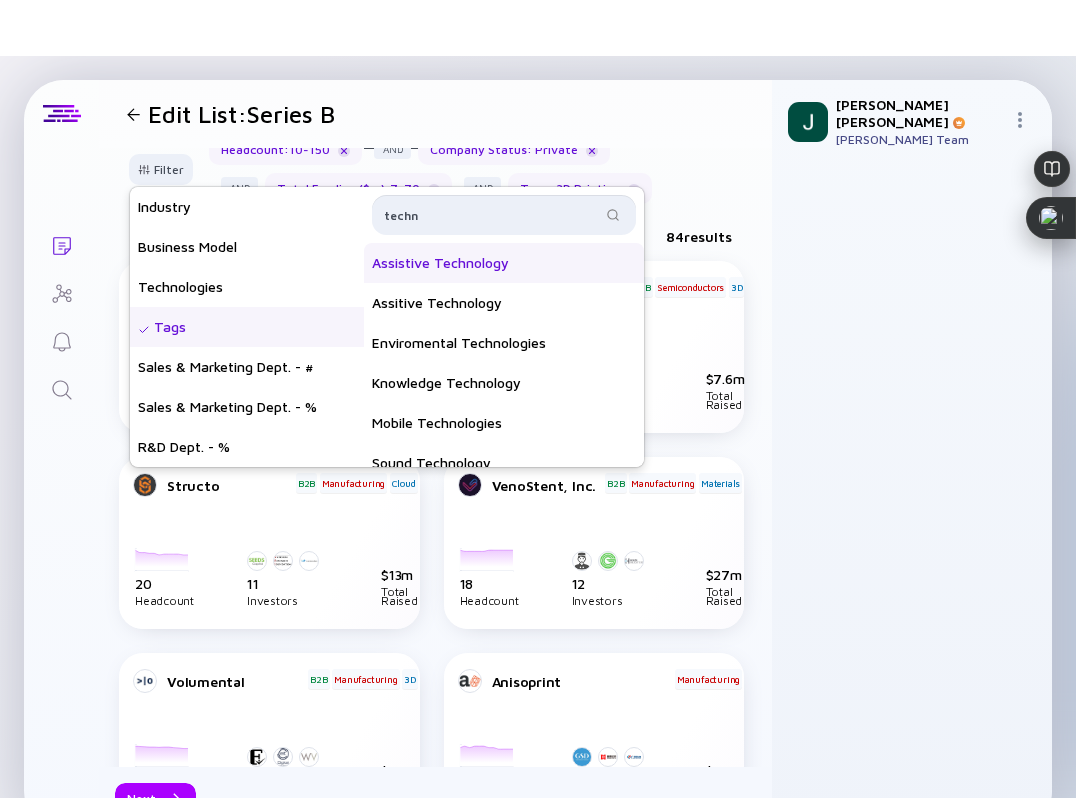 scroll, scrollTop: 16, scrollLeft: 0, axis: vertical 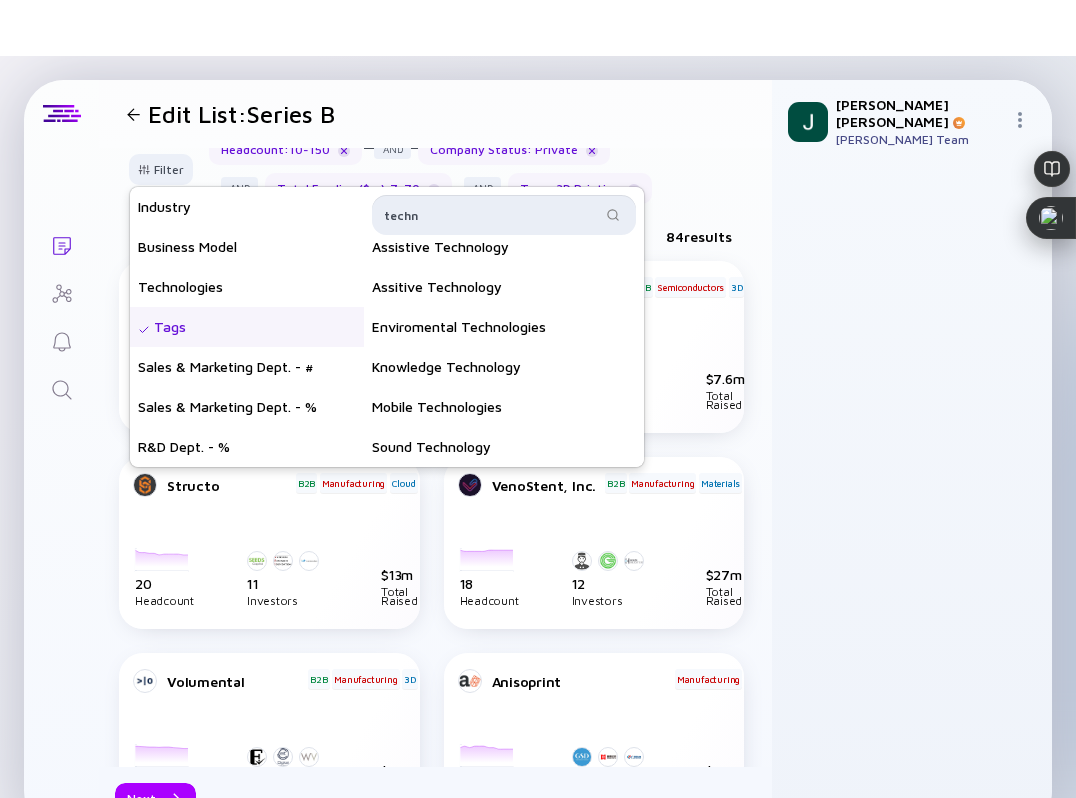 click on "techn" at bounding box center [492, 215] 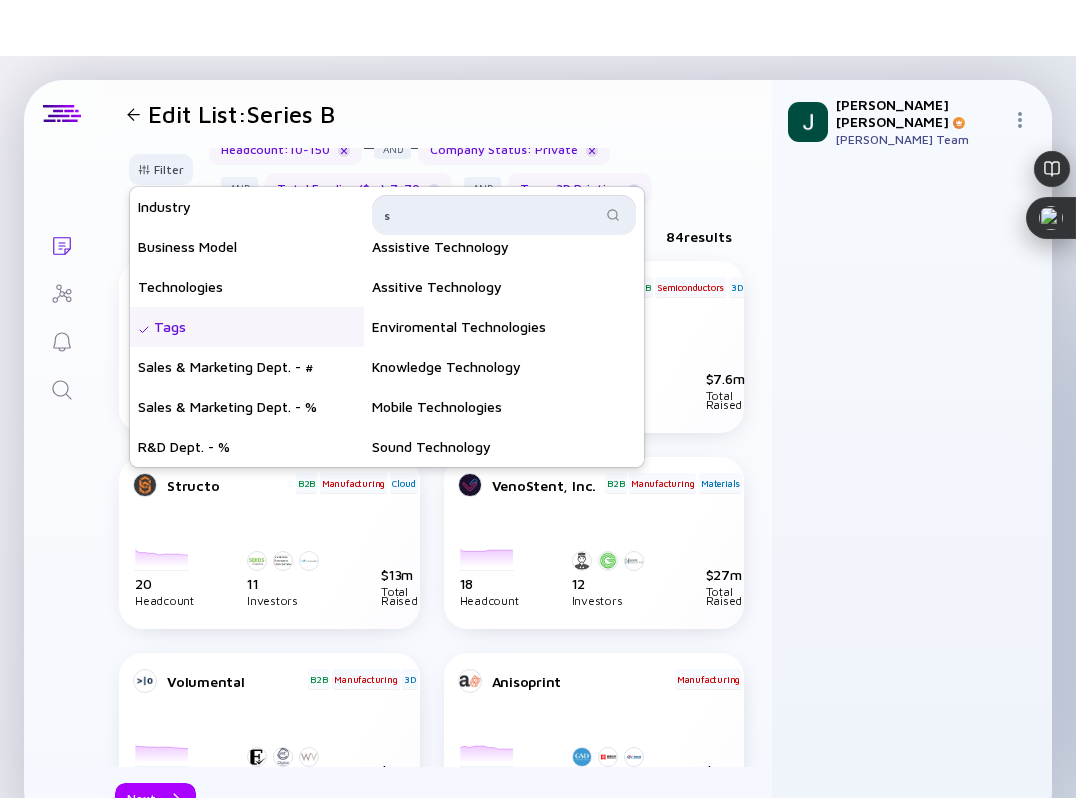 scroll, scrollTop: 0, scrollLeft: 0, axis: both 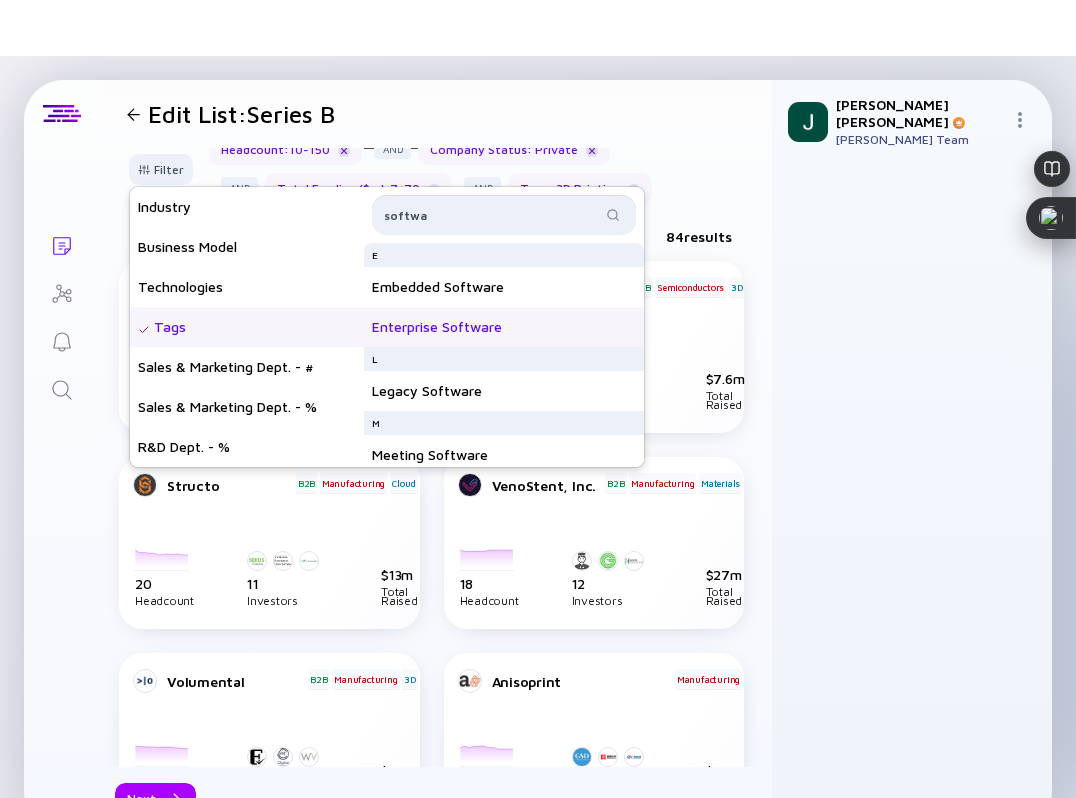type on "softwa" 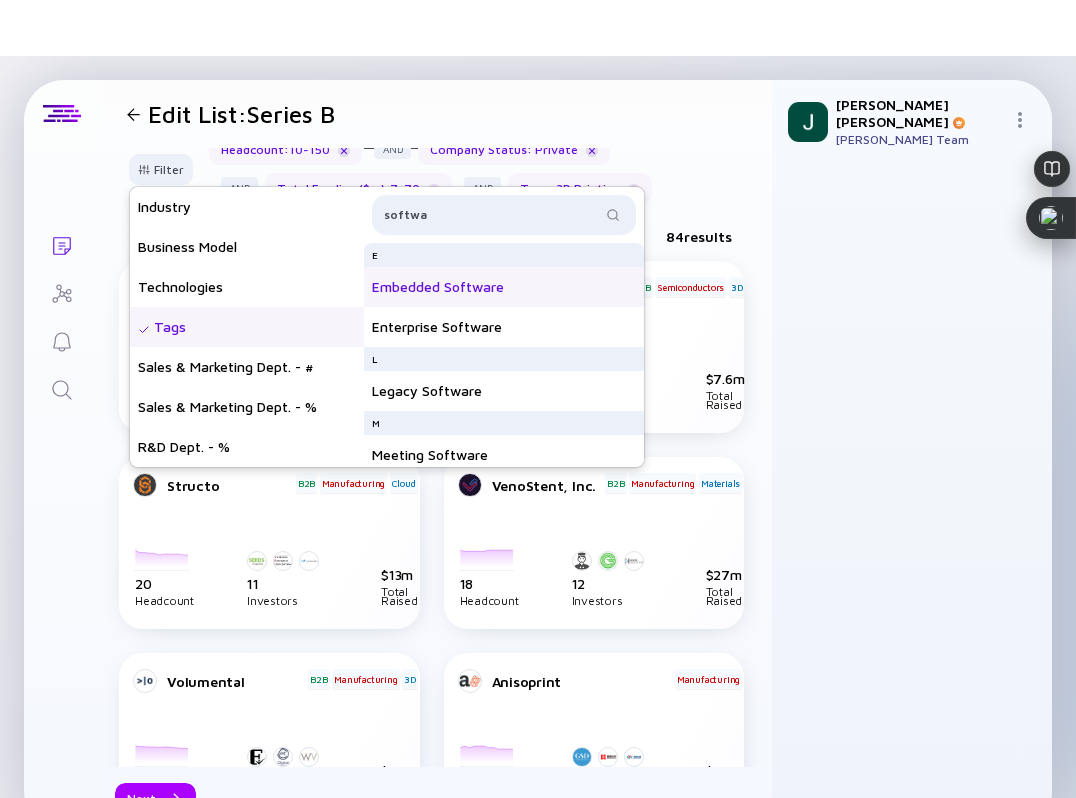 click on "Embedded Software" at bounding box center (504, 287) 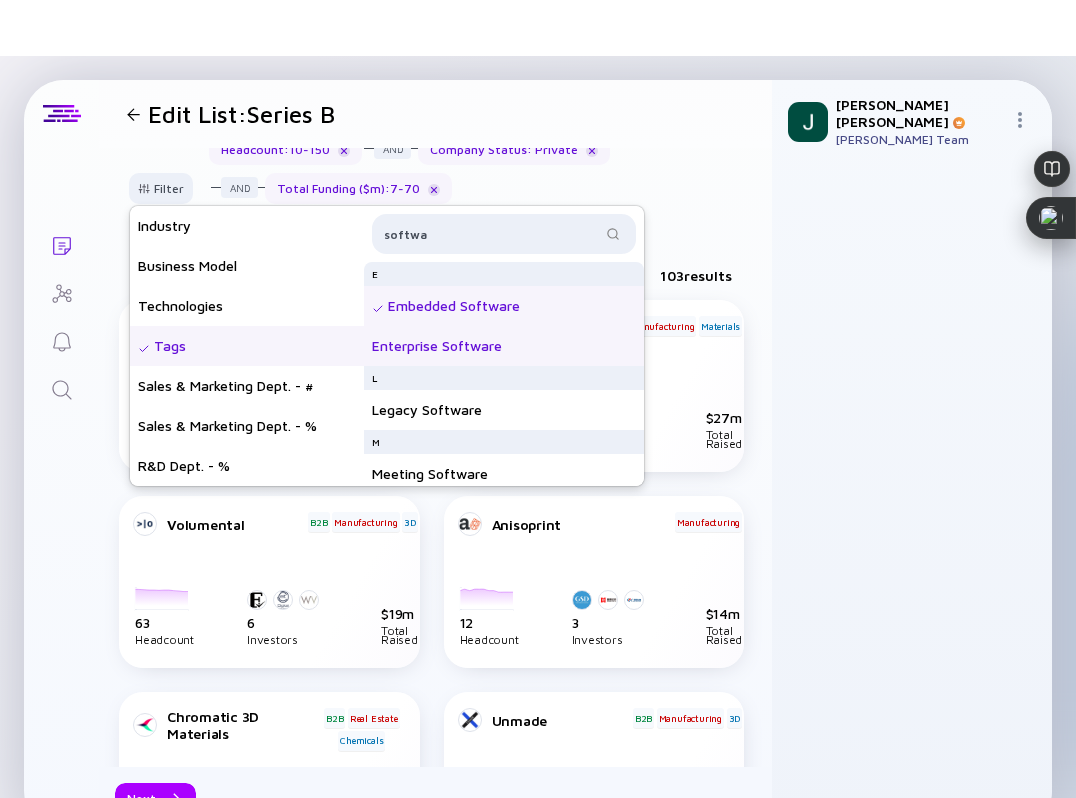 click on "Enterprise Software" at bounding box center (504, 346) 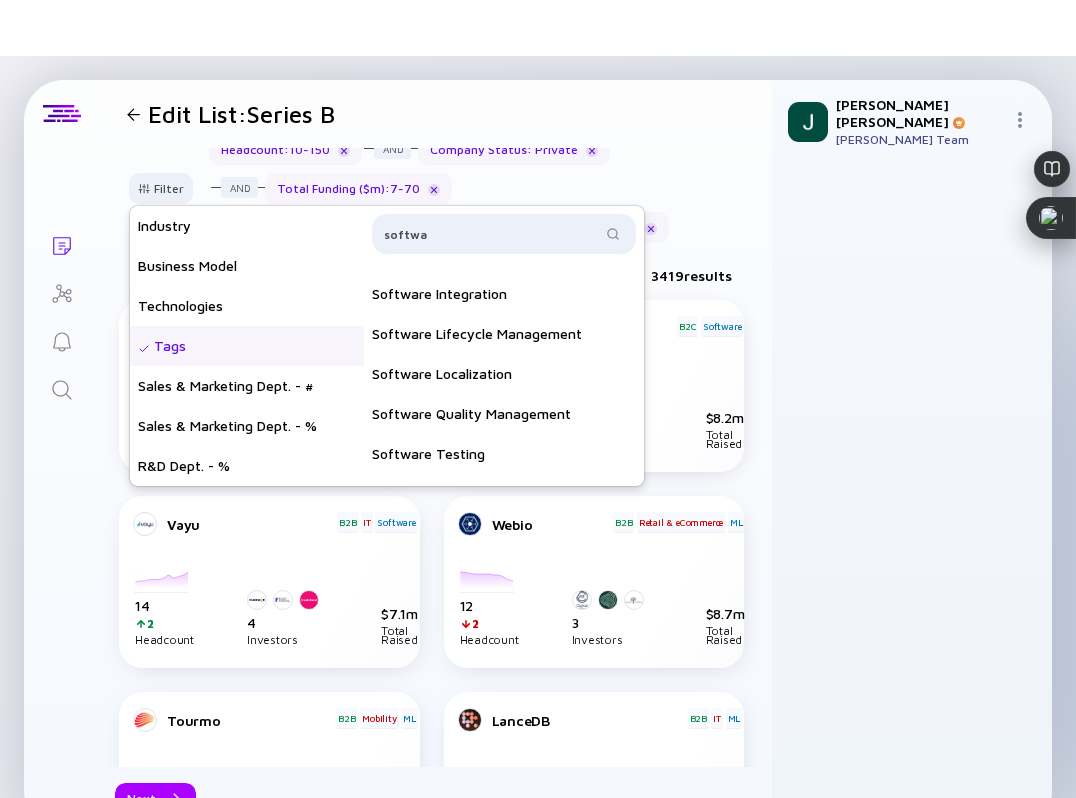 scroll, scrollTop: 470, scrollLeft: 0, axis: vertical 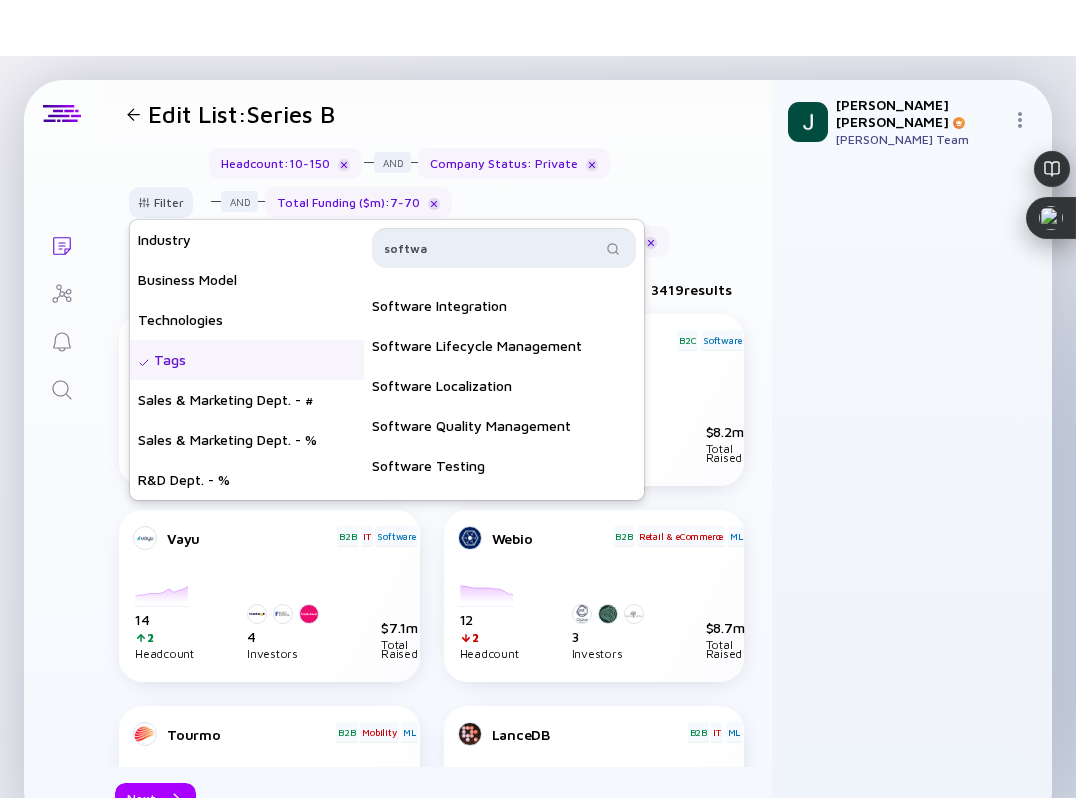 click on "softwa" at bounding box center [492, 248] 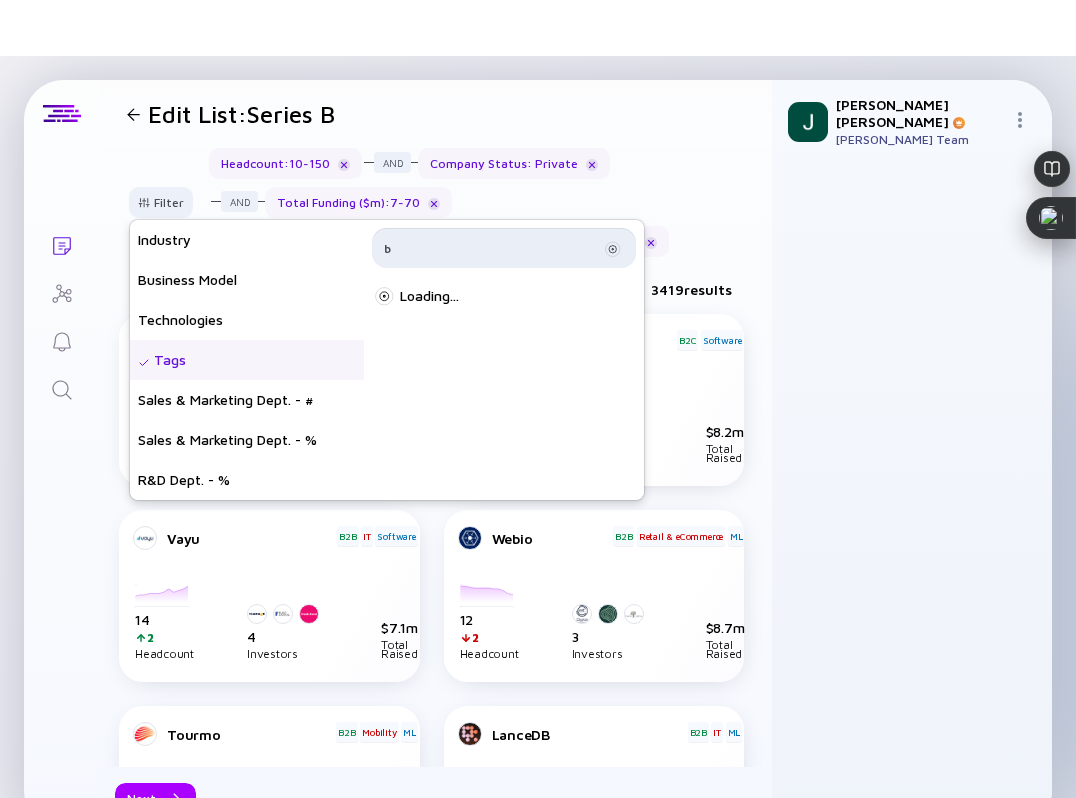 scroll, scrollTop: 0, scrollLeft: 0, axis: both 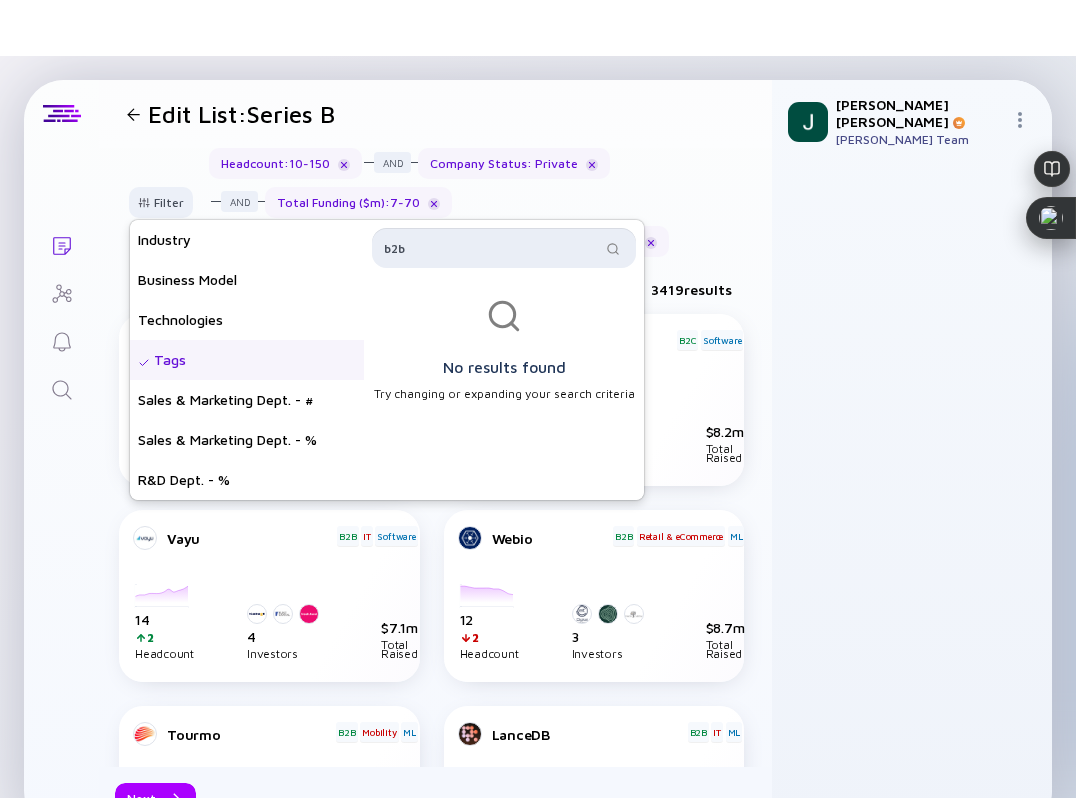 click on "b2b" at bounding box center [492, 248] 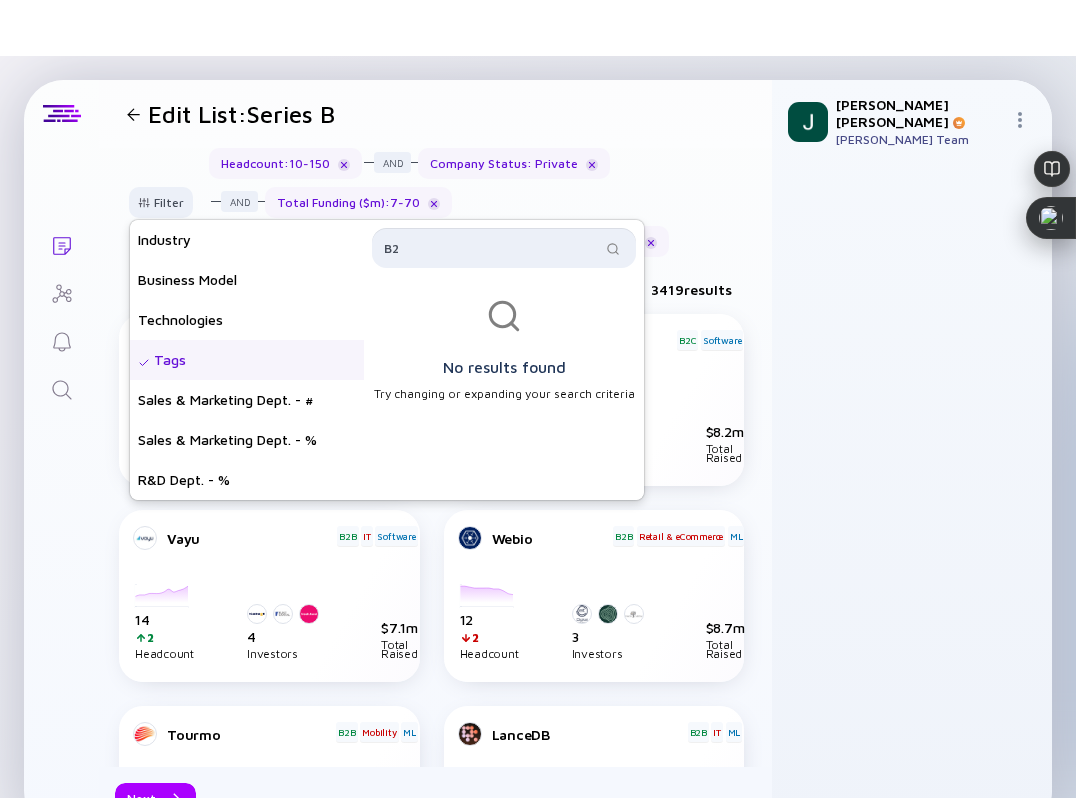 type on "B" 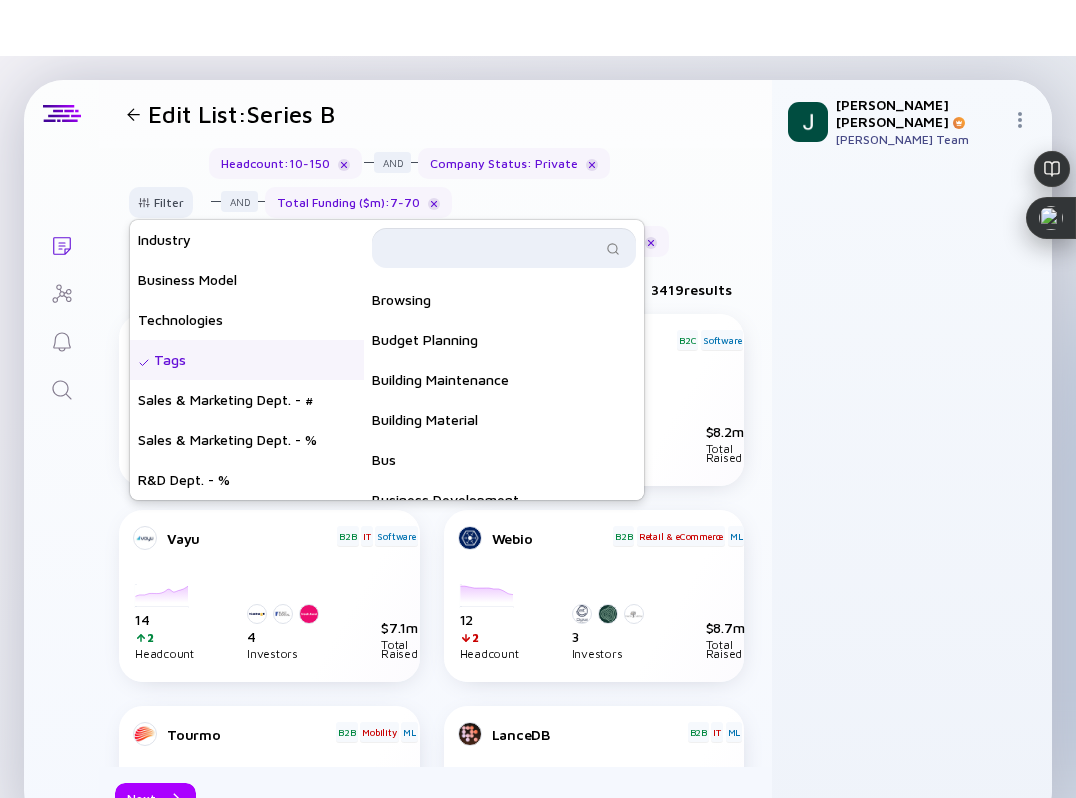scroll, scrollTop: 4672, scrollLeft: 0, axis: vertical 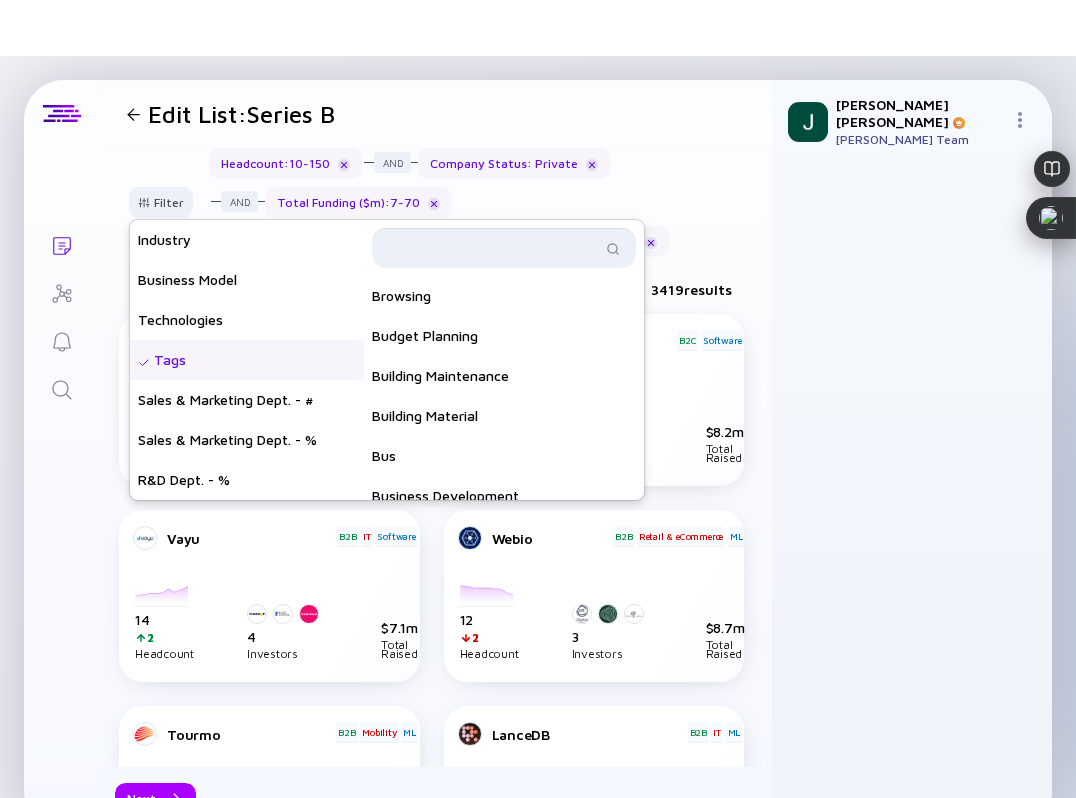 type 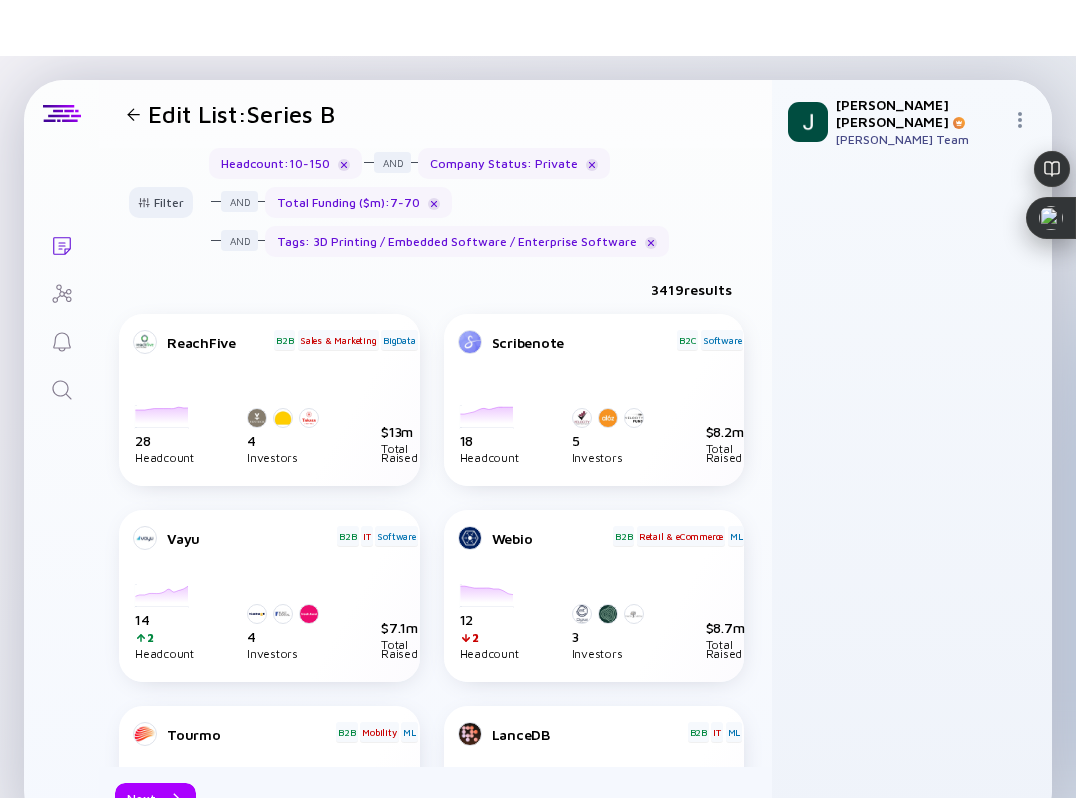 click on "Headcount :  10 - 150 Company Status :   Private Total Funding ($m) :  7 - 70 Tags :   3D Printing / Embedded Software / Enterprise Software" at bounding box center (482, 202) 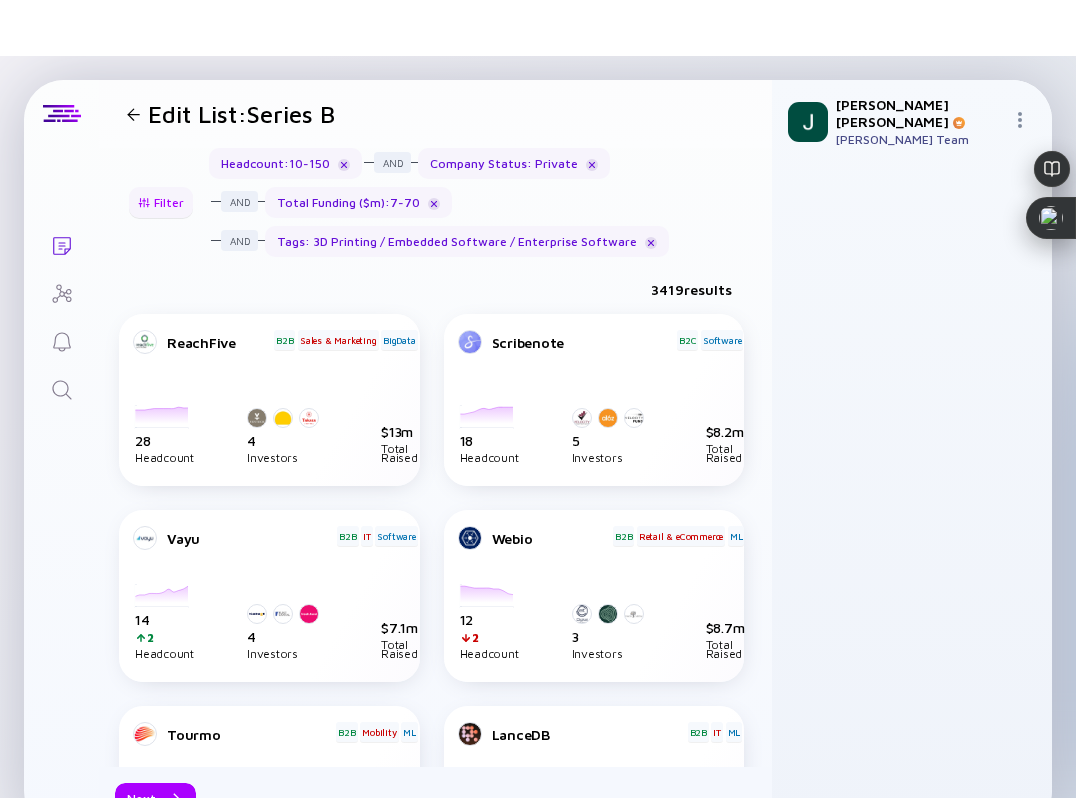 click on "Filter" at bounding box center [161, 202] 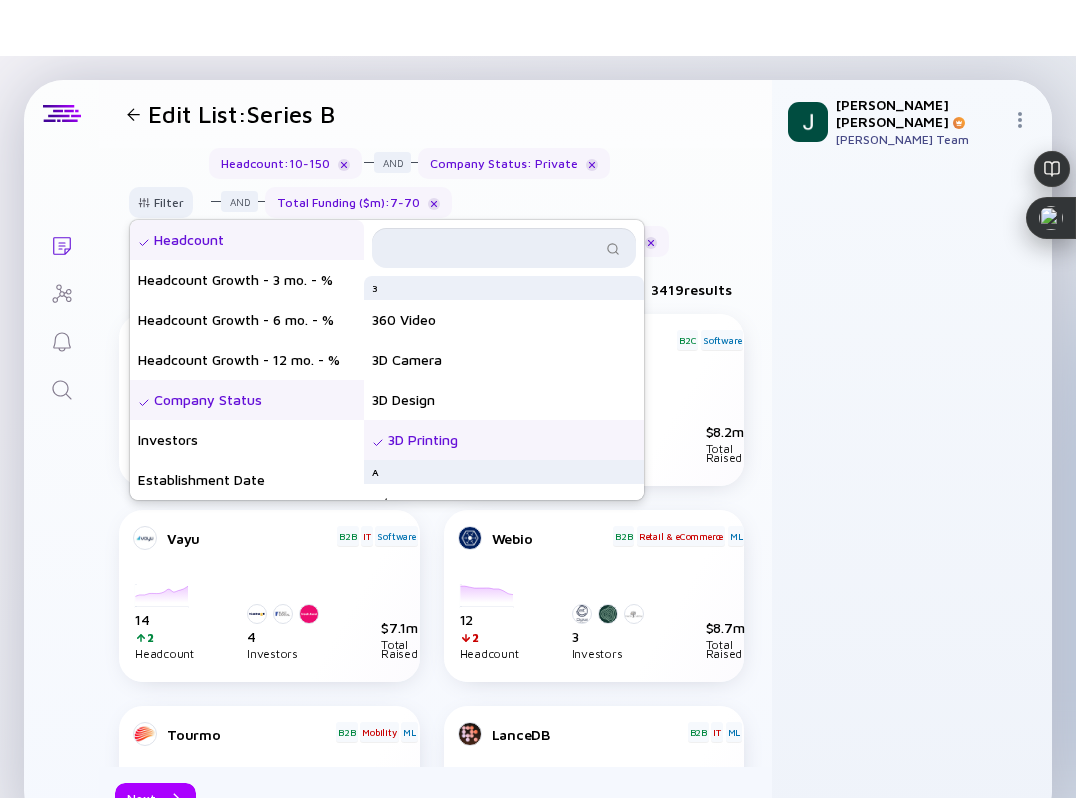 click at bounding box center (492, 248) 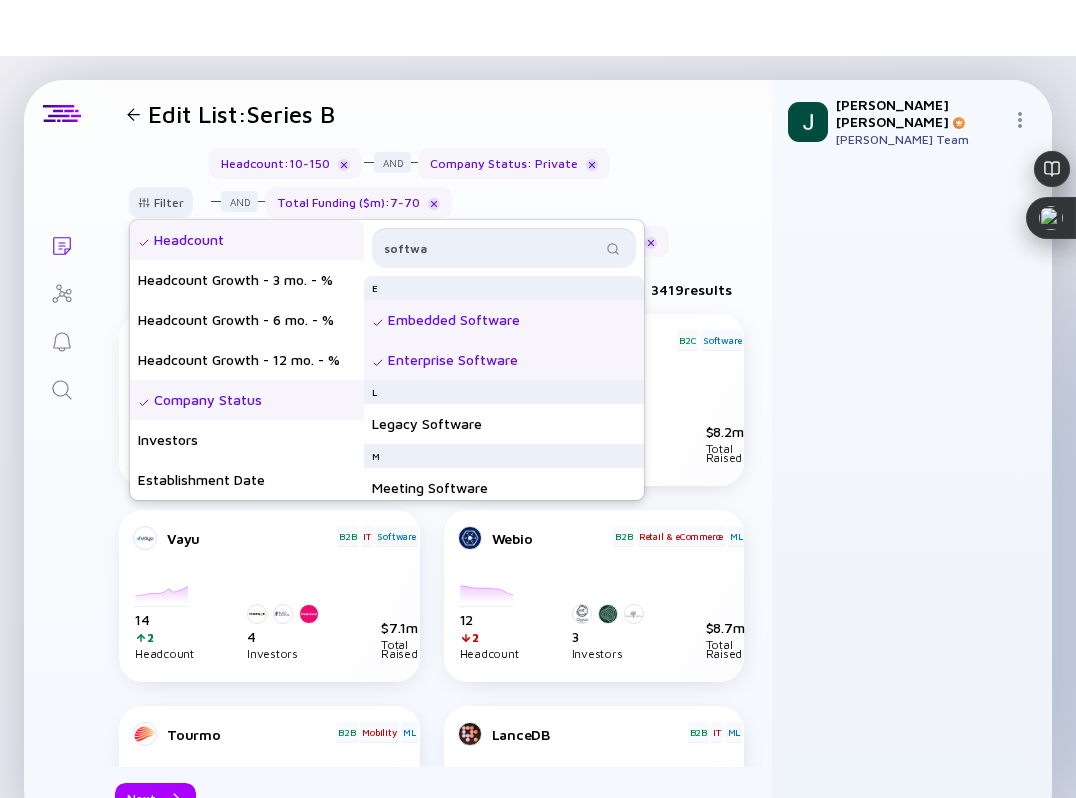 type on "softwa" 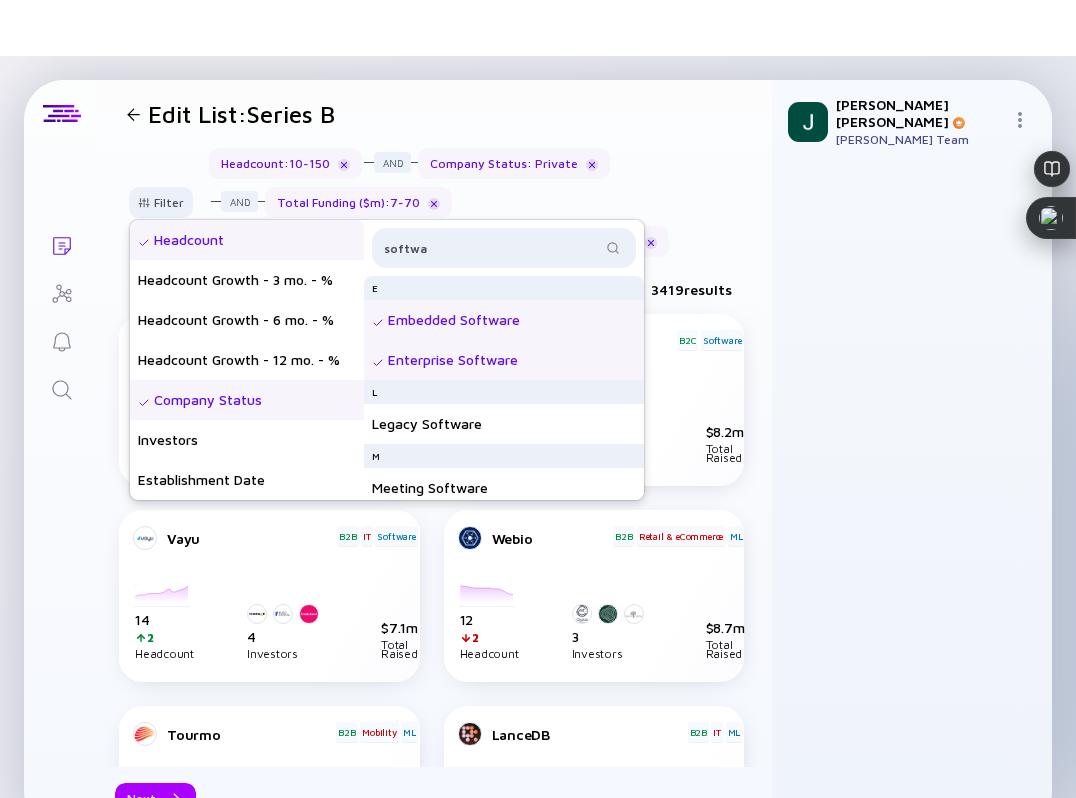 click on "Embedded Software" at bounding box center (504, 320) 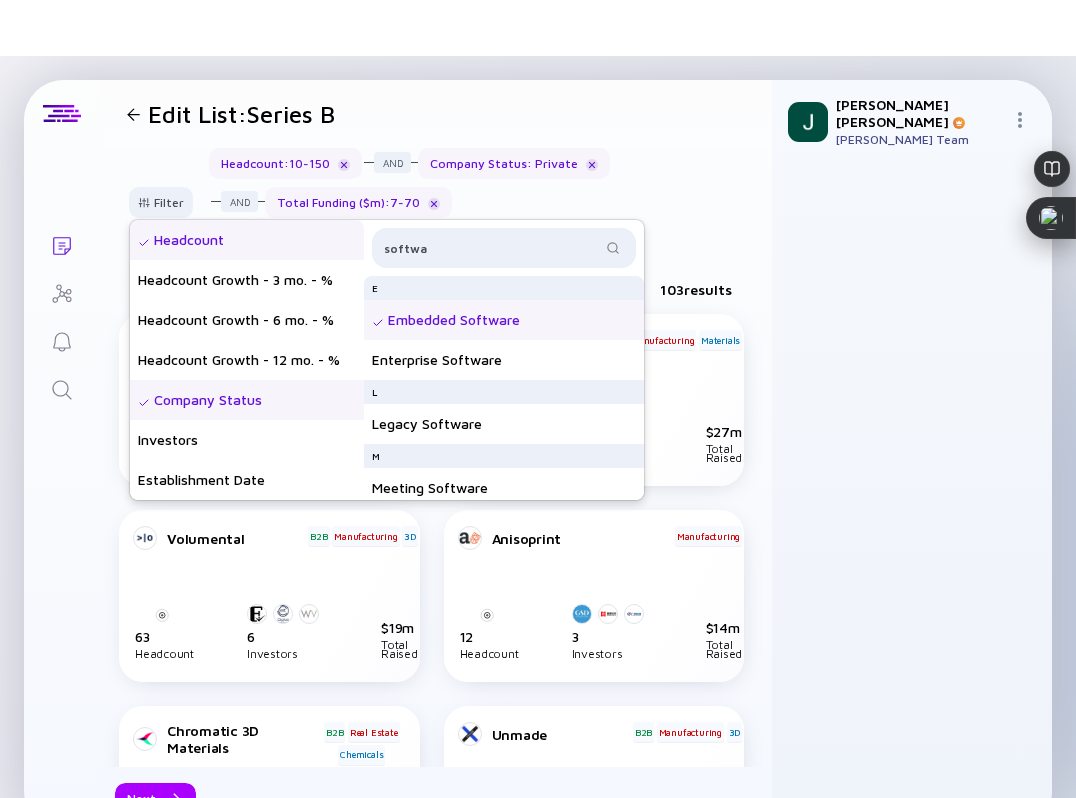 click on "Embedded Software" at bounding box center [504, 320] 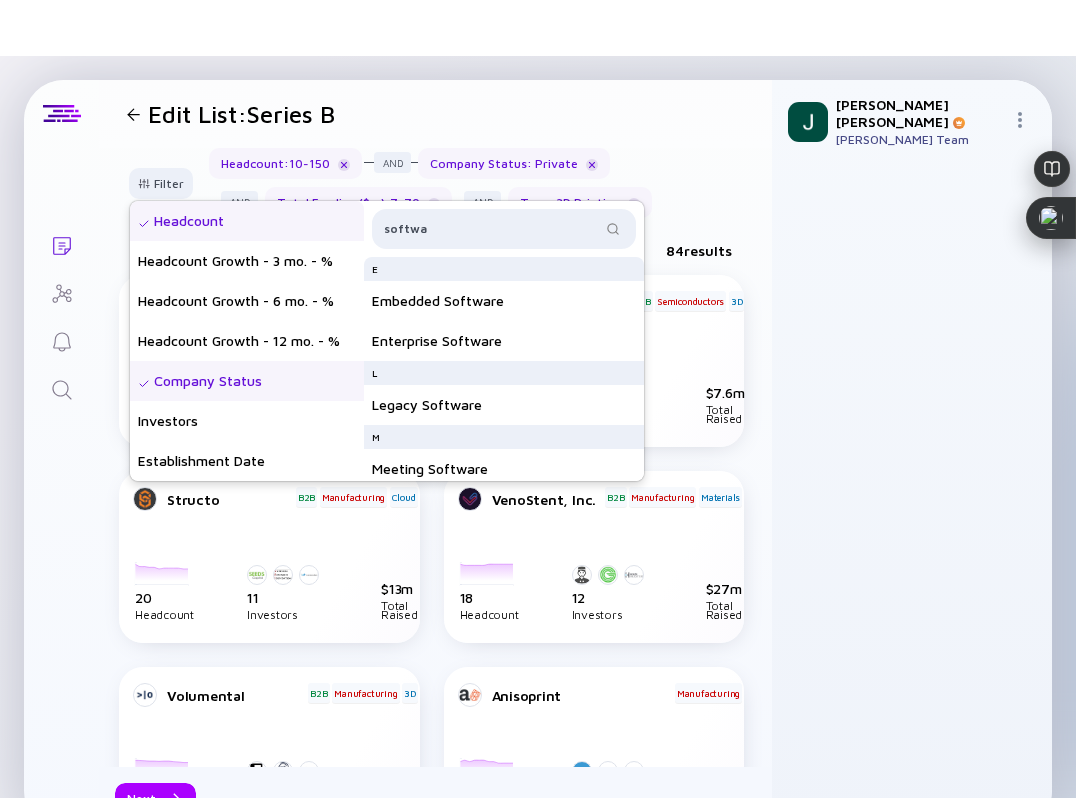 click on "Headcount :  10 - 150 Company Status :   Private Total Funding ($m) :  7 - 70 Tags :   3D Printing" at bounding box center (482, 183) 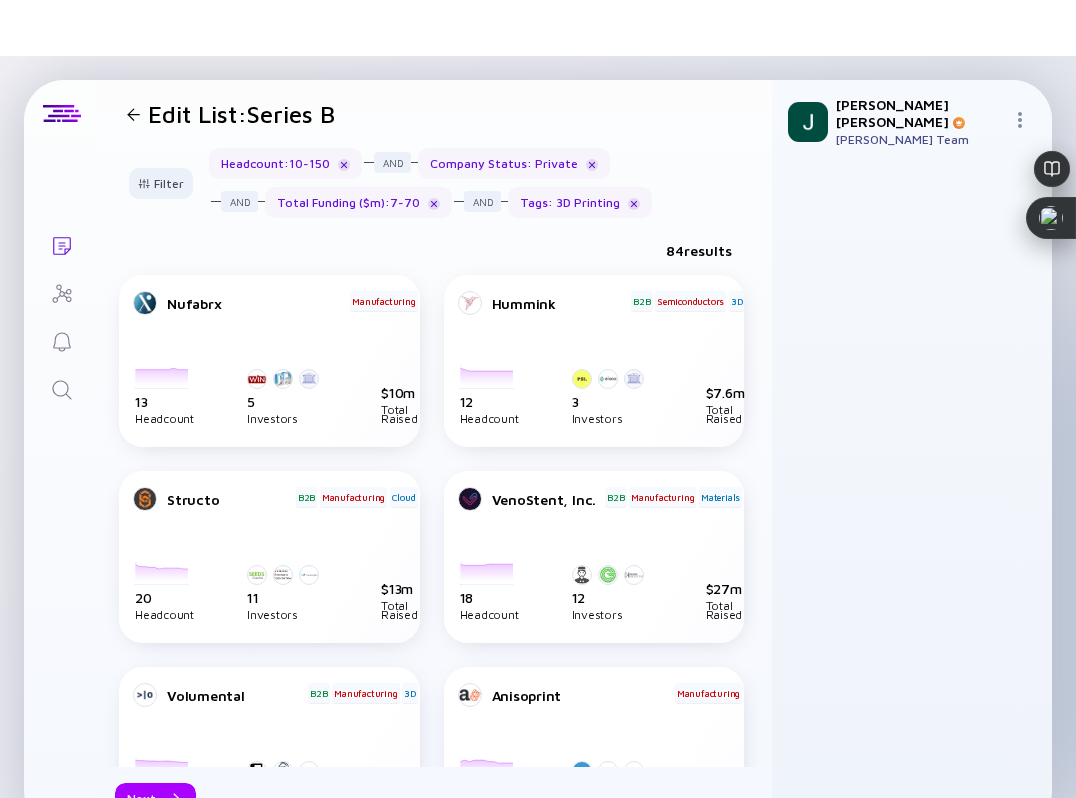 click at bounding box center [133, 114] 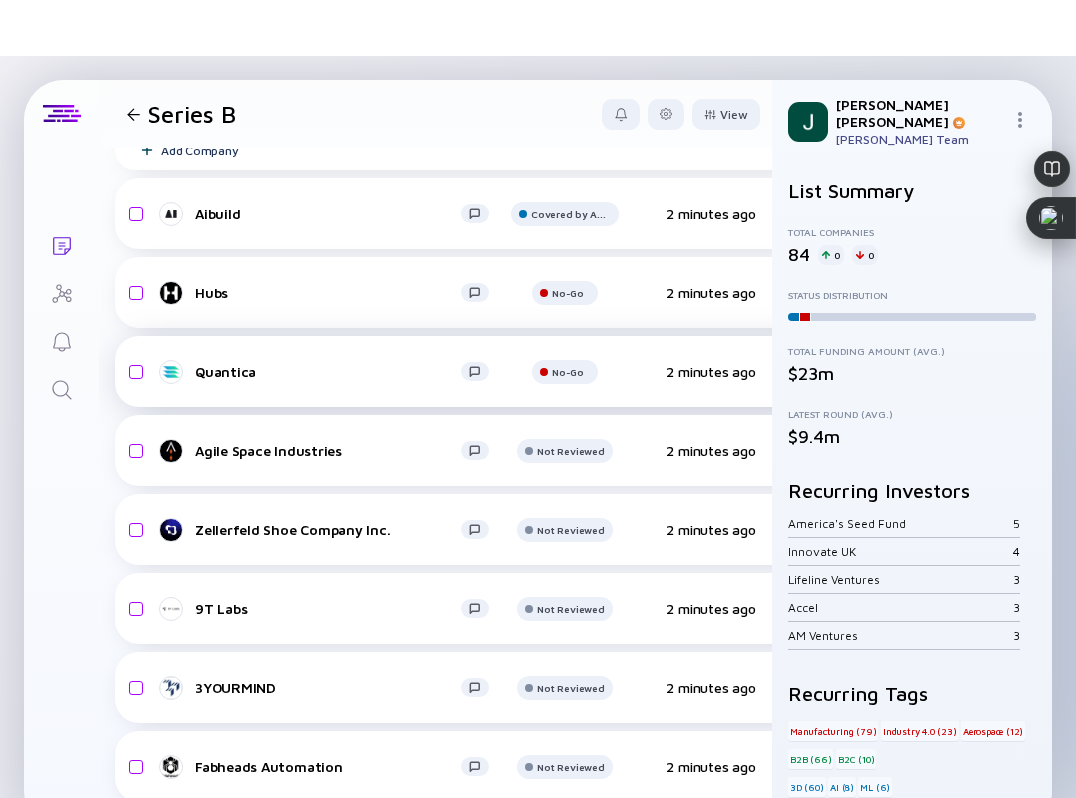 scroll, scrollTop: 60, scrollLeft: 0, axis: vertical 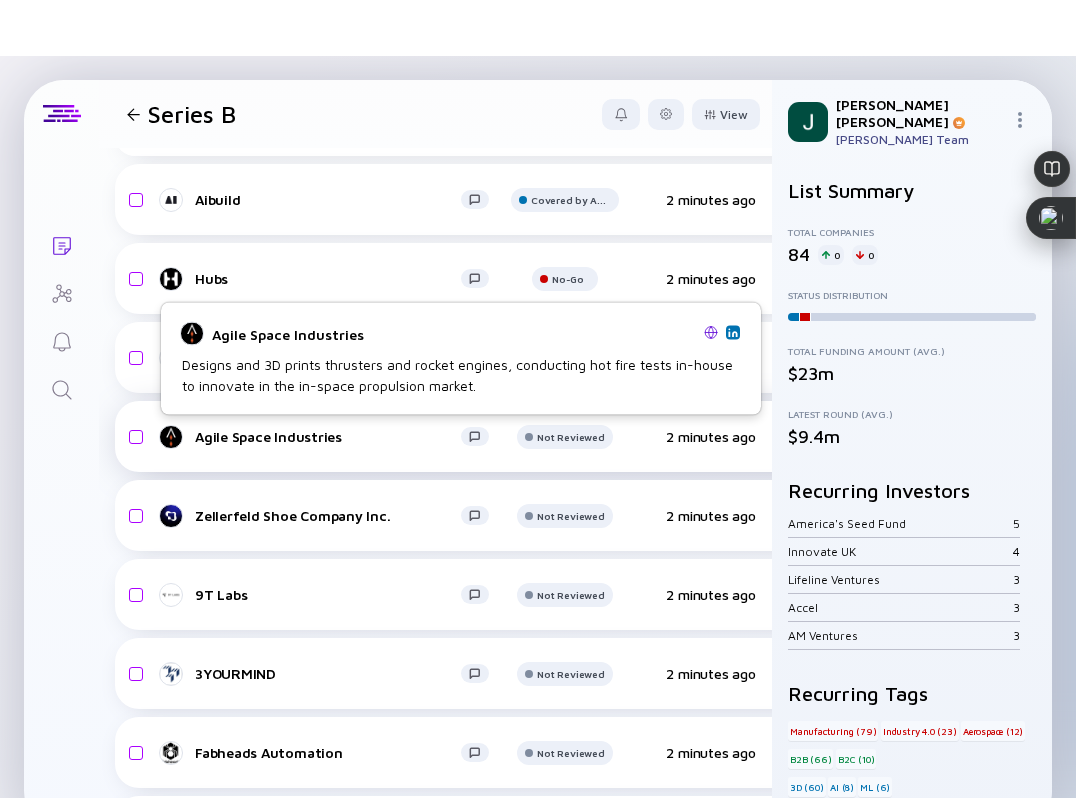 click on "Agile Space Industries" at bounding box center (333, 437) 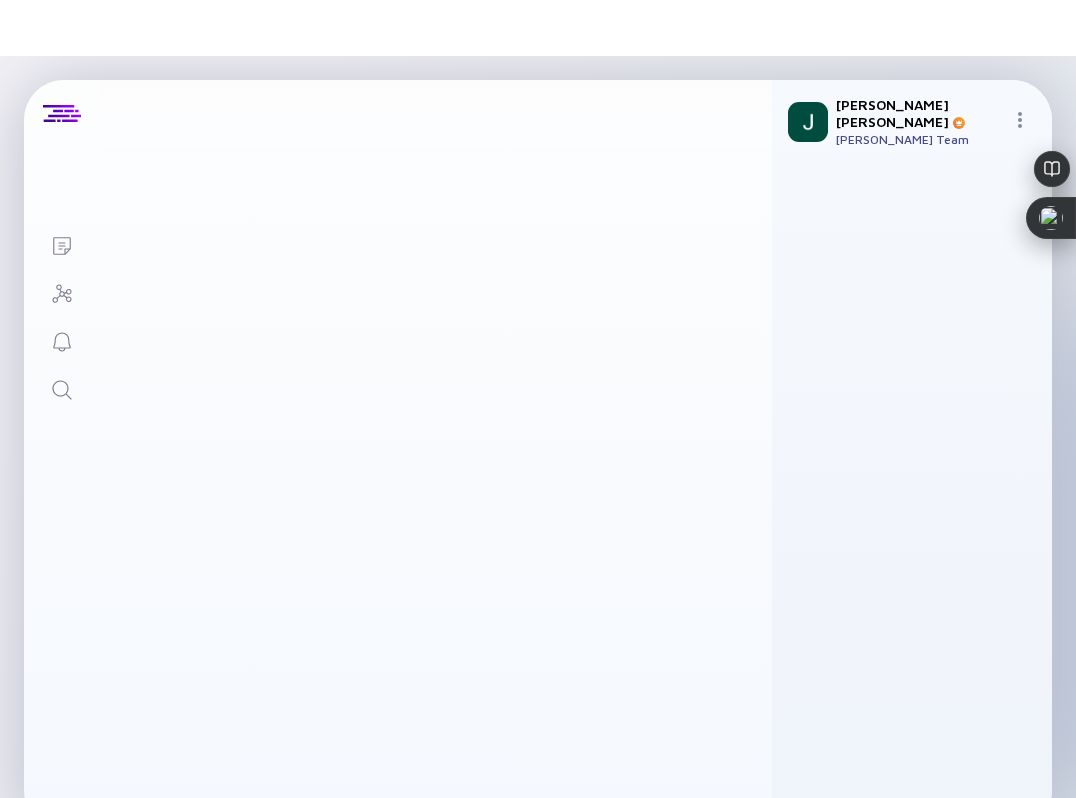 scroll, scrollTop: 0, scrollLeft: 0, axis: both 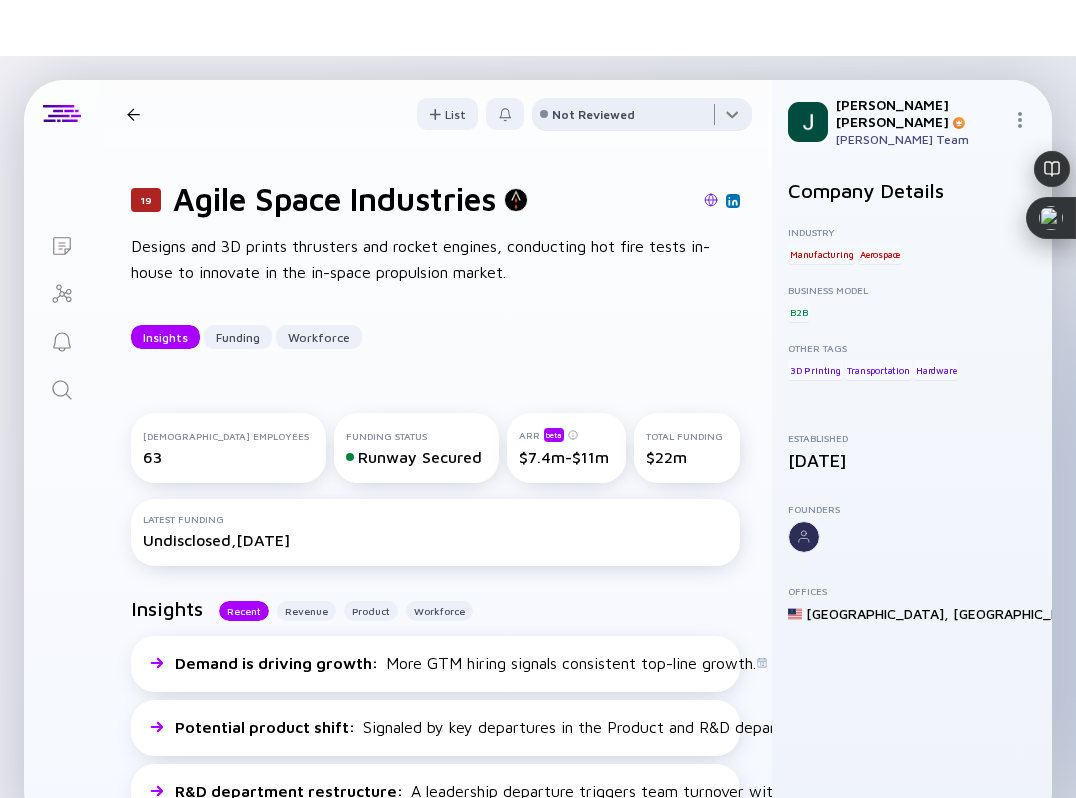 click at bounding box center (642, 118) 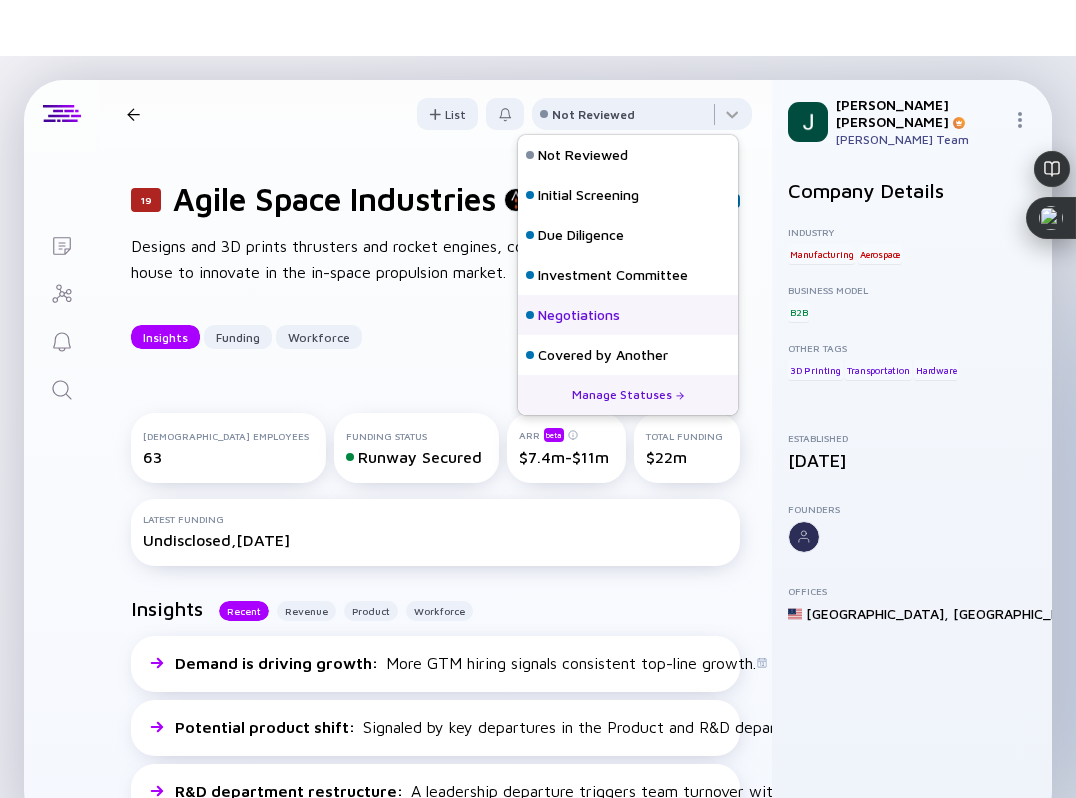 scroll, scrollTop: 128, scrollLeft: 0, axis: vertical 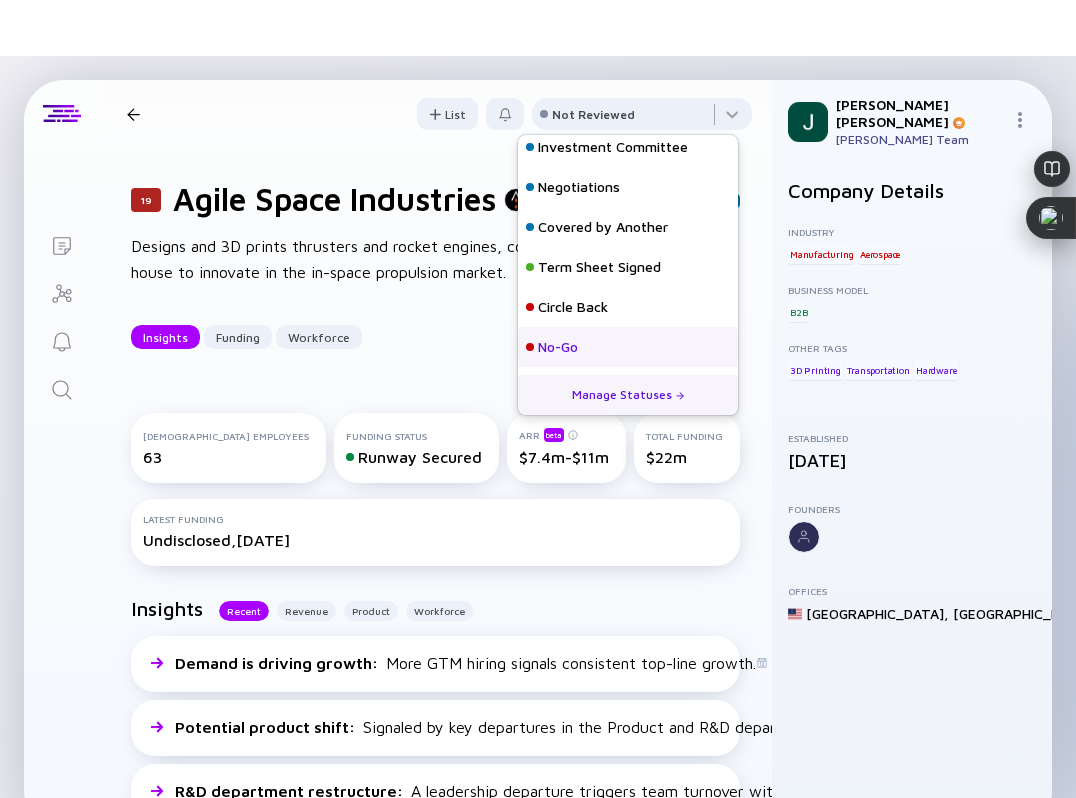 click on "No-Go" at bounding box center [628, 347] 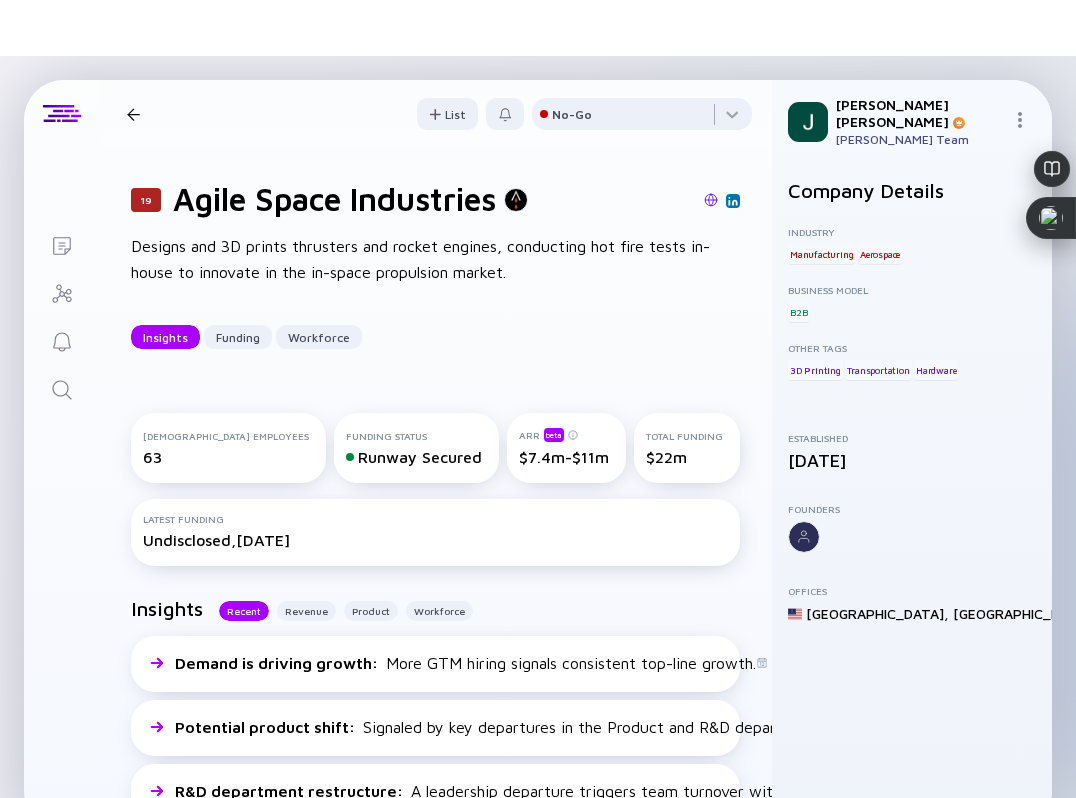 click at bounding box center (133, 114) 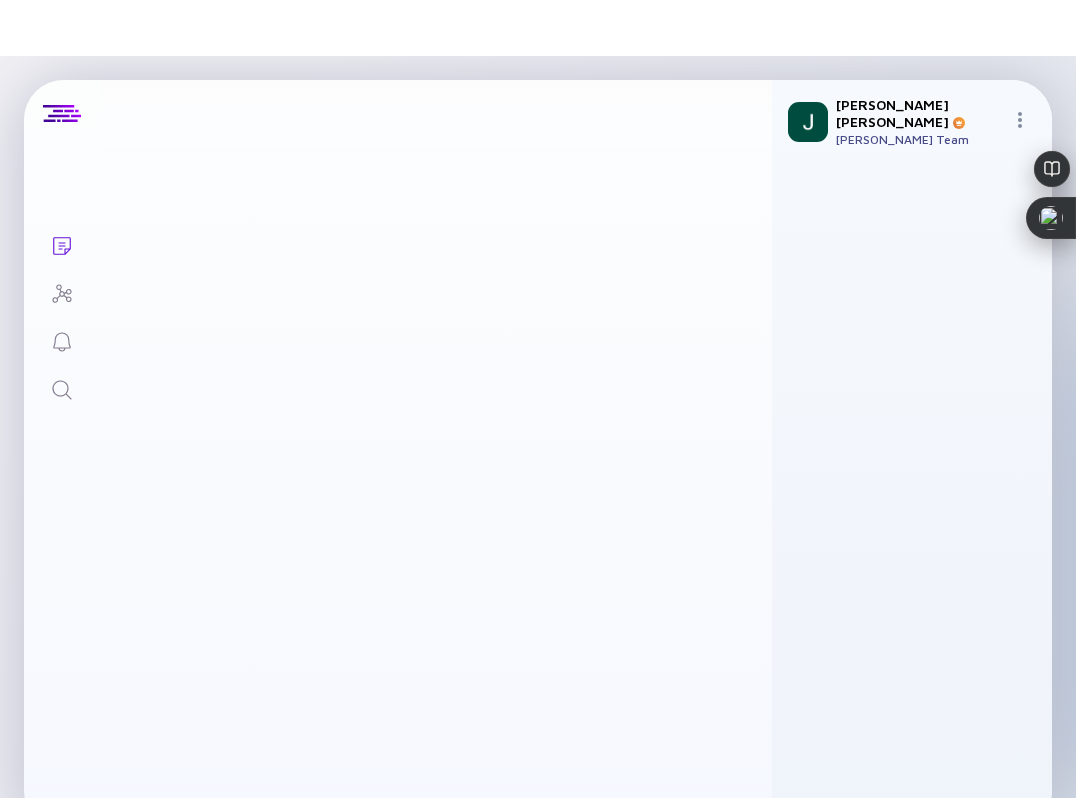 scroll, scrollTop: 60, scrollLeft: 0, axis: vertical 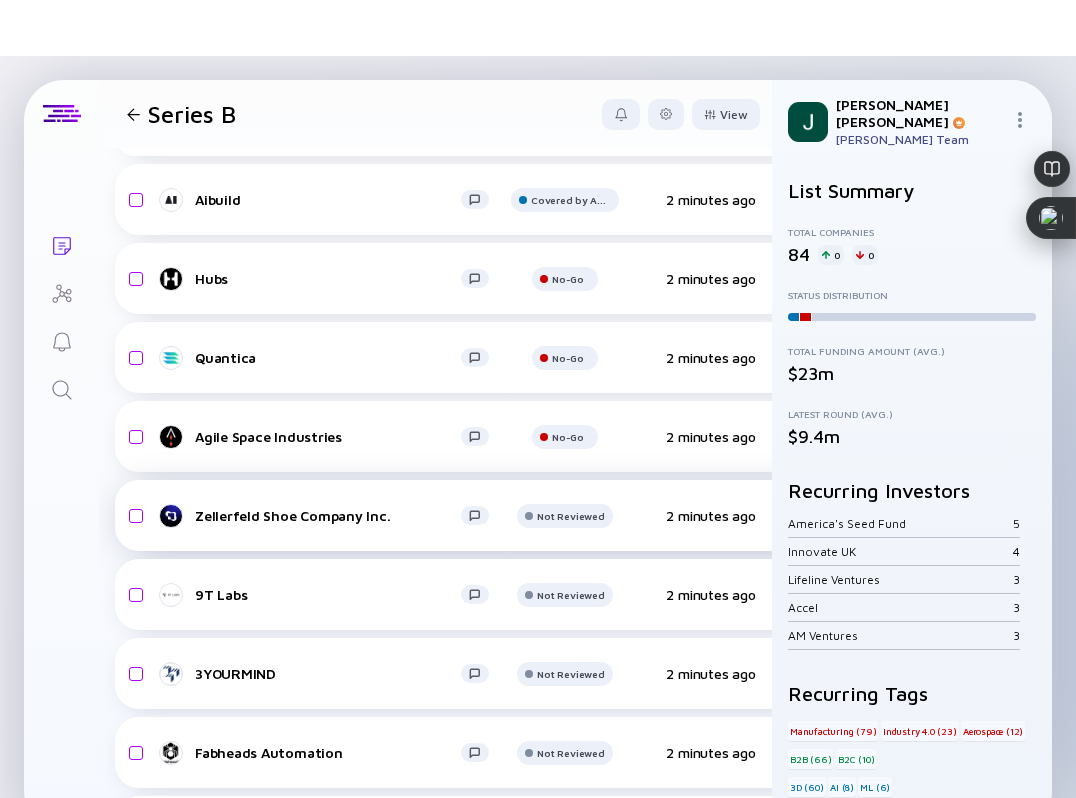 click on "Zellerfeld Shoe Company Inc." at bounding box center [328, 515] 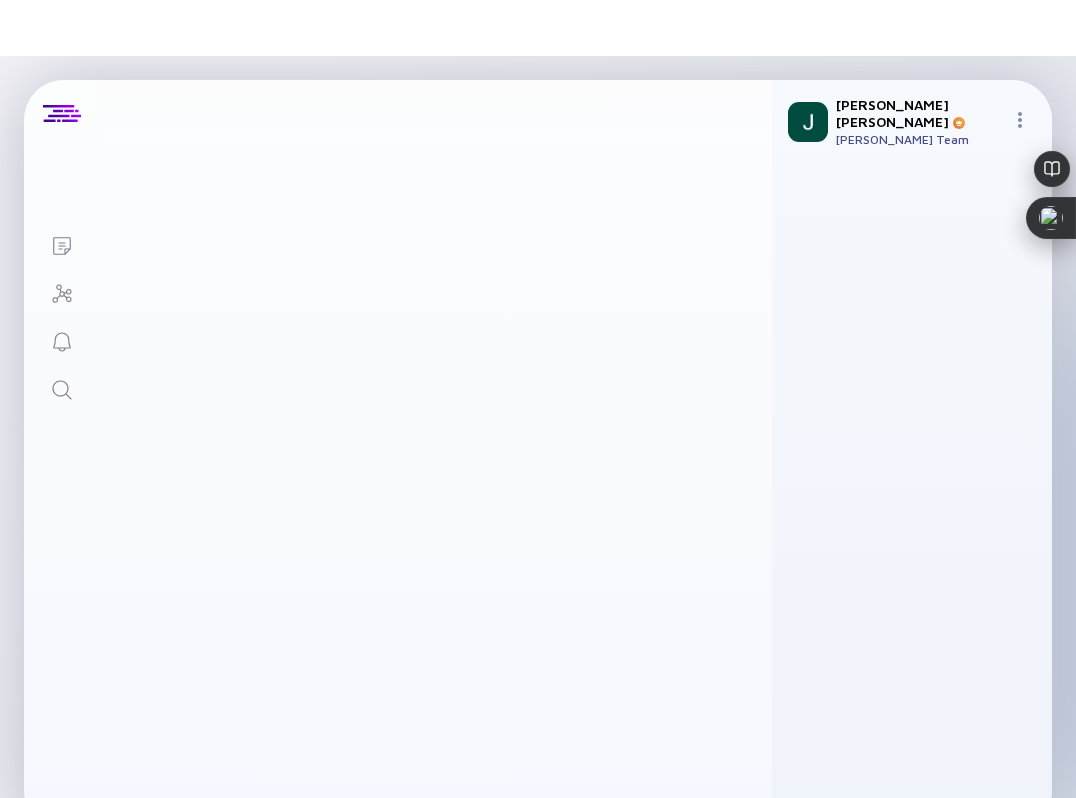 scroll, scrollTop: 0, scrollLeft: 0, axis: both 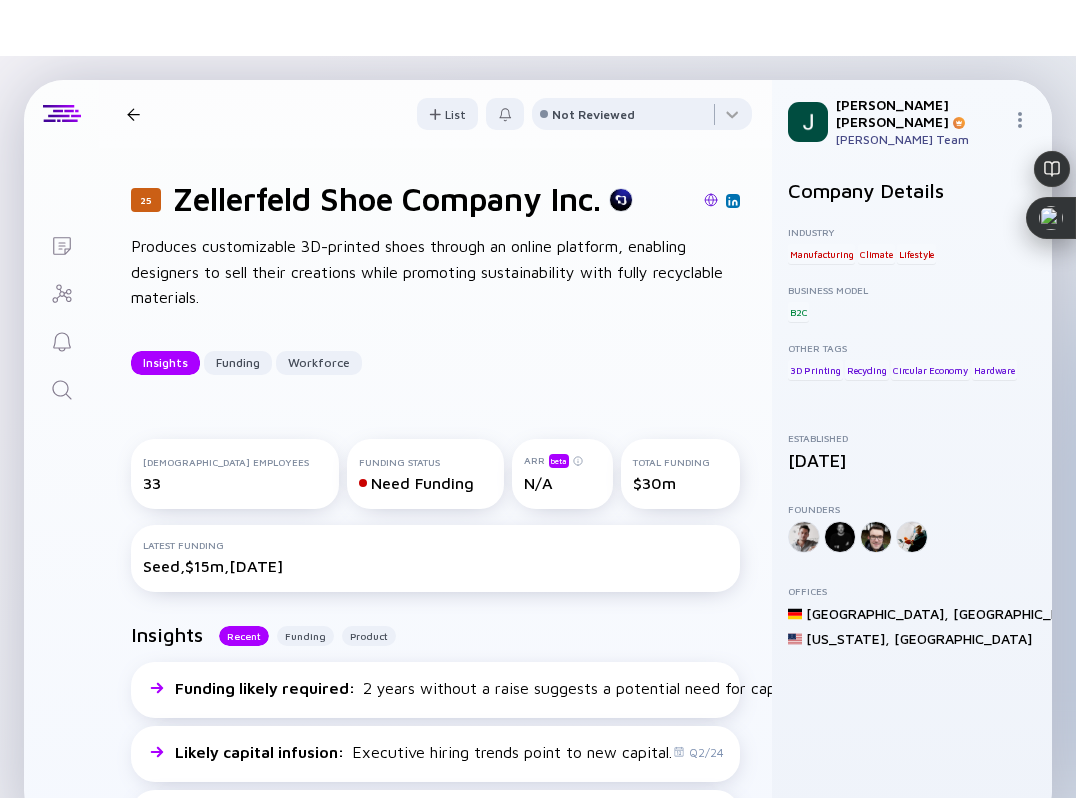 click at bounding box center [711, 200] 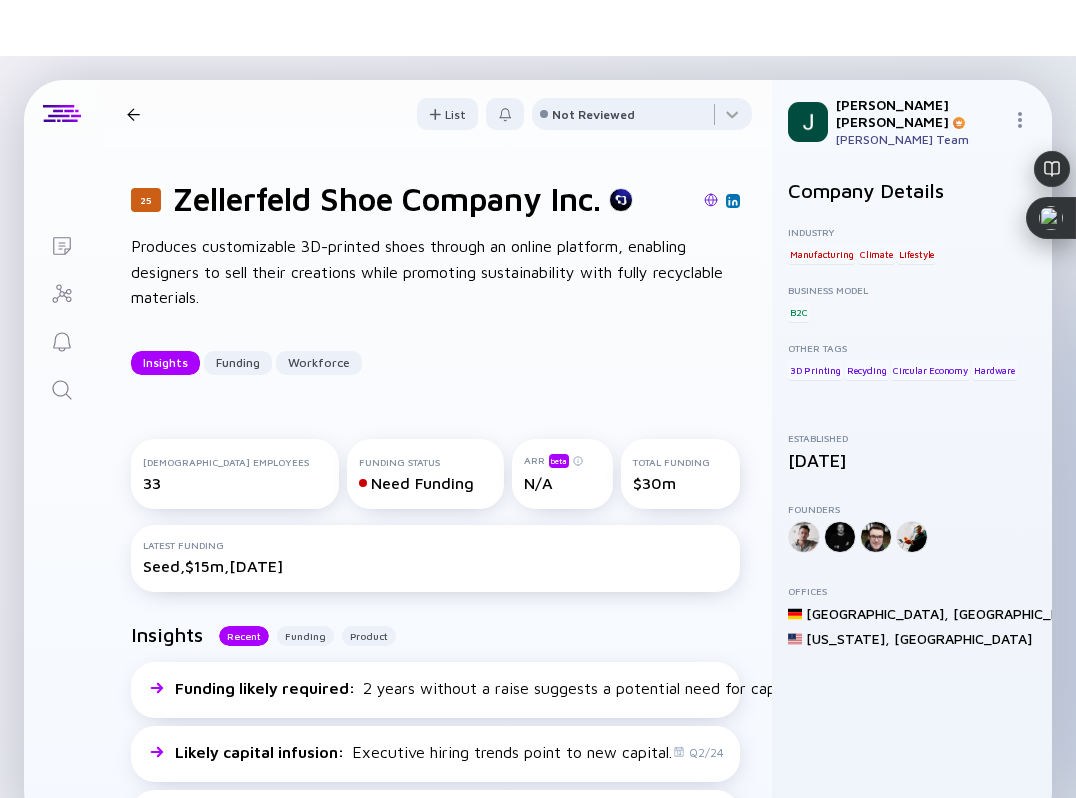 click at bounding box center (133, 114) 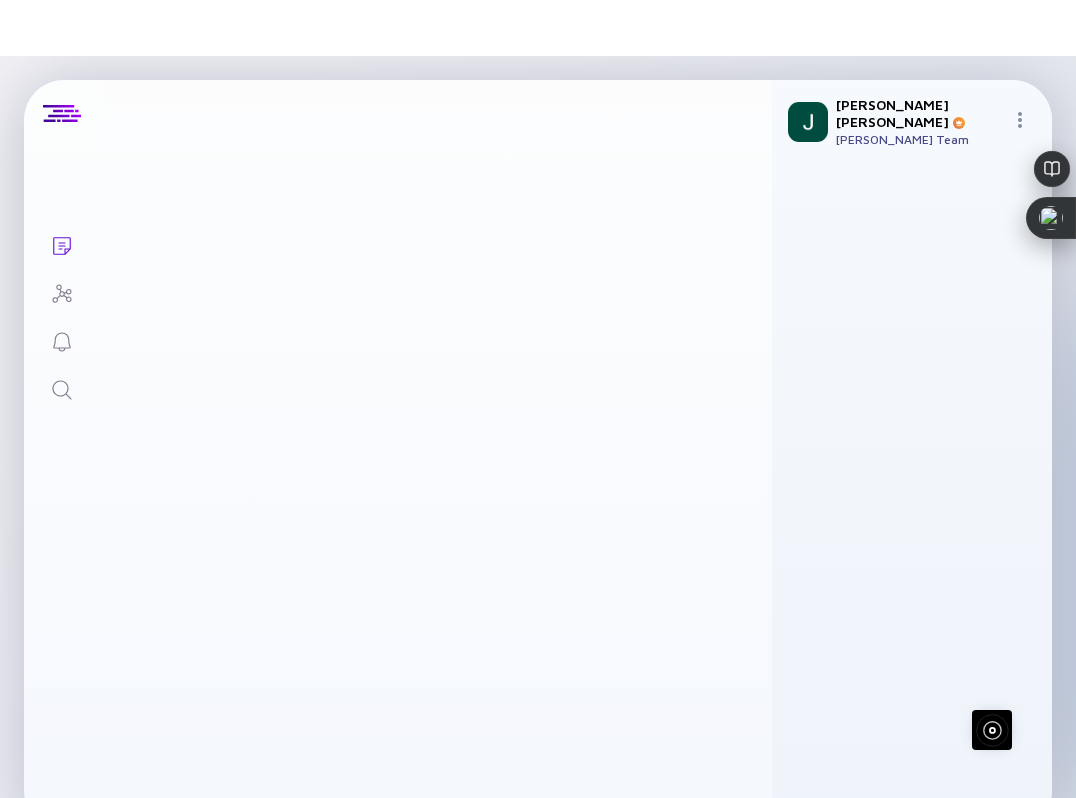 scroll, scrollTop: 60, scrollLeft: 0, axis: vertical 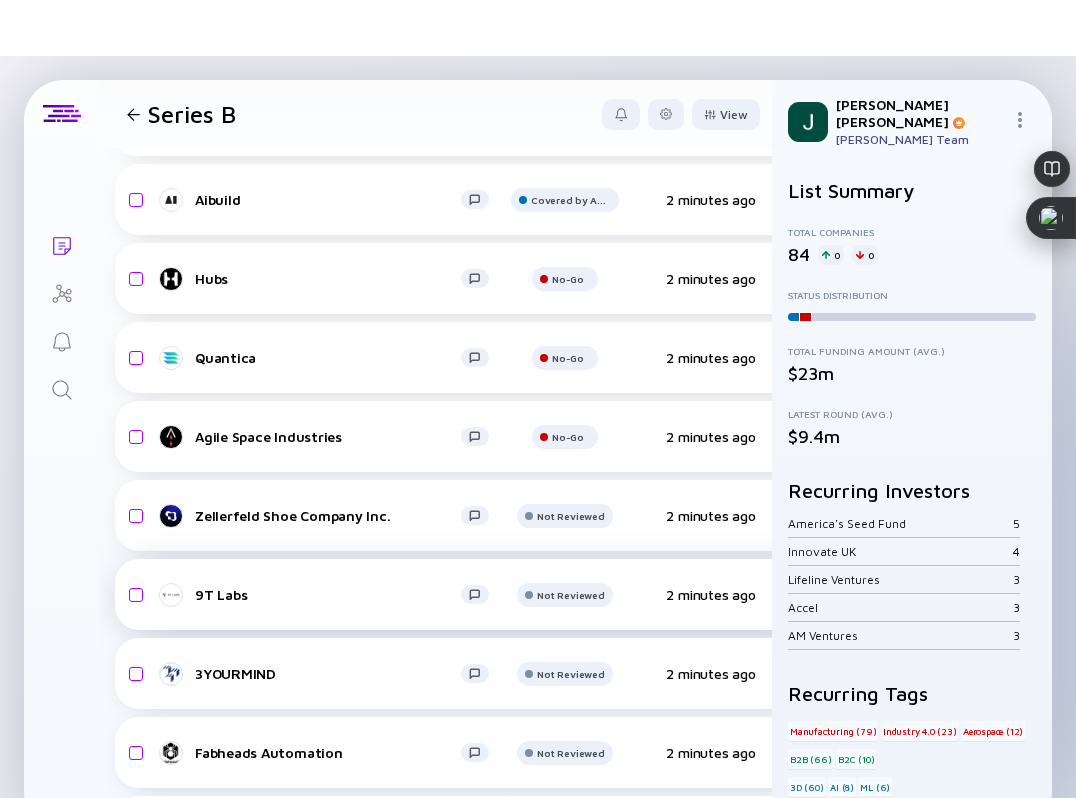 click on "9T Labs Not Reviewed 2 minutes ago N/A B2B Manufacturing 3D headcount-9t-labs 15 Headcount salesColumn-9t-labs 0 Sales marketingColumn-9t-labs 0 Marketing A-Round $17m,
Feb 2022 25" at bounding box center (1036, 594) 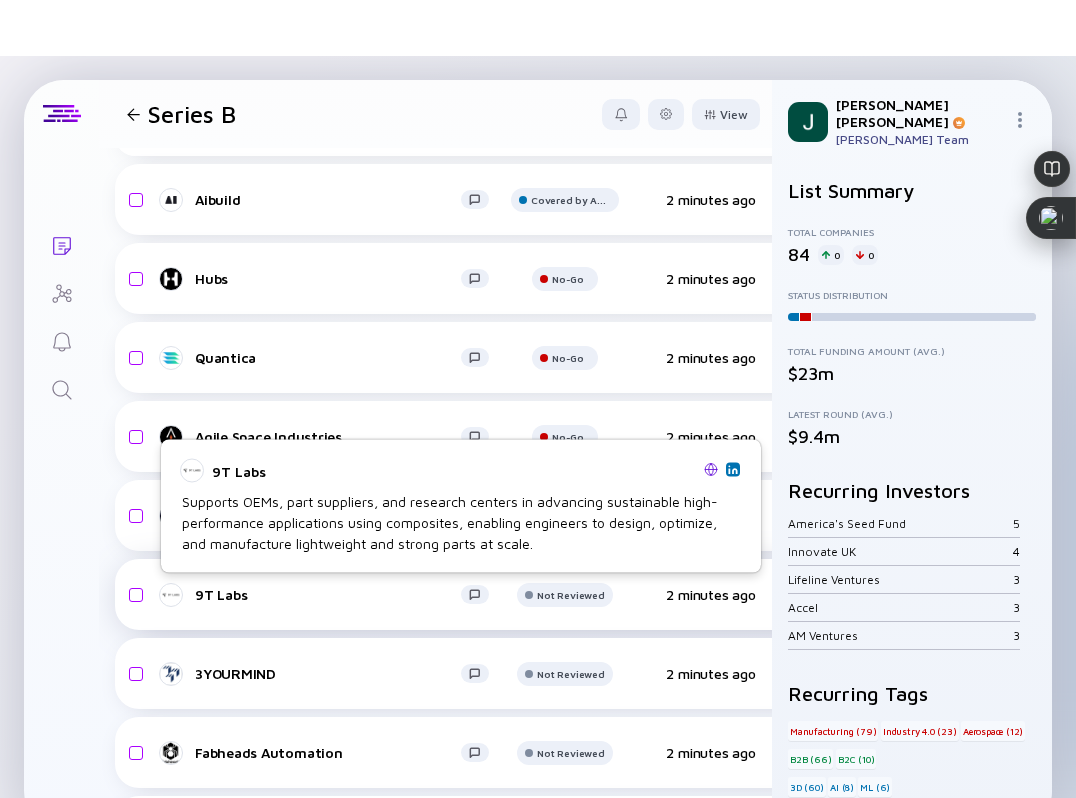 click on "9T Labs" at bounding box center (328, 594) 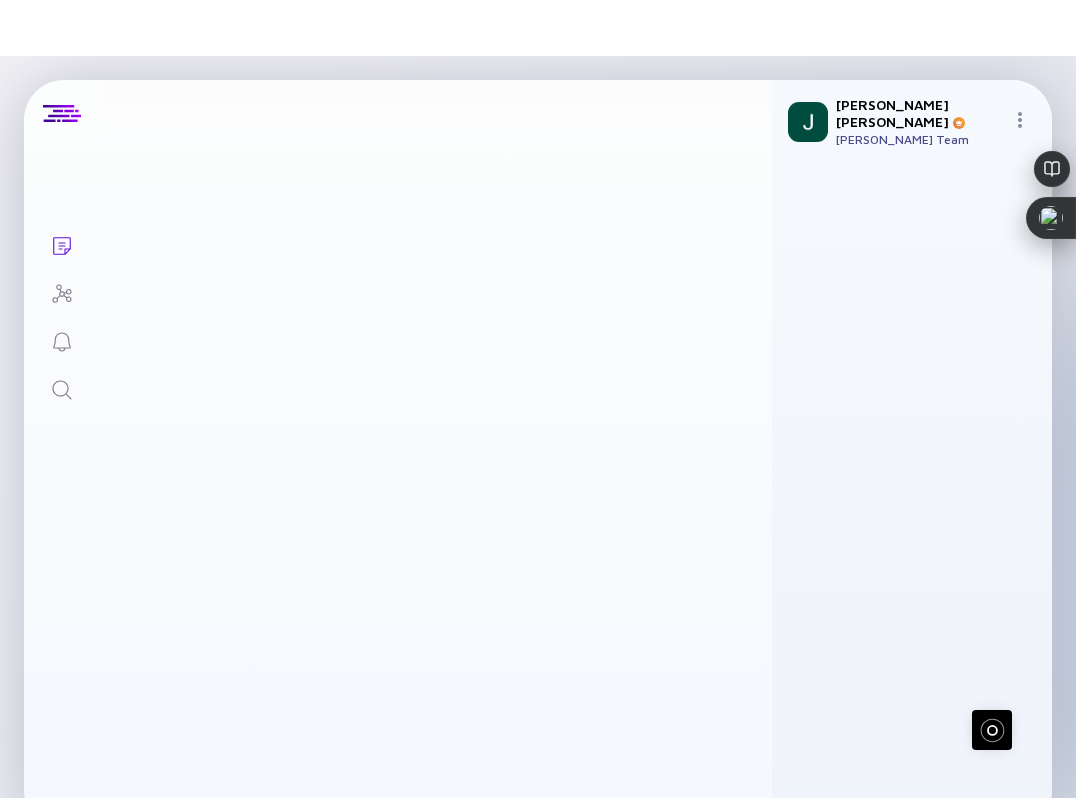scroll, scrollTop: 0, scrollLeft: 0, axis: both 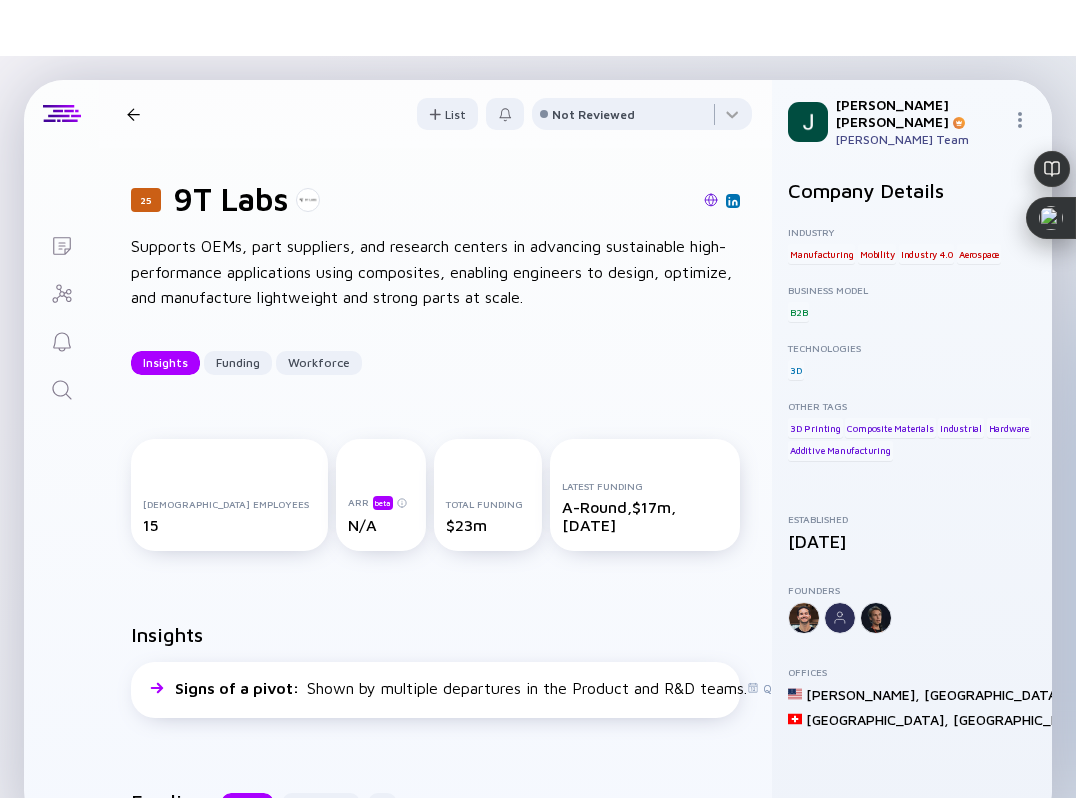 click on "25 9T Labs Insights Funding Workforce" at bounding box center (302, 114) 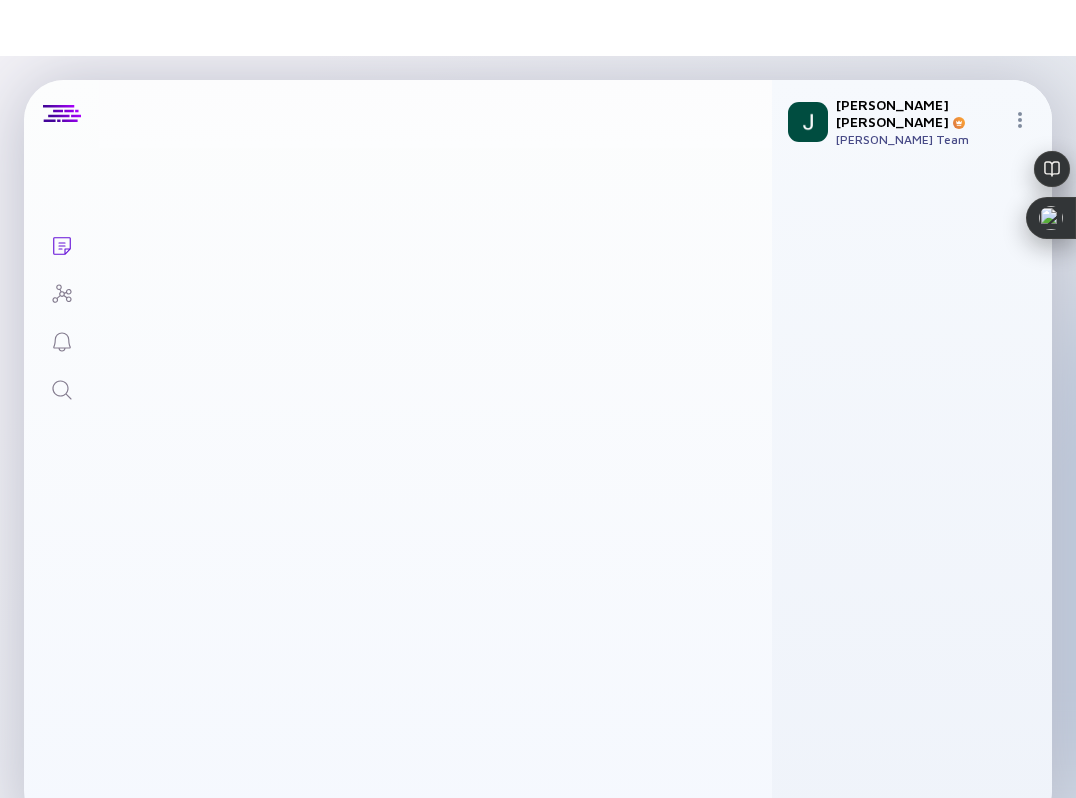 scroll, scrollTop: 60, scrollLeft: 0, axis: vertical 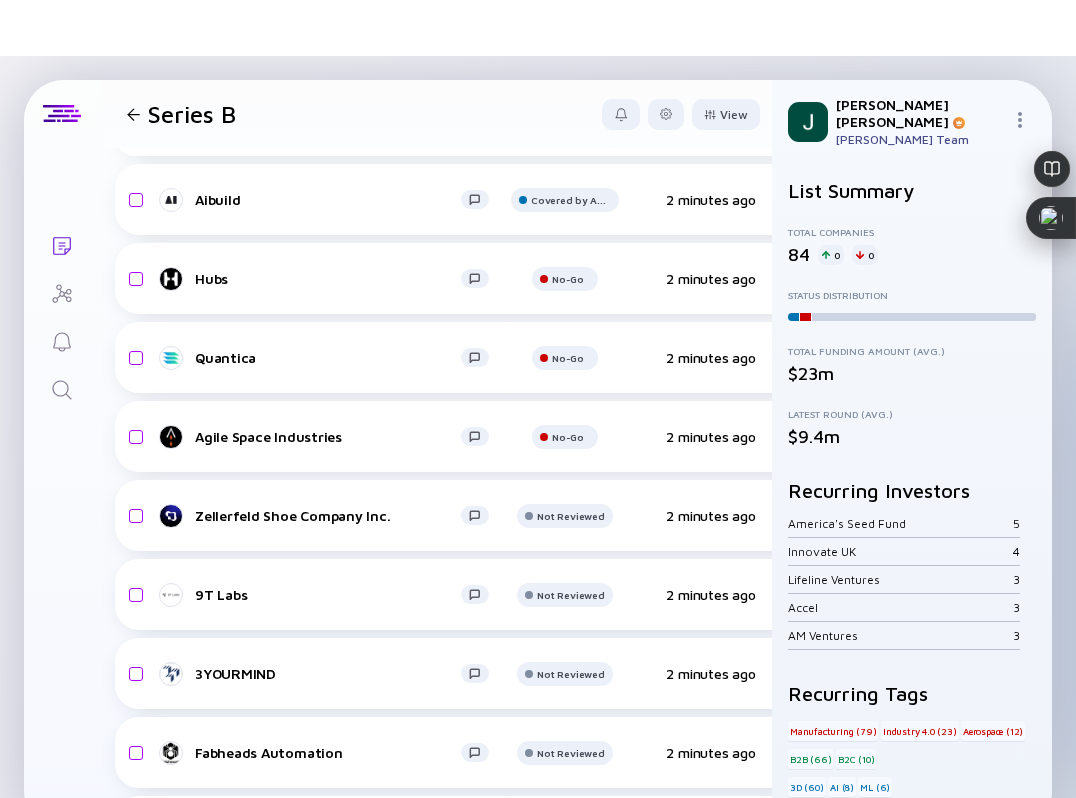 click at bounding box center (133, 114) 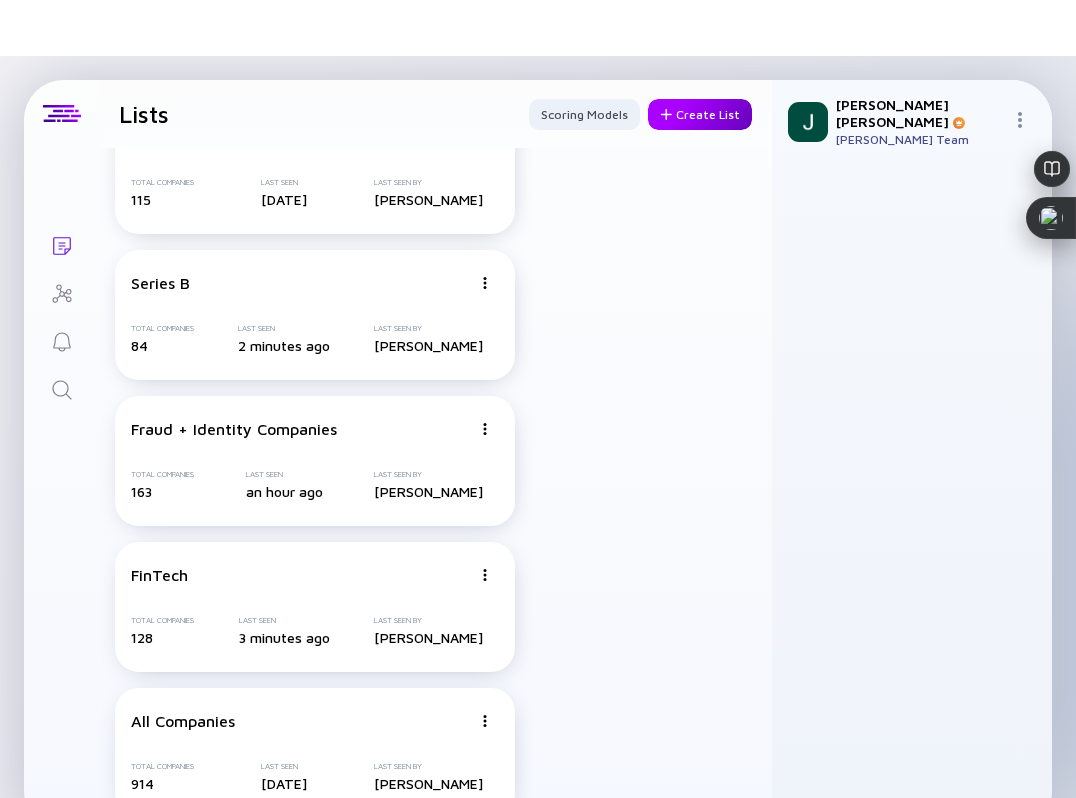 click on "Create List" at bounding box center (700, 114) 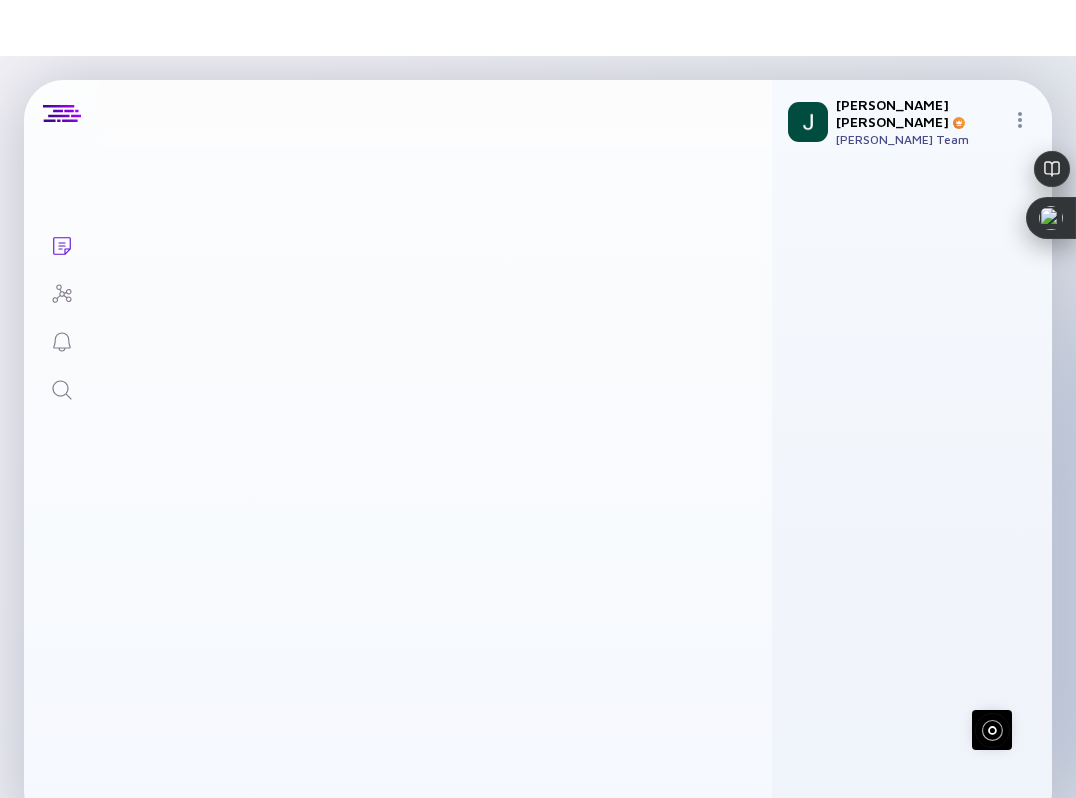 scroll, scrollTop: 0, scrollLeft: 0, axis: both 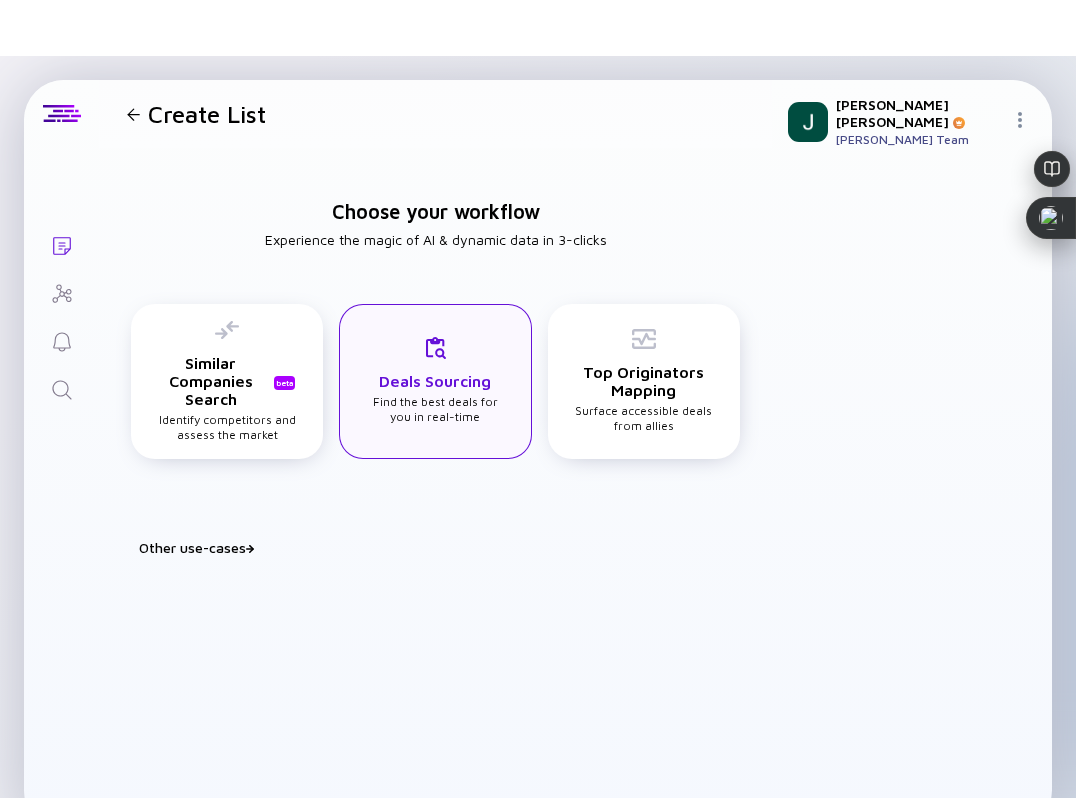 click on "Deals Sourcing Find the best deals for you in real-time" at bounding box center (435, 380) 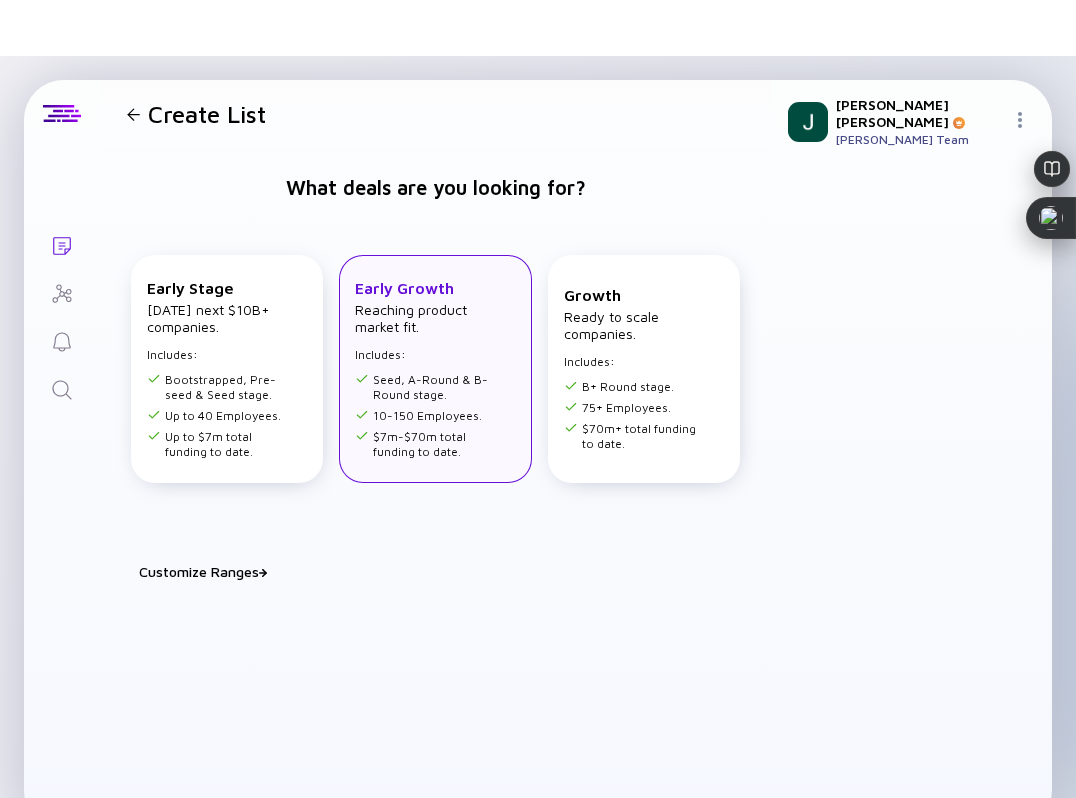 click on "Seed, A-Round & B-Round stage." at bounding box center [423, 387] 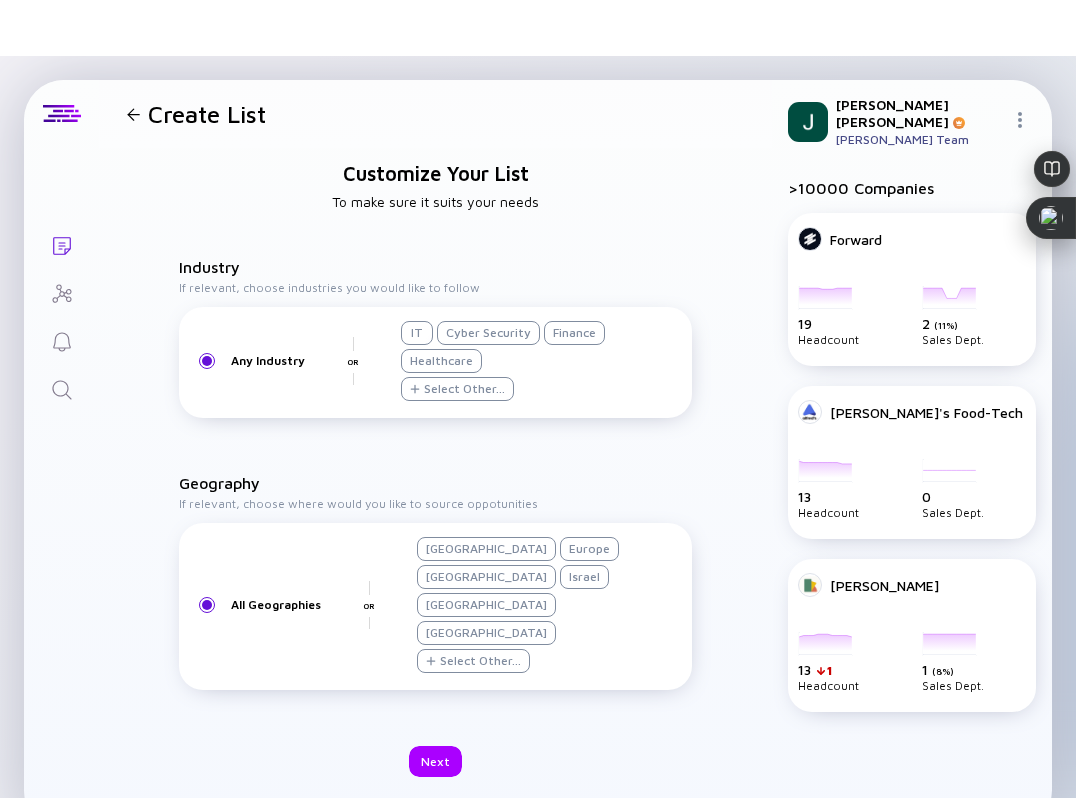 click on "Select Other..." at bounding box center [464, 388] 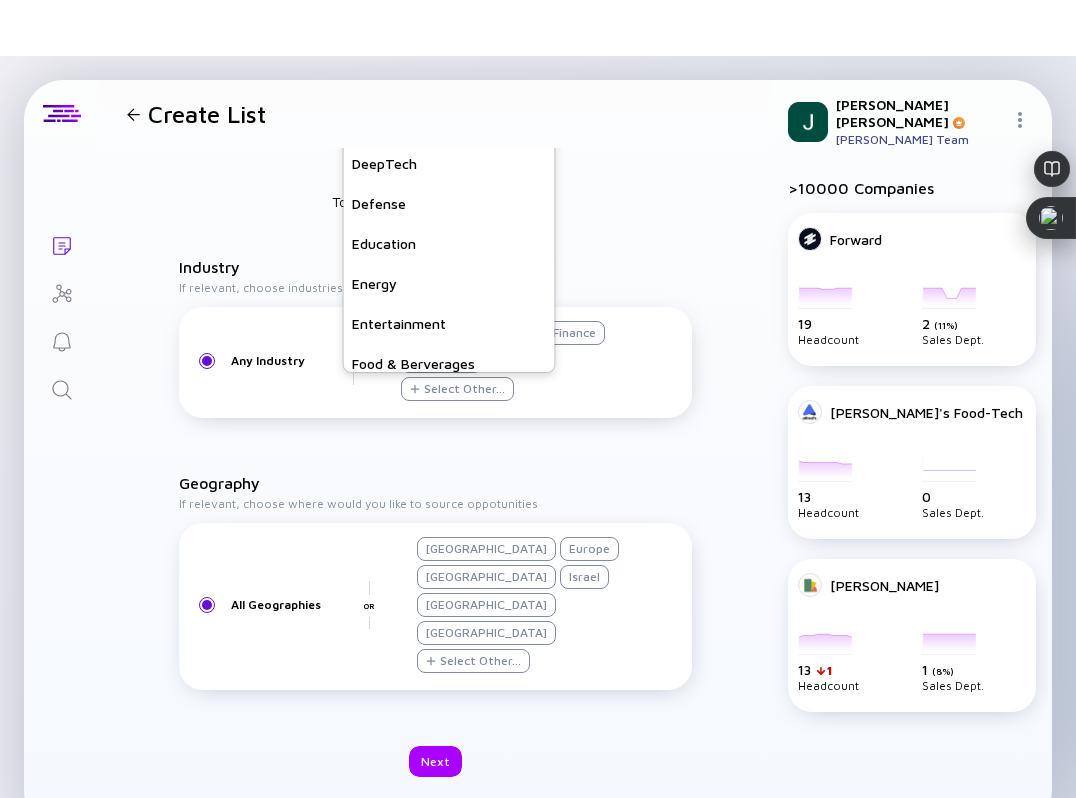 scroll, scrollTop: 247, scrollLeft: 0, axis: vertical 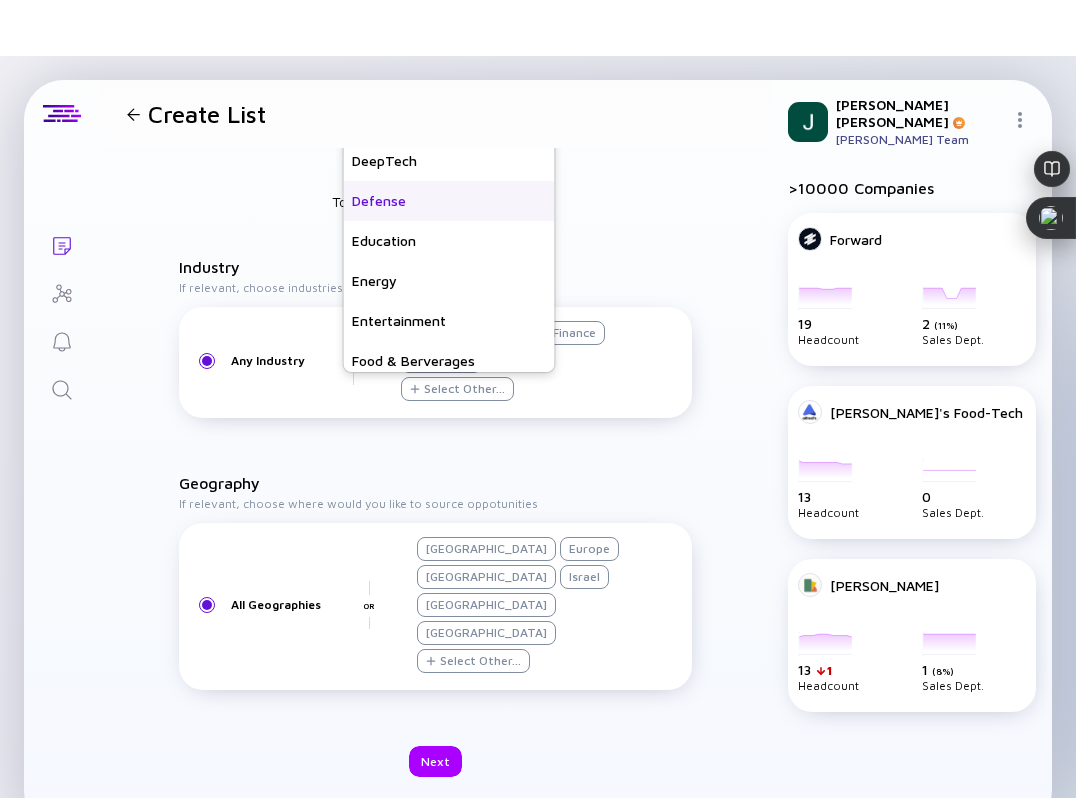 click on "Defense" at bounding box center [449, 201] 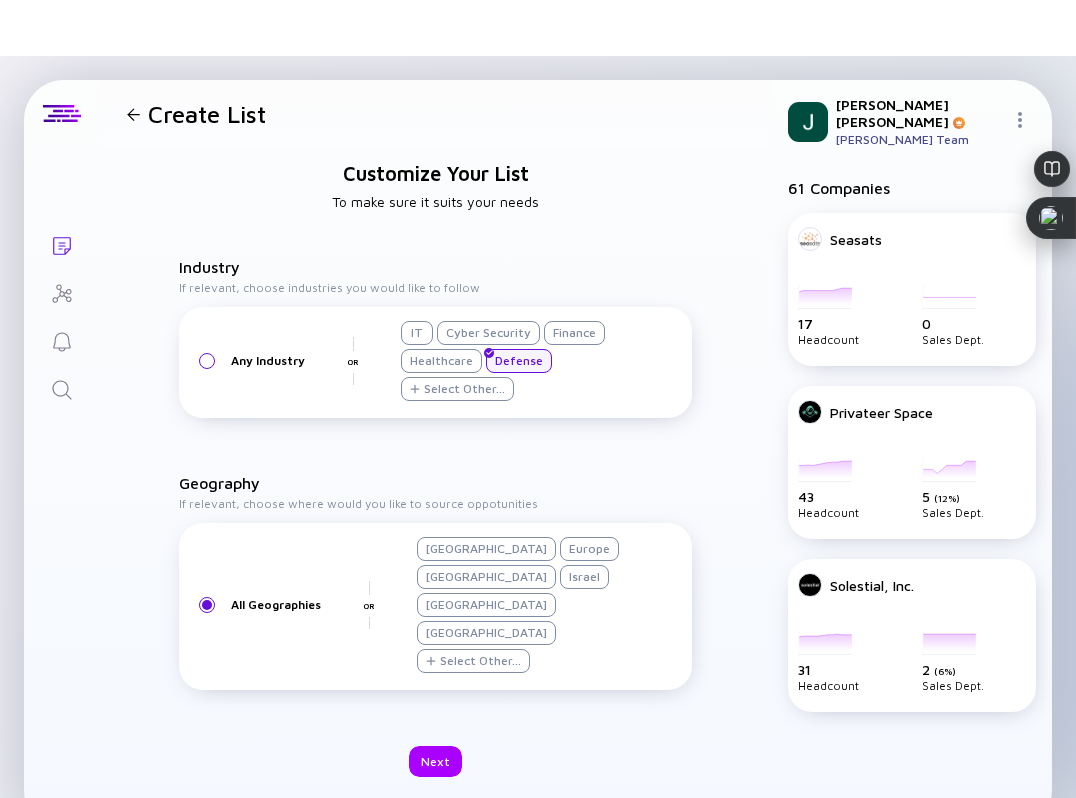 click on "Industry If relevant, choose industries you would like to follow Any Industry OR IT Cyber Security Finance Healthcare Defense Select Other... Aerospace Agriculture Audio & Music Biotechnology Climate Construction DeepTech Defense Education Energy Entertainment Food & Berverages Gaming Government HR Industry 4.0 Insurance IoT Legal Life Sciences Lifestyle Logistics Manufacturing Media & Ads Mobile Mobility Pharma Real Estate Retail & eCommerce Sales & Marketing Semiconductors Sports Telecom Tourism & Hospitality Video Water & Marine Geography  If relevant, choose where would you like to source oppotunities All Geographies OR United States Europe United Kingdom Israel Germany France Select Other..." at bounding box center [435, 478] 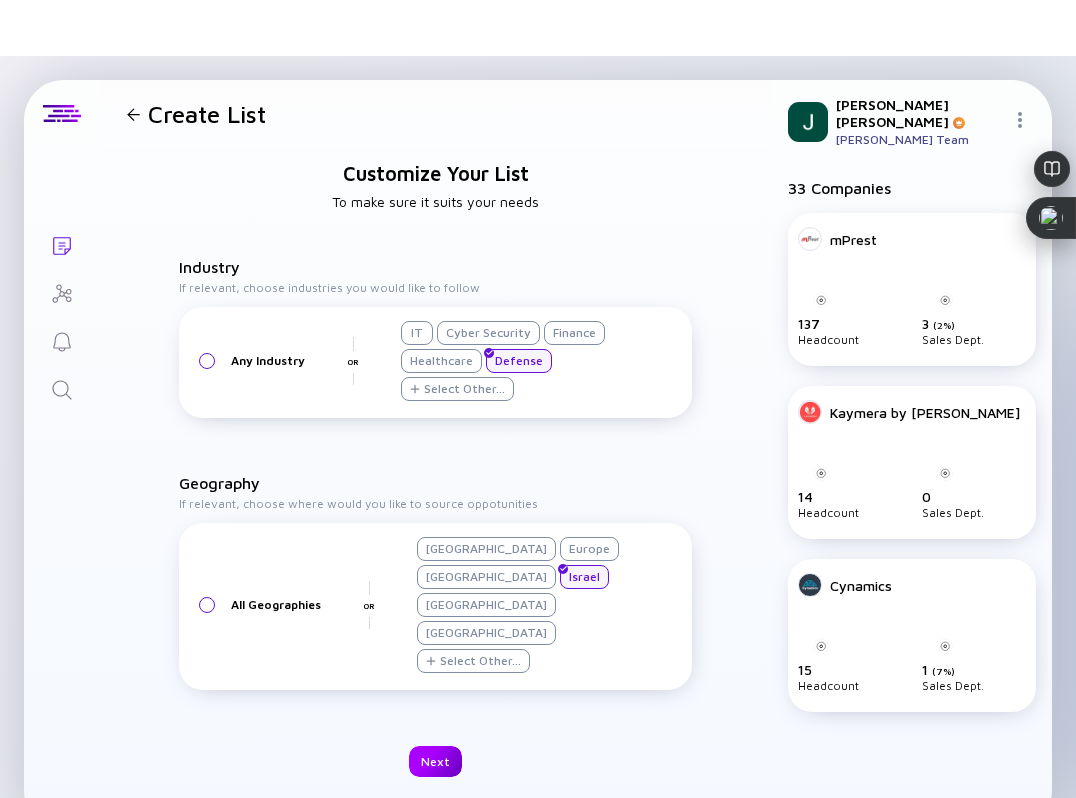 click on "Next" at bounding box center [435, 761] 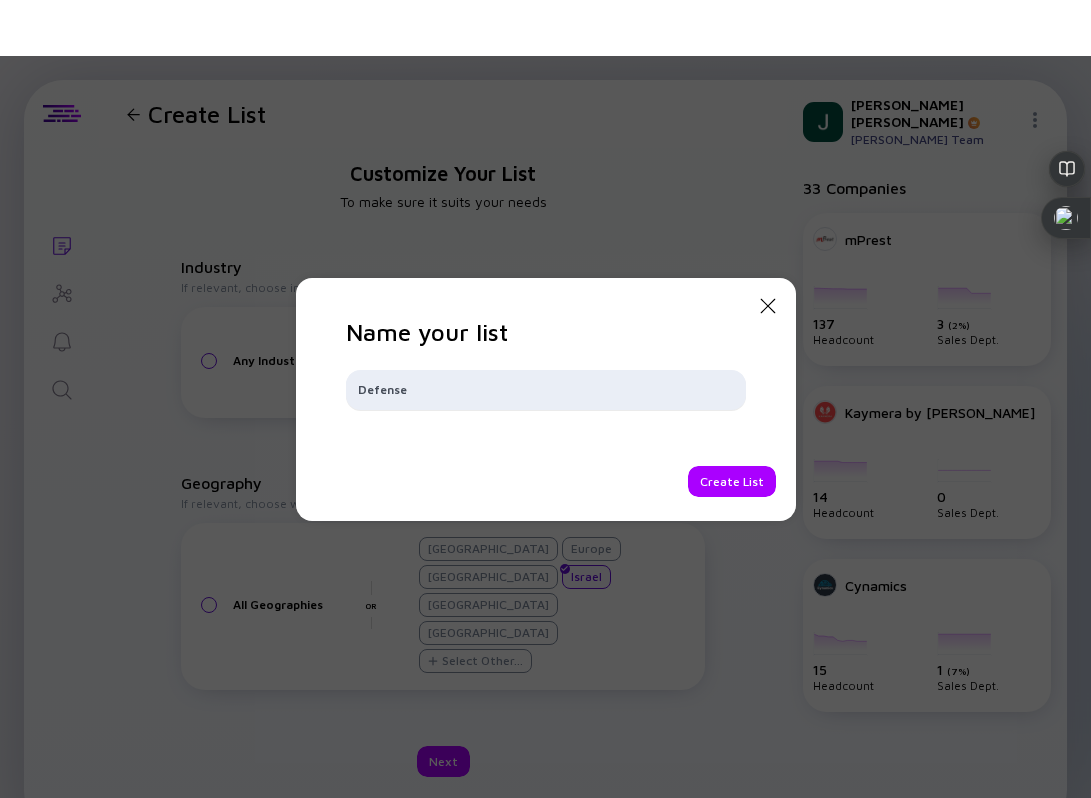 type on "Defense" 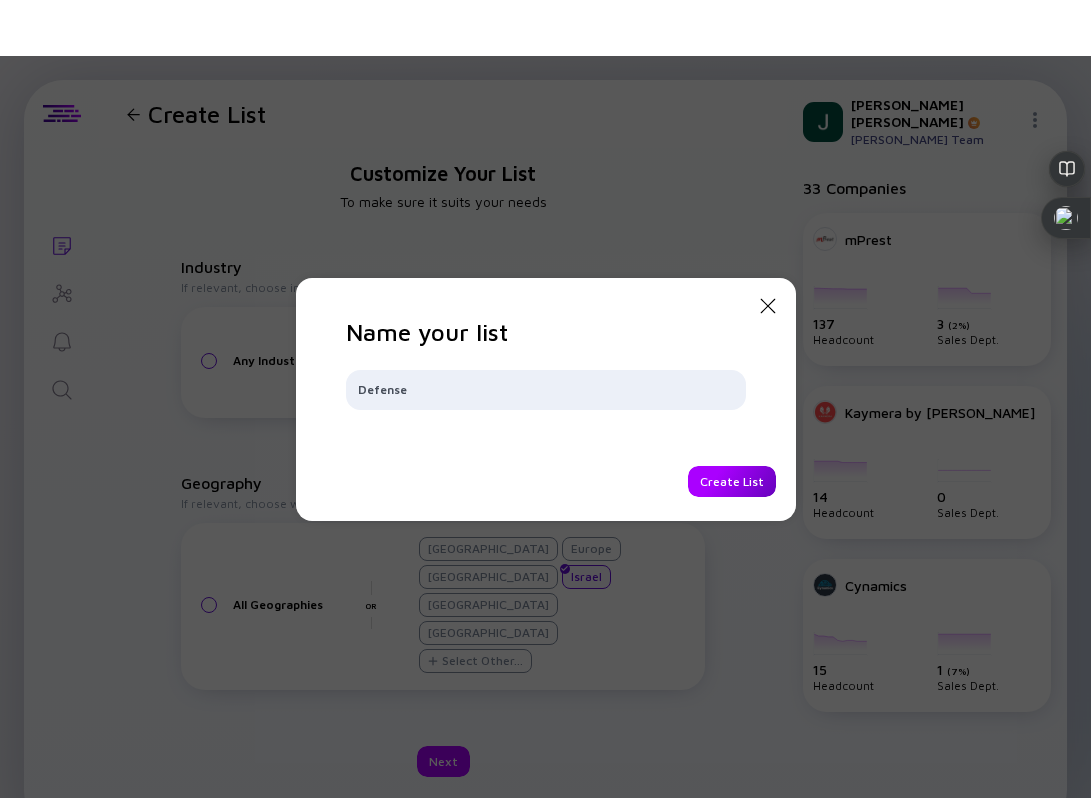 click on "Create List" at bounding box center (732, 481) 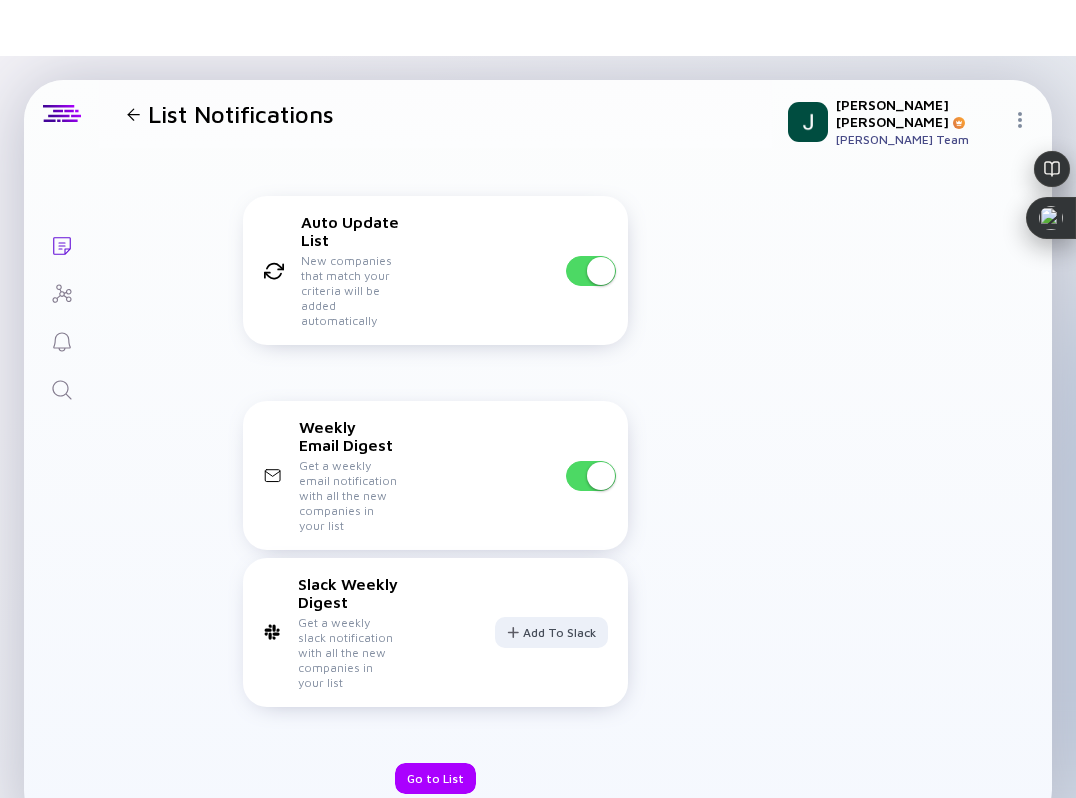 scroll, scrollTop: 86, scrollLeft: 0, axis: vertical 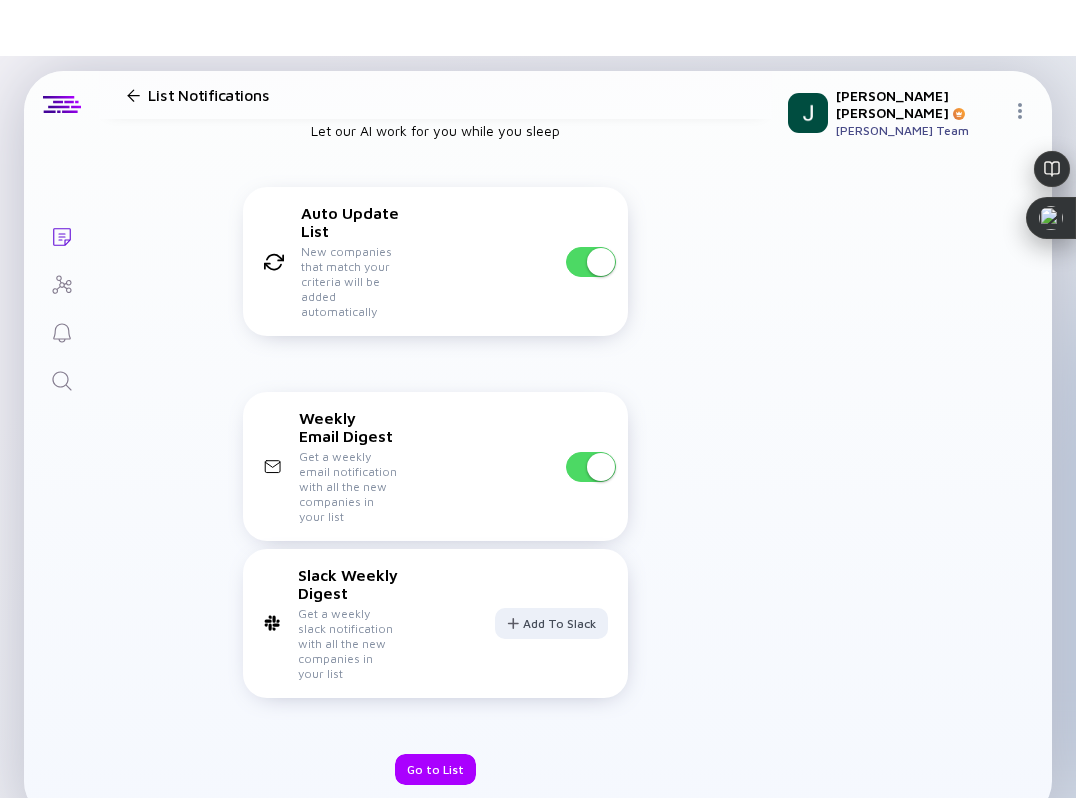 click at bounding box center [601, 467] 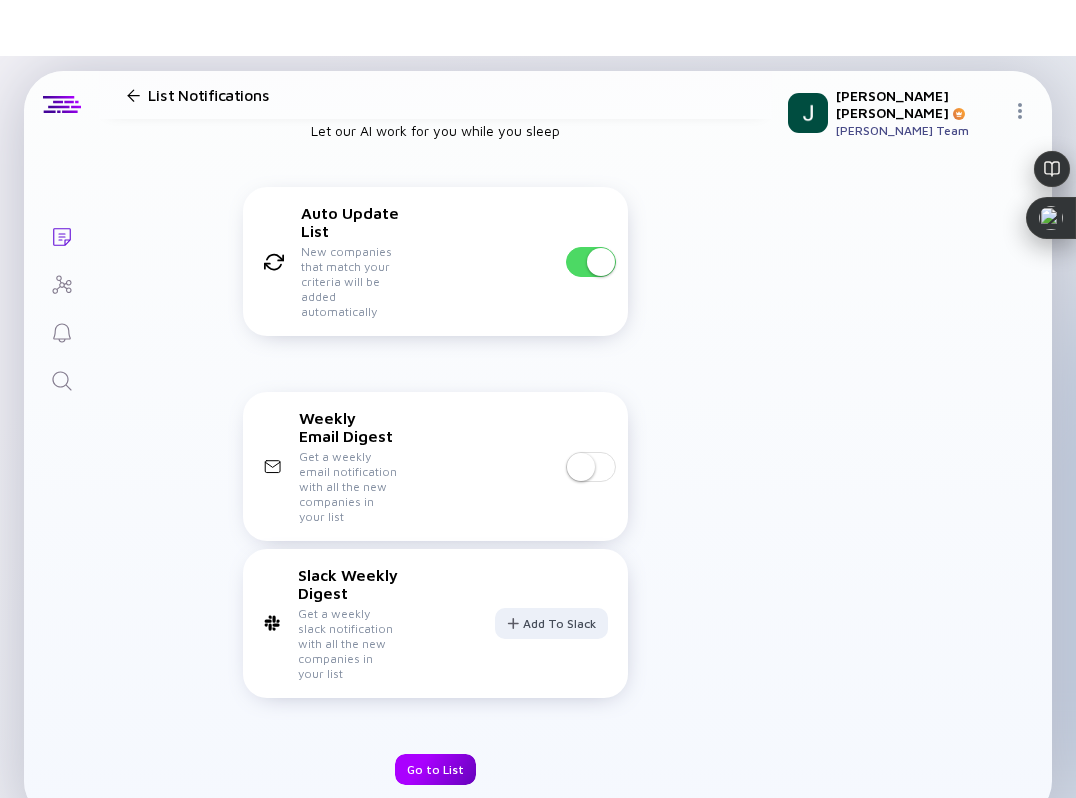 click on "Go to List" at bounding box center (435, 769) 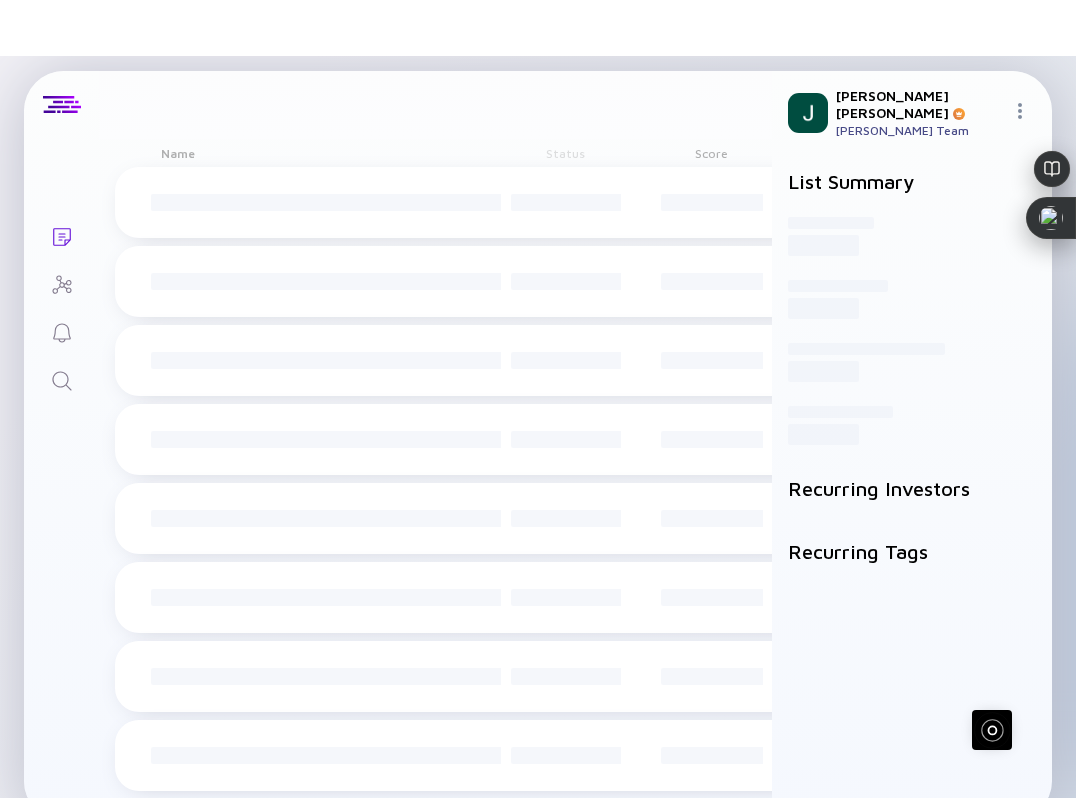 scroll, scrollTop: 0, scrollLeft: 0, axis: both 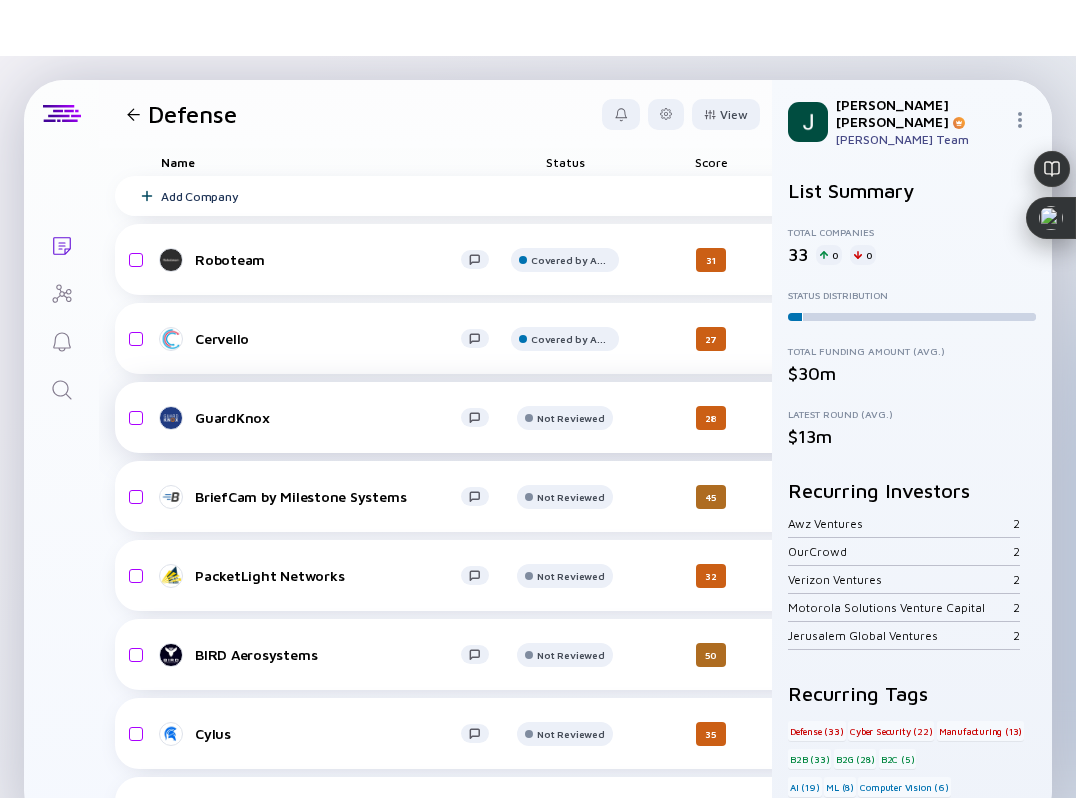 click on "GuardKnox Not Reviewed 28 few seconds $11m-$17m
B2B Defense Smart Home headcount-guardknox 20 Headcount salesColumn-guardknox 2 ( 10% ) Sales marketingColumn-guardknox 0 Marketing A-Round $21m,
May 2019" at bounding box center [1036, 417] 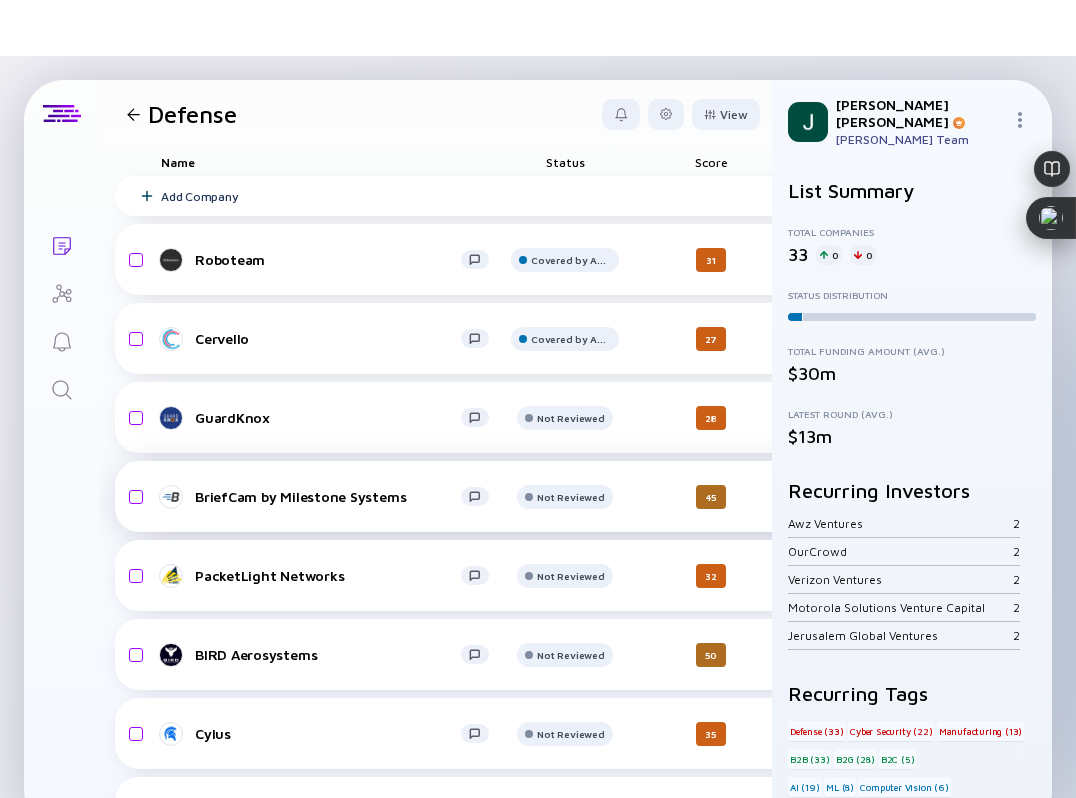 click on "BriefCam by Milestone Systems" at bounding box center [328, 496] 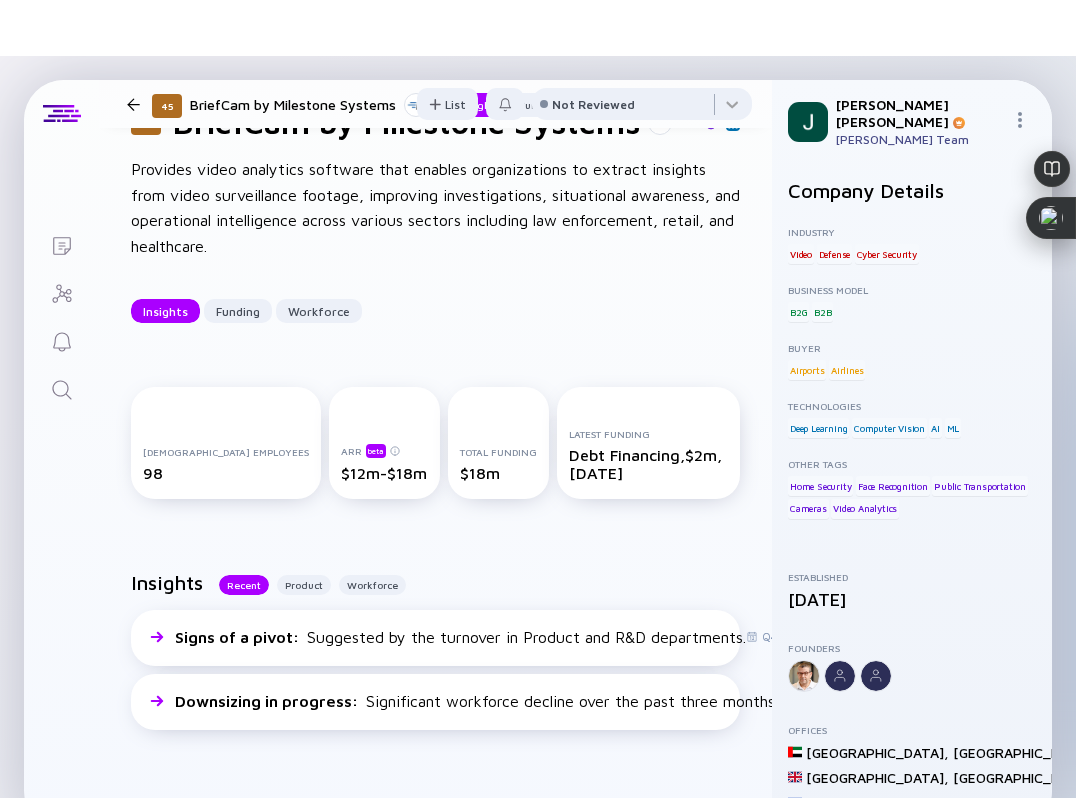 scroll, scrollTop: 88, scrollLeft: 0, axis: vertical 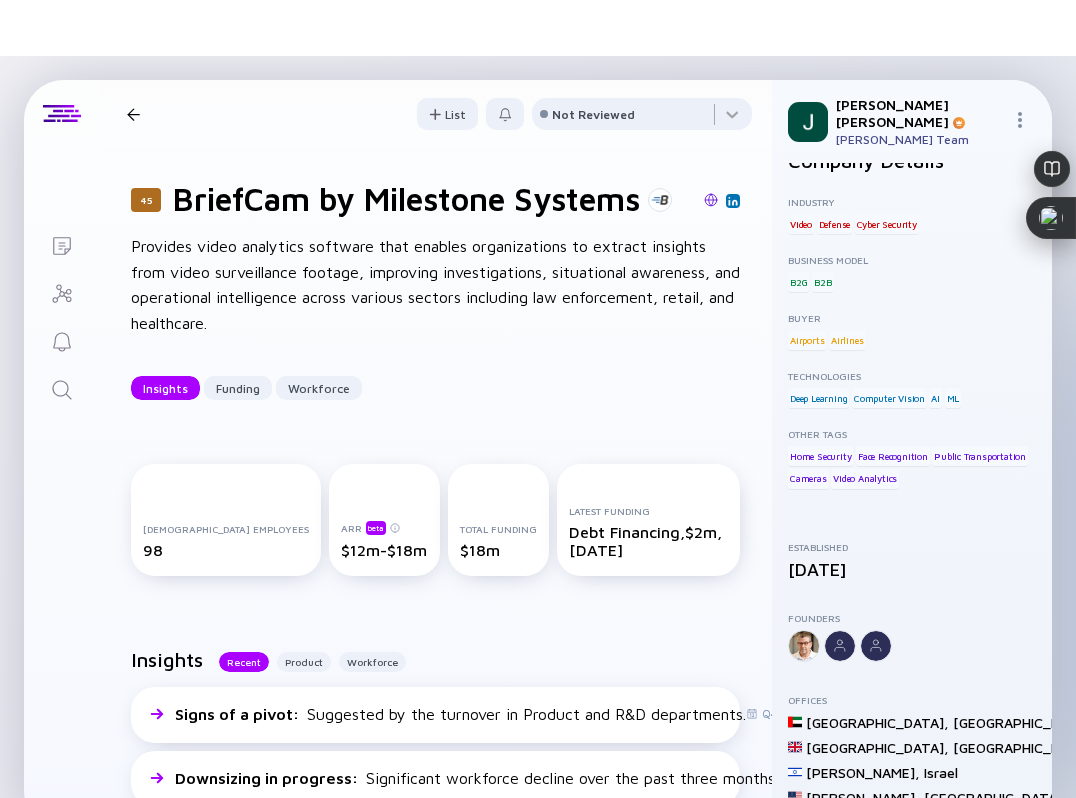 click at bounding box center [711, 200] 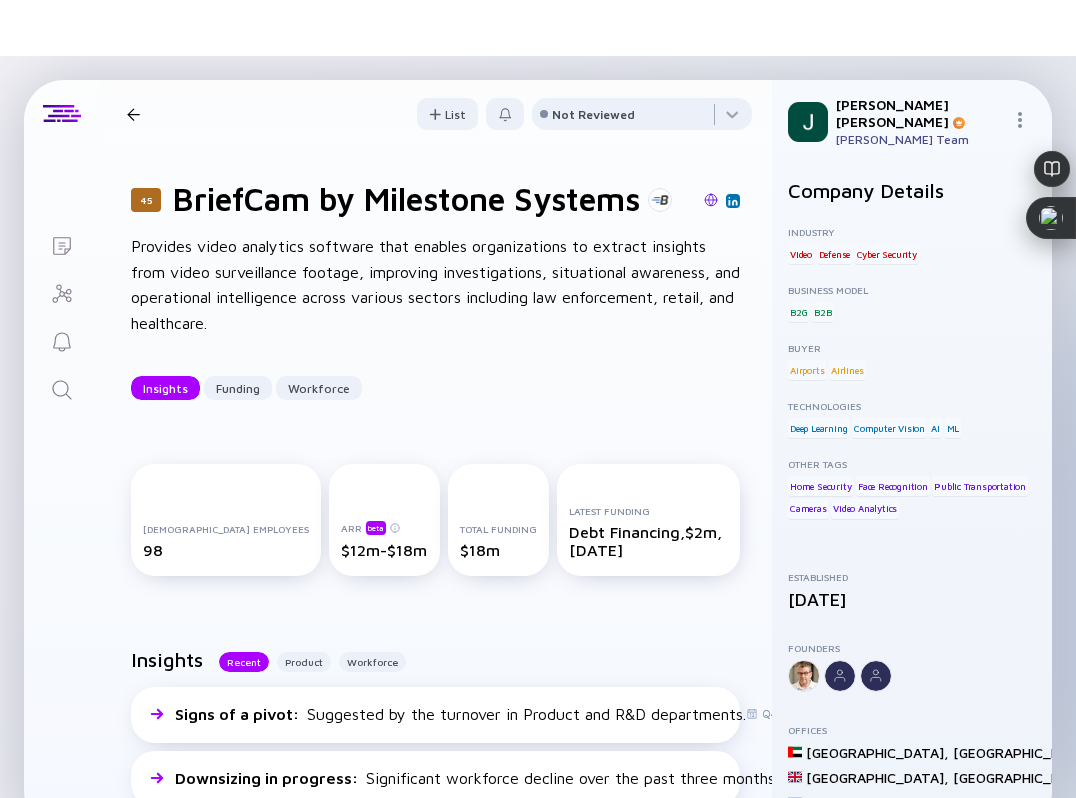 scroll, scrollTop: 0, scrollLeft: 0, axis: both 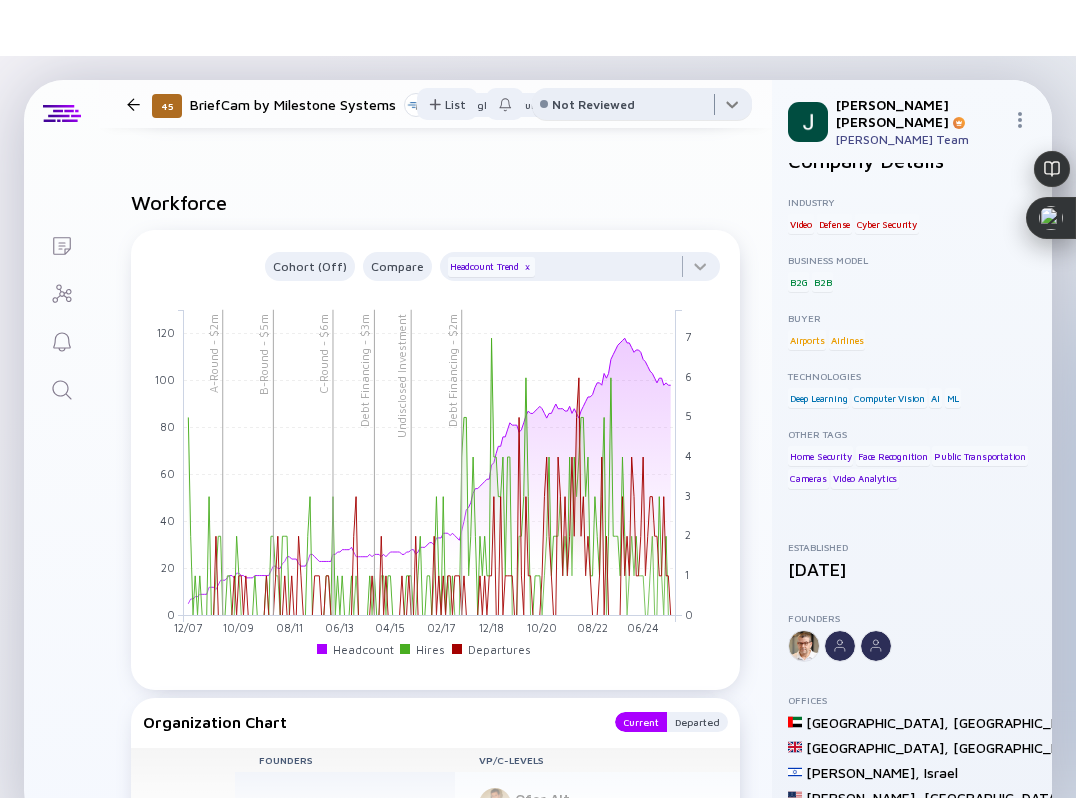 click at bounding box center (642, 108) 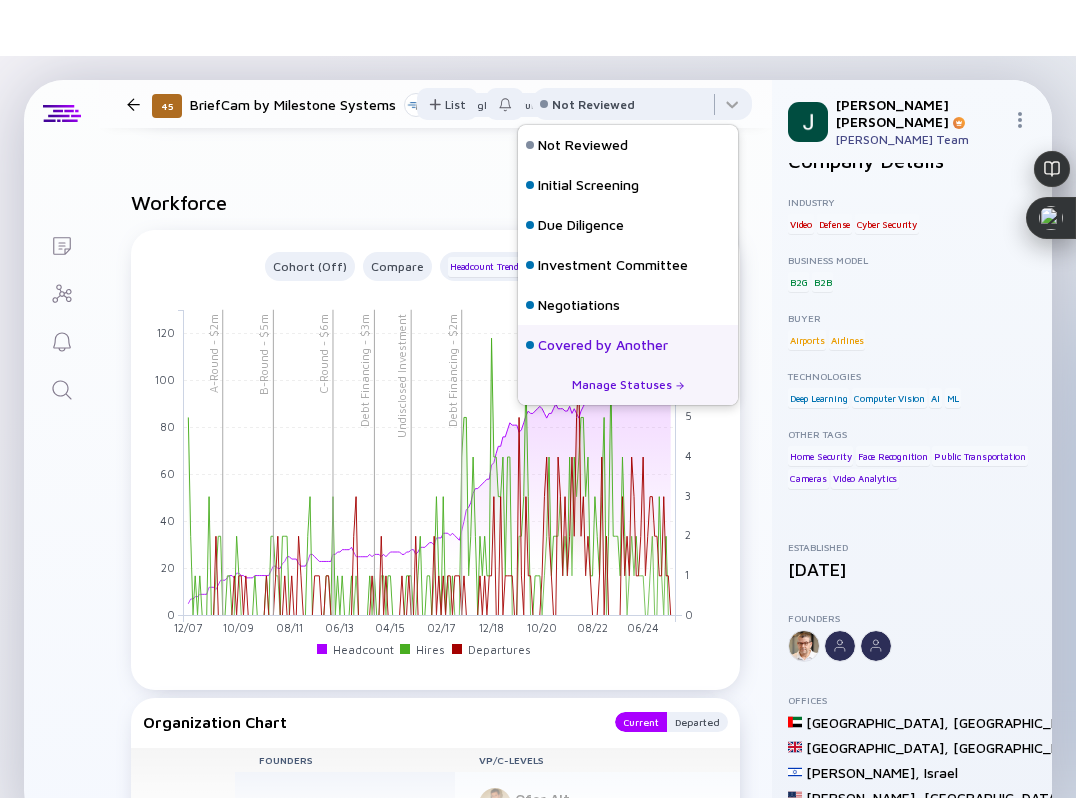 scroll, scrollTop: 128, scrollLeft: 0, axis: vertical 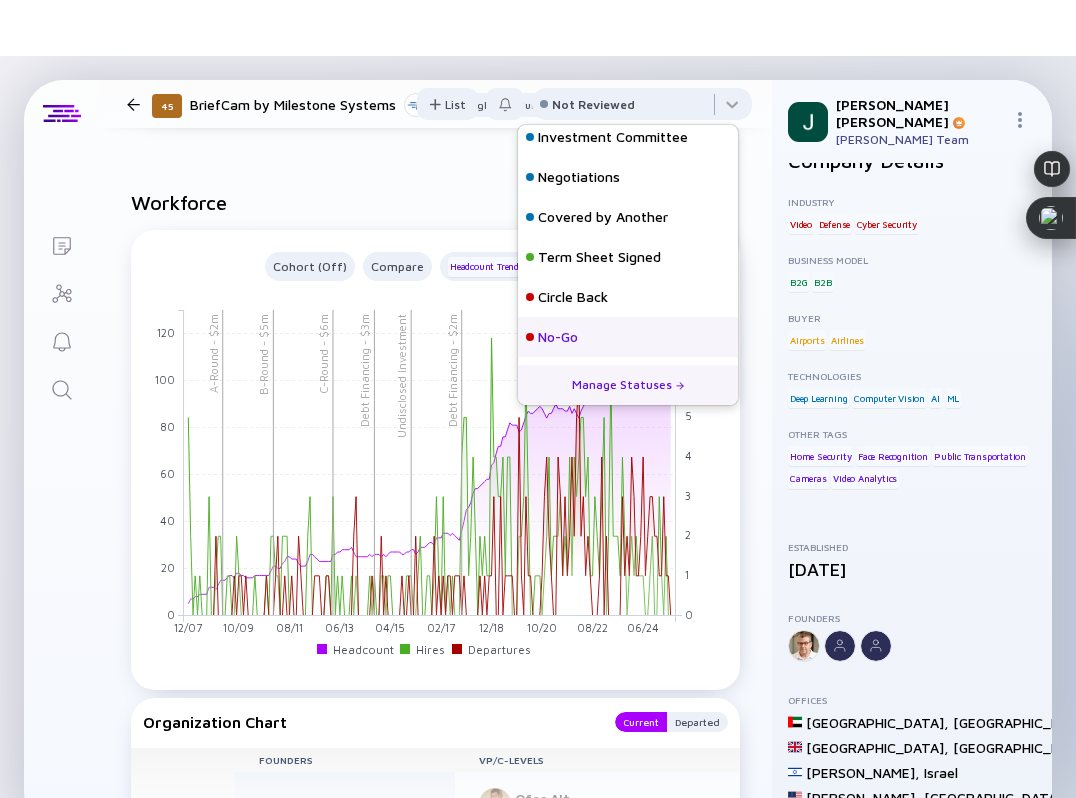 click on "No-Go" at bounding box center (628, 337) 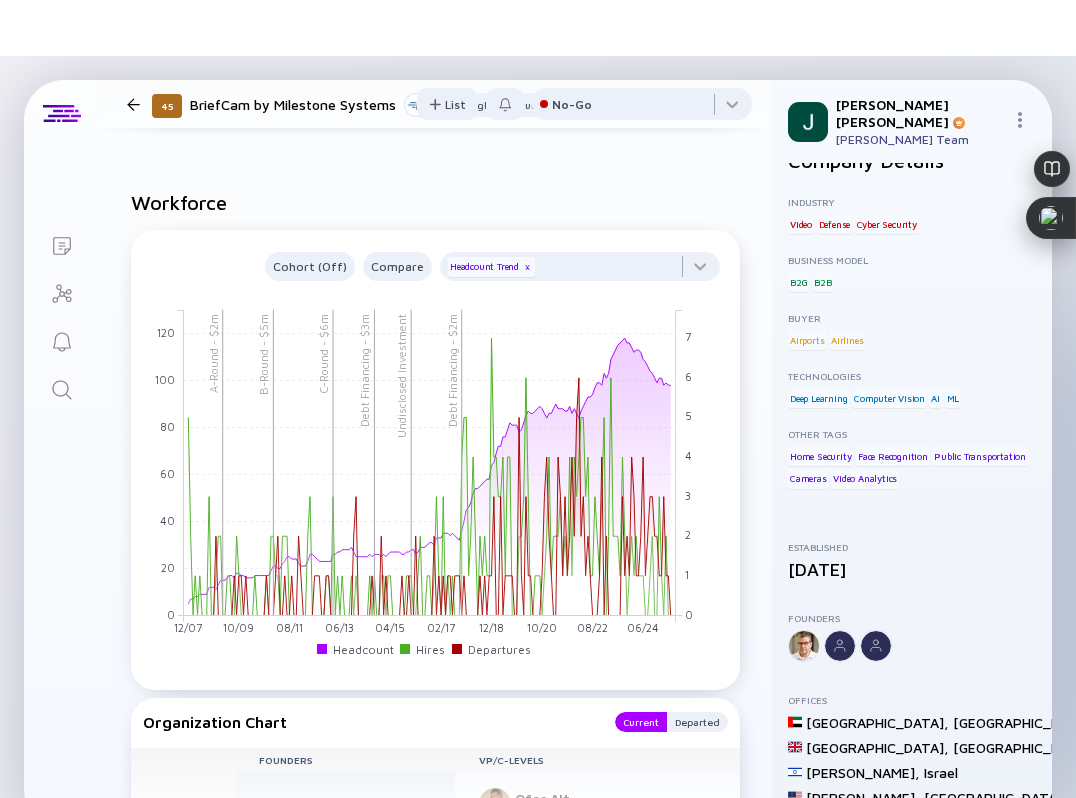 click at bounding box center (133, 104) 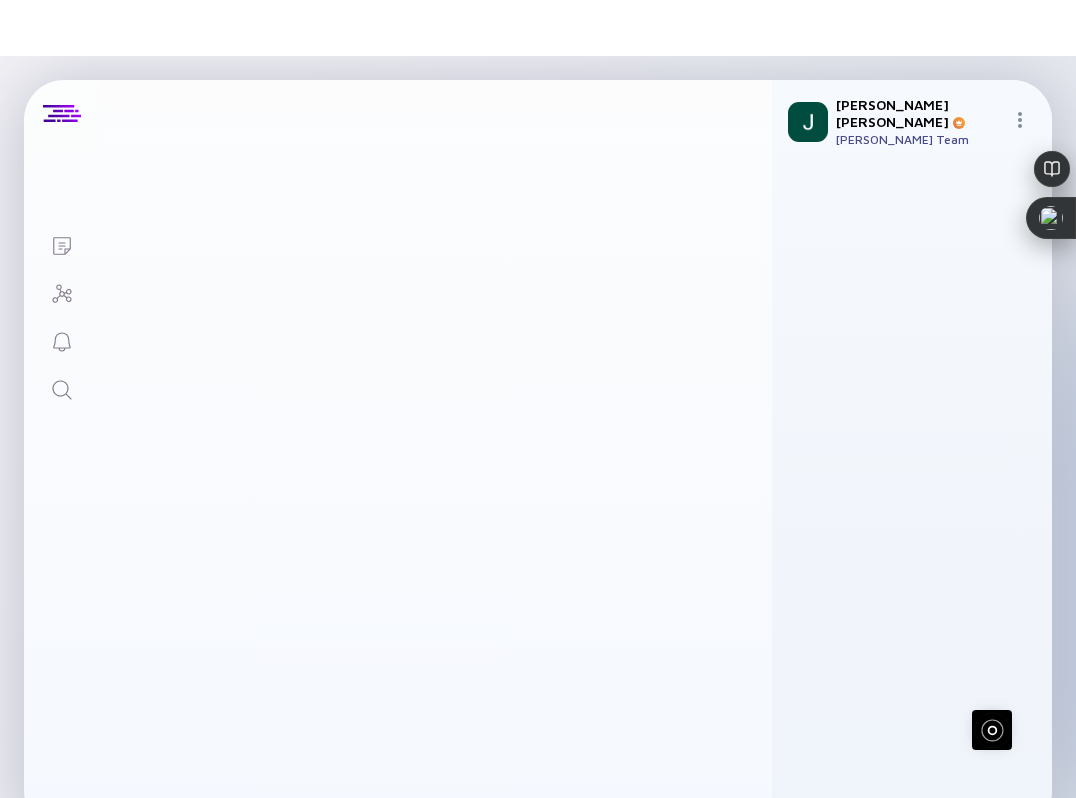 scroll, scrollTop: 1037, scrollLeft: 0, axis: vertical 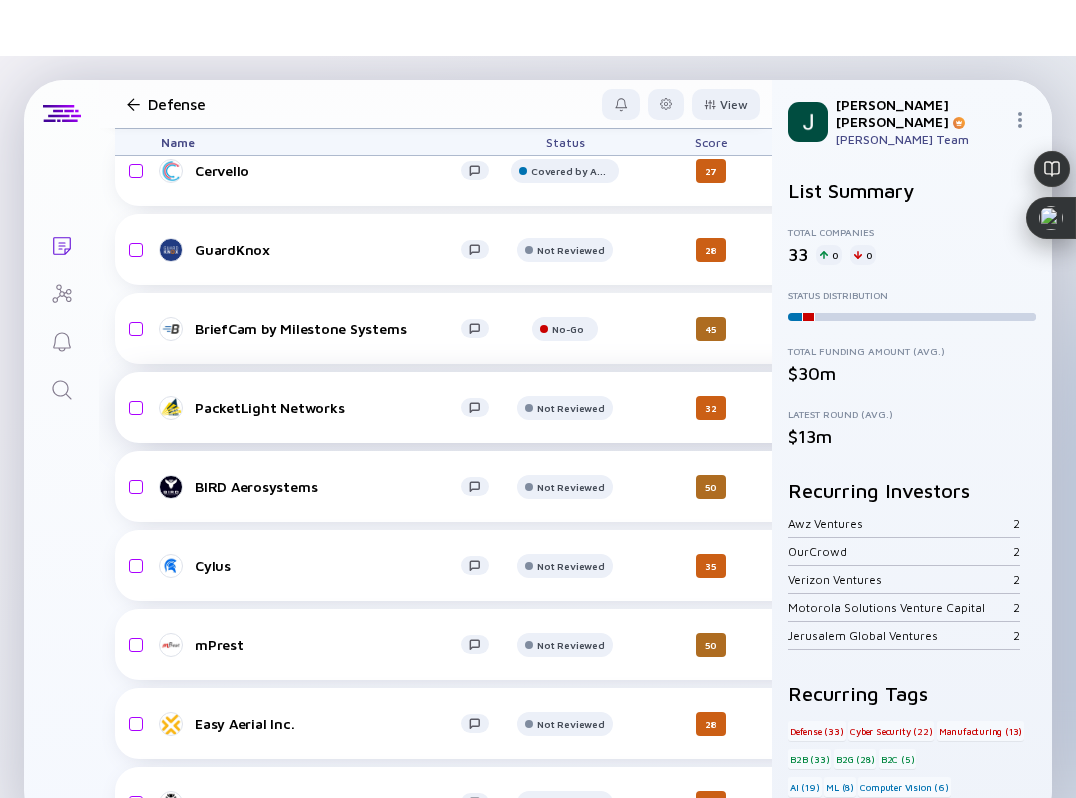 click on "PacketLight Networks" at bounding box center [328, 407] 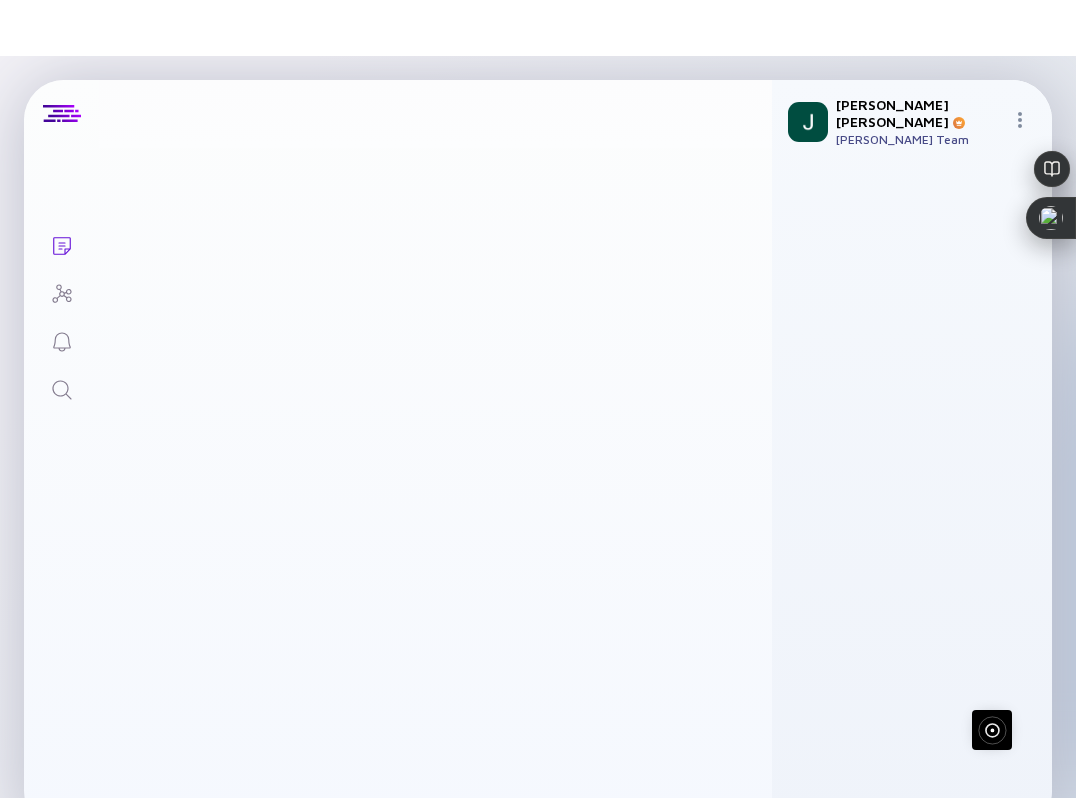 scroll, scrollTop: 0, scrollLeft: 0, axis: both 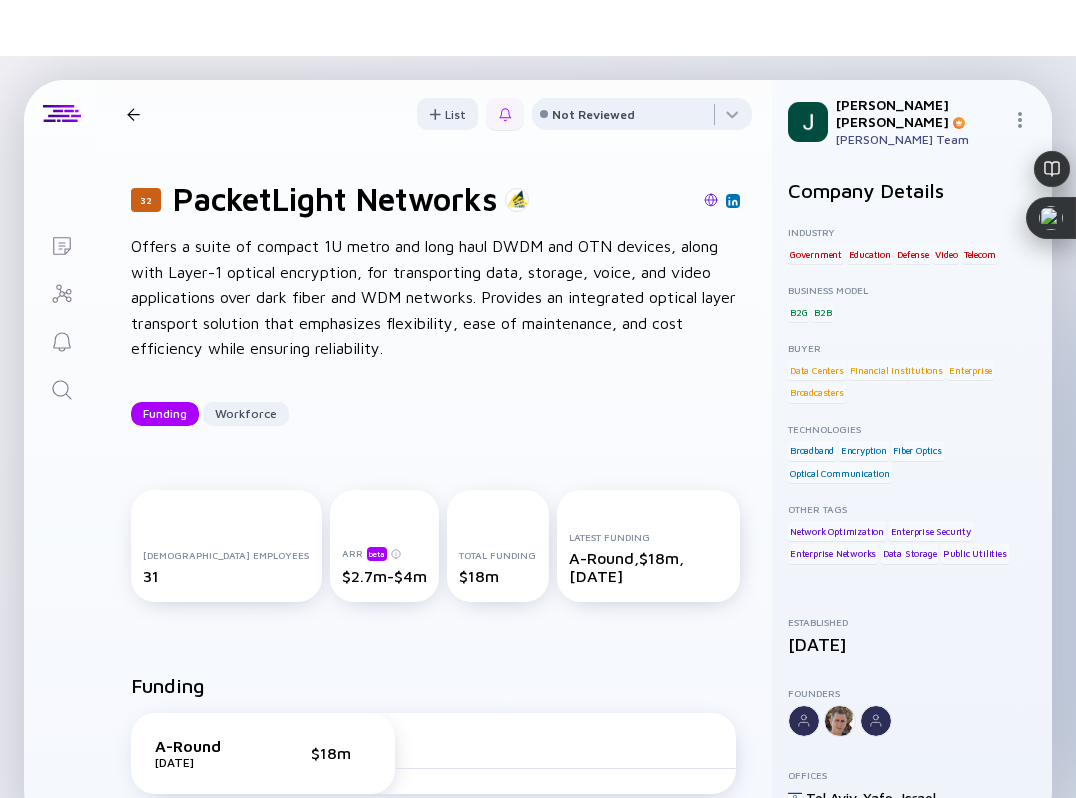 click at bounding box center [505, 114] 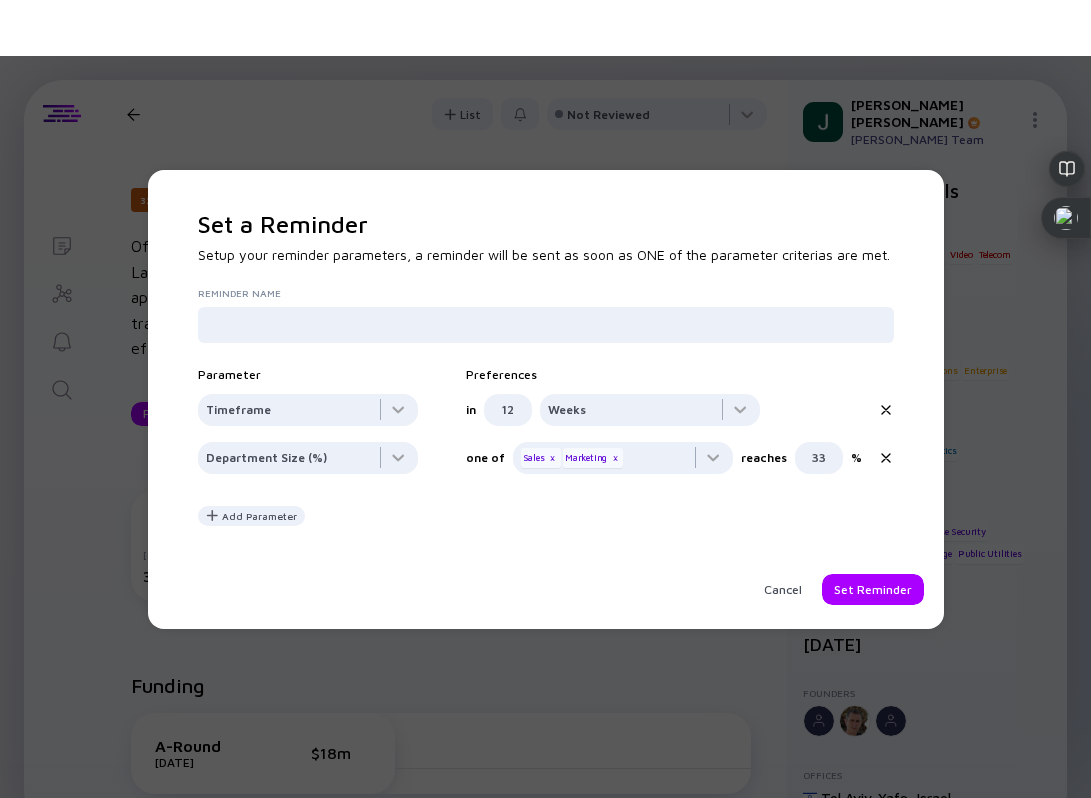 type 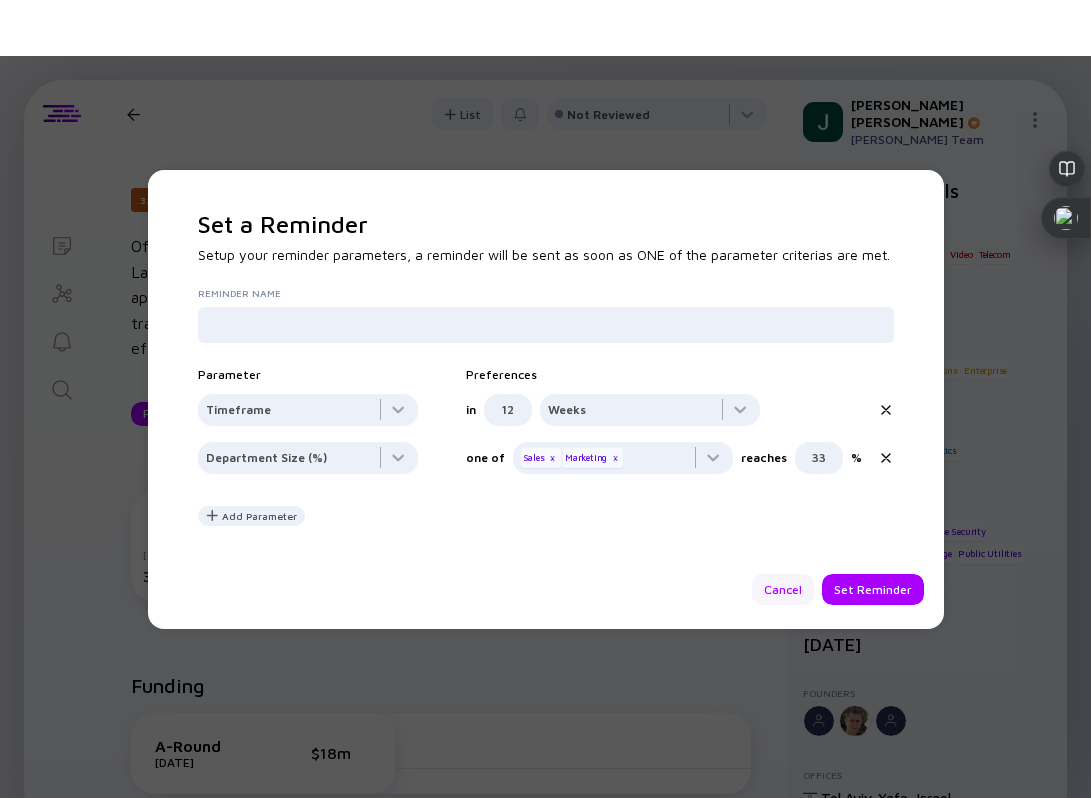 click on "Cancel" at bounding box center (783, 589) 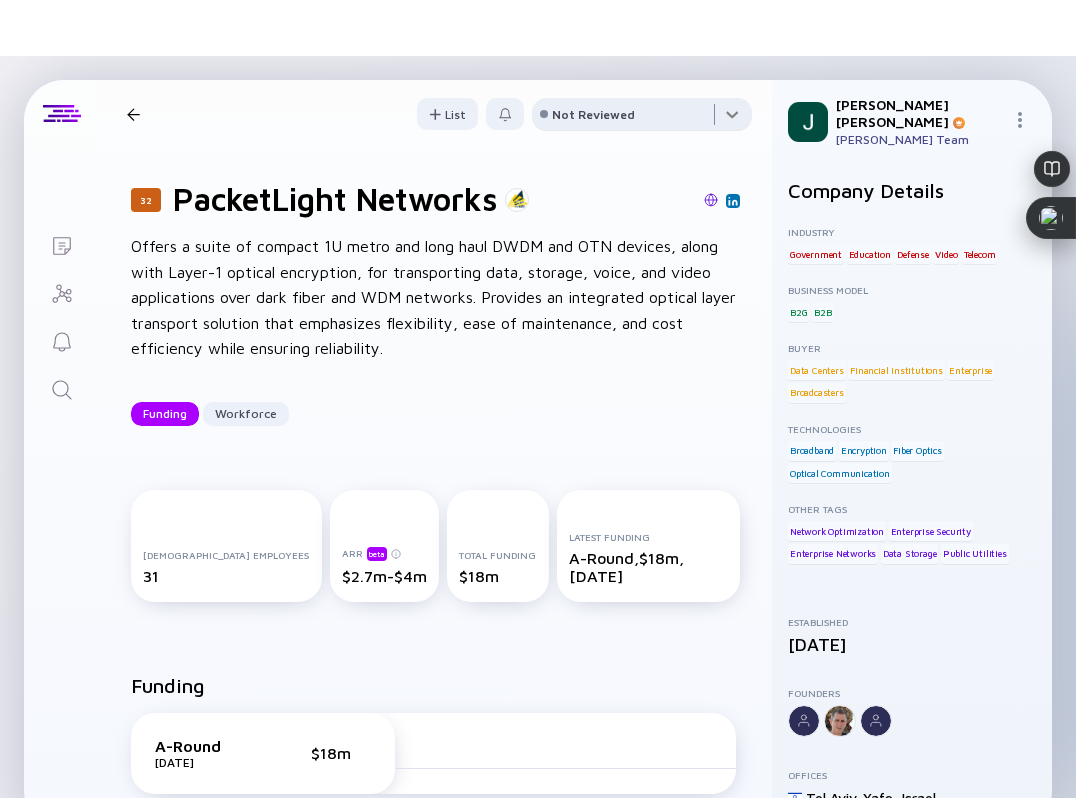 click at bounding box center [642, 118] 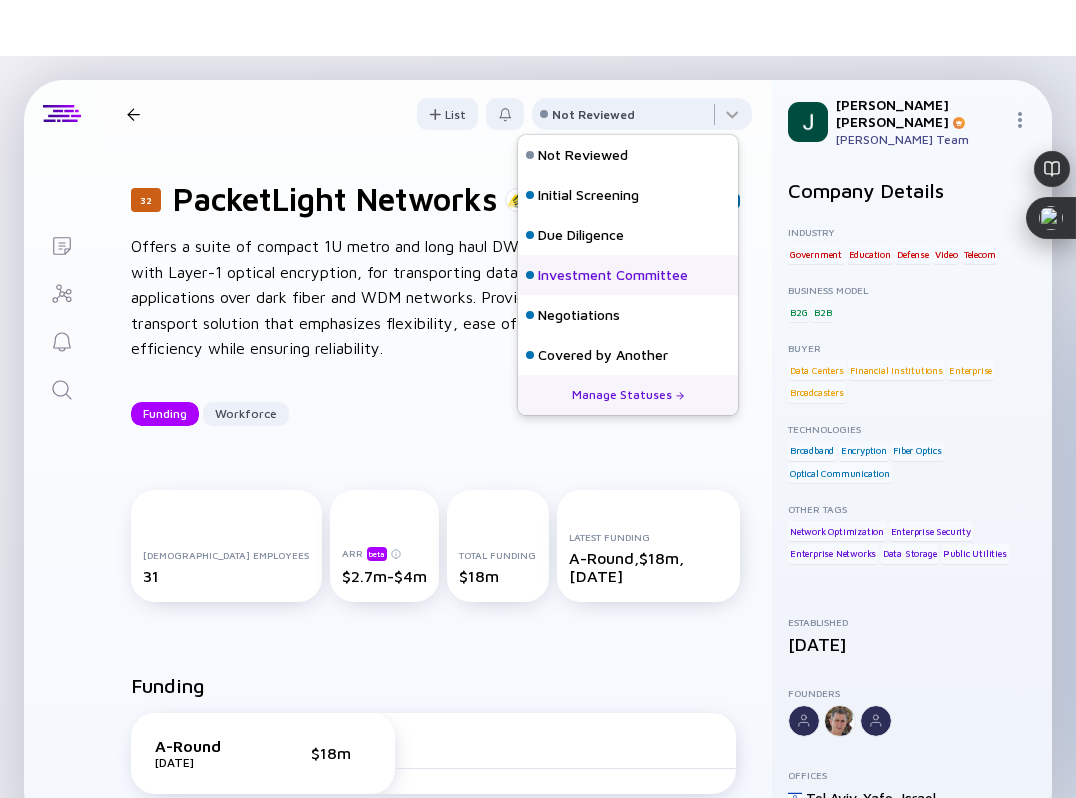 scroll, scrollTop: 128, scrollLeft: 0, axis: vertical 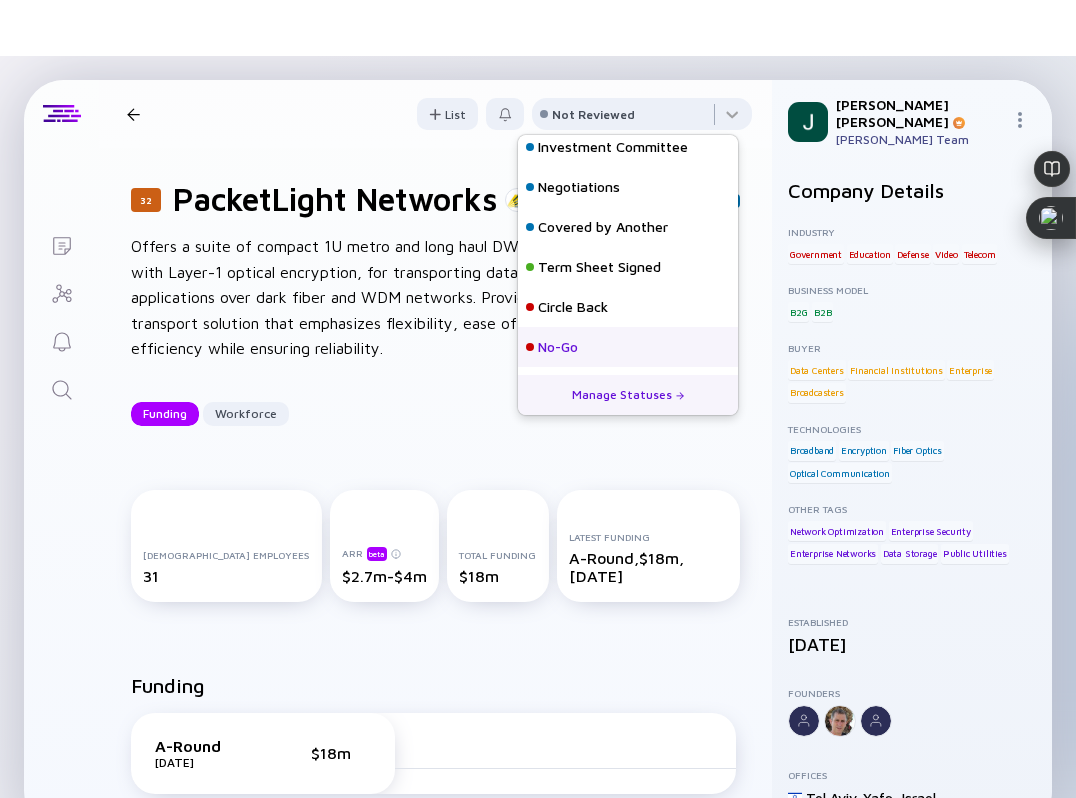 click on "No-Go" at bounding box center [558, 347] 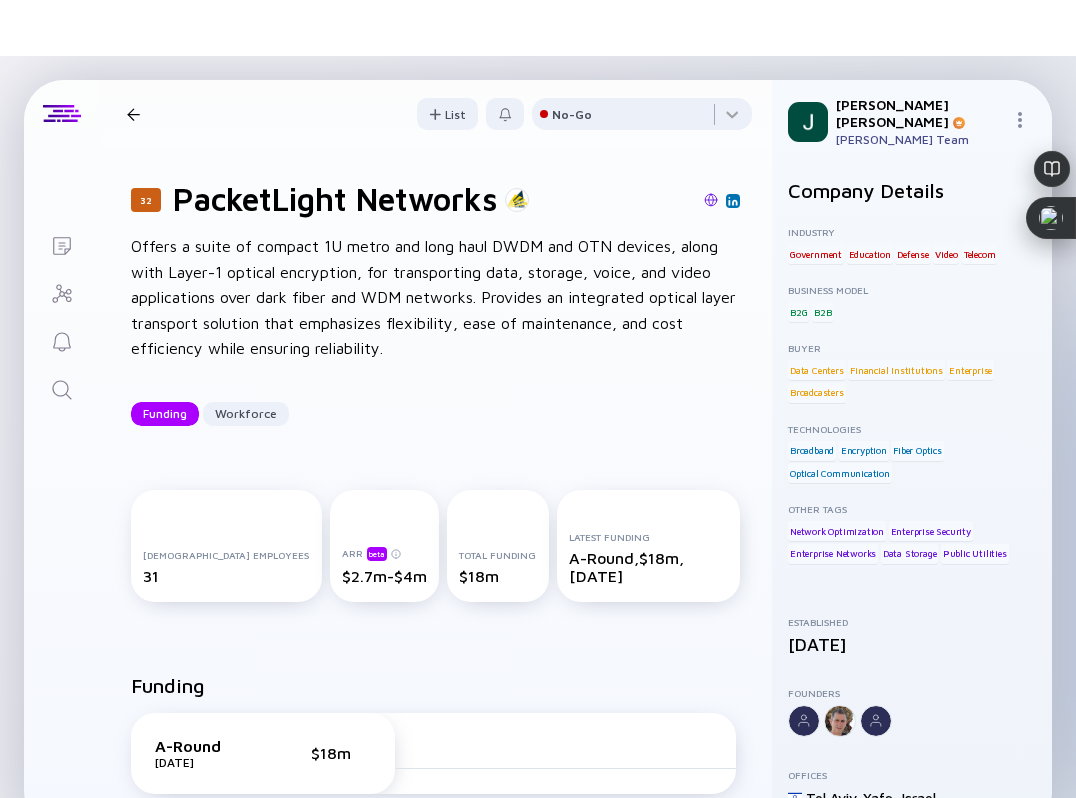 click on "32 PacketLight Networks Funding Workforce" at bounding box center [317, 114] 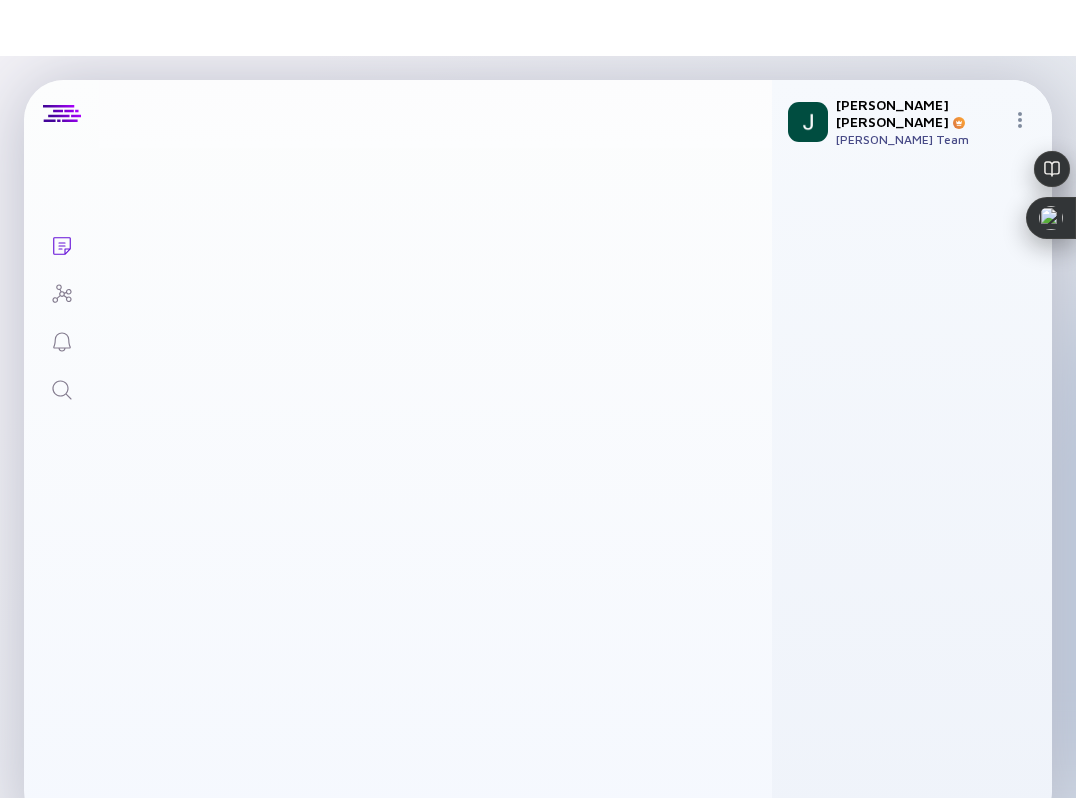 scroll, scrollTop: 168, scrollLeft: 0, axis: vertical 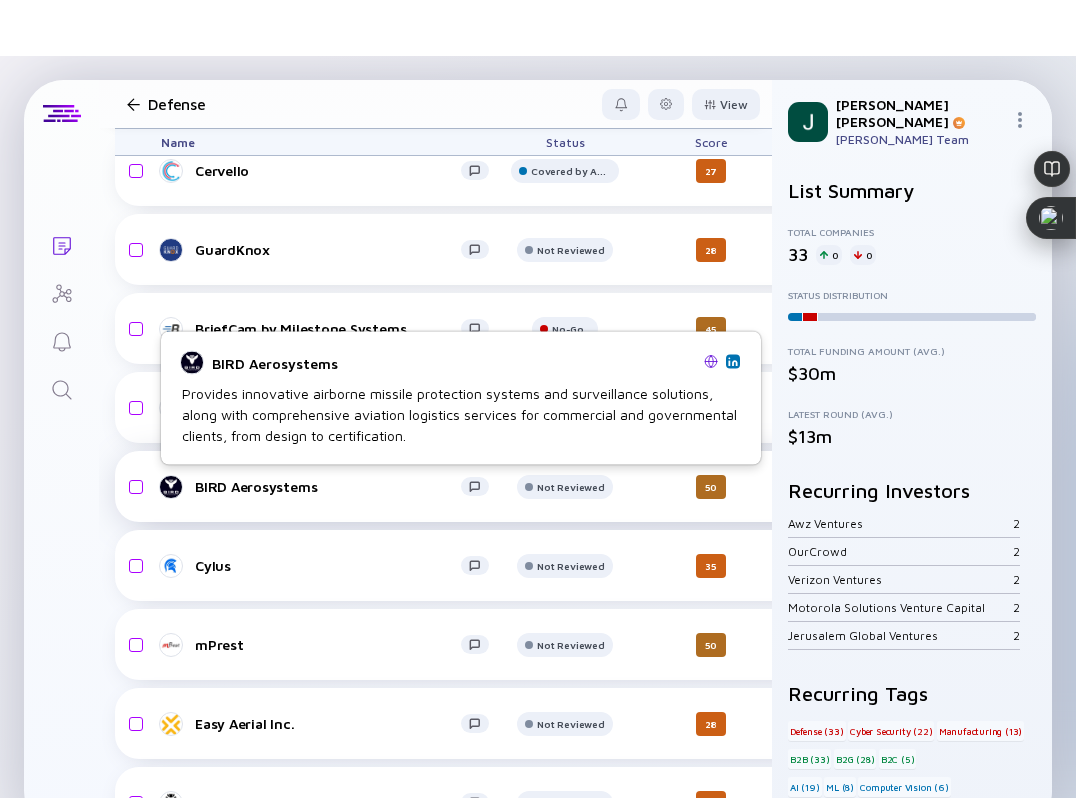 click on "BIRD Aerosystems" at bounding box center (333, 487) 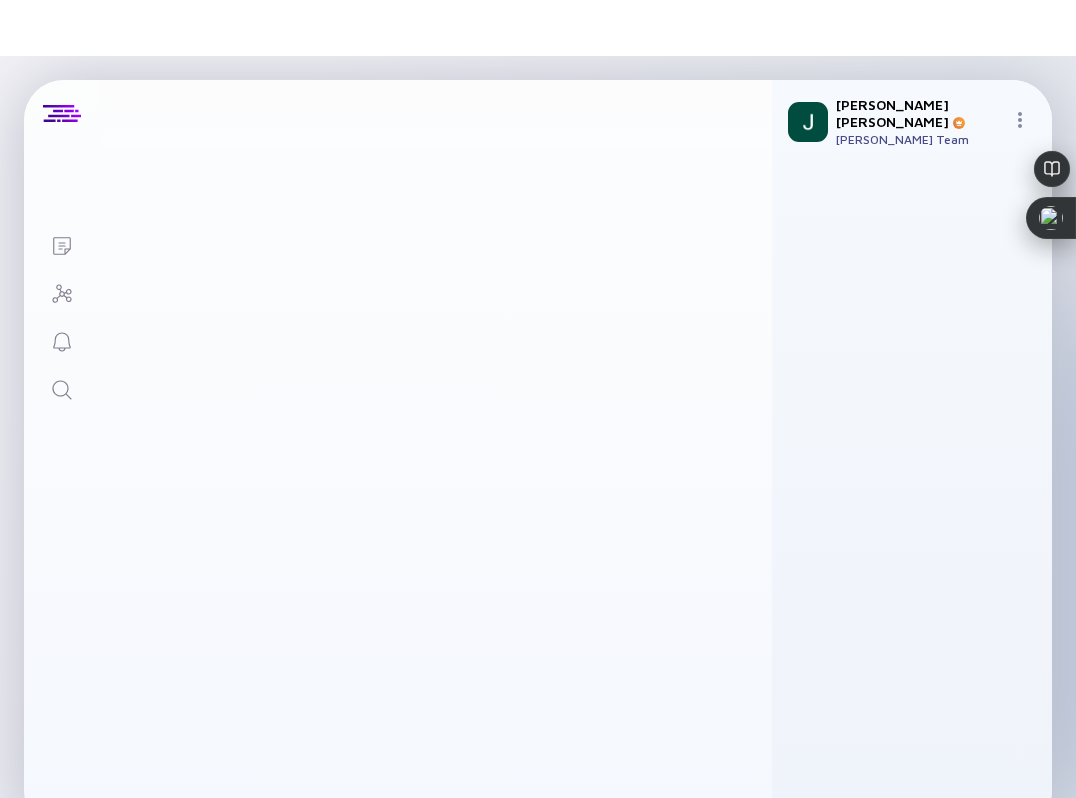 scroll, scrollTop: 0, scrollLeft: 0, axis: both 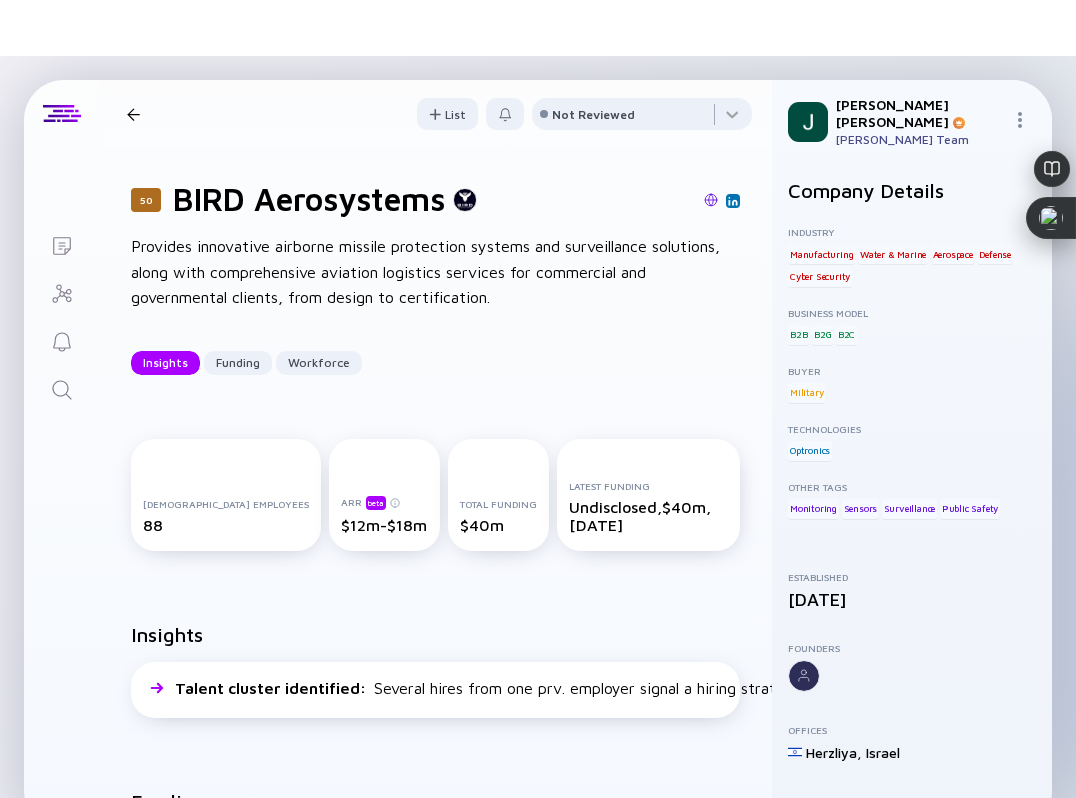 click at bounding box center [711, 200] 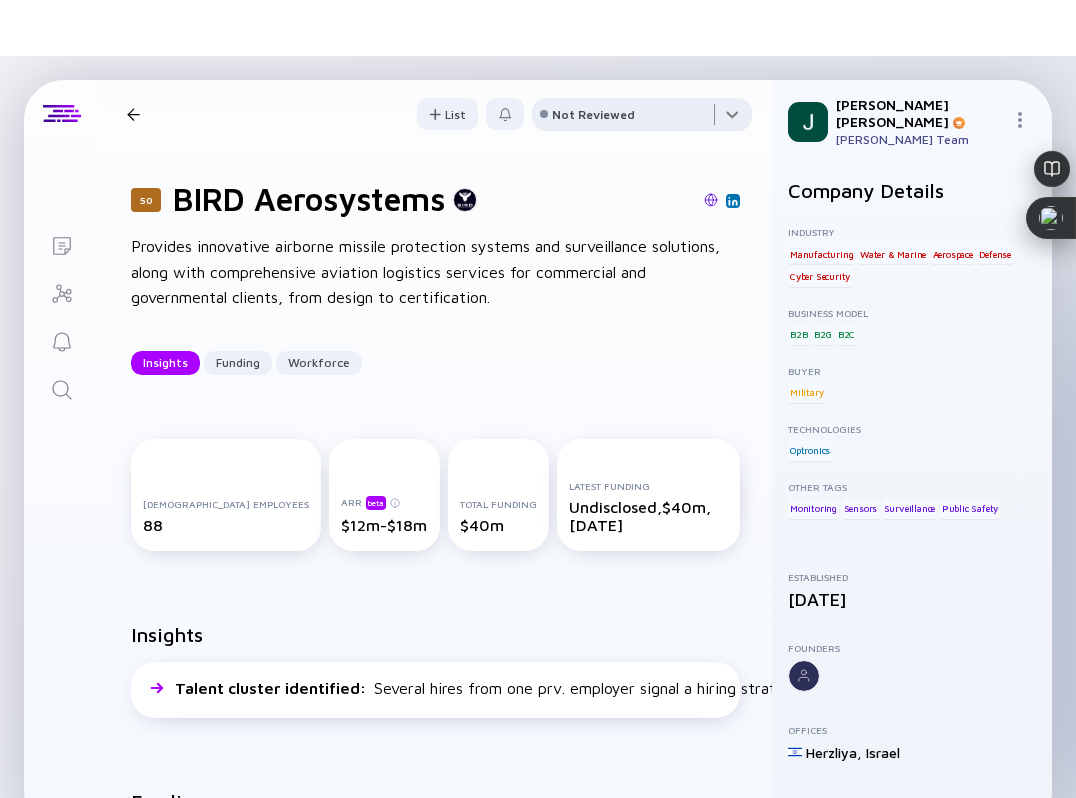 click at bounding box center (642, 118) 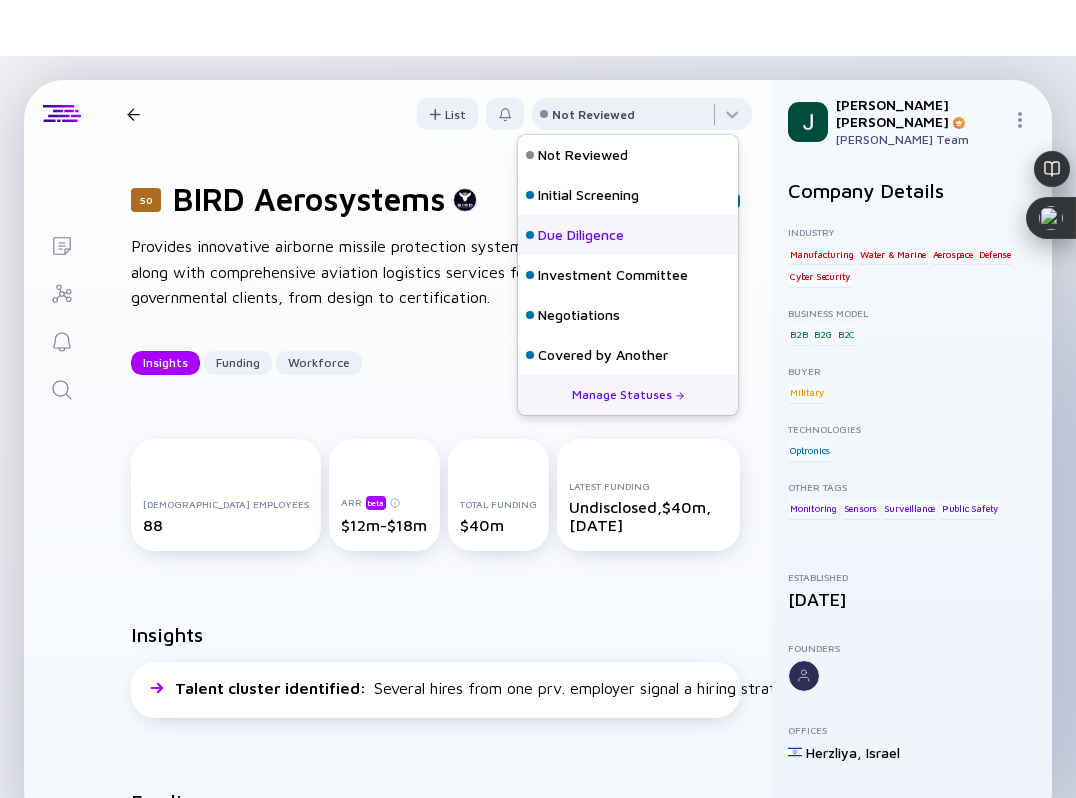 scroll, scrollTop: 128, scrollLeft: 0, axis: vertical 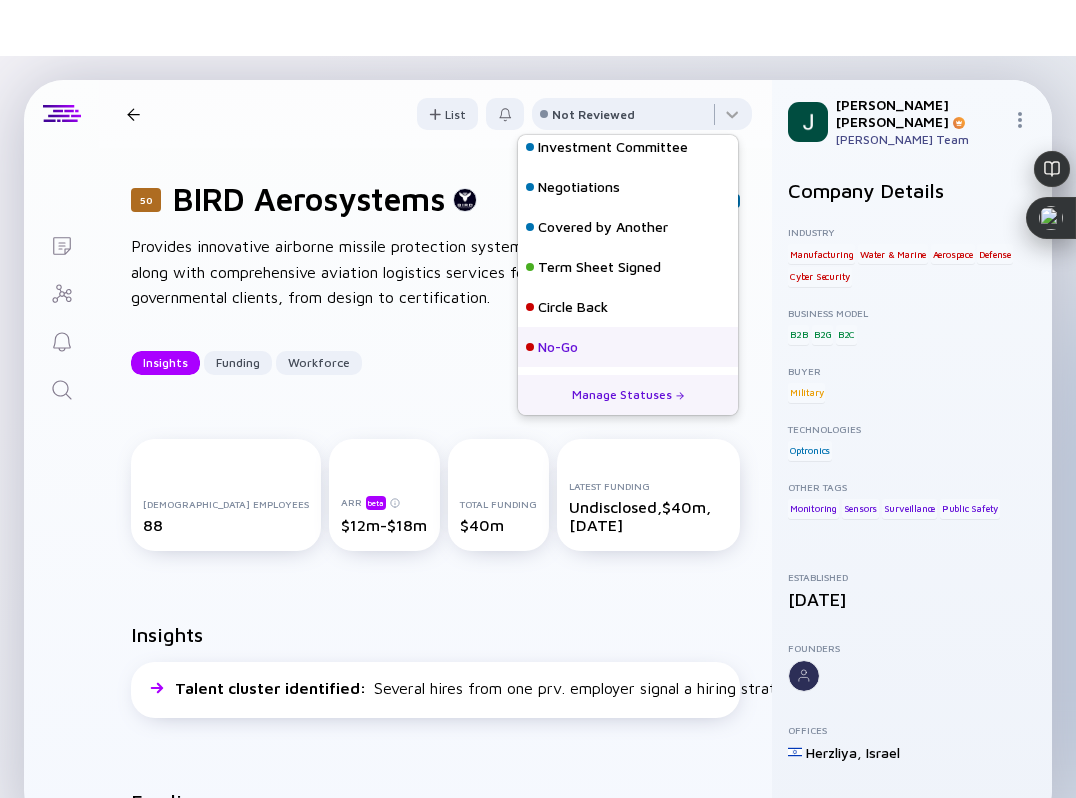 click on "No-Go" at bounding box center [558, 347] 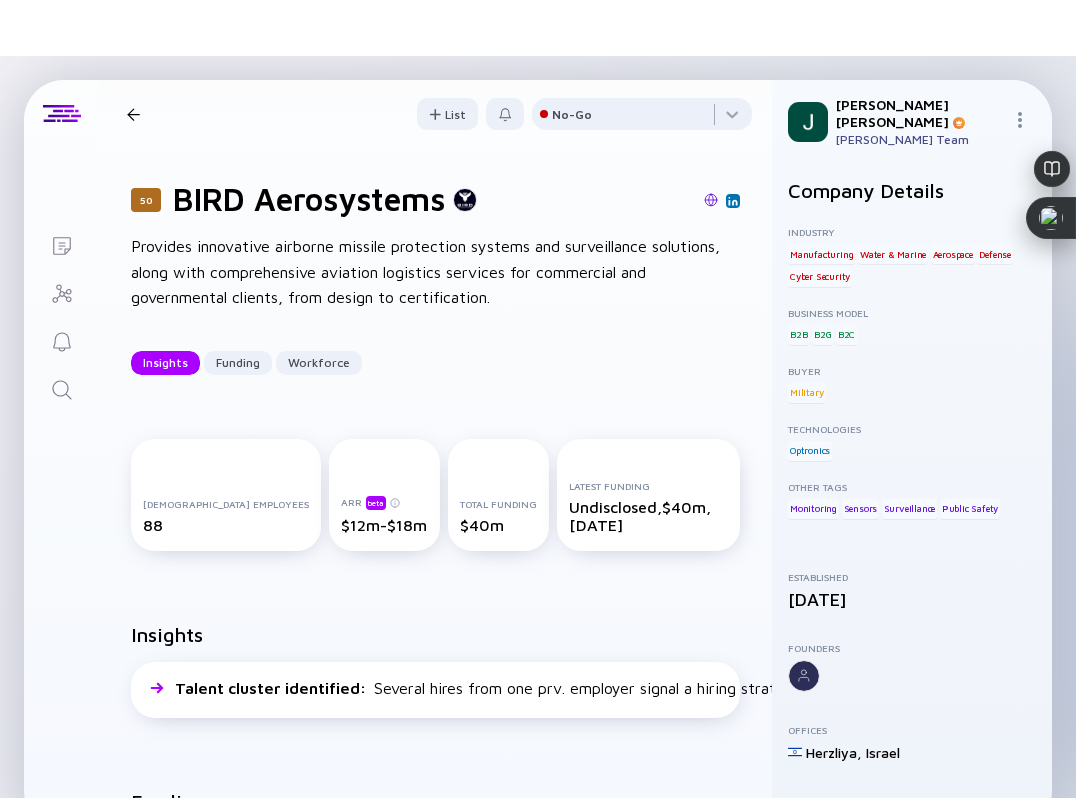 click at bounding box center (133, 114) 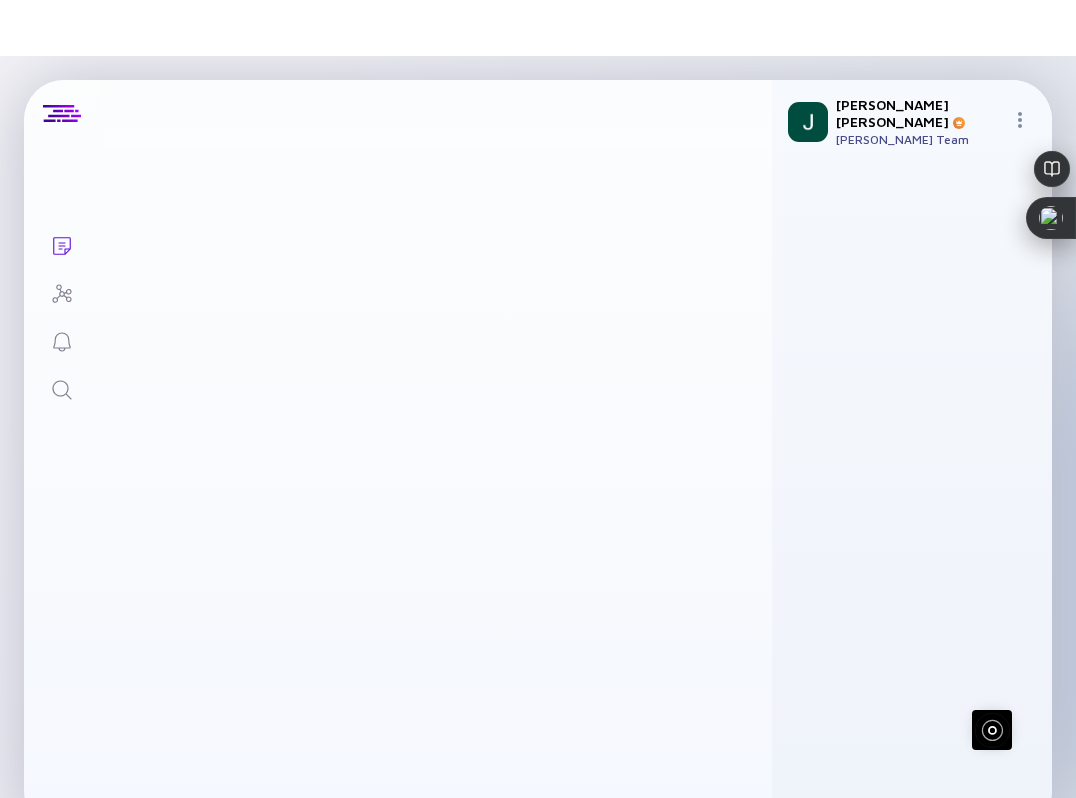 scroll, scrollTop: 168, scrollLeft: 0, axis: vertical 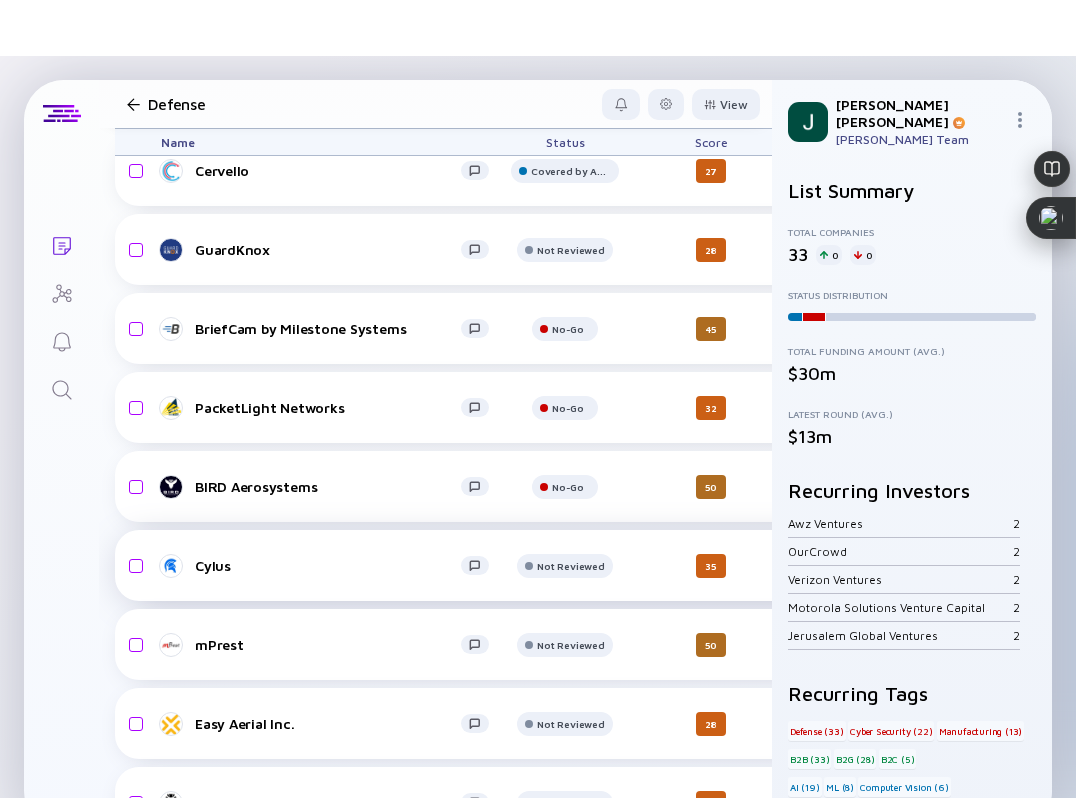 click on "Cylus" at bounding box center (328, 565) 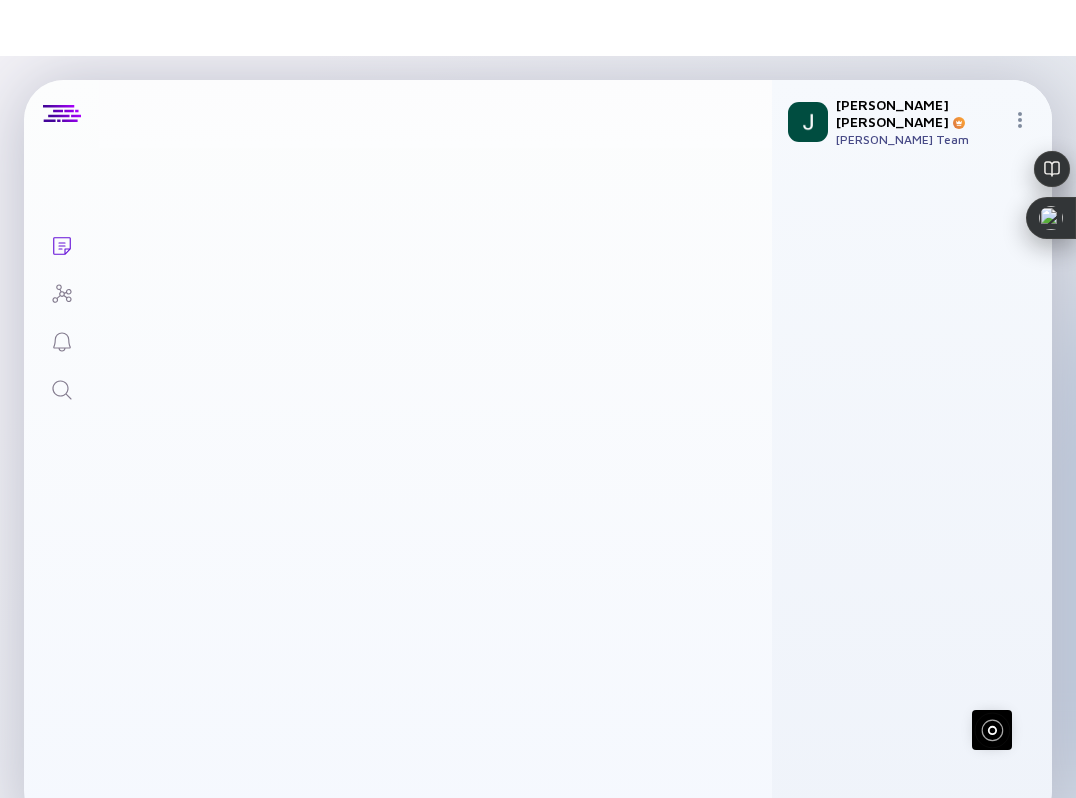 scroll, scrollTop: 0, scrollLeft: 0, axis: both 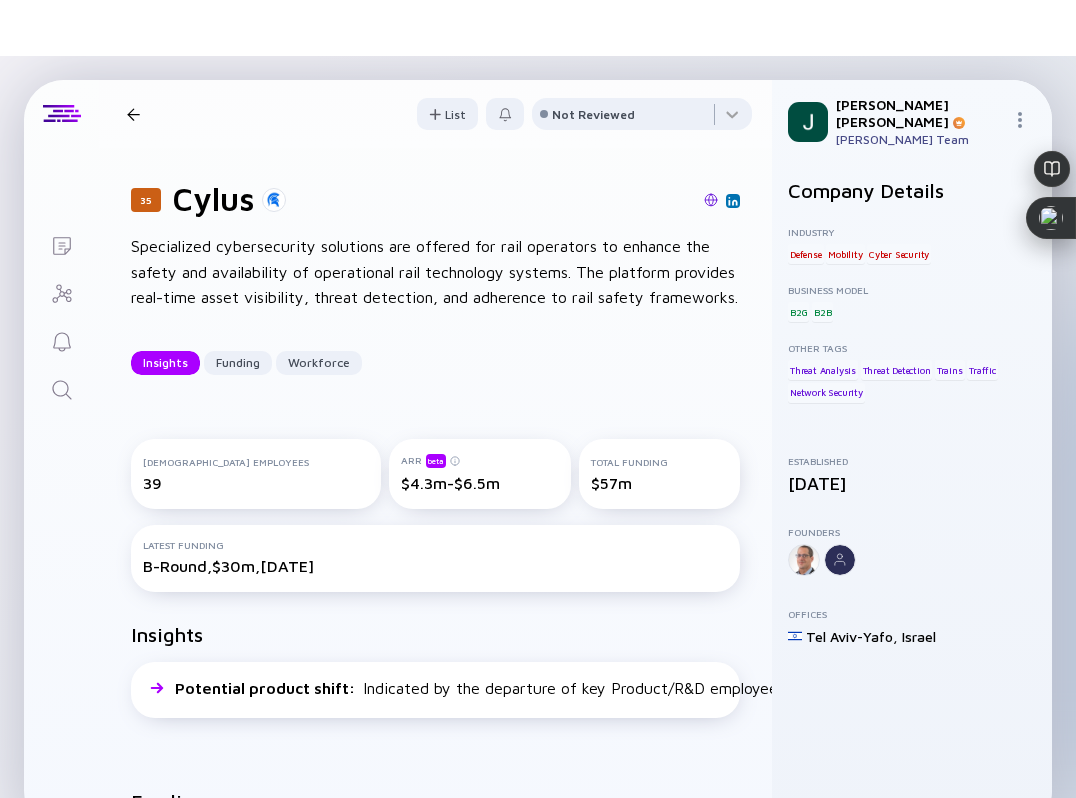 click at bounding box center (711, 200) 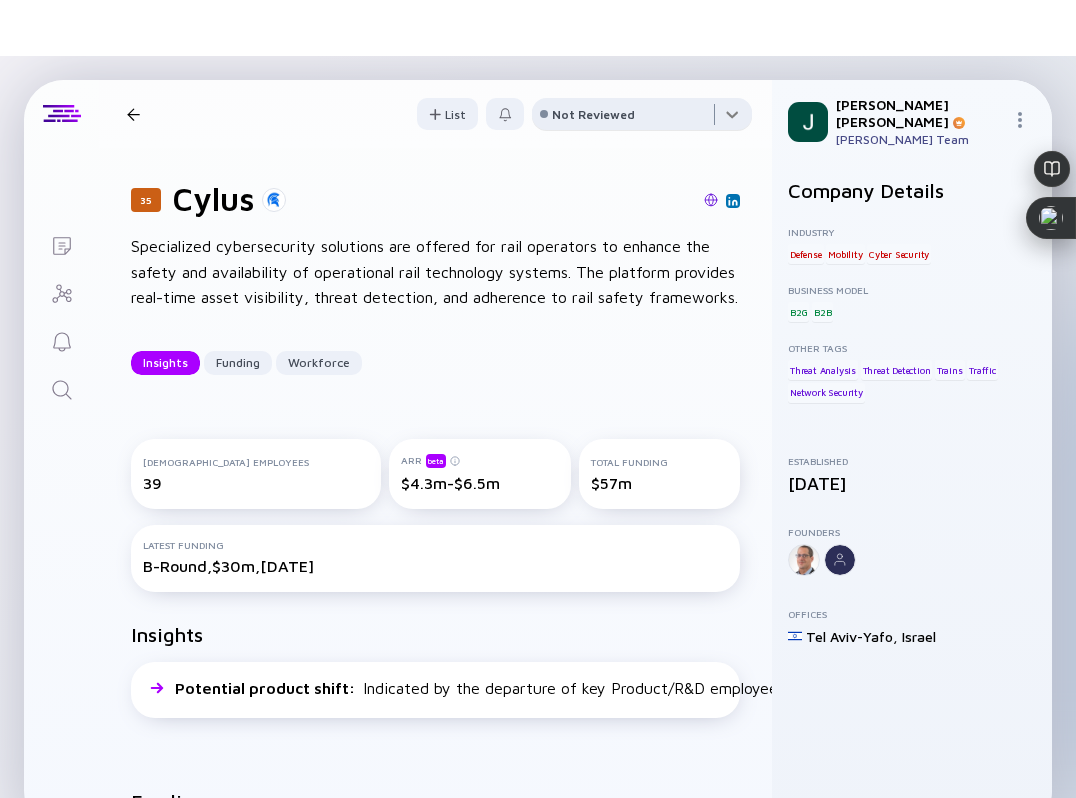 click at bounding box center [642, 118] 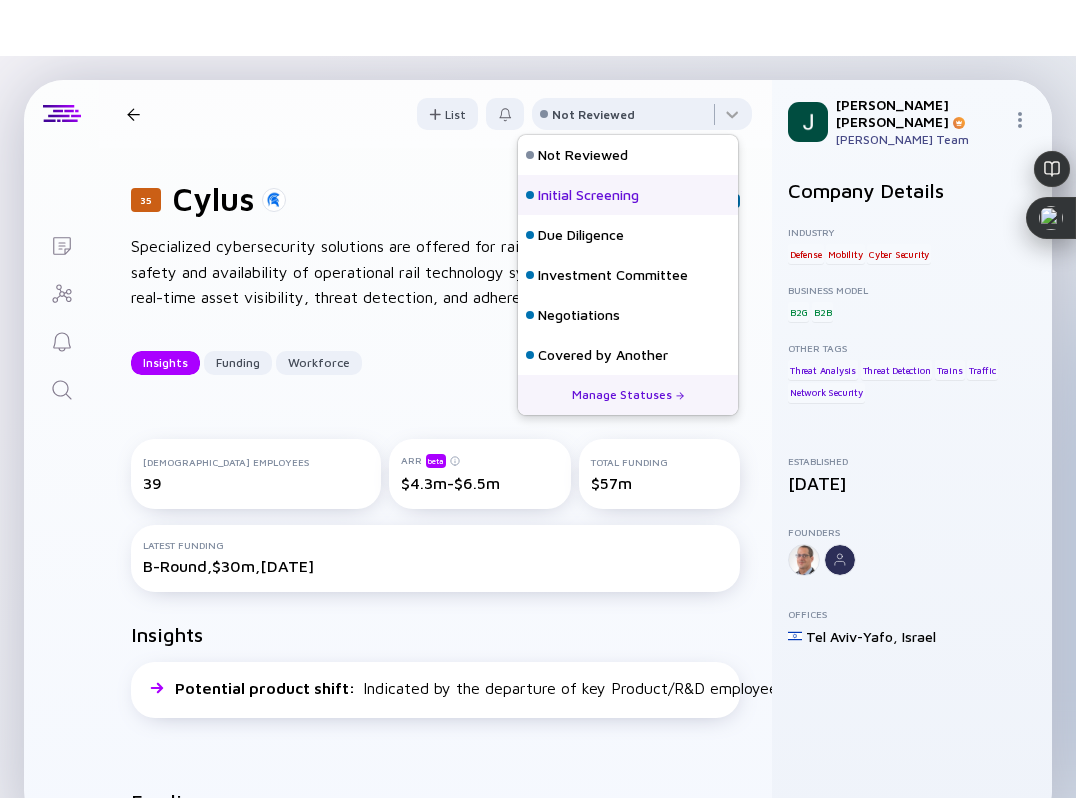 click on "Initial Screening" at bounding box center (588, 195) 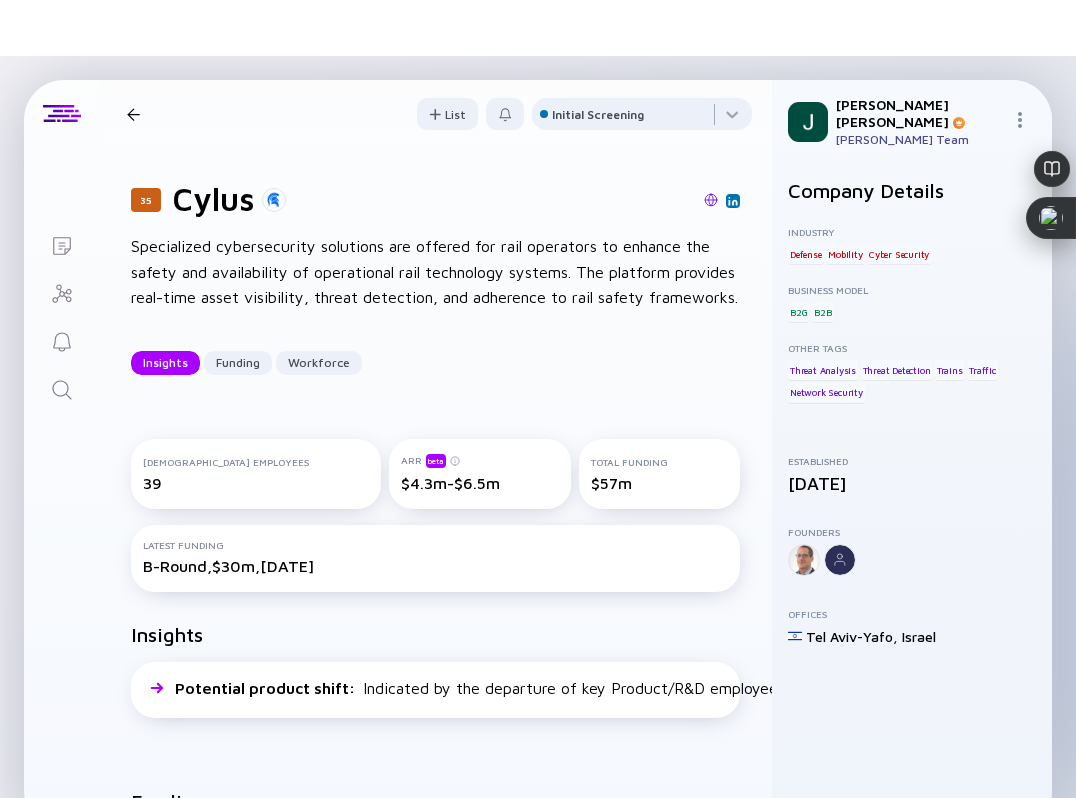 click on "35 Cylus Insights Funding Workforce" at bounding box center (293, 114) 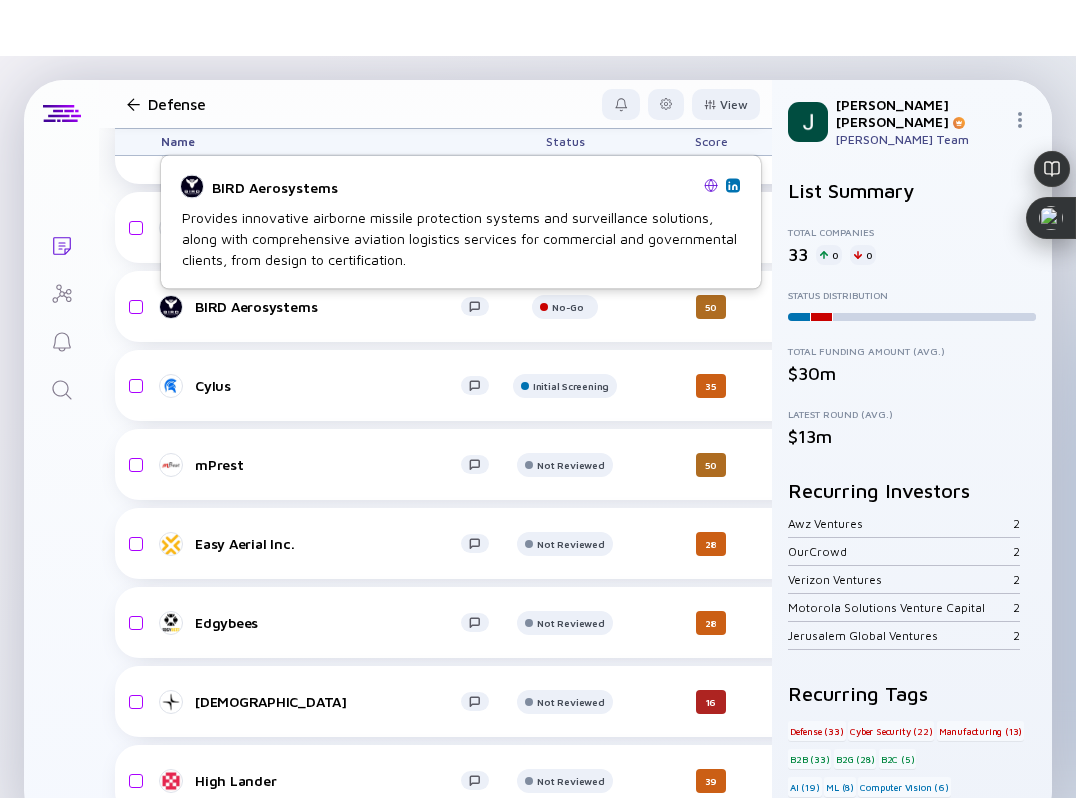 scroll, scrollTop: 370, scrollLeft: 0, axis: vertical 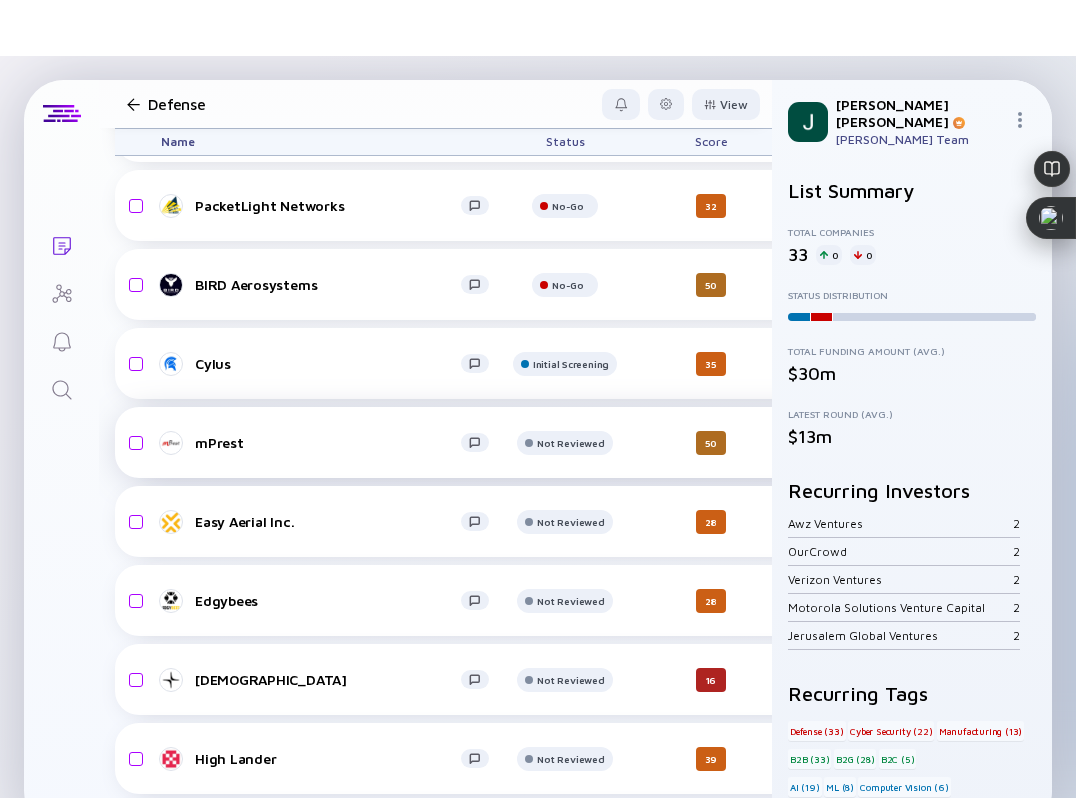 click on "mPrest" at bounding box center [328, 442] 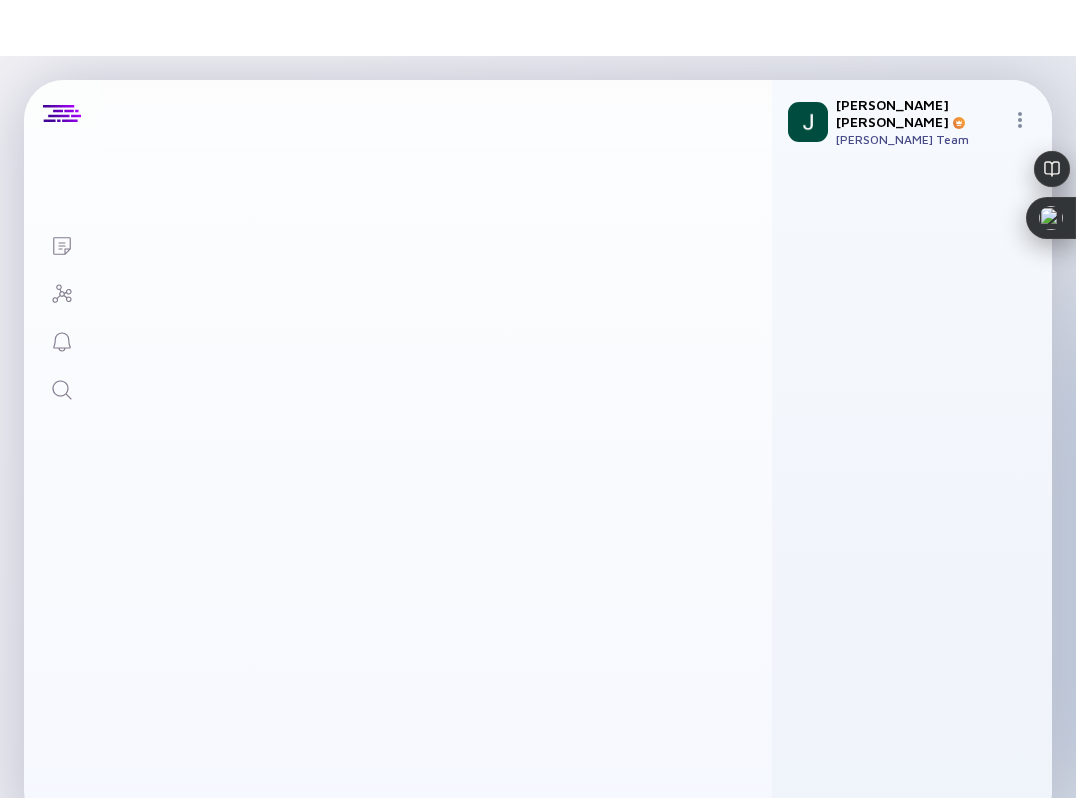 scroll, scrollTop: 0, scrollLeft: 0, axis: both 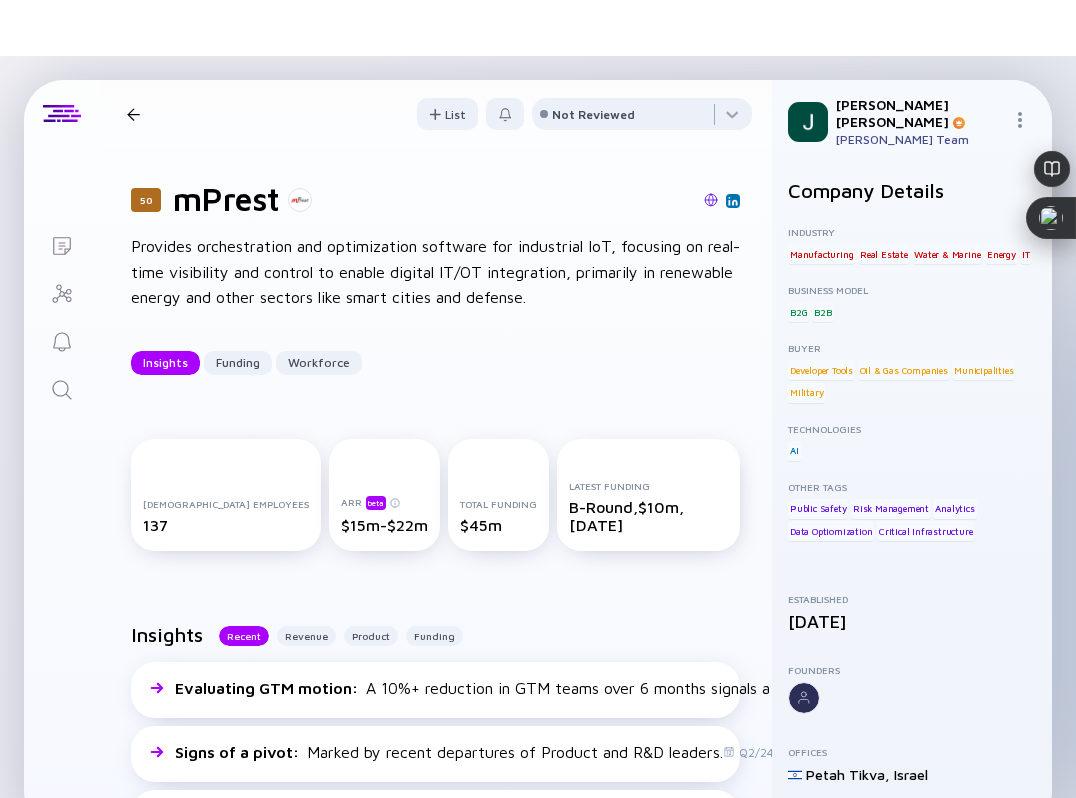 click at bounding box center [711, 200] 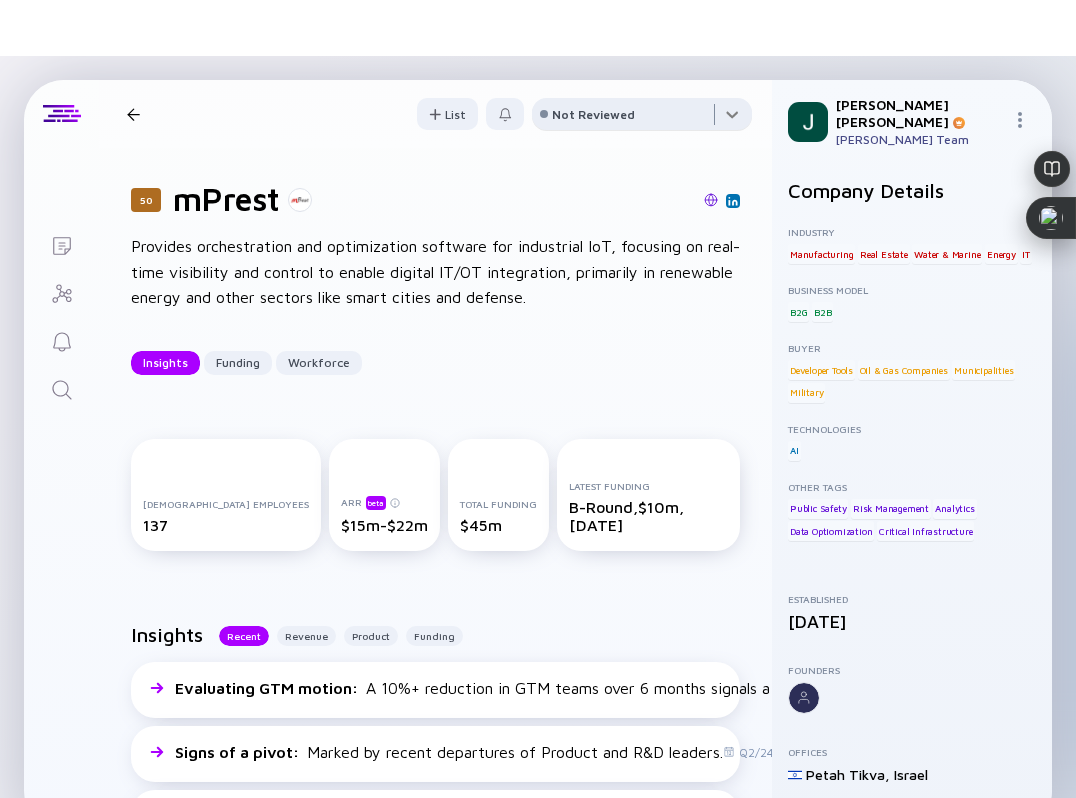 click at bounding box center [642, 118] 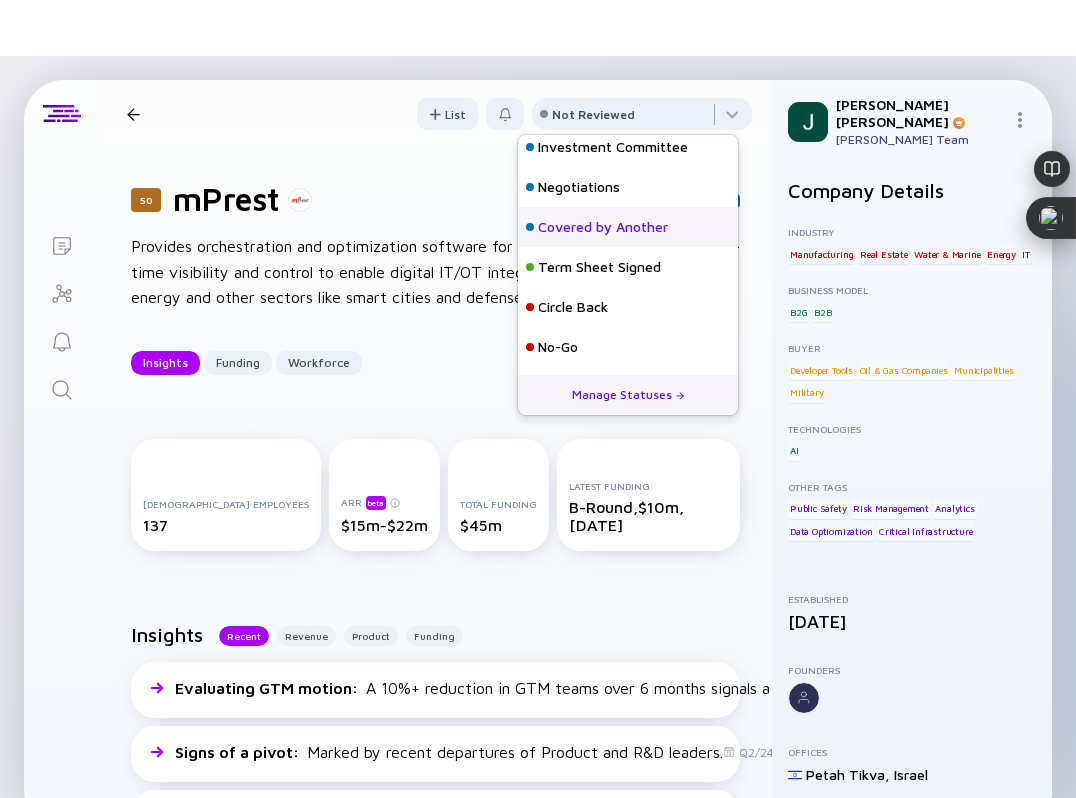 scroll, scrollTop: 92, scrollLeft: 0, axis: vertical 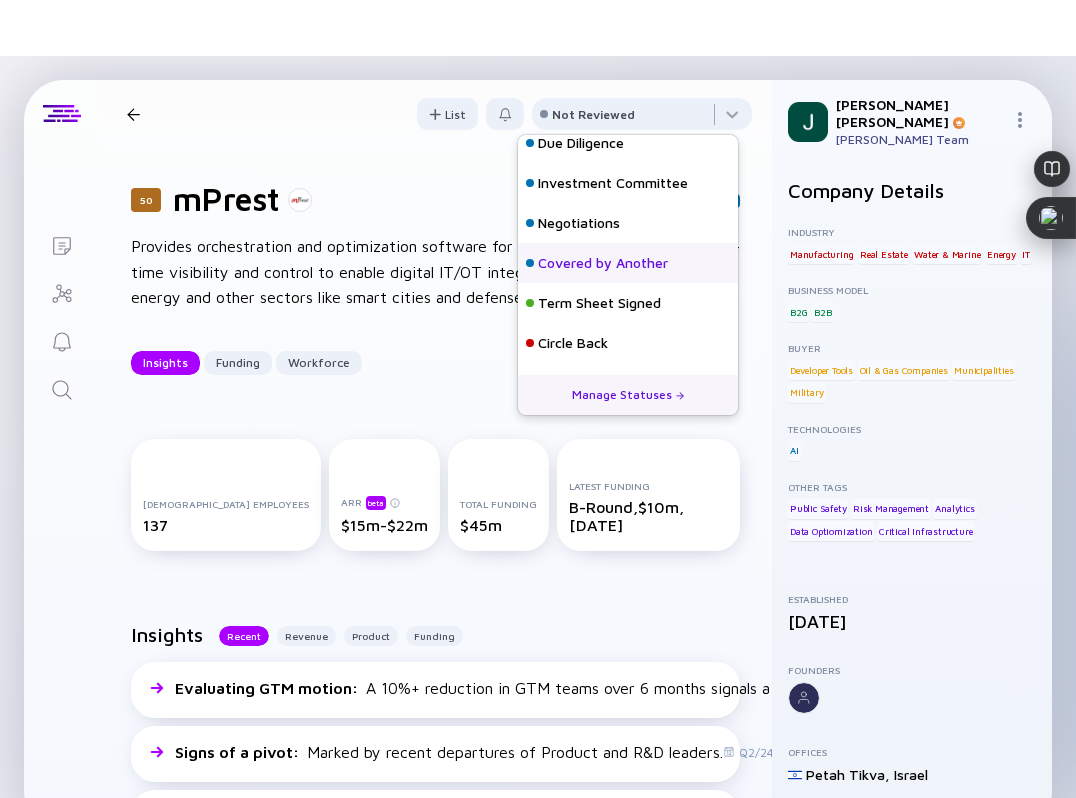click on "Covered by Another" at bounding box center (603, 263) 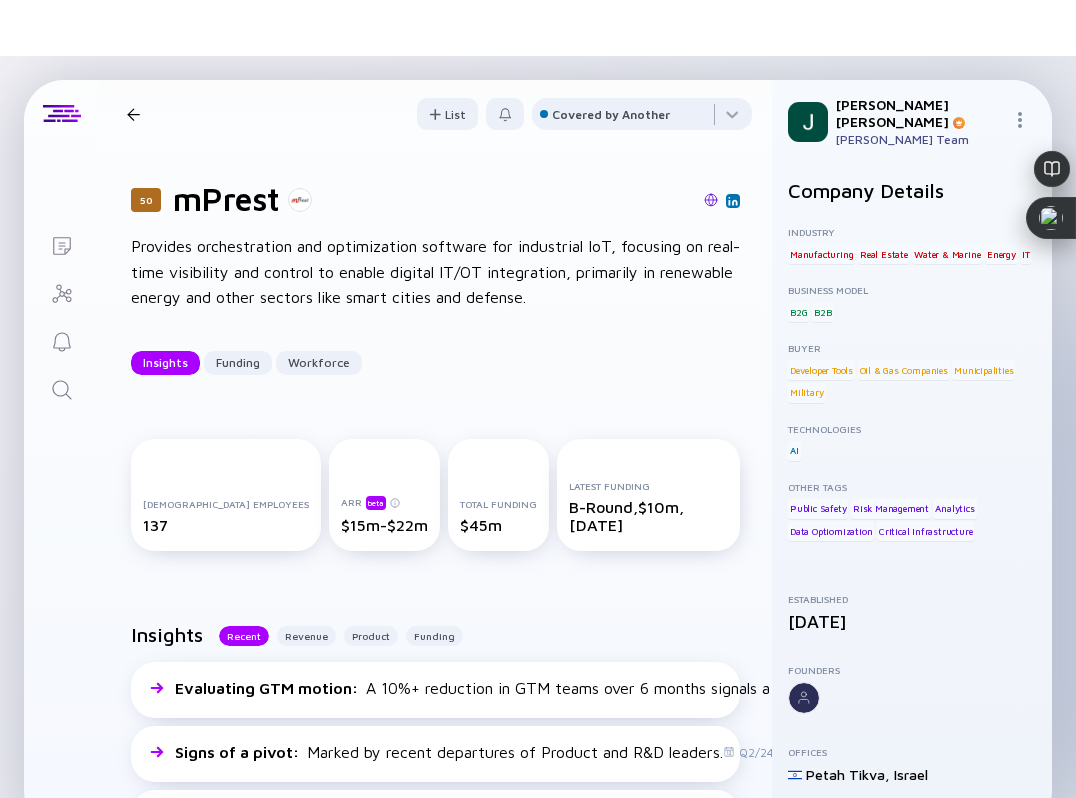 click on "50 mPrest Insights Funding Workforce" at bounding box center (299, 114) 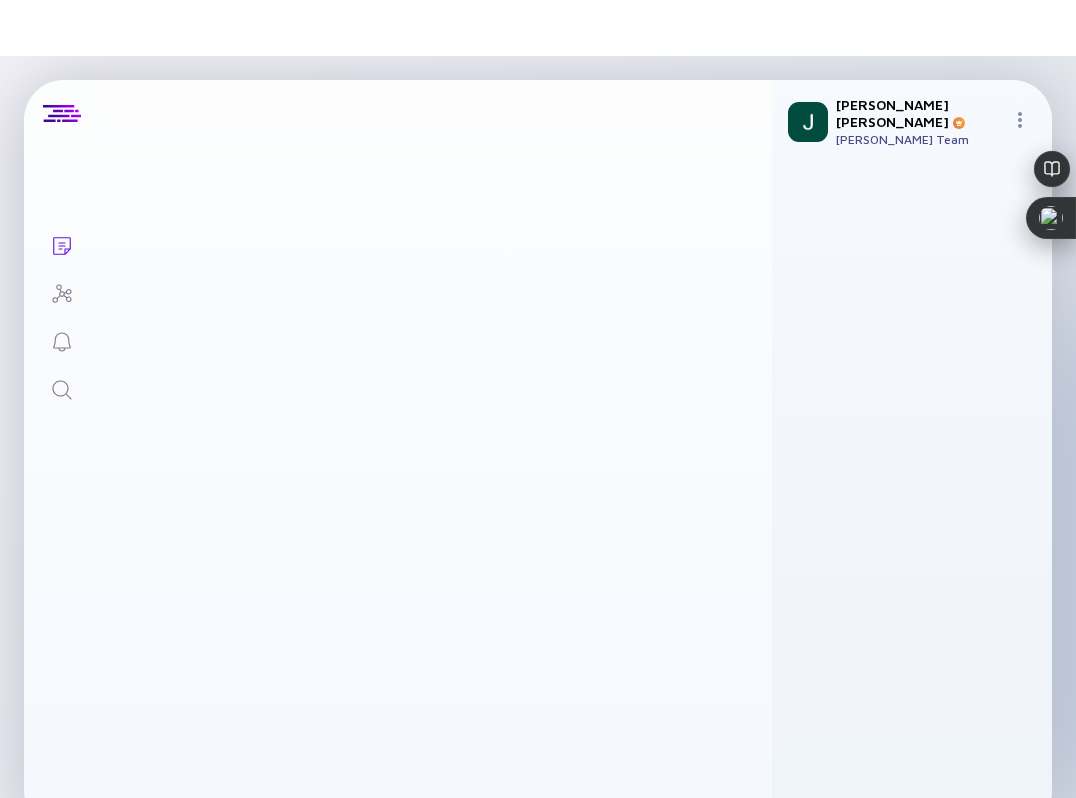 scroll, scrollTop: 370, scrollLeft: 0, axis: vertical 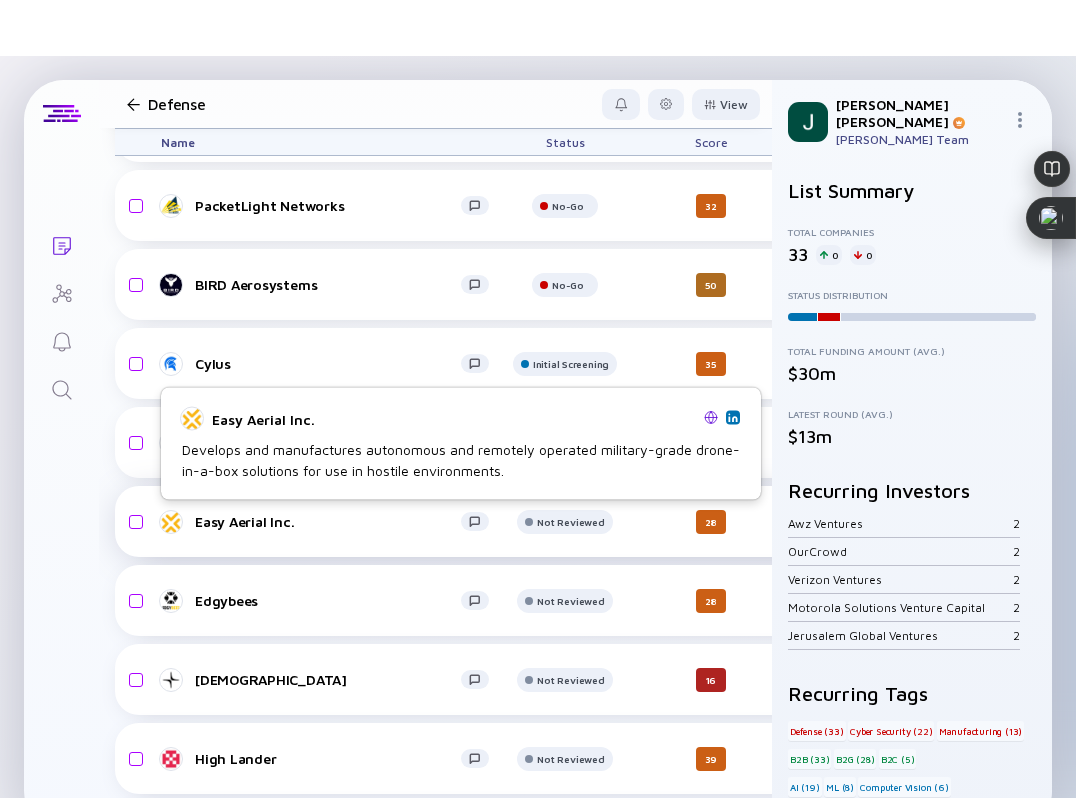 click on "Easy Aerial Inc." at bounding box center [328, 521] 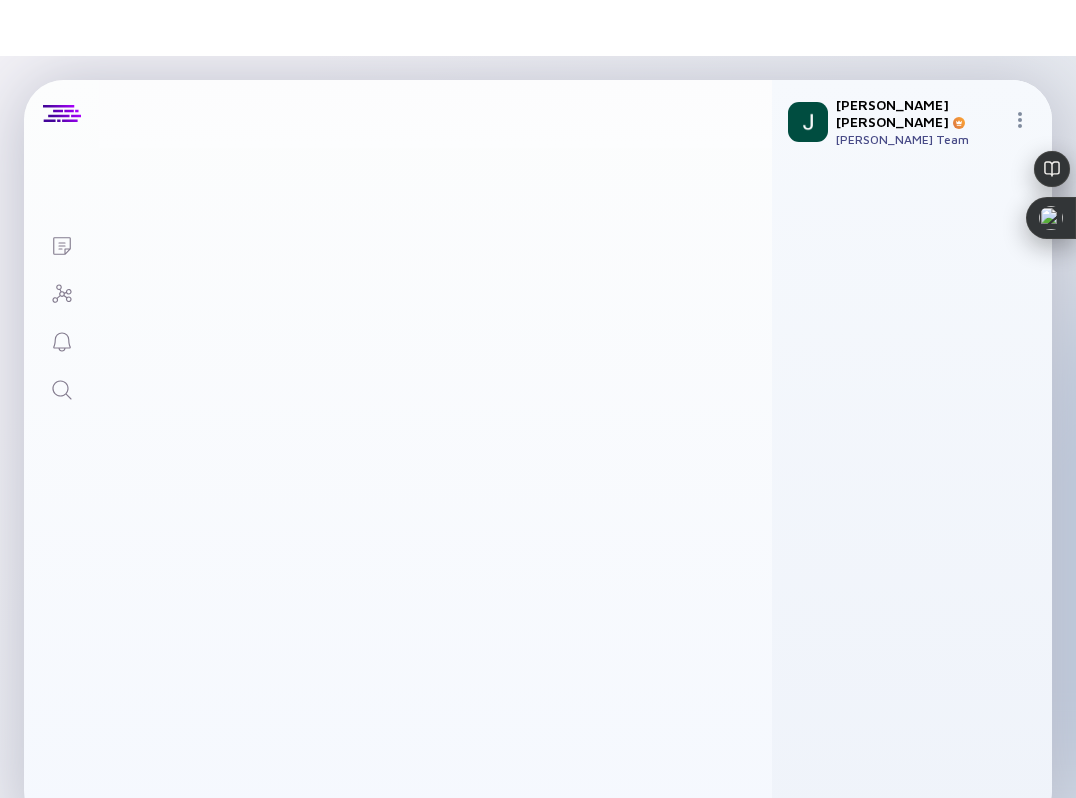scroll, scrollTop: 0, scrollLeft: 0, axis: both 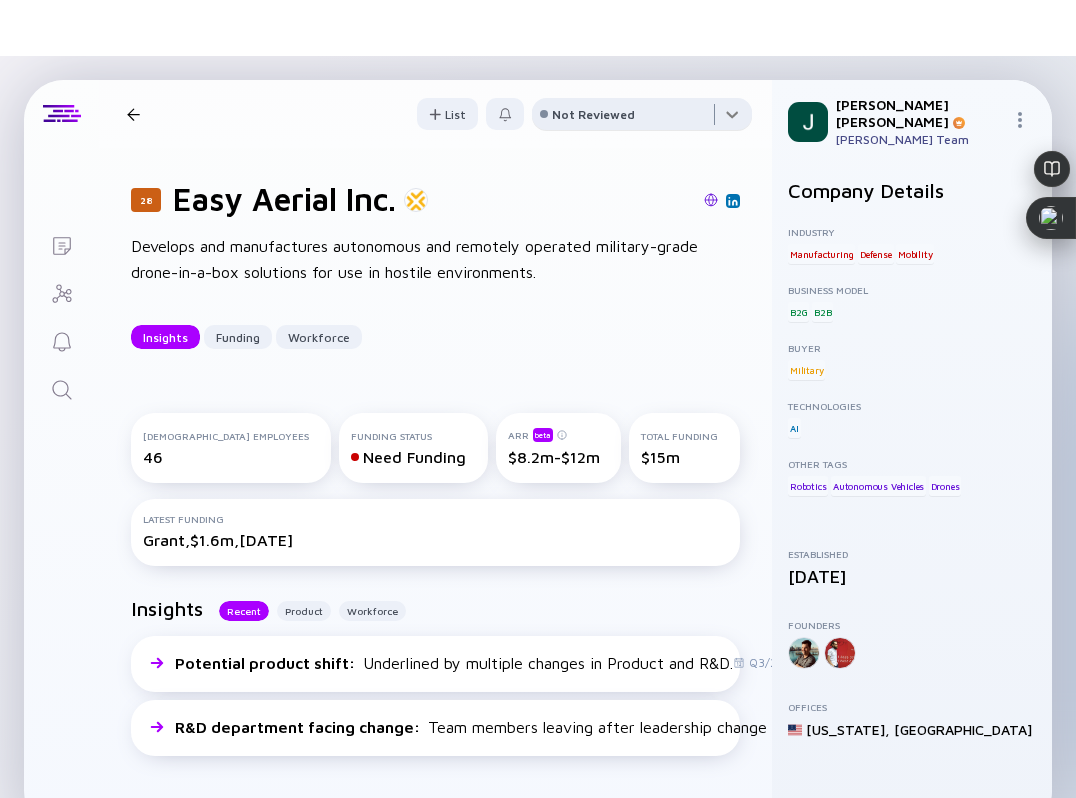 click at bounding box center (642, 118) 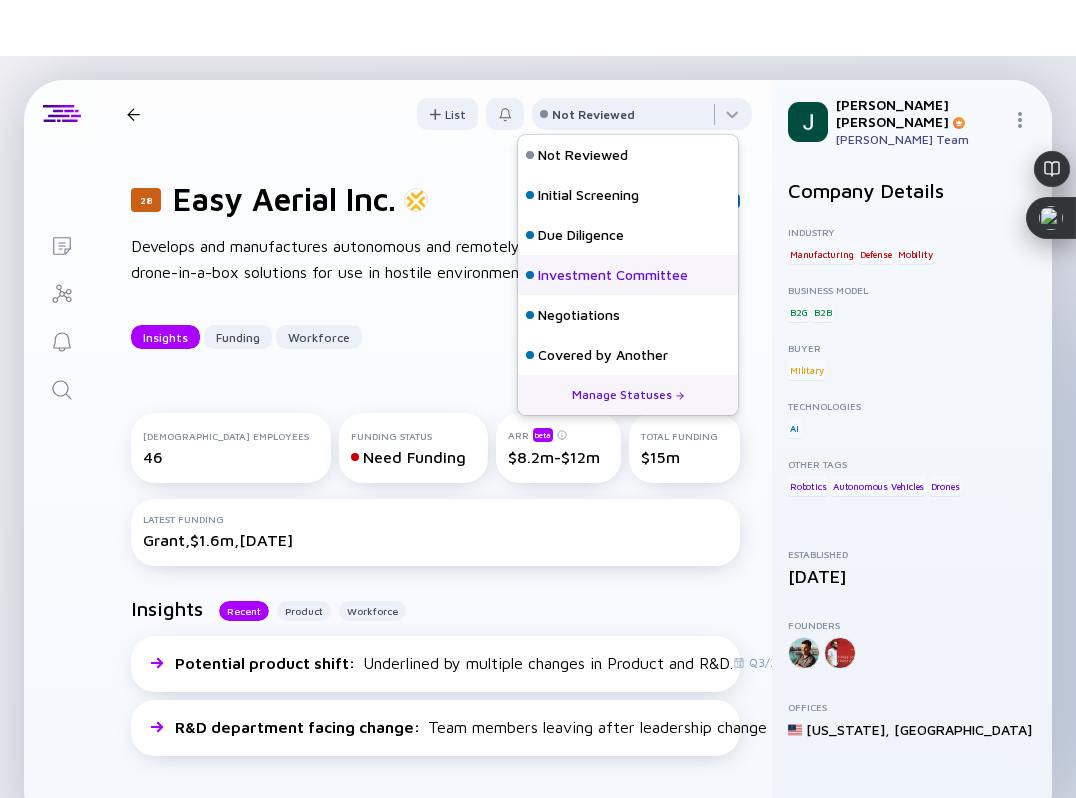 scroll, scrollTop: 128, scrollLeft: 0, axis: vertical 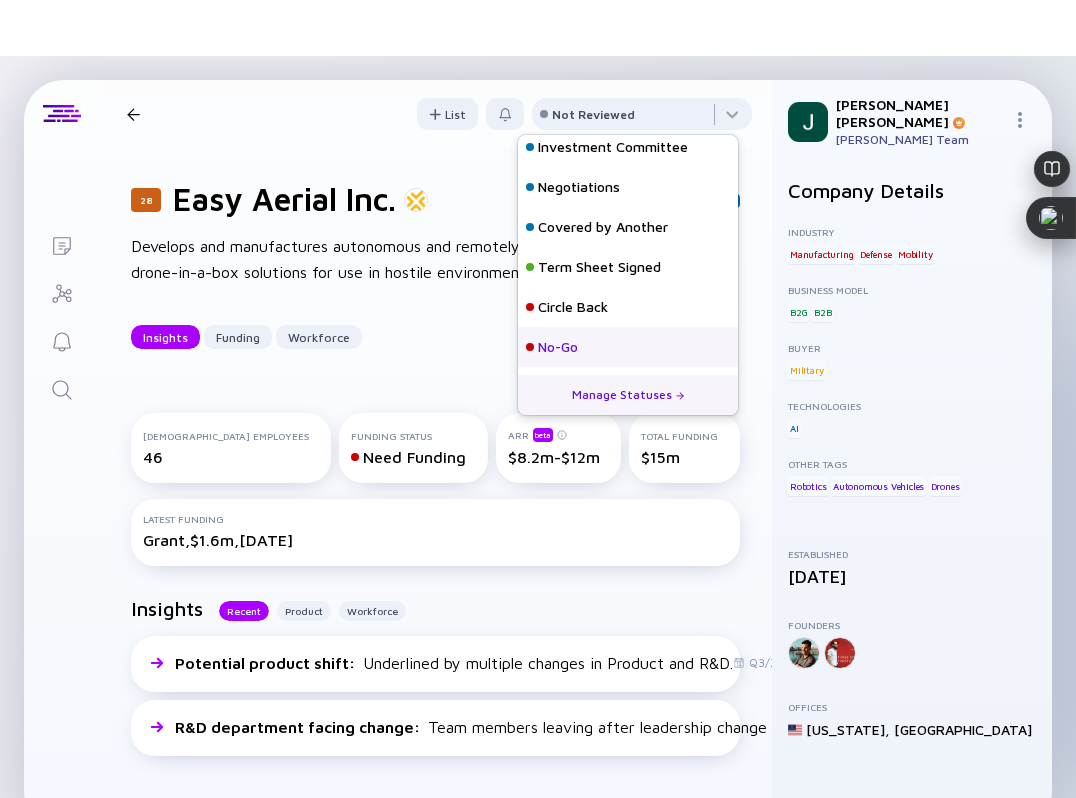 click on "No-Go" at bounding box center (558, 347) 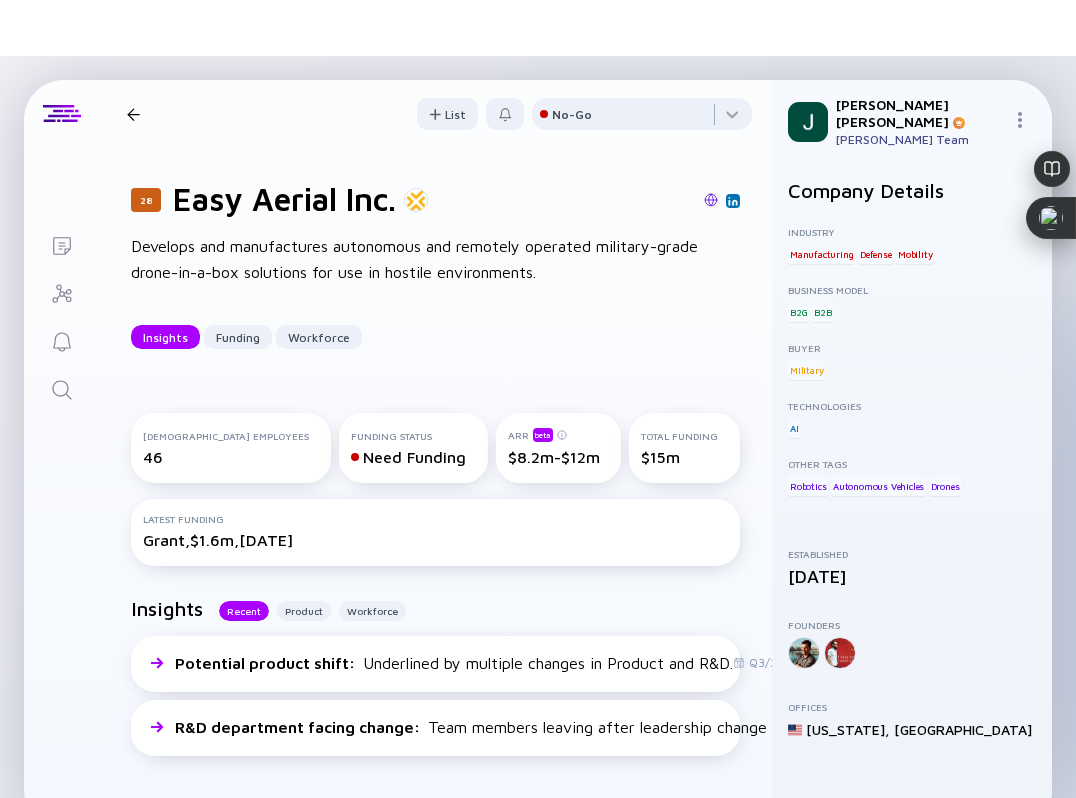 click at bounding box center [133, 114] 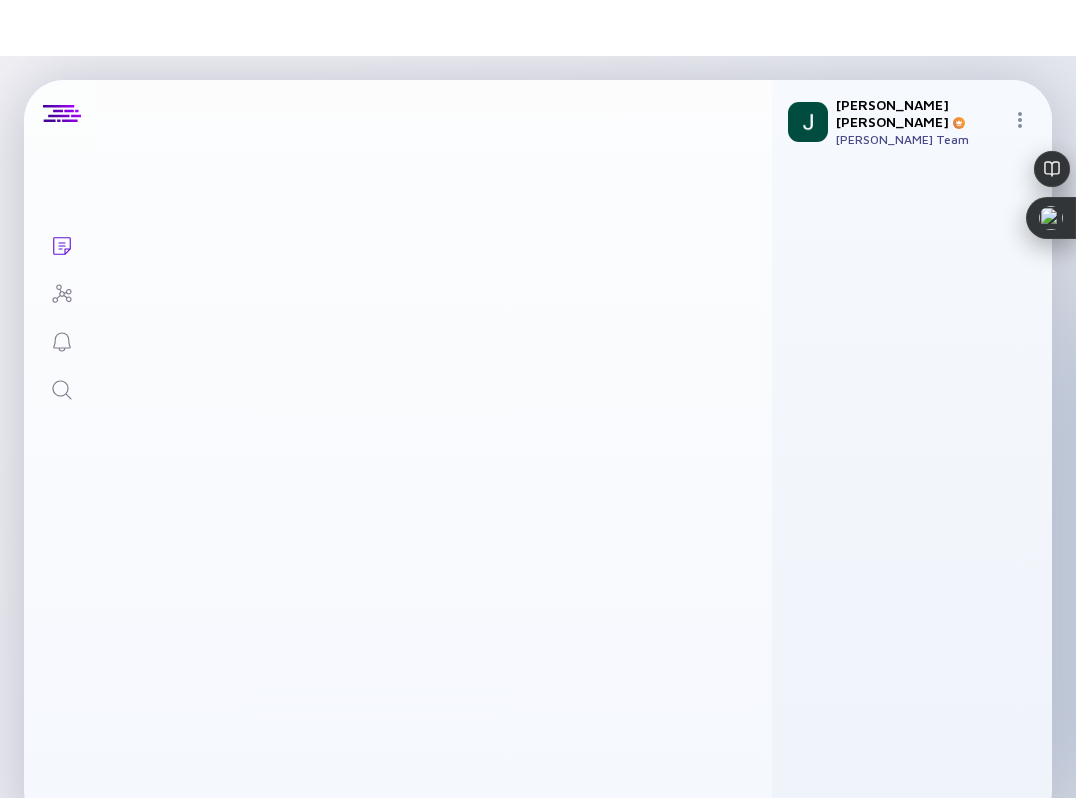 scroll, scrollTop: 370, scrollLeft: 0, axis: vertical 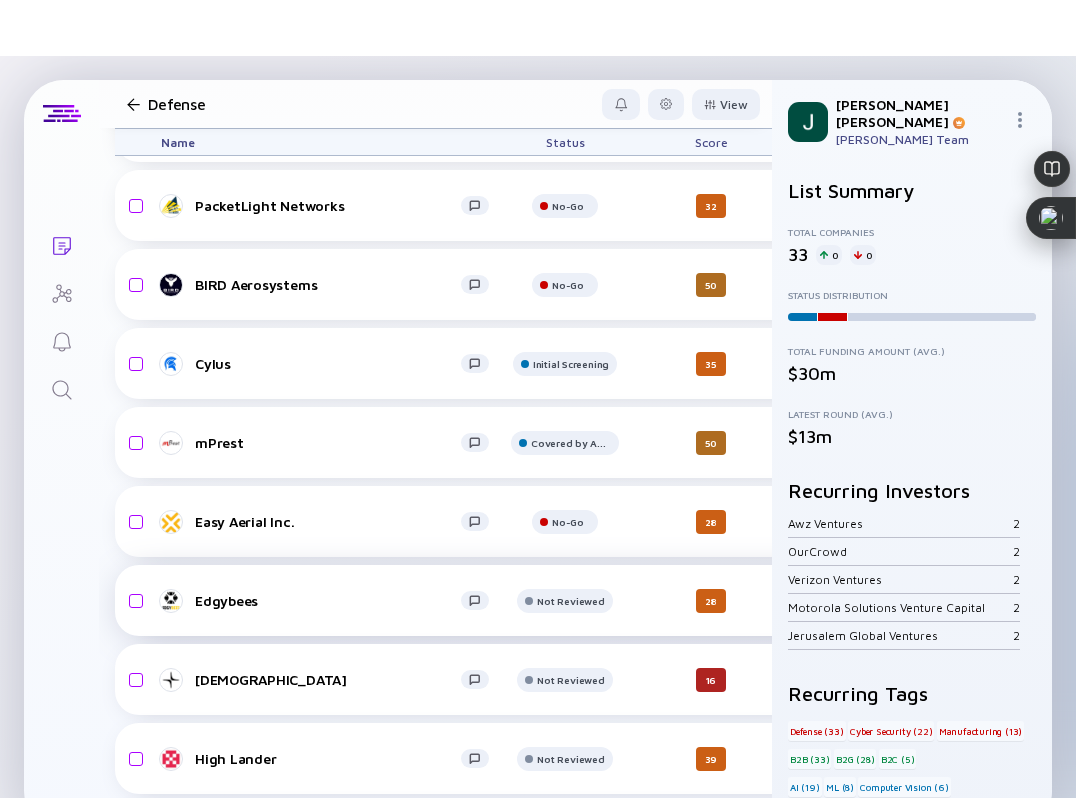 click on "Edgybees" at bounding box center (328, 600) 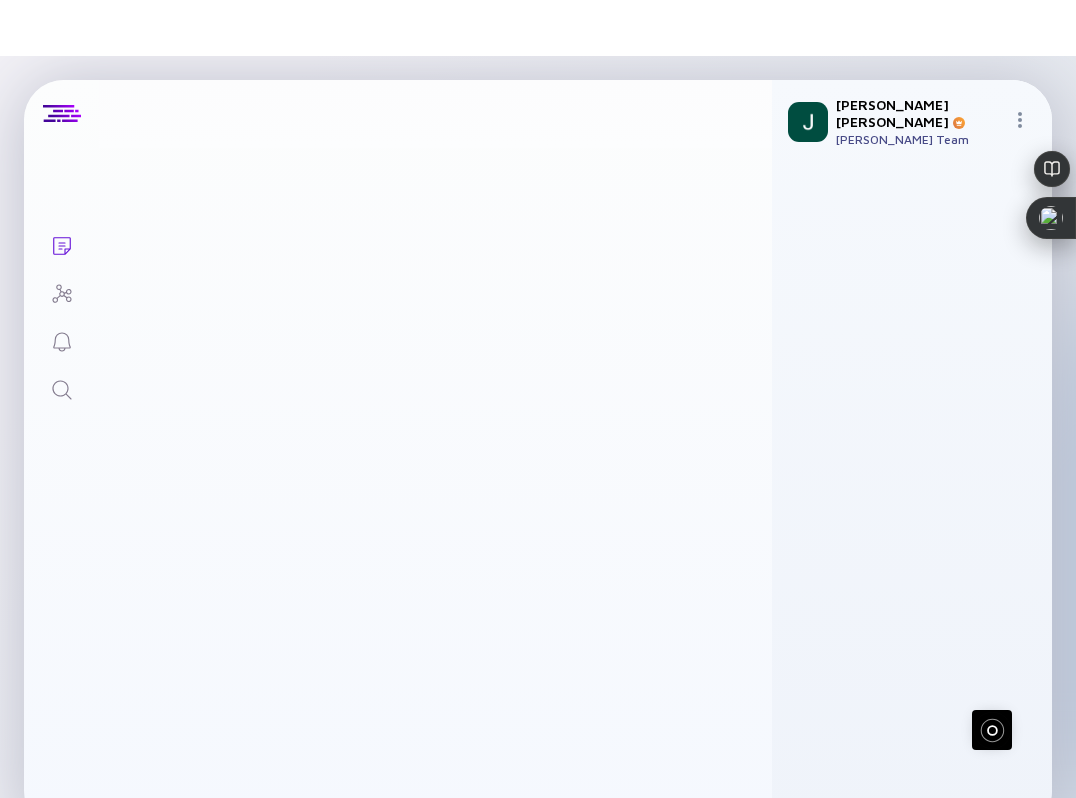 scroll, scrollTop: 0, scrollLeft: 0, axis: both 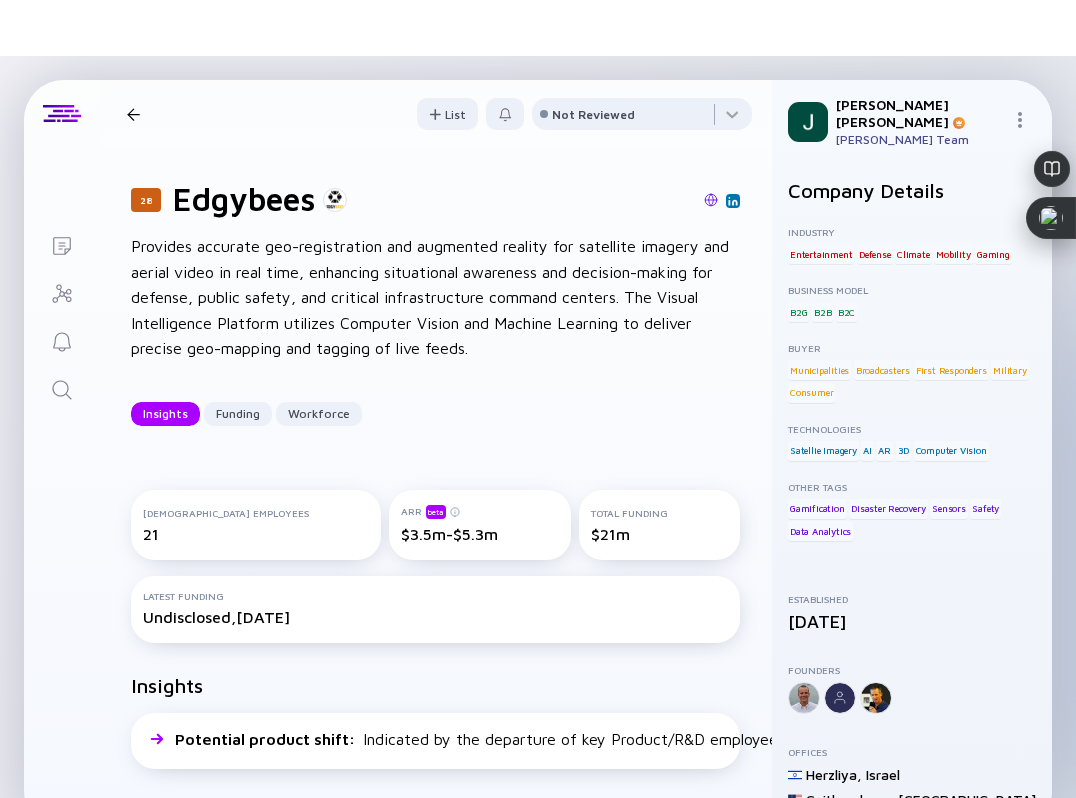 click at bounding box center (553, 201) 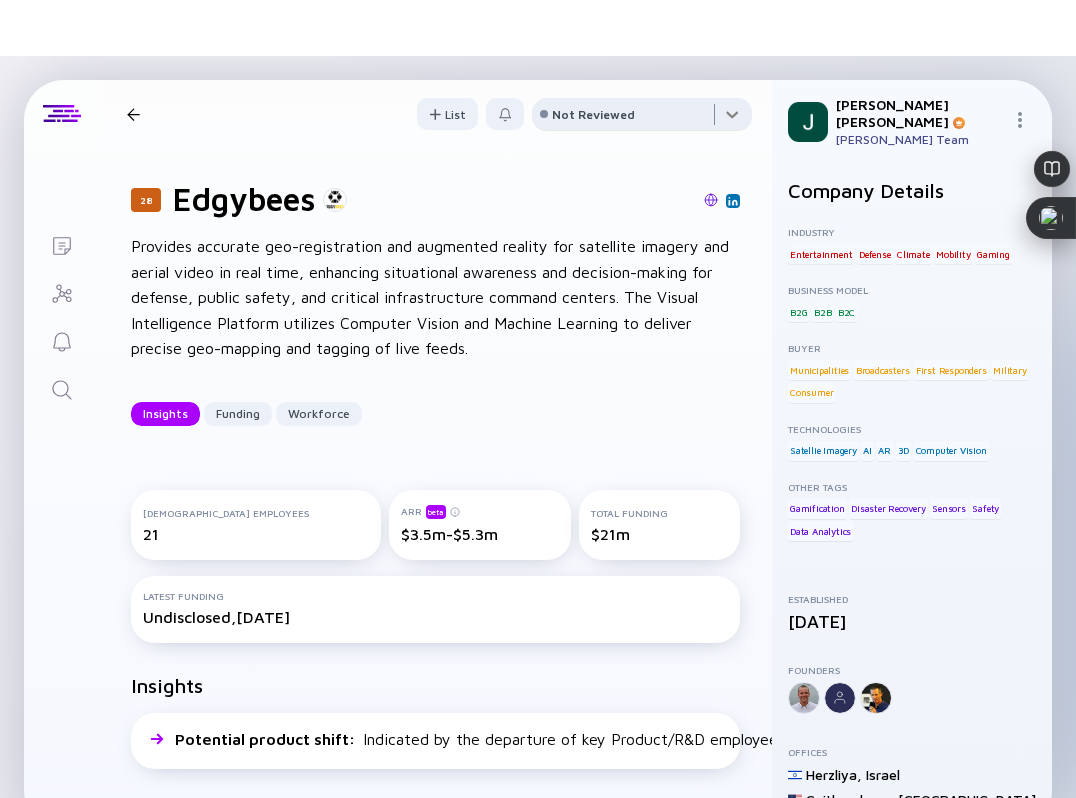 click at bounding box center [642, 118] 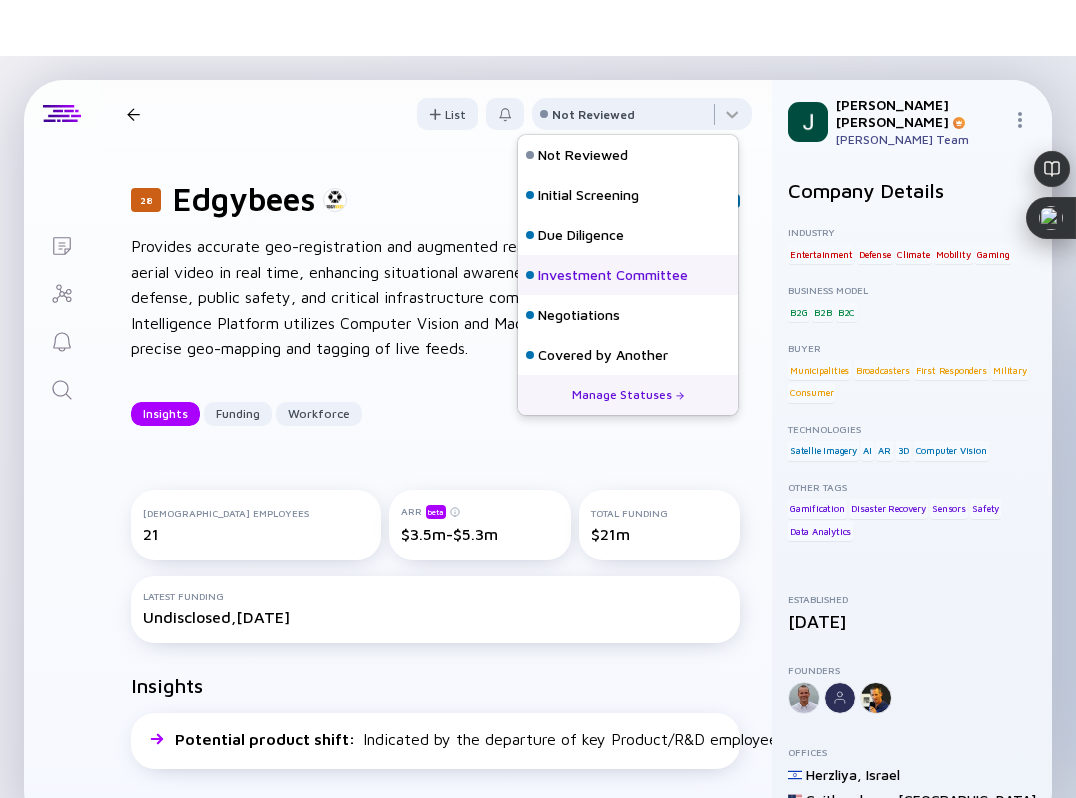 scroll, scrollTop: 128, scrollLeft: 0, axis: vertical 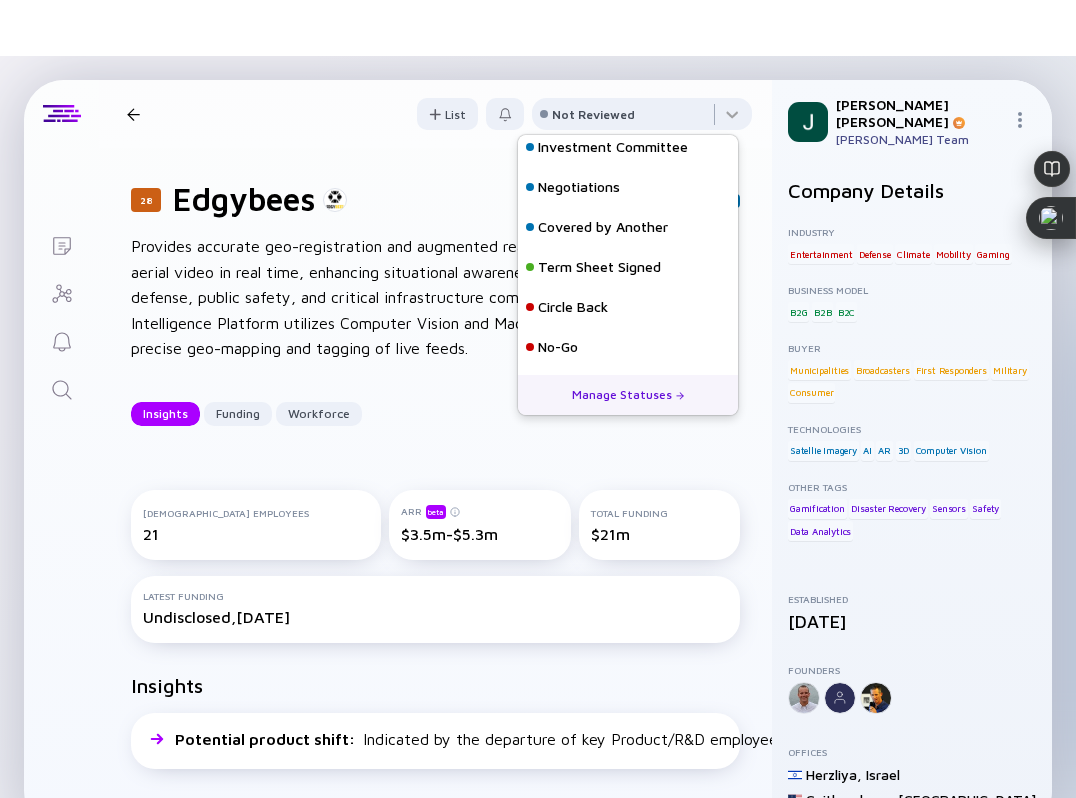 click on "No-Go" at bounding box center [628, 347] 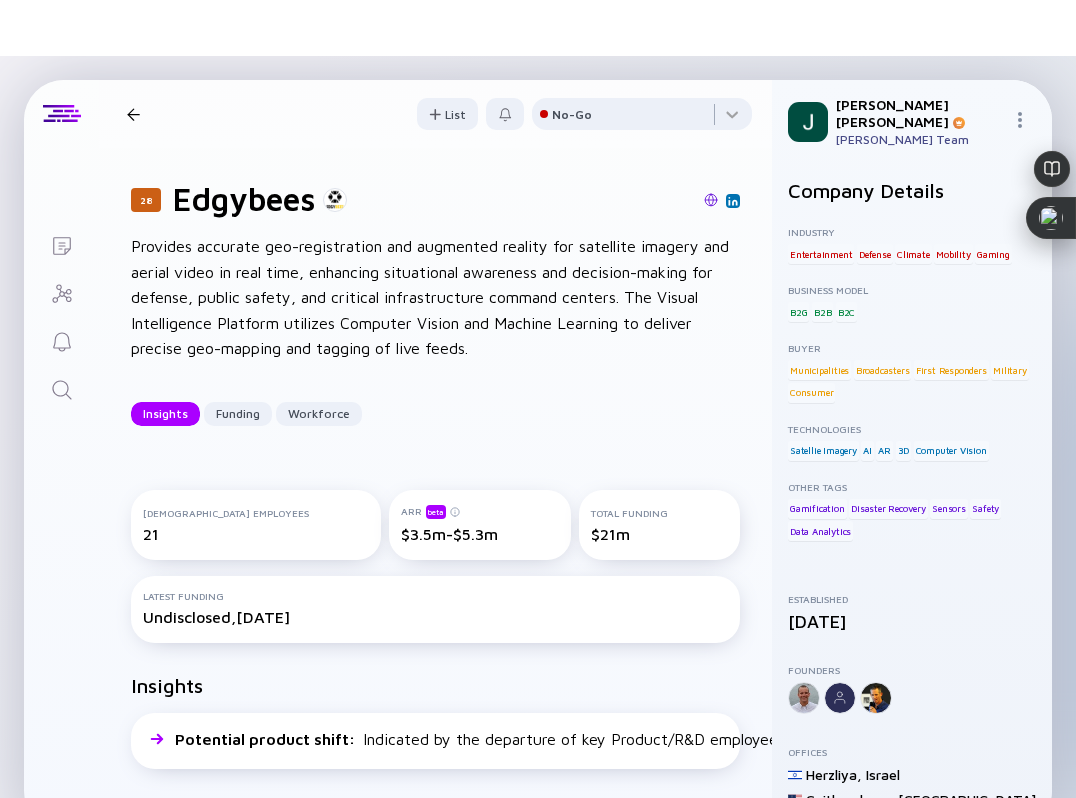 click on "28 Edgybees Insights Funding Workforce" at bounding box center (307, 114) 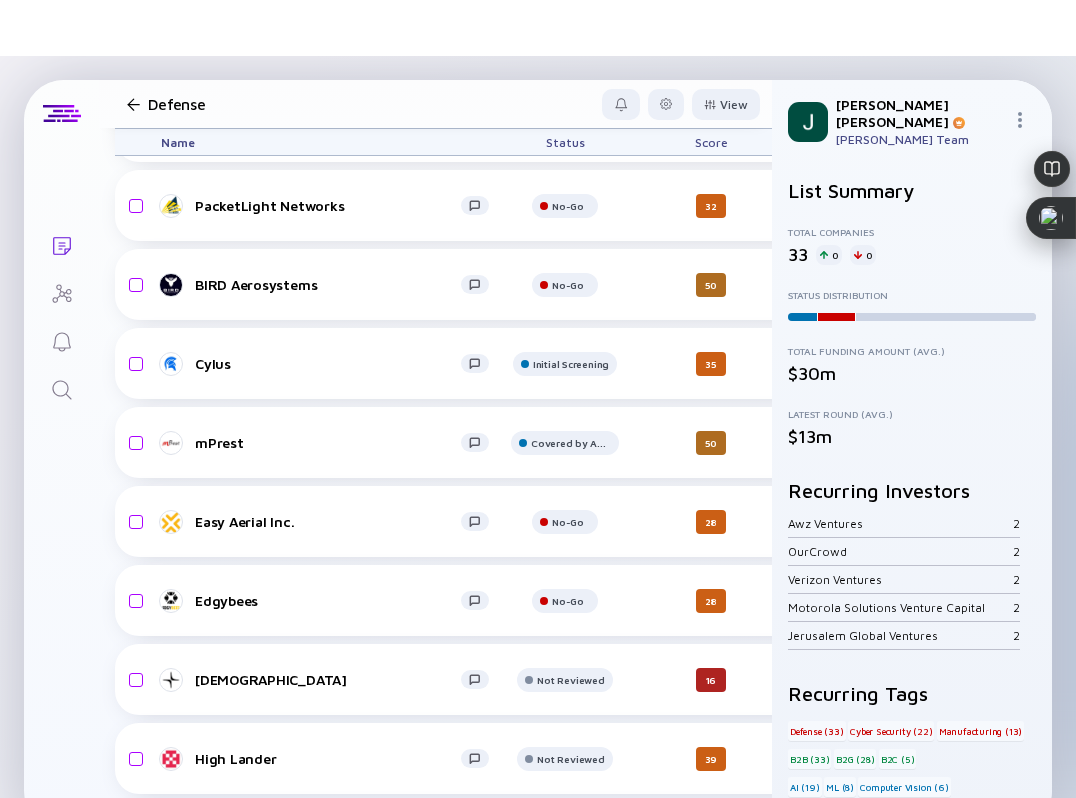scroll, scrollTop: 380, scrollLeft: 0, axis: vertical 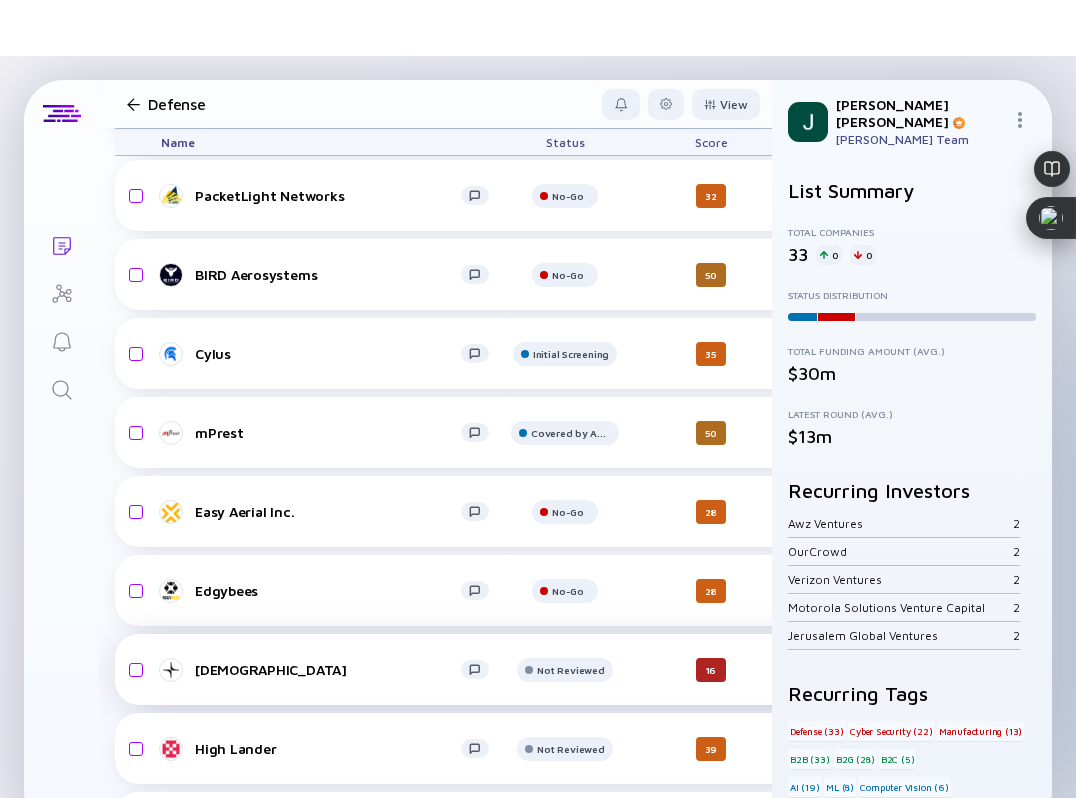 click on "[DEMOGRAPHIC_DATA]" at bounding box center [333, 670] 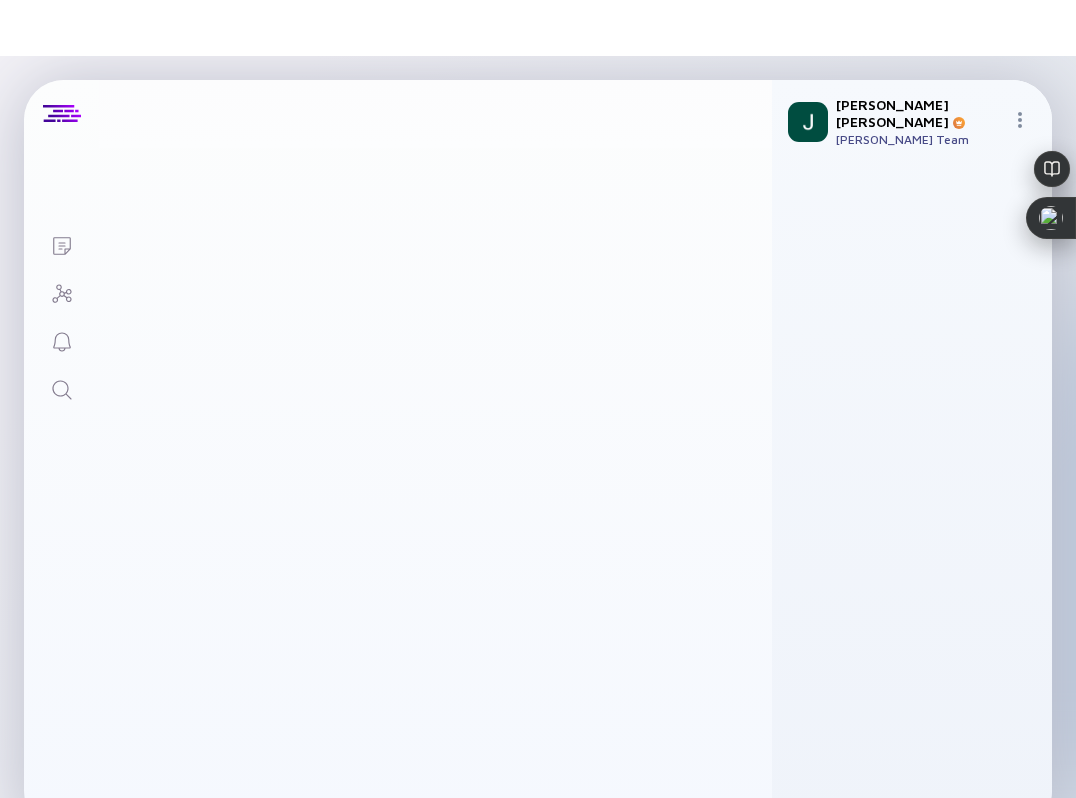 scroll, scrollTop: 0, scrollLeft: 0, axis: both 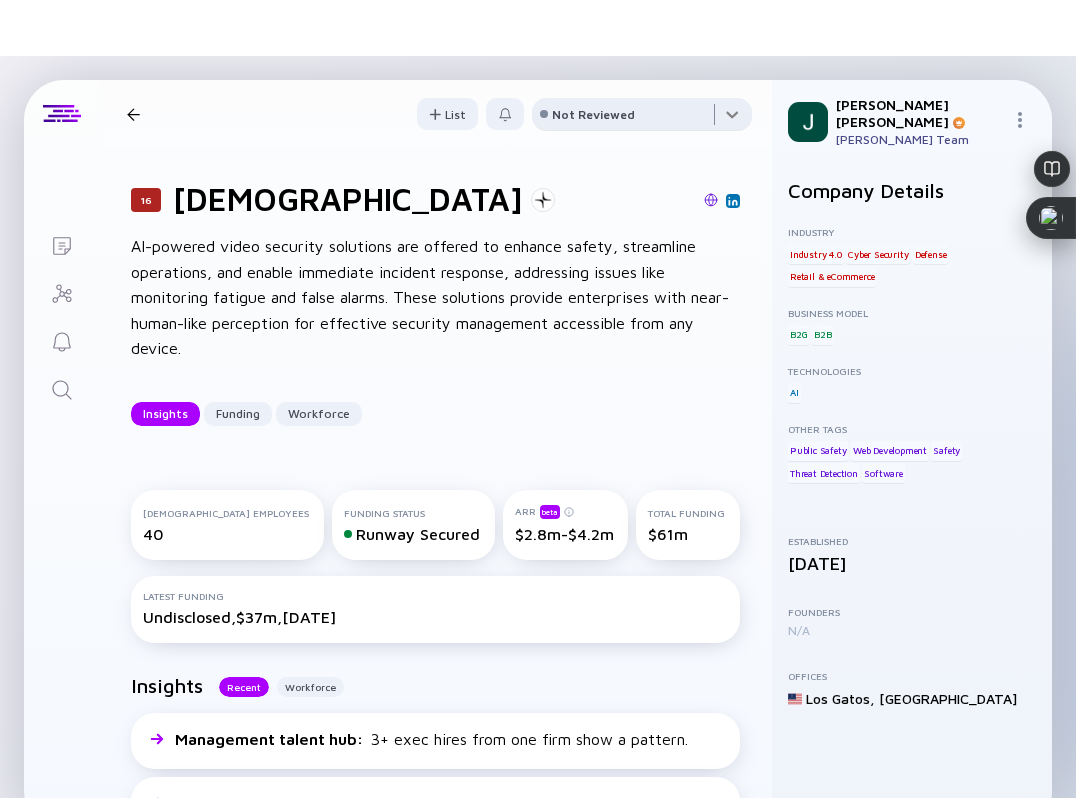 click at bounding box center [642, 118] 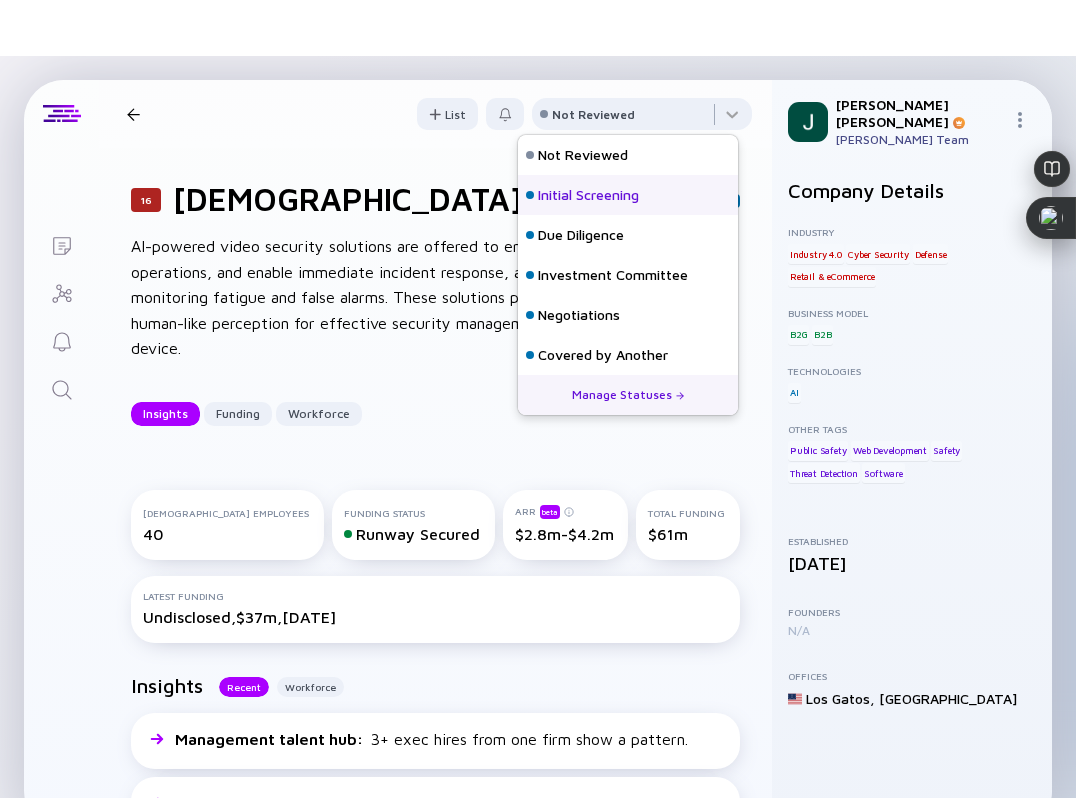 scroll, scrollTop: 128, scrollLeft: 0, axis: vertical 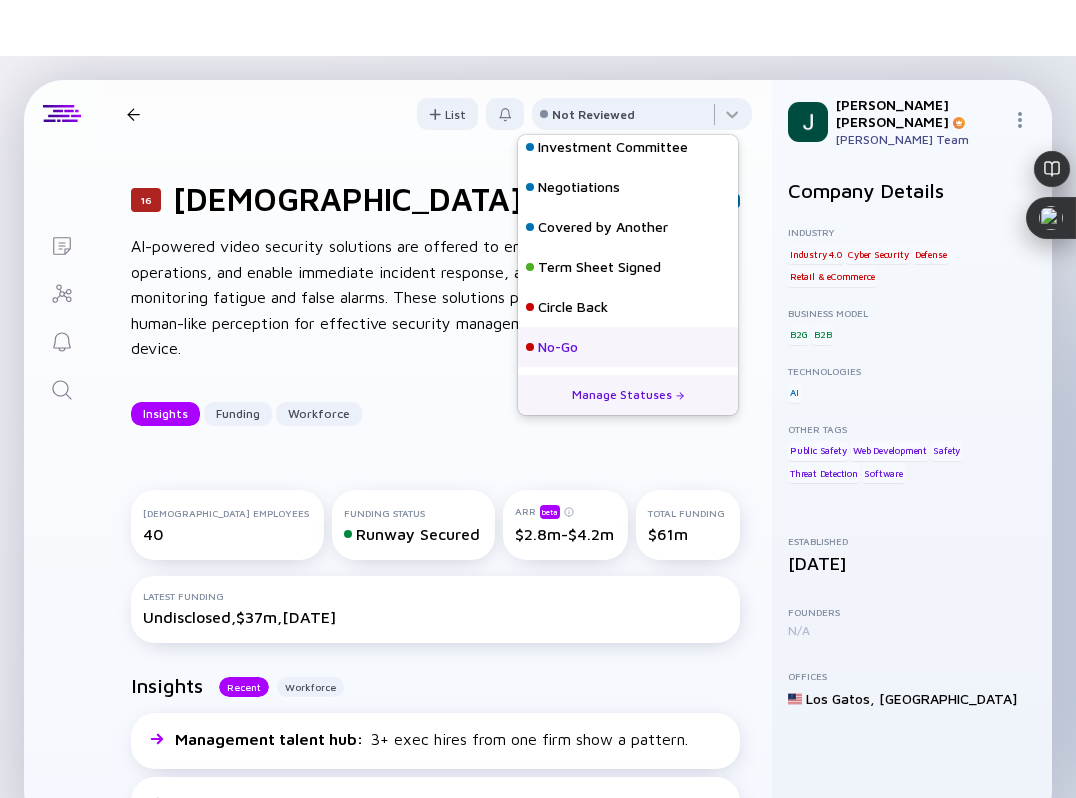 click on "No-Go" at bounding box center [558, 347] 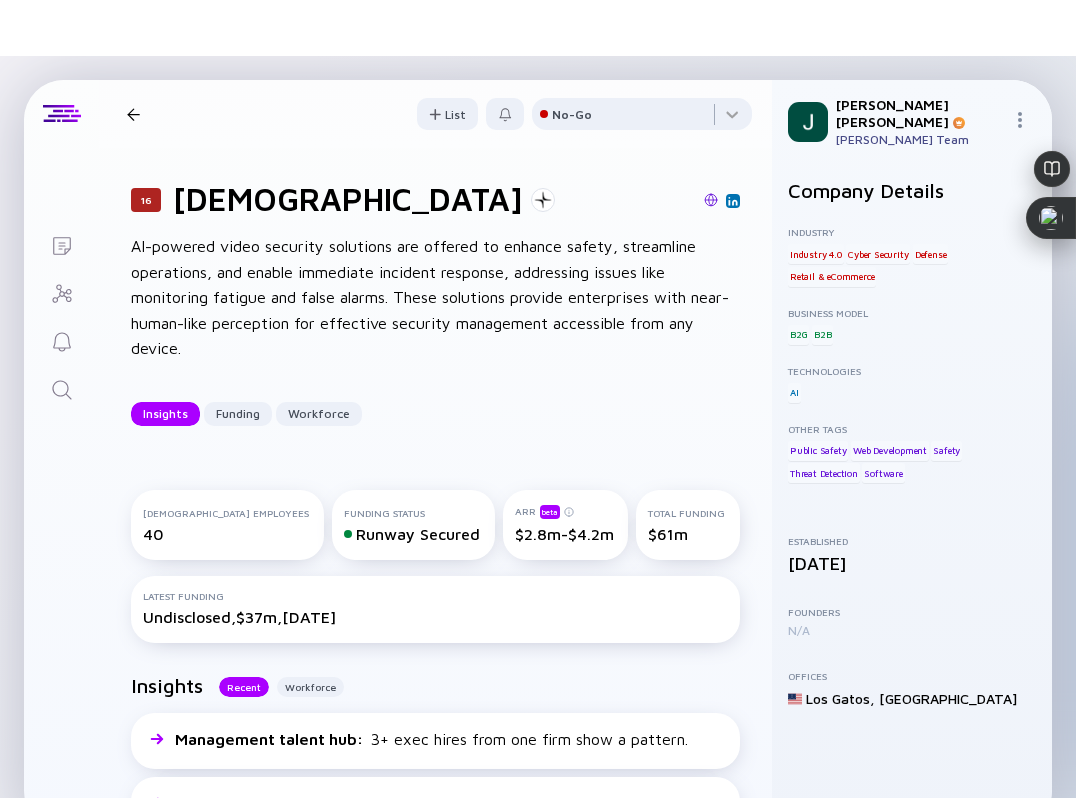 click at bounding box center [133, 114] 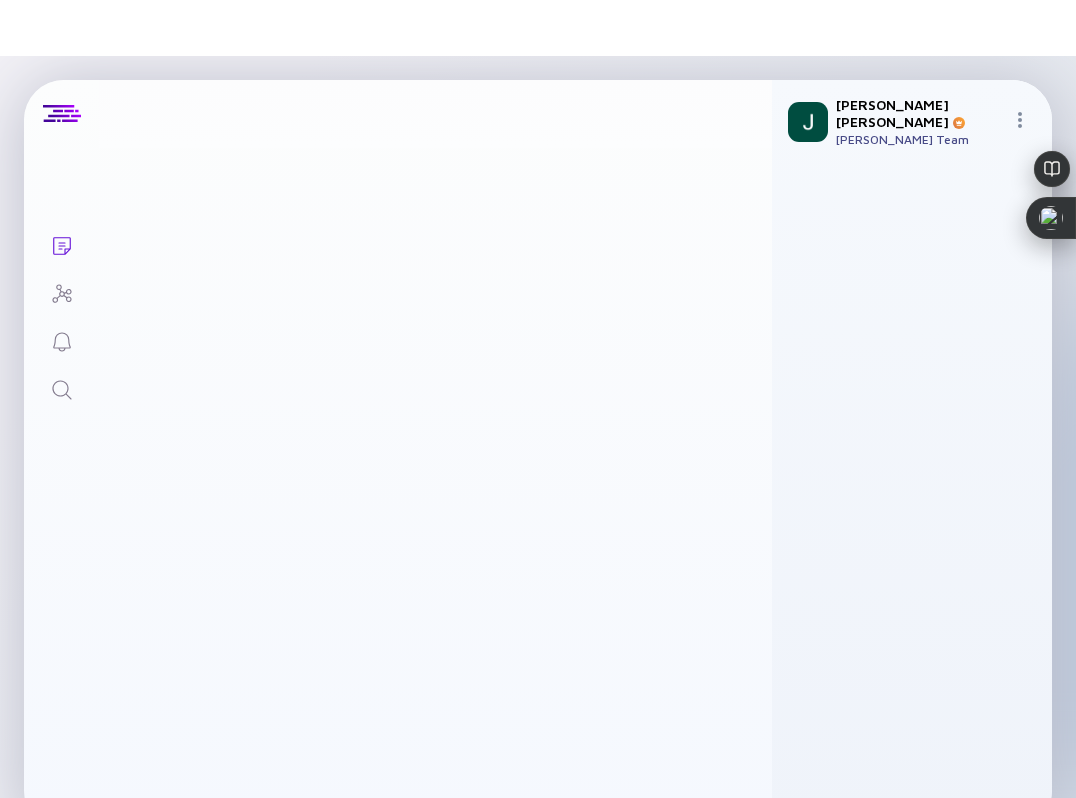 scroll, scrollTop: 380, scrollLeft: 0, axis: vertical 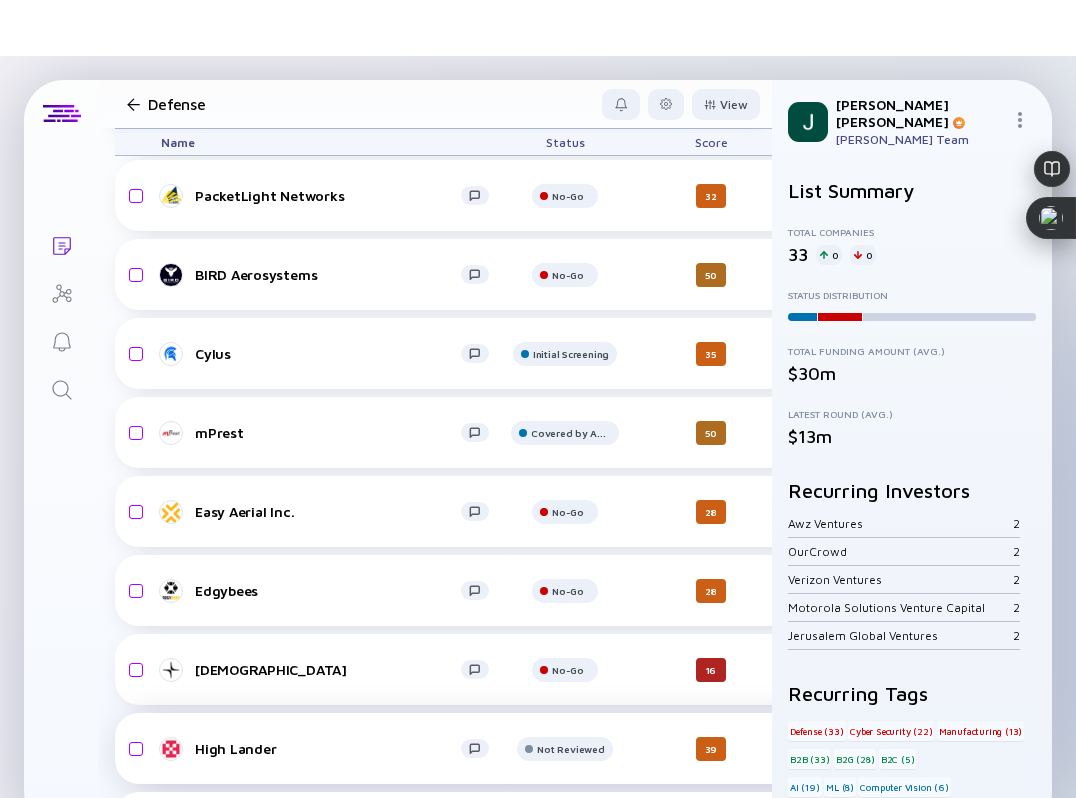 click on "High Lander Not Reviewed 39 7 minutes ago $3.3m-$5m
B2B Defense AI headcount-high-lander 45 1 Headcount salesColumn-high-lander 4 ( 9% ) Sales marketingColumn-high-lander 2 ( 4% ) Marketing A-Round $14m,
Jan 2023 N/A" at bounding box center (1036, 748) 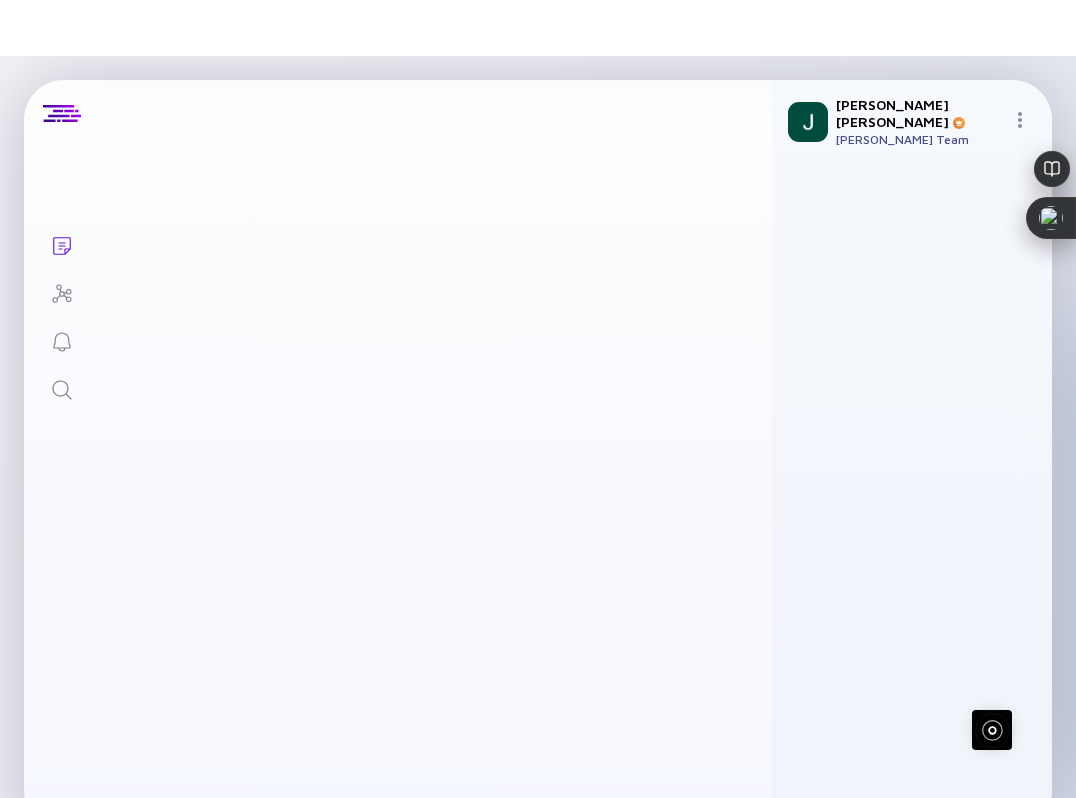 scroll, scrollTop: 0, scrollLeft: 0, axis: both 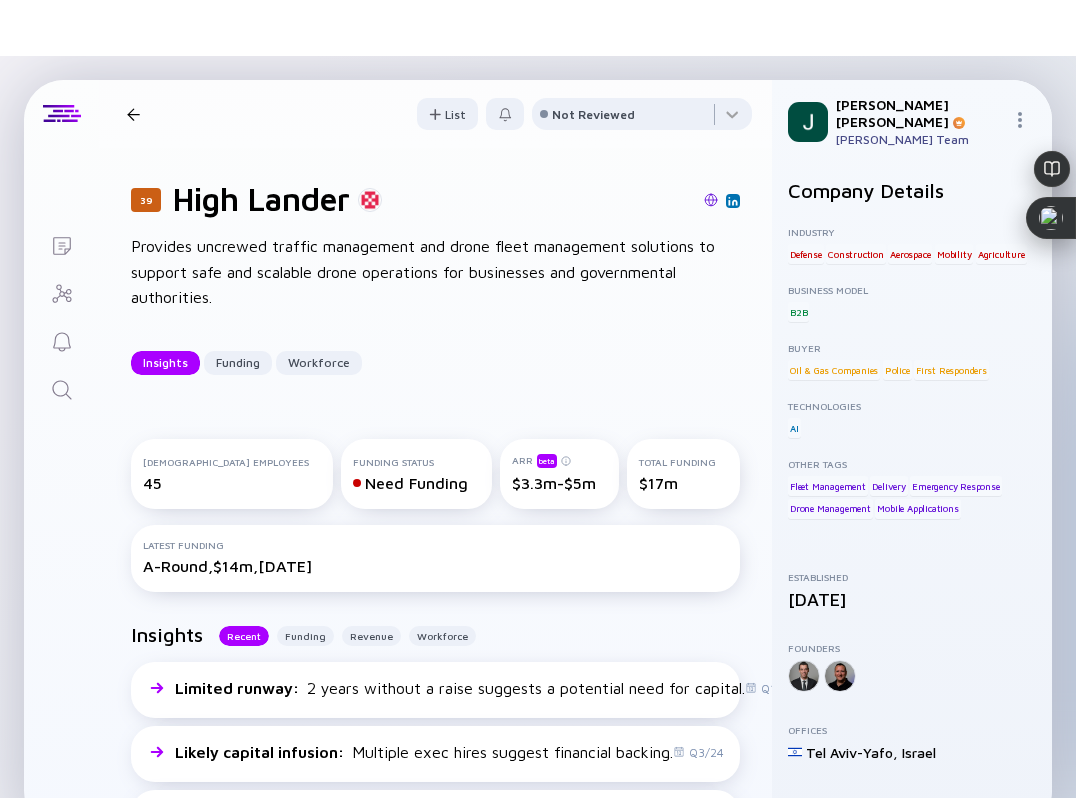 click at bounding box center [711, 200] 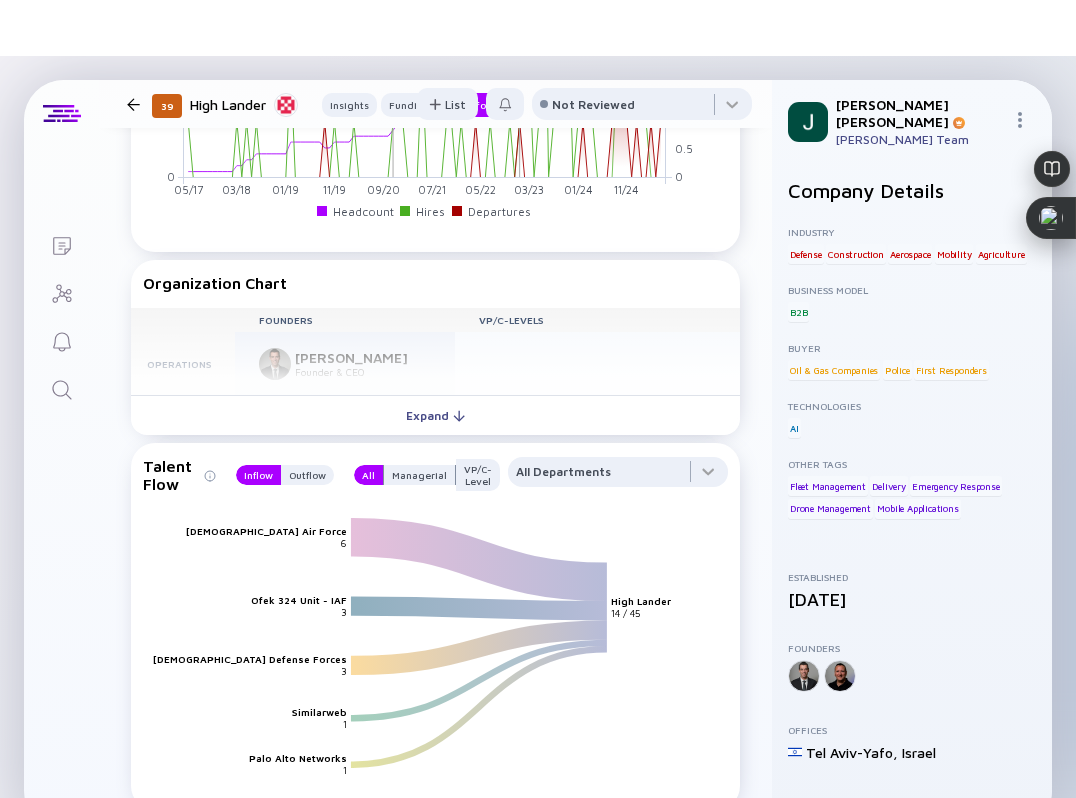 scroll, scrollTop: 1933, scrollLeft: 0, axis: vertical 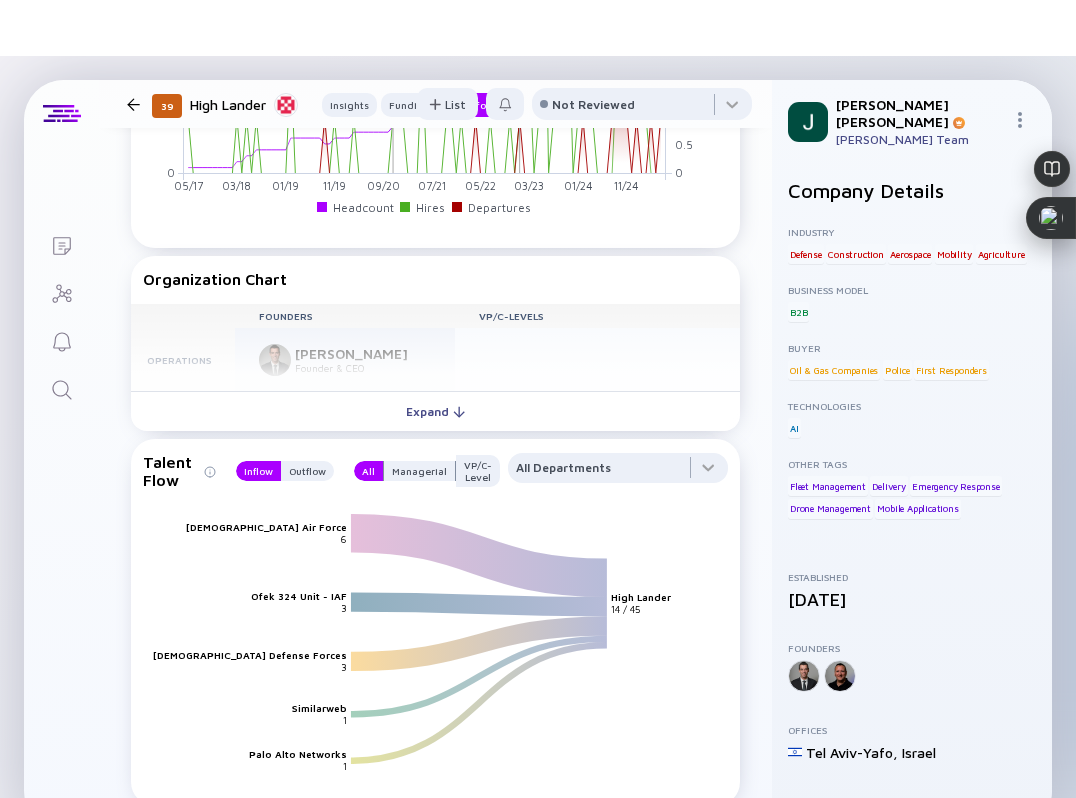 click on "Founders VP/C-Levels Operations Alon Abelson Founder & CEO R&D Ido Yahalomi Co-Founder & CTO Promotion Adam Kraif Co-Founder & CTO Sales Promotion Shahar Lily Amiel VP Strategy & Growth Product Omer Briller VP Product" at bounding box center [435, 348] 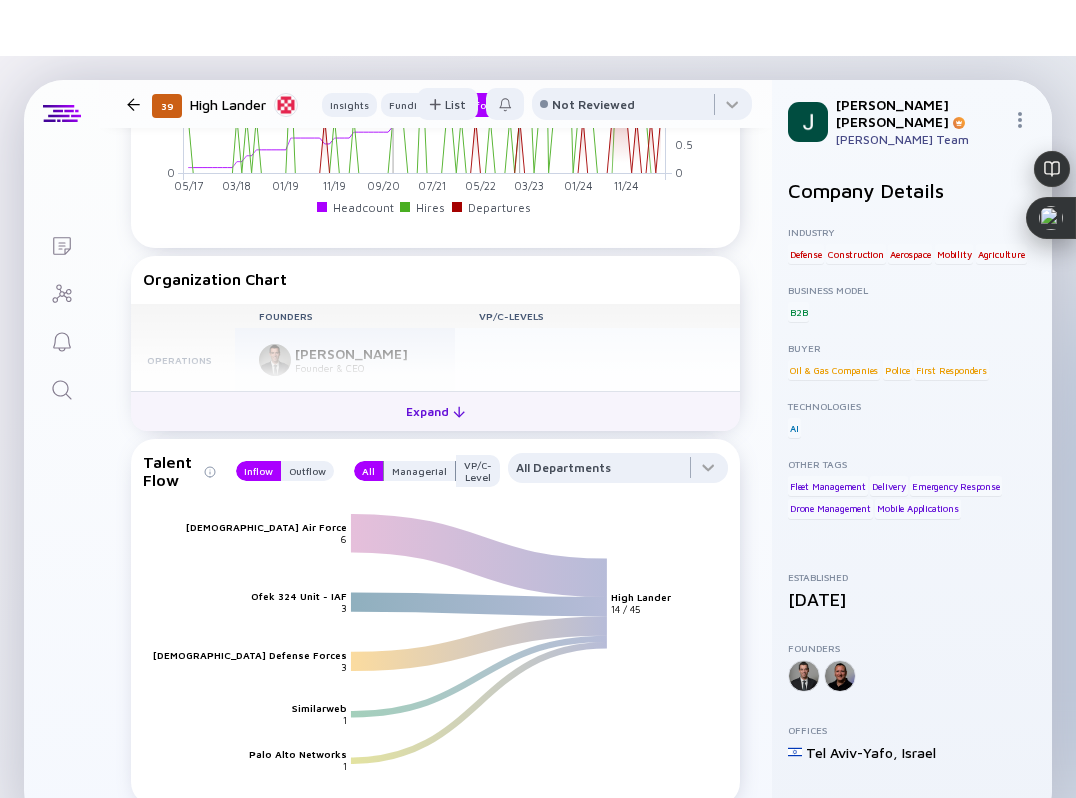 click on "Expand" at bounding box center (435, 411) 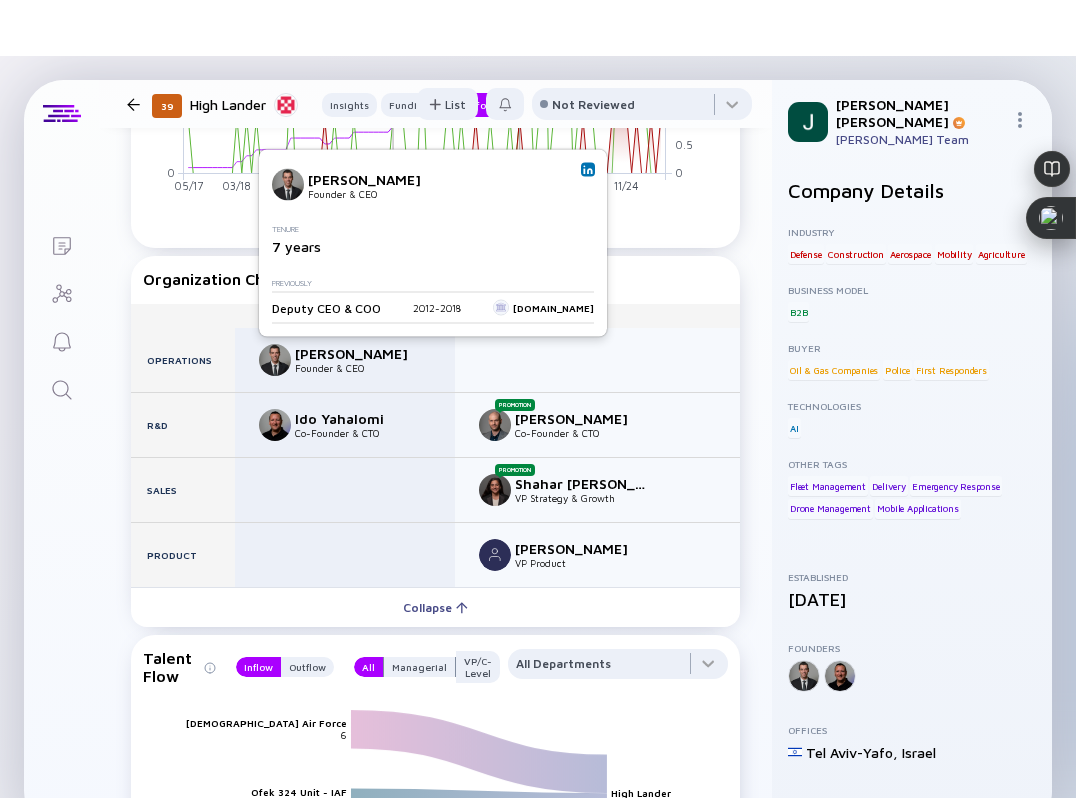 click at bounding box center [588, 170] 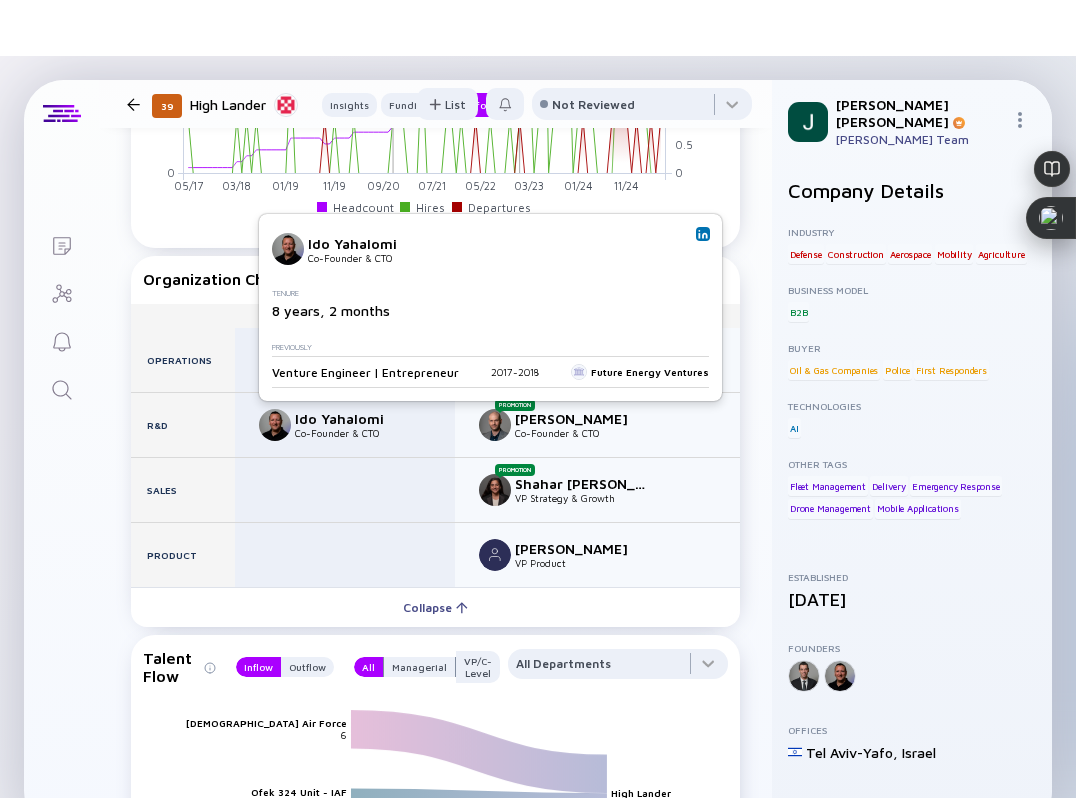 click on "Ido Yahalomi Co-Founder & CTO Tenure 8 years, 2 months Previously Venture Engineer | Entrepreneur 2017 - 2018 Future Energy Ventures" at bounding box center (490, 307) 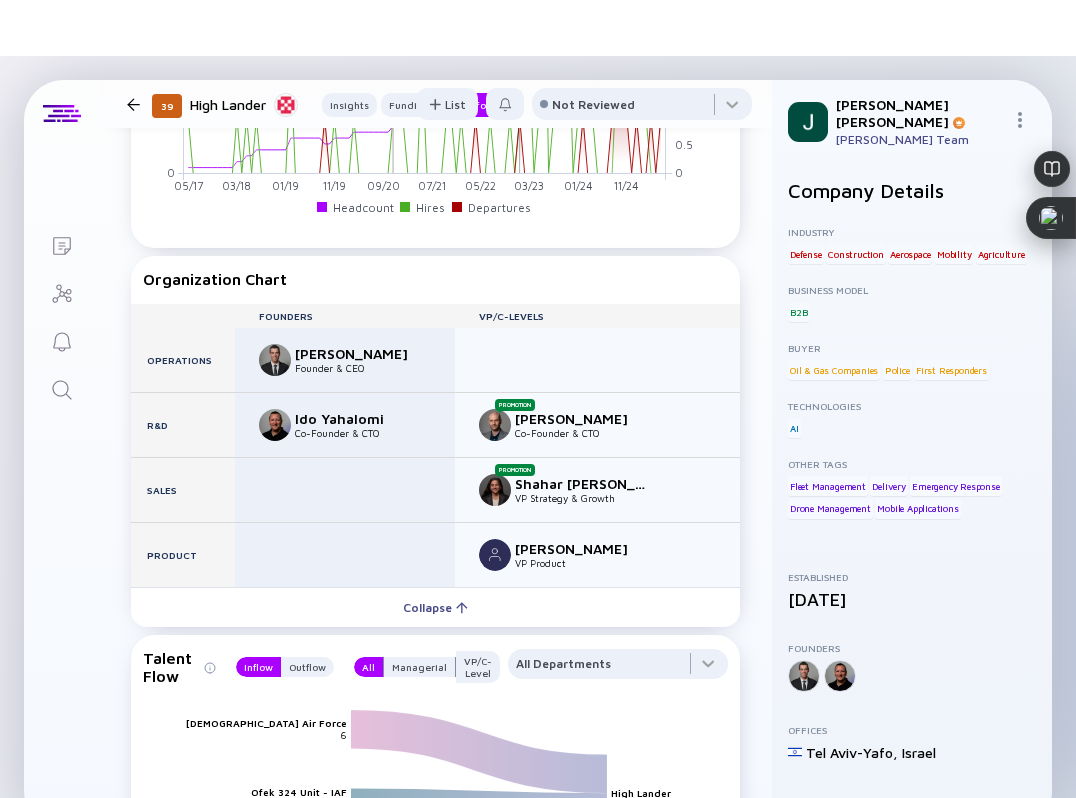 click at bounding box center [133, 104] 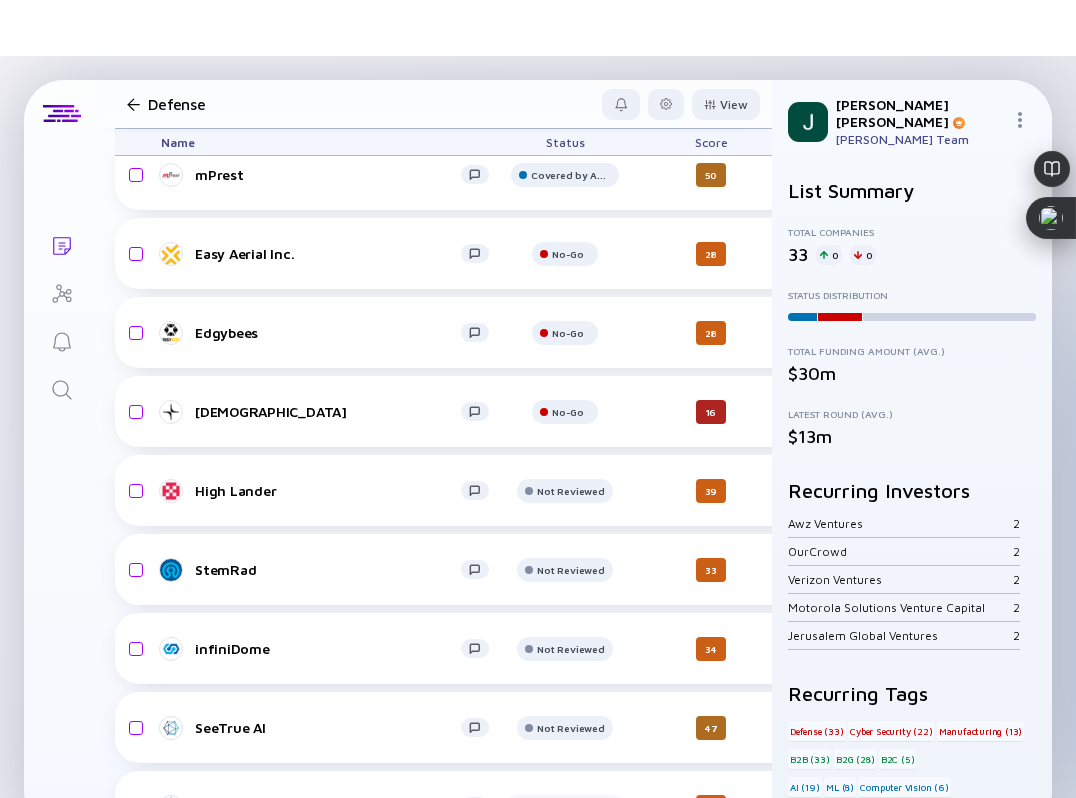 scroll, scrollTop: 639, scrollLeft: 0, axis: vertical 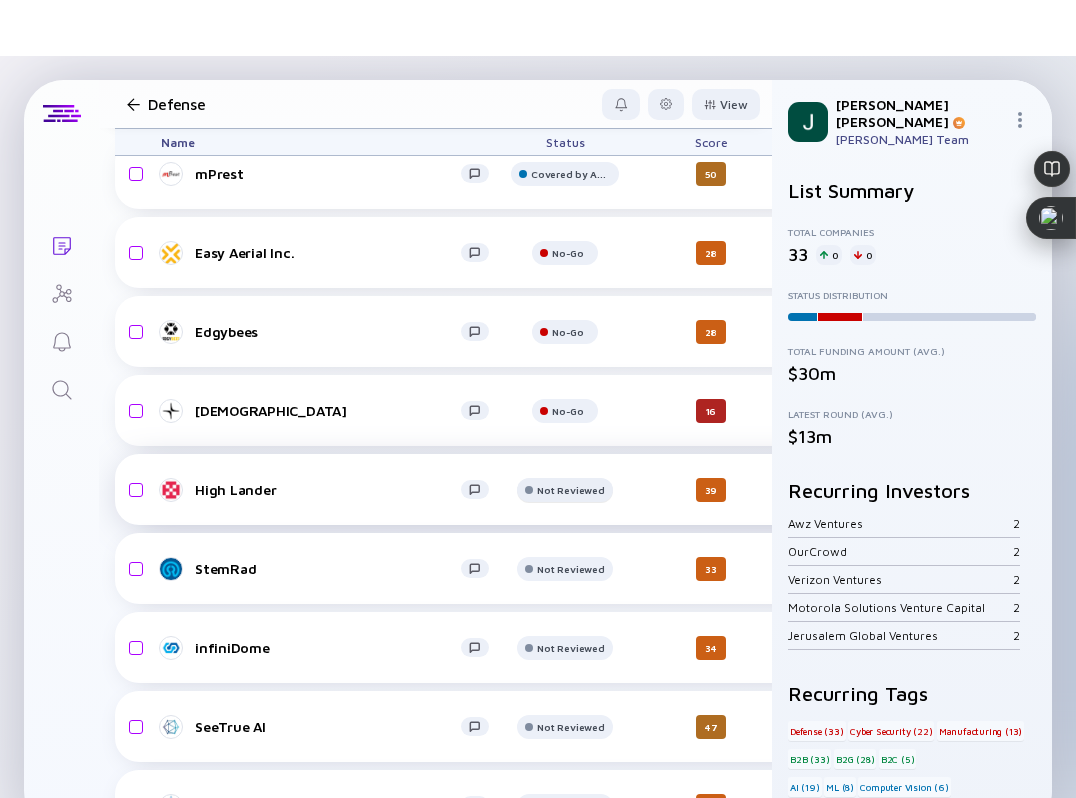 click on "Not Reviewed" at bounding box center [571, 95] 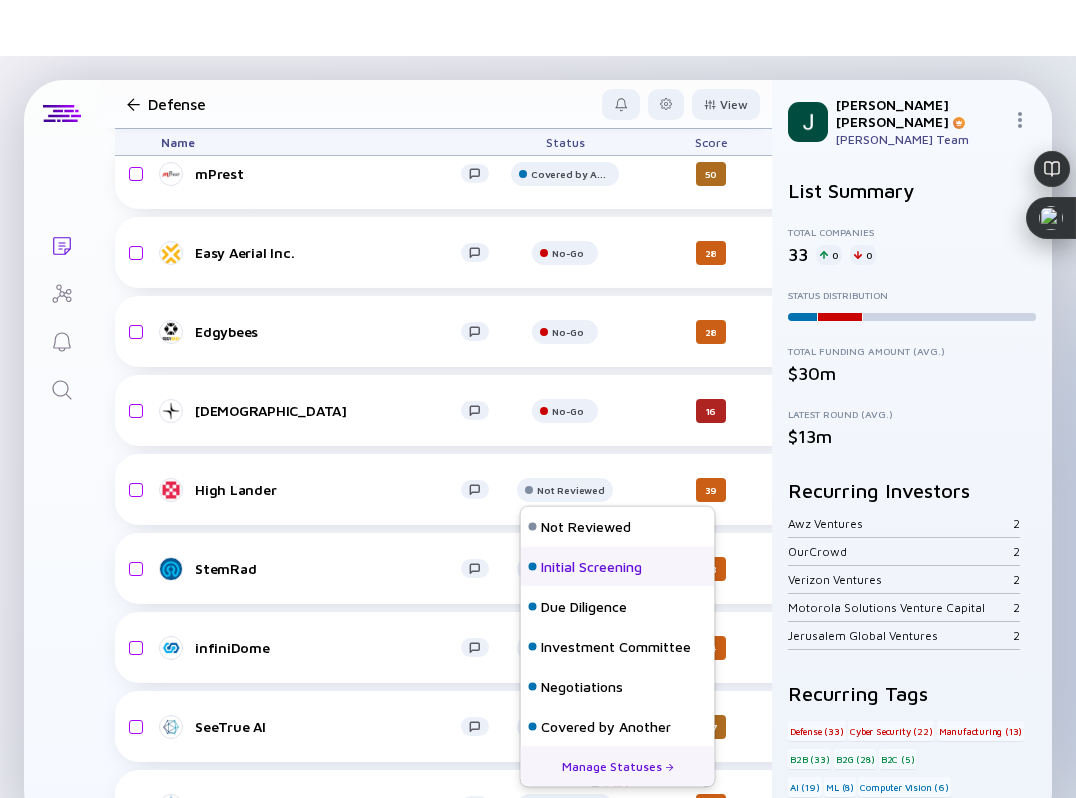 click on "Initial Screening" at bounding box center (618, 567) 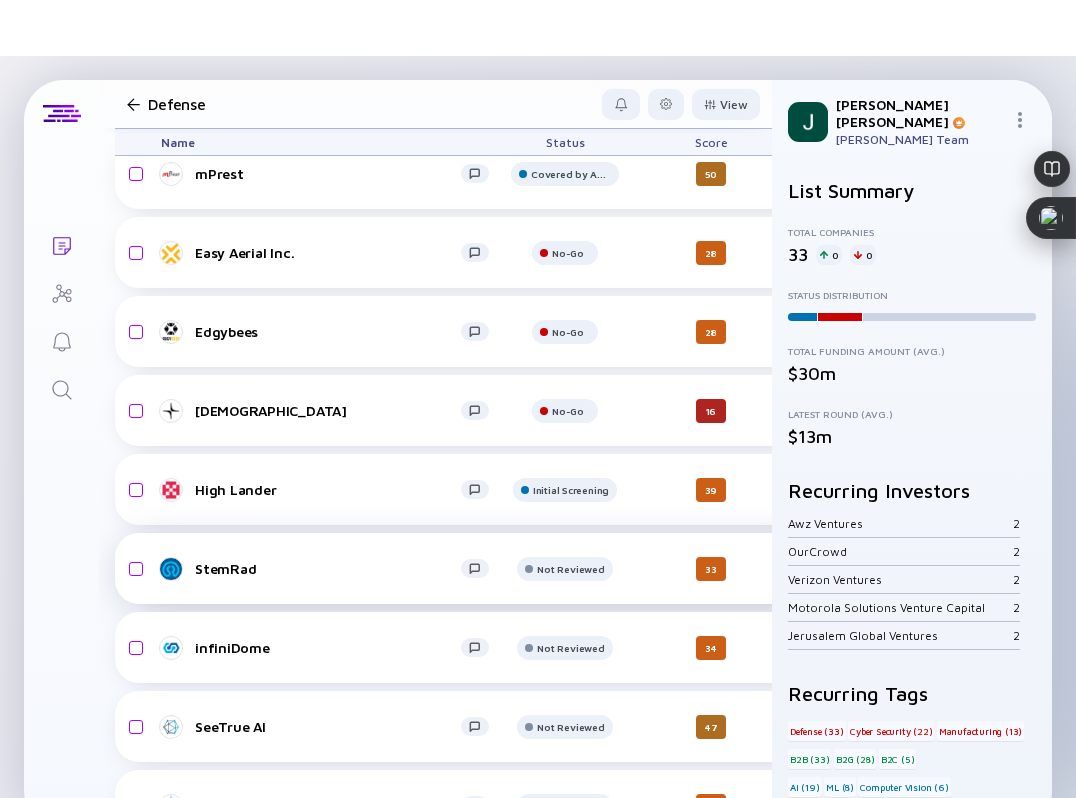 click on "StemRad" at bounding box center (328, 568) 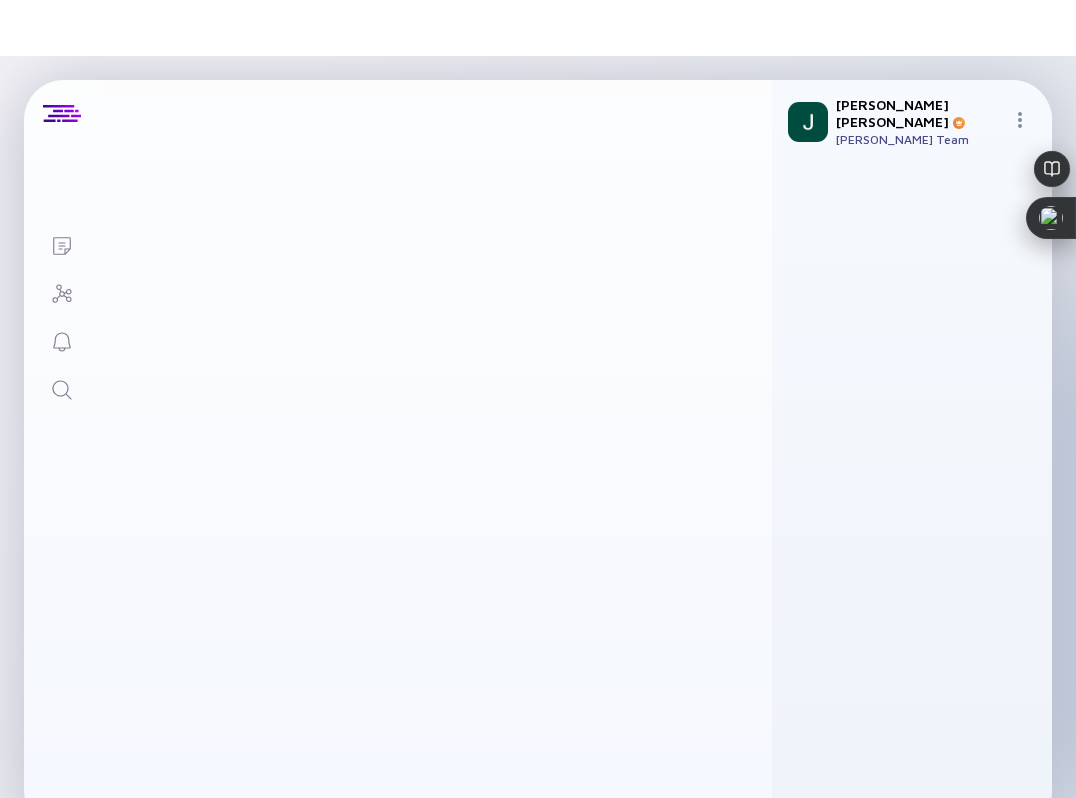 scroll, scrollTop: 0, scrollLeft: 0, axis: both 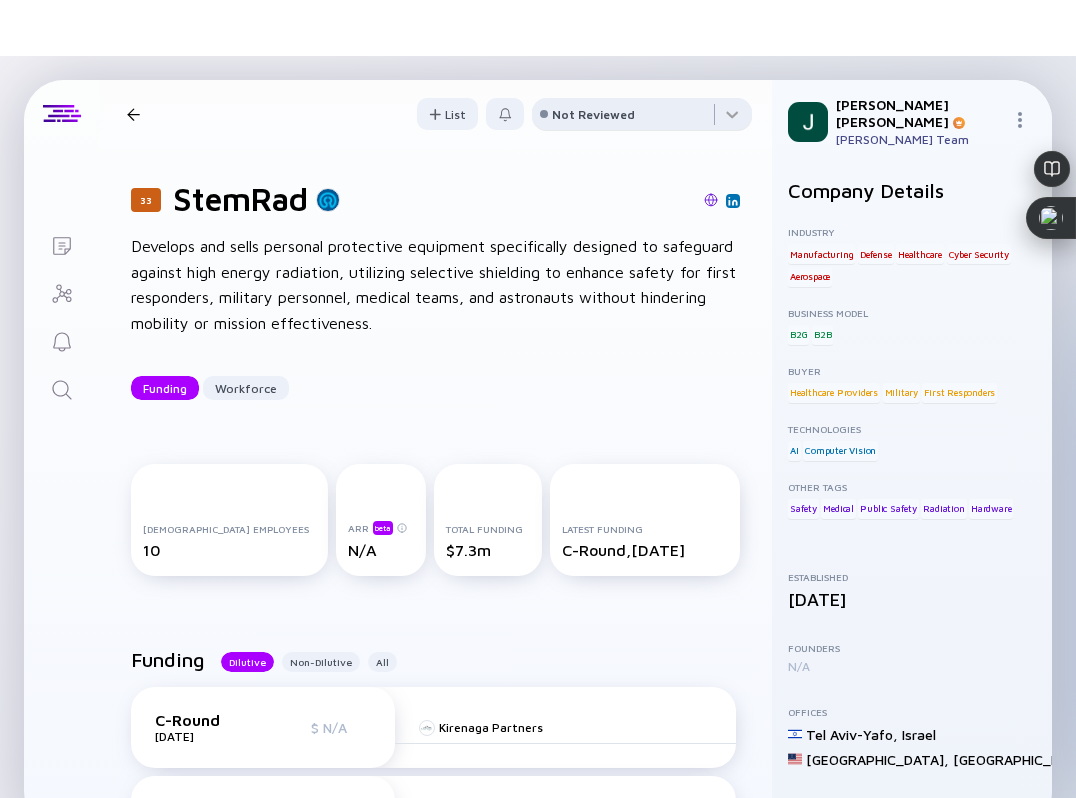 click on "Not Reviewed" at bounding box center [593, 114] 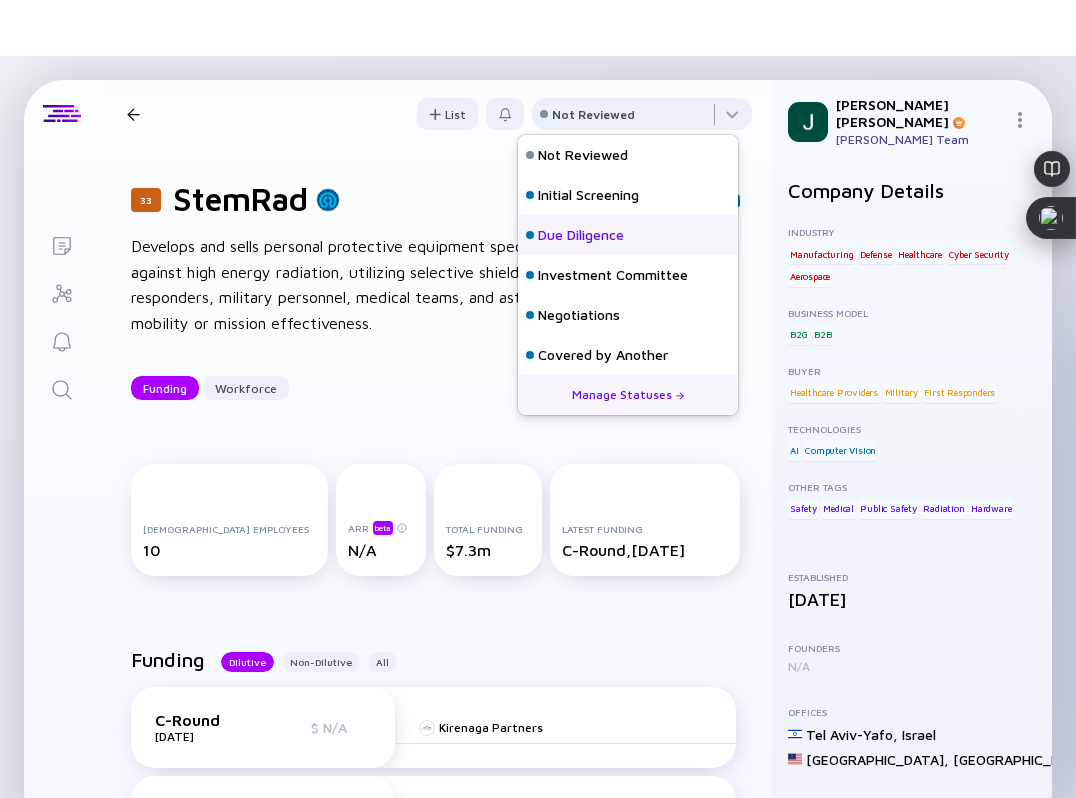 scroll, scrollTop: 128, scrollLeft: 0, axis: vertical 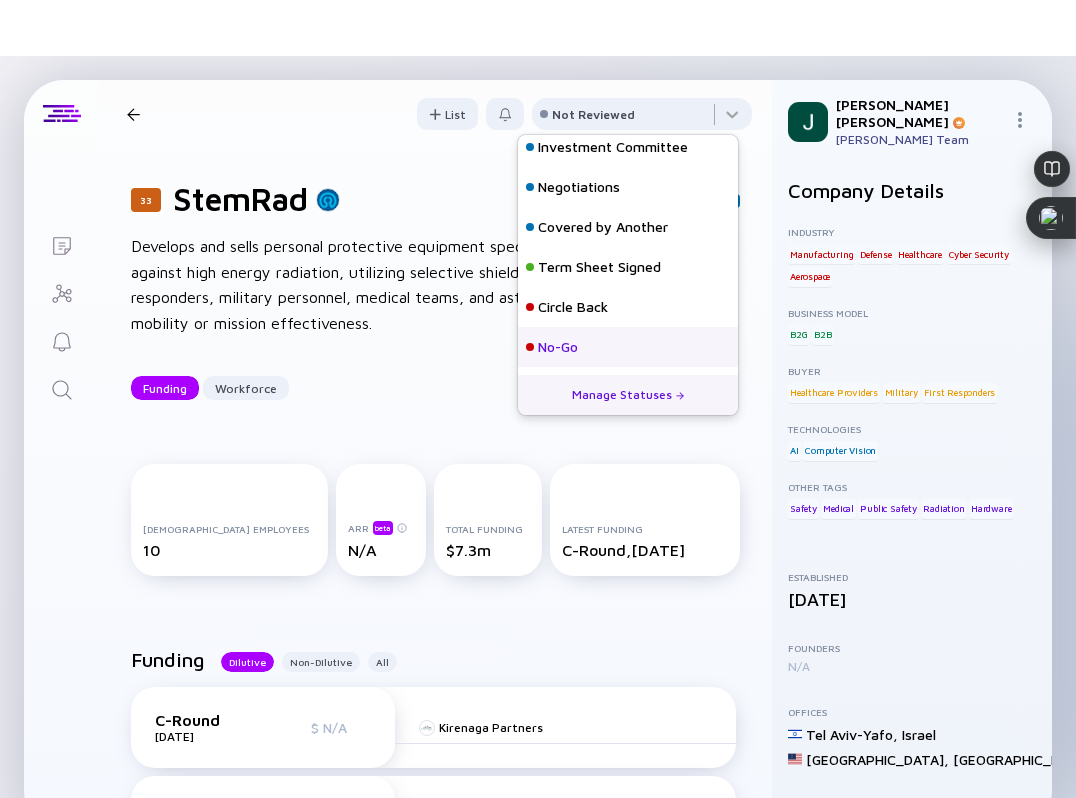 click on "No-Go" at bounding box center (558, 347) 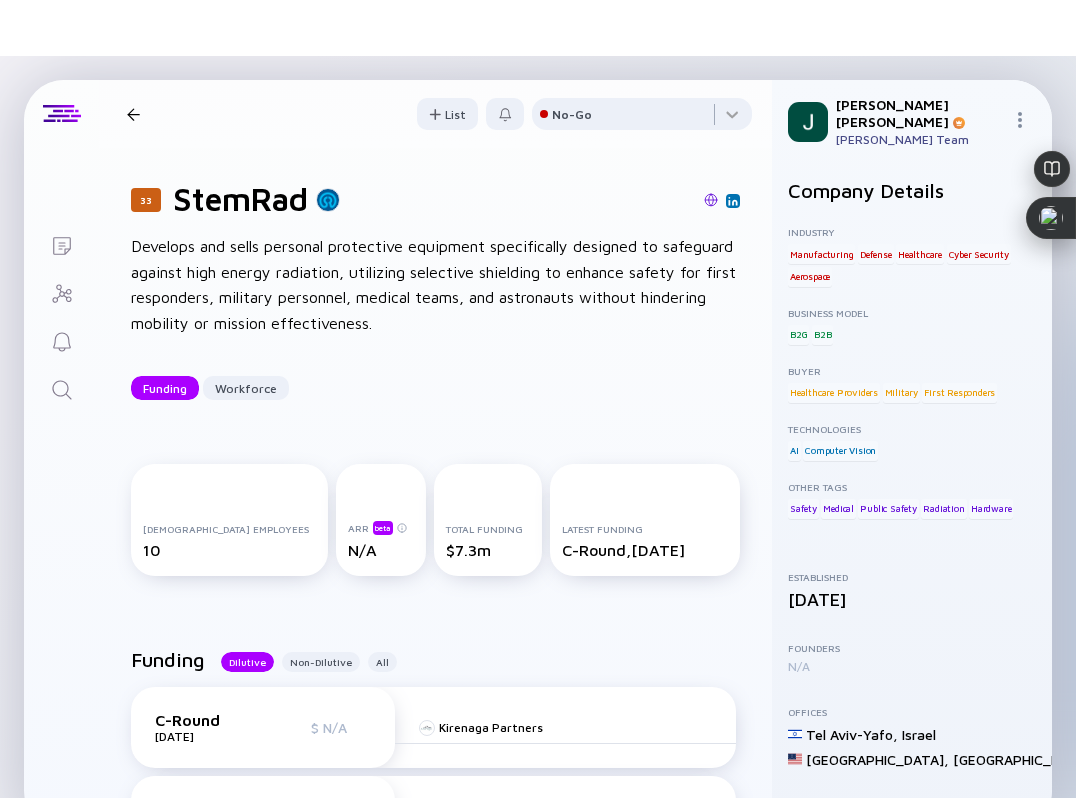 click on "33 StemRad Funding Workforce" at bounding box center [276, 114] 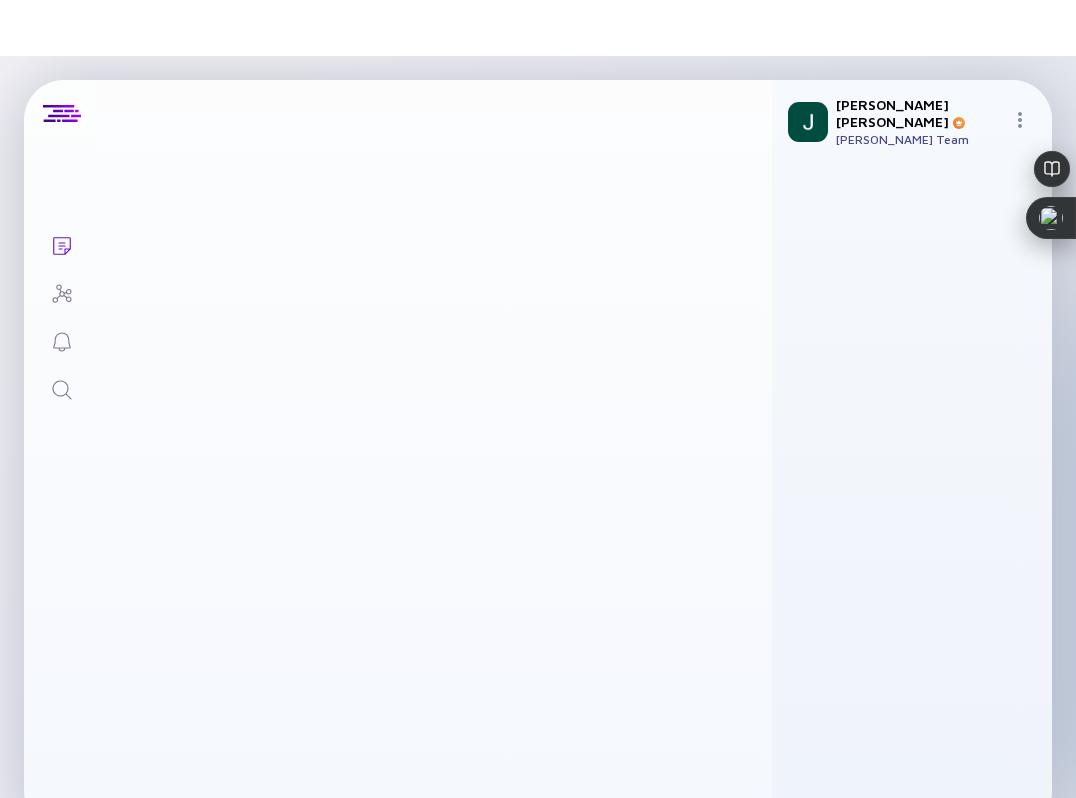 scroll, scrollTop: 639, scrollLeft: 0, axis: vertical 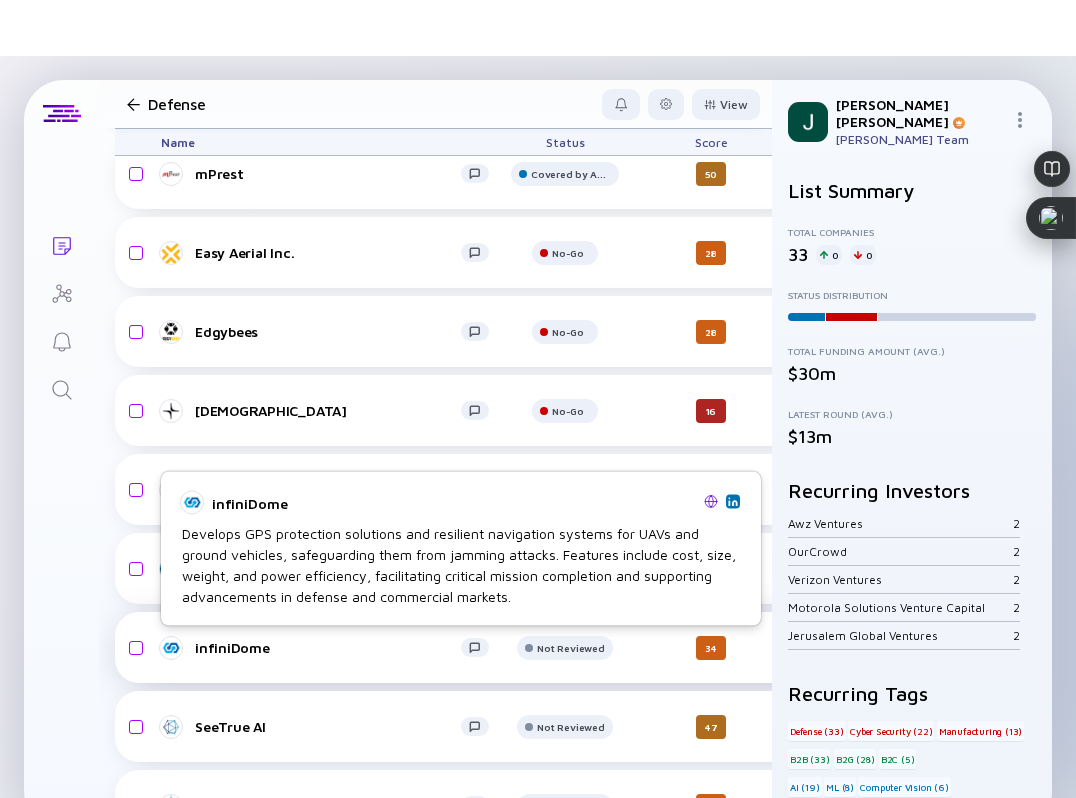 click on "infiniDome" at bounding box center (328, 647) 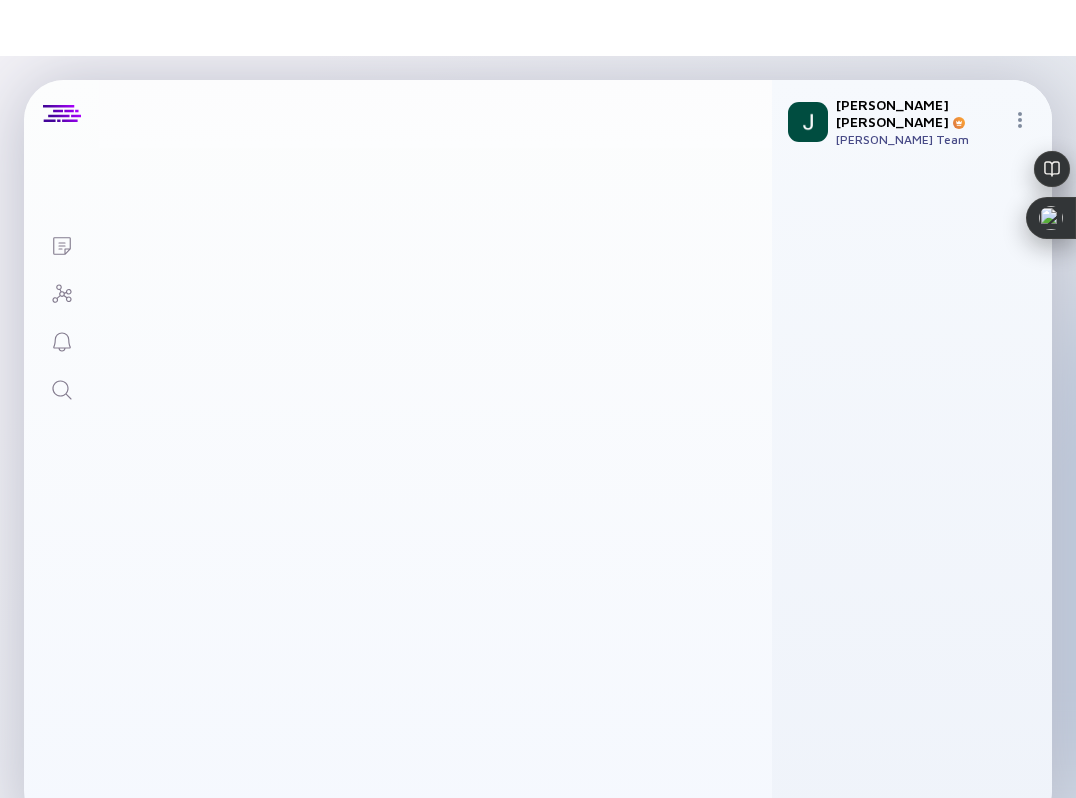 scroll, scrollTop: 0, scrollLeft: 0, axis: both 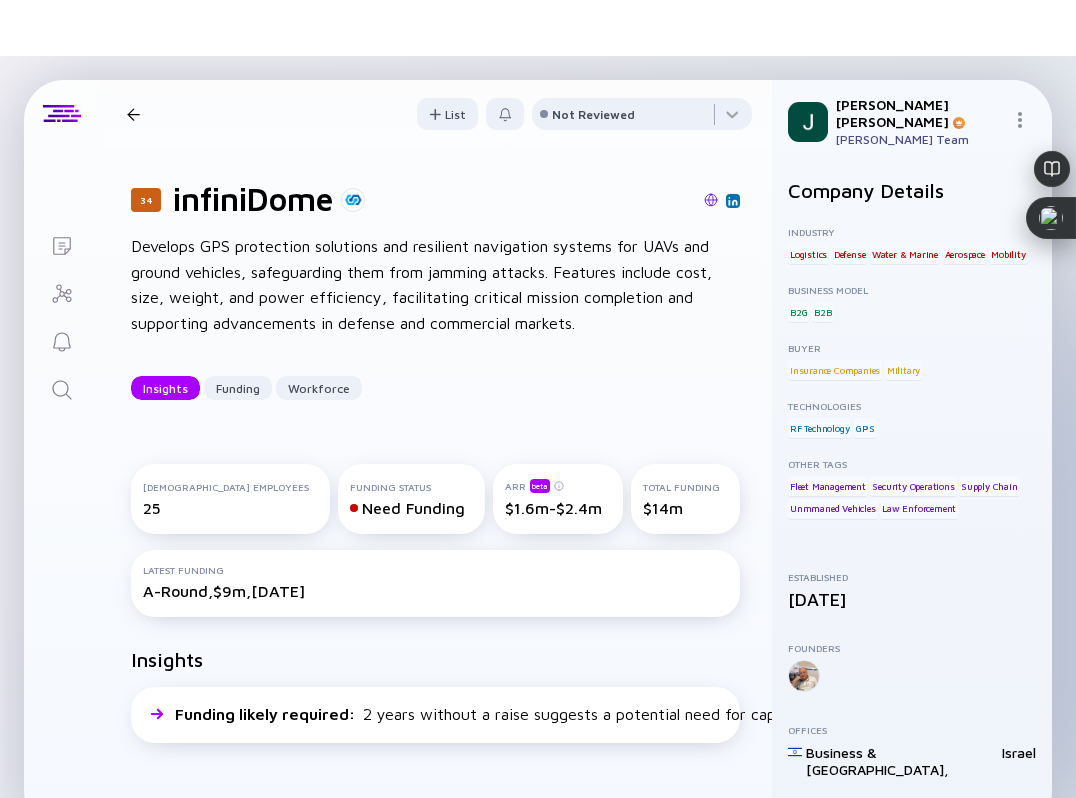 click at bounding box center [711, 200] 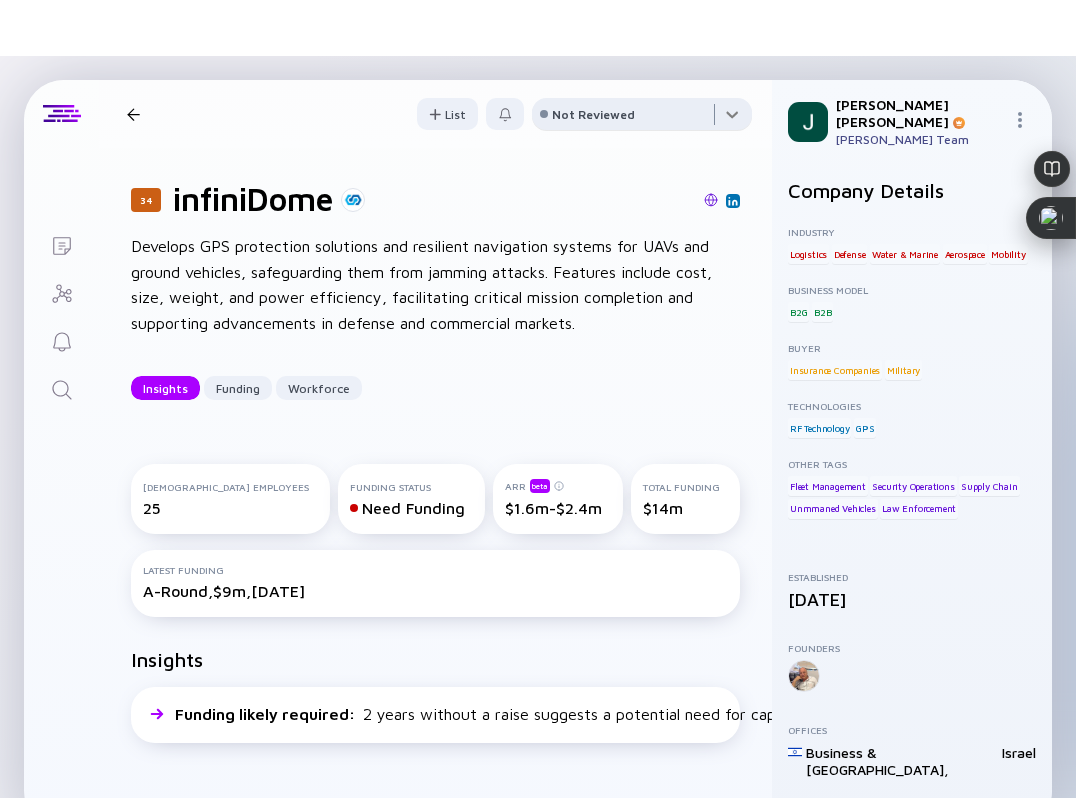 click at bounding box center (642, 118) 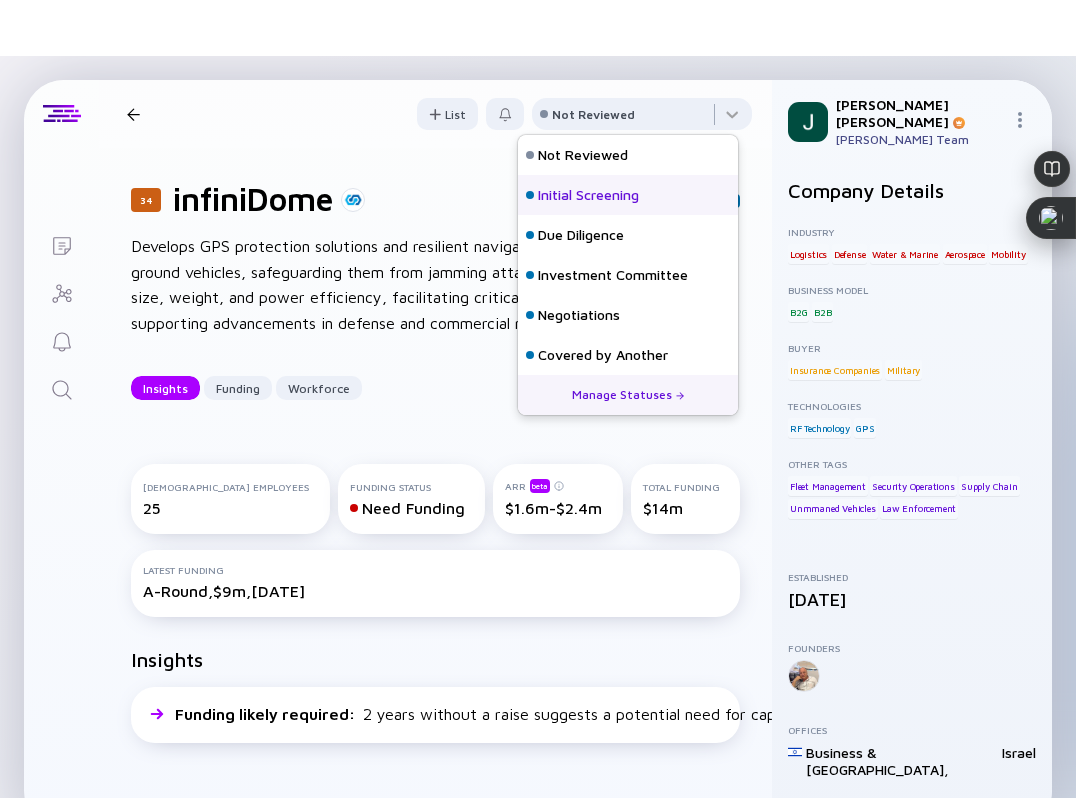 scroll, scrollTop: 128, scrollLeft: 0, axis: vertical 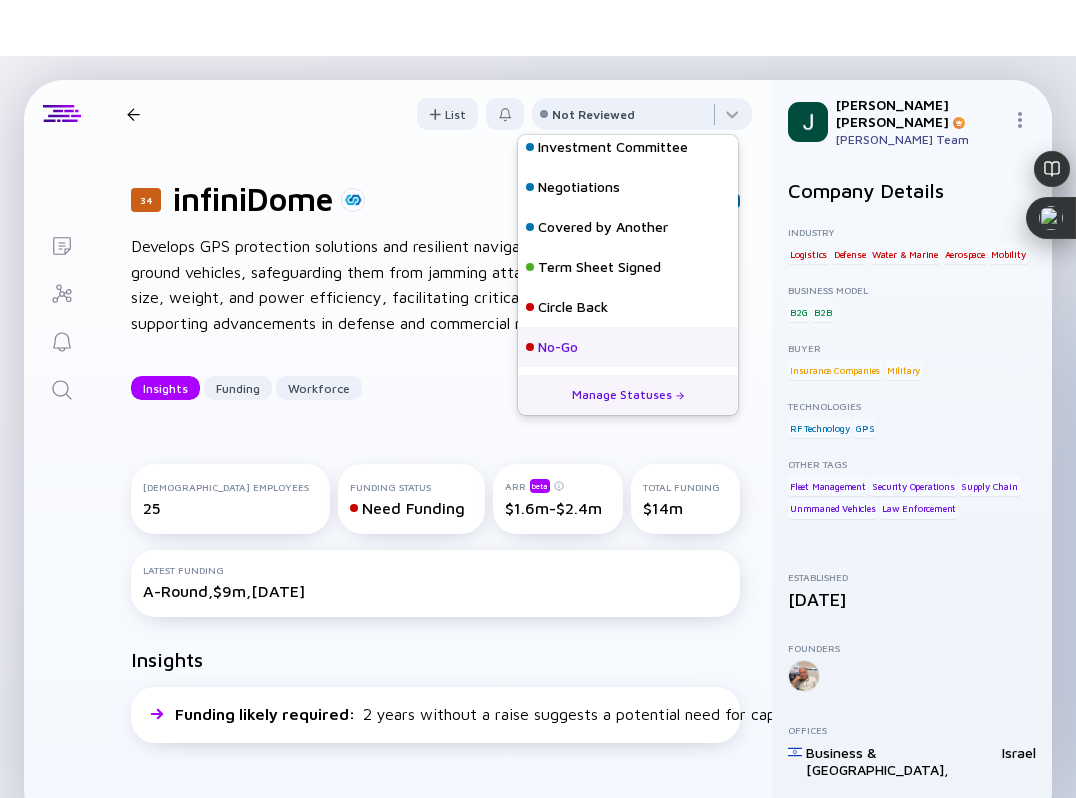 click on "No-Go" at bounding box center [558, 347] 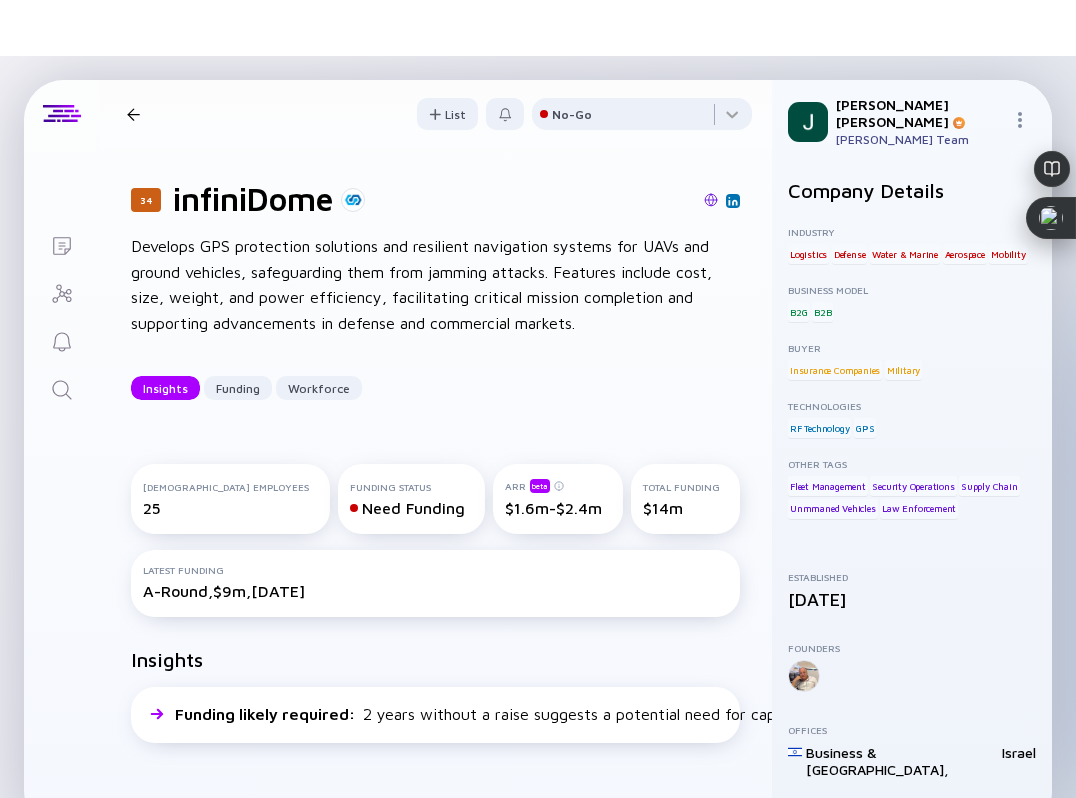 click at bounding box center (133, 114) 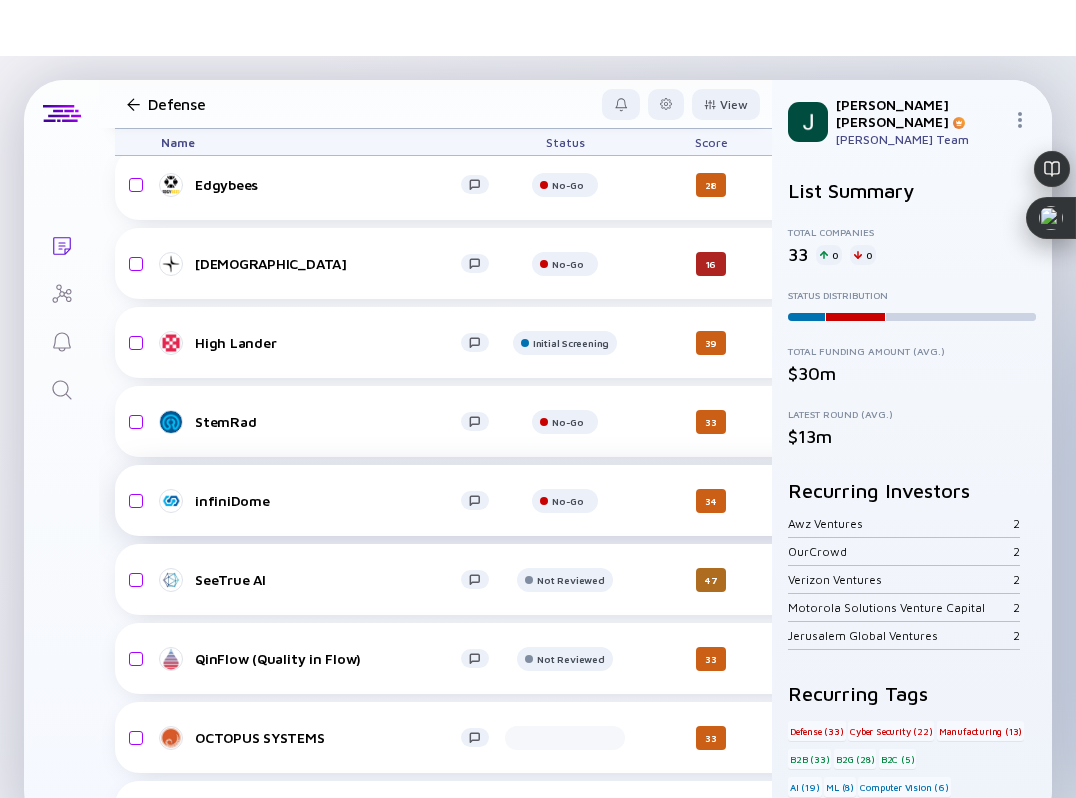 scroll, scrollTop: 788, scrollLeft: 0, axis: vertical 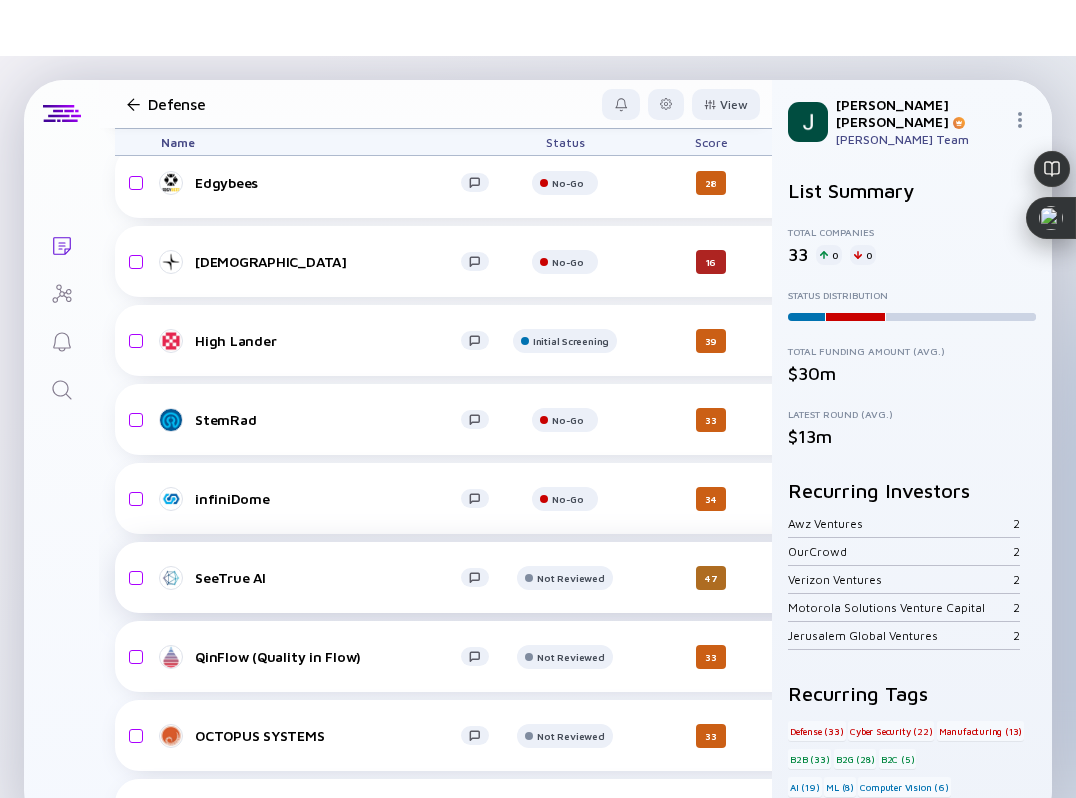 click on "SeeTrue AI" at bounding box center (328, 577) 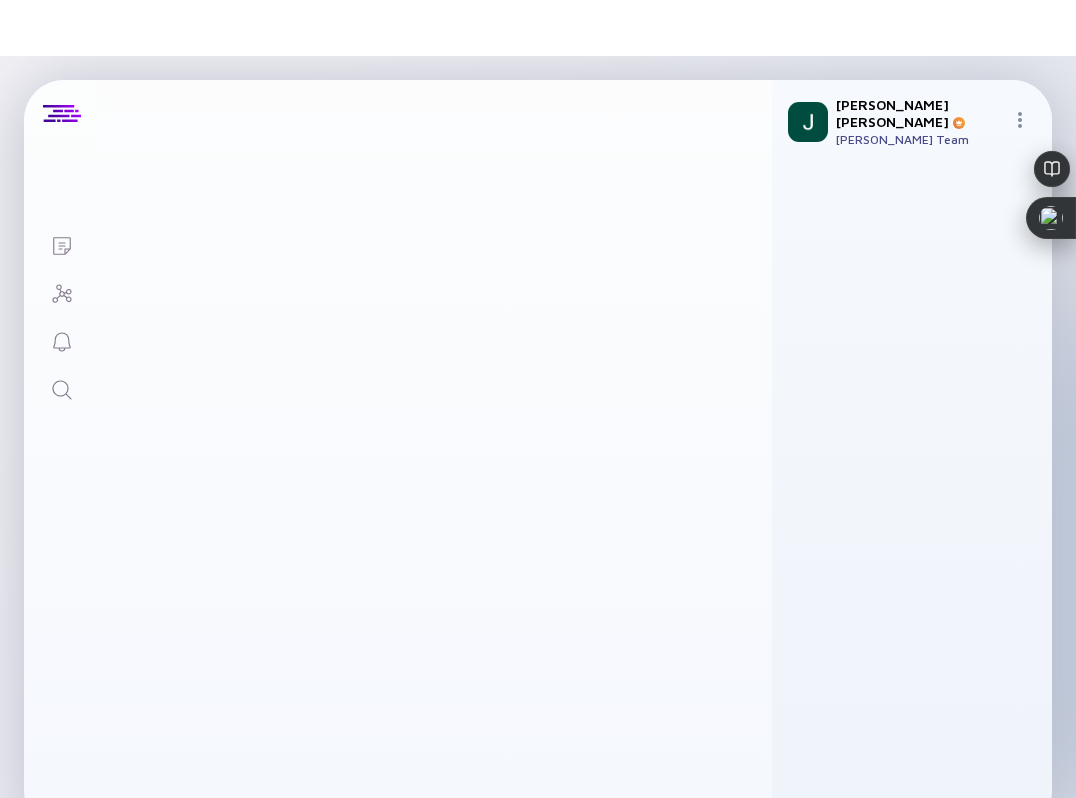 scroll, scrollTop: 0, scrollLeft: 0, axis: both 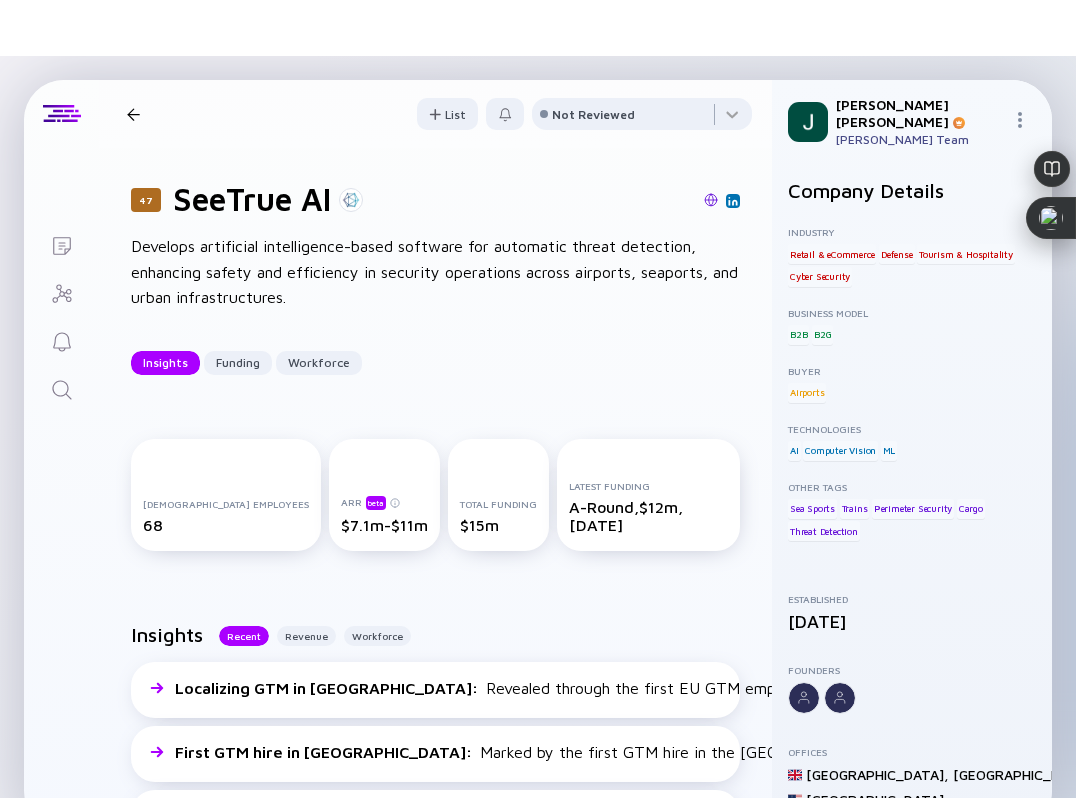 click at bounding box center [561, 201] 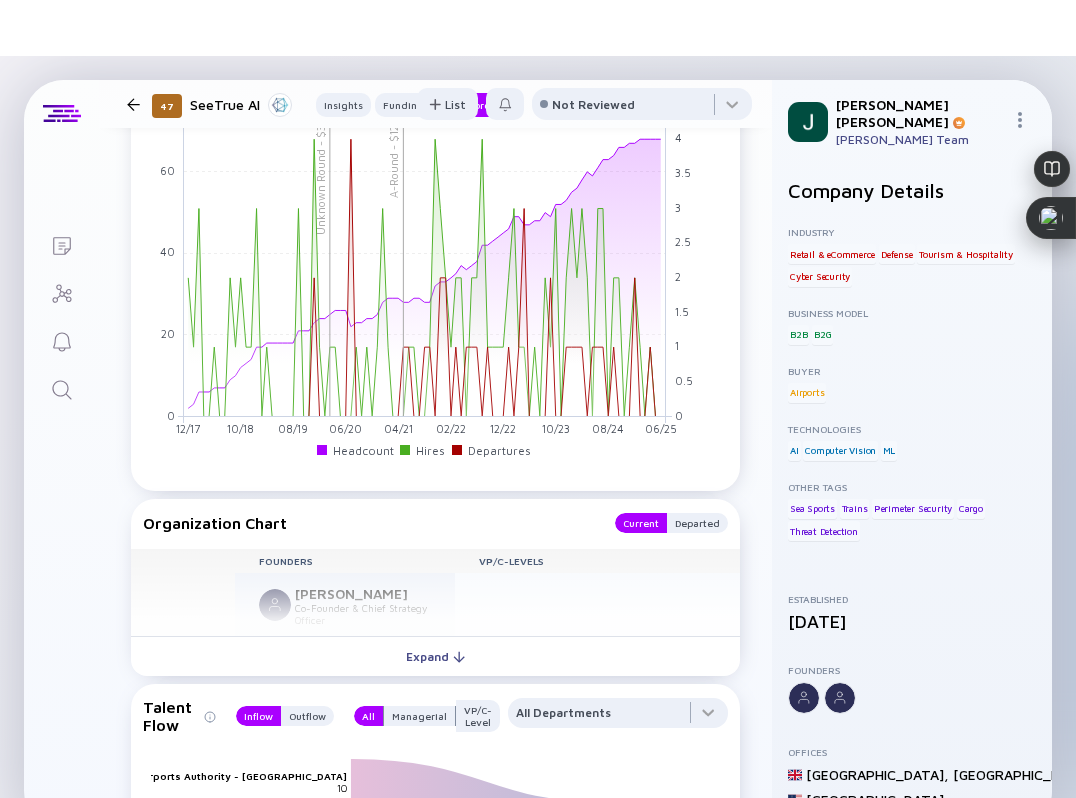 scroll, scrollTop: 1807, scrollLeft: 0, axis: vertical 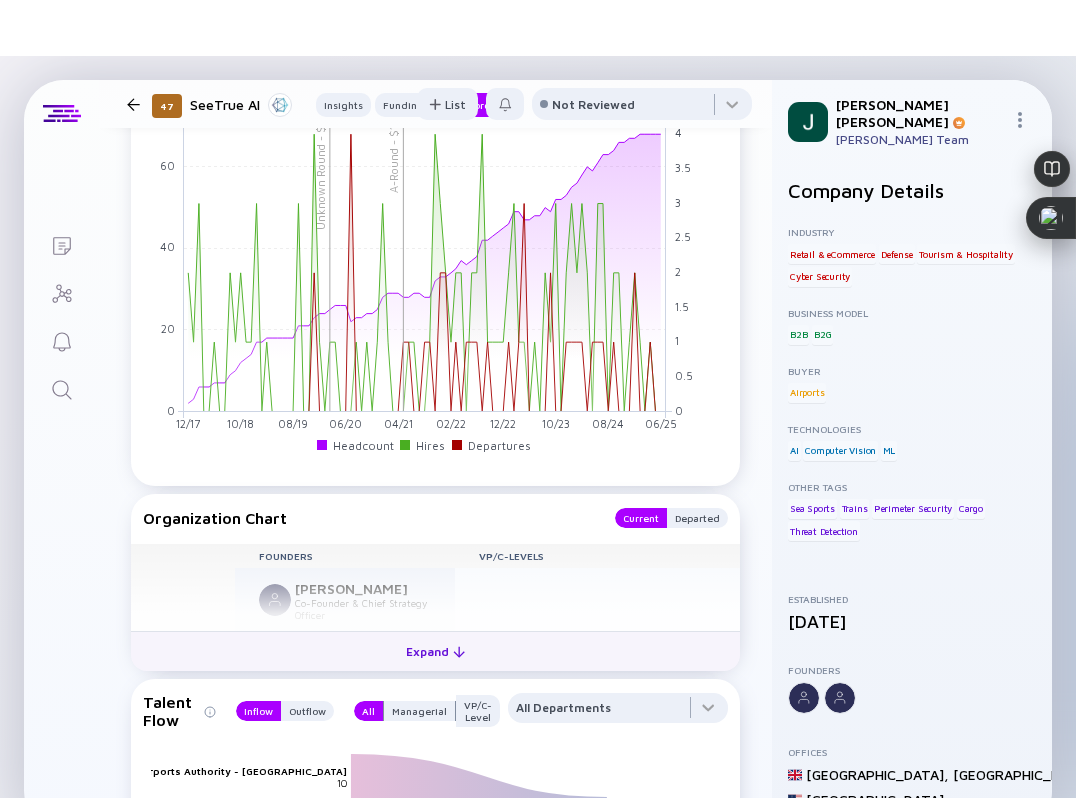click on "Expand" at bounding box center (435, 651) 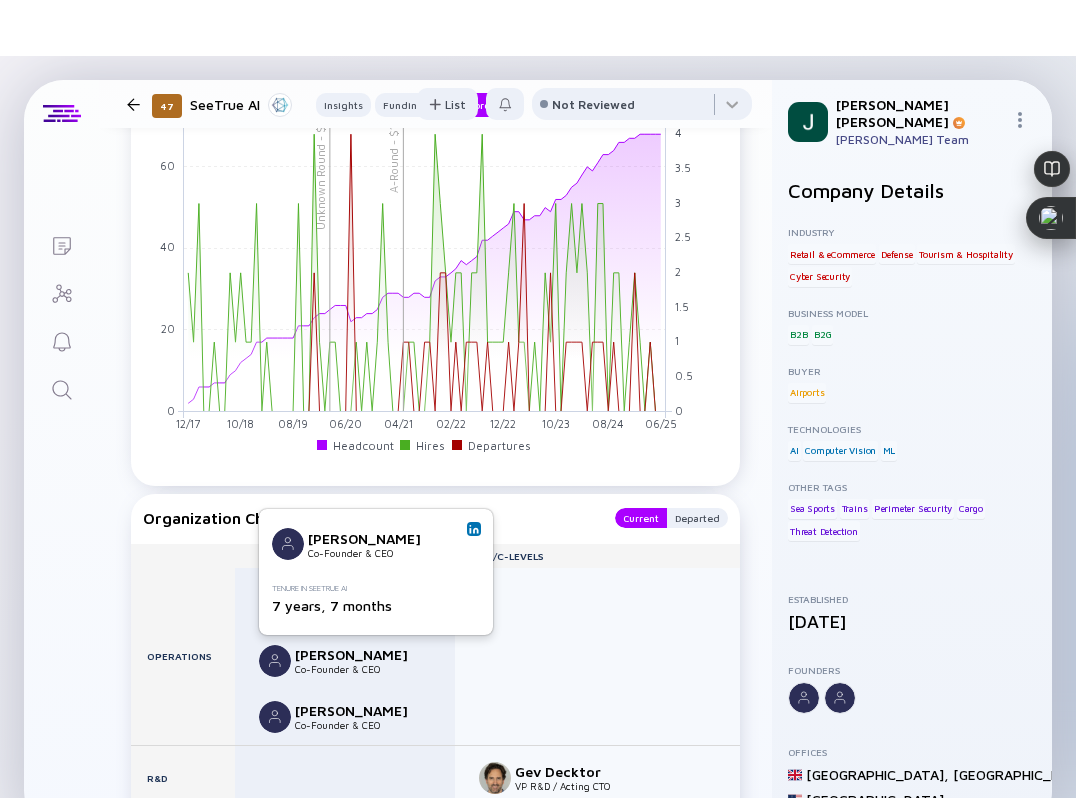 click at bounding box center [474, 529] 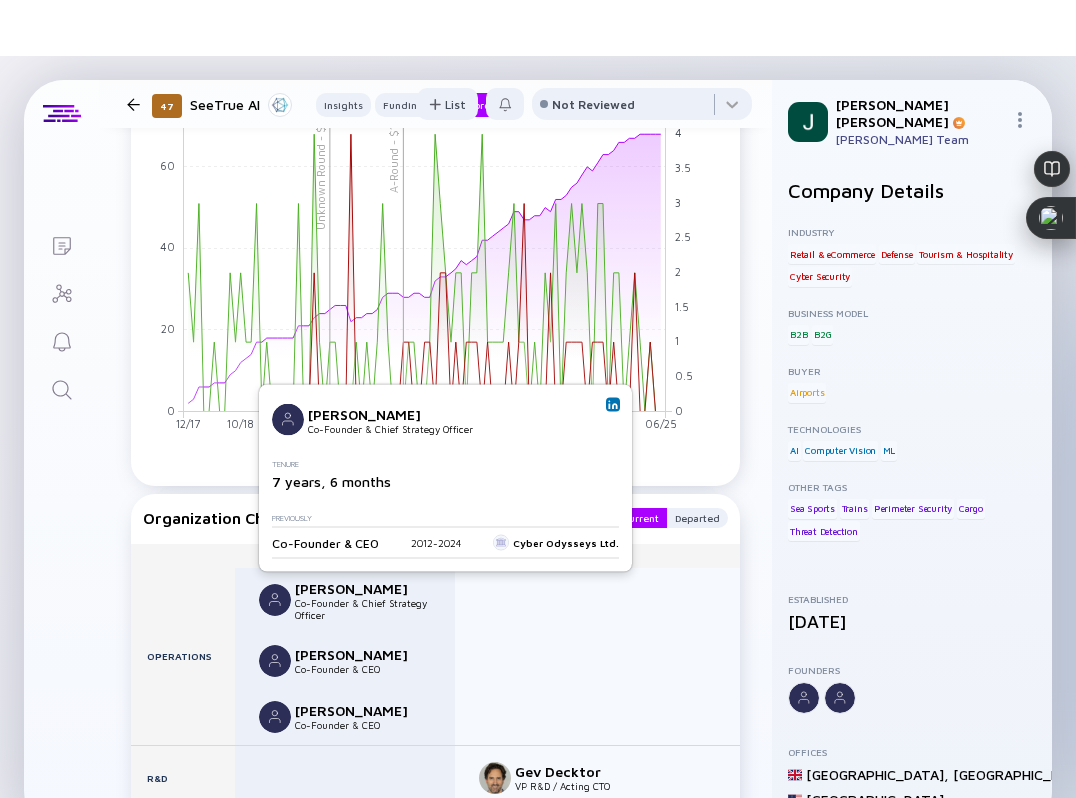 click on "[PERSON_NAME] Co-Founder & Chief Strategy Officer Tenure 7 years, 6 months Previously Co-Founder & CEO [DATE] - [DATE] Cyber Odysseys Ltd." at bounding box center (445, 478) 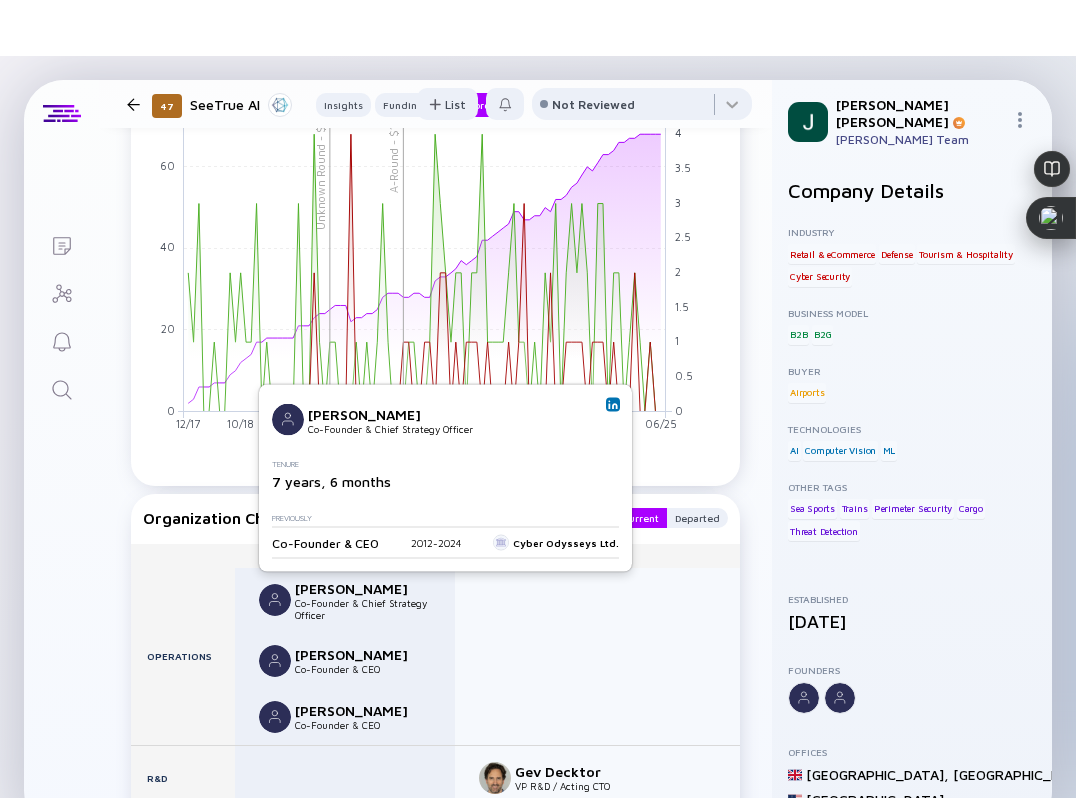 click at bounding box center [613, 405] 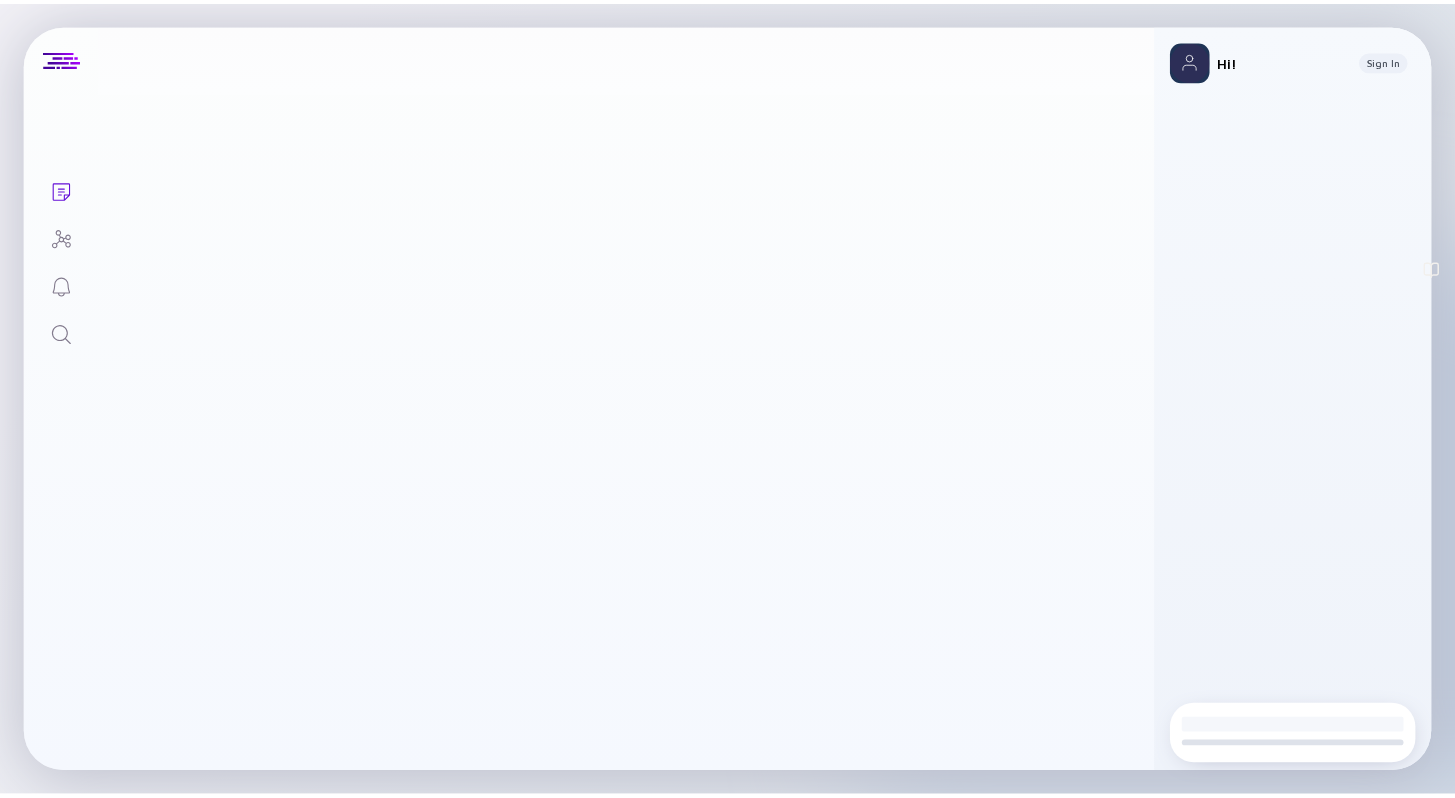 scroll, scrollTop: 0, scrollLeft: 0, axis: both 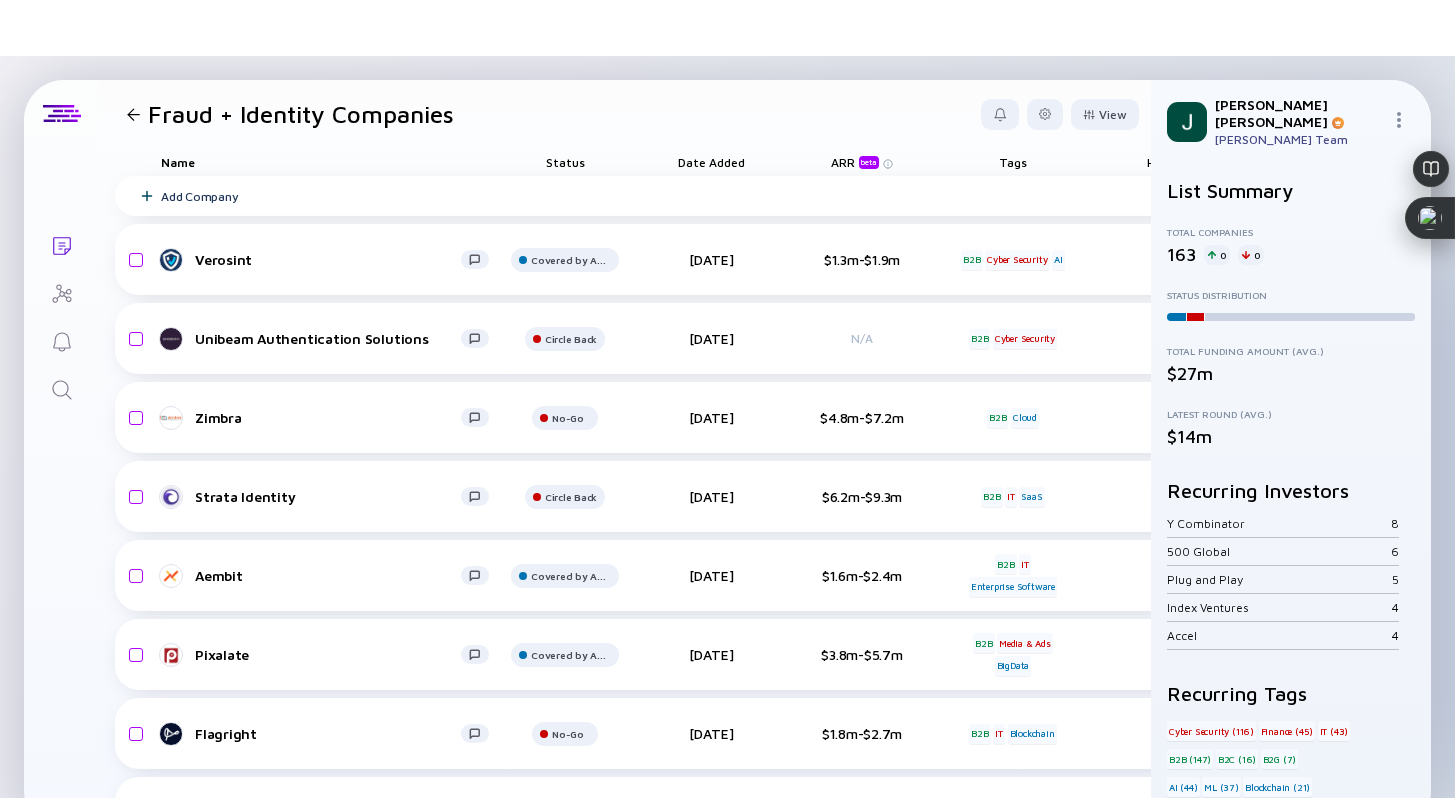 click at bounding box center (133, 114) 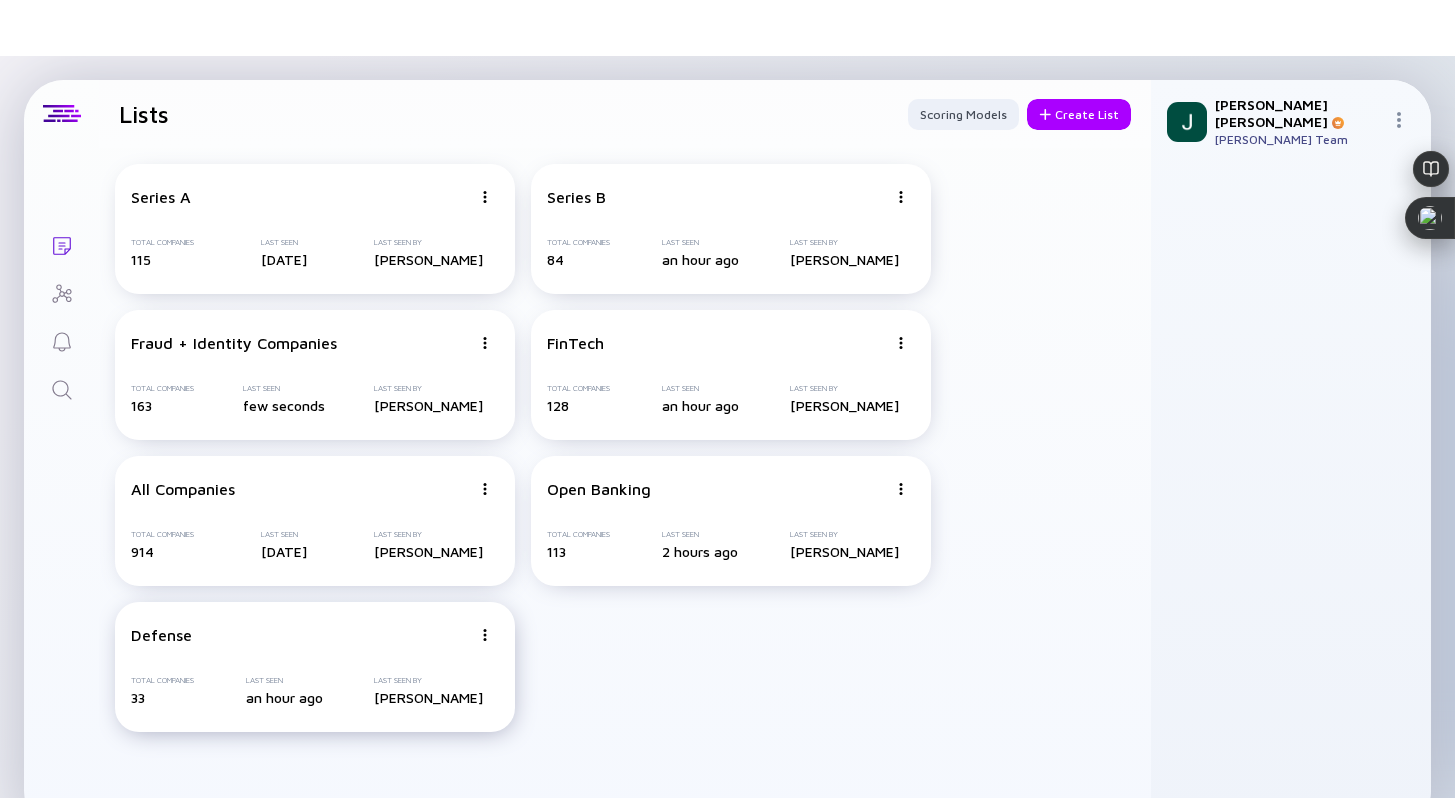 click on "Defense Total Companies 33 Last Seen an hour ago Last Seen By [PERSON_NAME]" at bounding box center (315, 667) 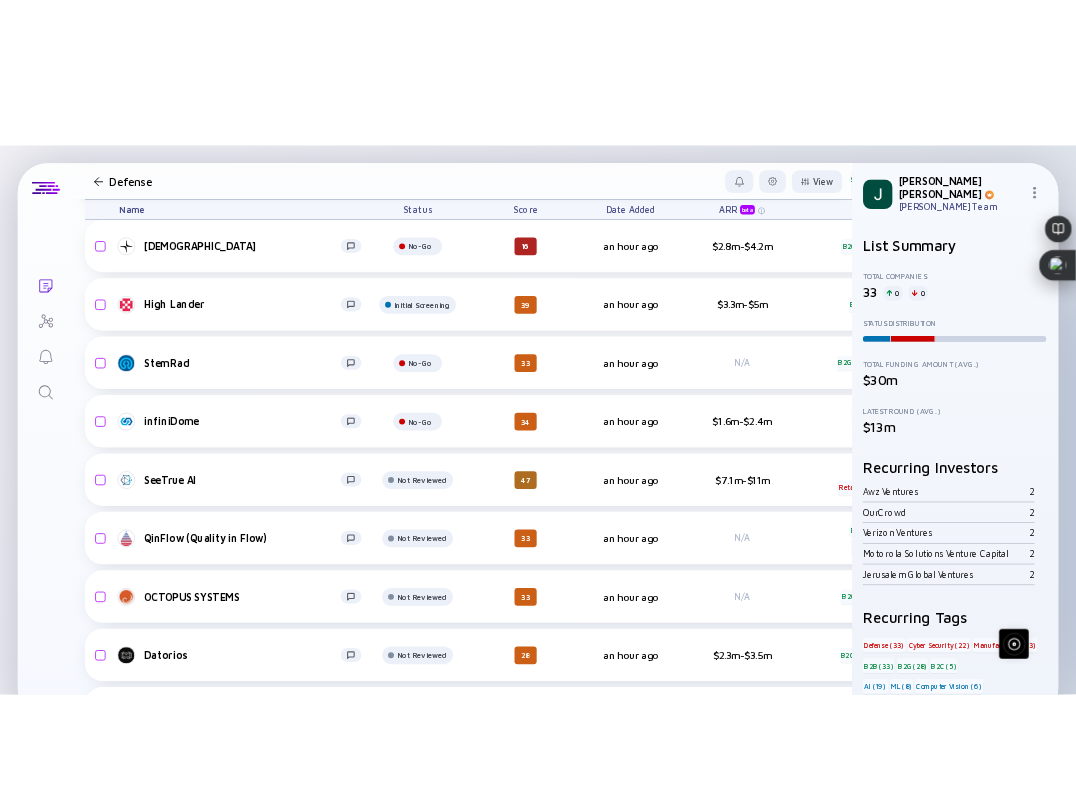 scroll, scrollTop: 973, scrollLeft: 0, axis: vertical 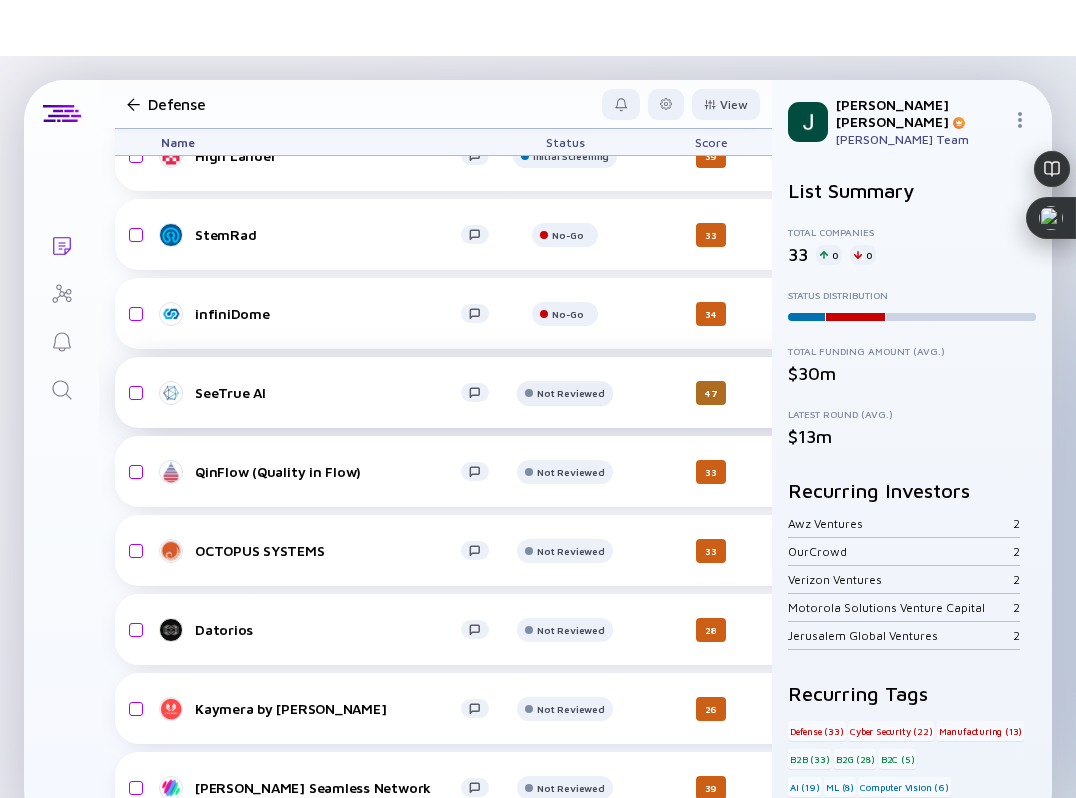 click on "Not Reviewed" at bounding box center (568, 77) 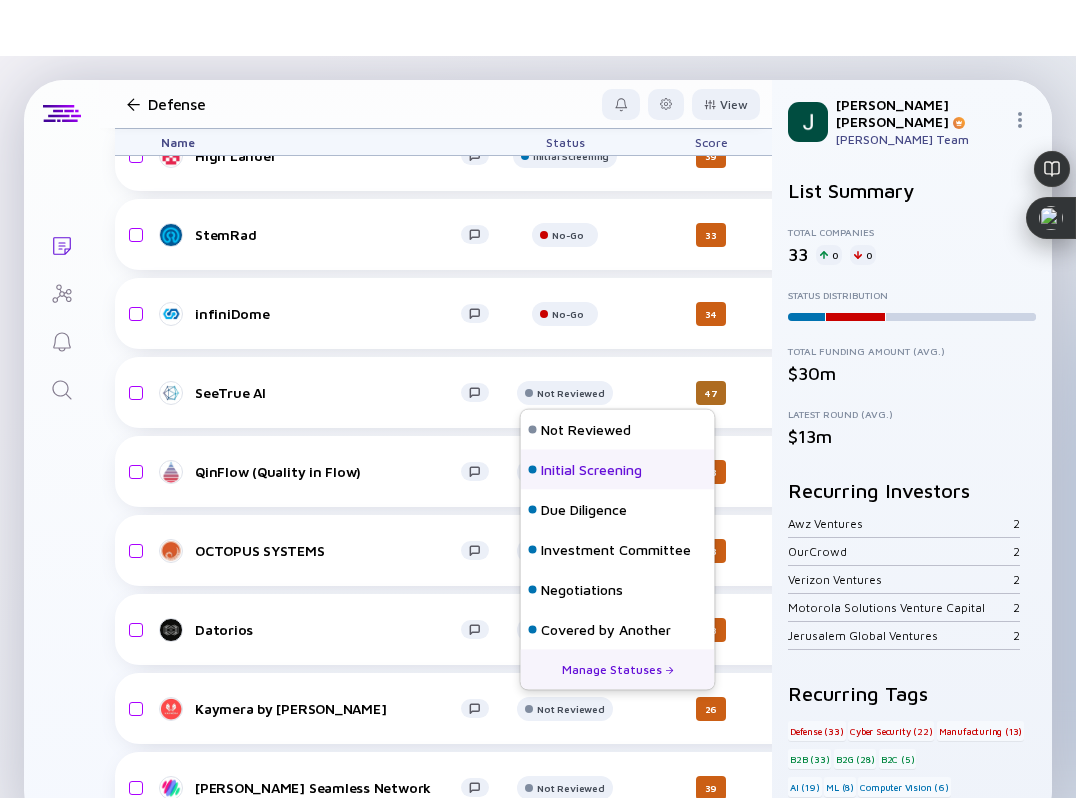 click on "Initial Screening" at bounding box center [591, 470] 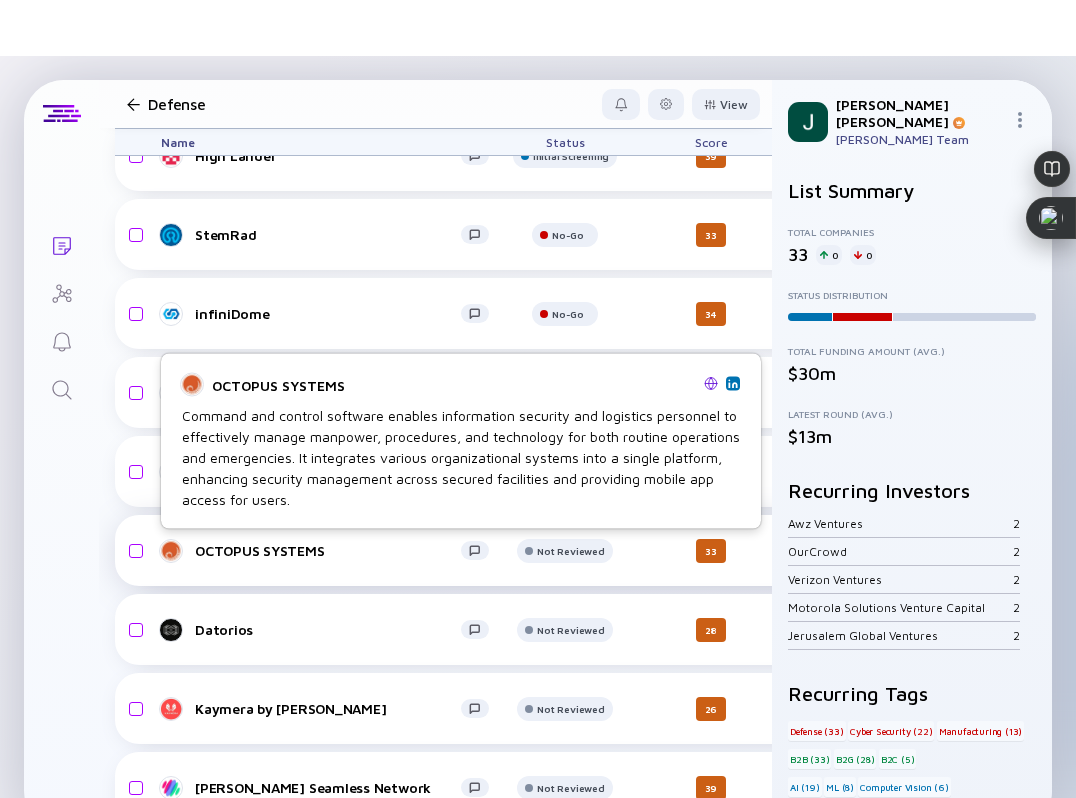 click on "OCTOPUS SYSTEMS" at bounding box center [333, 551] 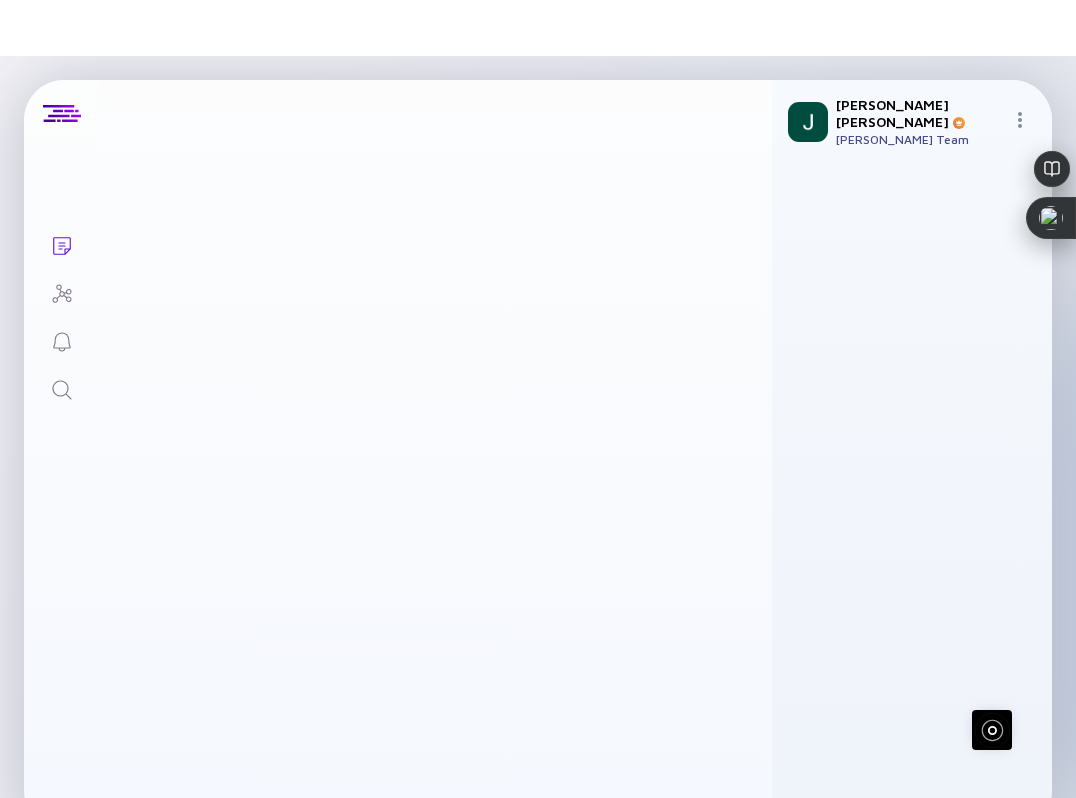 scroll, scrollTop: 0, scrollLeft: 0, axis: both 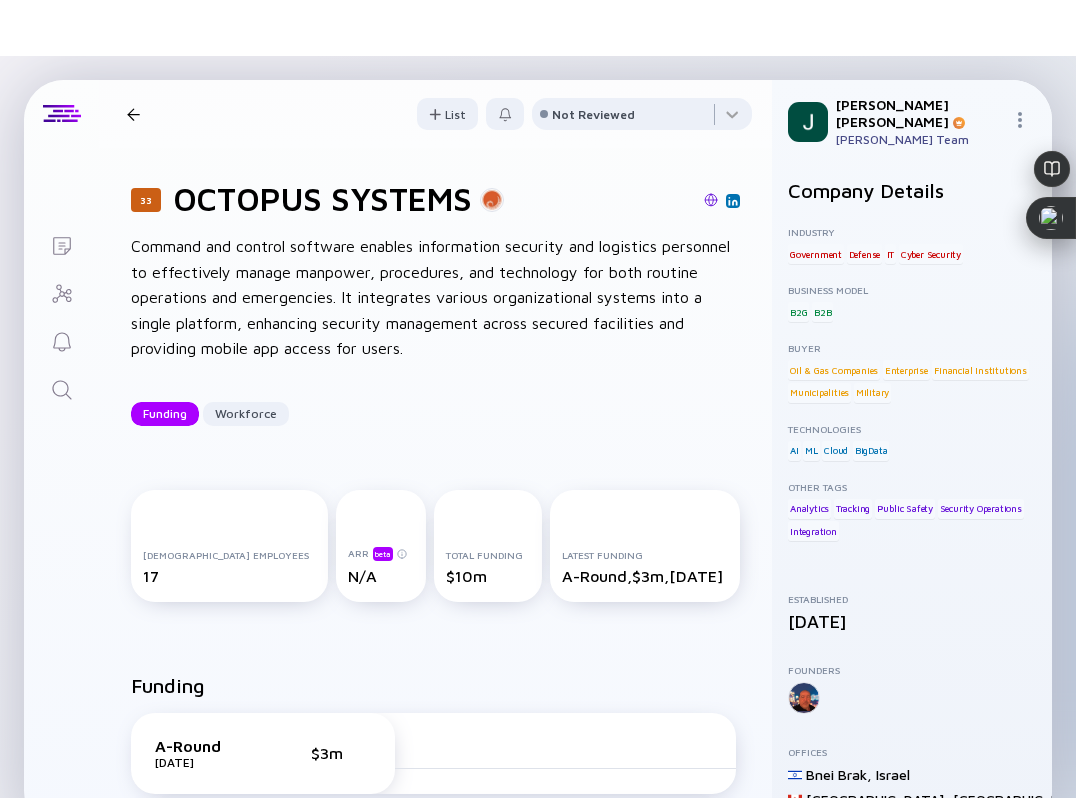 click at bounding box center [711, 201] 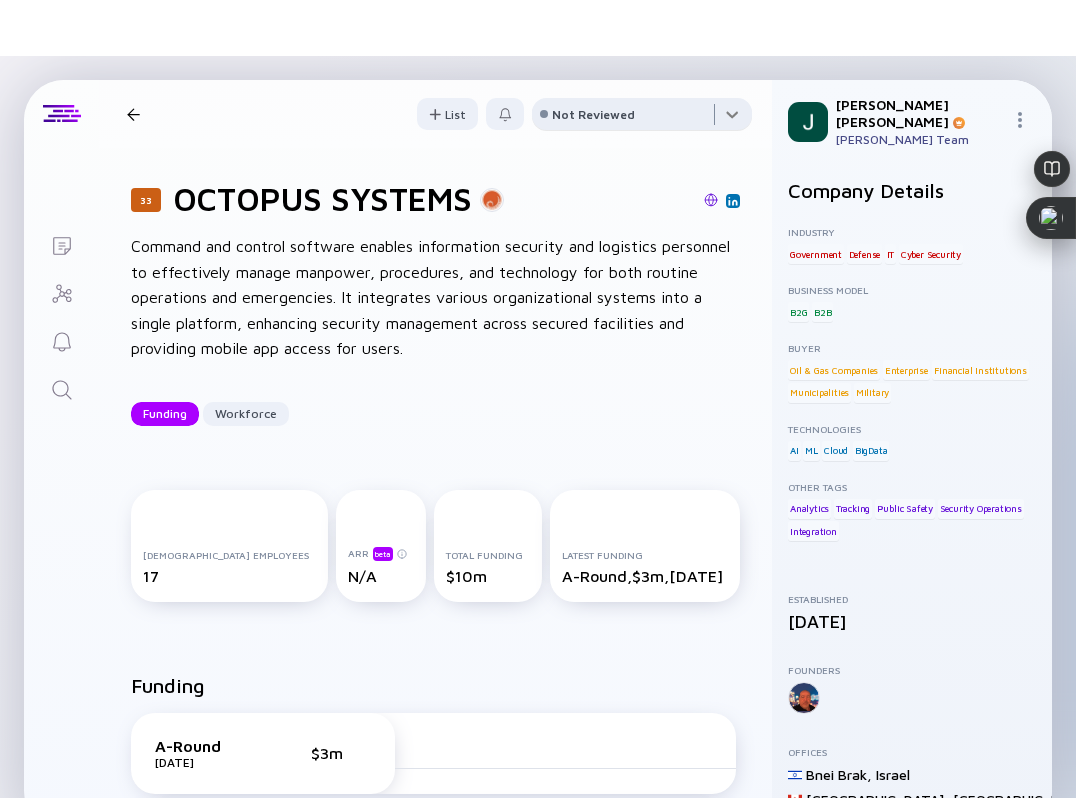 click at bounding box center [642, 118] 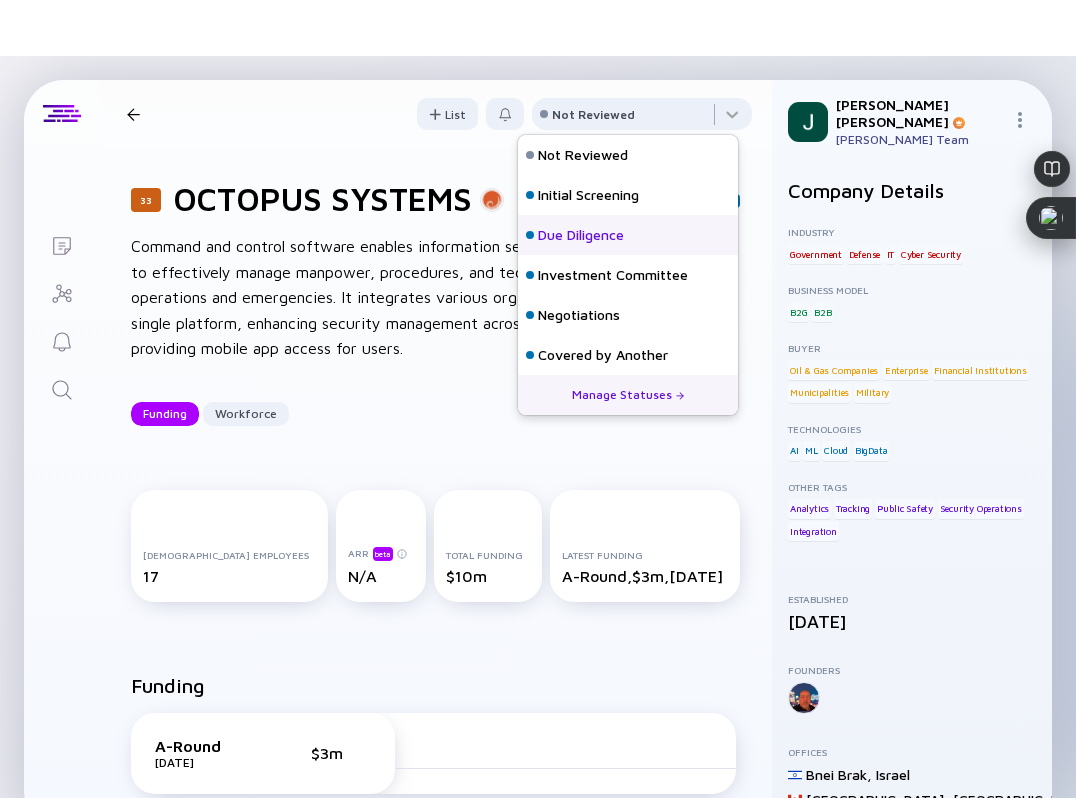 scroll, scrollTop: 128, scrollLeft: 0, axis: vertical 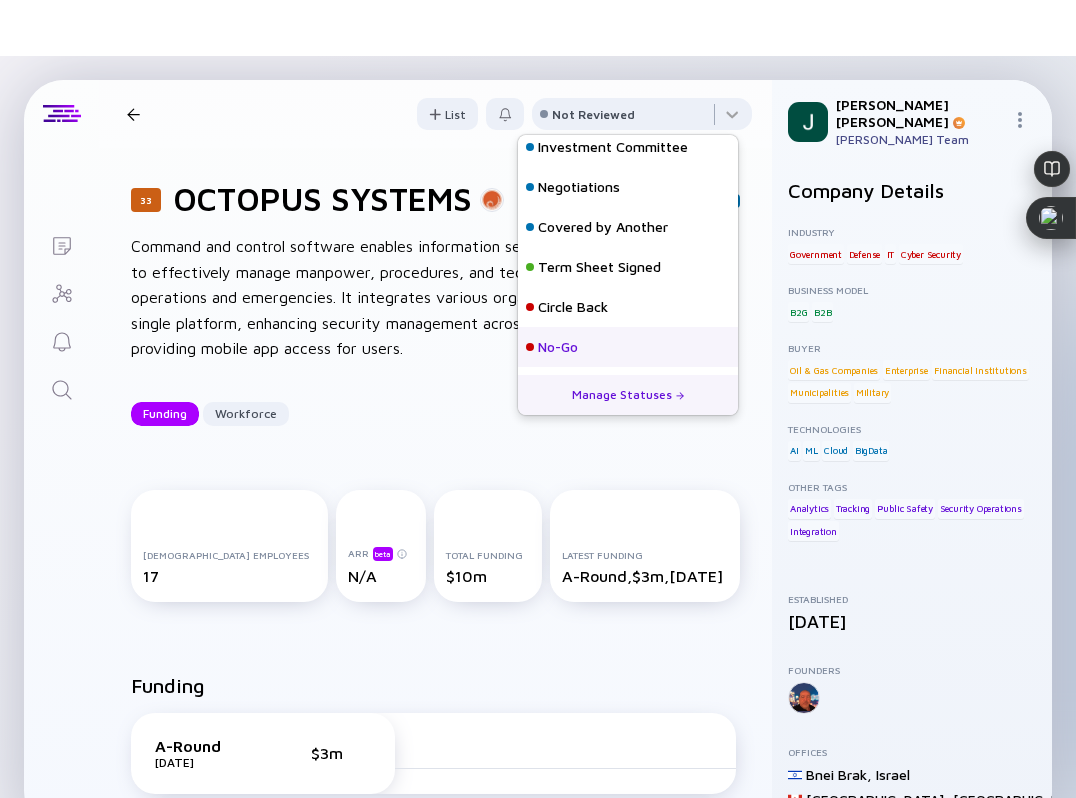 click on "No-Go" at bounding box center [558, 347] 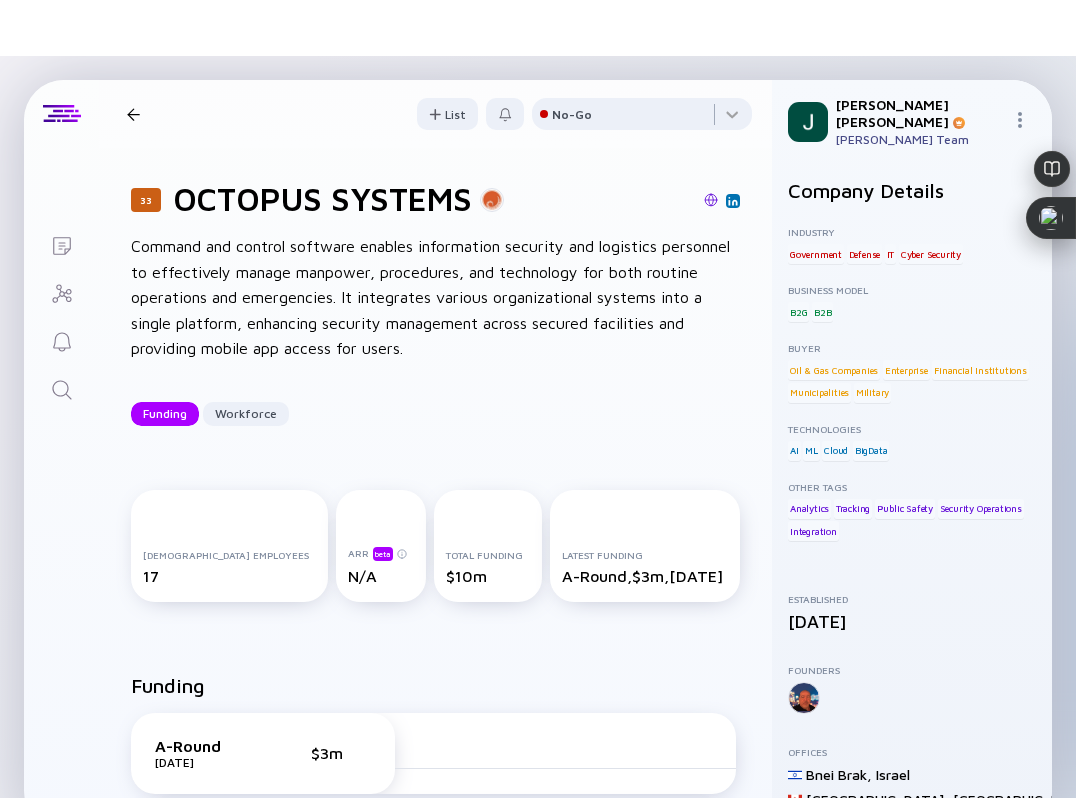 click at bounding box center (133, 114) 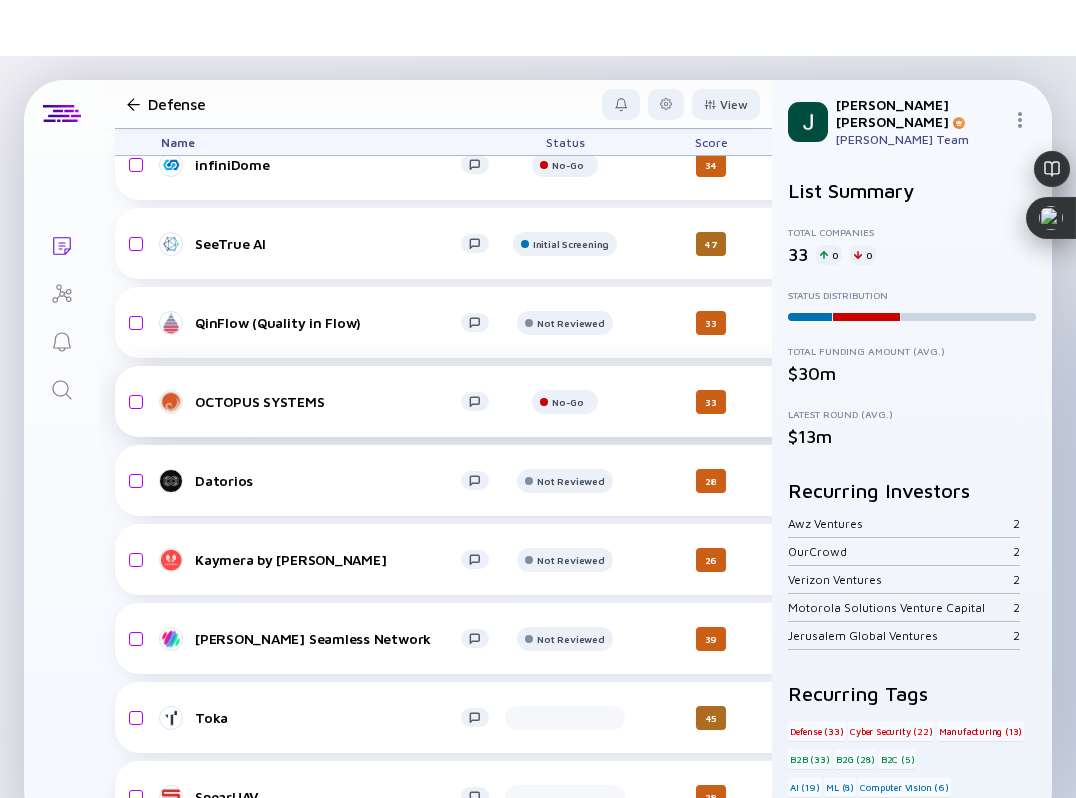scroll, scrollTop: 1129, scrollLeft: 0, axis: vertical 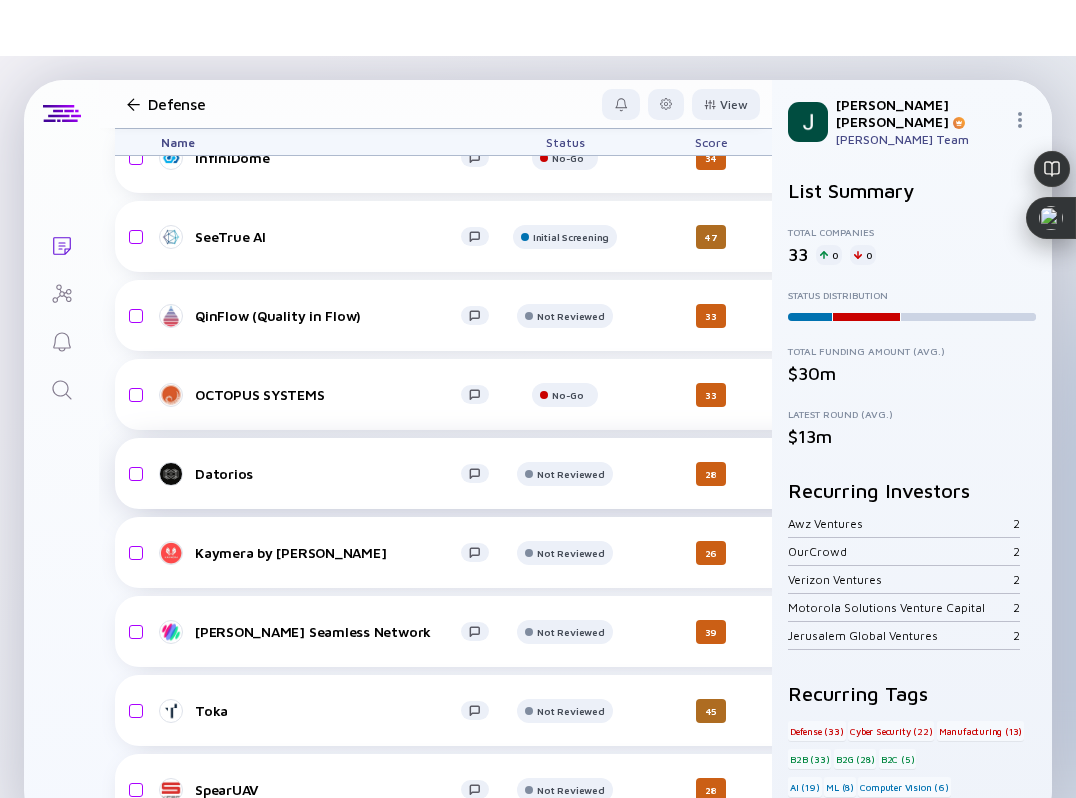 click on "Datorios" at bounding box center [328, 473] 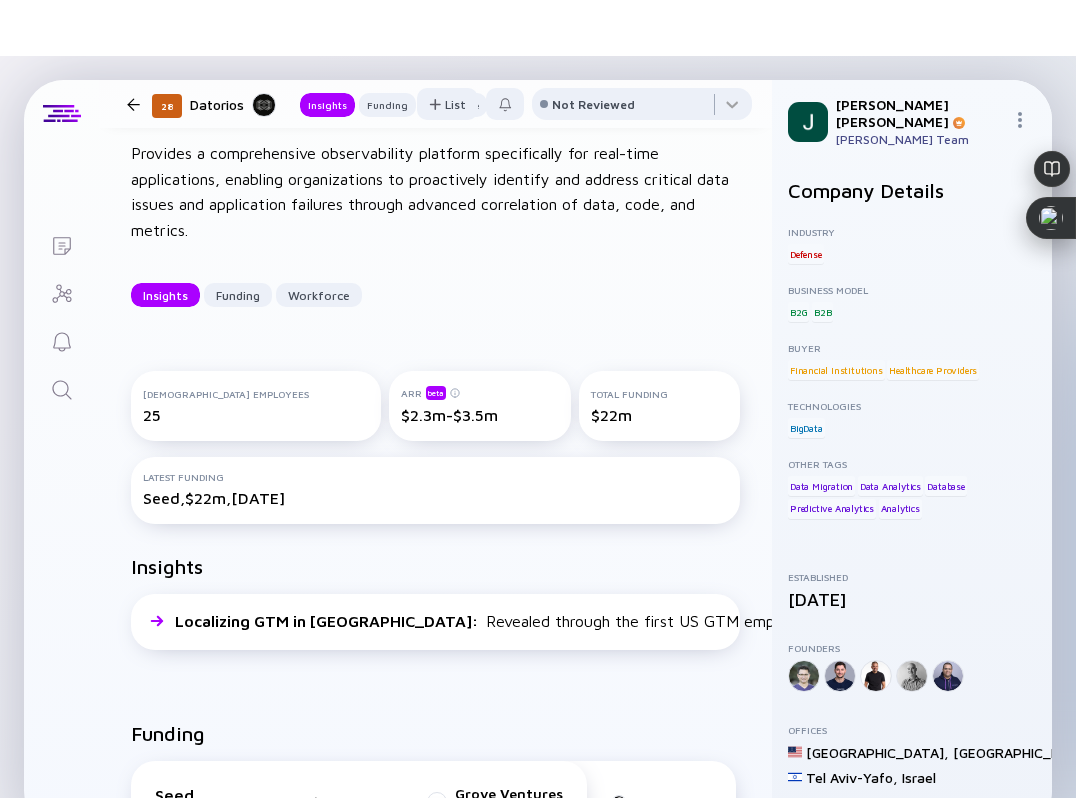 scroll, scrollTop: 0, scrollLeft: 0, axis: both 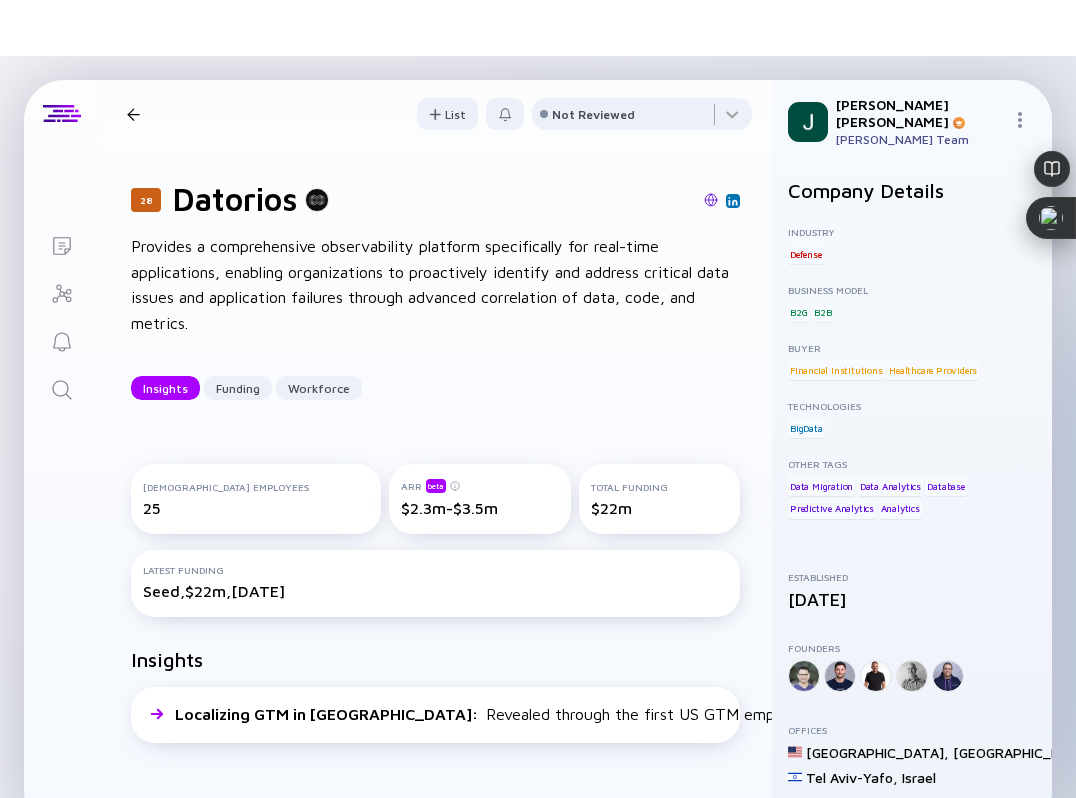 click at bounding box center (544, 201) 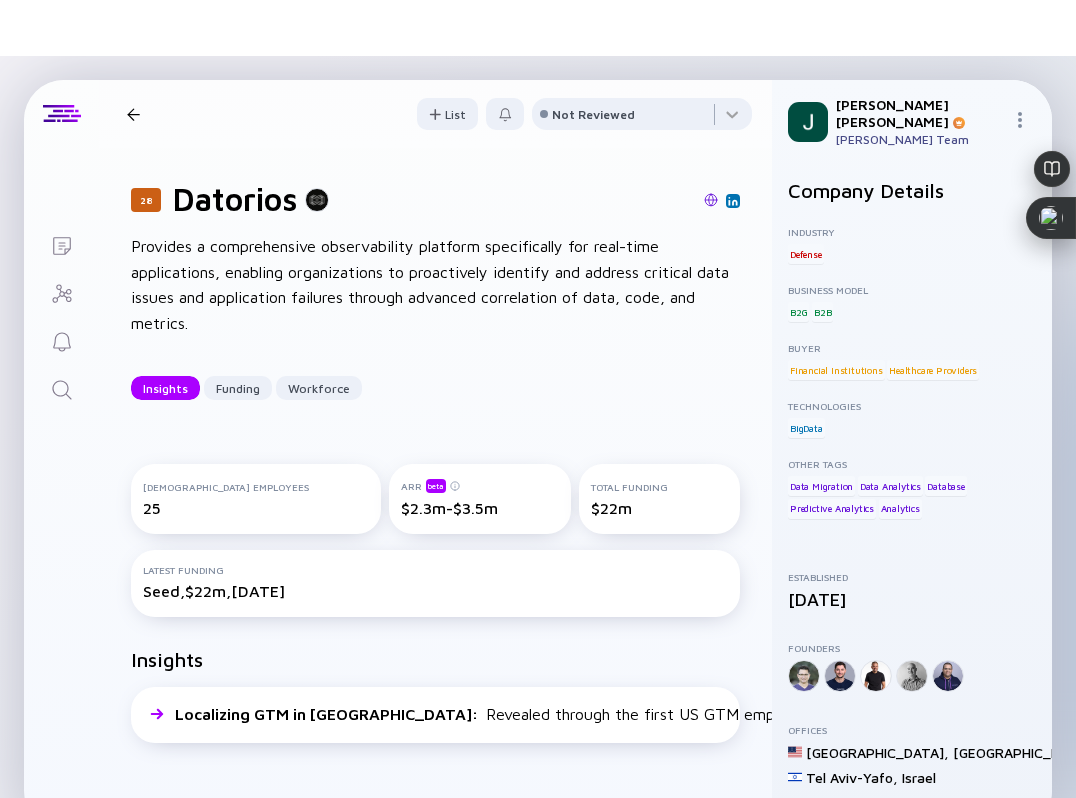click on "28 Datorios Insights Funding Workforce List Not Reviewed" at bounding box center (435, 114) 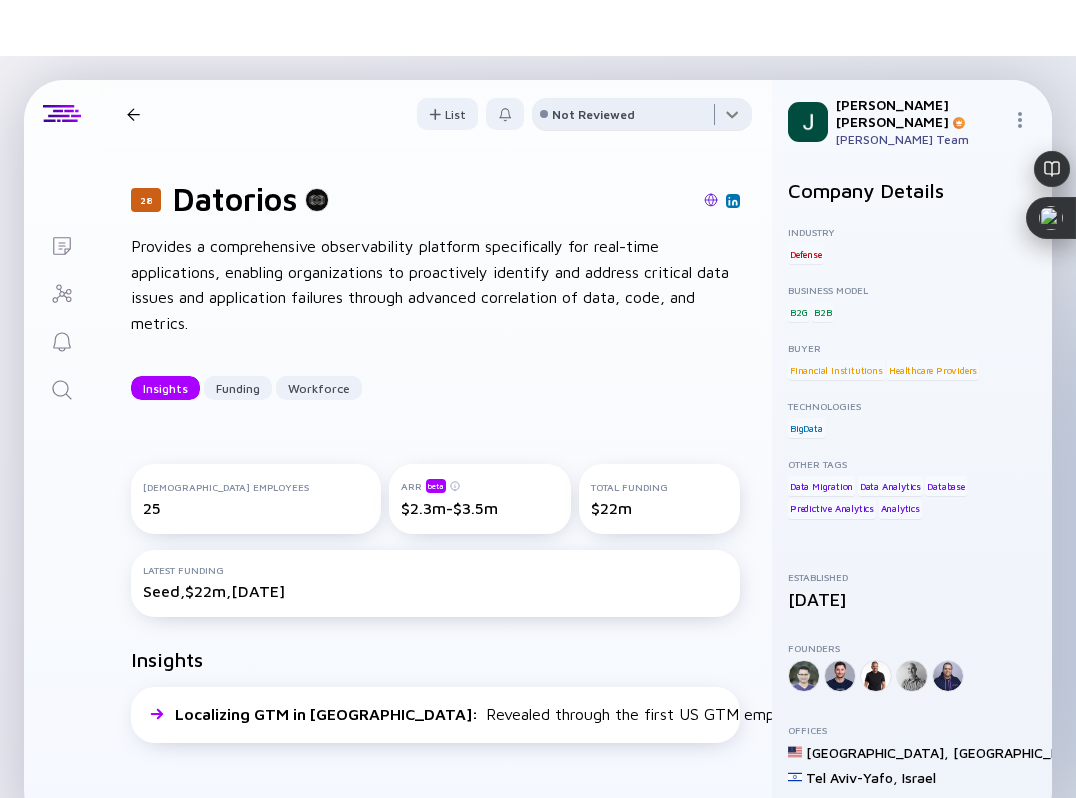 click at bounding box center (642, 118) 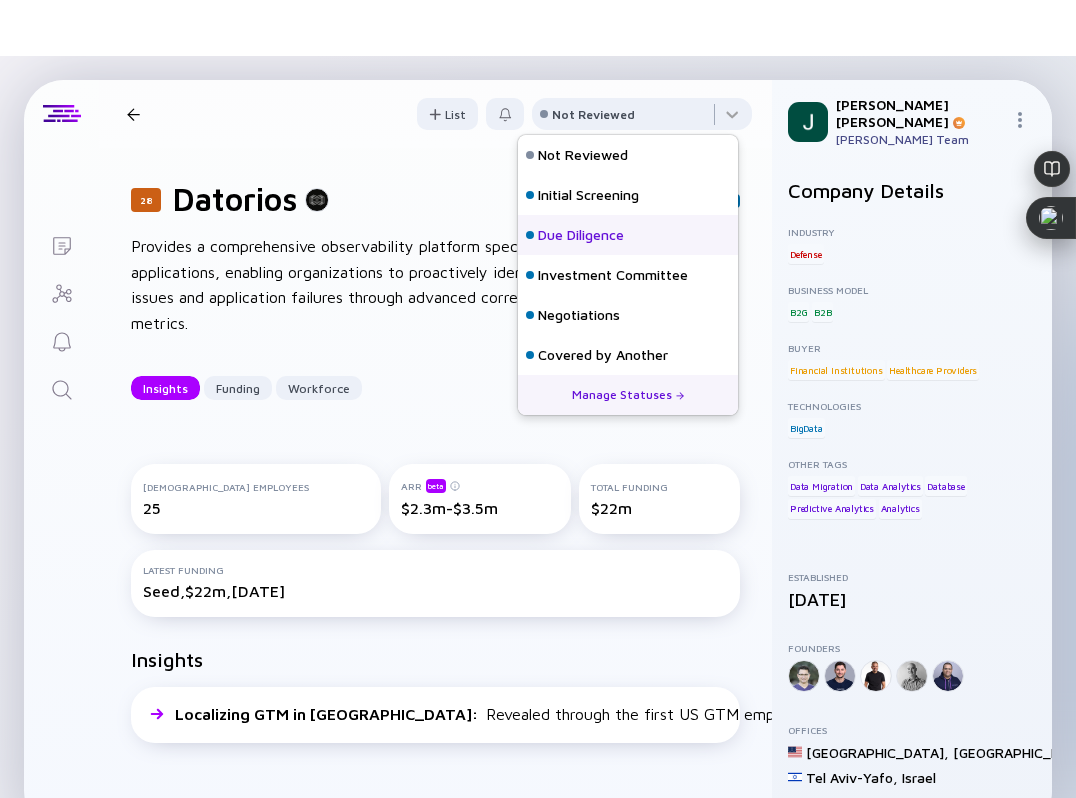 scroll, scrollTop: 128, scrollLeft: 0, axis: vertical 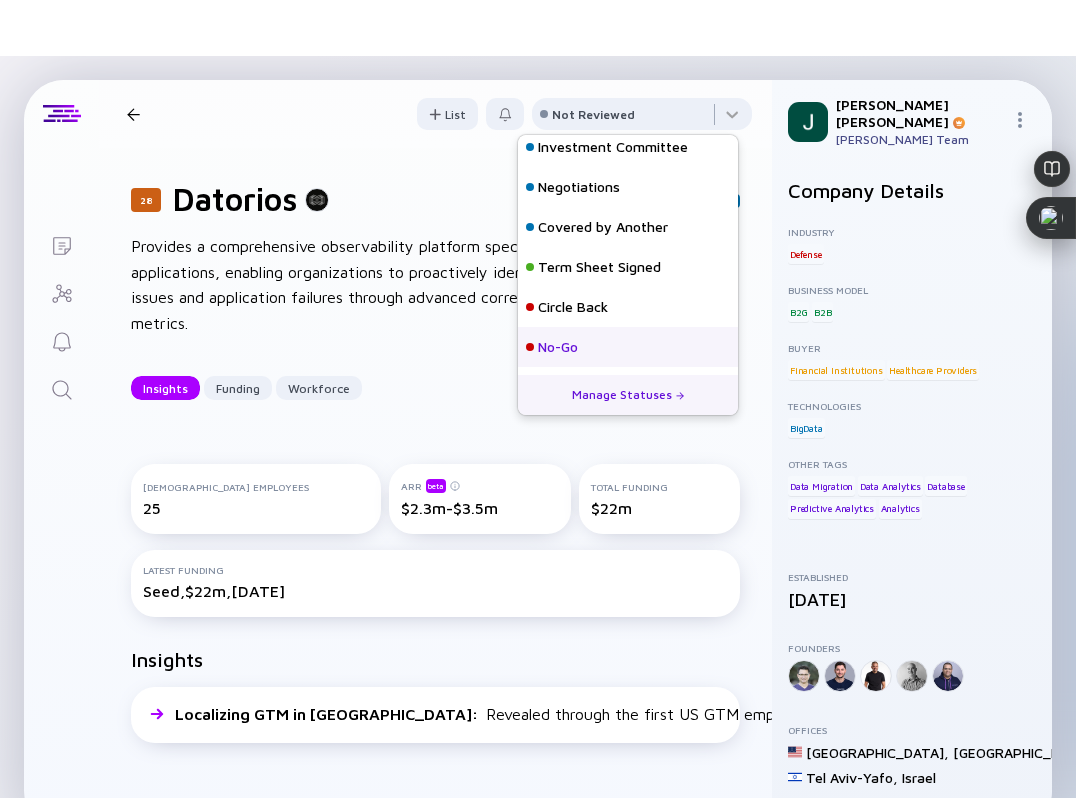click on "No-Go" at bounding box center (558, 347) 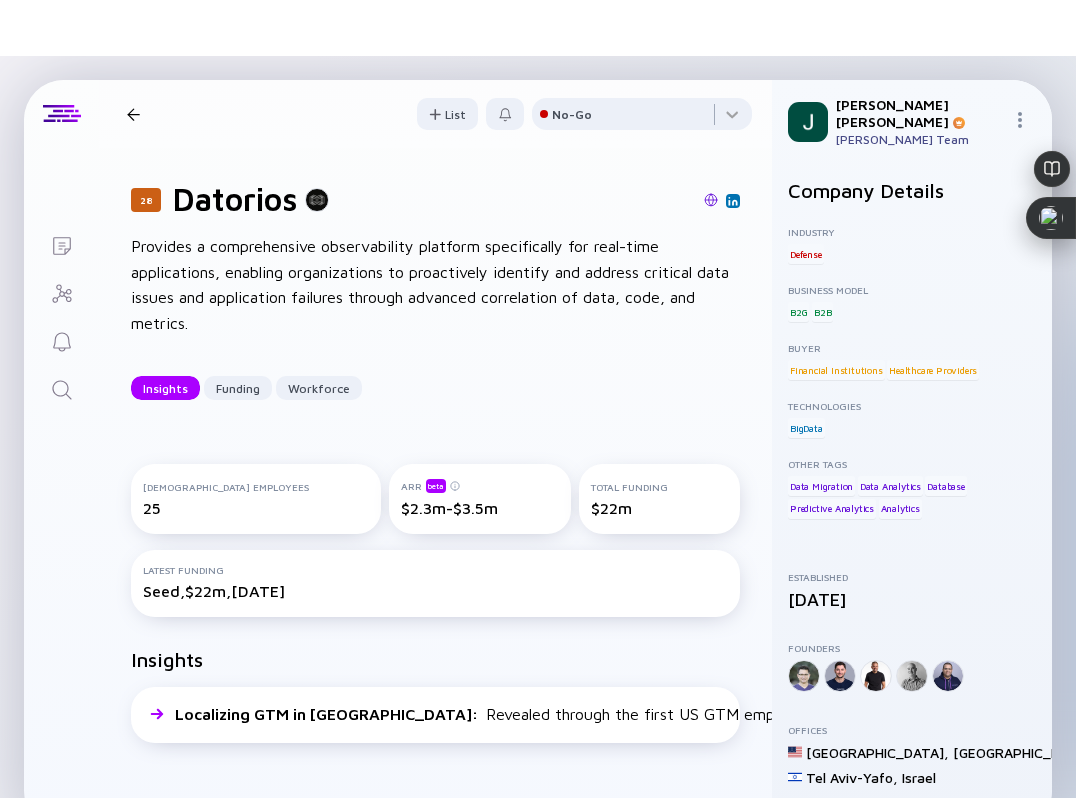 click at bounding box center (133, 114) 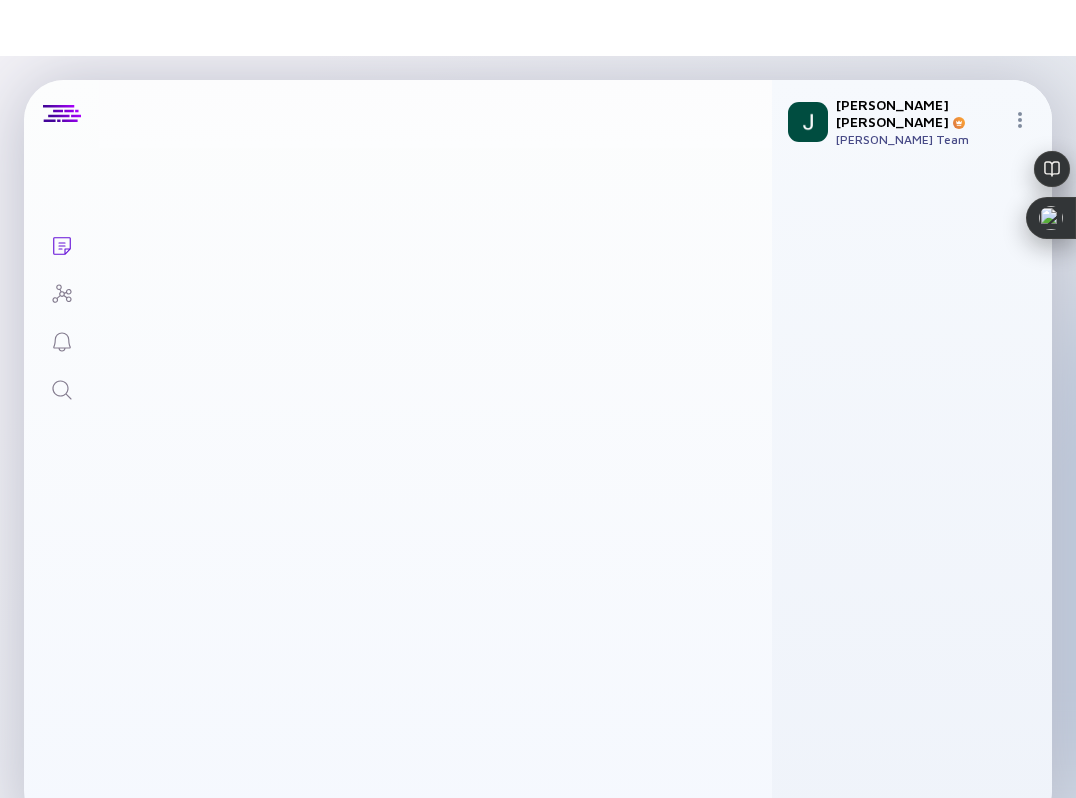 scroll, scrollTop: 1129, scrollLeft: 0, axis: vertical 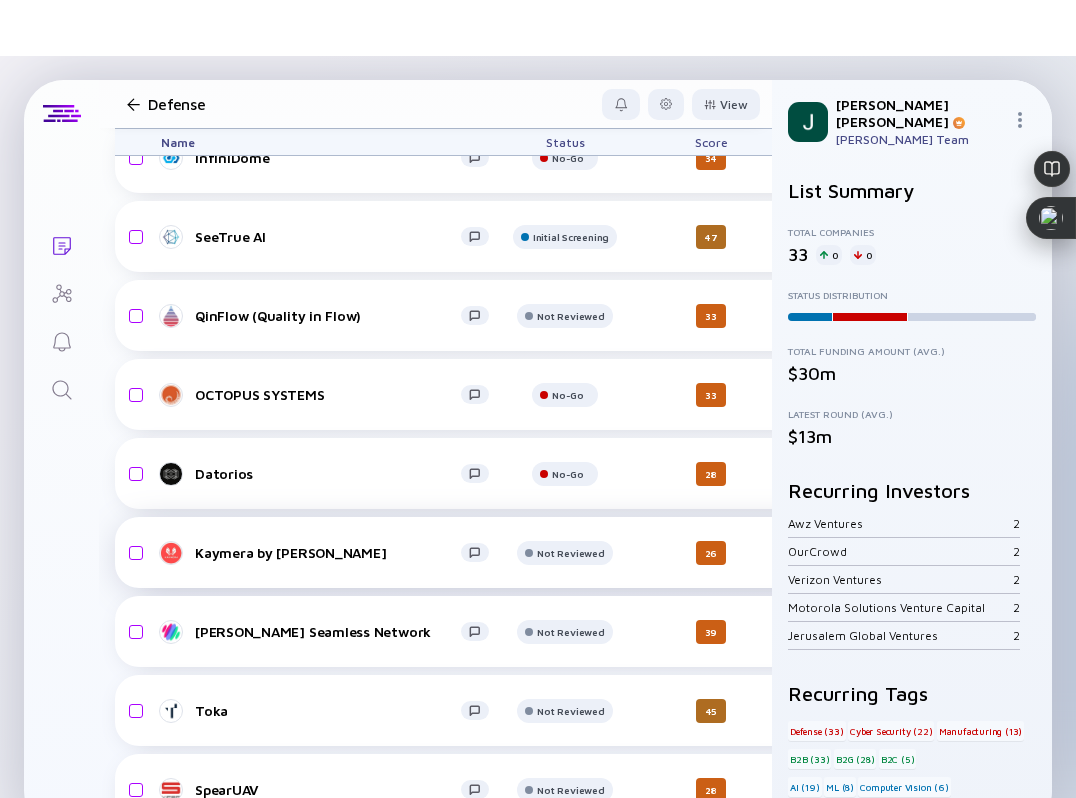 click on "Kaymera by [PERSON_NAME]" at bounding box center [328, 552] 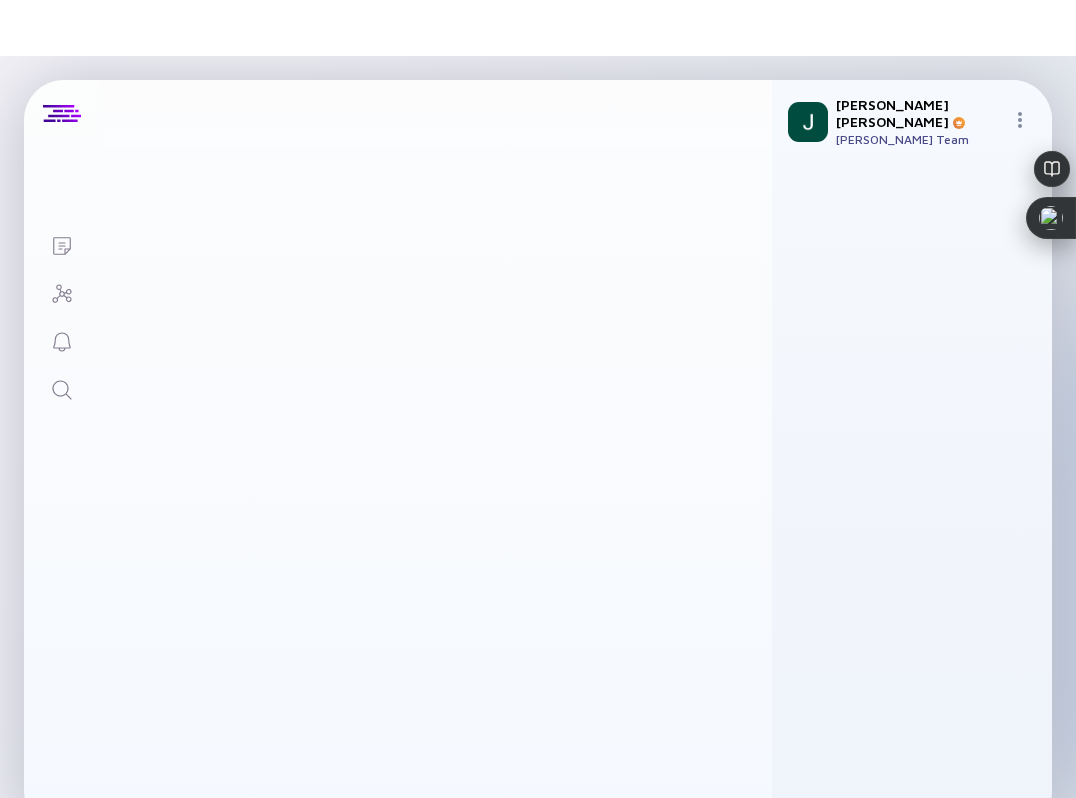 scroll, scrollTop: 0, scrollLeft: 0, axis: both 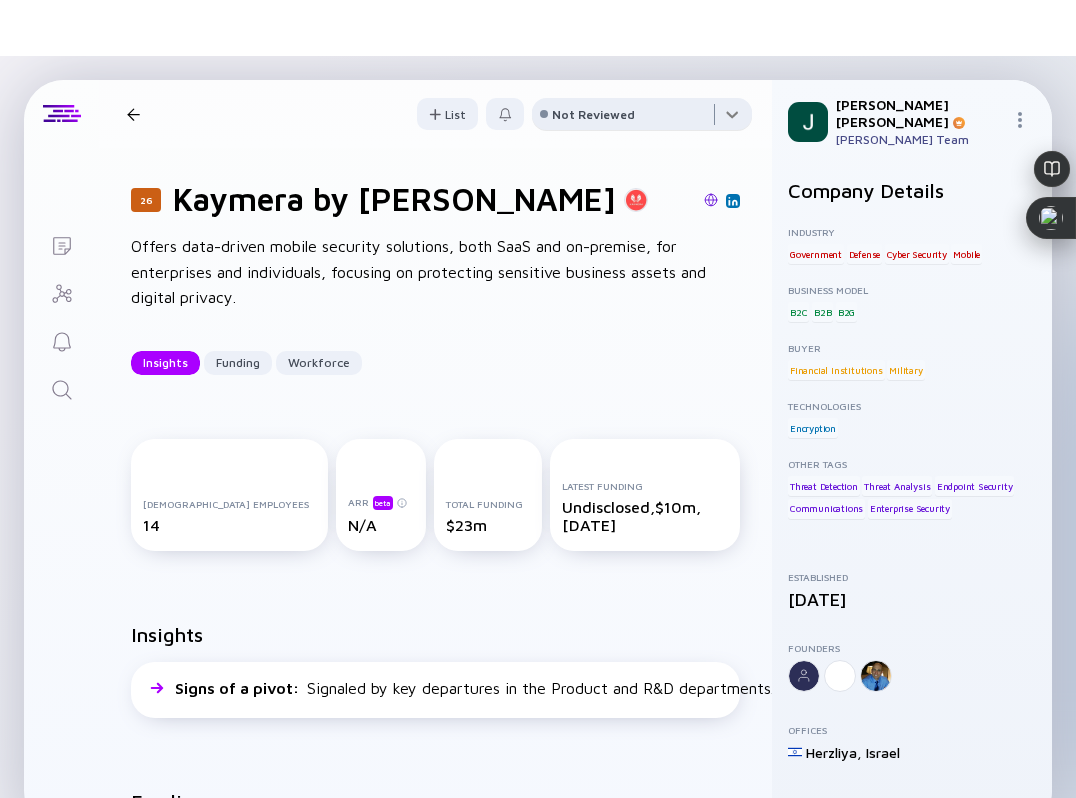 click at bounding box center [642, 118] 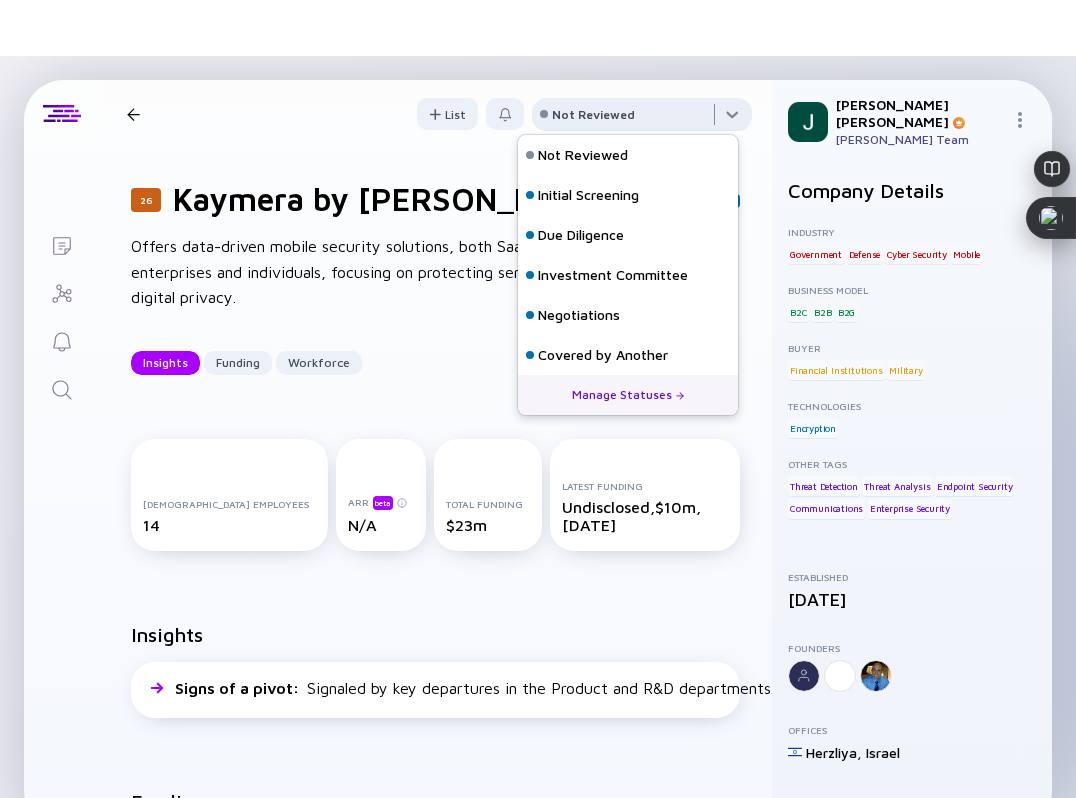 scroll, scrollTop: 128, scrollLeft: 0, axis: vertical 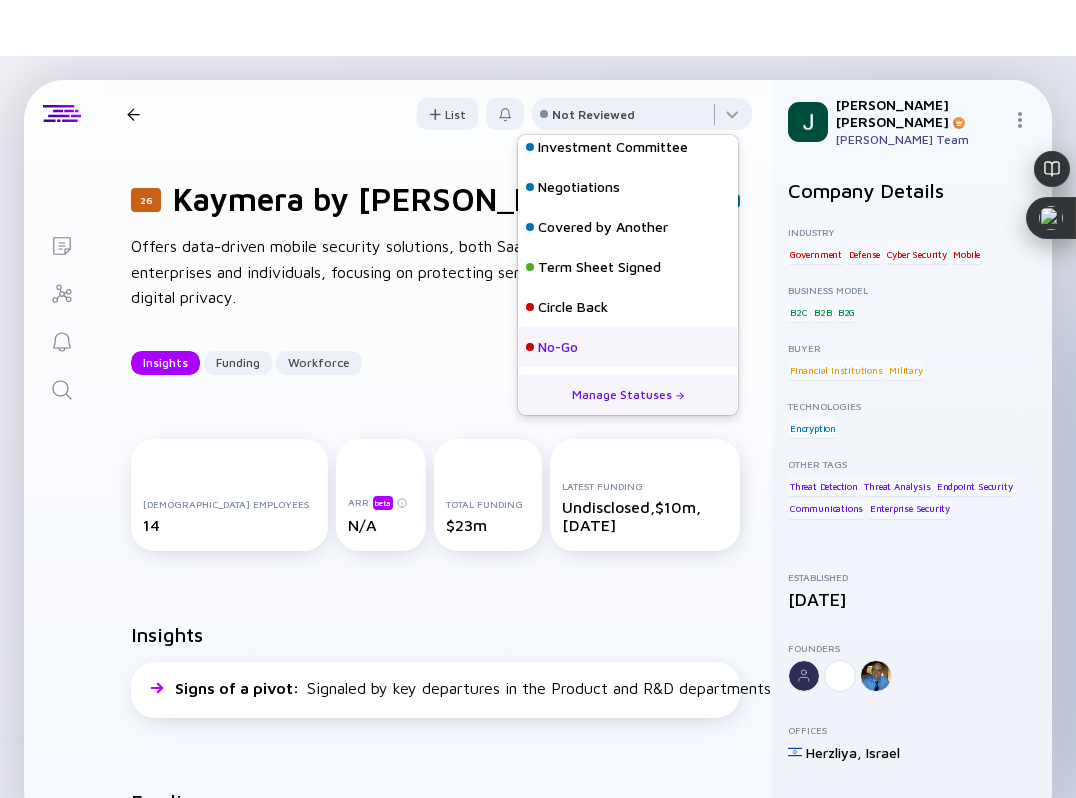 click on "No-Go" at bounding box center [628, 347] 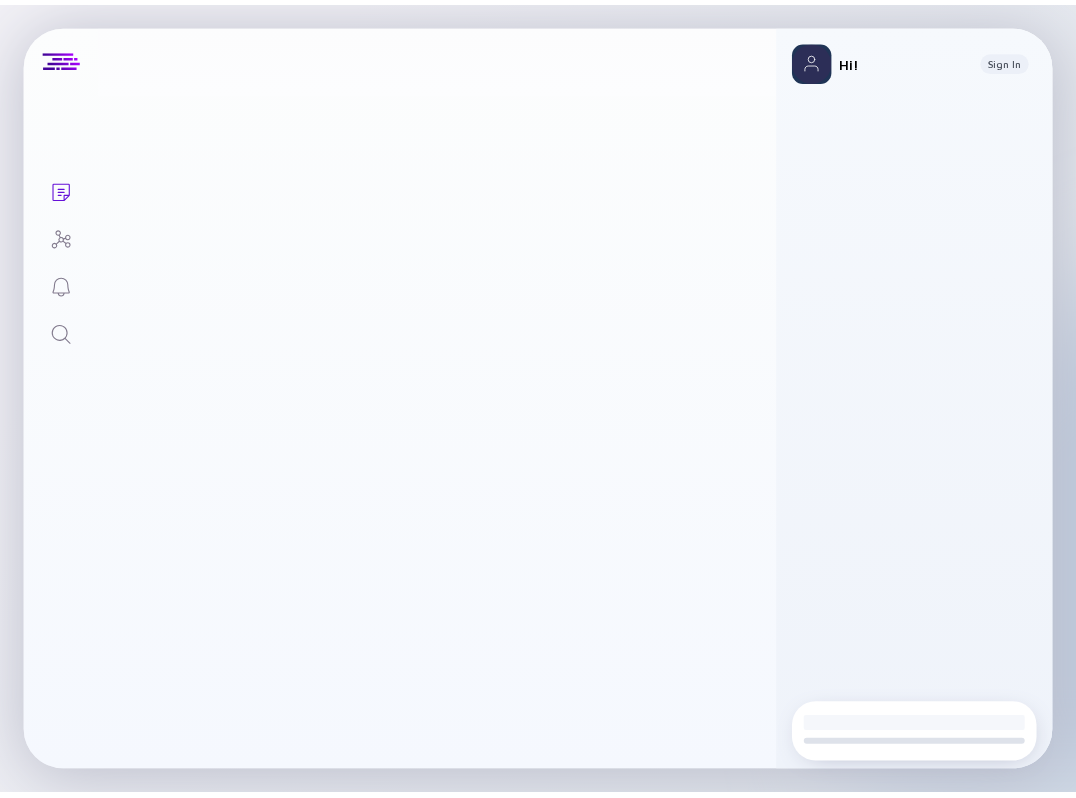 scroll, scrollTop: 0, scrollLeft: 0, axis: both 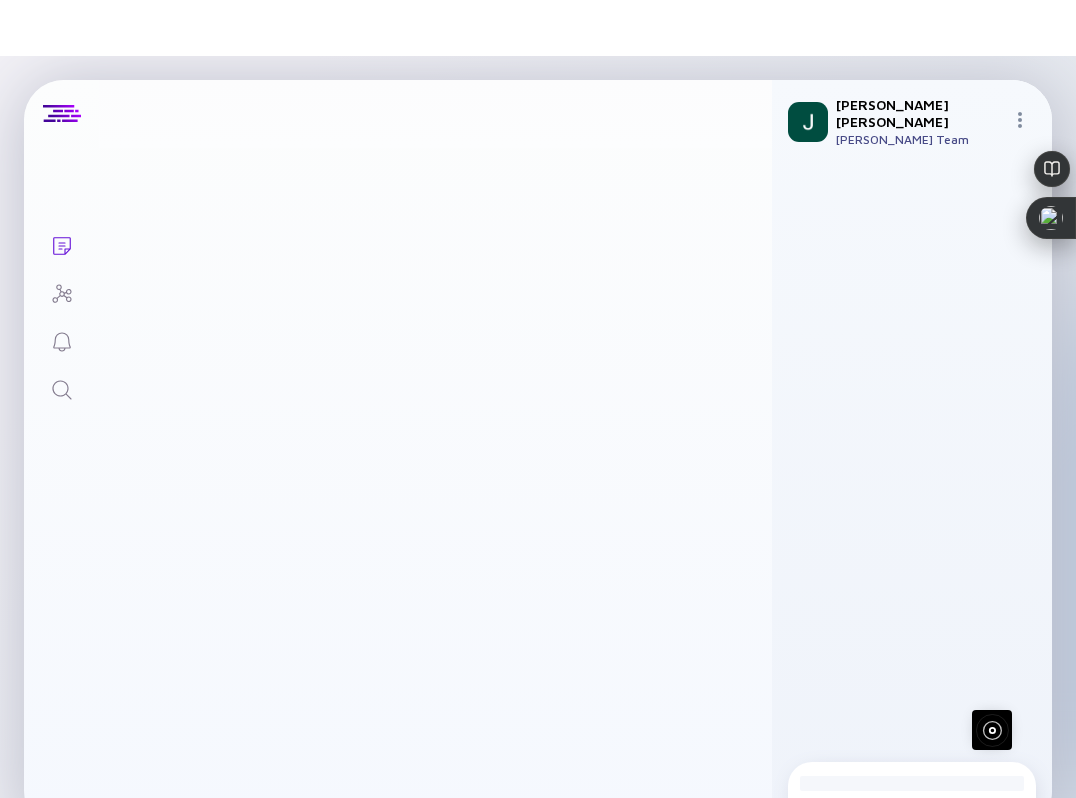 click 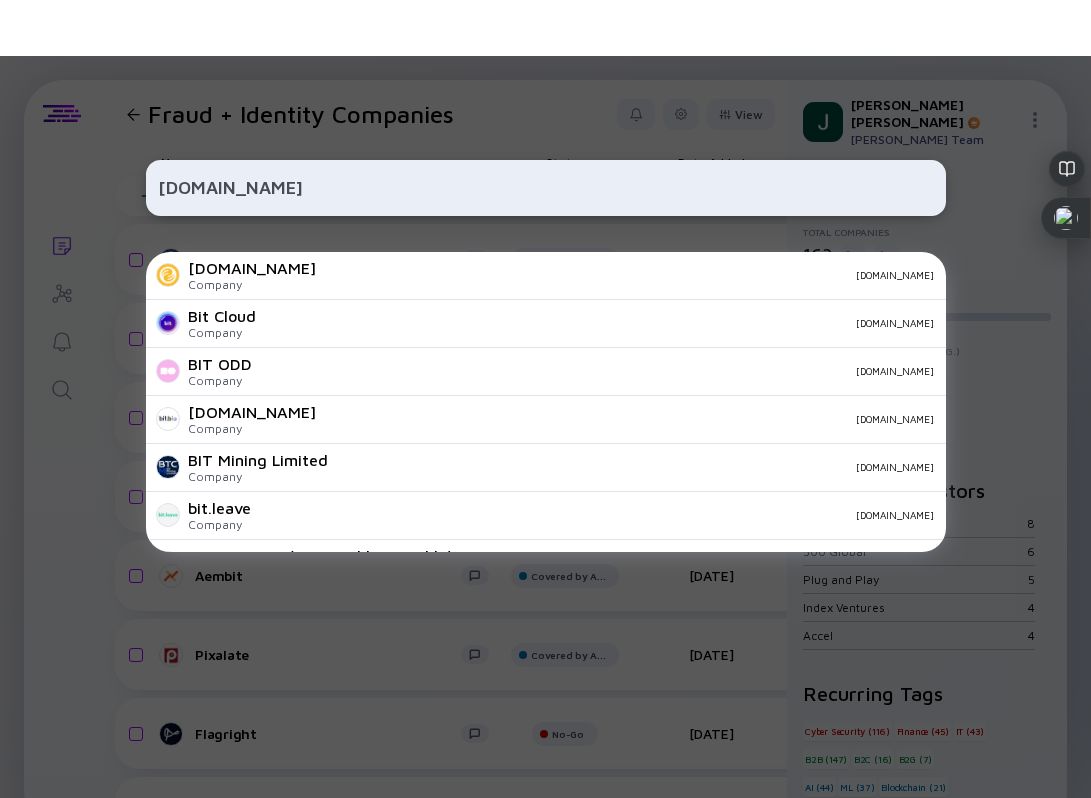type on "[DOMAIN_NAME]" 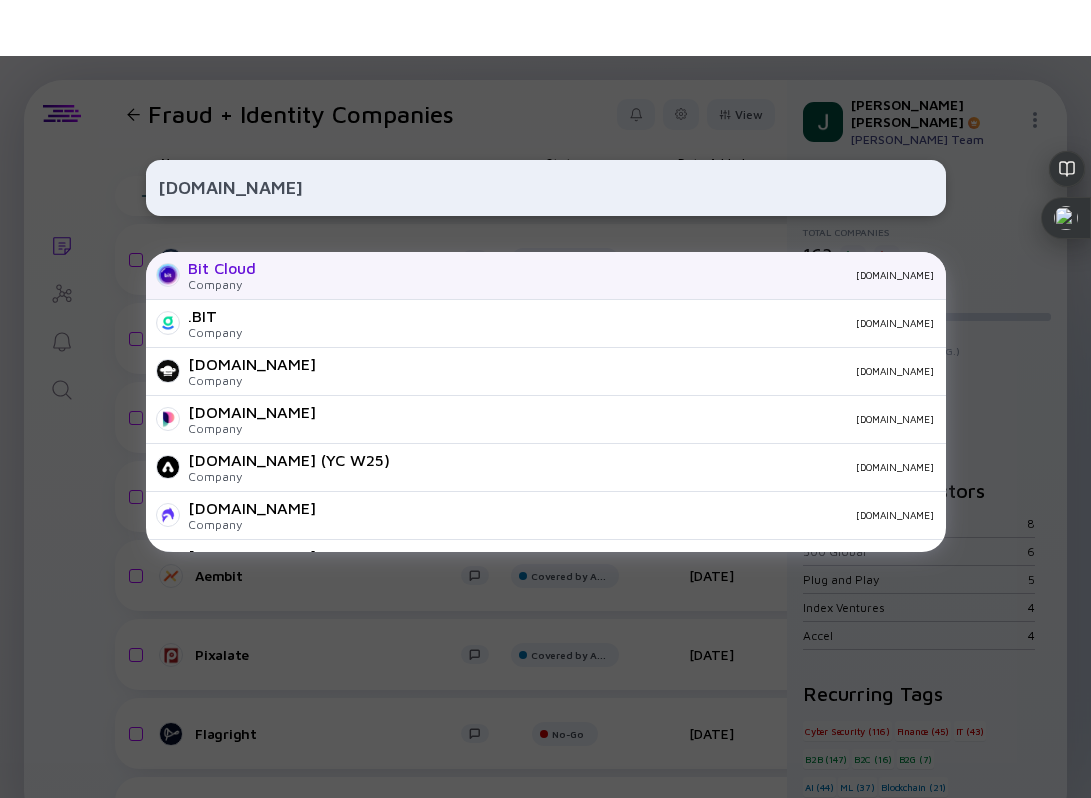 click on "[DOMAIN_NAME]" at bounding box center [603, 275] 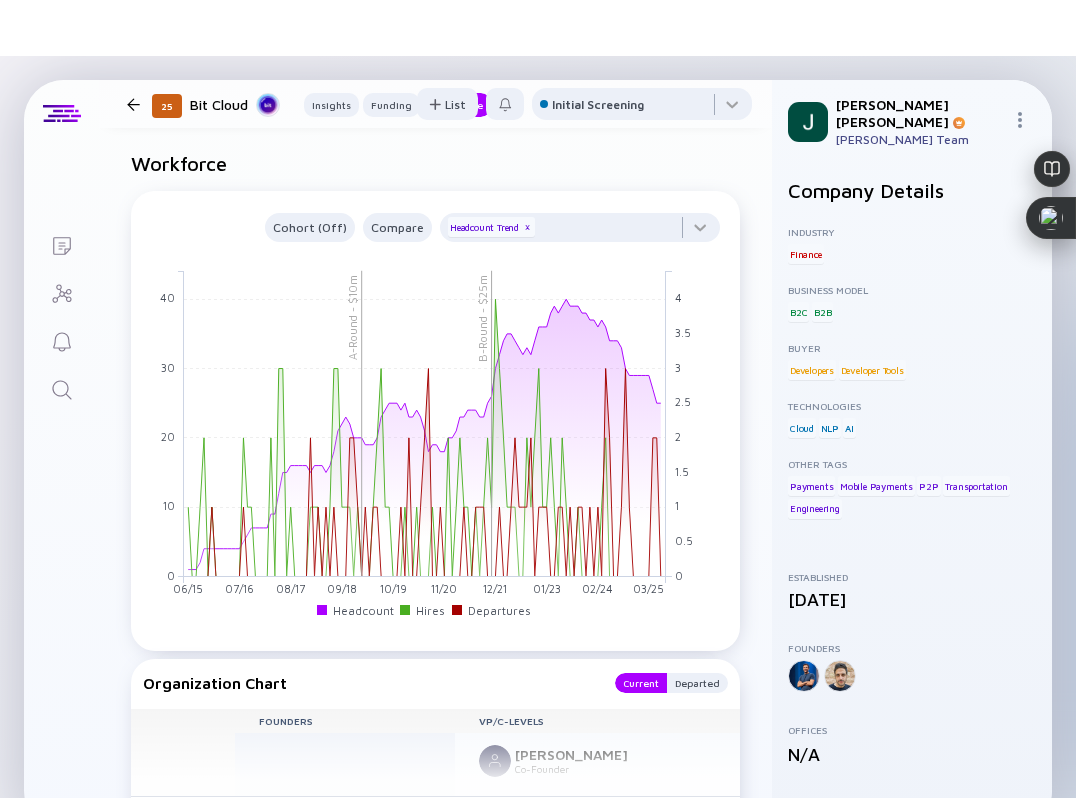 scroll, scrollTop: 1603, scrollLeft: 0, axis: vertical 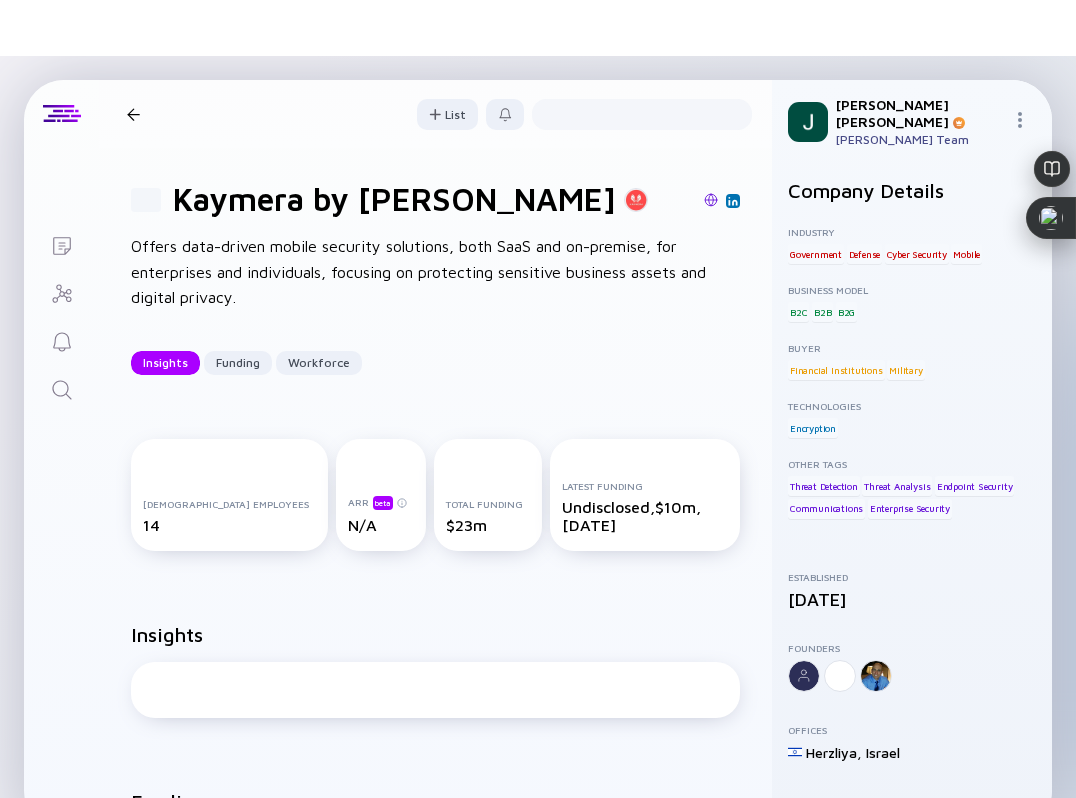 click at bounding box center [642, 114] 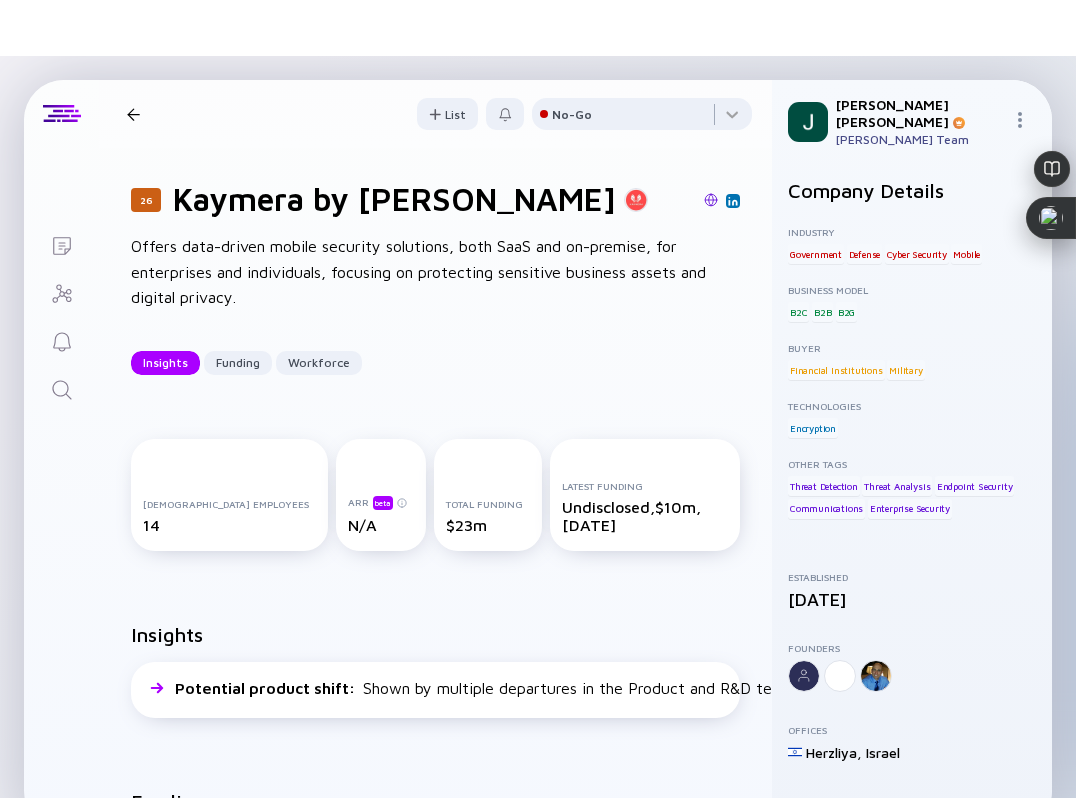 click at bounding box center [133, 114] 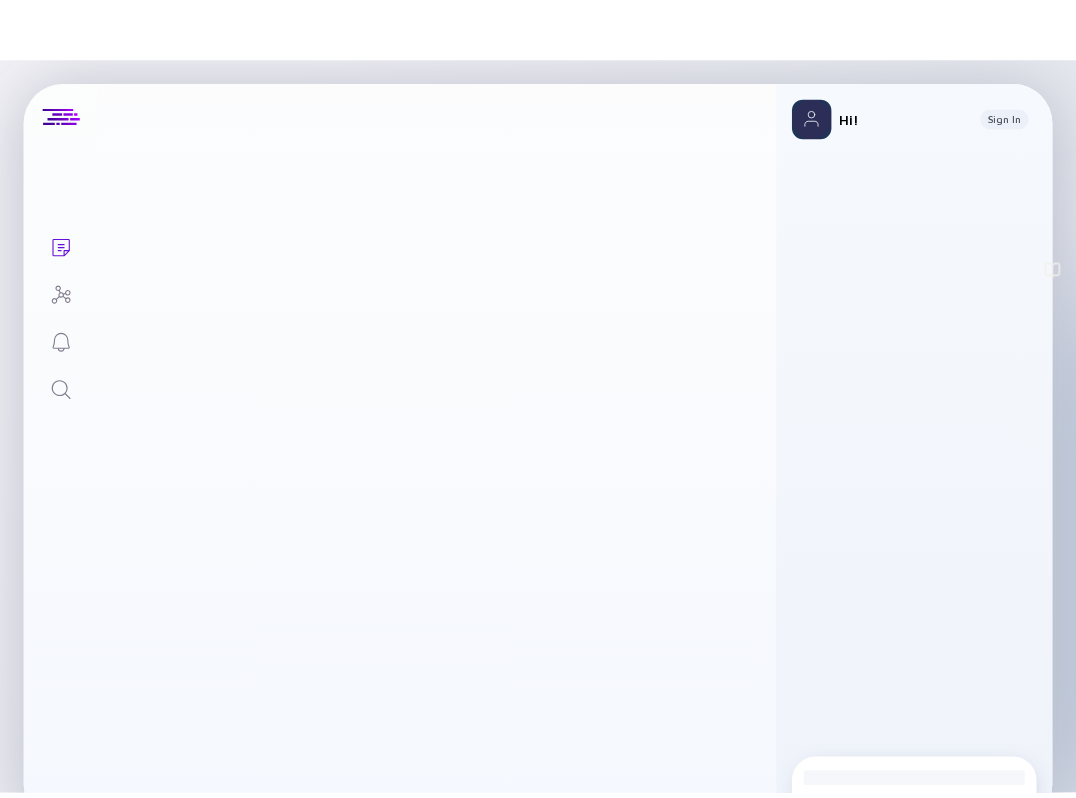 scroll, scrollTop: 0, scrollLeft: 0, axis: both 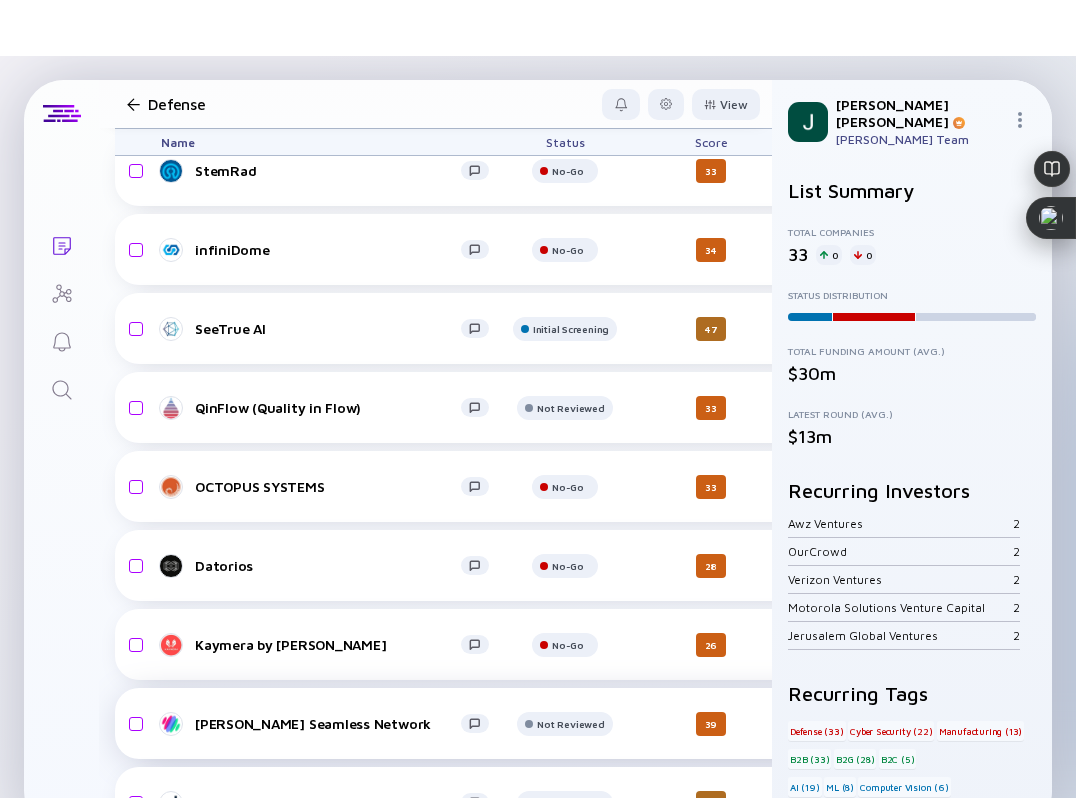 click on "[PERSON_NAME] Seamless Network" at bounding box center [328, 723] 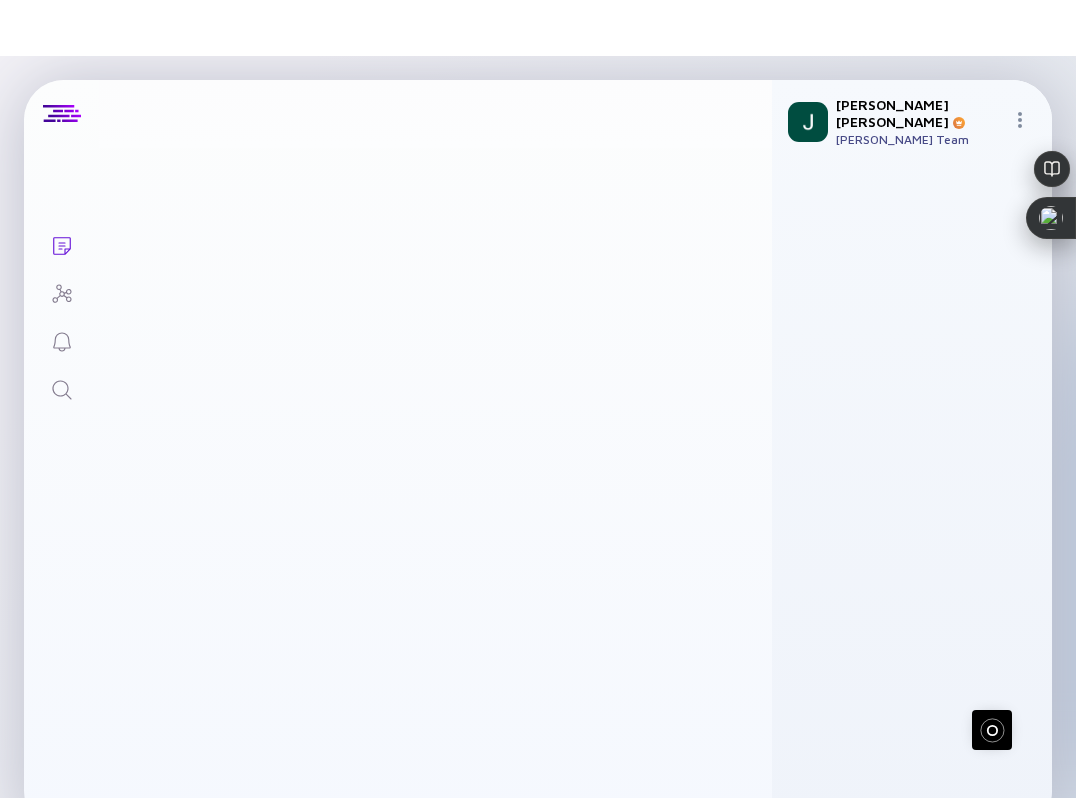 scroll, scrollTop: 0, scrollLeft: 0, axis: both 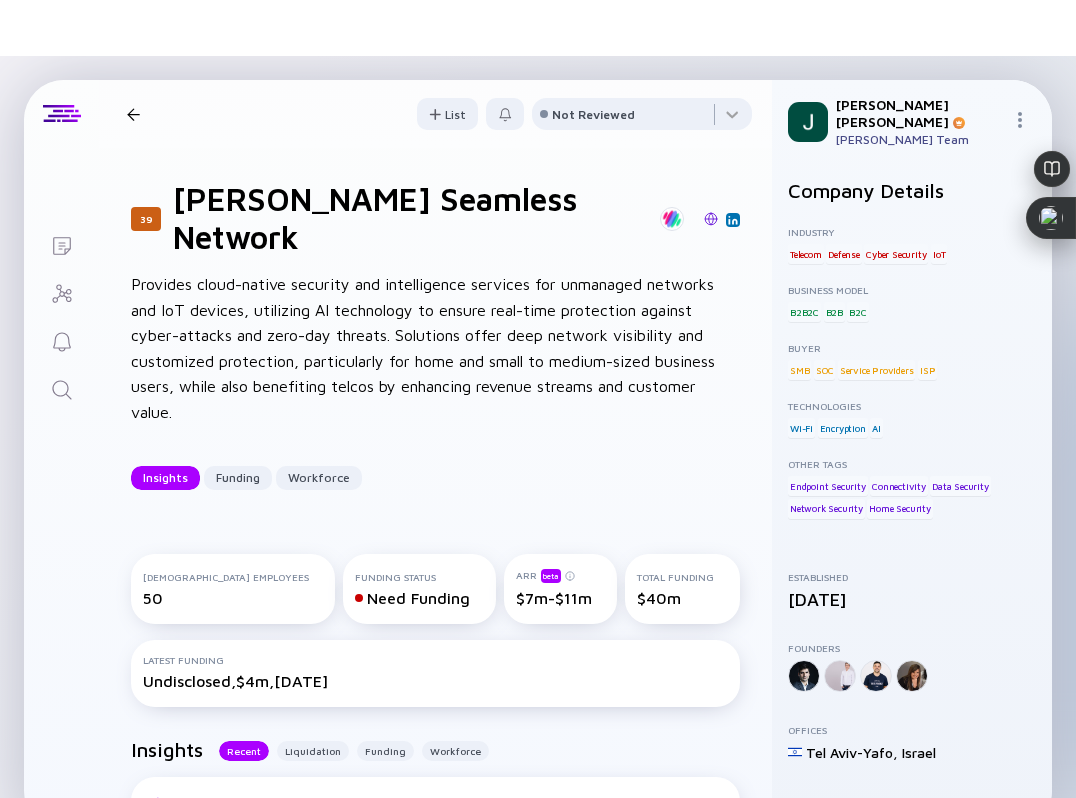 click at bounding box center [711, 219] 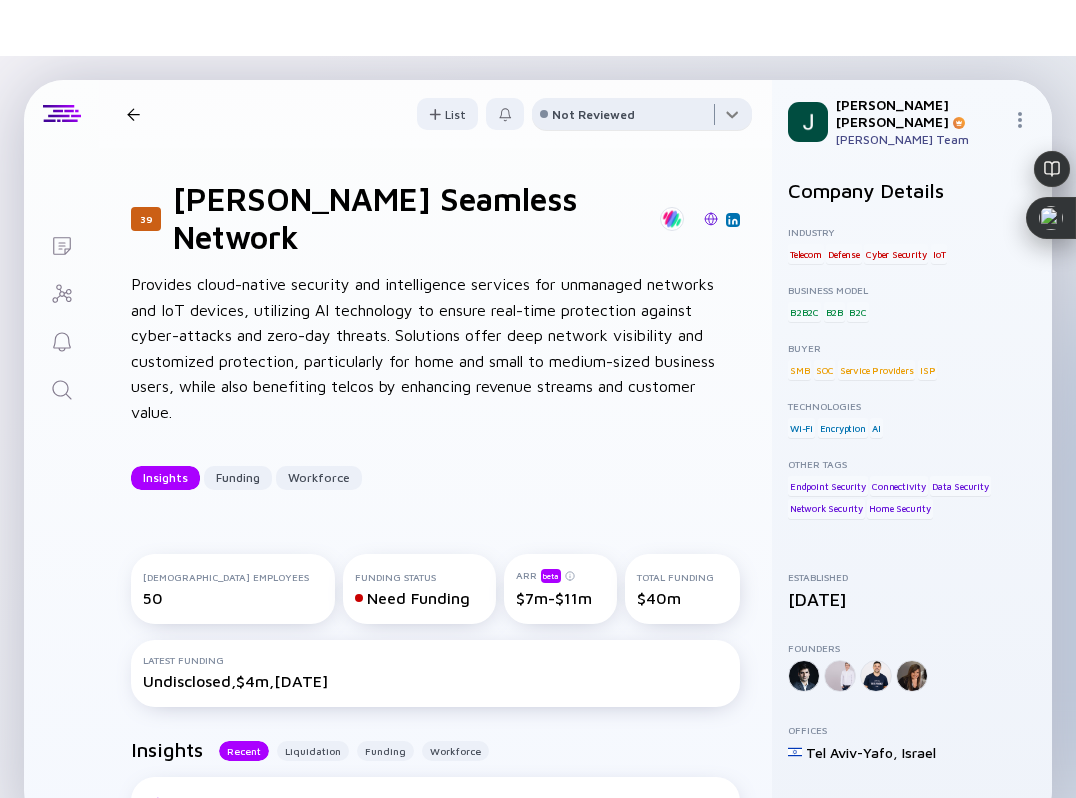 click at bounding box center (642, 118) 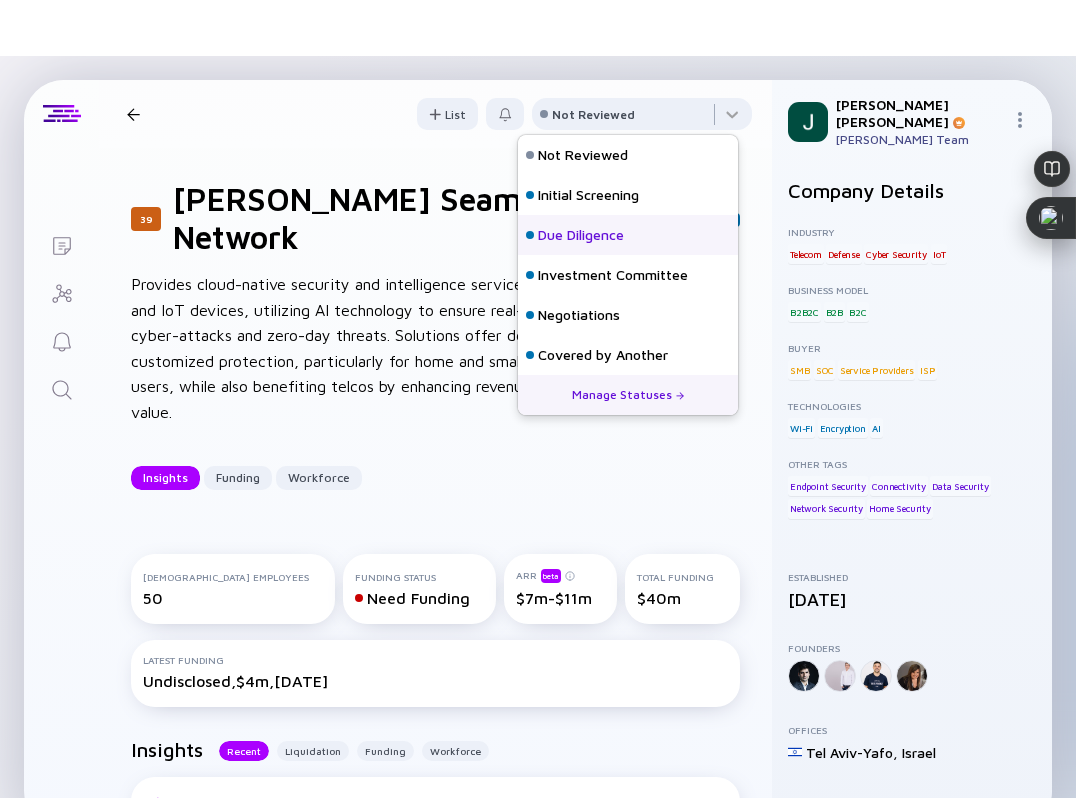 scroll, scrollTop: 128, scrollLeft: 0, axis: vertical 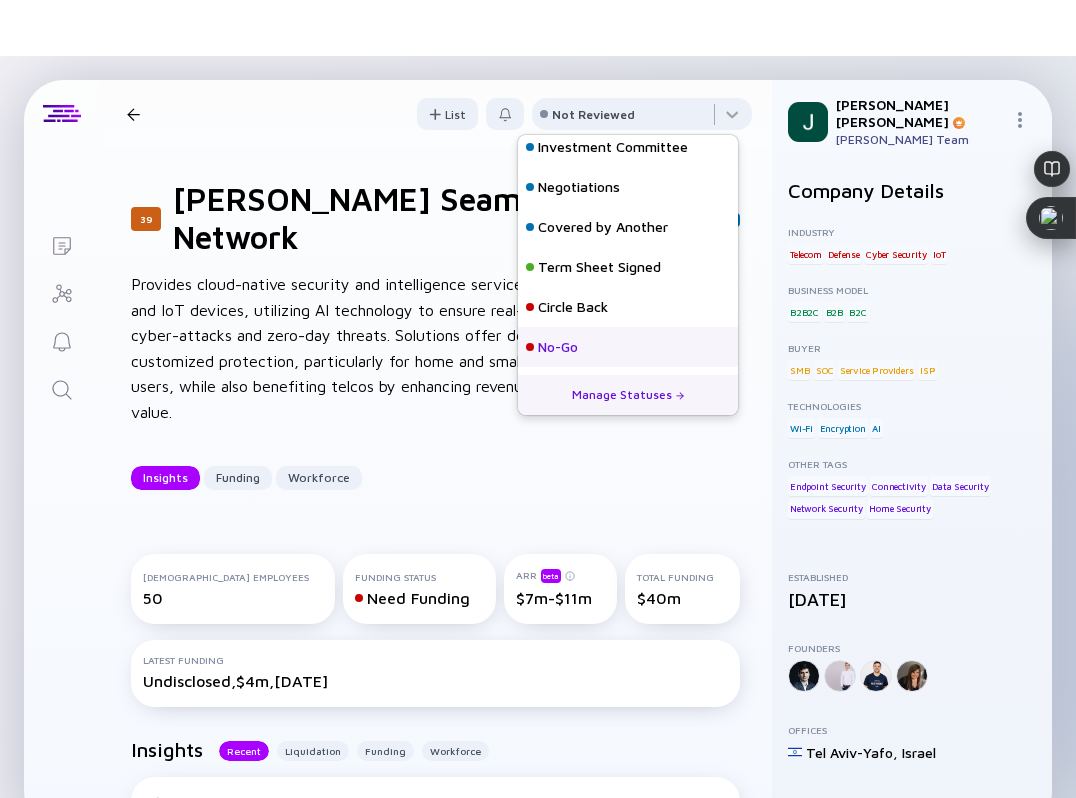 click on "No-Go" at bounding box center (628, 347) 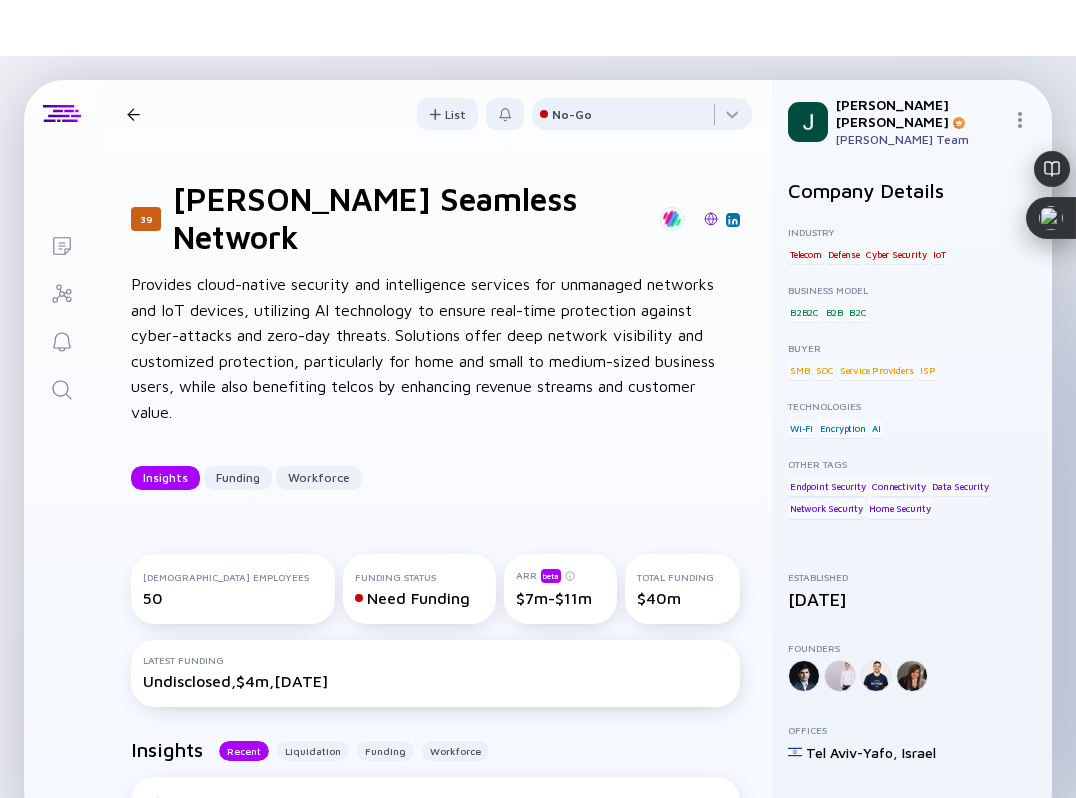 click at bounding box center (133, 114) 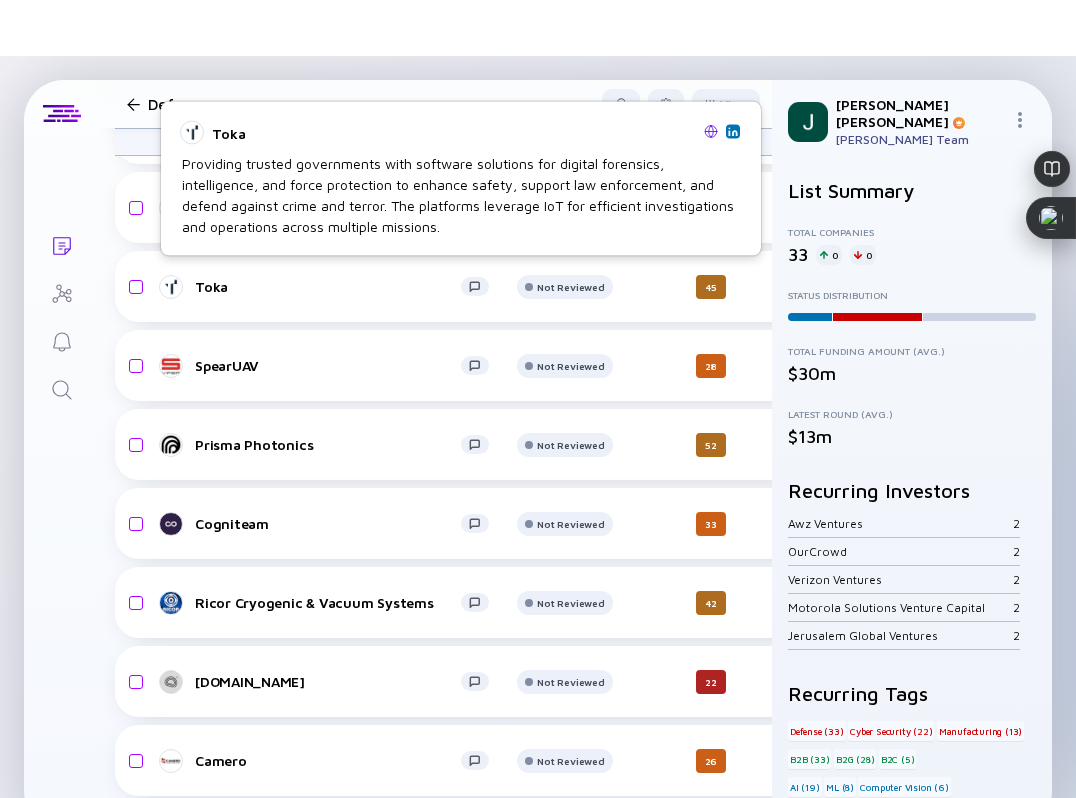scroll, scrollTop: 1562, scrollLeft: 0, axis: vertical 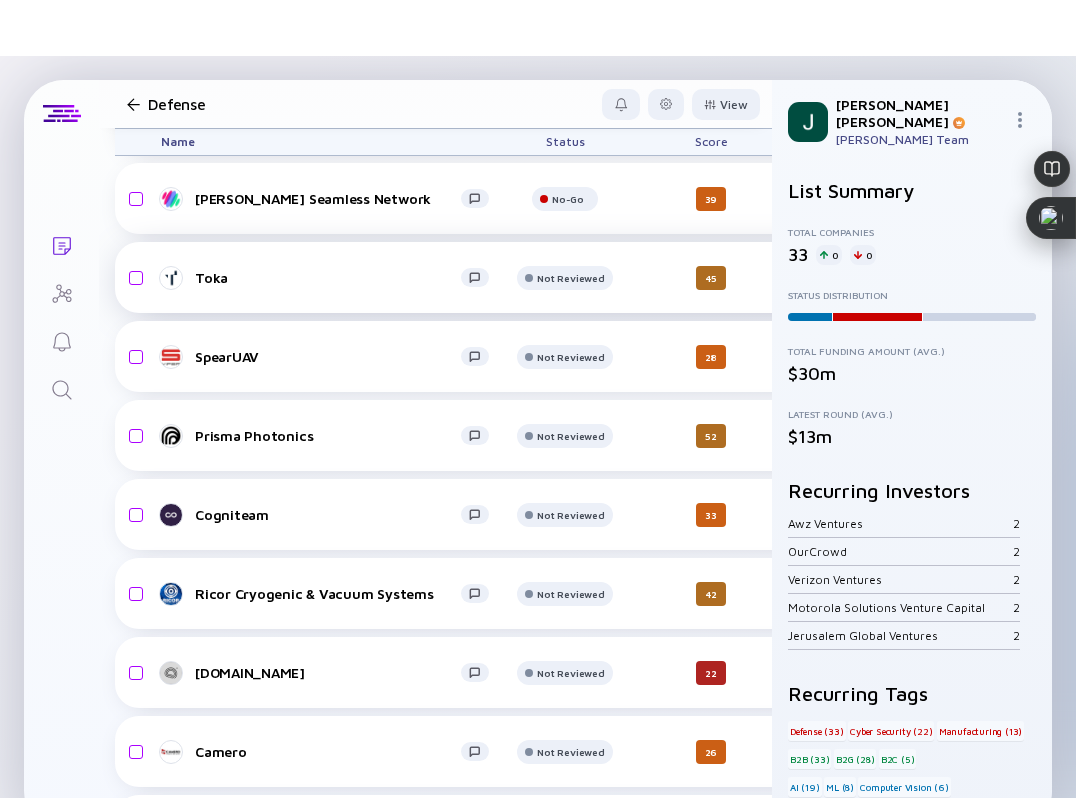 click on "Toka" at bounding box center [328, 277] 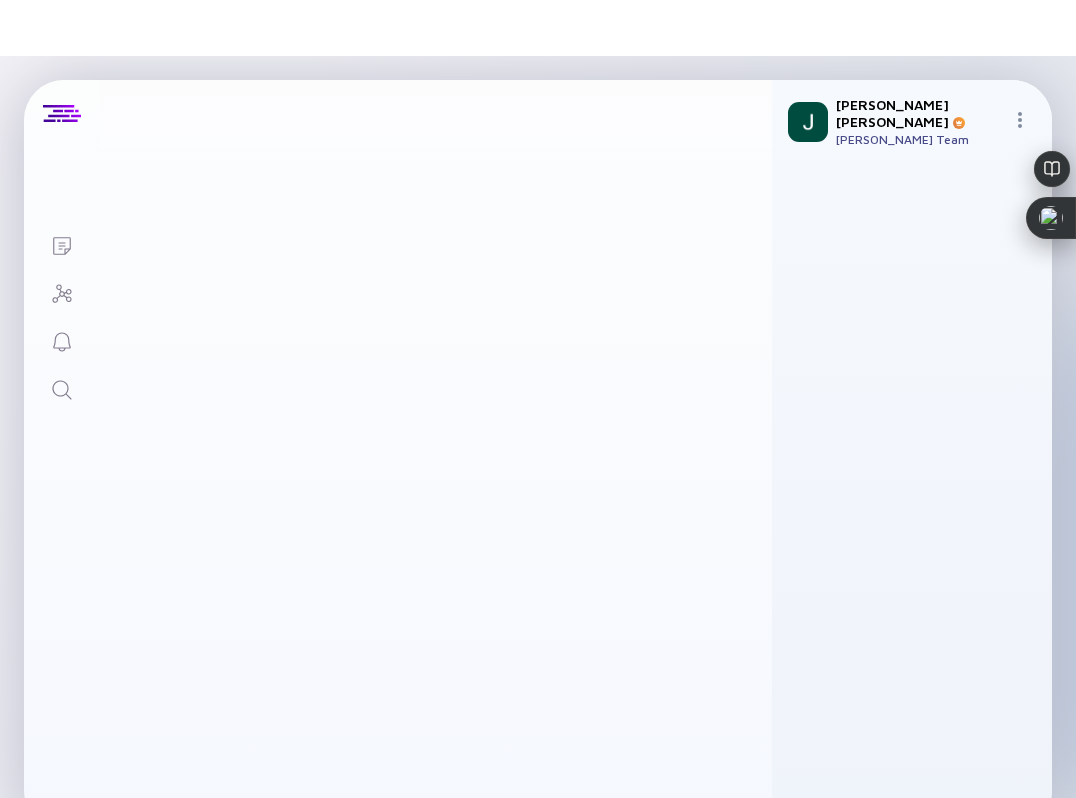 scroll, scrollTop: 0, scrollLeft: 0, axis: both 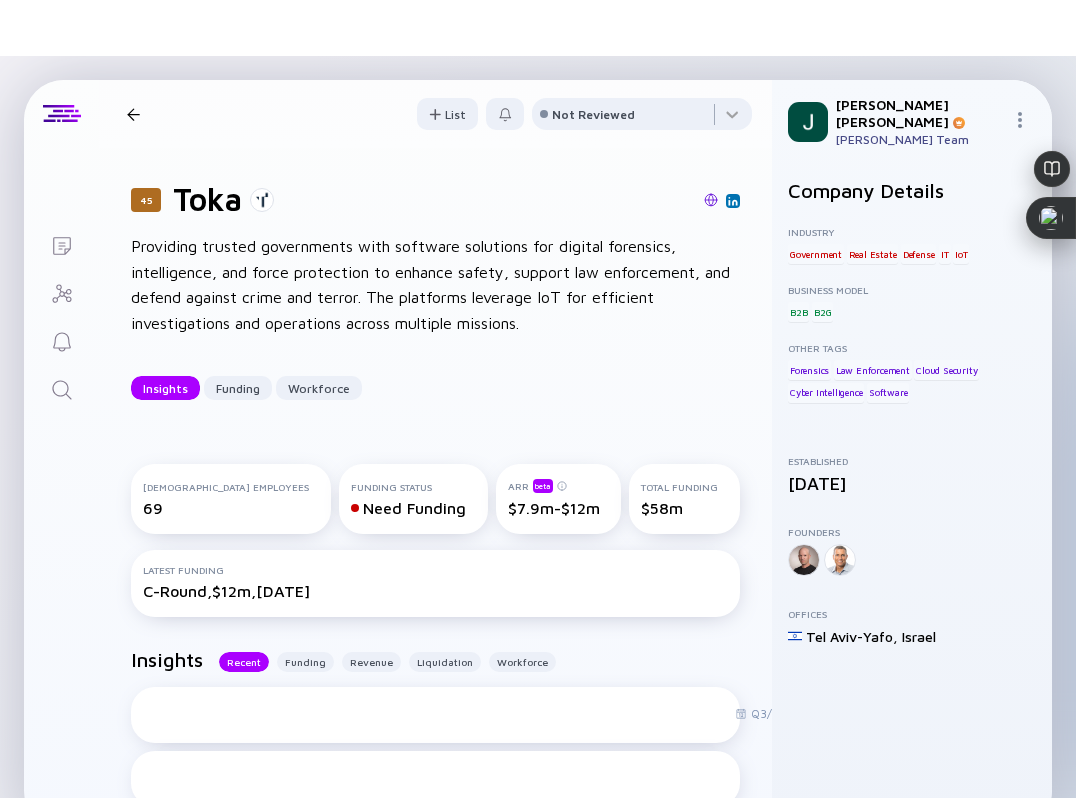 click at bounding box center (711, 200) 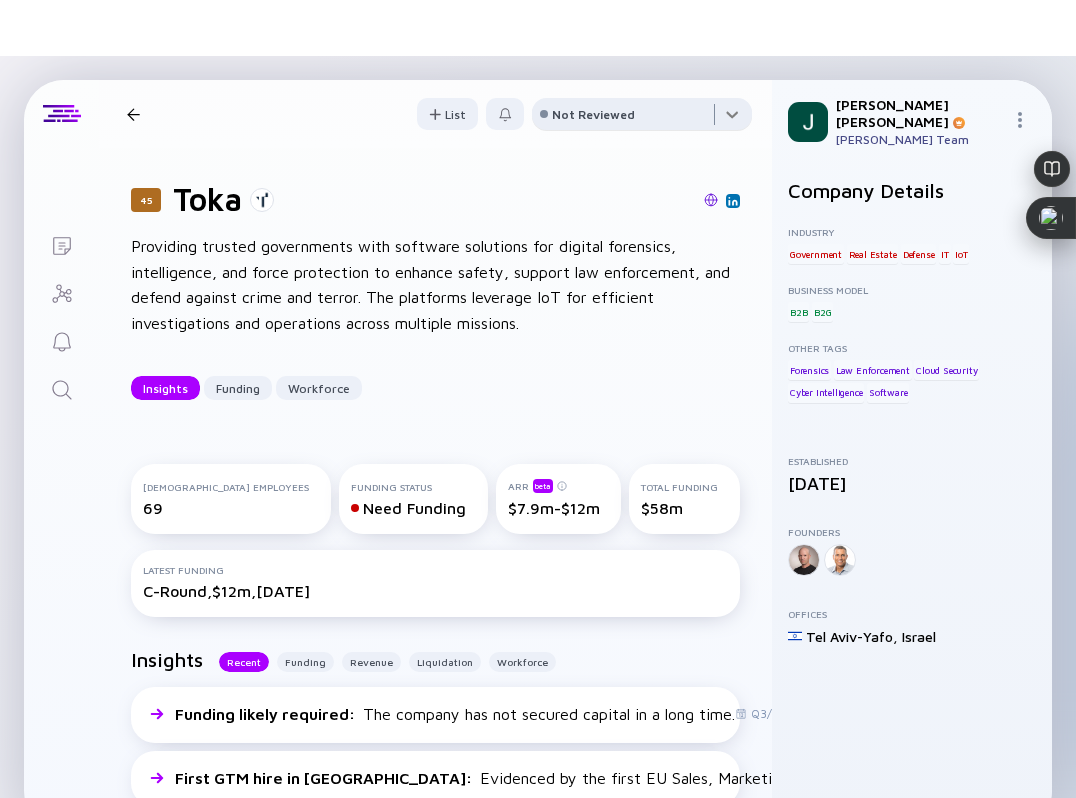 click at bounding box center (642, 118) 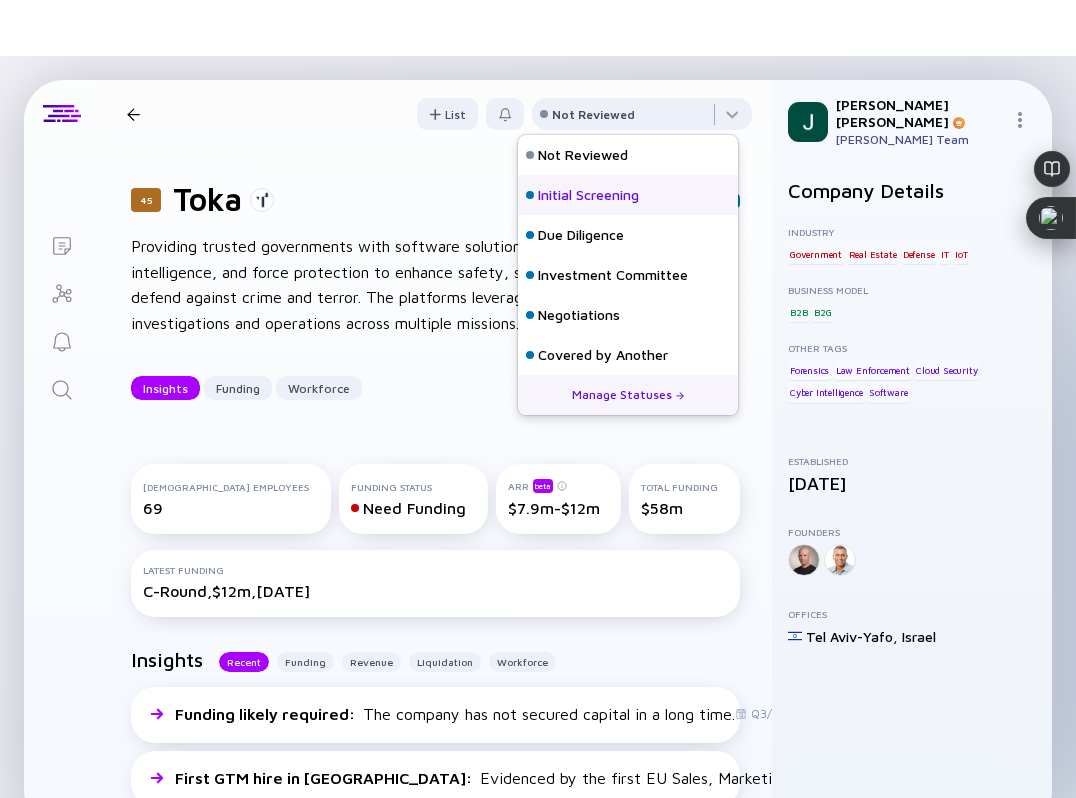 scroll, scrollTop: 56, scrollLeft: 0, axis: vertical 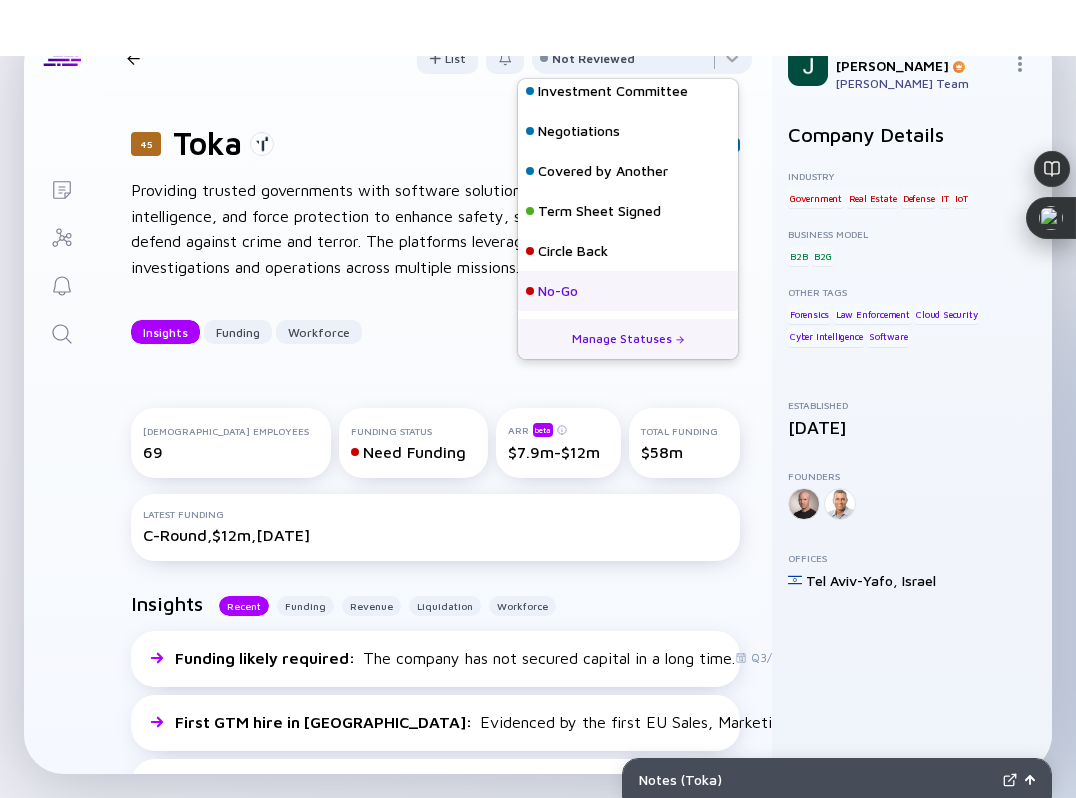 click on "No-Go" at bounding box center (628, 291) 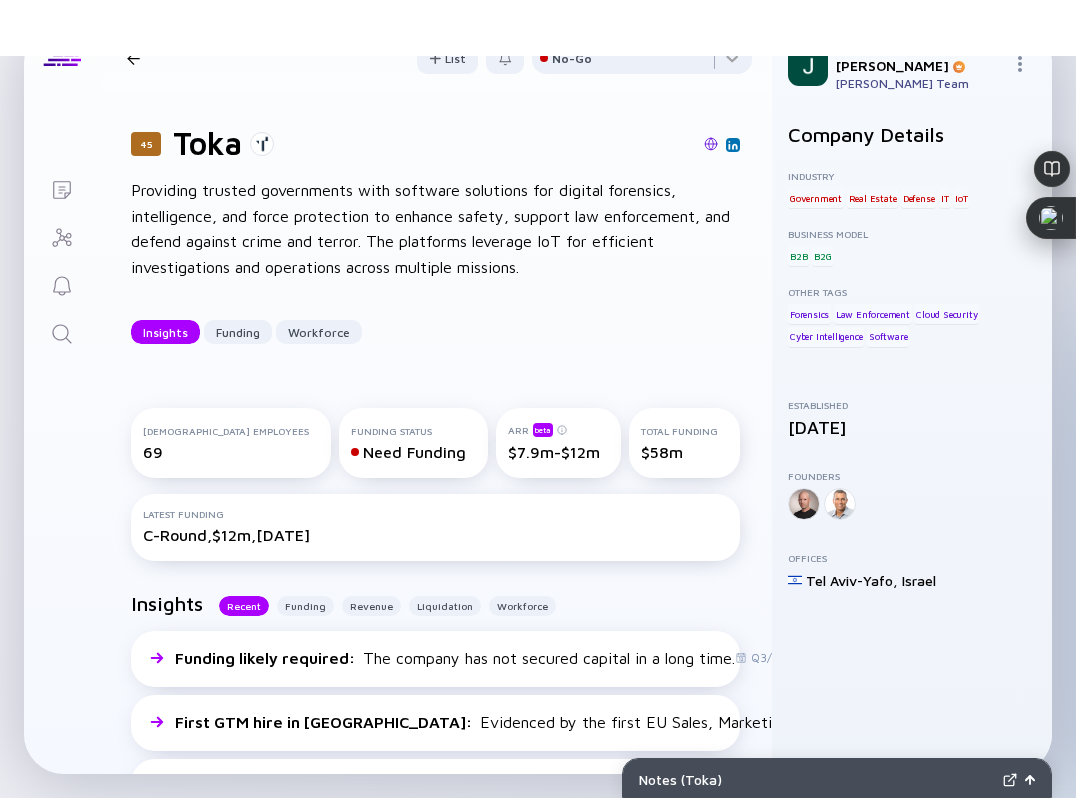 click on "45 Toka Insights Funding Workforce" at bounding box center (292, 58) 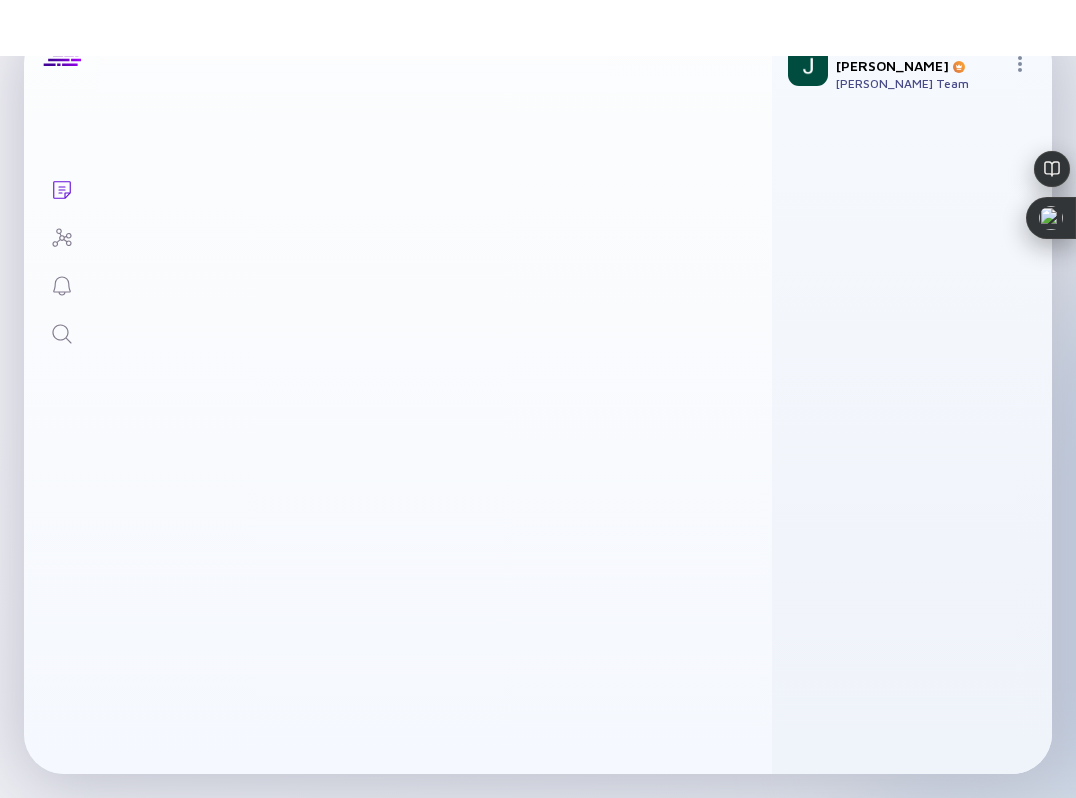 scroll, scrollTop: 0, scrollLeft: 0, axis: both 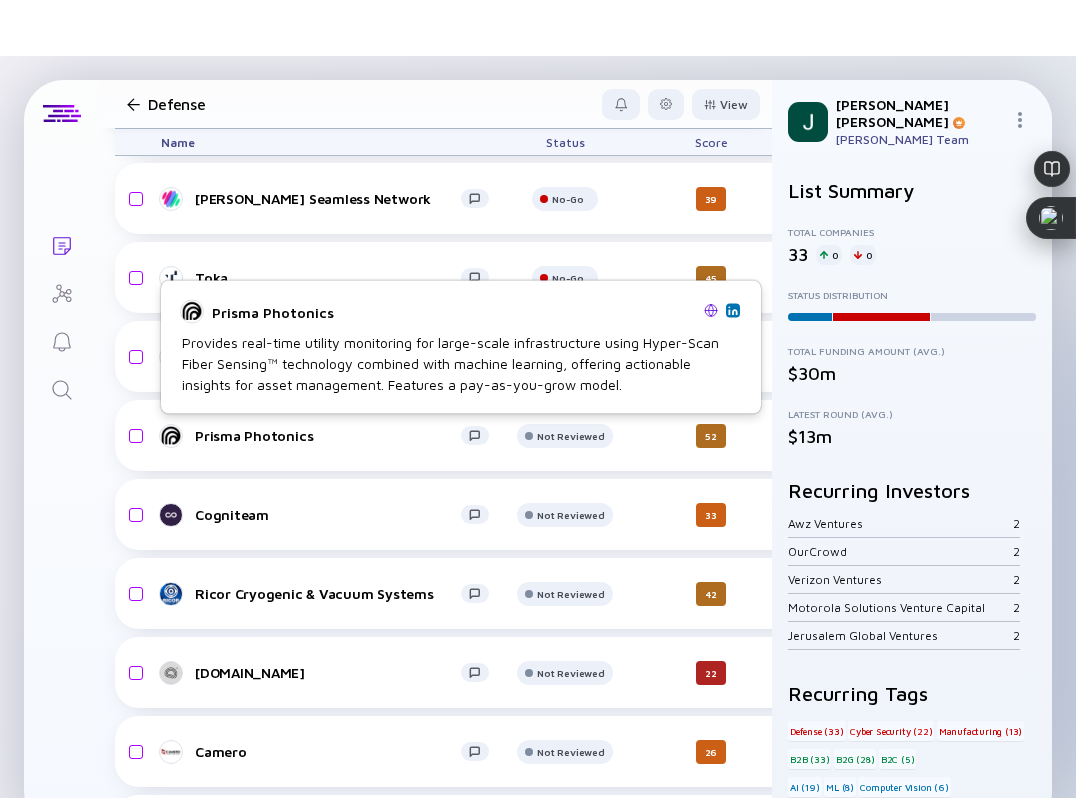 click on "Provides real-time utility monitoring for large-scale infrastructure using Hyper-Scan Fiber Sensing™ technology combined with machine learning, offering actionable insights for asset management. Features a pay-as-you-grow model." at bounding box center [461, 363] 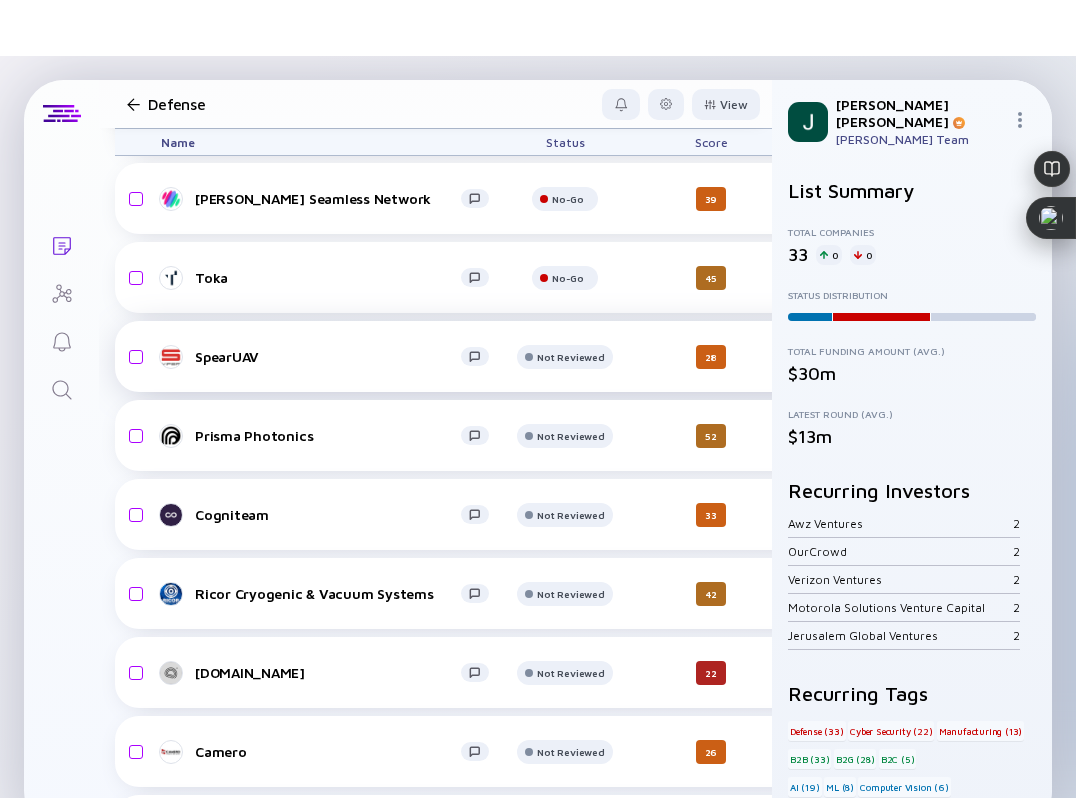 click on "SpearUAV" at bounding box center [328, 356] 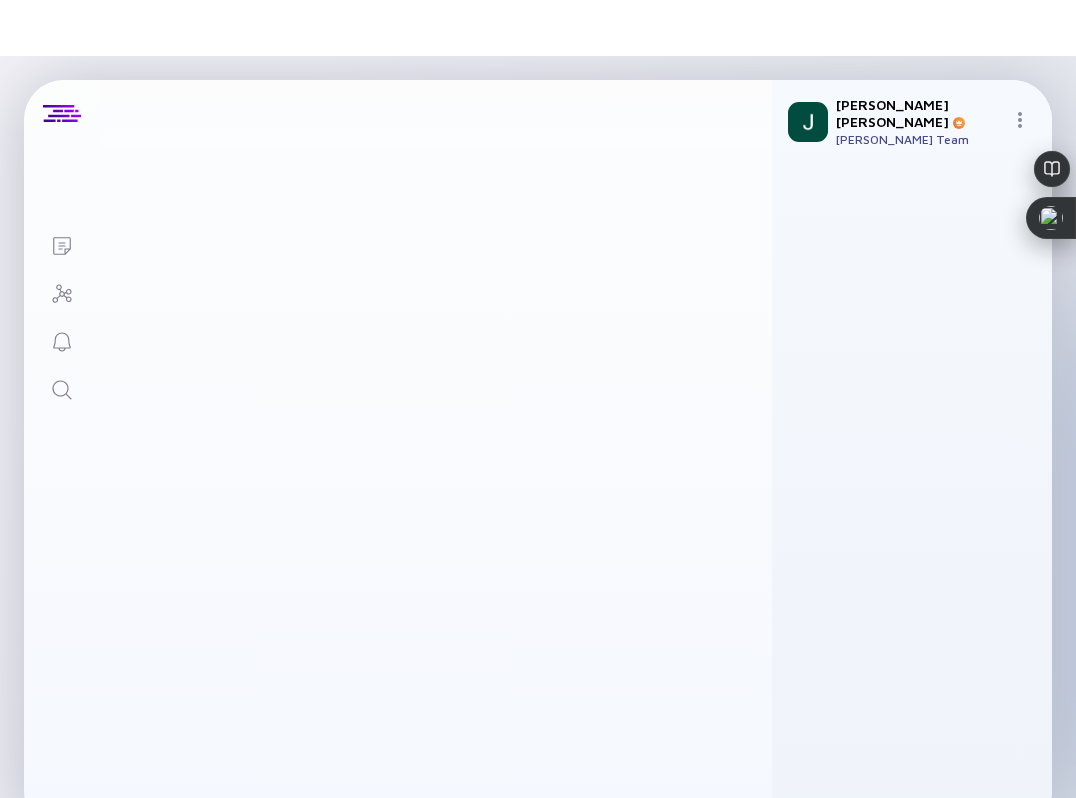 scroll, scrollTop: 0, scrollLeft: 0, axis: both 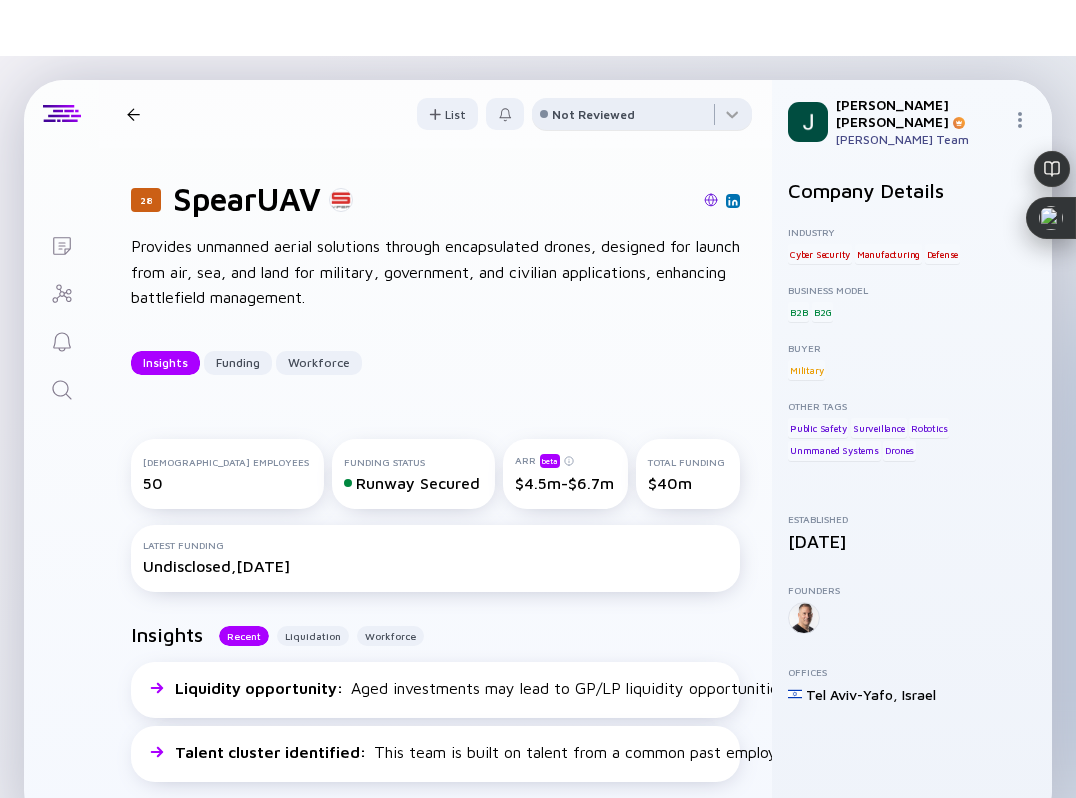 click on "Not Reviewed" at bounding box center (593, 114) 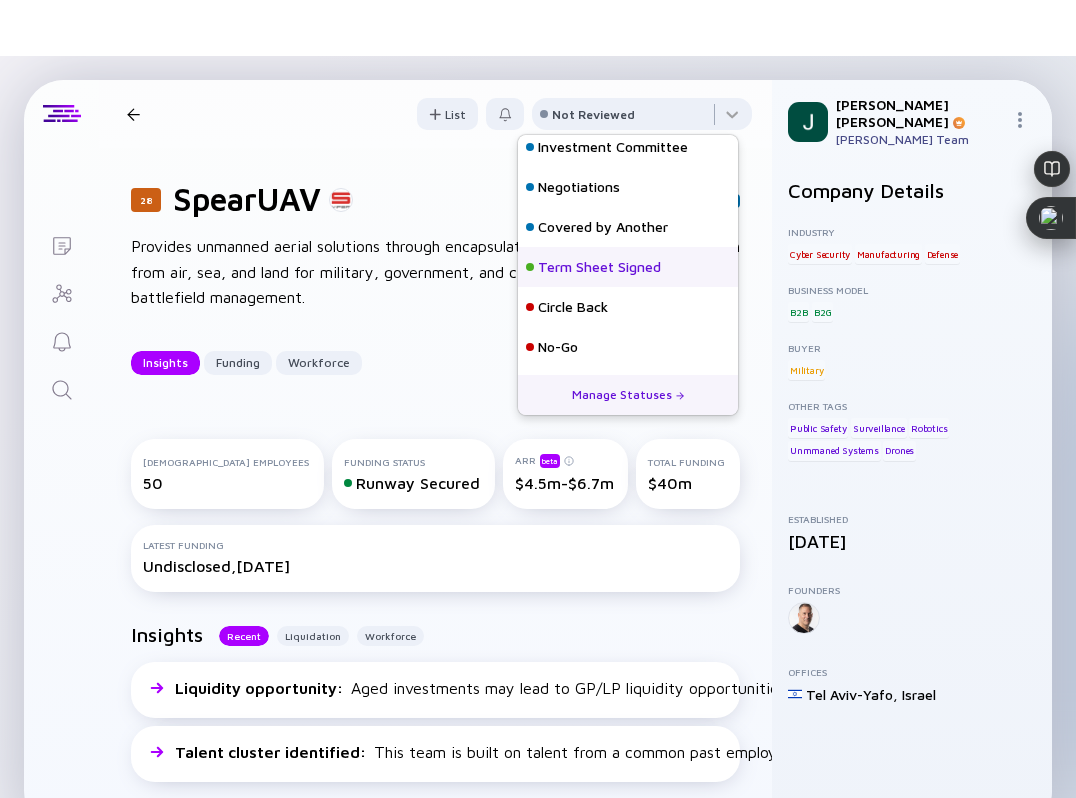 scroll, scrollTop: 0, scrollLeft: 0, axis: both 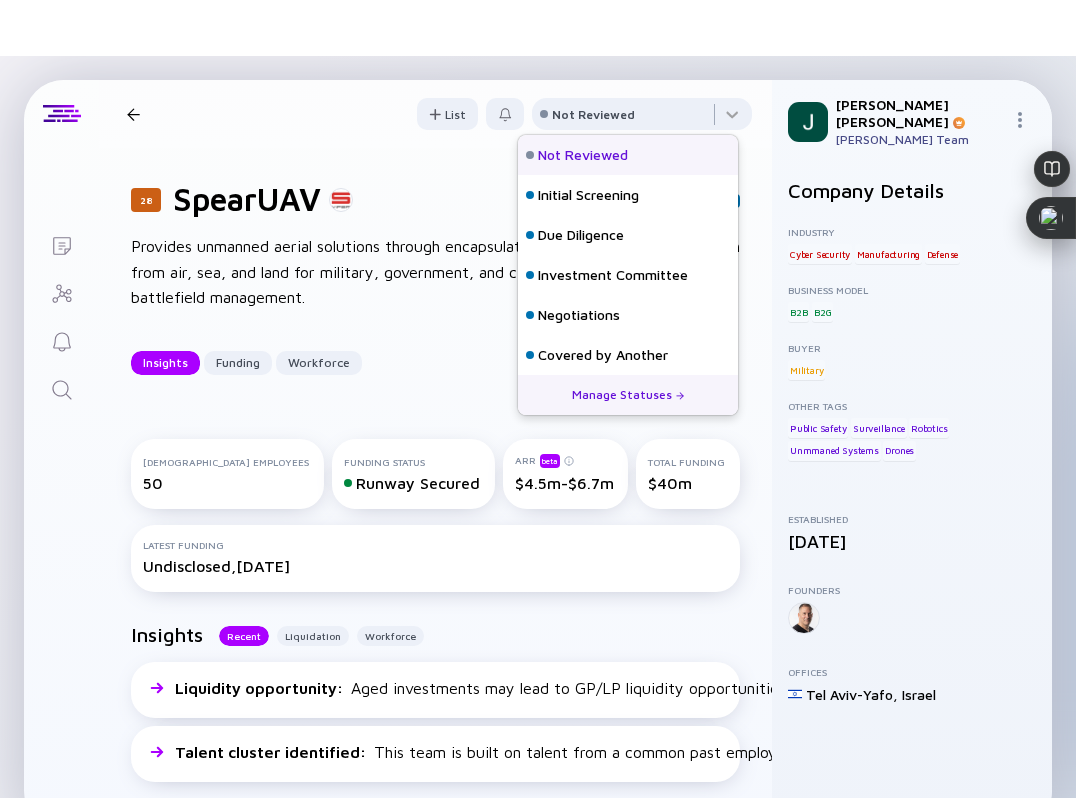 click on "Not Reviewed" at bounding box center (583, 155) 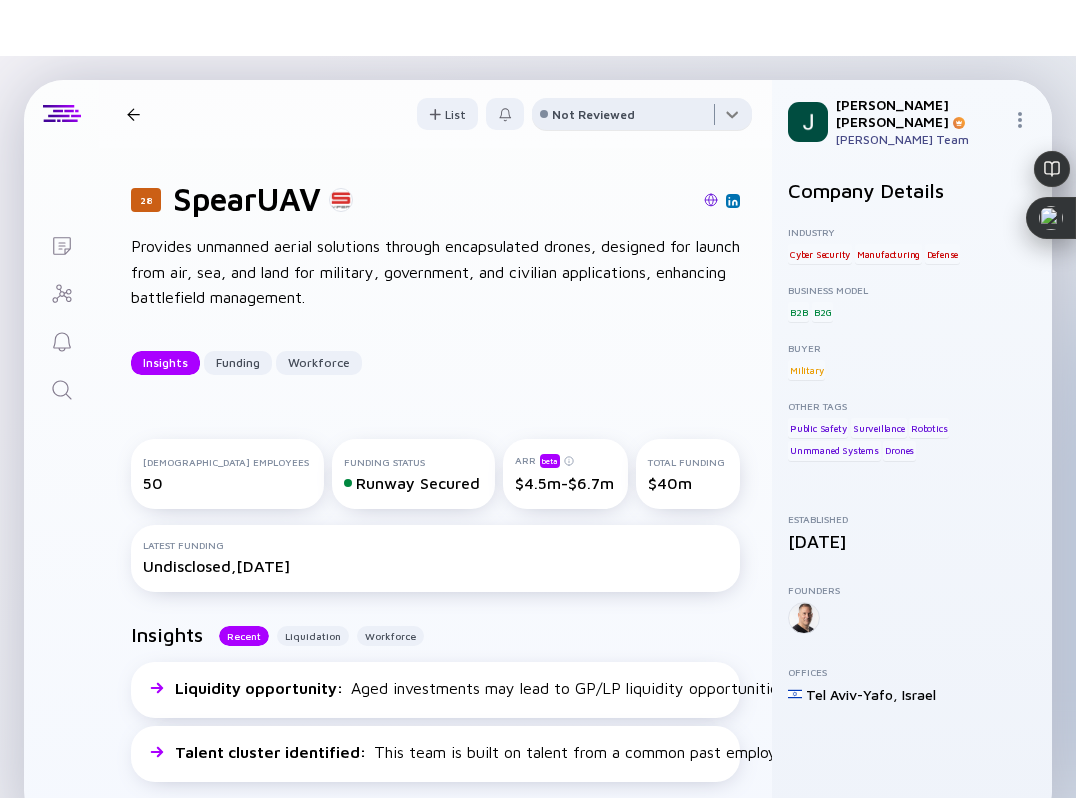 click at bounding box center [642, 118] 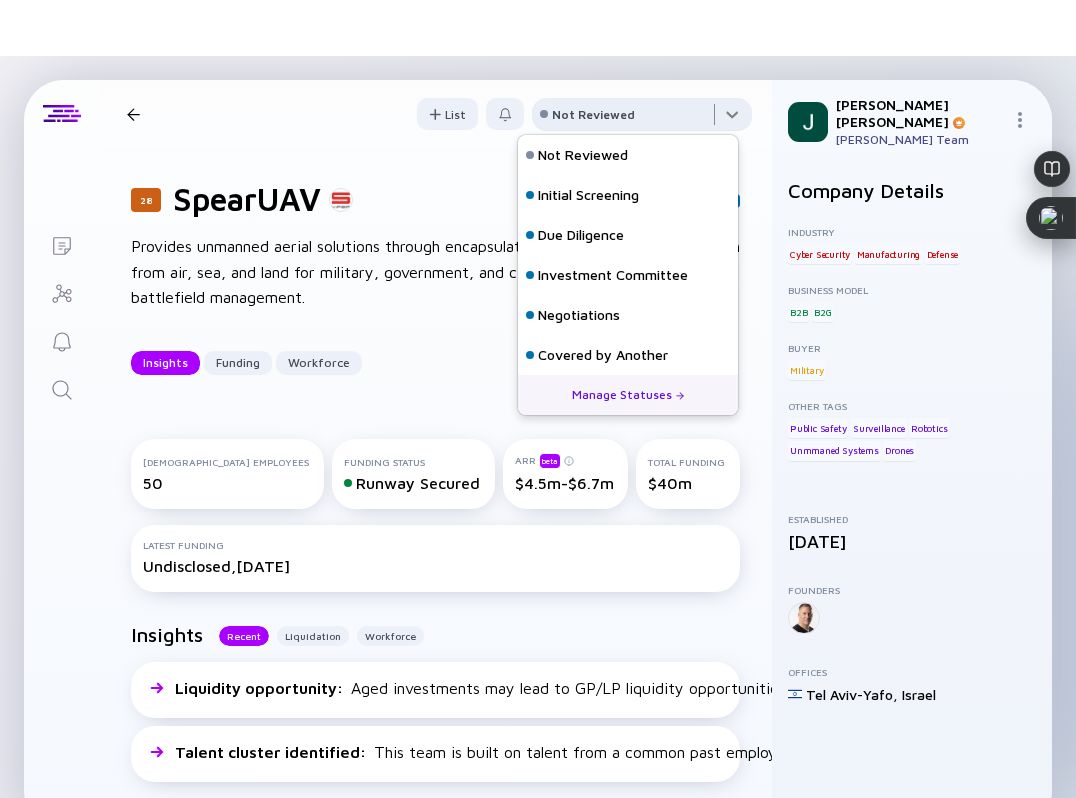 scroll, scrollTop: 128, scrollLeft: 0, axis: vertical 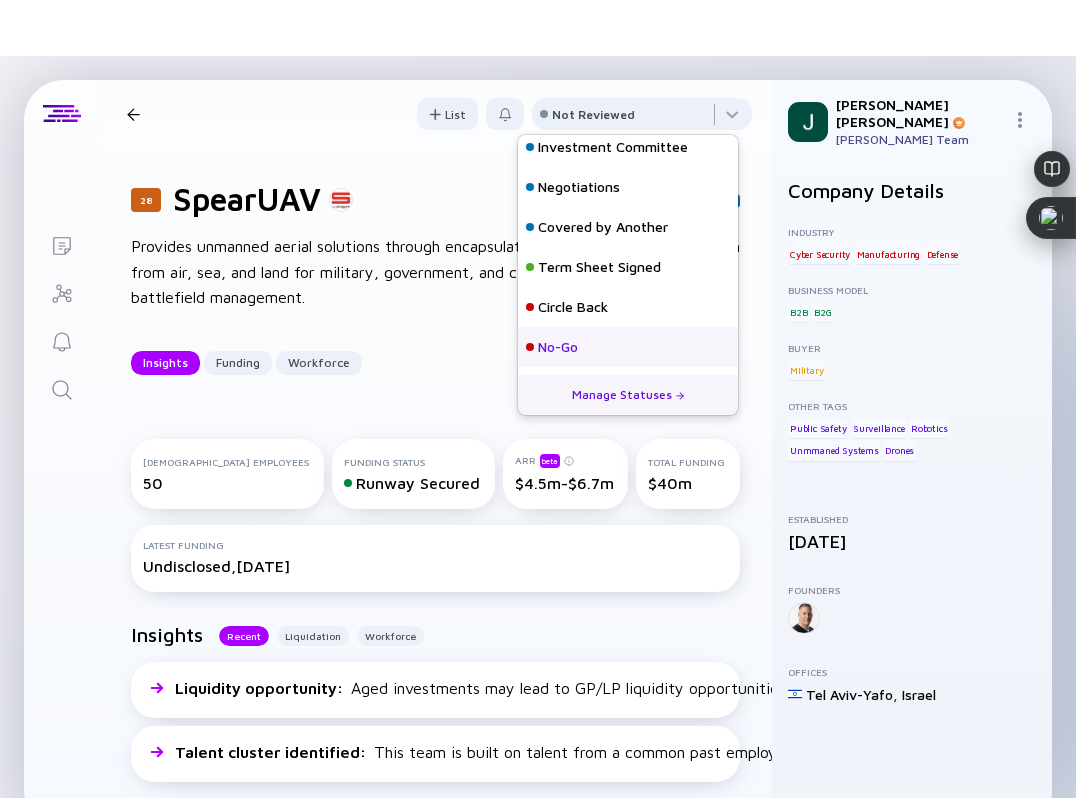 click on "No-Go" at bounding box center [558, 347] 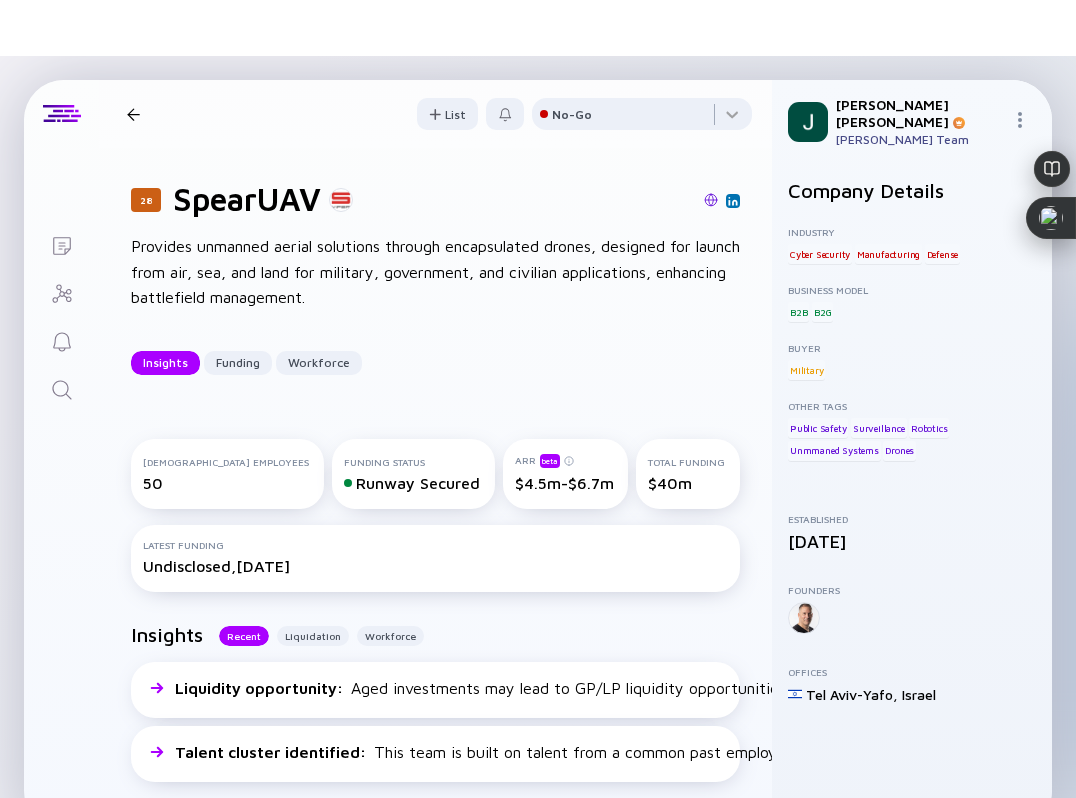 click at bounding box center (133, 114) 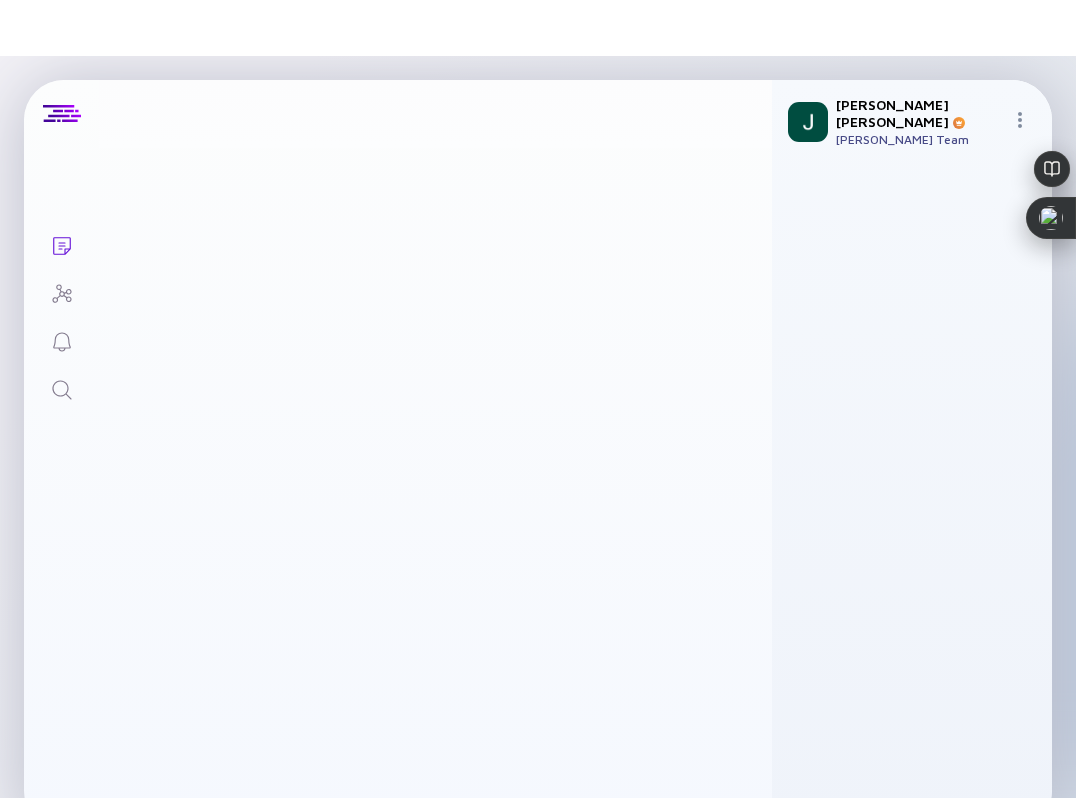 scroll, scrollTop: 1562, scrollLeft: 0, axis: vertical 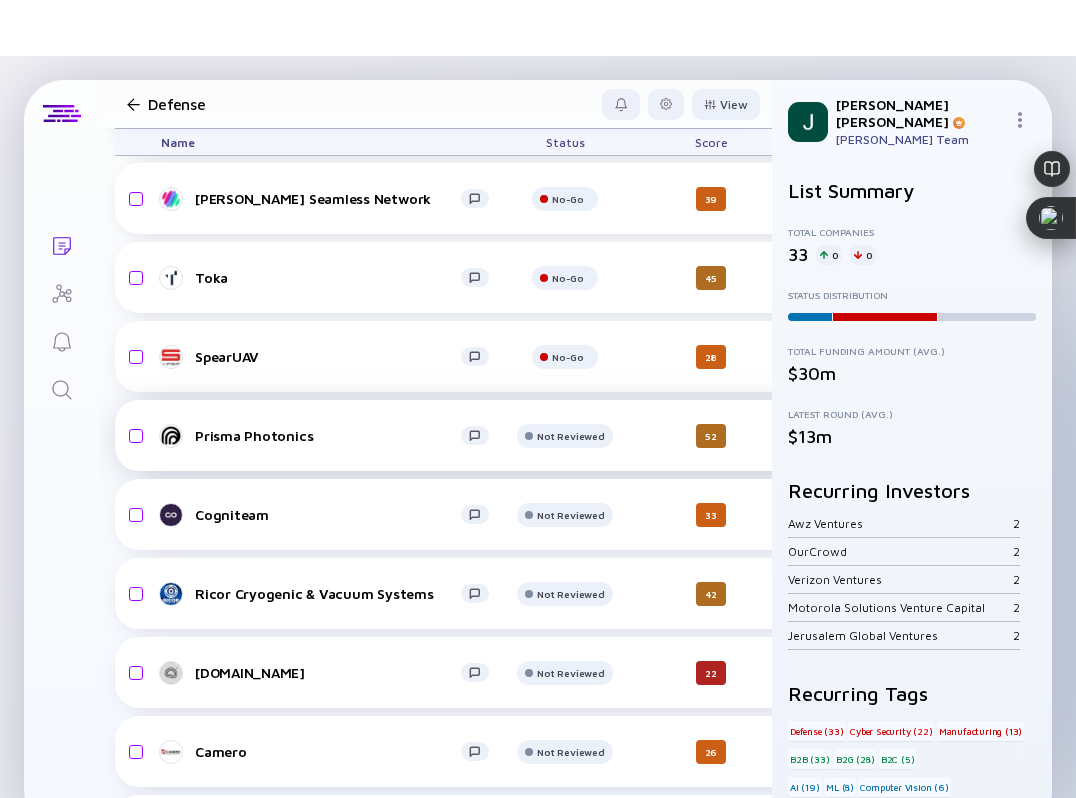 click on "Prisma Photonics" at bounding box center (328, 435) 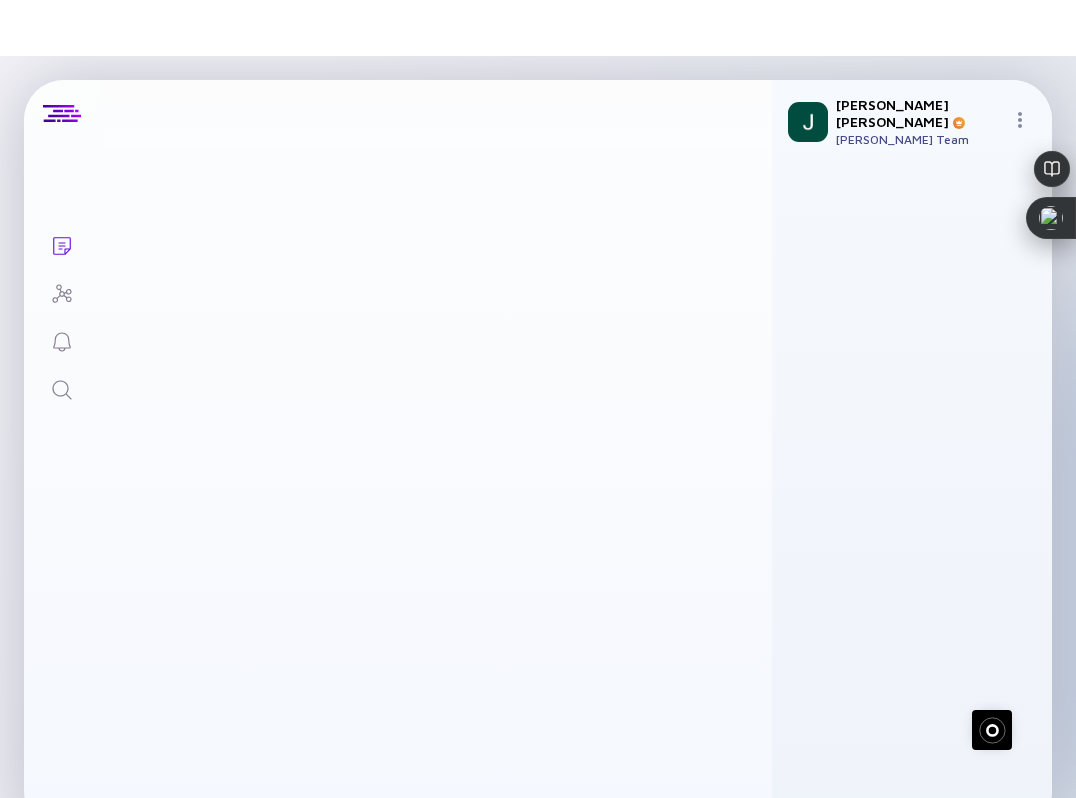 scroll, scrollTop: 0, scrollLeft: 0, axis: both 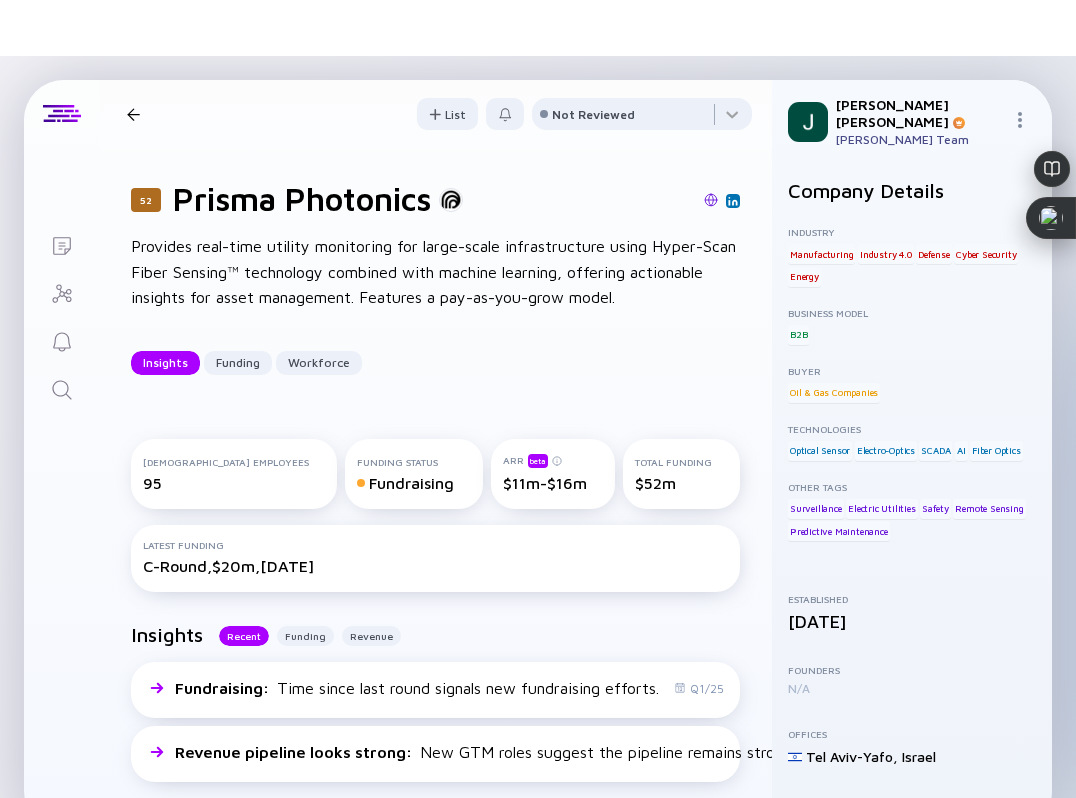 click at bounding box center [711, 200] 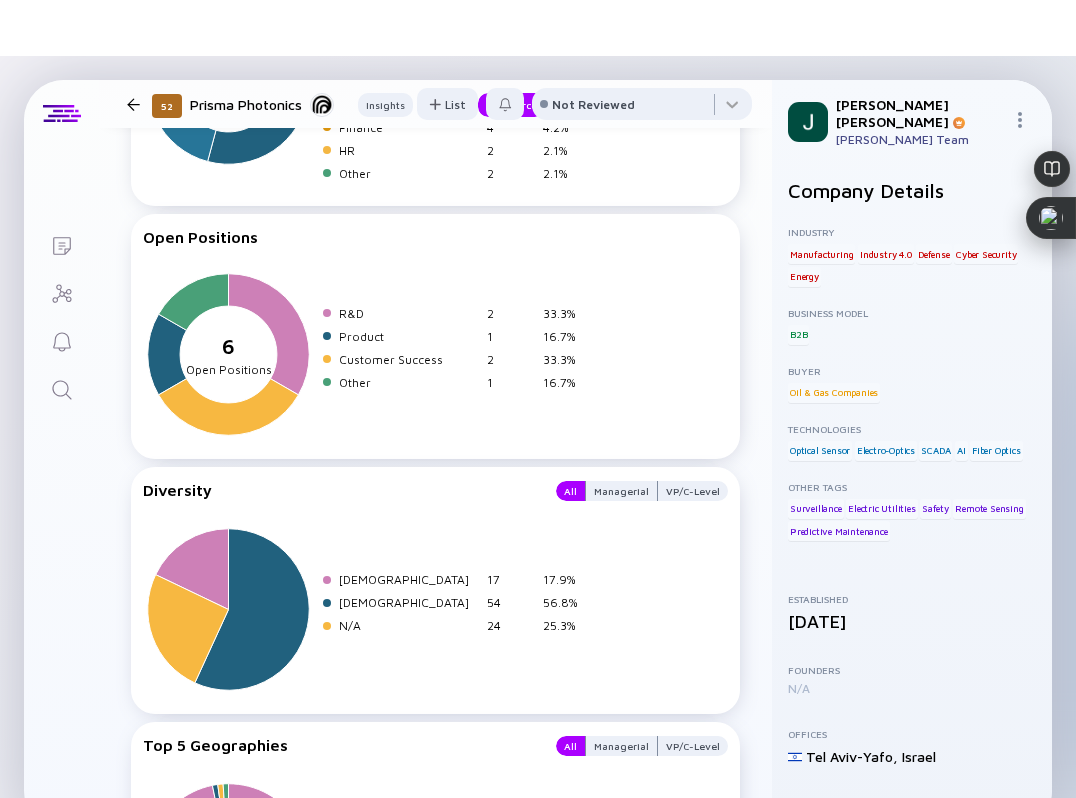 scroll, scrollTop: 3238, scrollLeft: 0, axis: vertical 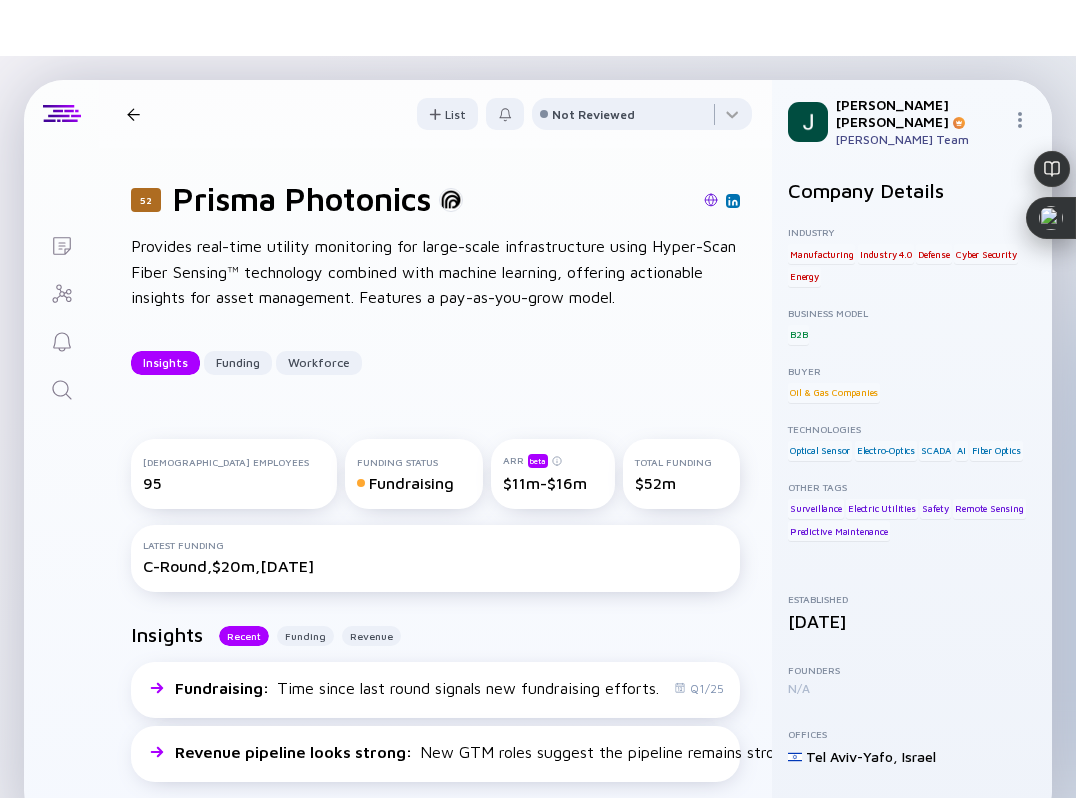 click at bounding box center [711, 200] 